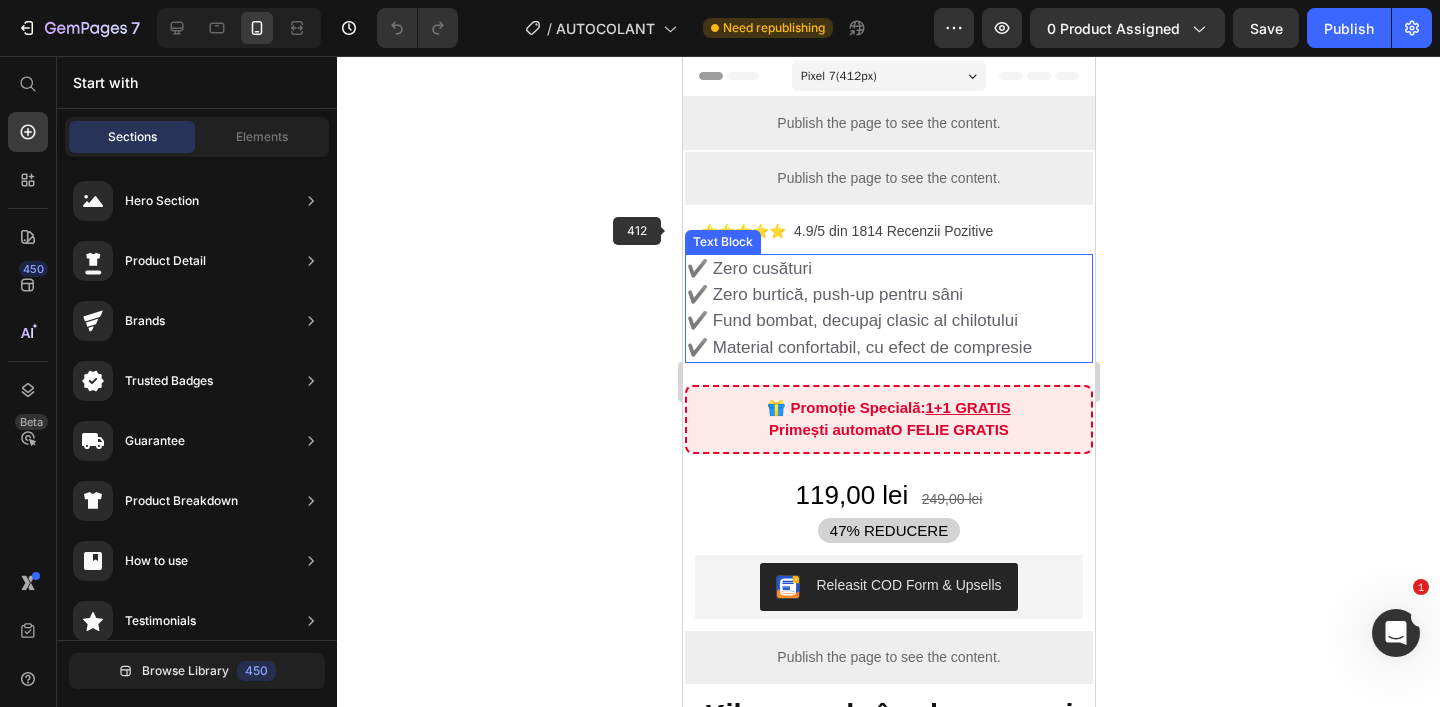 scroll, scrollTop: 0, scrollLeft: 0, axis: both 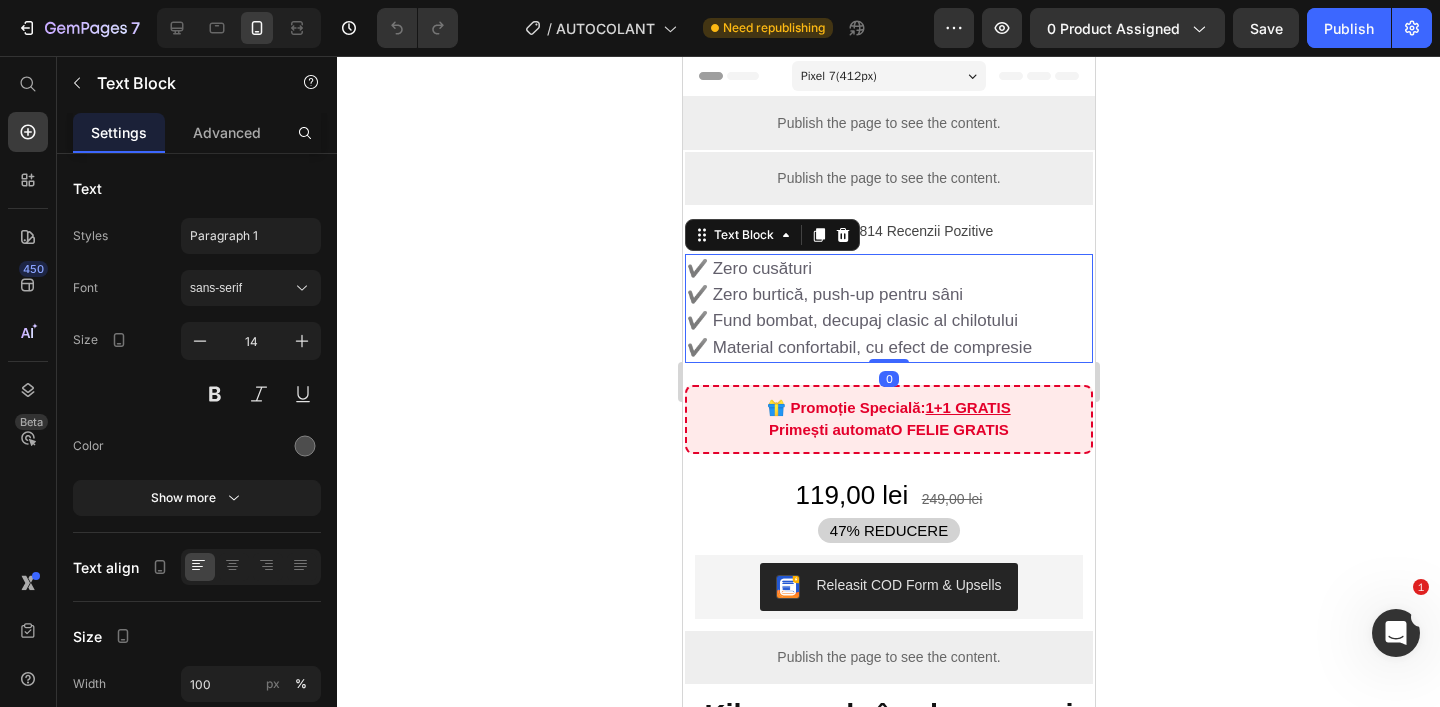 click on "✔️ Zero cusături" at bounding box center [748, 268] 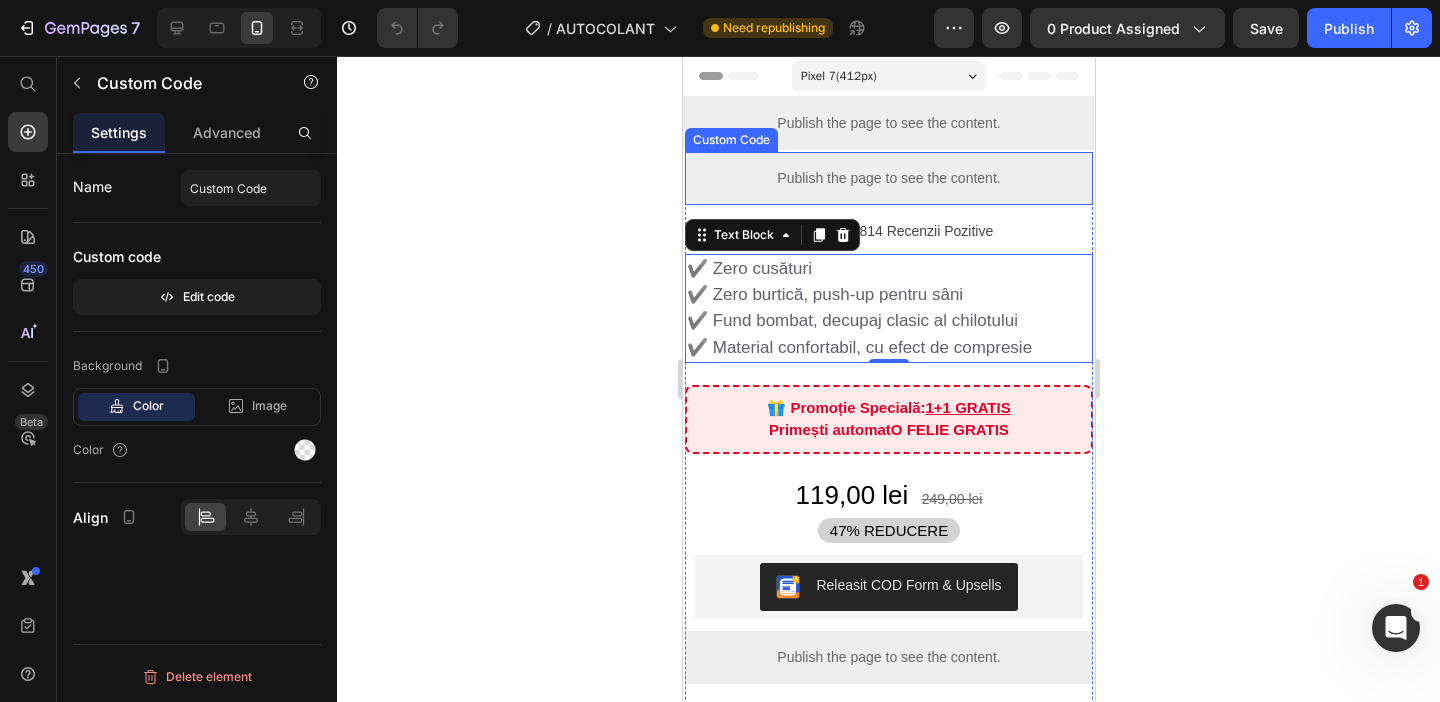 click on "Publish the page to see the content." at bounding box center [888, 178] 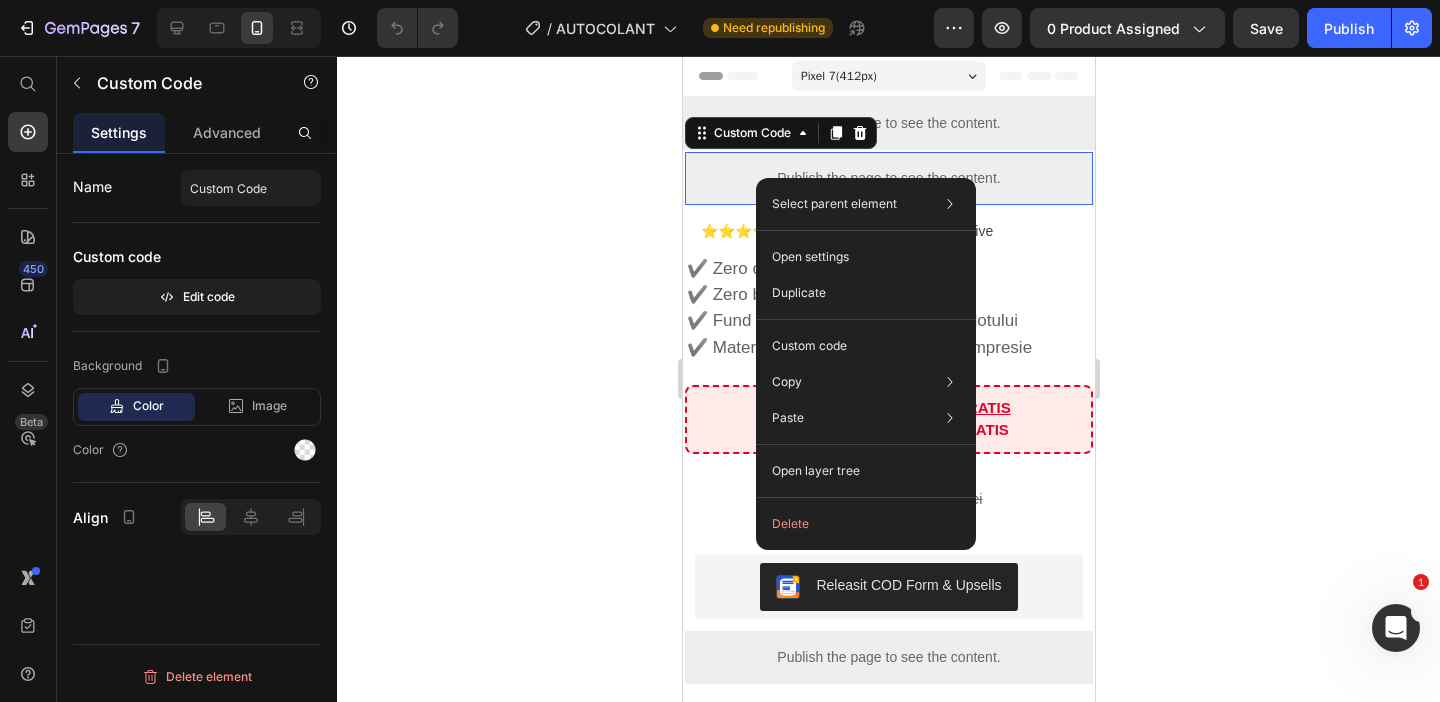 drag, startPoint x: 756, startPoint y: 178, endPoint x: 1440, endPoint y: 235, distance: 686.3709 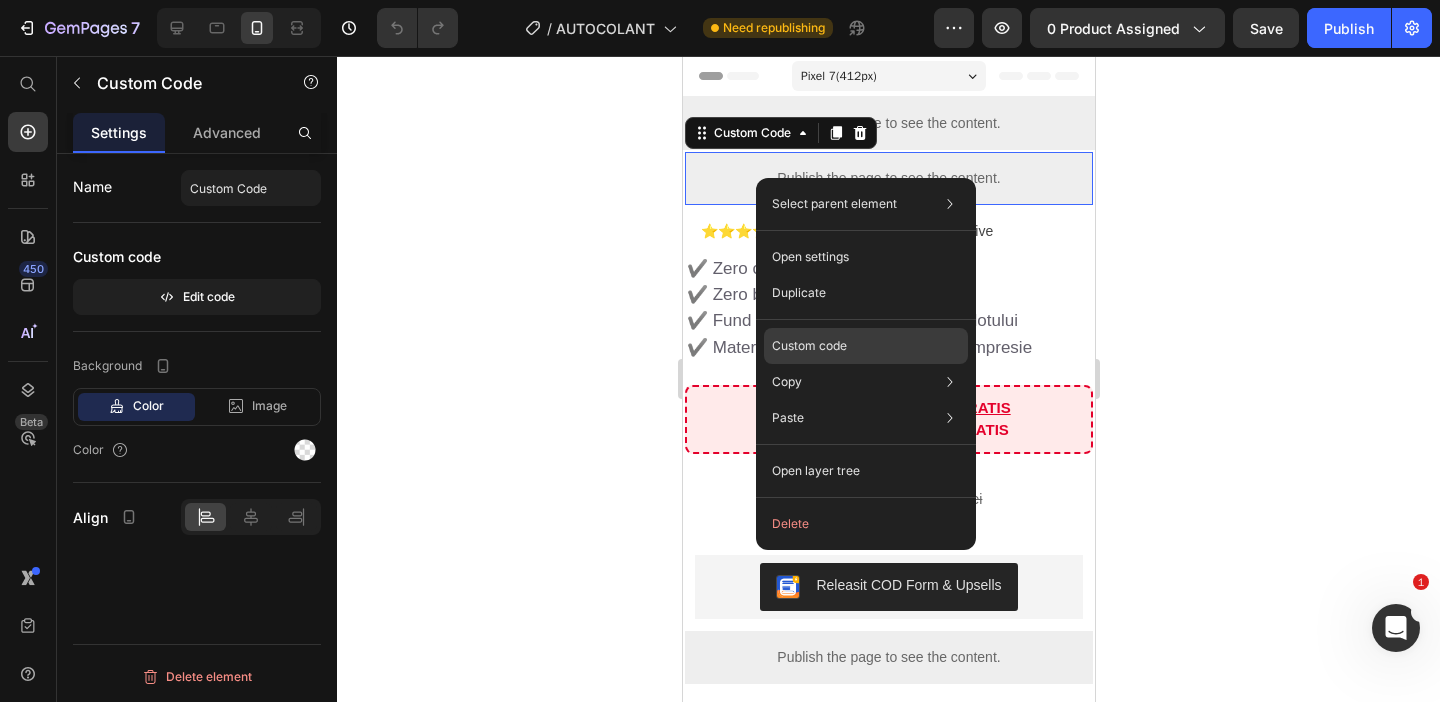 click on "Custom code" at bounding box center [809, 346] 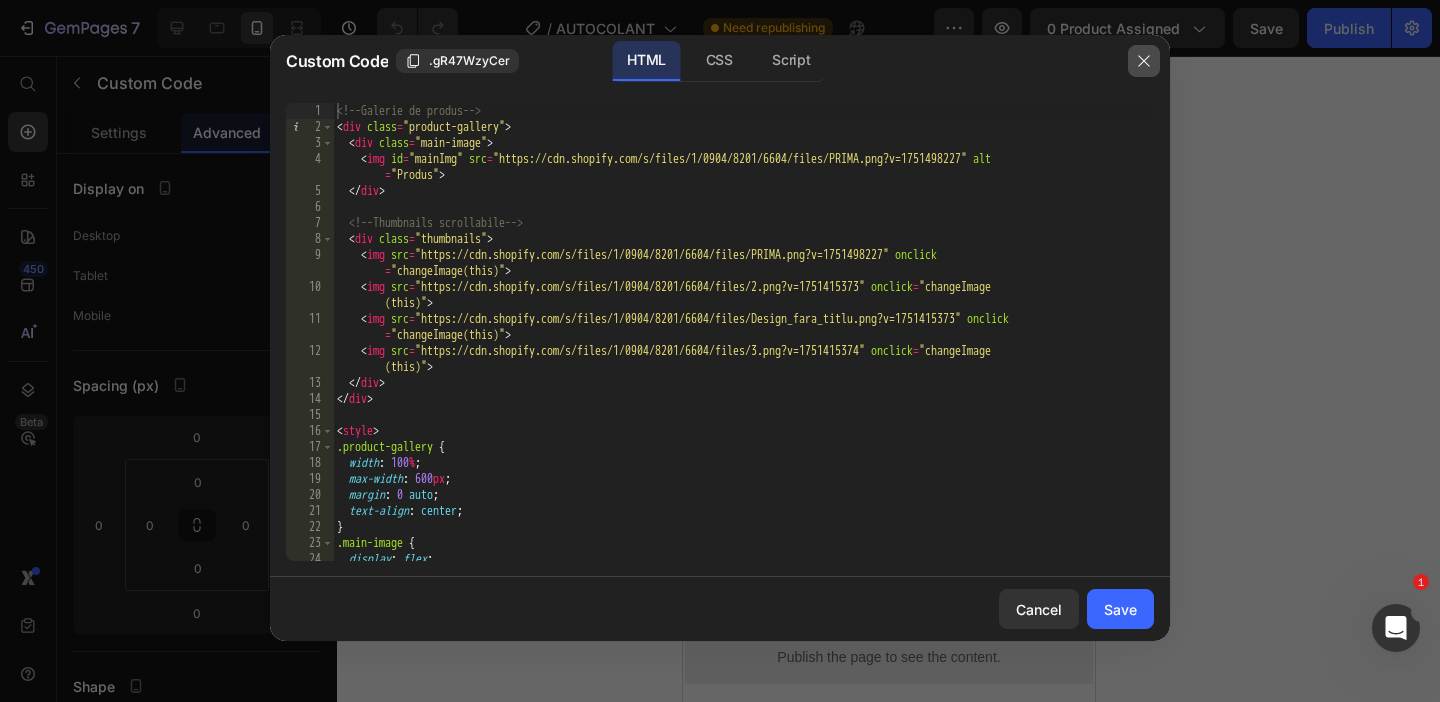 click at bounding box center [1144, 61] 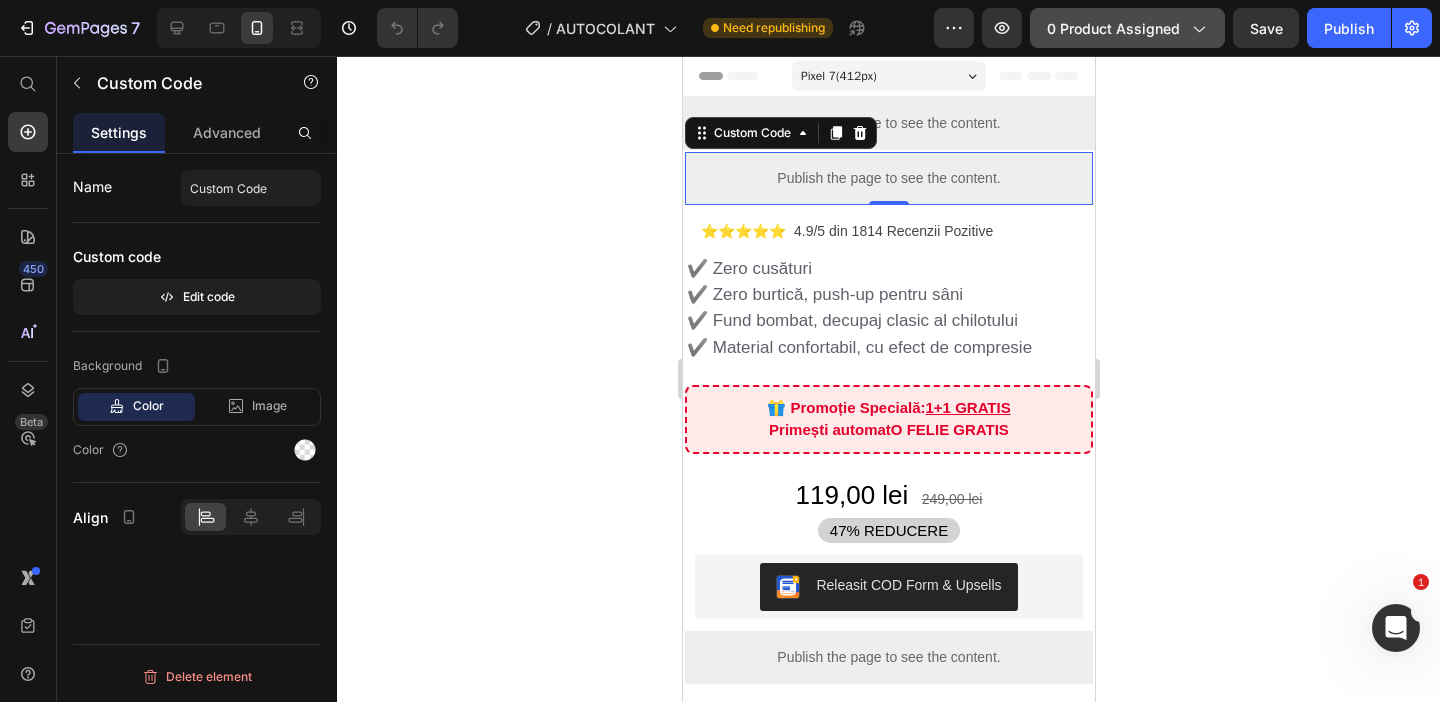 click on "0 product assigned" 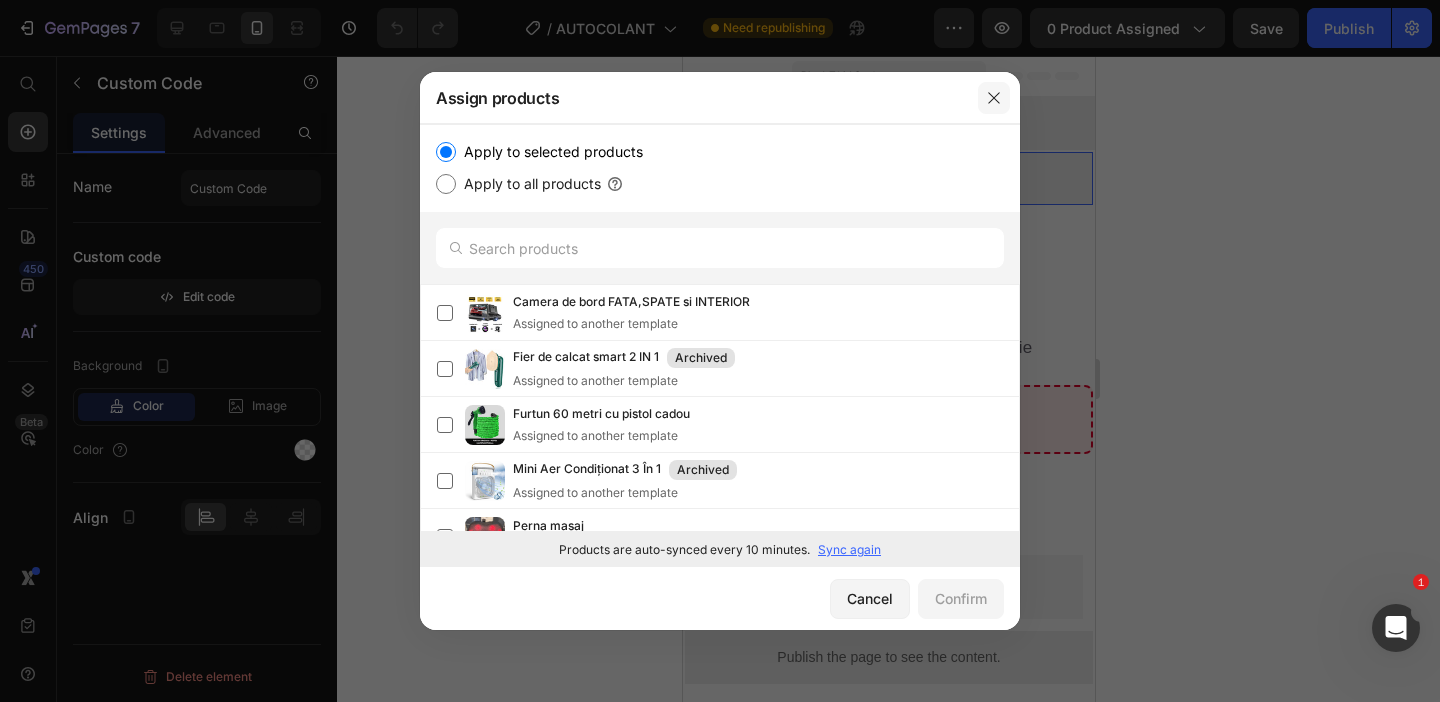 click at bounding box center (994, 98) 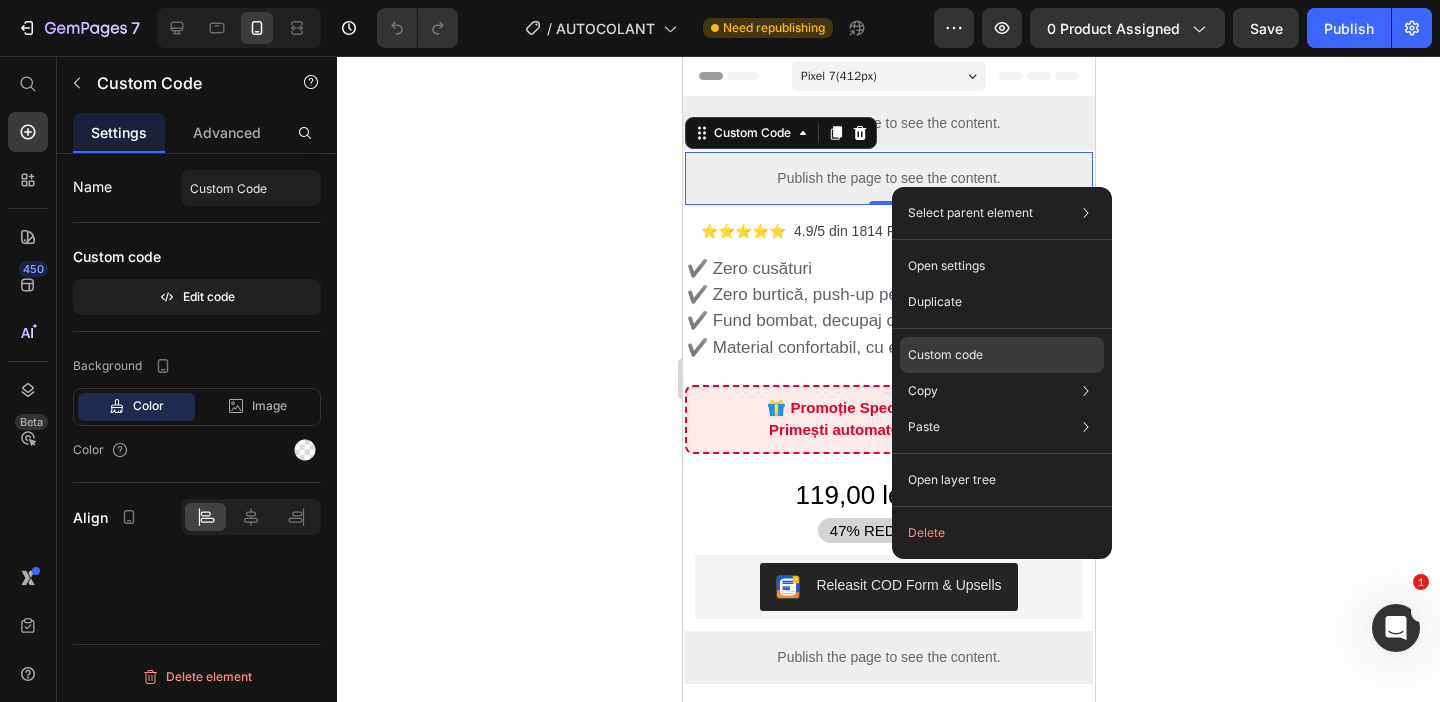 click on "Custom code" at bounding box center (945, 355) 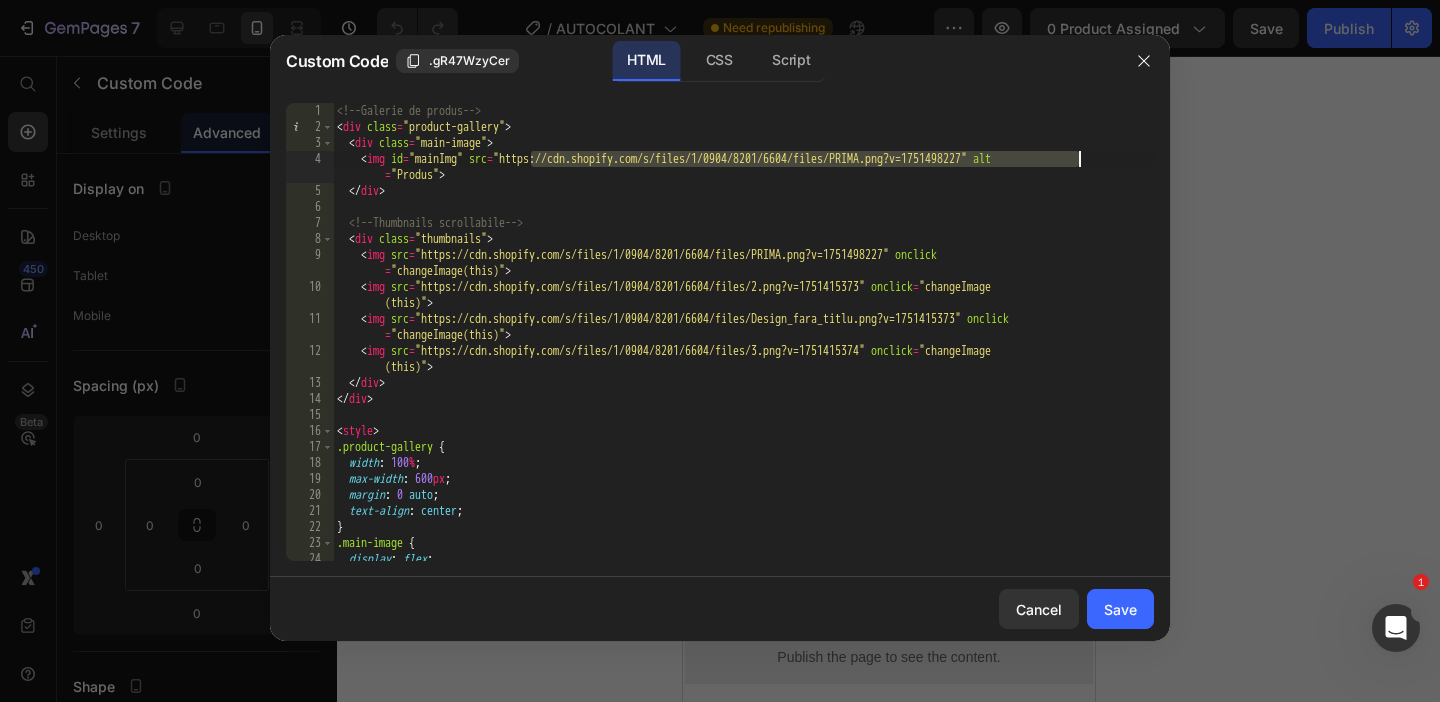 drag, startPoint x: 532, startPoint y: 157, endPoint x: 1076, endPoint y: 154, distance: 544.0083 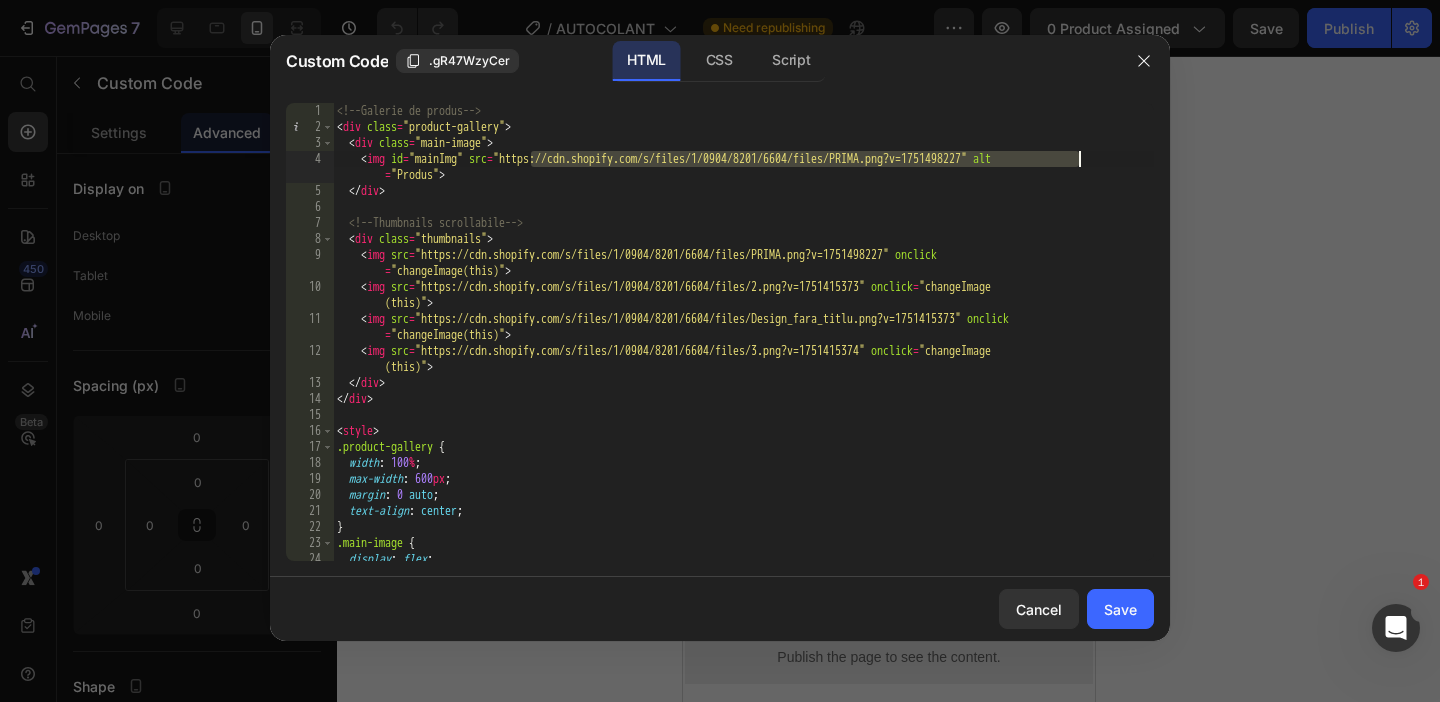 click on "<!--  Galerie de produs  --> < div   class = "product-gallery" >    < div   class = "main-image" >      < img   id = "mainImg"   src = "https://cdn.shopify.com/s/files/1/0904/8201/6604/files/PRIMA.png?v=1751498227"   alt          = "Produs" >    </ div >    <!--  Thumbnails scrollabile  -->    < div   class = "thumbnails" >      < img   src = "https://cdn.shopify.com/s/files/1/0904/8201/6604/files/PRIMA.png?v=1751498227"   onclick          = "changeImage(this)" >      < img   src = "https://cdn.shopify.com/s/files/1/0904/8201/6604/files/2.png?v=1751415373"   onclick = "changeImage          (this)" >      < img   src = "https://cdn.shopify.com/s/files/1/0904/8201/6604/files/Design_fara_titlu.png?v=1751415373"   onclick          = "changeImage(this)" >      < img   src = "https://cdn.shopify.com/s/files/1/0904/8201/6604/files/3.png?v=1751415374"   onclick = "changeImage          (this)" >    </ div > </ div > < style > .product-gallery   {    width :   100 % ;    :   600" at bounding box center (743, 348) 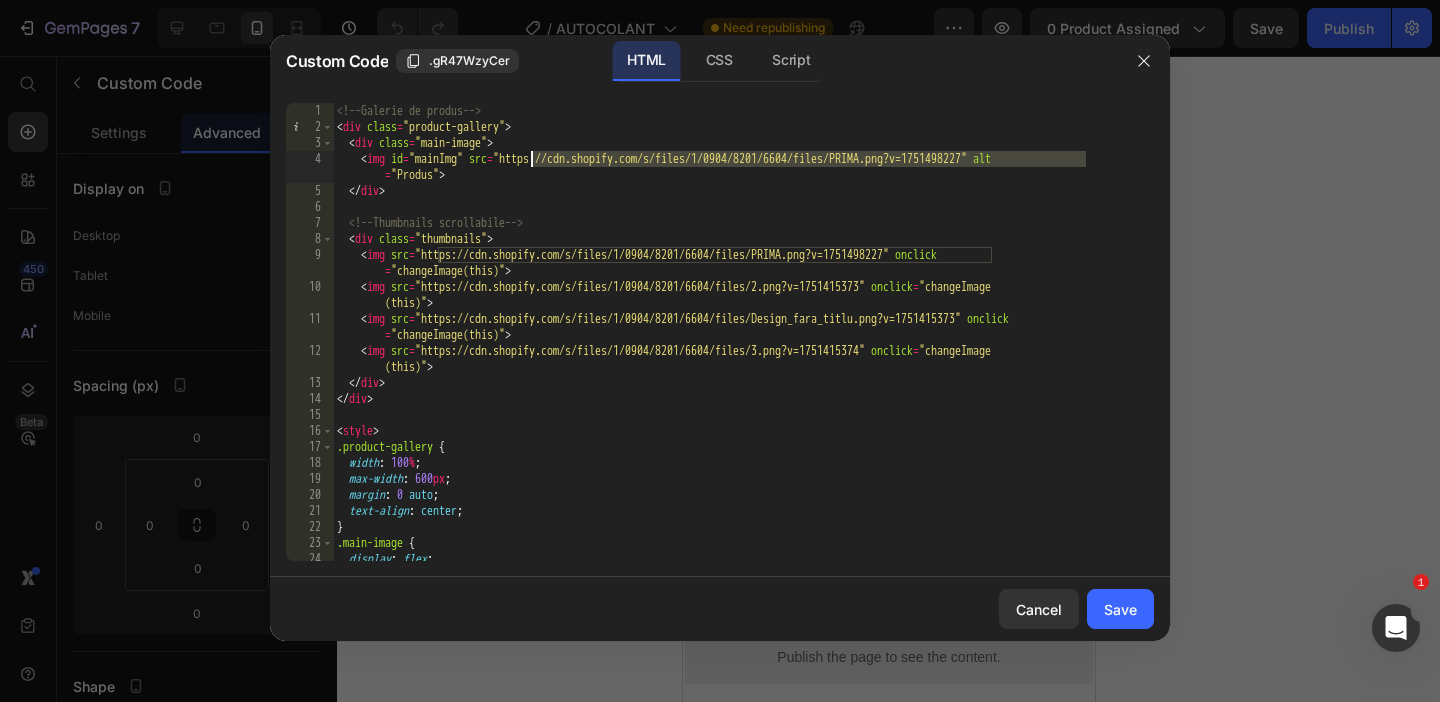 drag, startPoint x: 1087, startPoint y: 154, endPoint x: 531, endPoint y: 158, distance: 556.0144 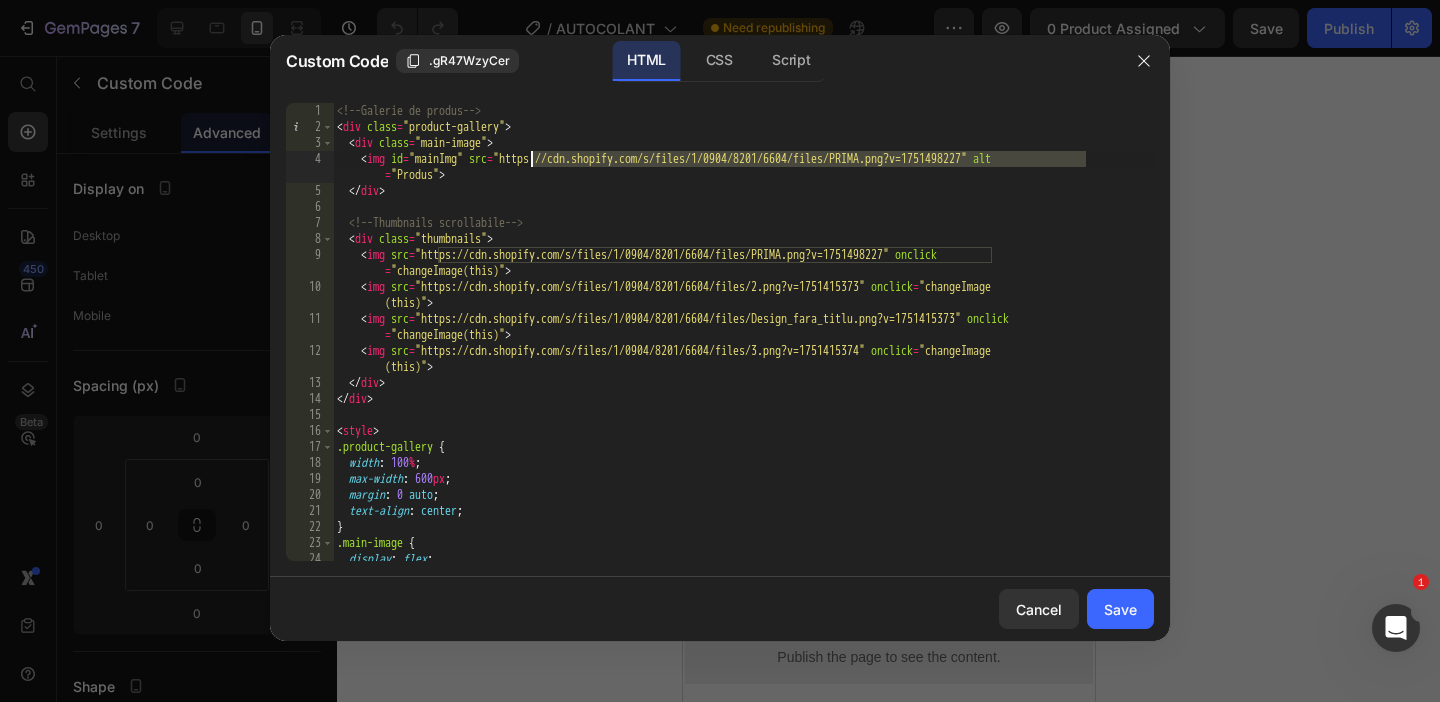 click on "<!--  Galerie de produs  --> < div   class = "product-gallery" >    < div   class = "main-image" >      < img   id = "mainImg"   src = "https://cdn.shopify.com/s/files/1/0904/8201/6604/files/PRIMA.png?v=1751498227"   alt          = "Produs" >    </ div >    <!--  Thumbnails scrollabile  -->    < div   class = "thumbnails" >      < img   src = "https://cdn.shopify.com/s/files/1/0904/8201/6604/files/PRIMA.png?v=1751498227"   onclick          = "changeImage(this)" >      < img   src = "https://cdn.shopify.com/s/files/1/0904/8201/6604/files/2.png?v=1751415373"   onclick = "changeImage          (this)" >      < img   src = "https://cdn.shopify.com/s/files/1/0904/8201/6604/files/Design_fara_titlu.png?v=1751415373"   onclick          = "changeImage(this)" >      < img   src = "https://cdn.shopify.com/s/files/1/0904/8201/6604/files/3.png?v=1751415374"   onclick = "changeImage          (this)" >    </ div > </ div > < style > .product-gallery   {    width :   100 % ;    :   600" at bounding box center (743, 348) 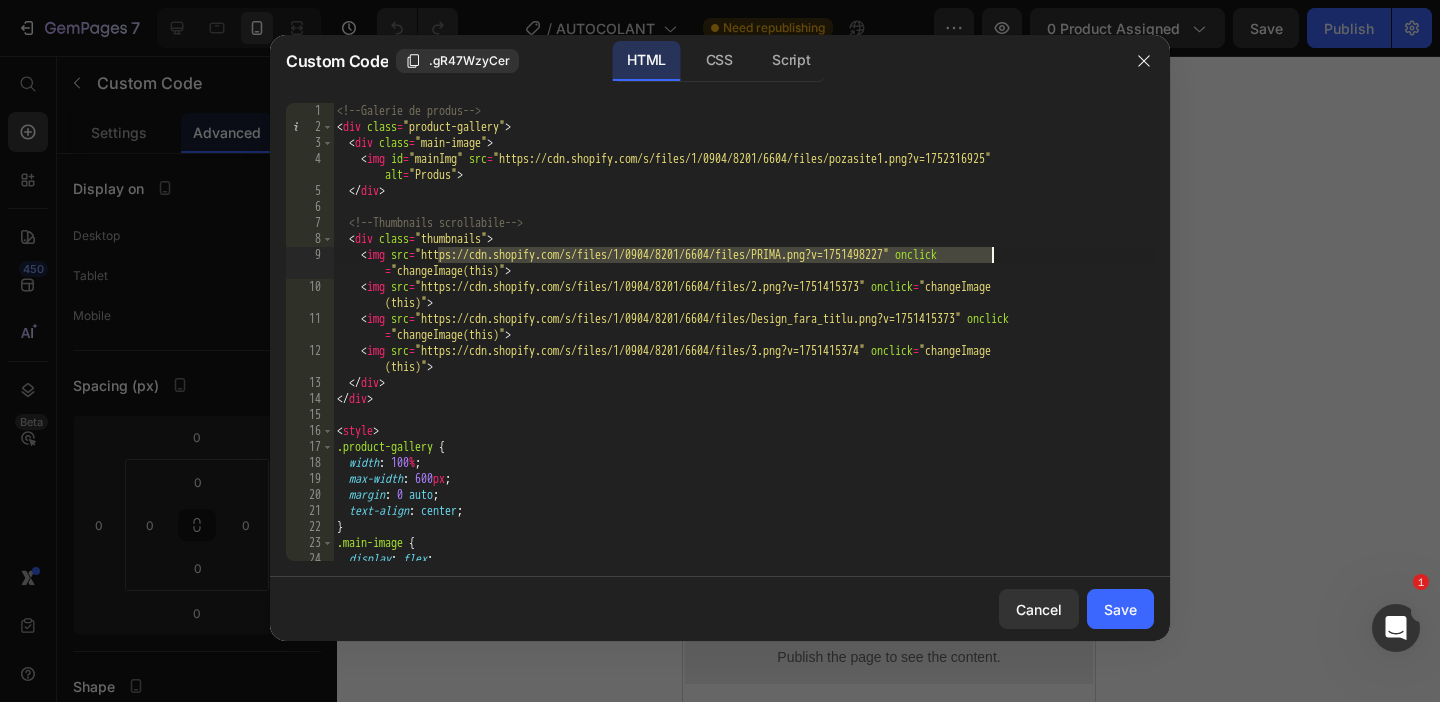 drag, startPoint x: 437, startPoint y: 254, endPoint x: 990, endPoint y: 254, distance: 553 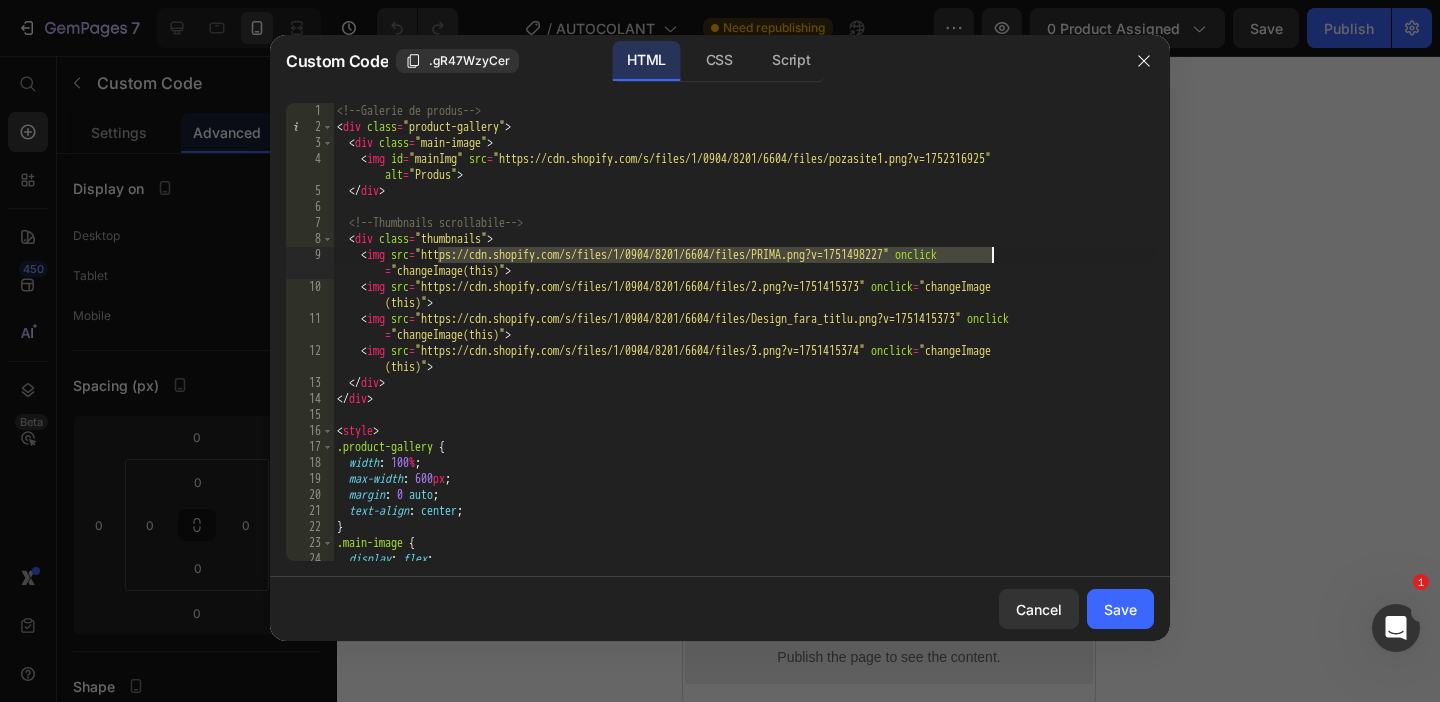 click on "<!--  Galerie de produs  --> < div   class = "product-gallery" >    < div   class = "main-image" >      < img   id = "mainImg"   src = "https://cdn.shopify.com/s/files/1/0904/8201/6604/files/pozasite1.png?v=1752316925"            alt = "Produs" >    </ div >    <!--  Thumbnails scrollabile  -->    < div   class = "thumbnails" >      < img   src = "https://cdn.shopify.com/s/files/1/0904/8201/6604/files/PRIMA.png?v=1751498227"   onclick          = "changeImage(this)" >      < img   src = "https://cdn.shopify.com/s/files/1/0904/8201/6604/files/2.png?v=1751415373"   onclick = "changeImage          (this)" >      < img   src = "https://cdn.shopify.com/s/files/1/0904/8201/6604/files/Design_fara_titlu.png?v=1751415373"   onclick          = "changeImage(this)" >      < img   src = "https://cdn.shopify.com/s/files/1/0904/8201/6604/files/3.png?v=1751415374"   onclick = "changeImage          (this)" >    </ div > </ div > < style > .product-gallery   {    width :   100 % ;    :" at bounding box center (743, 348) 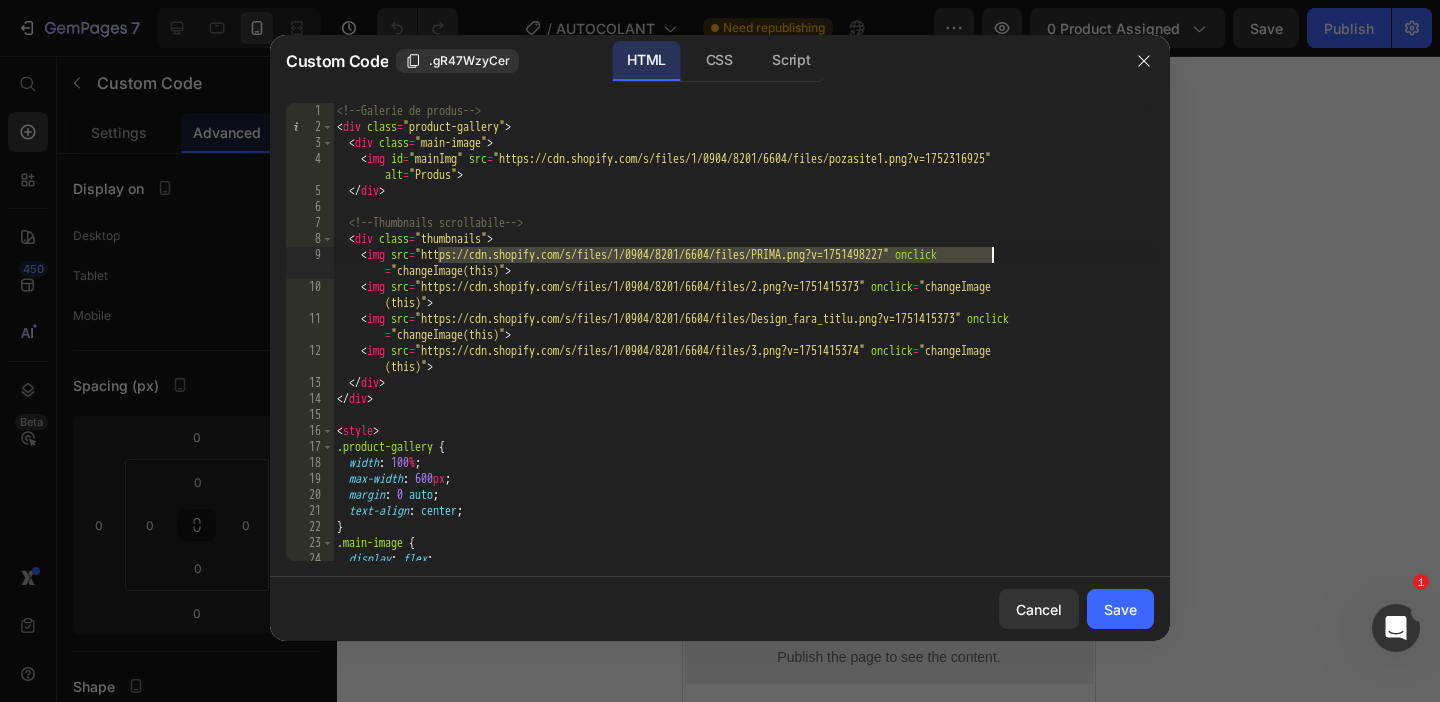 paste on "pozasite1.png?v=1752316925" 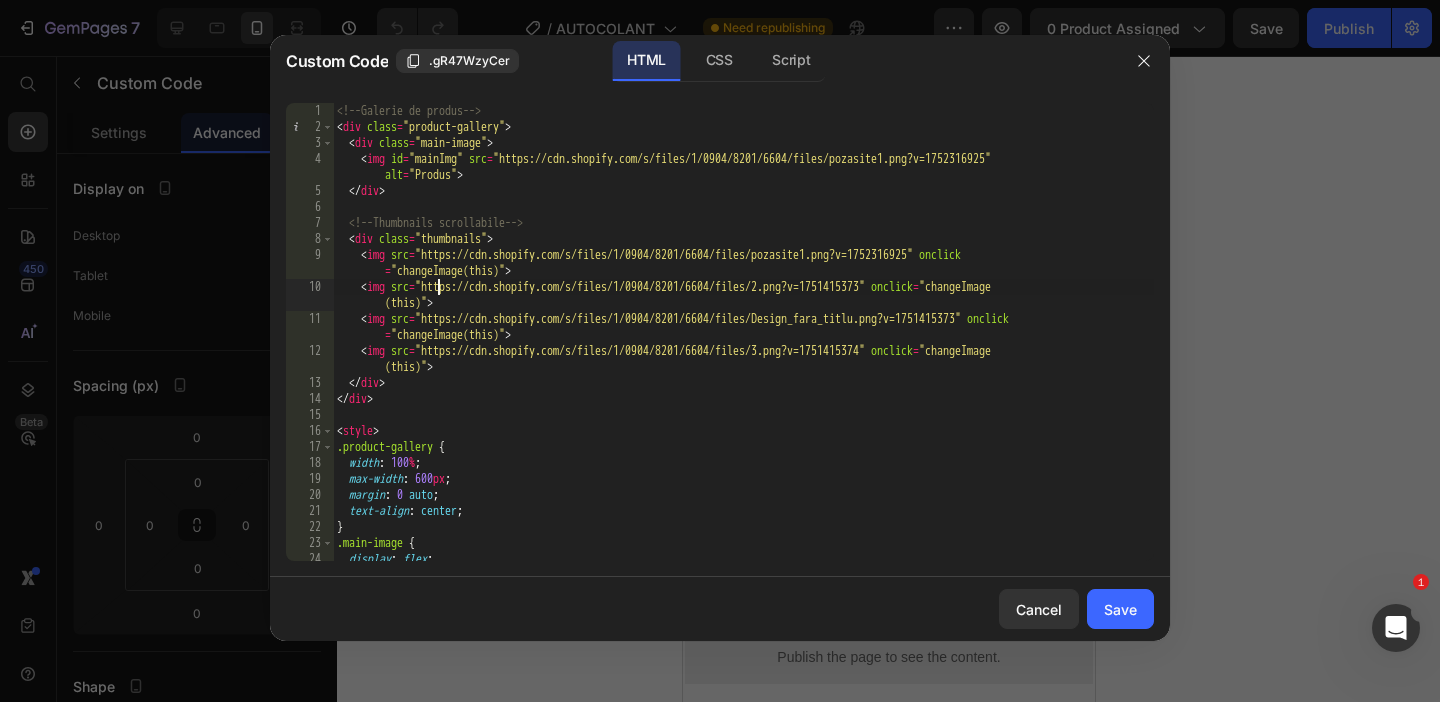 click on "<!--  Galerie de produs  --> < div   class = "product-gallery" >    < div   class = "main-image" >      < img   id = "mainImg"   src = "https://cdn.shopify.com/s/files/1/0904/8201/6604/files/pozasite1.png?v=1752316925"            alt = "Produs" >    </ div >    <!--  Thumbnails scrollabile  -->    < div   class = "thumbnails" >      < img   src = "https://cdn.shopify.com/s/files/1/0904/8201/6604/files/pozasite1.png?v=1752316925"   onclick          = "changeImage(this)" >      < img   src = "https://cdn.shopify.com/s/files/1/0904/8201/6604/files/2.png?v=1751415373"   onclick = "changeImage          (this)" >      < img   src = "https://cdn.shopify.com/s/files/1/0904/8201/6604/files/Design_fara_titlu.png?v=1751415373"   onclick          = "changeImage(this)" >      < img   src = "https://cdn.shopify.com/s/files/1/0904/8201/6604/files/3.png?v=1751415374"   onclick = "changeImage          (this)" >    </ div > </ div > < style > .product-gallery   {    width :   100 % ;" at bounding box center [743, 348] 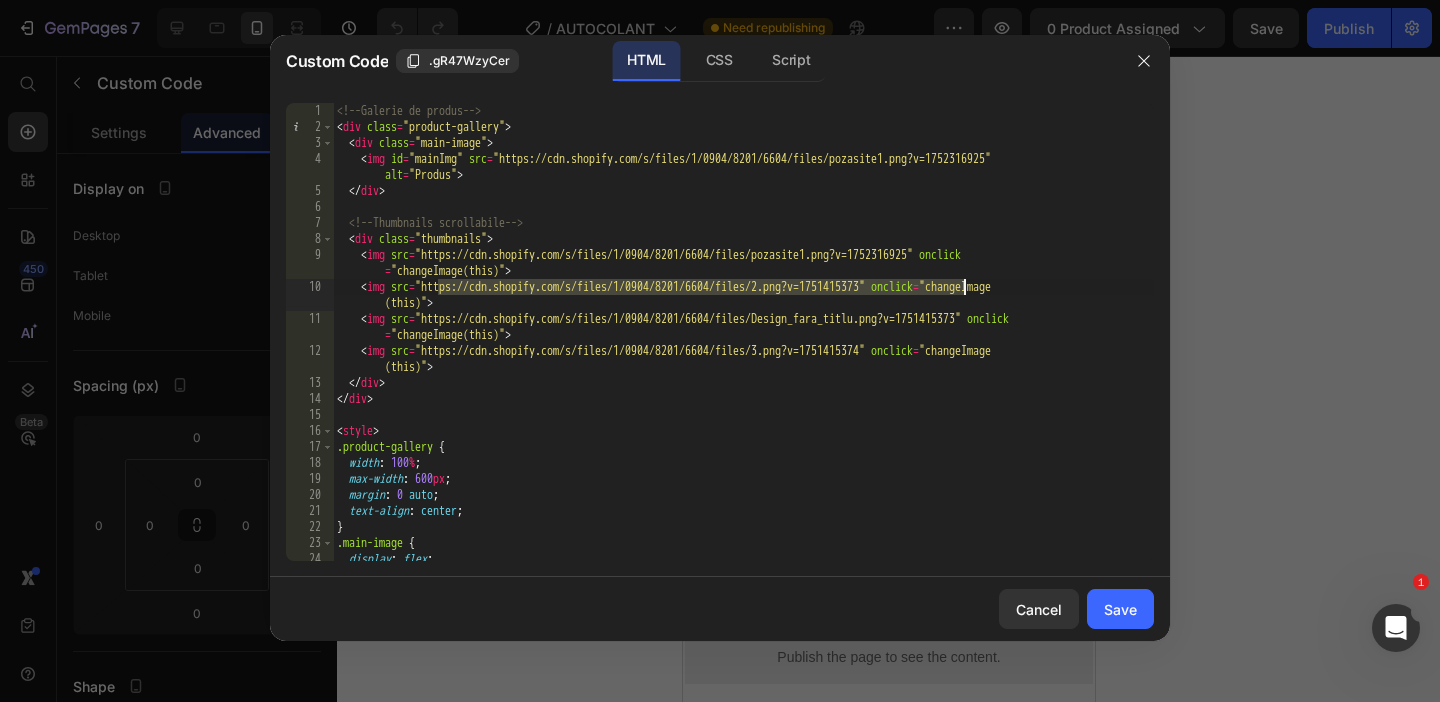 drag, startPoint x: 439, startPoint y: 290, endPoint x: 963, endPoint y: 285, distance: 524.02386 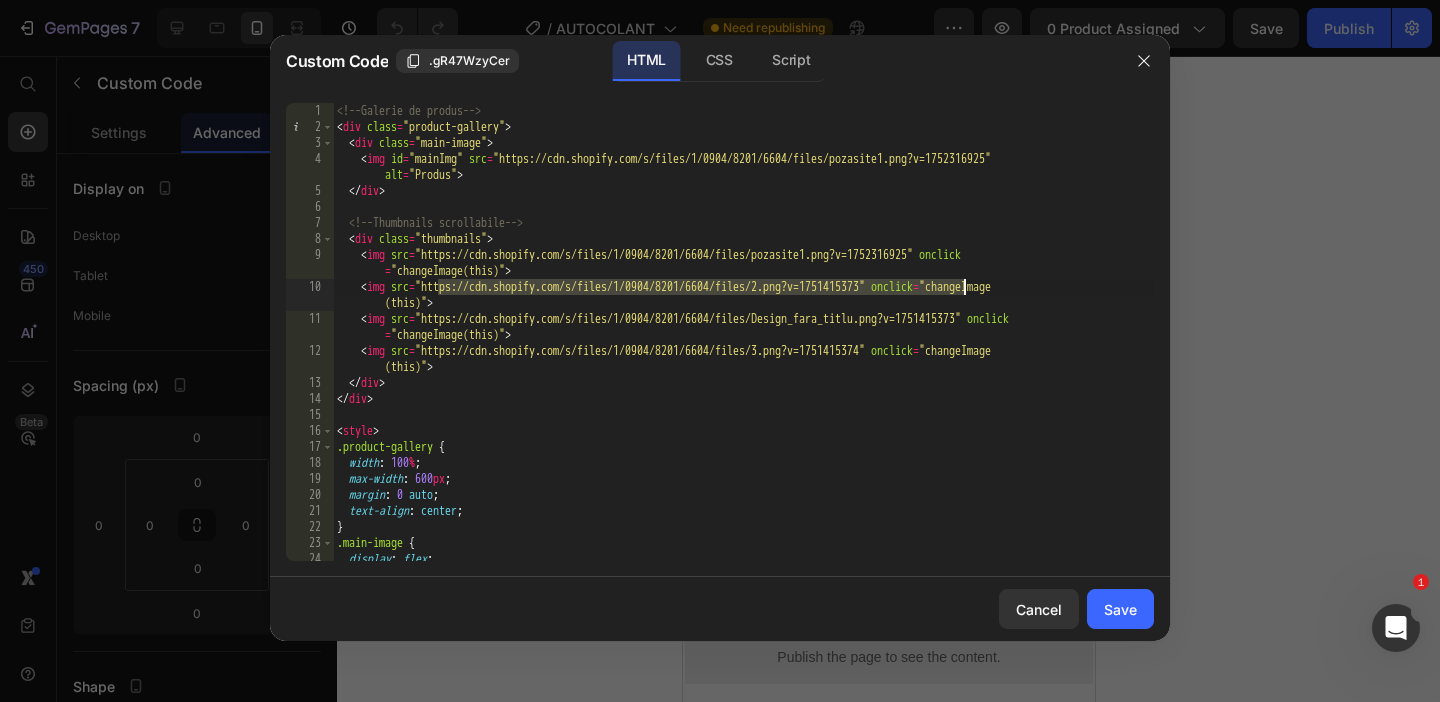 click on "<!--  Galerie de produs  --> < div   class = "product-gallery" >    < div   class = "main-image" >      < img   id = "mainImg"   src = "https://cdn.shopify.com/s/files/1/0904/8201/6604/files/pozasite1.png?v=1752316925"            alt = "Produs" >    </ div >    <!--  Thumbnails scrollabile  -->    < div   class = "thumbnails" >      < img   src = "https://cdn.shopify.com/s/files/1/0904/8201/6604/files/pozasite1.png?v=1752316925"   onclick          = "changeImage(this)" >      < img   src = "https://cdn.shopify.com/s/files/1/0904/8201/6604/files/2.png?v=1751415373"   onclick = "changeImage          (this)" >      < img   src = "https://cdn.shopify.com/s/files/1/0904/8201/6604/files/Design_fara_titlu.png?v=1751415373"   onclick          = "changeImage(this)" >      < img   src = "https://cdn.shopify.com/s/files/1/0904/8201/6604/files/3.png?v=1751415374"   onclick = "changeImage          (this)" >    </ div > </ div > < style > .product-gallery   {    width :   100 % ;" at bounding box center [743, 348] 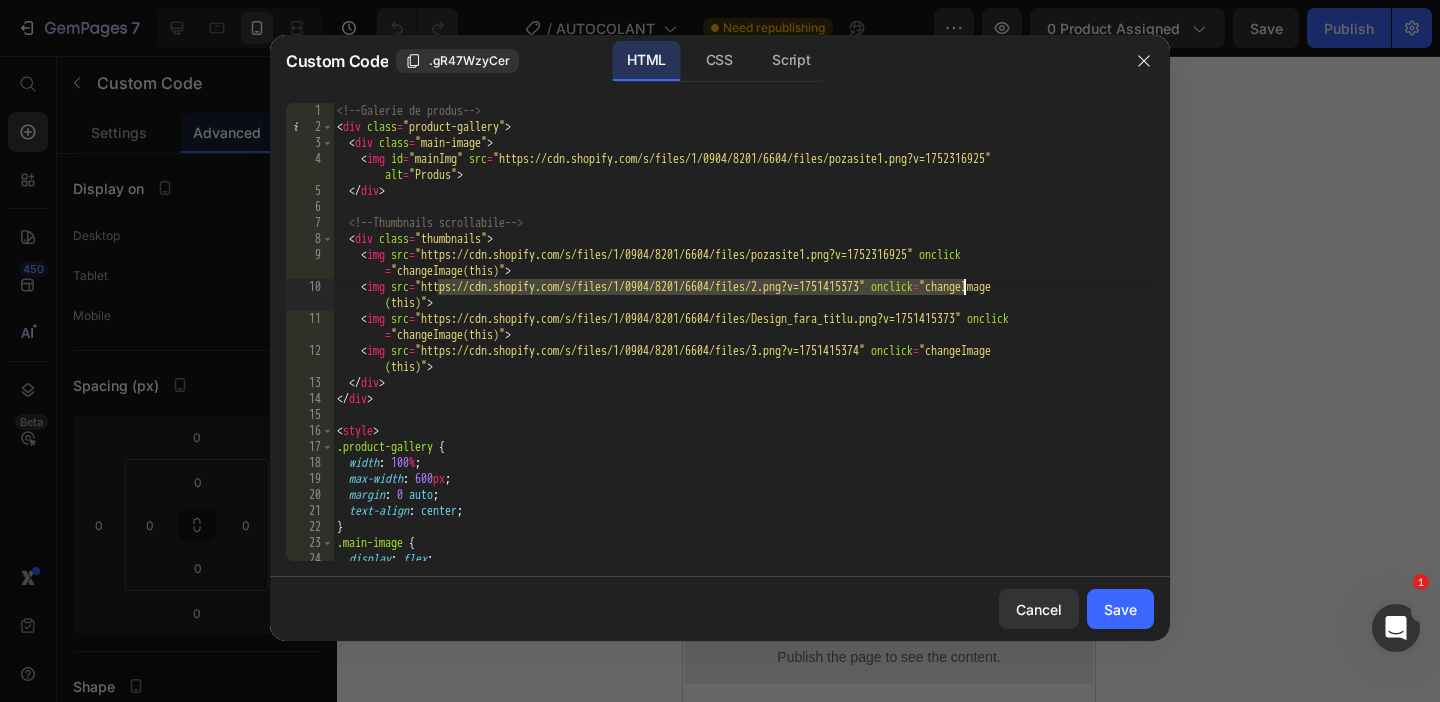paste on "pozasite_2.png?v=1752317014" 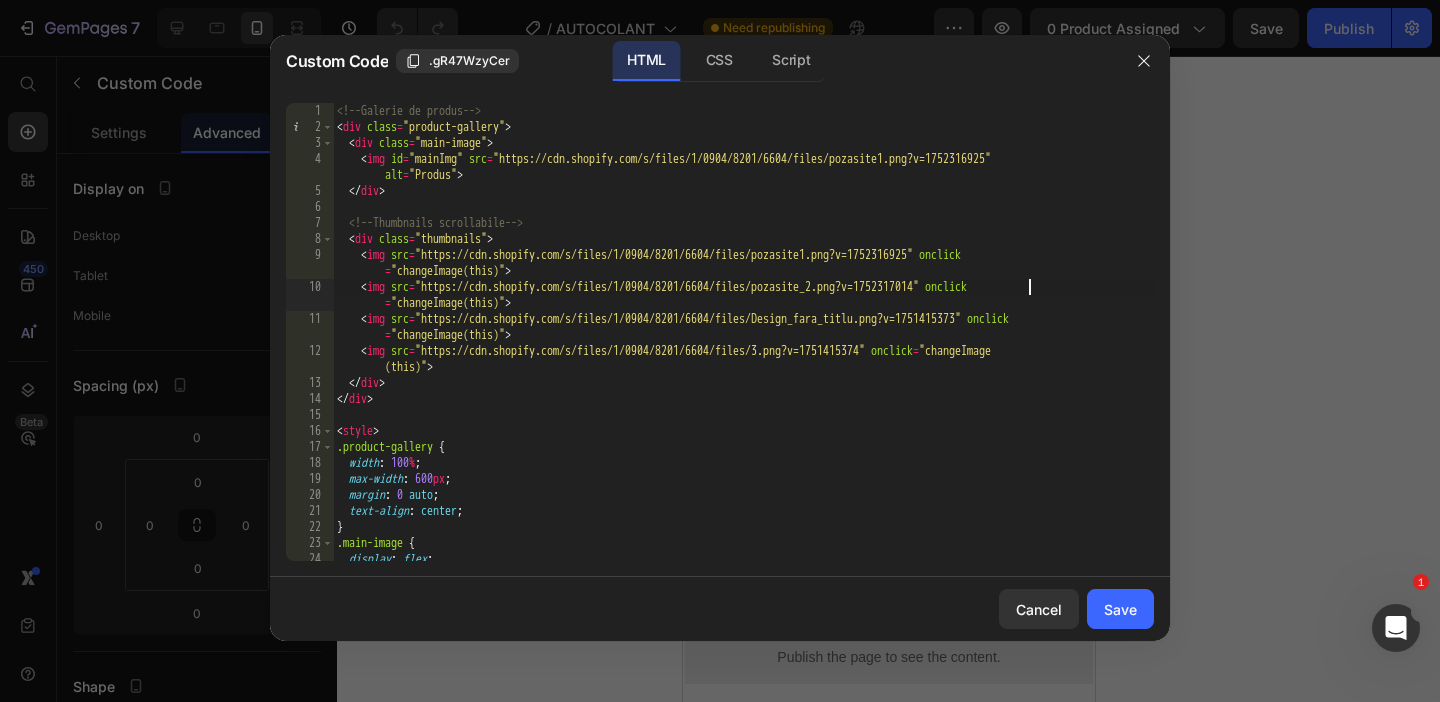 click on "<!--  Galerie de produs  --> < div   class = "product-gallery" >    < div   class = "main-image" >      < img   id = "mainImg"   src = "https://cdn.shopify.com/s/files/1/0904/8201/6604/files/pozasite1.png?v=1752316925"            alt = "Produs" >    </ div >    <!--  Thumbnails scrollabile  -->    < div   class = "thumbnails" >      < img   src = "https://cdn.shopify.com/s/files/1/0904/8201/6604/files/pozasite1.png?v=1752316925"   onclick          = "changeImage(this)" >      < img   src = "https://cdn.shopify.com/s/files/1/0904/8201/6604/files/pozasite_2.png?v=1752317014"   onclick          = "changeImage(this)" >      < img   src = "https://cdn.shopify.com/s/files/1/0904/8201/6604/files/Design_fara_titlu.png?v=1751415373"   onclick          = "changeImage(this)" >      < img   src = "https://cdn.shopify.com/s/files/1/0904/8201/6604/files/3.png?v=1751415374"   onclick = "changeImage          (this)" >    </ div > </ div > < style > .product-gallery   {    width :   100" at bounding box center [743, 348] 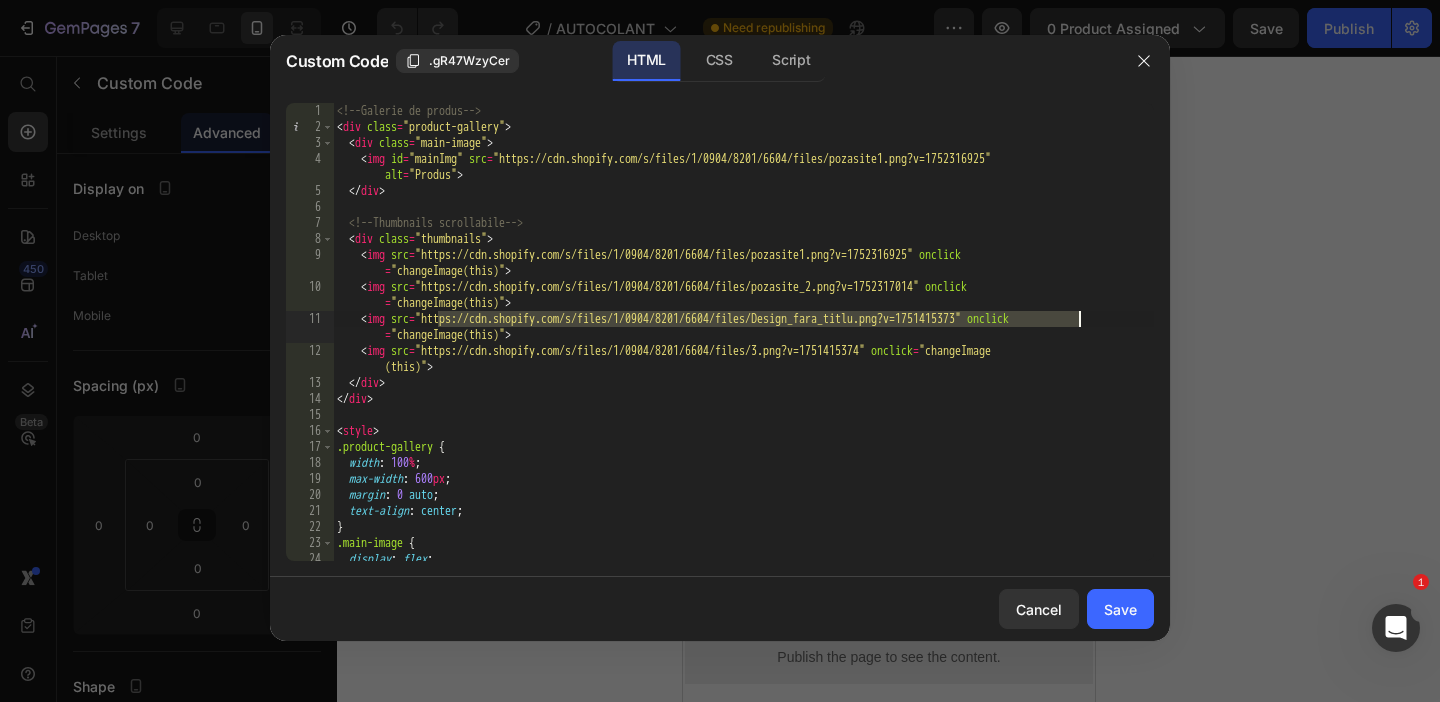 drag, startPoint x: 441, startPoint y: 314, endPoint x: 1078, endPoint y: 315, distance: 637.0008 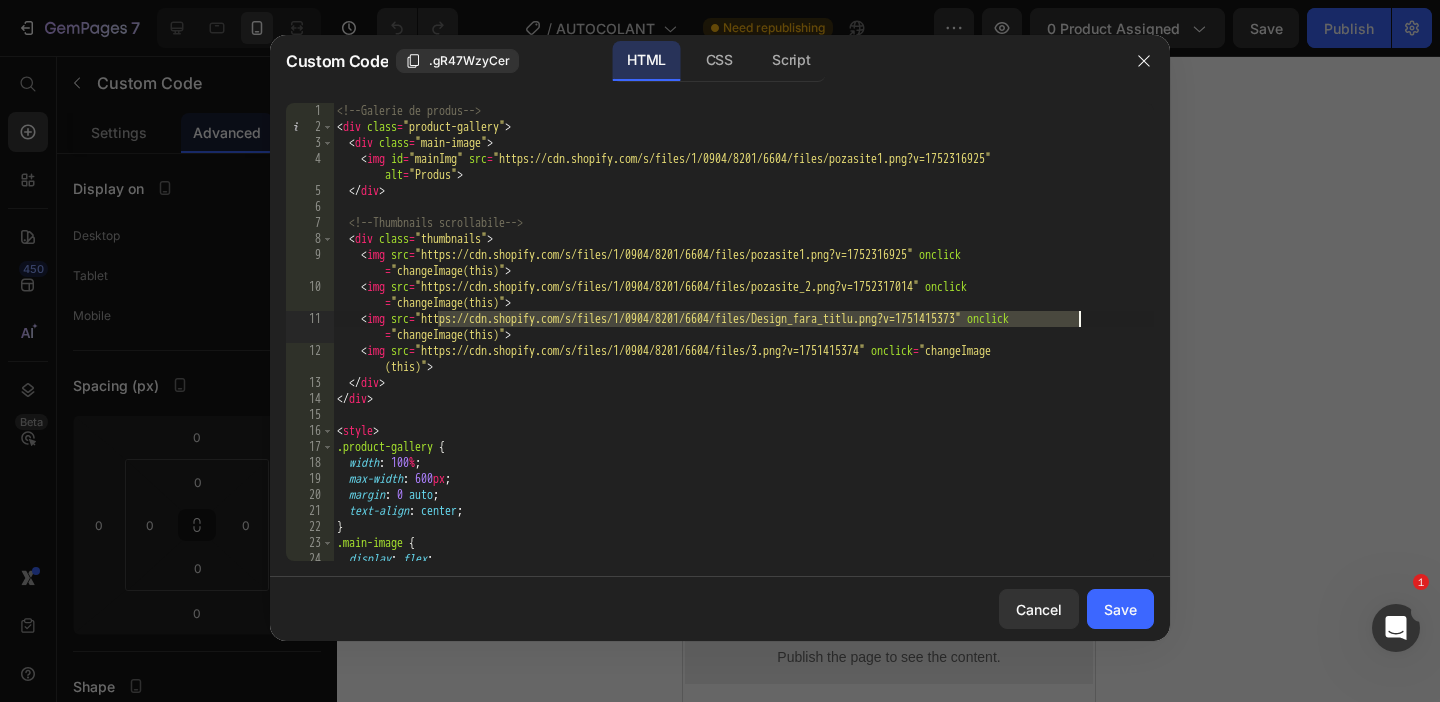 click on "<!--  Galerie de produs  --> < div   class = "product-gallery" >    < div   class = "main-image" >      < img   id = "mainImg"   src = "https://cdn.shopify.com/s/files/1/0904/8201/6604/files/pozasite1.png?v=1752316925"            alt = "Produs" >    </ div >    <!--  Thumbnails scrollabile  -->    < div   class = "thumbnails" >      < img   src = "https://cdn.shopify.com/s/files/1/0904/8201/6604/files/pozasite1.png?v=1752316925"   onclick          = "changeImage(this)" >      < img   src = "https://cdn.shopify.com/s/files/1/0904/8201/6604/files/pozasite_2.png?v=1752317014"   onclick          = "changeImage(this)" >      < img   src = "https://cdn.shopify.com/s/files/1/0904/8201/6604/files/Design_fara_titlu.png?v=1751415373"   onclick          = "changeImage(this)" >      < img   src = "https://cdn.shopify.com/s/files/1/0904/8201/6604/files/3.png?v=1751415374"   onclick = "changeImage          (this)" >    </ div > </ div > < style > .product-gallery   {    width :   100" at bounding box center [743, 348] 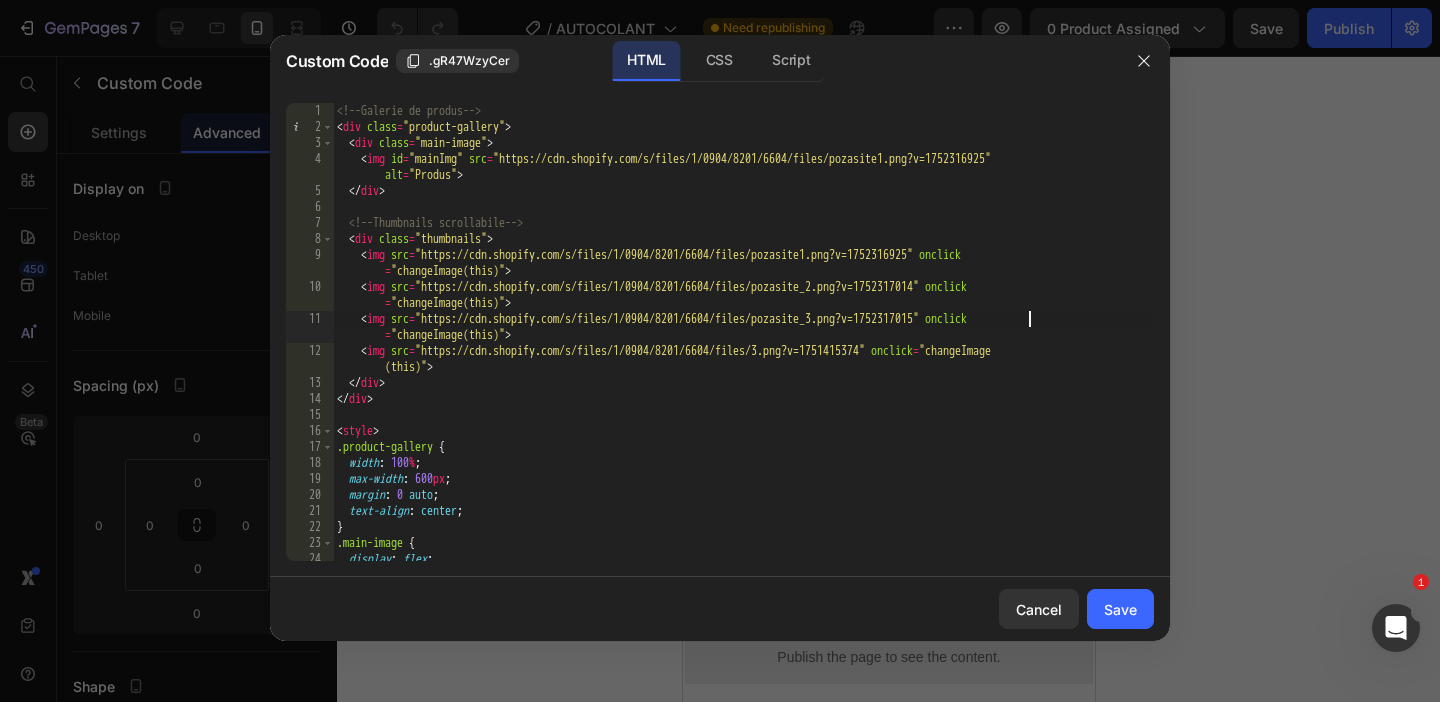 click on "<!--  Galerie de produs  --> < div   class = "product-gallery" >    < div   class = "main-image" >      < img   id = "mainImg"   src = "https://cdn.shopify.com/s/files/1/0904/8201/6604/files/pozasite1.png?v=1752316925"            alt = "Produs" >    </ div >    <!--  Thumbnails scrollabile  -->    < div   class = "thumbnails" >      < img   src = "https://cdn.shopify.com/s/files/1/0904/8201/6604/files/pozasite1.png?v=1752316925"   onclick          = "changeImage(this)" >      < img   src = "https://cdn.shopify.com/s/files/1/0904/8201/6604/files/pozasite_2.png?v=1752317014"   onclick          = "changeImage(this)" >      < img   src = "https://cdn.shopify.com/s/files/1/0904/8201/6604/files/pozasite_3.png?v=1752317015"   onclick          = "changeImage(this)" >      < img   src = "https://cdn.shopify.com/s/files/1/0904/8201/6604/files/3.png?v=1751415374"   onclick = "changeImage          (this)" >    </ div > </ div > < style > .product-gallery   {    width :   100 % ;" at bounding box center [743, 348] 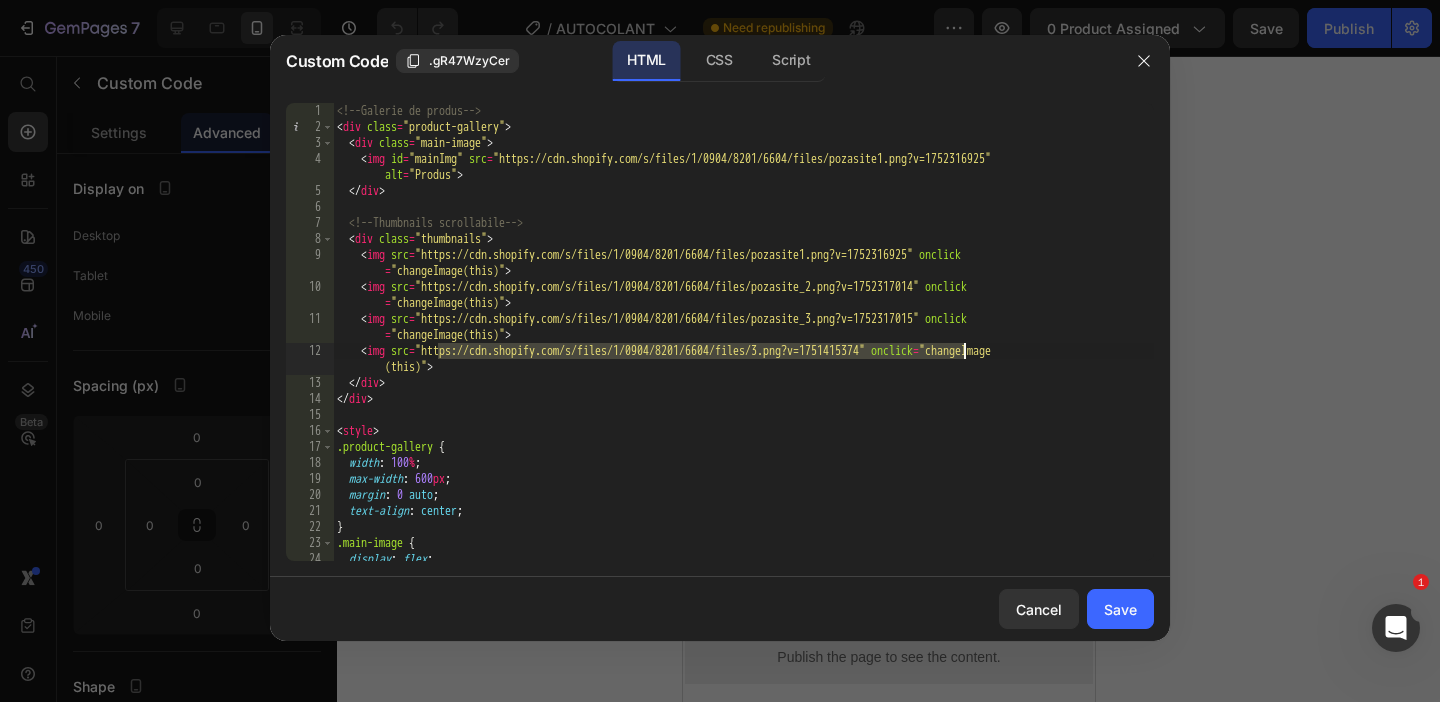 drag, startPoint x: 438, startPoint y: 351, endPoint x: 961, endPoint y: 351, distance: 523 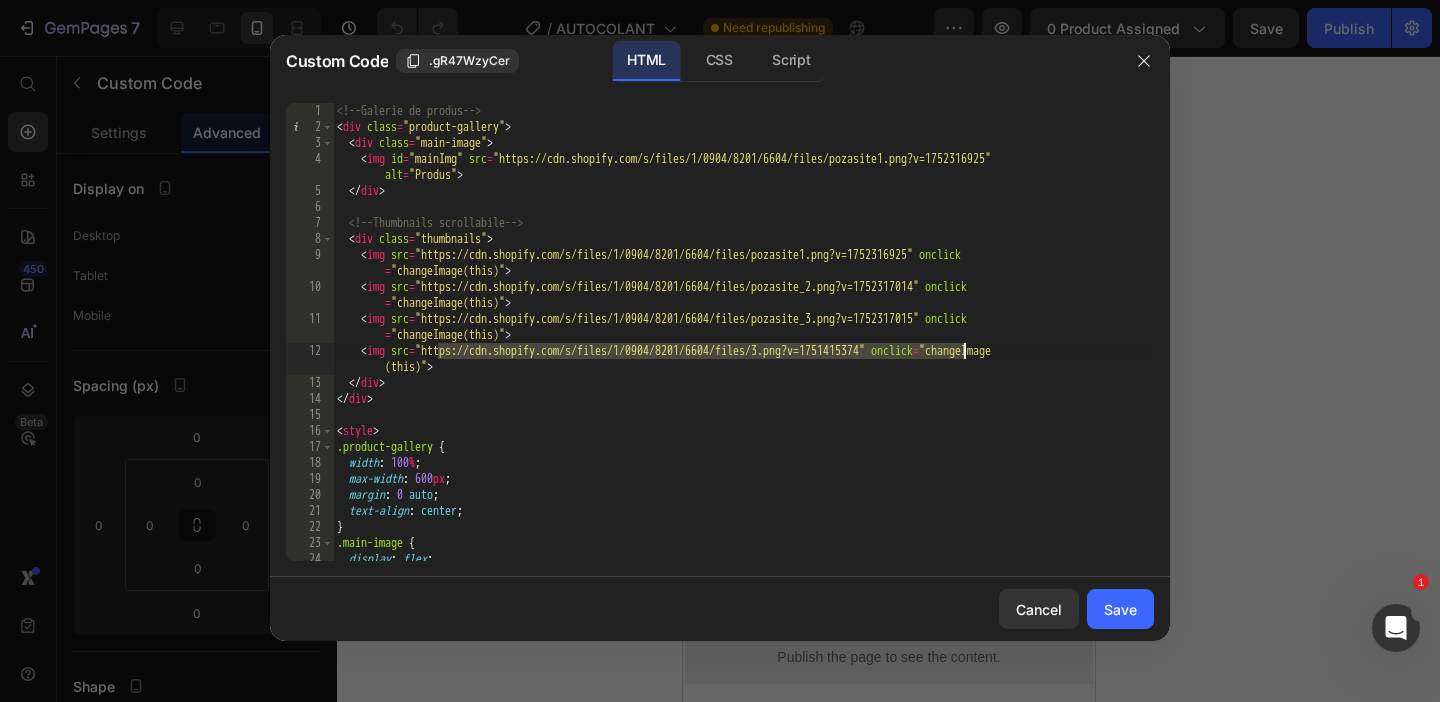 click on "<!--  Galerie de produs  --> < div   class = "product-gallery" >    < div   class = "main-image" >      < img   id = "mainImg"   src = "https://cdn.shopify.com/s/files/1/0904/8201/6604/files/pozasite1.png?v=1752316925"            alt = "Produs" >    </ div >    <!--  Thumbnails scrollabile  -->    < div   class = "thumbnails" >      < img   src = "https://cdn.shopify.com/s/files/1/0904/8201/6604/files/pozasite1.png?v=1752316925"   onclick          = "changeImage(this)" >      < img   src = "https://cdn.shopify.com/s/files/1/0904/8201/6604/files/pozasite_2.png?v=1752317014"   onclick          = "changeImage(this)" >      < img   src = "https://cdn.shopify.com/s/files/1/0904/8201/6604/files/pozasite_3.png?v=1752317015"   onclick          = "changeImage(this)" >      < img   src = "https://cdn.shopify.com/s/files/1/0904/8201/6604/files/3.png?v=1751415374"   onclick = "changeImage          (this)" >    </ div > </ div > < style > .product-gallery   {    width :   100 % ;" at bounding box center (743, 348) 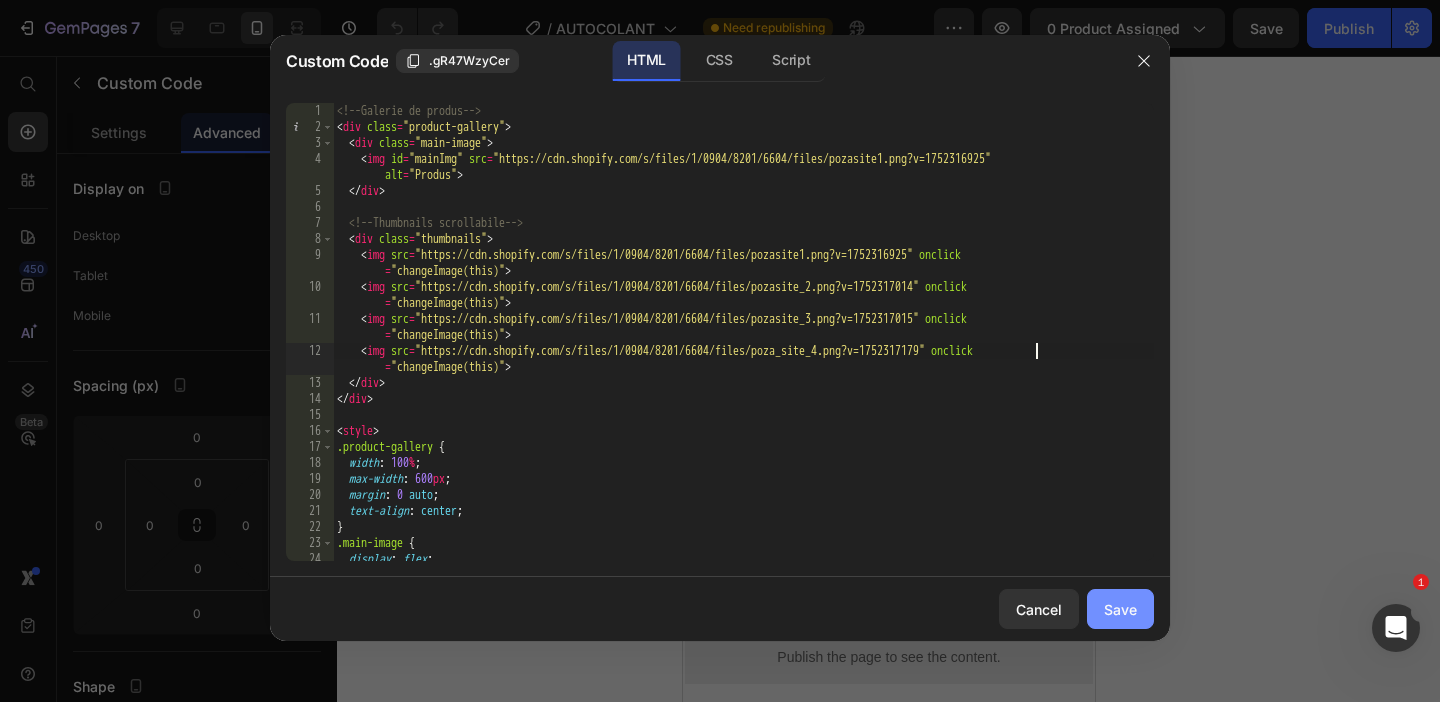 click on "Save" 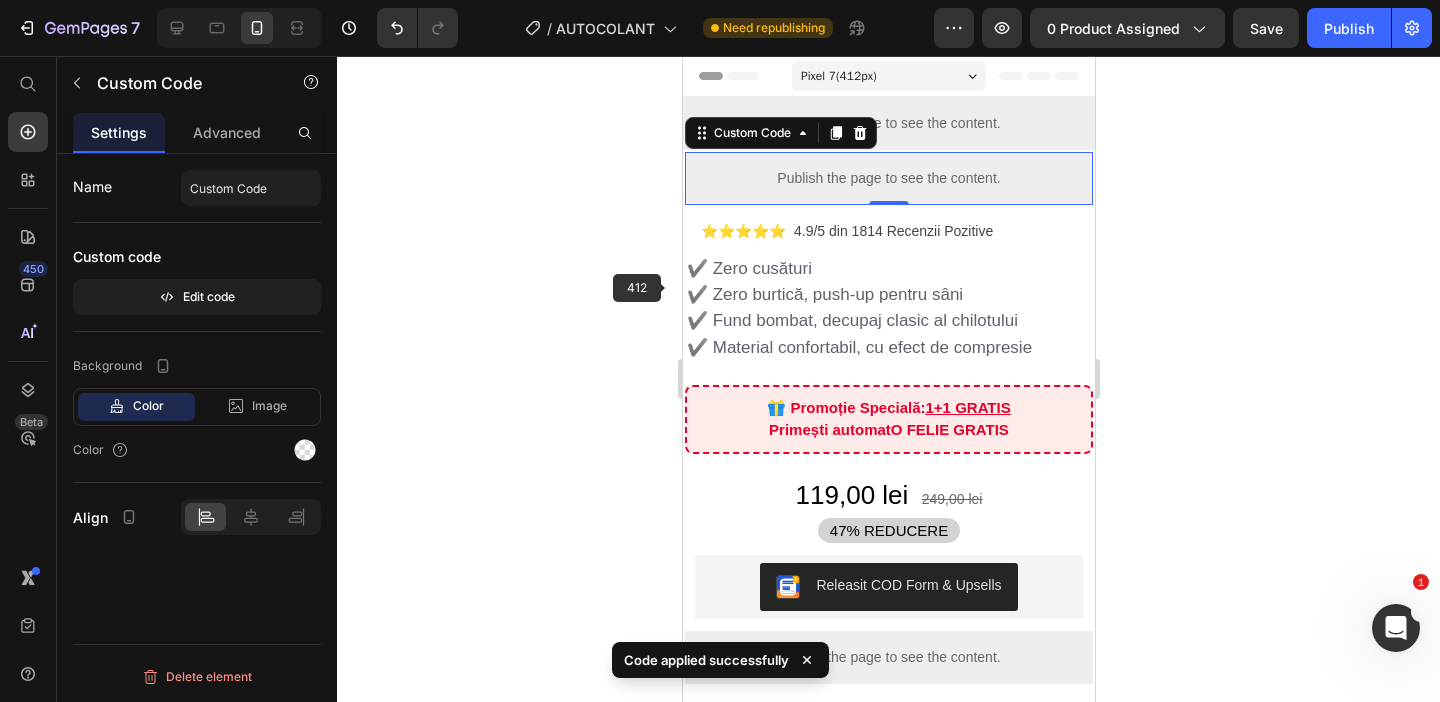click 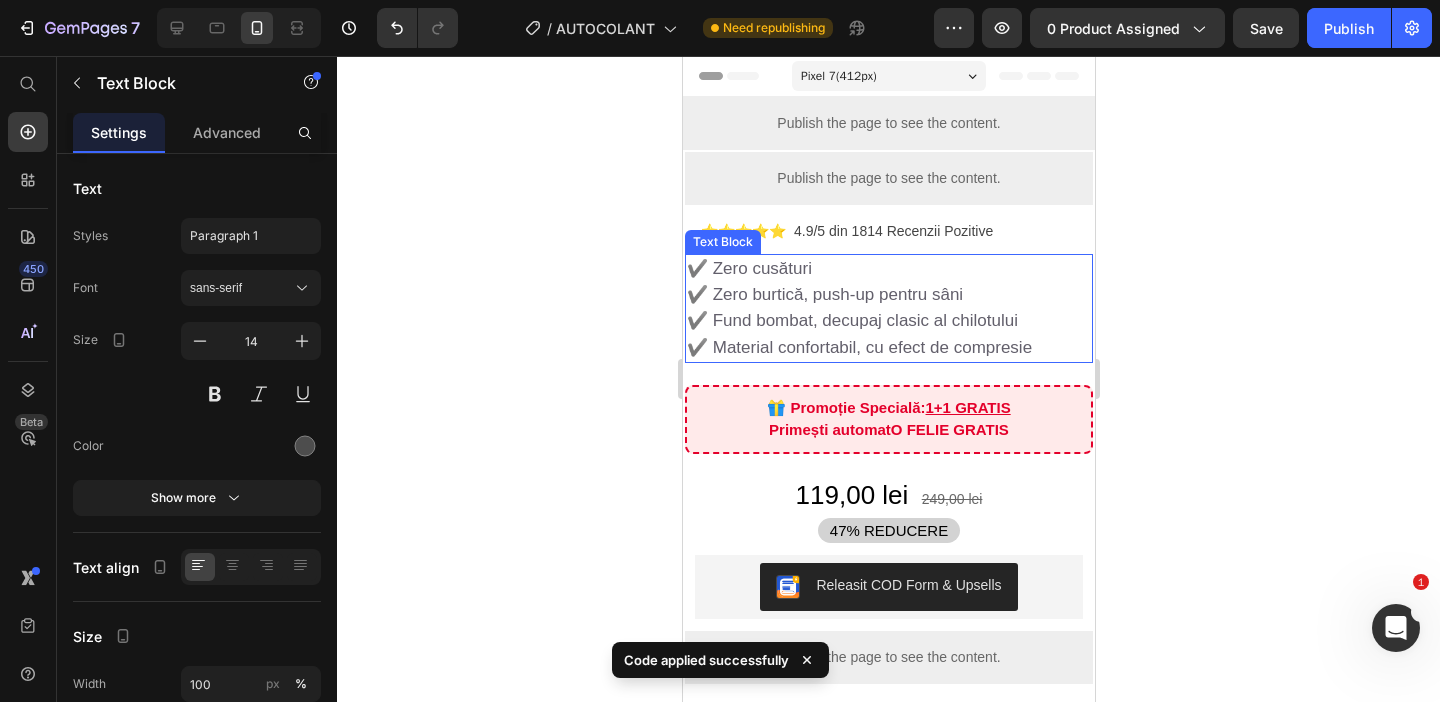click on "✔️ Fund bombat, decupaj clasic al chilotului" at bounding box center [851, 320] 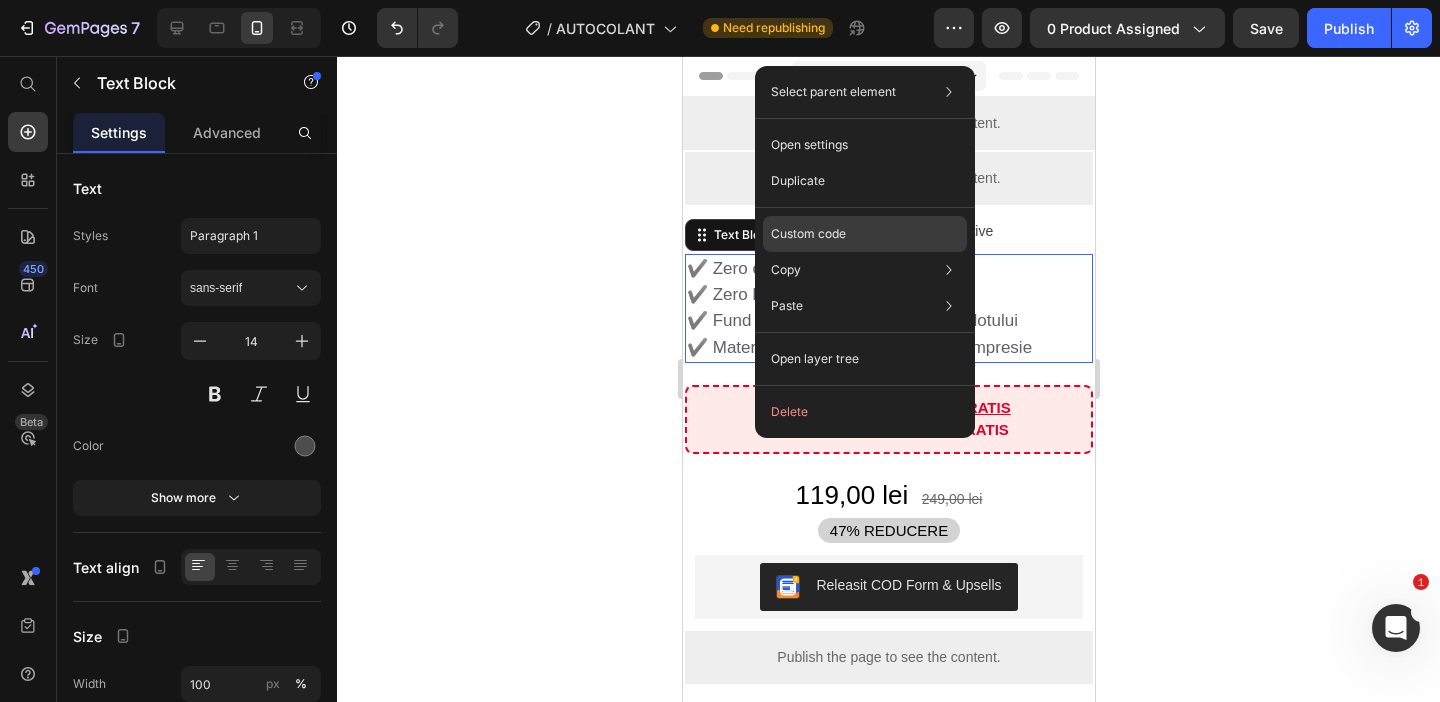 click on "Custom code" at bounding box center (808, 234) 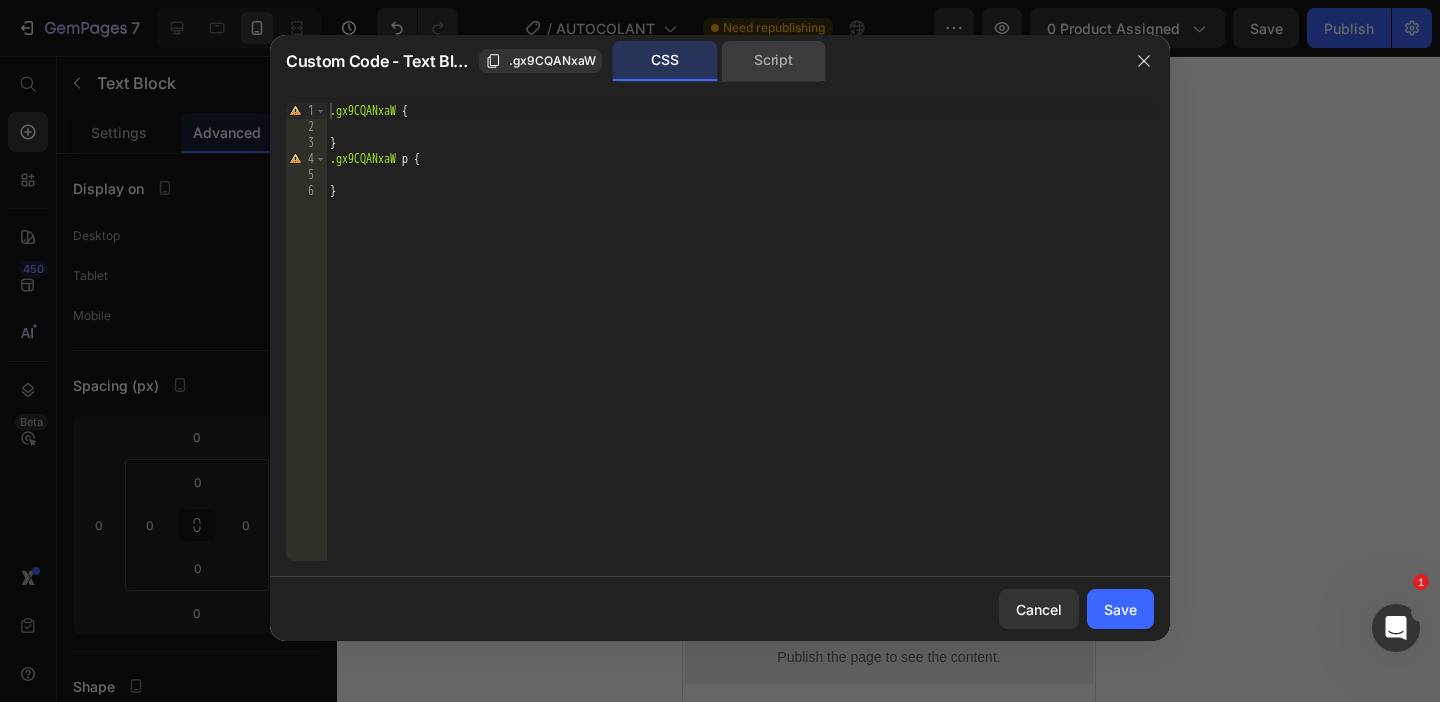 click on "Script" 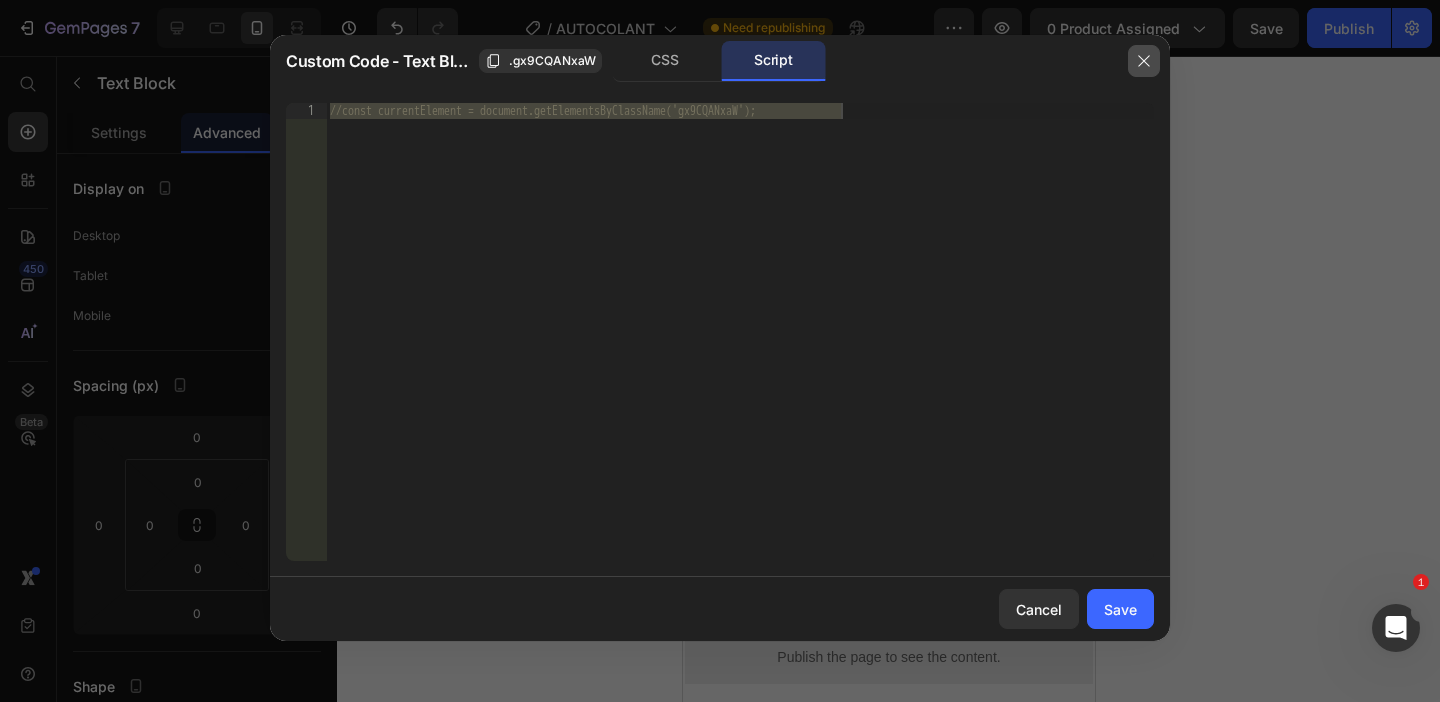 click 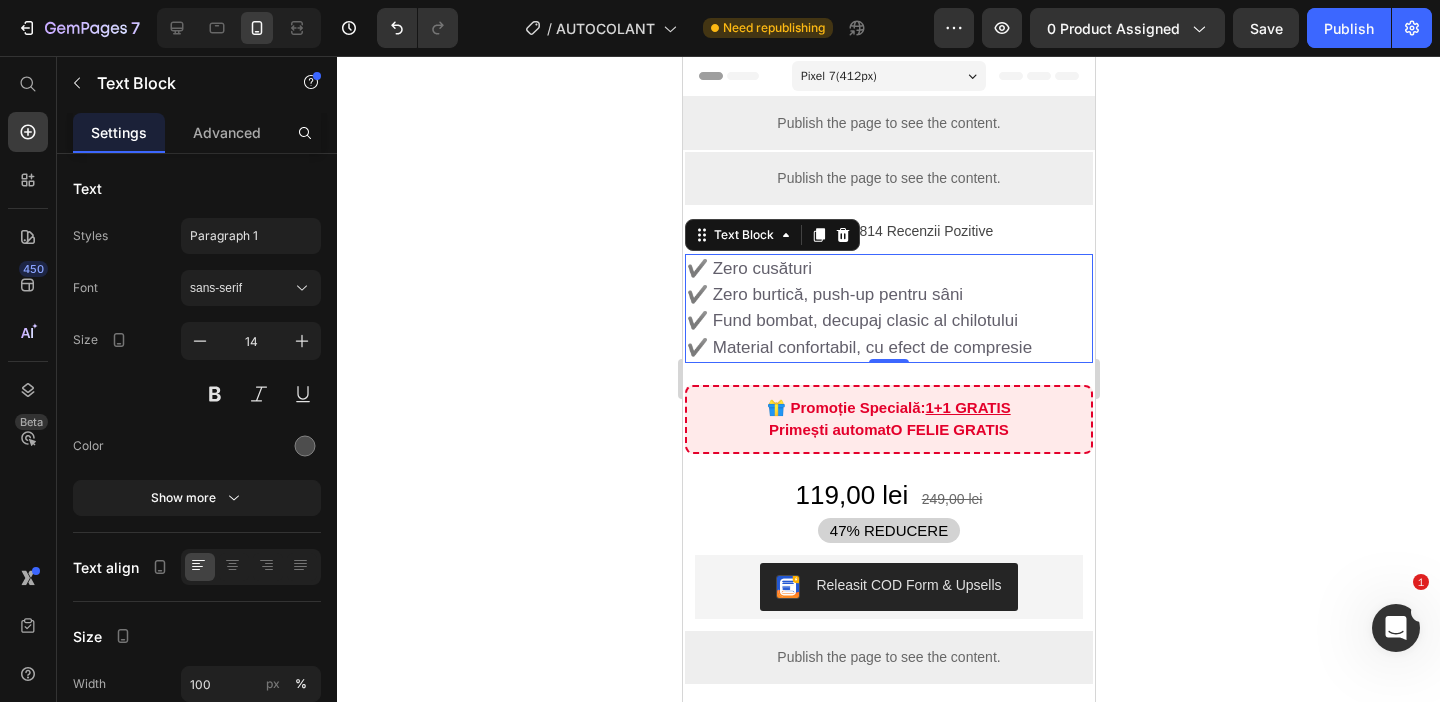 click on "✔️ Fund bombat, decupaj clasic al chilotului" at bounding box center [851, 320] 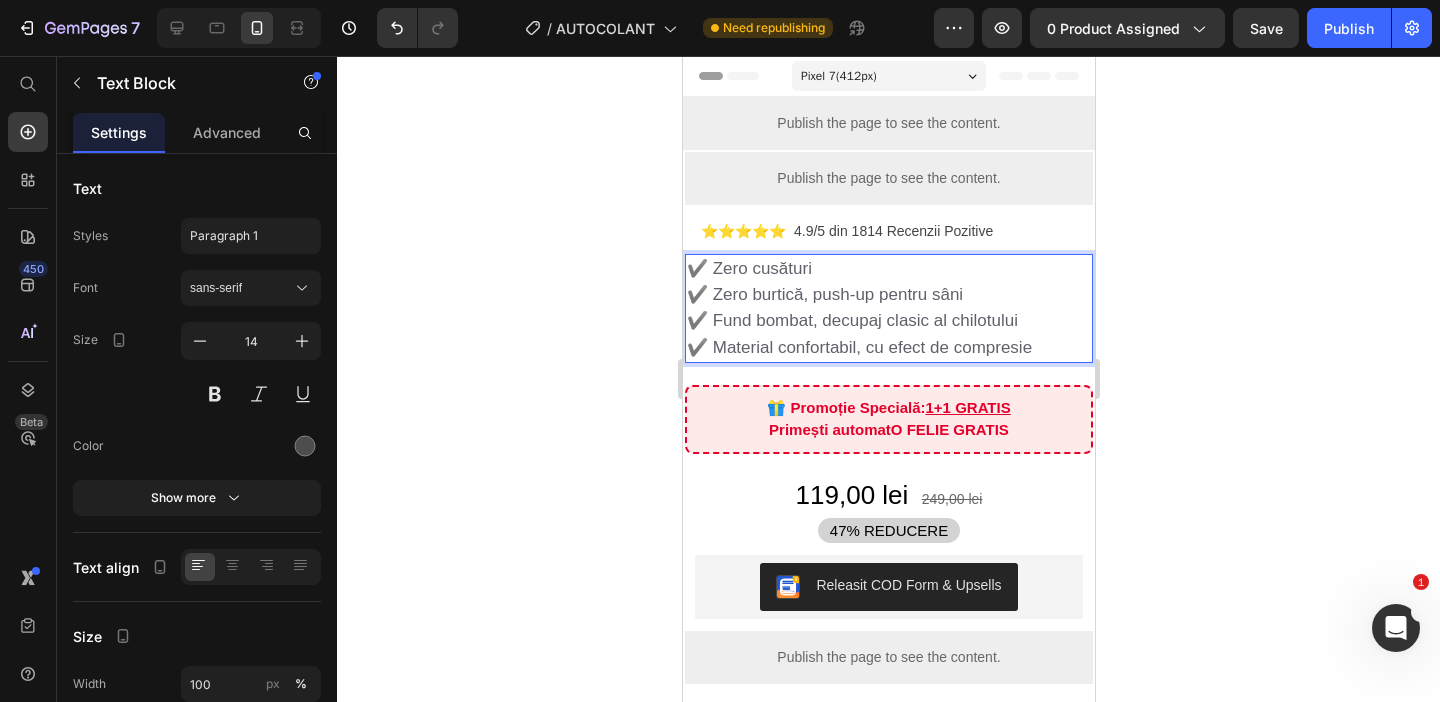 click on "✔️ Zero cusături ✔️ Zero burtică, push-up pentru sâni ✔️ Fund bombat, decupaj clasic al chilotului ✔️ Material confortabil, cu efect de compresie" at bounding box center (888, 308) 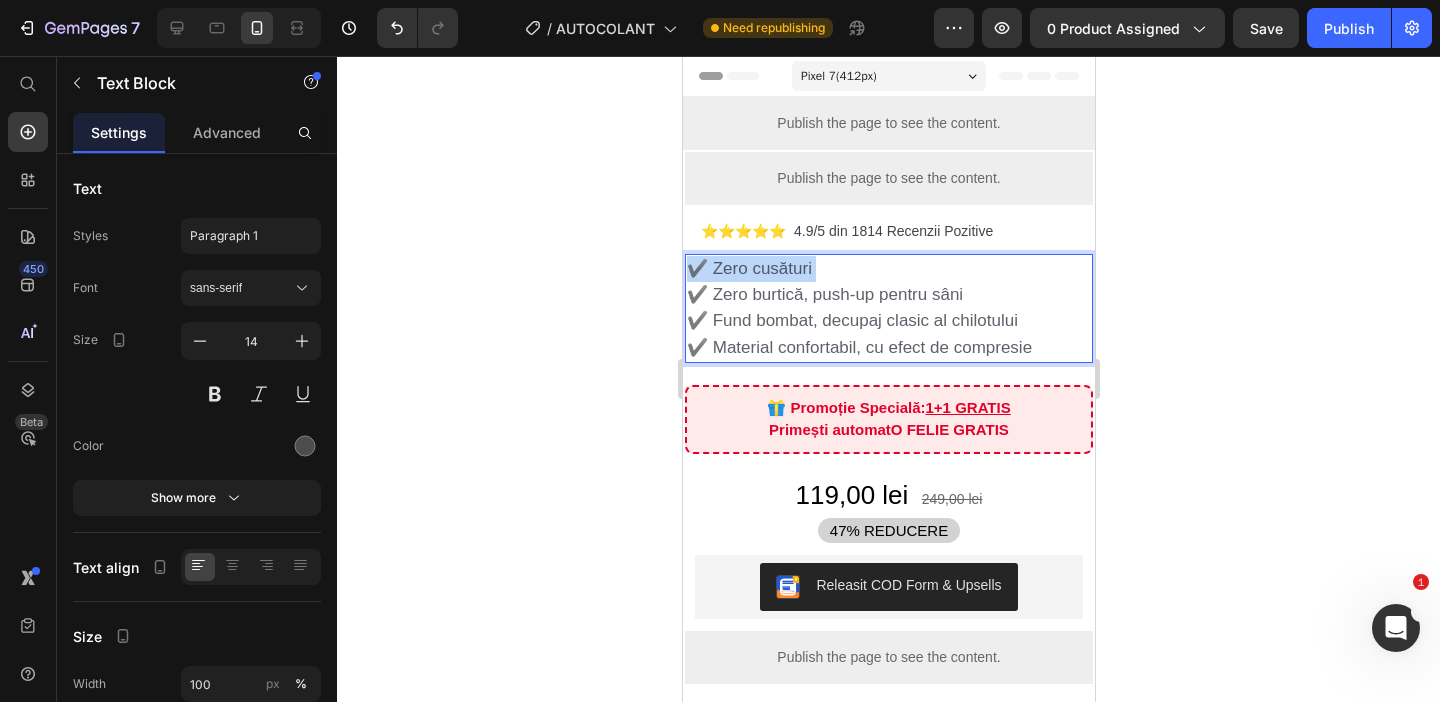 click on "✔️ Zero cusături ✔️ Zero burtică, push-up pentru sâni ✔️ Fund bombat, decupaj clasic al chilotului ✔️ Material confortabil, cu efect de compresie" at bounding box center [888, 308] 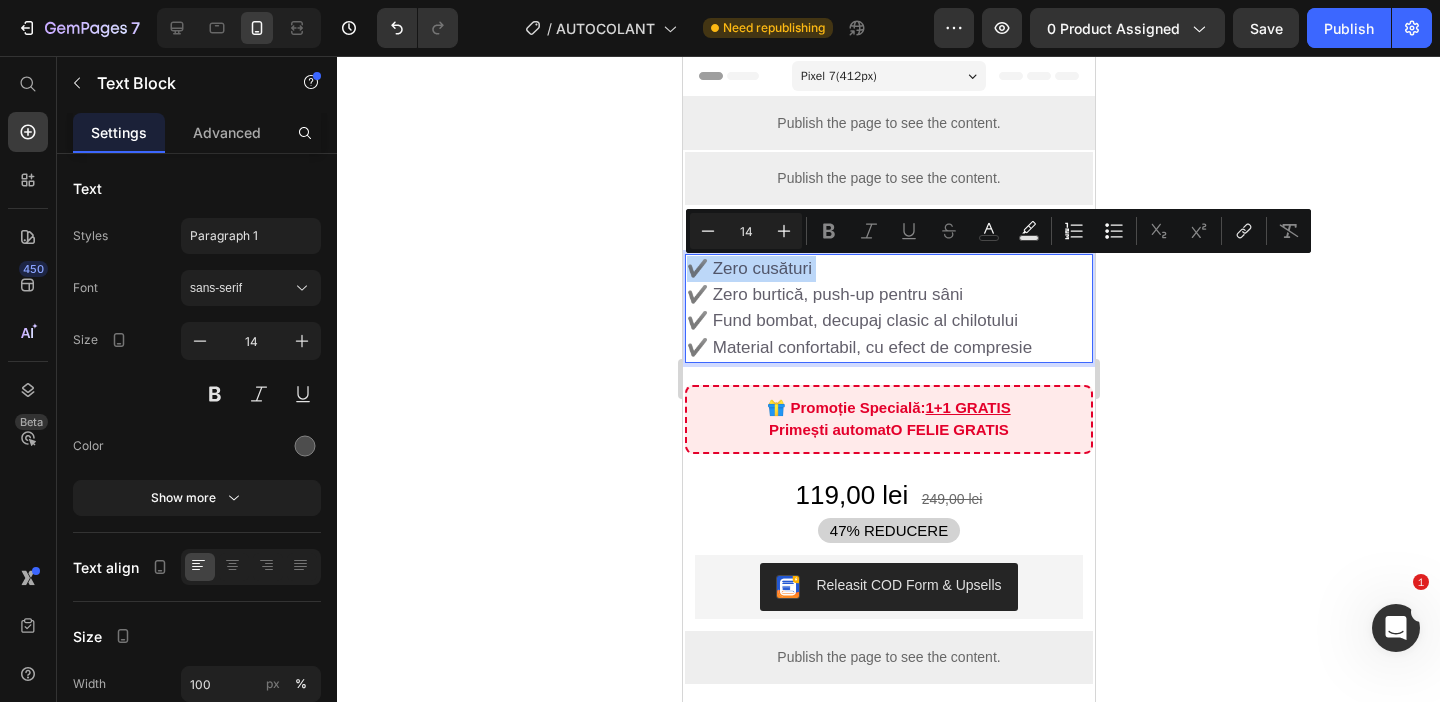 click on "✔️ Zero cusături ✔️ Zero burtică, push-up pentru sâni ✔️ Fund bombat, decupaj clasic al chilotului ✔️ Material confortabil, cu efect de compresie" at bounding box center [888, 308] 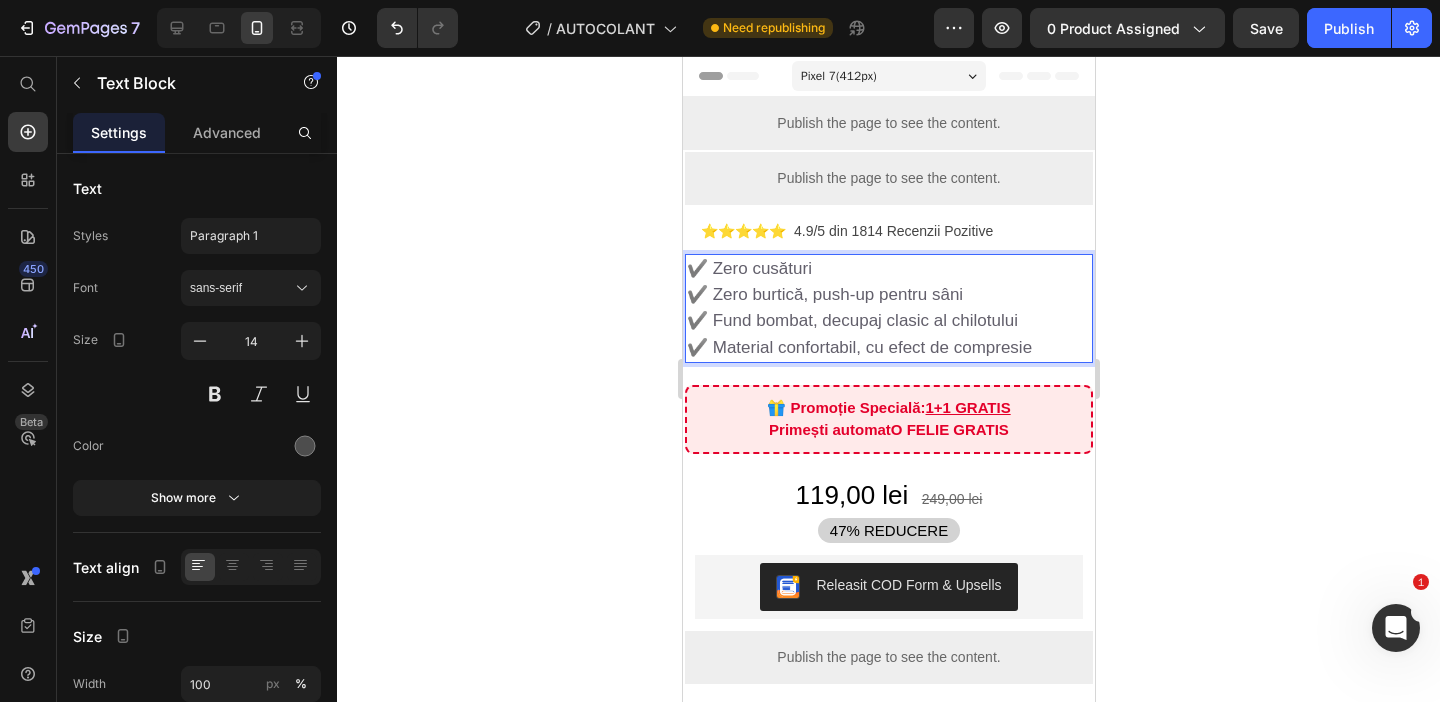 click on "✔️ Zero cusături" at bounding box center (748, 268) 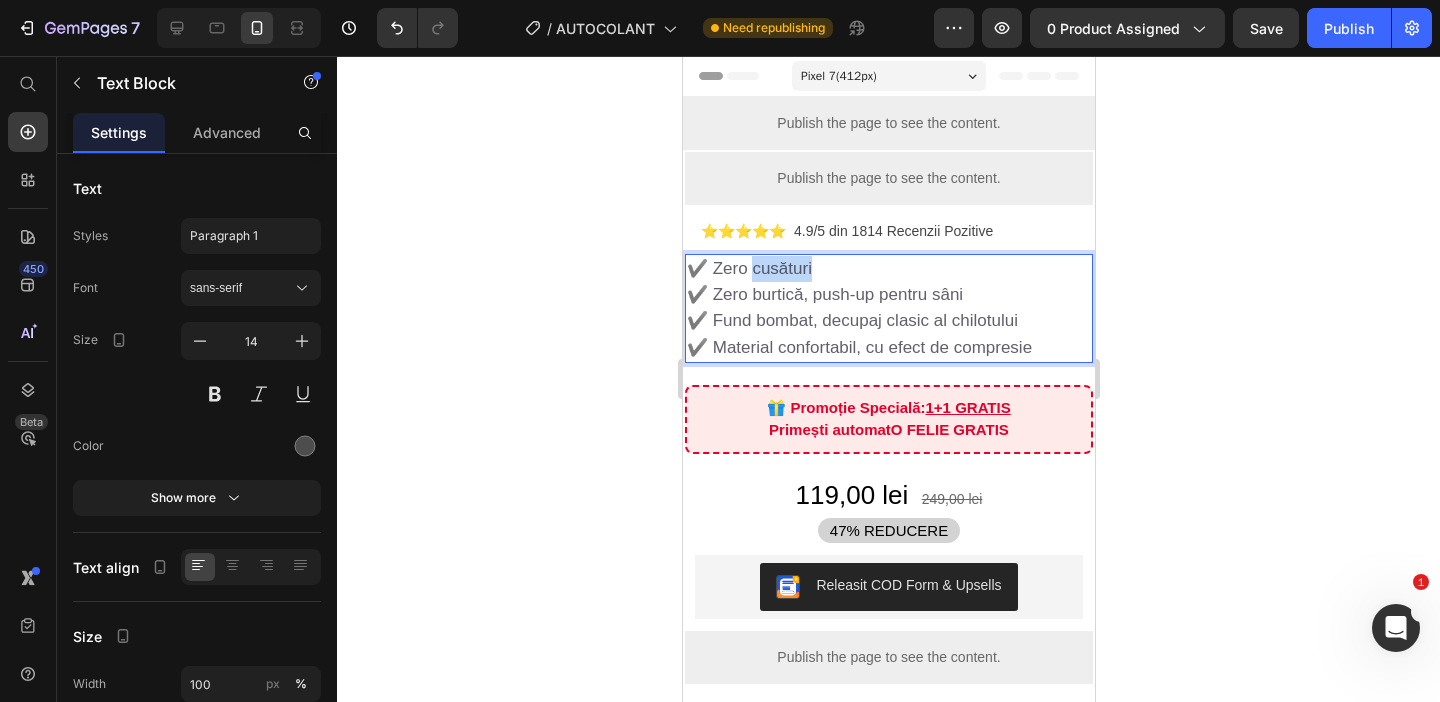 click on "✔️ Zero cusături" at bounding box center [748, 268] 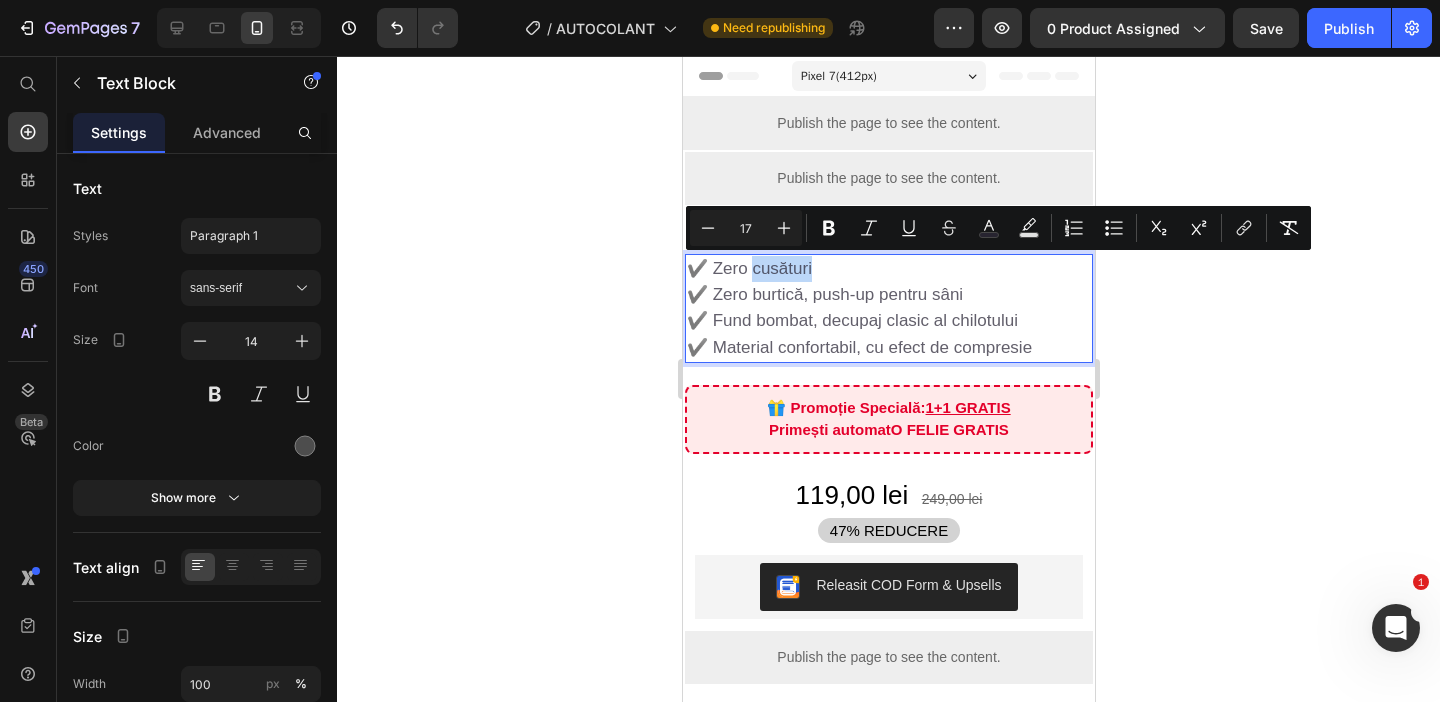 click on "✔️ Zero cusături ✔️ Zero burtică, push-up pentru sâni ✔️ Fund bombat, decupaj clasic al chilotului ✔️ Material confortabil, cu efect de compresie" at bounding box center (888, 308) 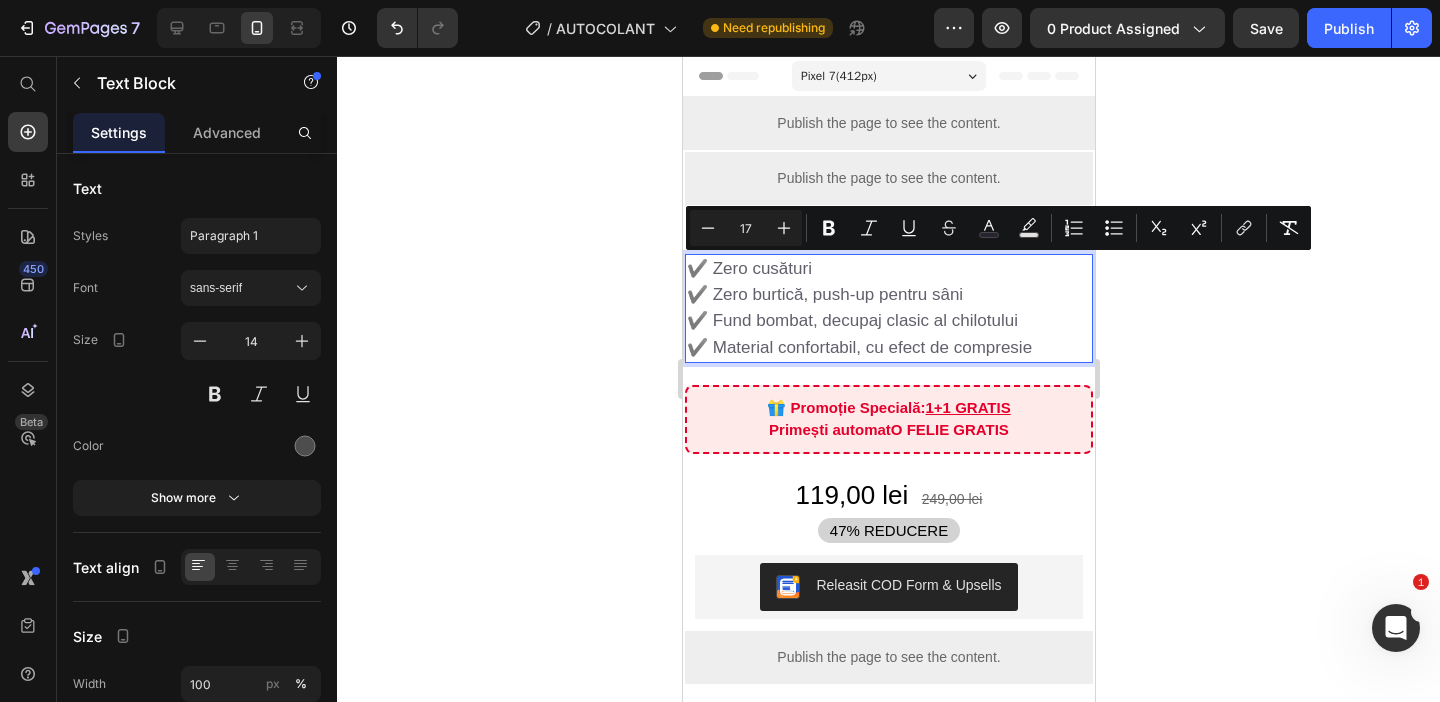 click on "✔️ Zero cusături" at bounding box center [748, 268] 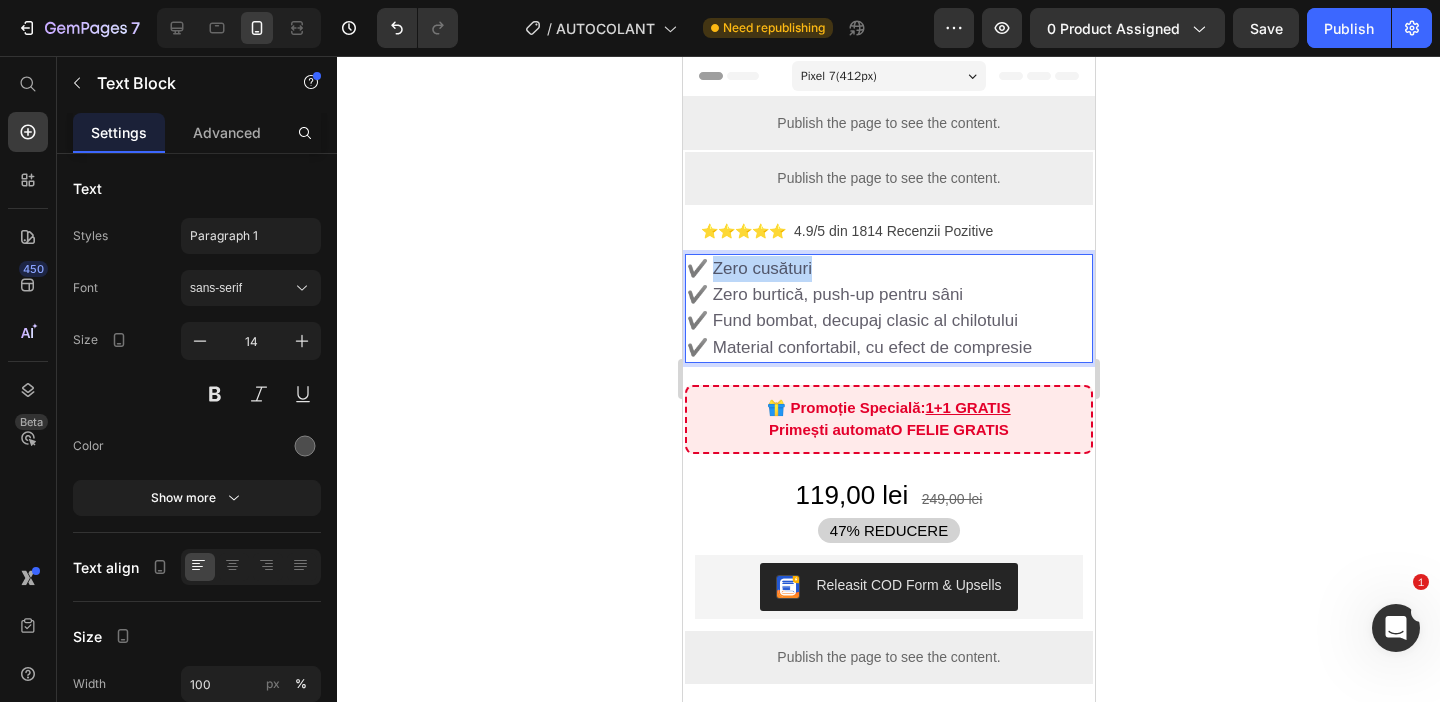 drag, startPoint x: 710, startPoint y: 270, endPoint x: 830, endPoint y: 262, distance: 120.26637 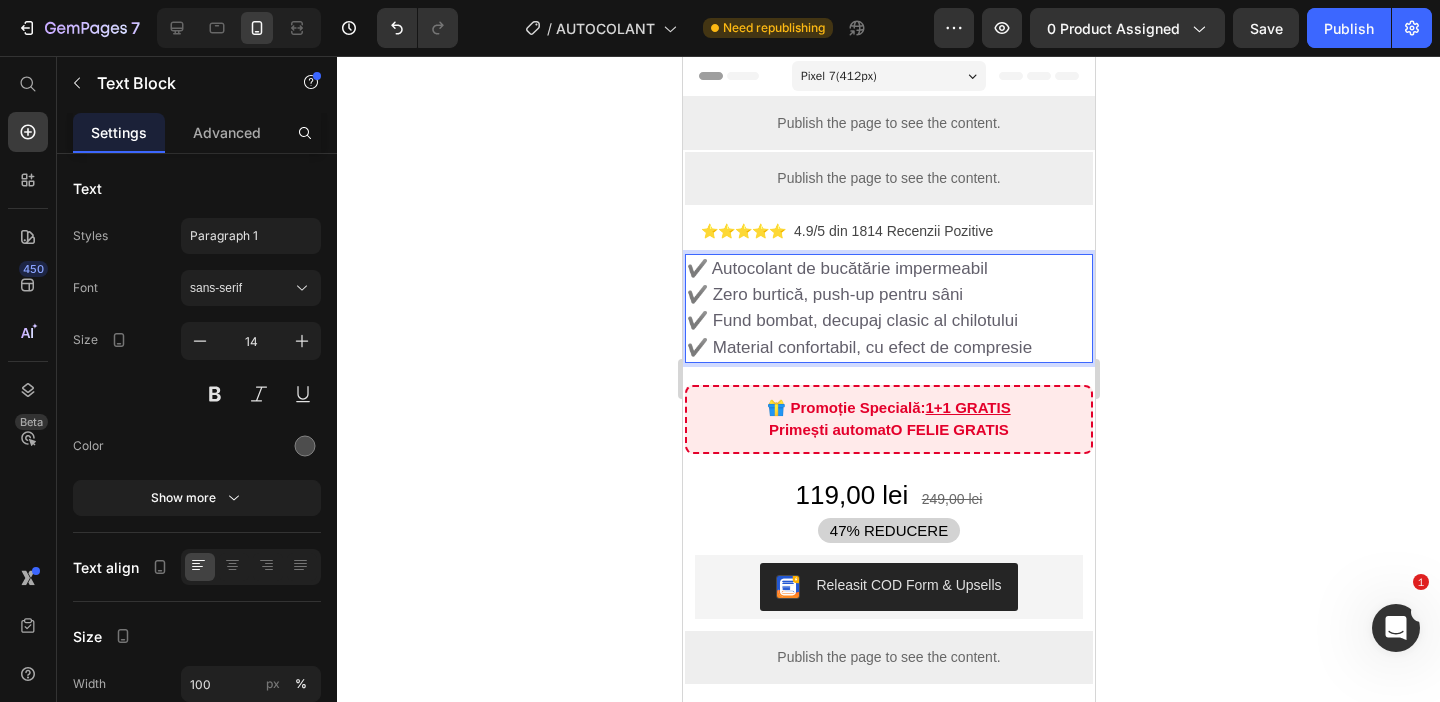 click on "✔️ Autocolant de bucătărie impermeabil" at bounding box center (836, 268) 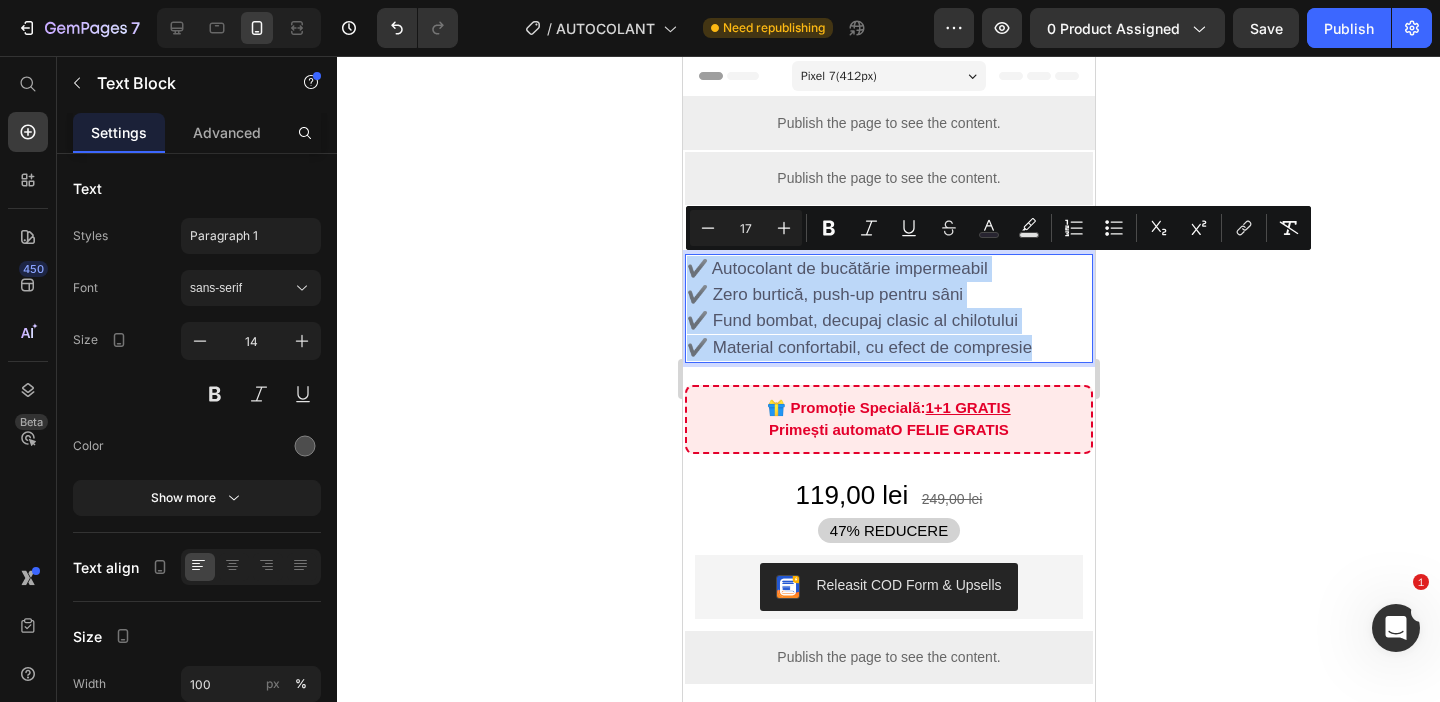 drag, startPoint x: 684, startPoint y: 262, endPoint x: 1019, endPoint y: 352, distance: 346.87894 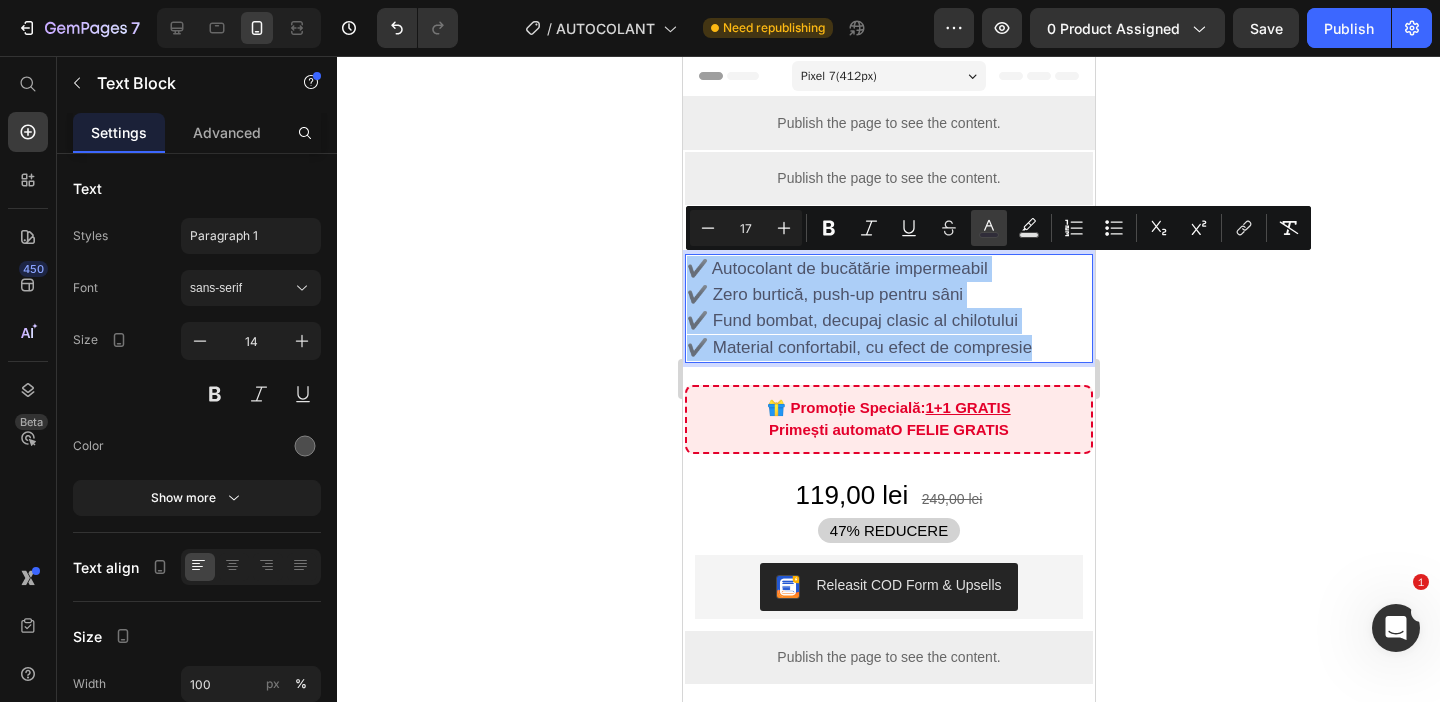 click on "color" at bounding box center (989, 228) 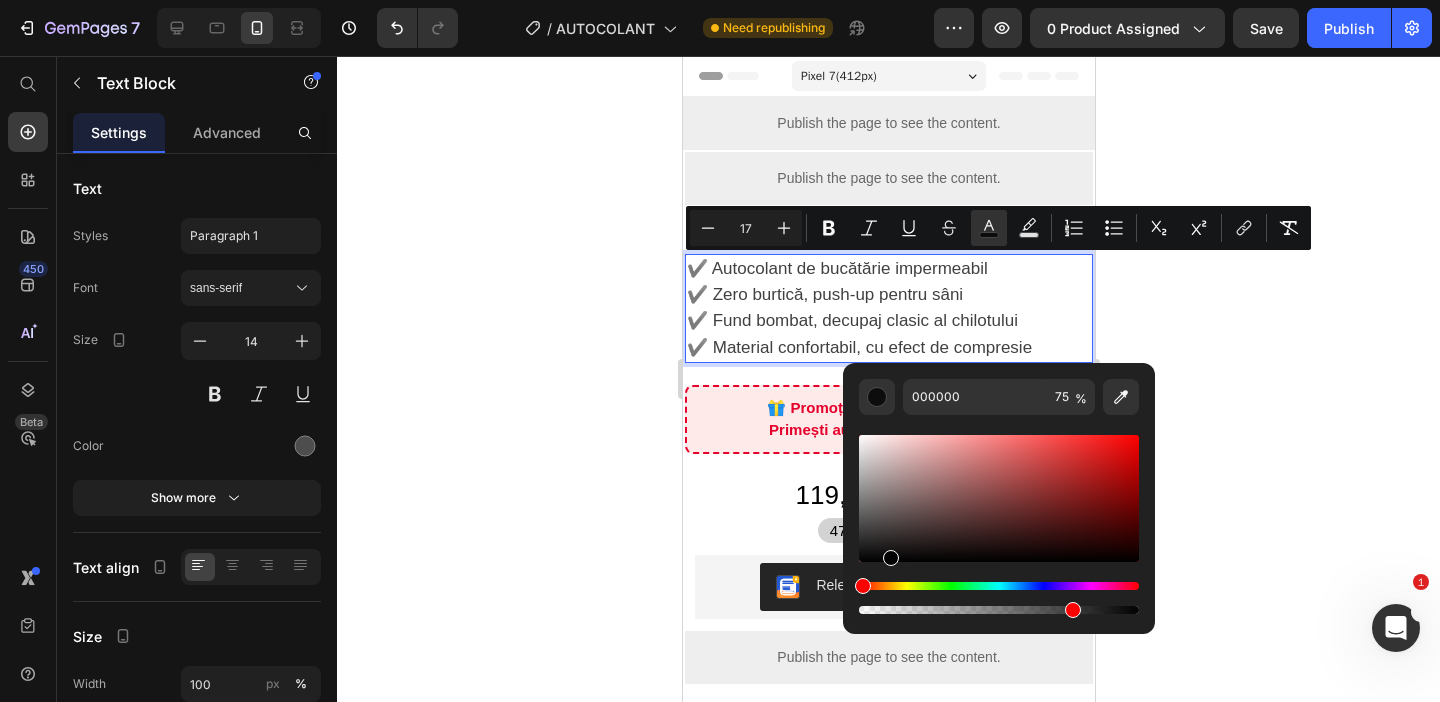 drag, startPoint x: 935, startPoint y: 539, endPoint x: 889, endPoint y: 560, distance: 50.566788 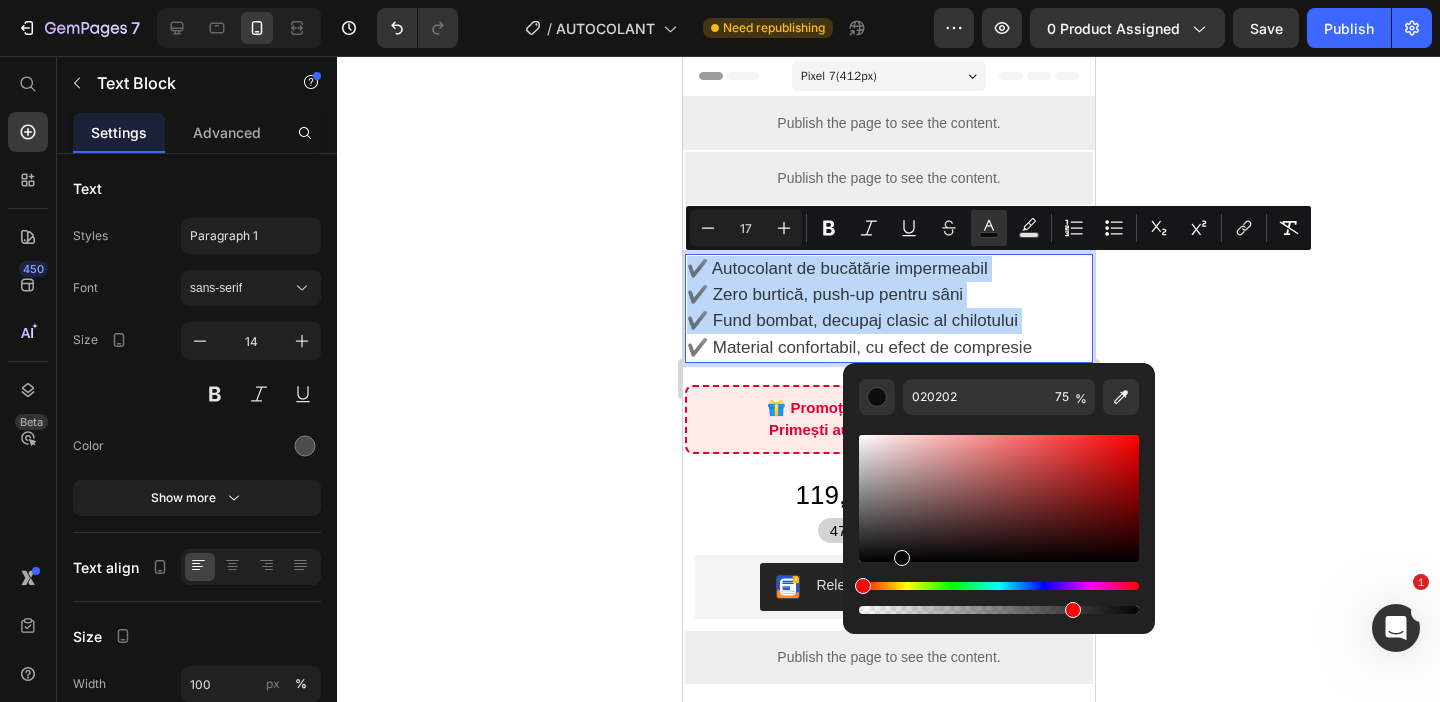 click at bounding box center [999, 498] 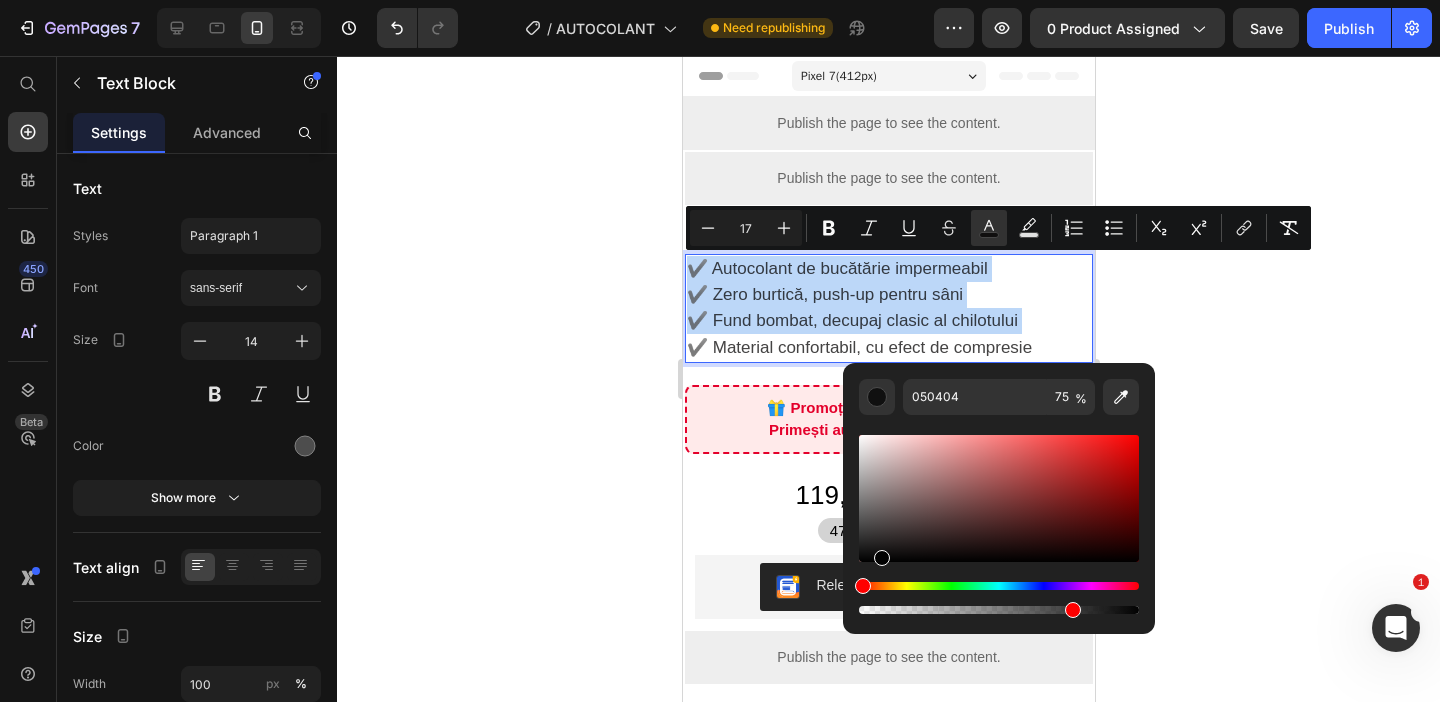 drag, startPoint x: 918, startPoint y: 560, endPoint x: 879, endPoint y: 559, distance: 39.012817 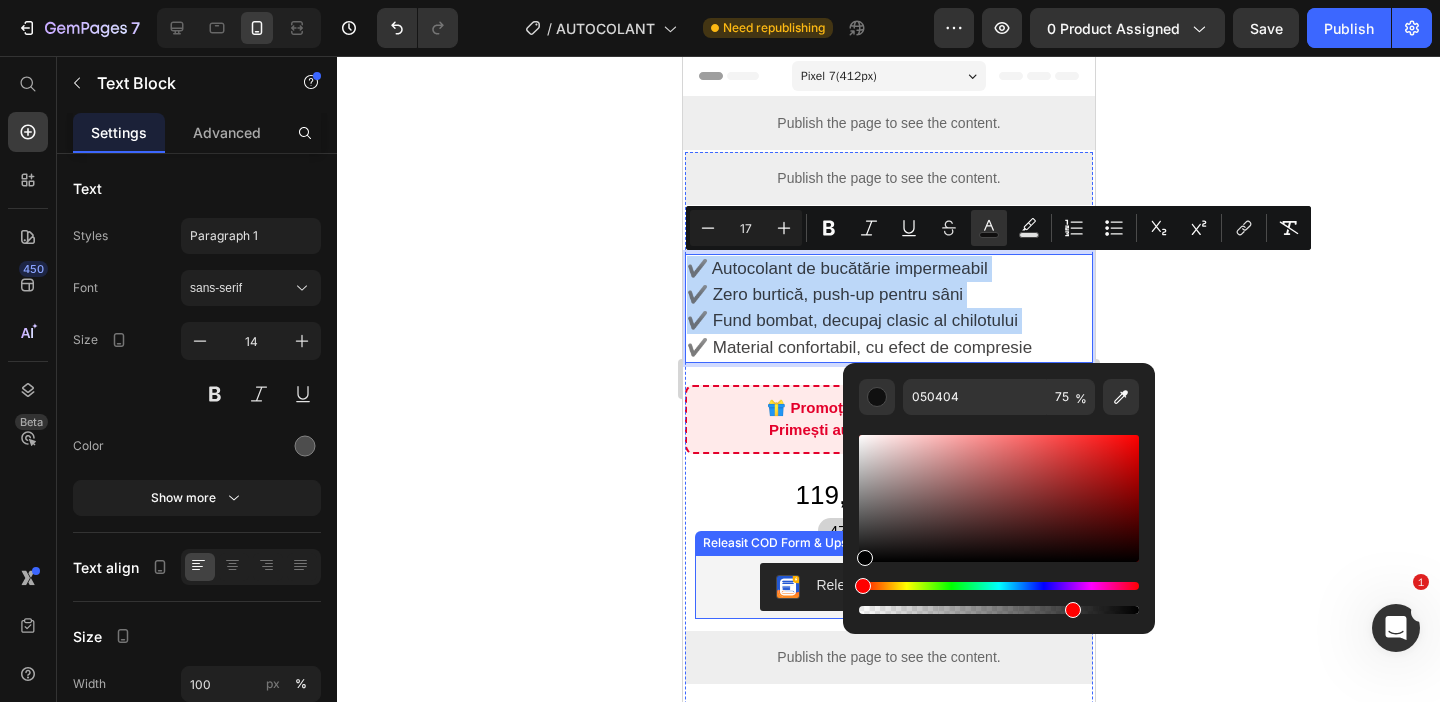 drag, startPoint x: 1565, startPoint y: 617, endPoint x: 798, endPoint y: 564, distance: 768.829 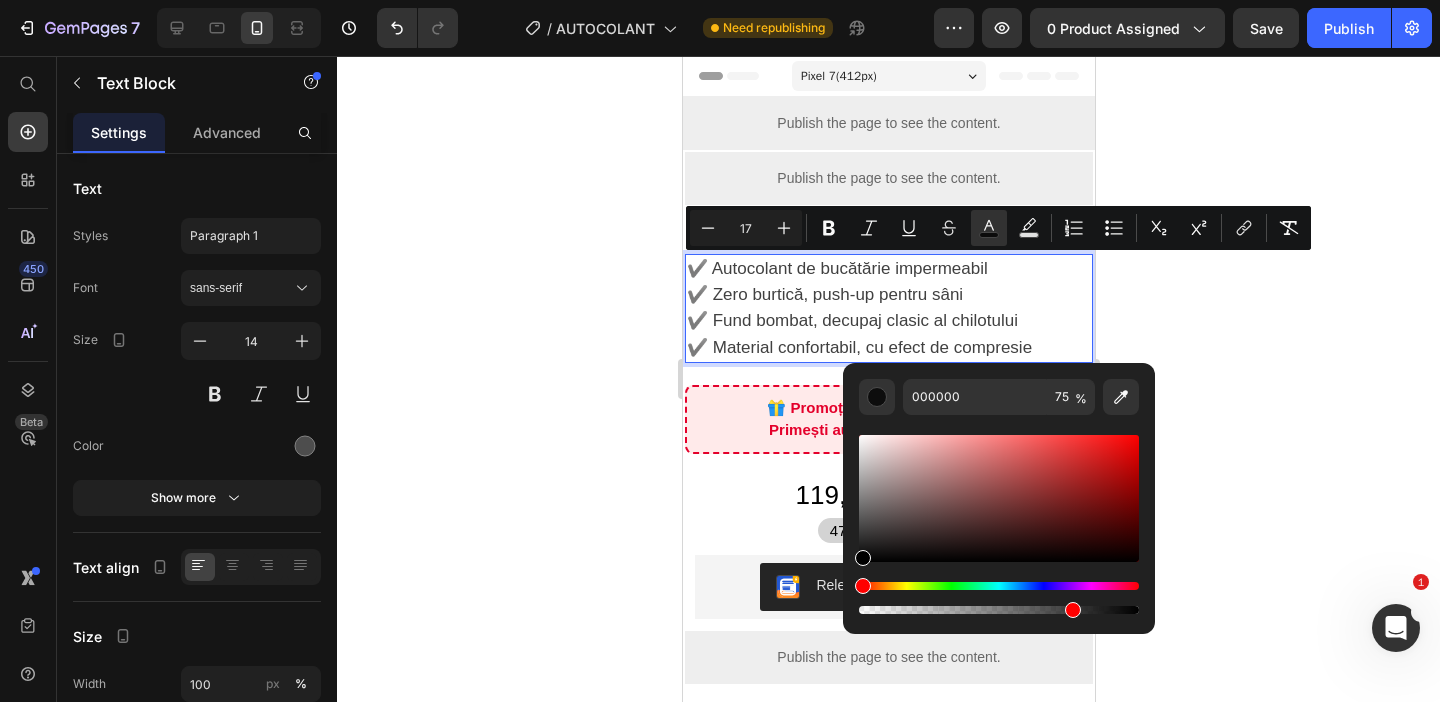 click 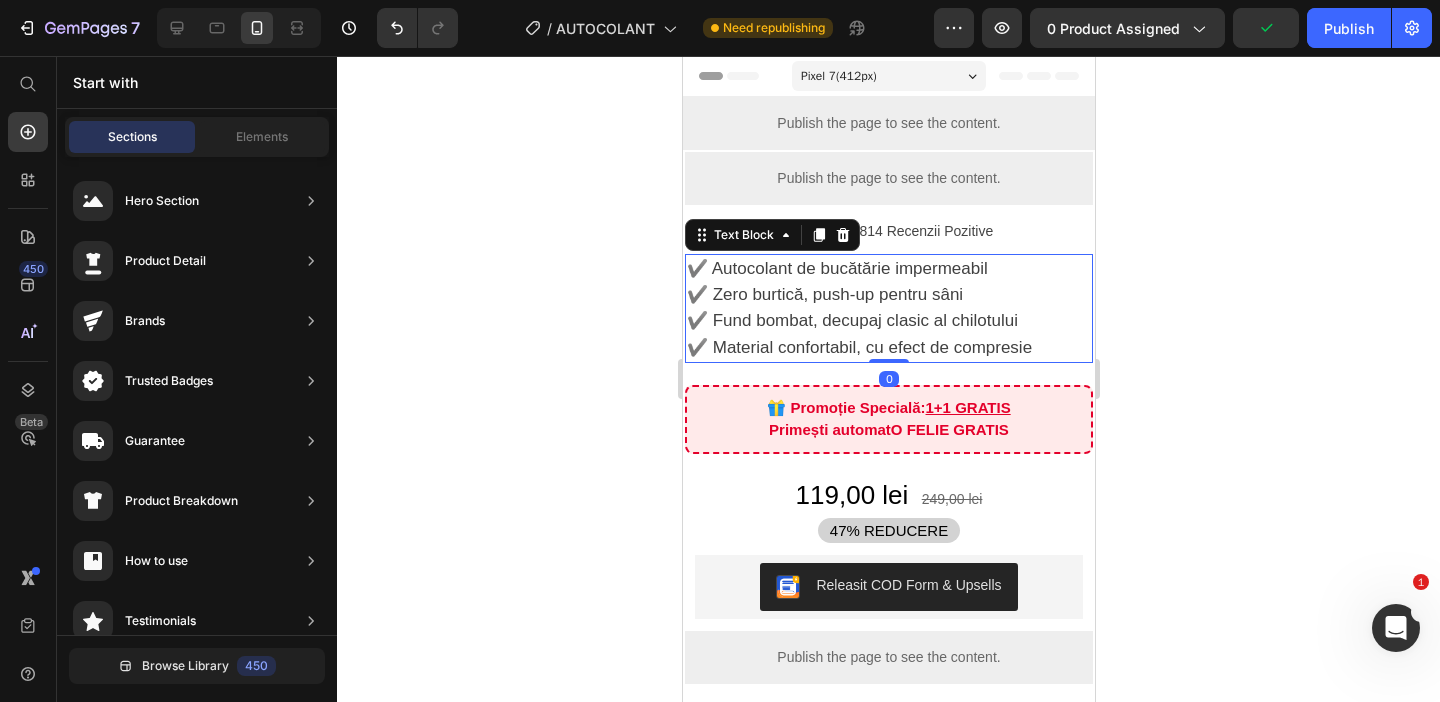 click on "✔️ Fund bombat, decupaj clasic al chilotului" at bounding box center (851, 320) 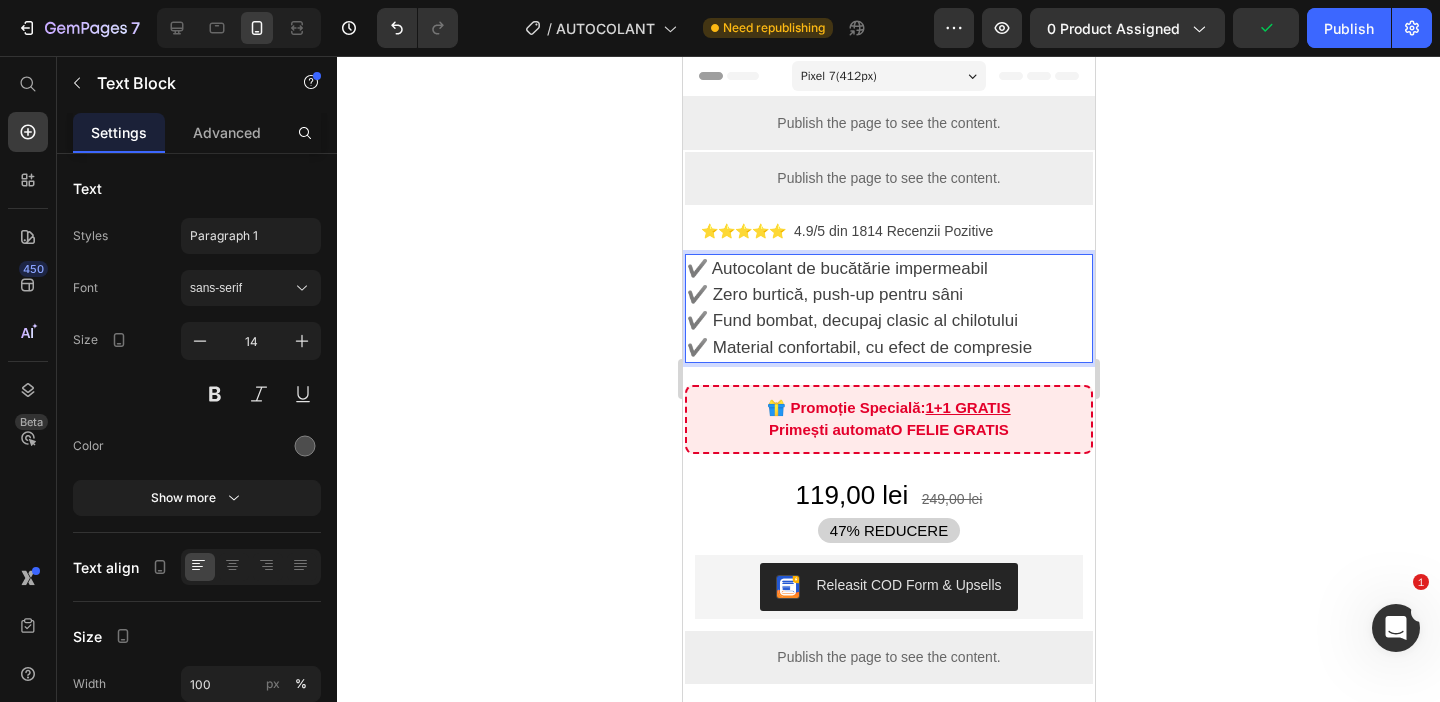 click on "✔️ Autocolant de bucătărie impermeabil" at bounding box center [836, 268] 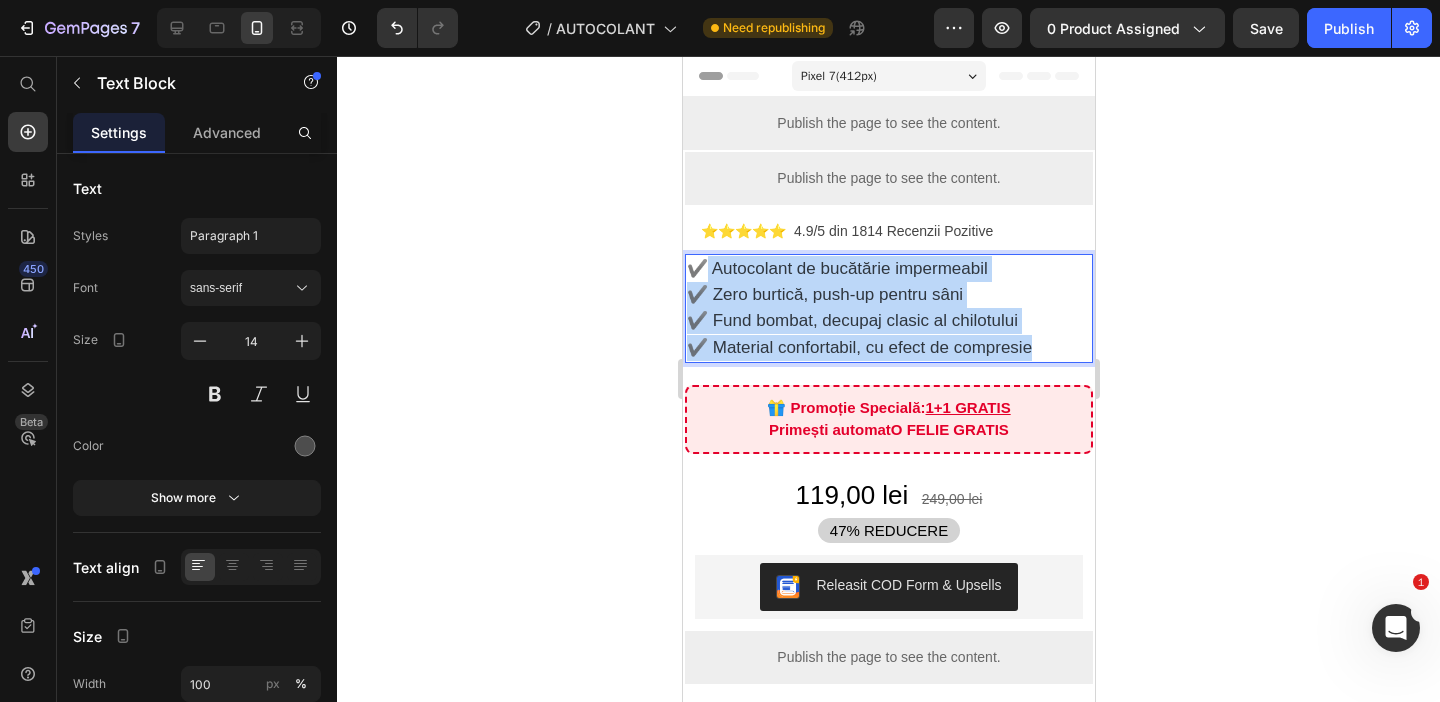 drag, startPoint x: 701, startPoint y: 270, endPoint x: 1015, endPoint y: 342, distance: 322.14905 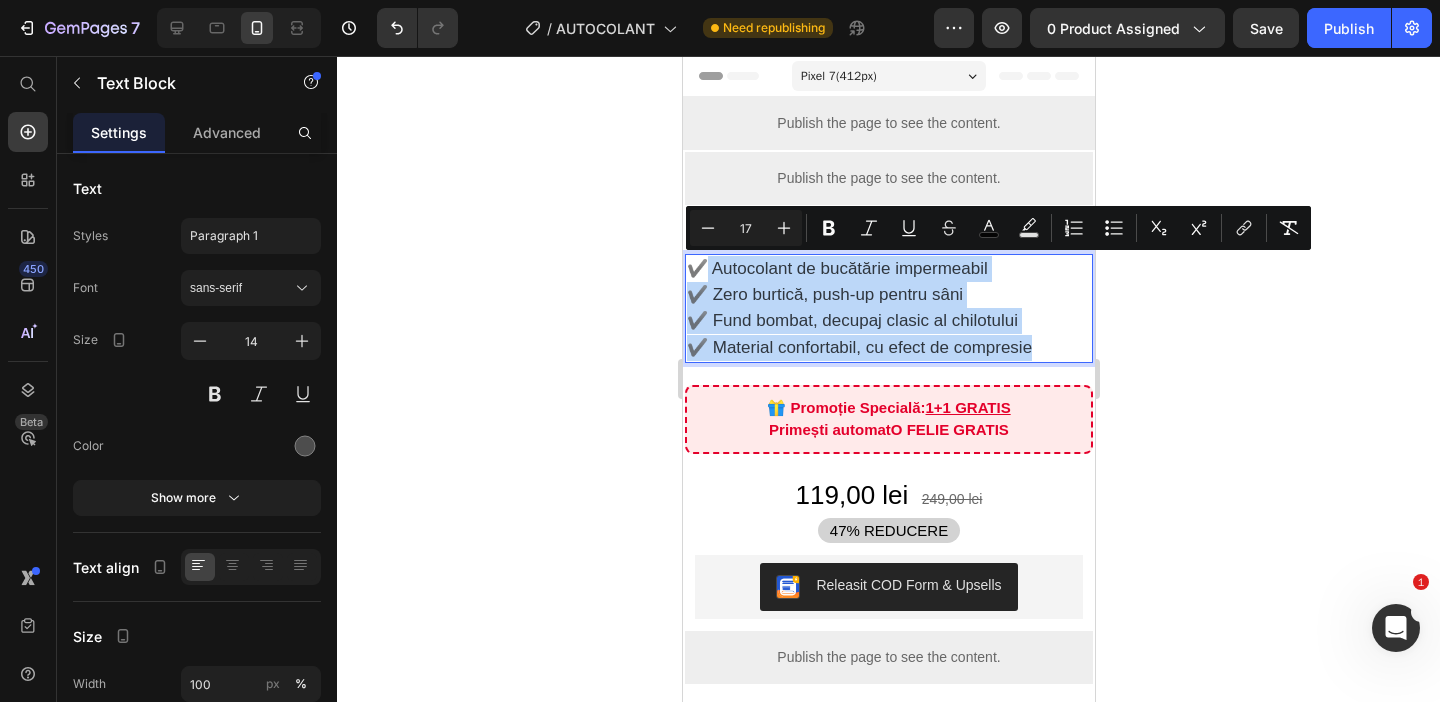 click on "✔️ Material confortabil, cu efect de compresie" at bounding box center [858, 347] 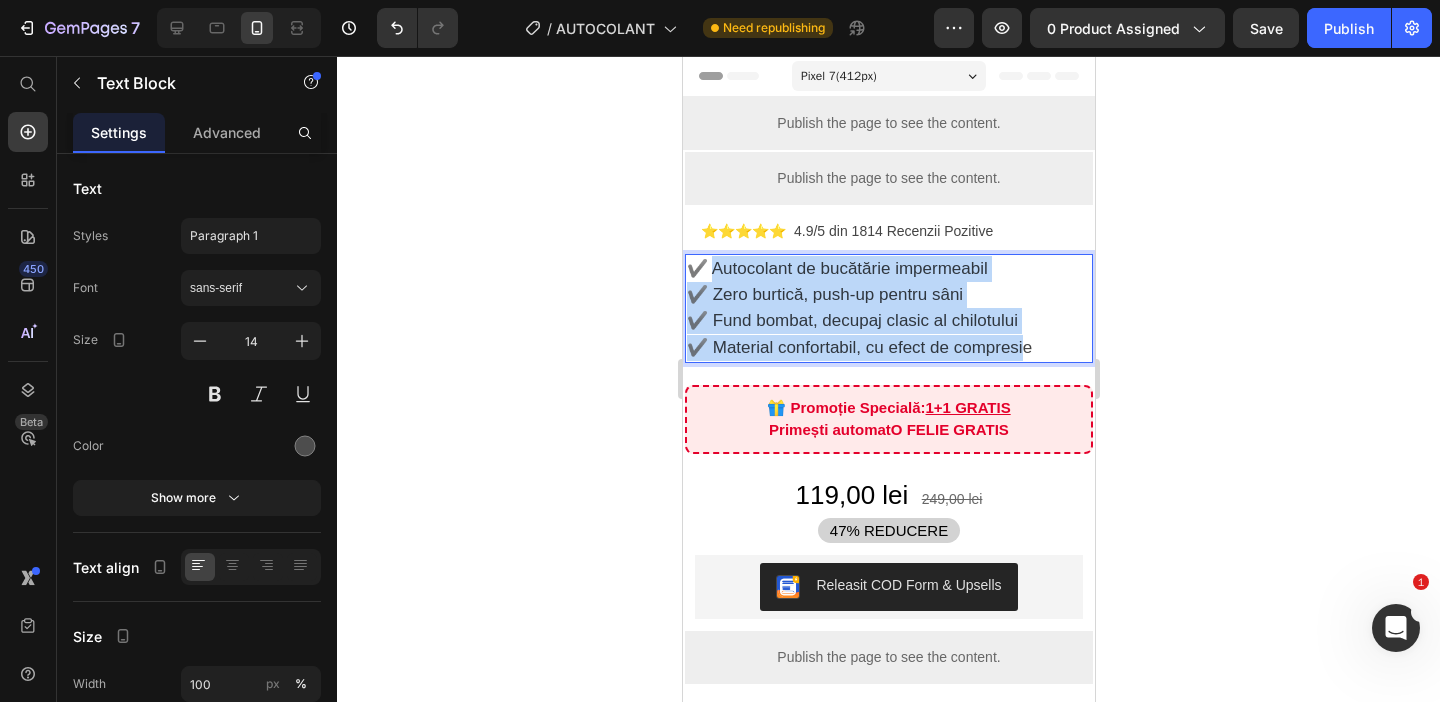 drag, startPoint x: 710, startPoint y: 267, endPoint x: 1021, endPoint y: 351, distance: 322.14438 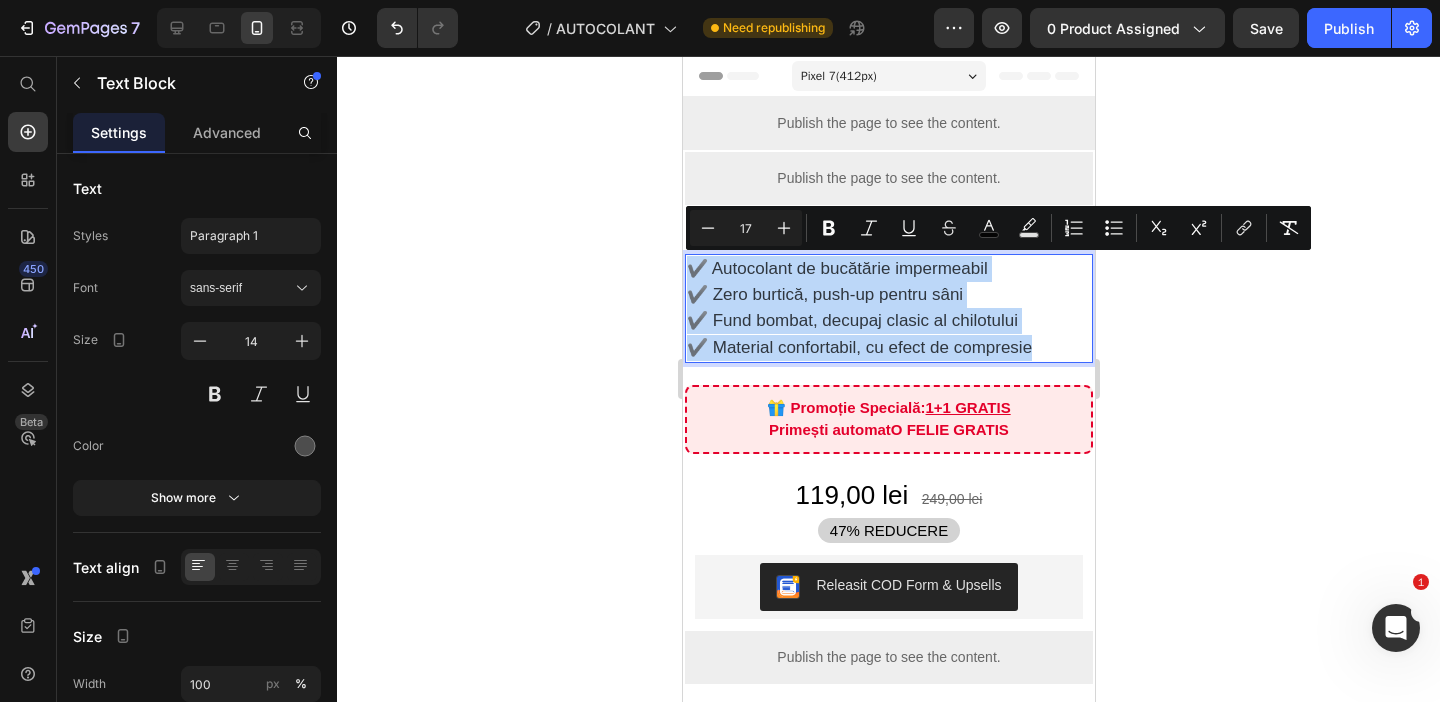 drag, startPoint x: 689, startPoint y: 262, endPoint x: 1076, endPoint y: 341, distance: 394.98102 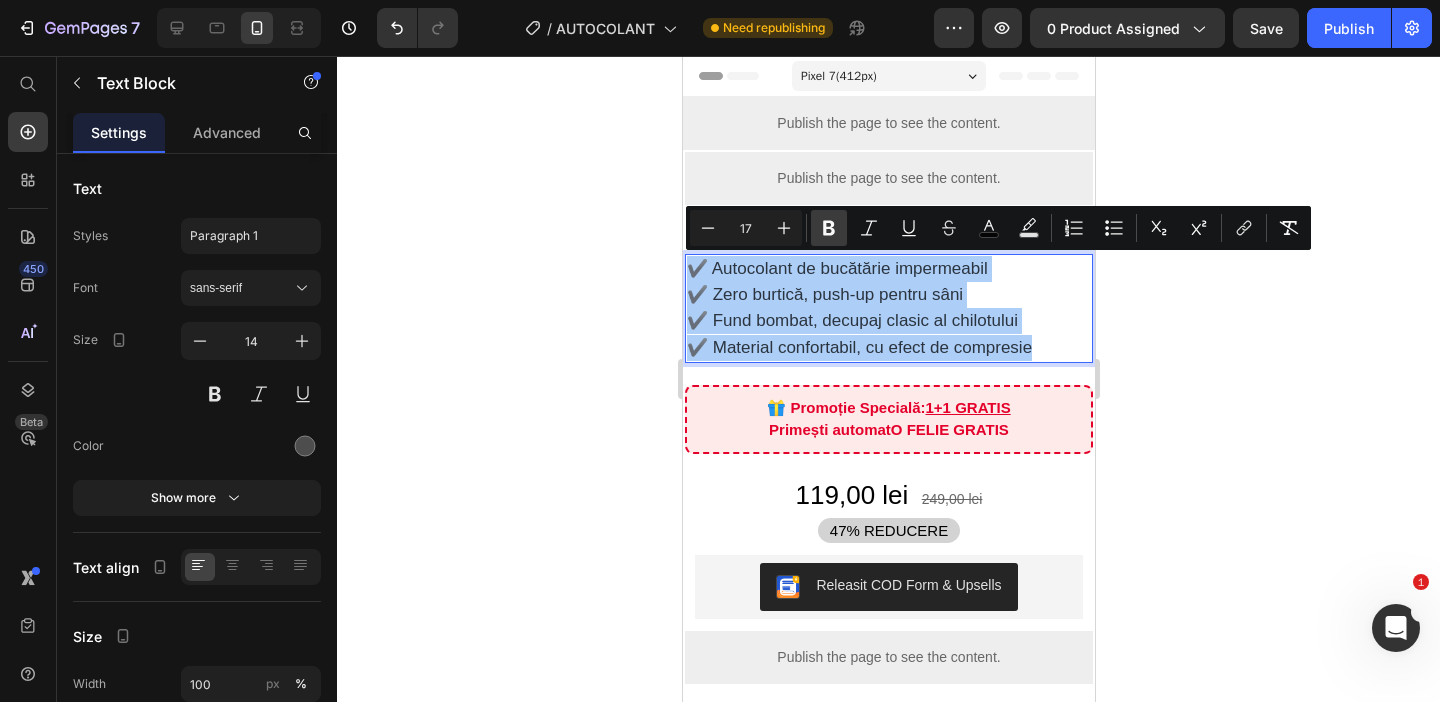 click 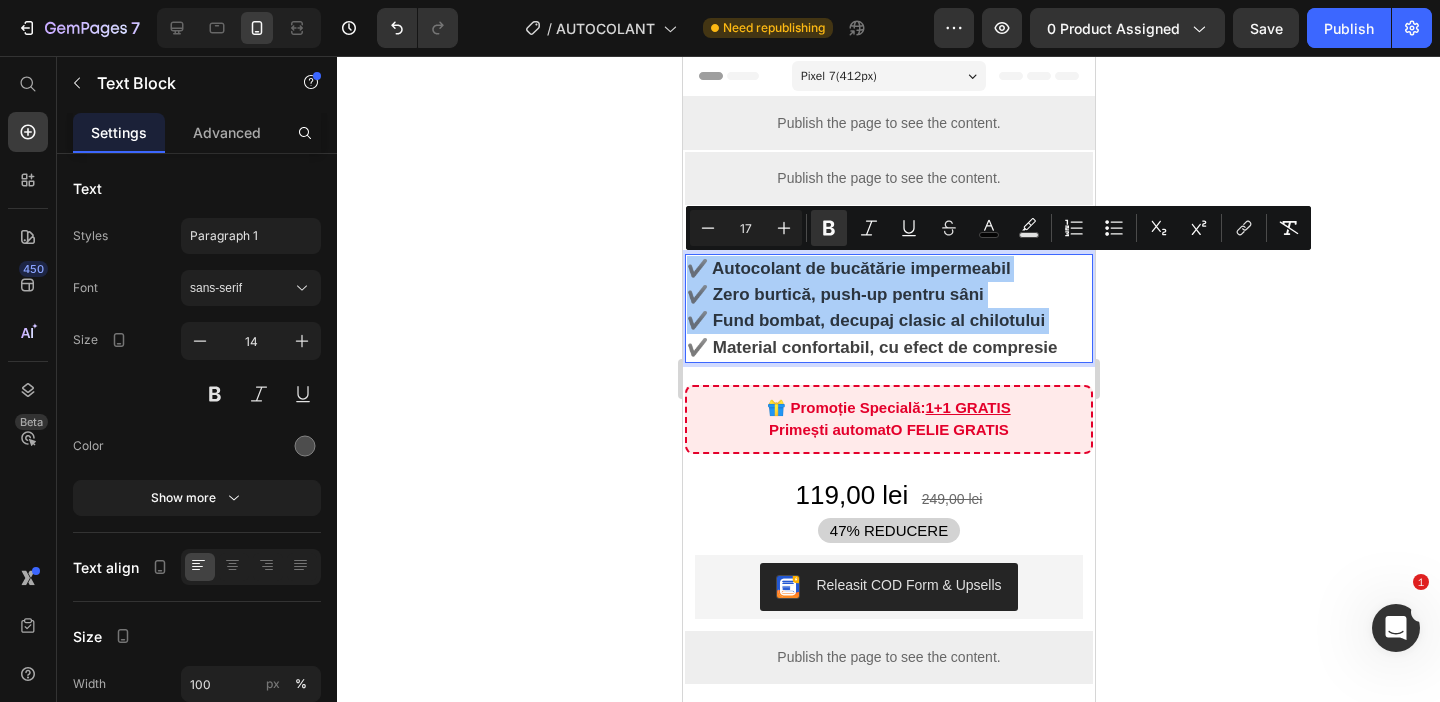 click 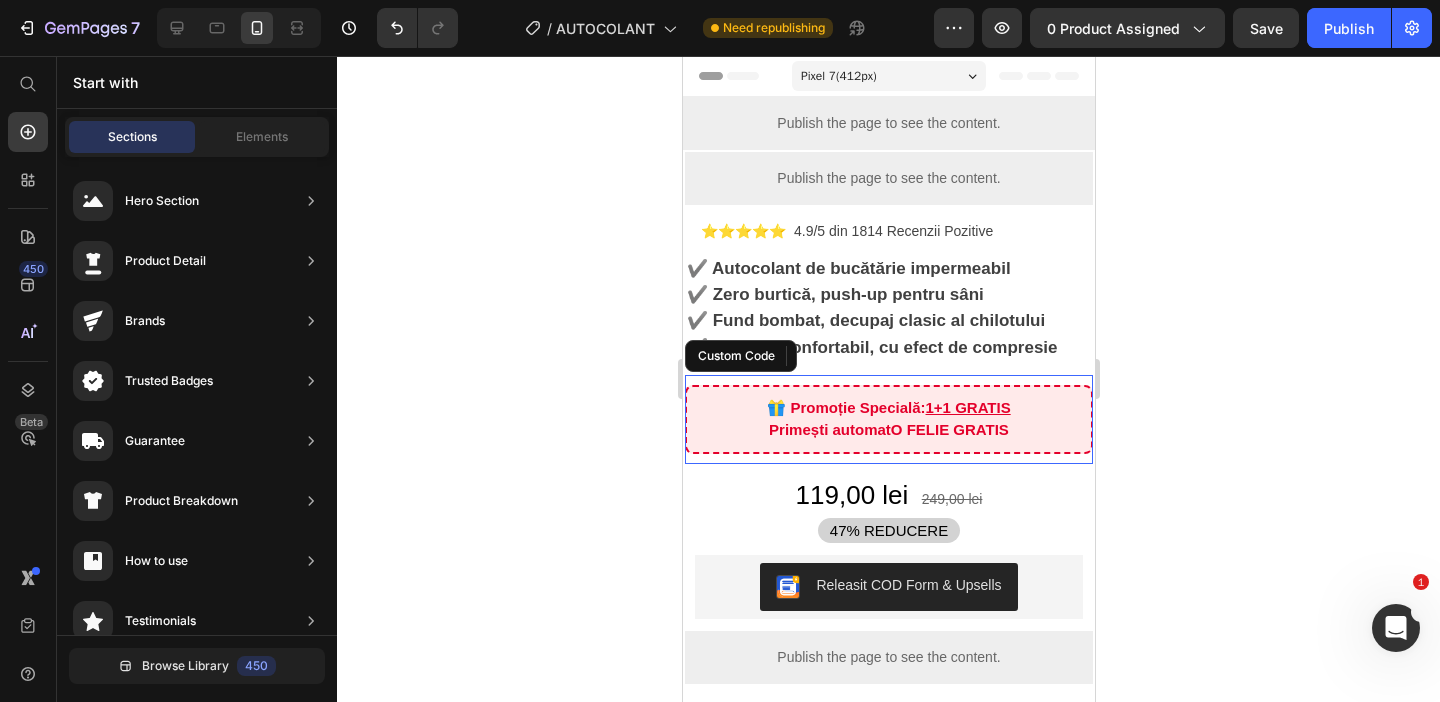 click on "🎁 Promoție Specială:  1+1 GRATIS
Primești automat  O FELIE GRATIS" at bounding box center (888, 419) 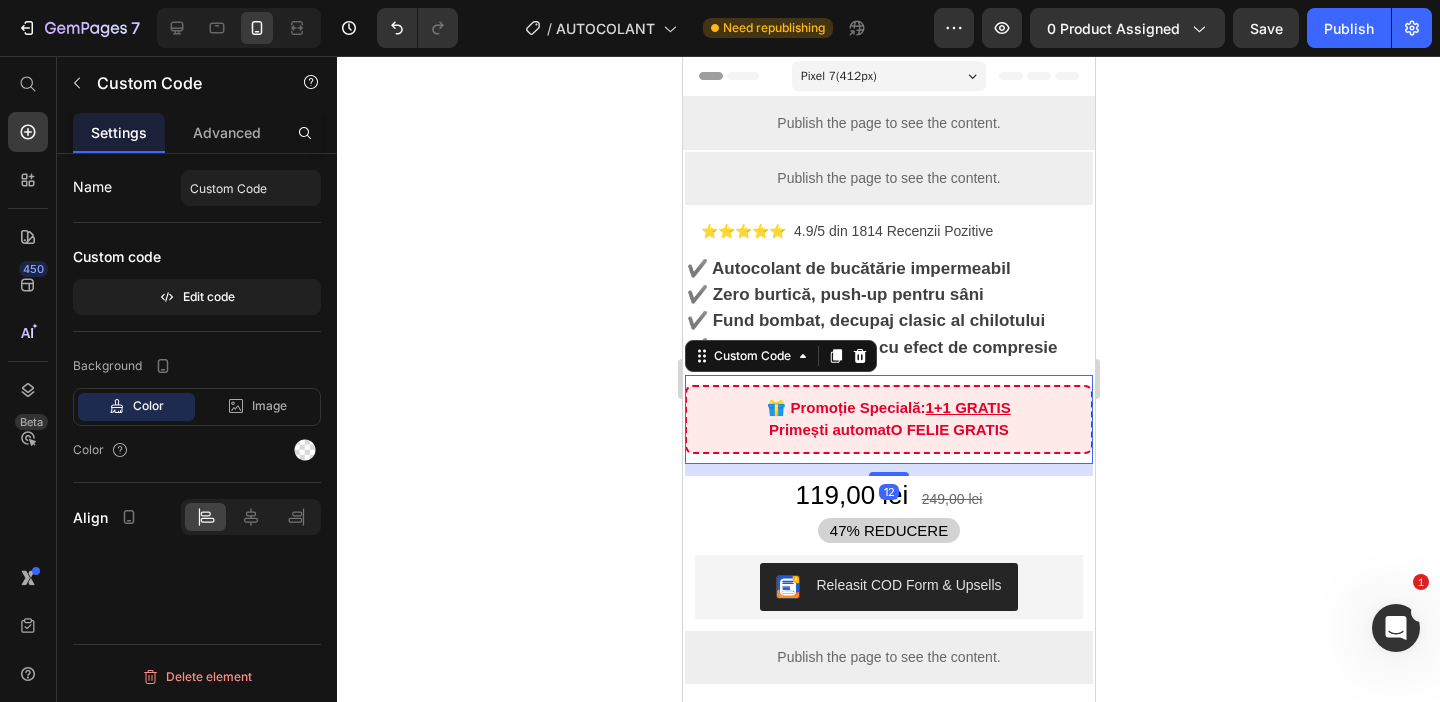 click on "🎁 Promoție Specială:  1+1 GRATIS
Primești automat  O FELIE GRATIS" at bounding box center (888, 419) 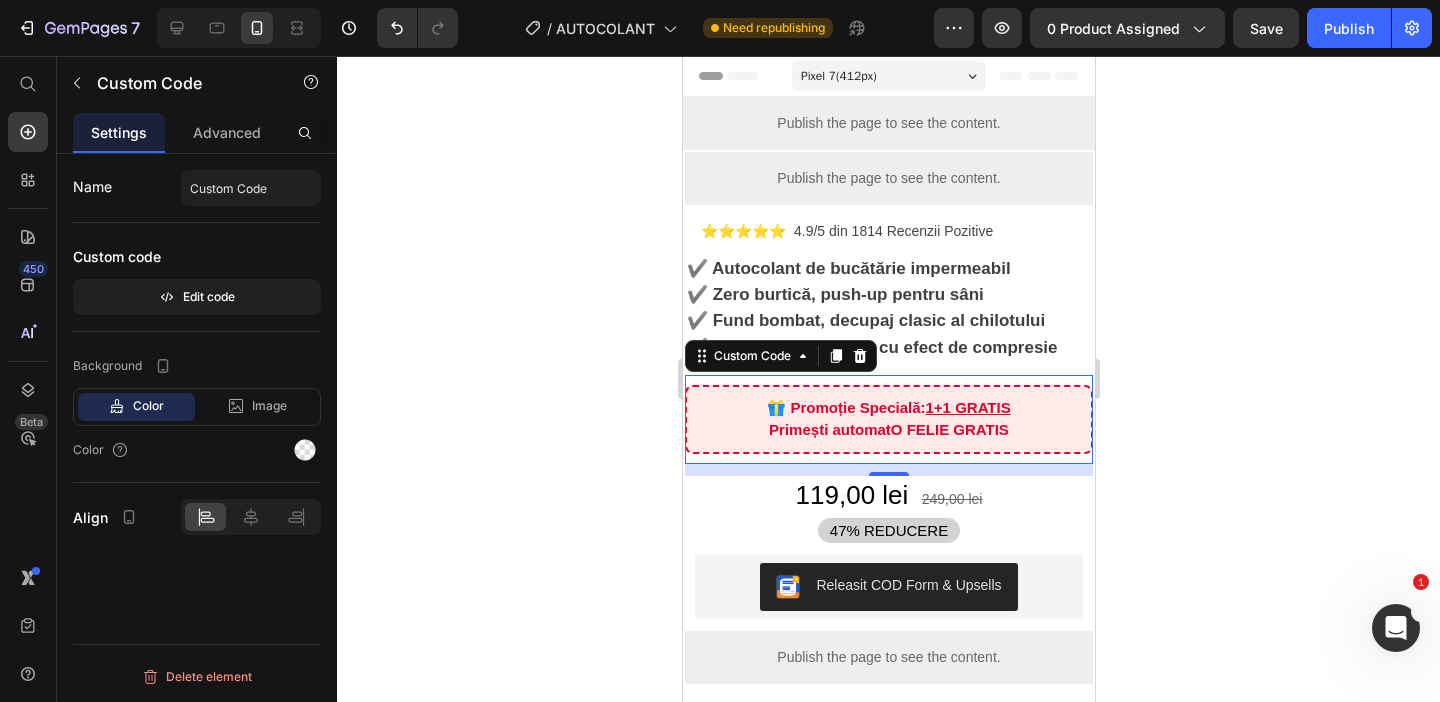 click on "🎁 Promoție Specială:  1+1 GRATIS
Primești automat  O FELIE GRATIS" at bounding box center (888, 419) 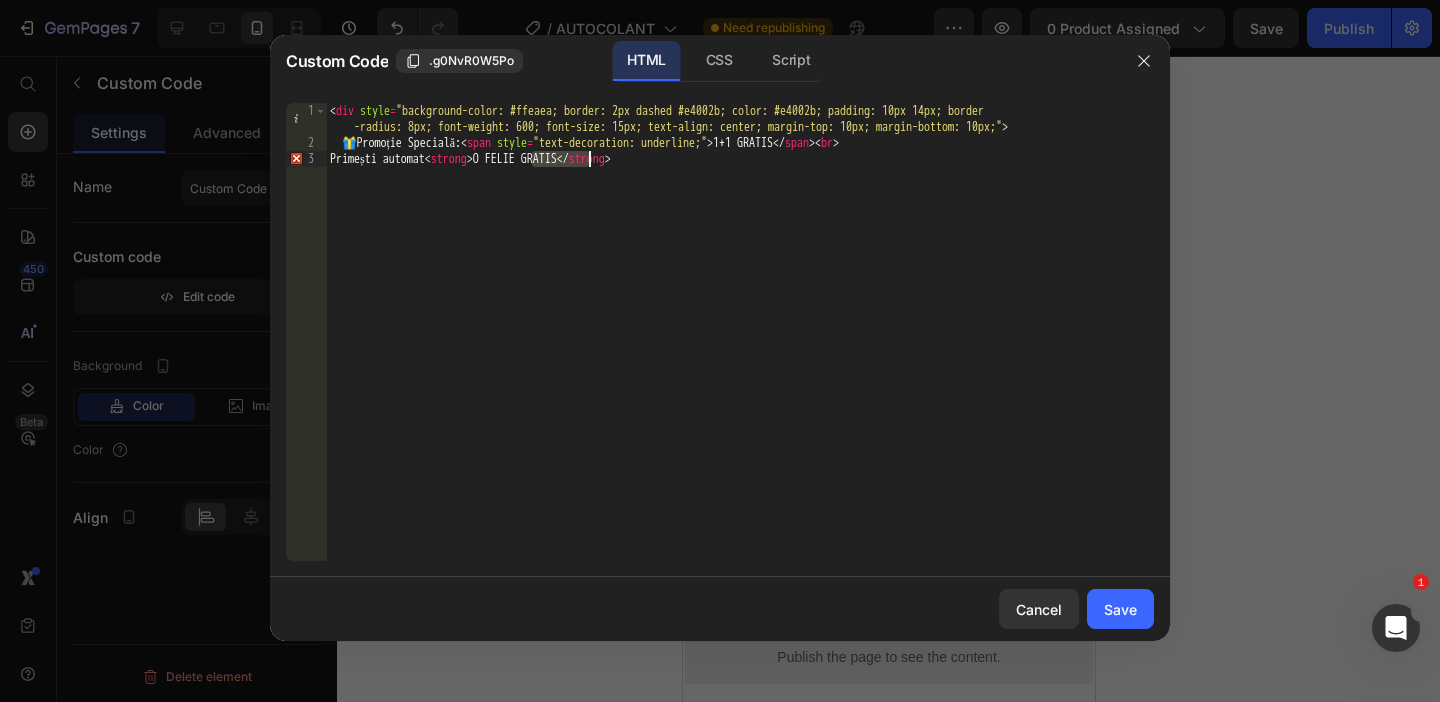 drag, startPoint x: 529, startPoint y: 160, endPoint x: 590, endPoint y: 156, distance: 61.13101 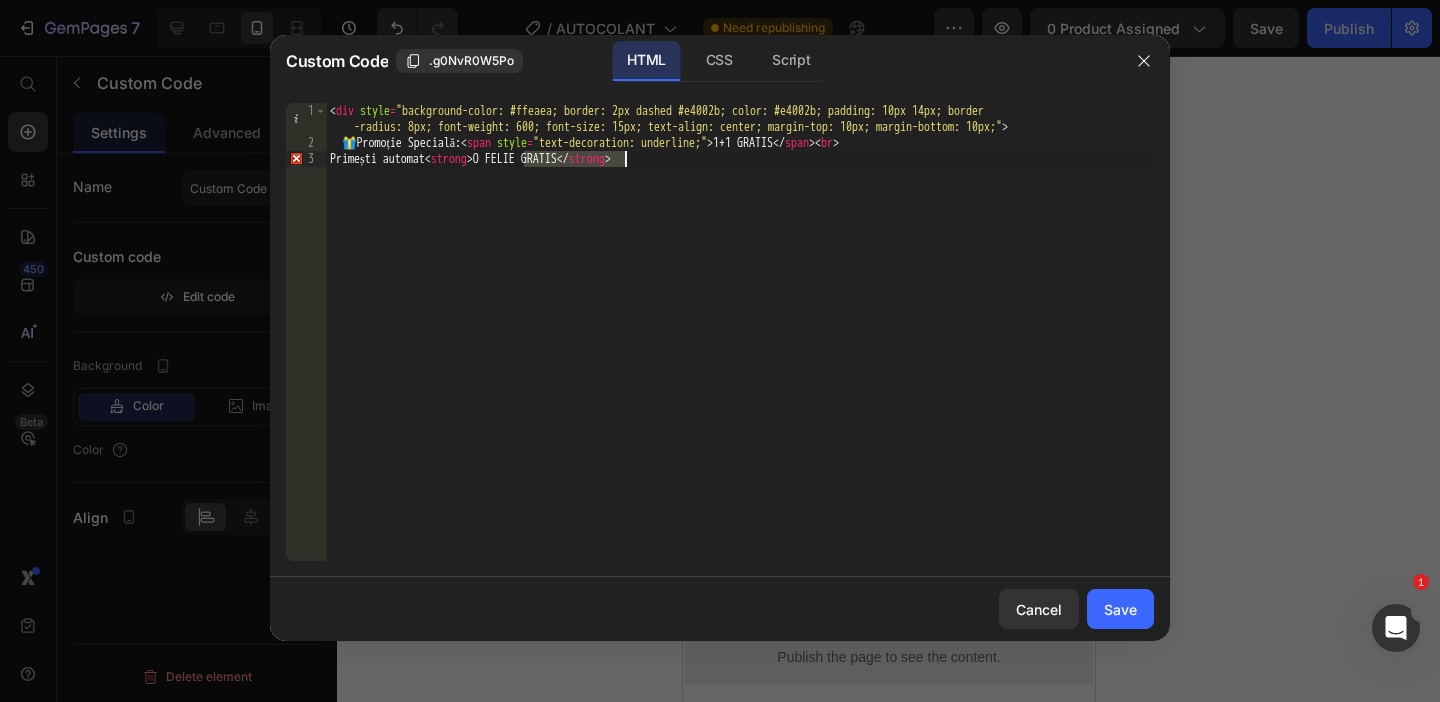 drag, startPoint x: 527, startPoint y: 160, endPoint x: 624, endPoint y: 157, distance: 97.04638 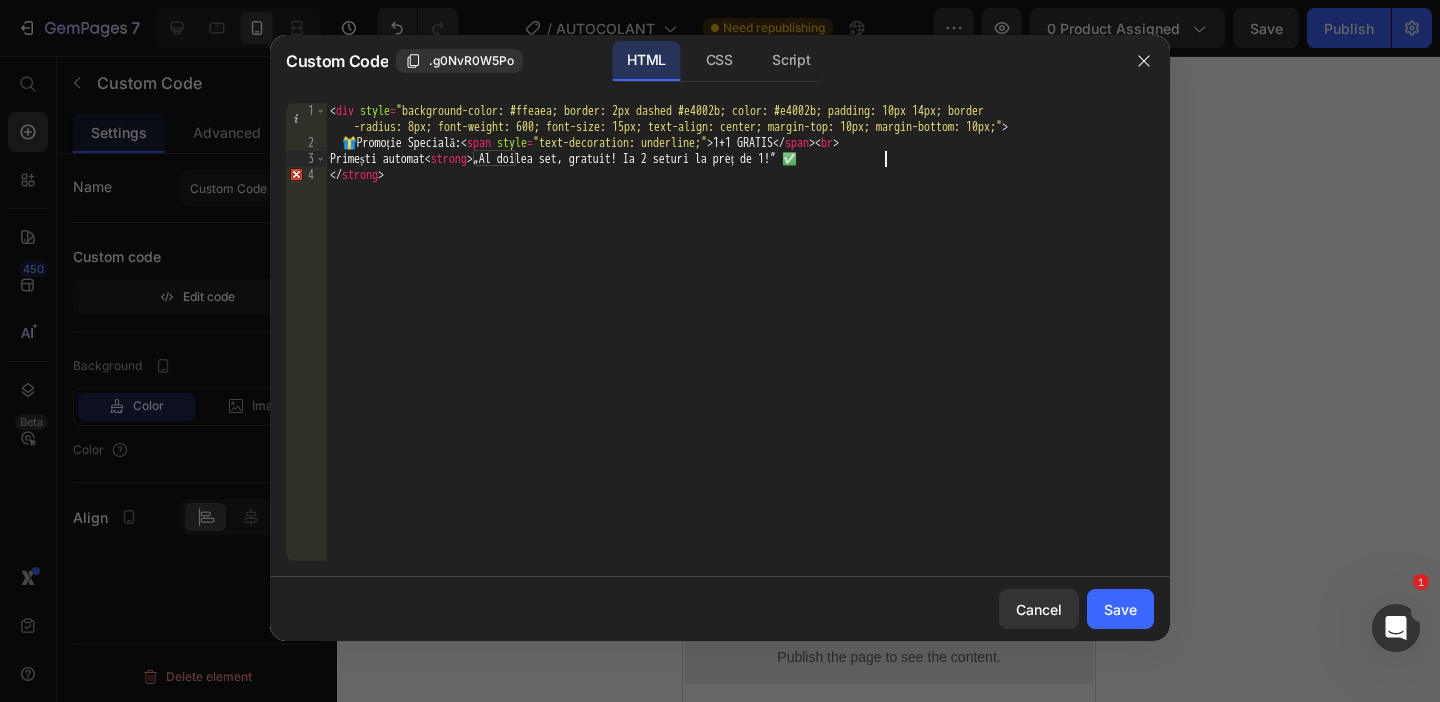 click on "< div   style = "background-color: #ffeaea; border: 2px dashed #e4002b; color: #e4002b; padding: 10px 14px; border      -radius: 8px; font-weight: 600; font-size: 15px; text-align: center; margin-top: 10px; margin-bottom: 10px;" >    🎁  Promoție Specială:  < span   style = "text-decoration: underline;" > 1+1 GRATIS </ span > < br >   Primești automat  < strong > „Al doilea set, gratuit! Ia 2 seturi la preț de 1!” ✅ </ strong >" at bounding box center (740, 356) 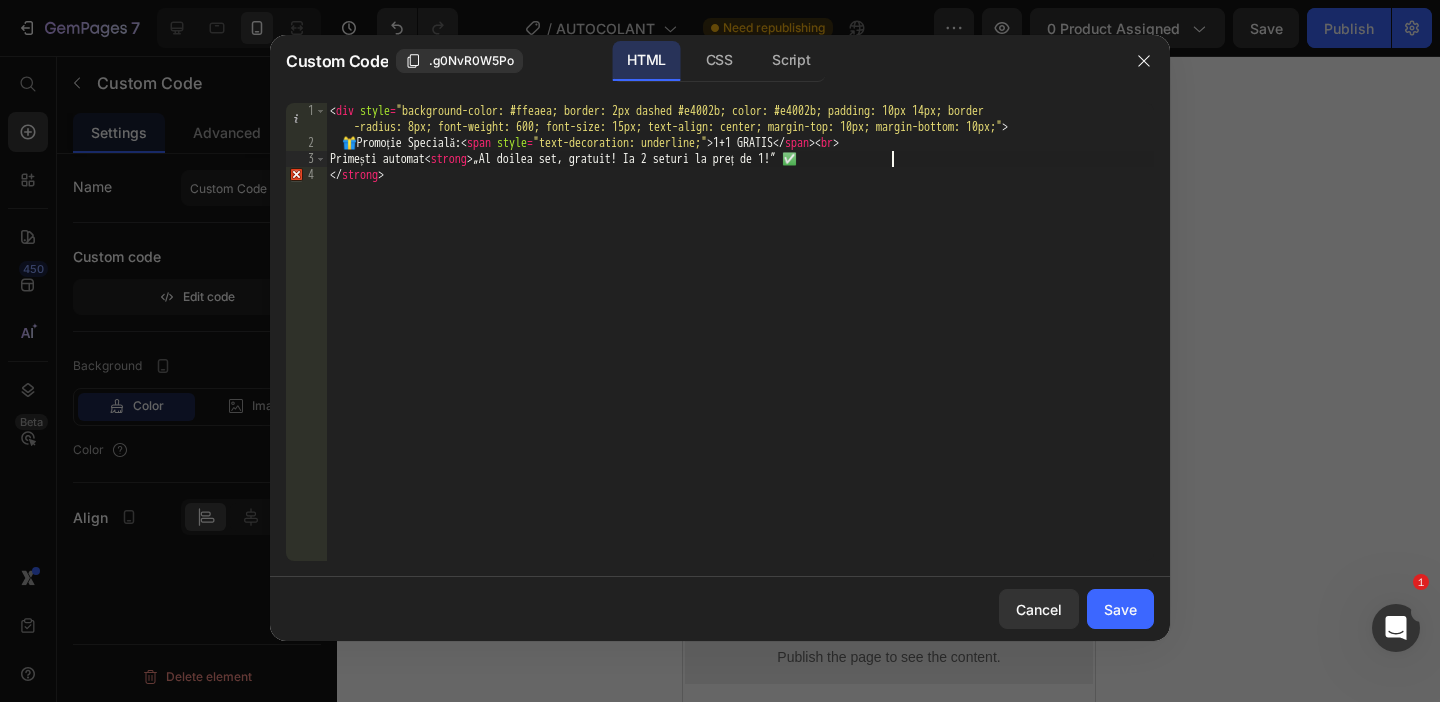 click on "< div   style = "background-color: #ffeaea; border: 2px dashed #e4002b; color: #e4002b; padding: 10px 14px; border      -radius: 8px; font-weight: 600; font-size: 15px; text-align: center; margin-top: 10px; margin-bottom: 10px;" >    🎁  Promoție Specială:  < span   style = "text-decoration: underline;" > 1+1 GRATIS </ span > < br >   Primești automat  < strong > „Al doilea set, gratuit! Ia 2 seturi la preț de 1!” ✅ </ strong >" at bounding box center (740, 356) 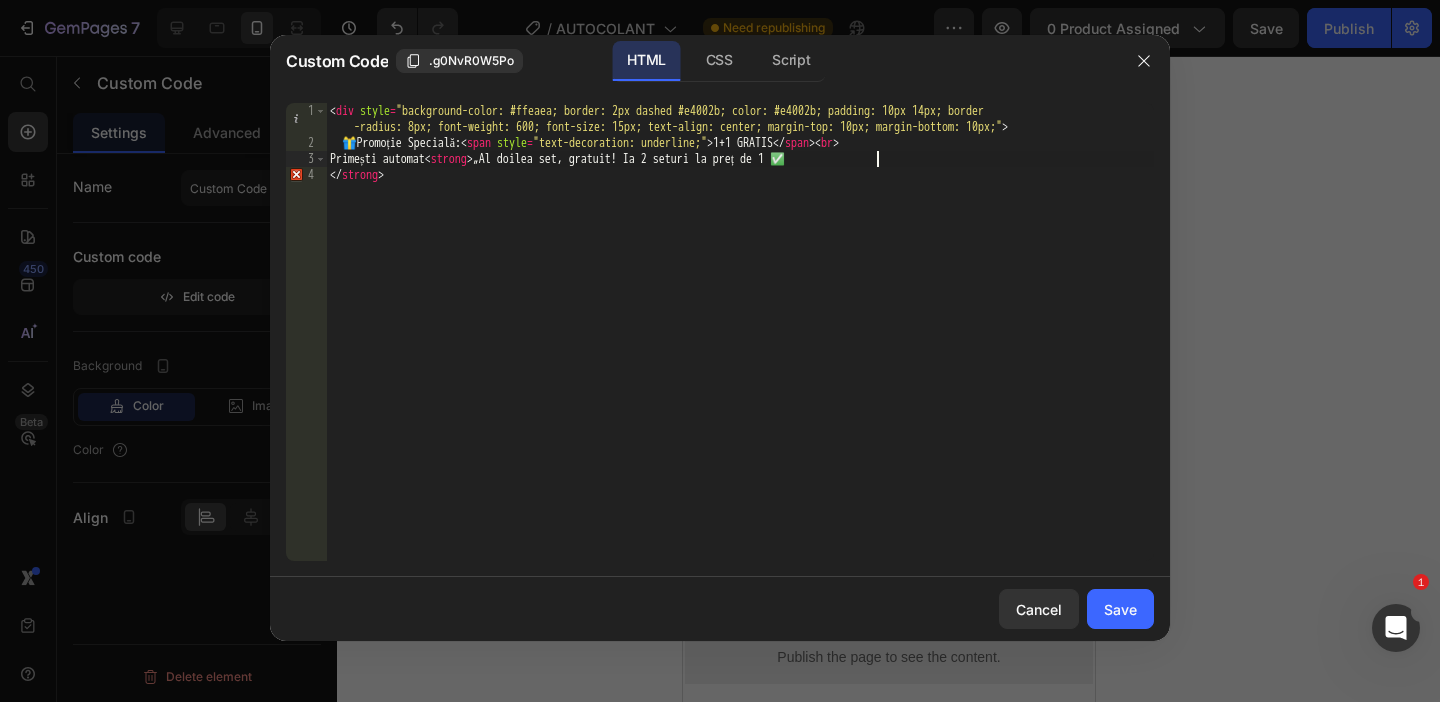 scroll, scrollTop: 0, scrollLeft: 45, axis: horizontal 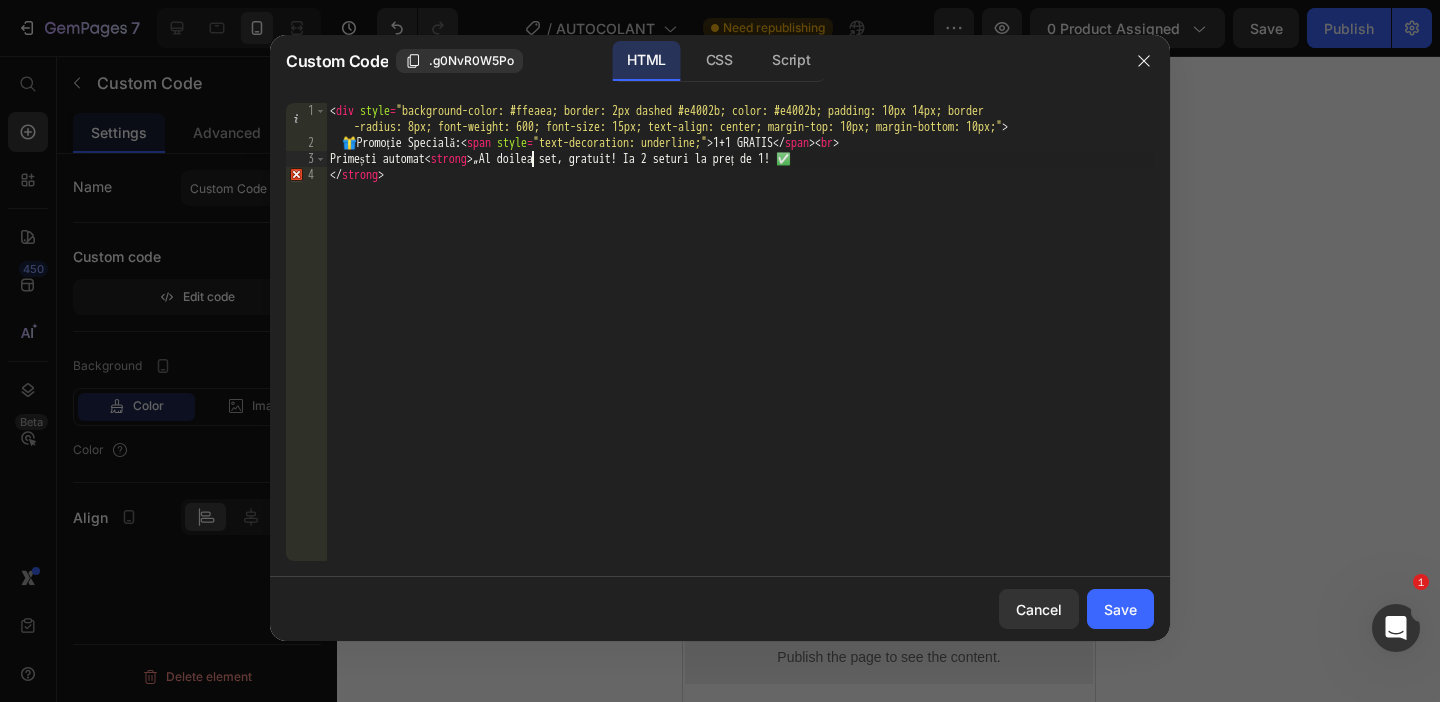 click on "< div   style = "background-color: #ffeaea; border: 2px dashed #e4002b; color: #e4002b; padding: 10px 14px; border      -radius: 8px; font-weight: 600; font-size: 15px; text-align: center; margin-top: 10px; margin-bottom: 10px;" >    🎁  Promoție Specială:  < span   style = "text-decoration: underline;" > 1+1 GRATIS </ span > < br >   Primești automat  < strong > „Al doilea set, gratuit! Ia 2 seturi la preț de 1! ✅ </ strong >" at bounding box center (740, 356) 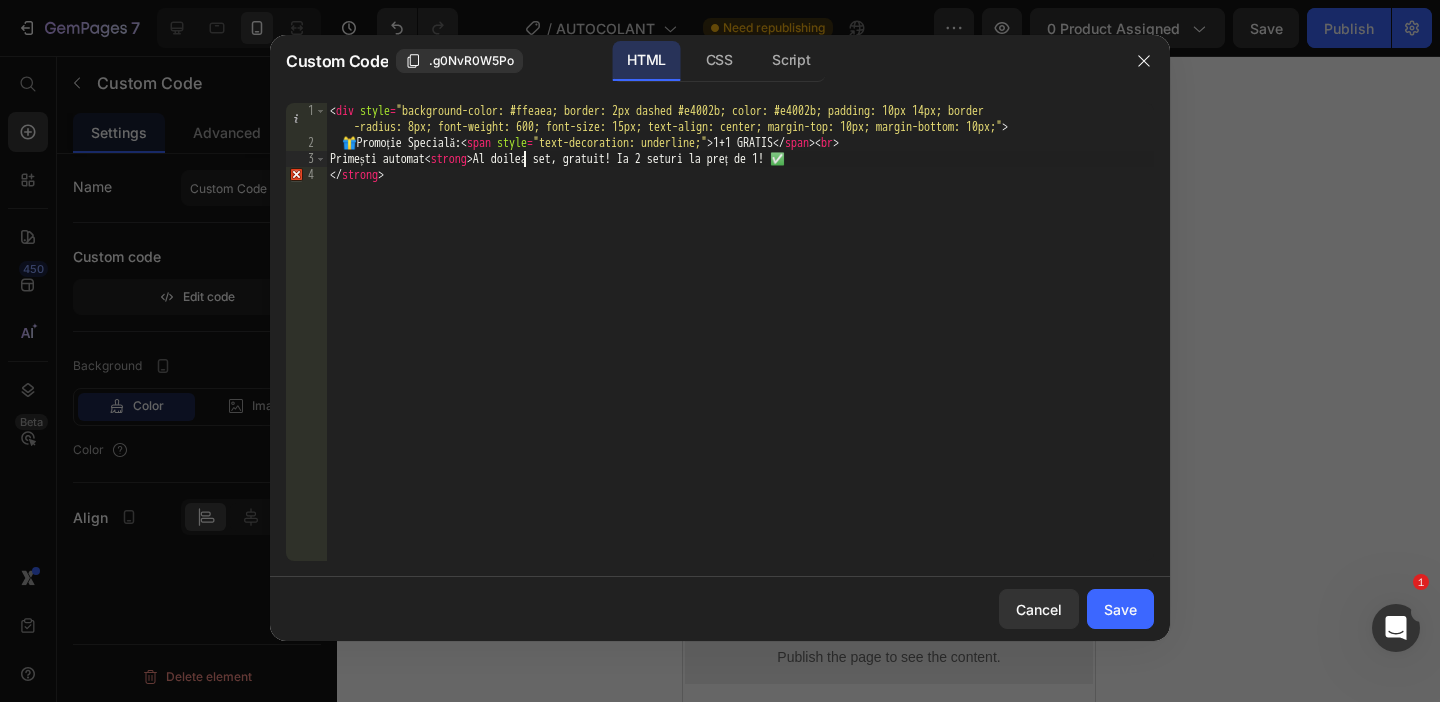 click on "< div   style = "background-color: #ffeaea; border: 2px dashed #e4002b; color: #e4002b; padding: 10px 14px; border      -radius: 8px; font-weight: 600; font-size: 15px; text-align: center; margin-top: 10px; margin-bottom: 10px;" >    🎁  Promoție Specială:  < span   style = "text-decoration: underline;" > 1+1 GRATIS </ span > < br >   Primești automat  < strong > Al doilea set, gratuit! Ia 2 seturi la preț de 1! ✅ </ strong >" at bounding box center [740, 356] 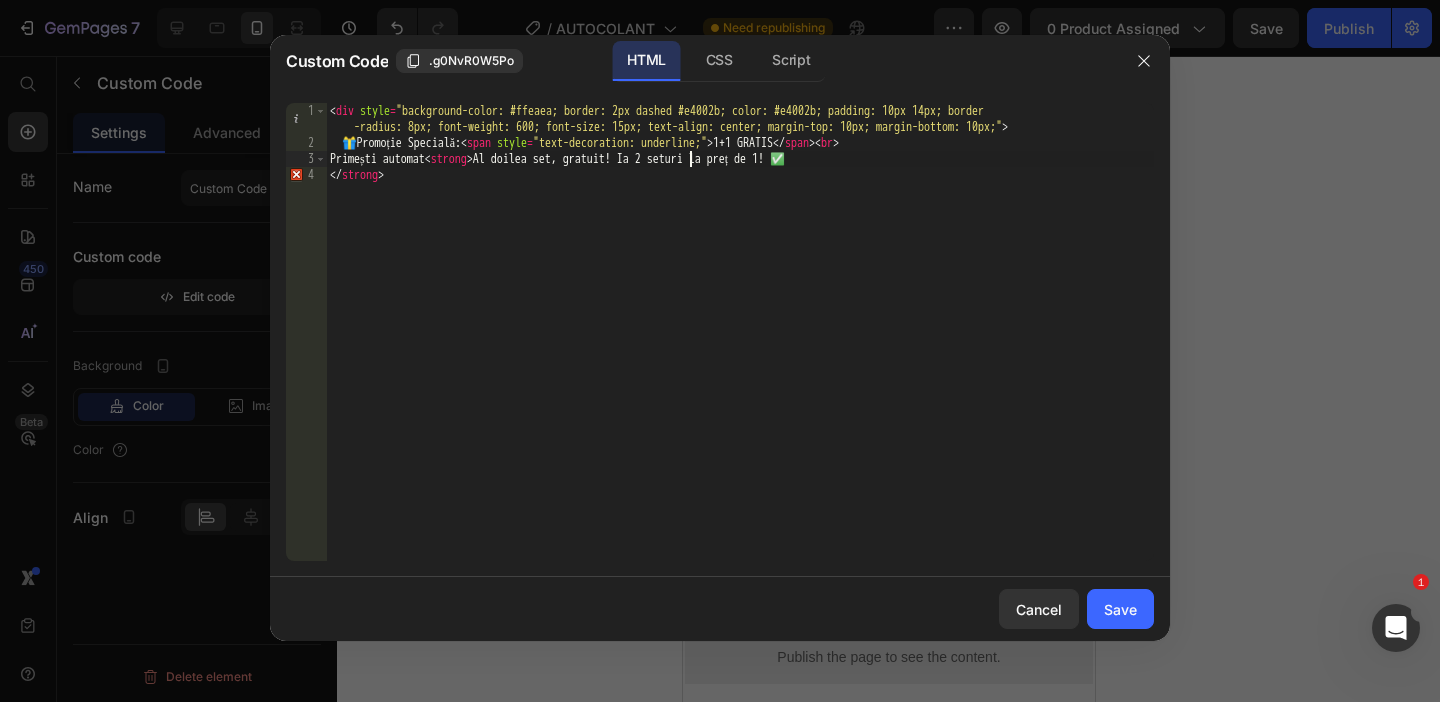 click on "< div   style = "background-color: #ffeaea; border: 2px dashed #e4002b; color: #e4002b; padding: 10px 14px; border      -radius: 8px; font-weight: 600; font-size: 15px; text-align: center; margin-top: 10px; margin-bottom: 10px;" >    🎁  Promoție Specială:  < span   style = "text-decoration: underline;" > 1+1 GRATIS </ span > < br >   Primești automat  < strong > Al doilea set, gratuit! Ia 2 seturi la preț de 1! ✅ </ strong >" at bounding box center (740, 356) 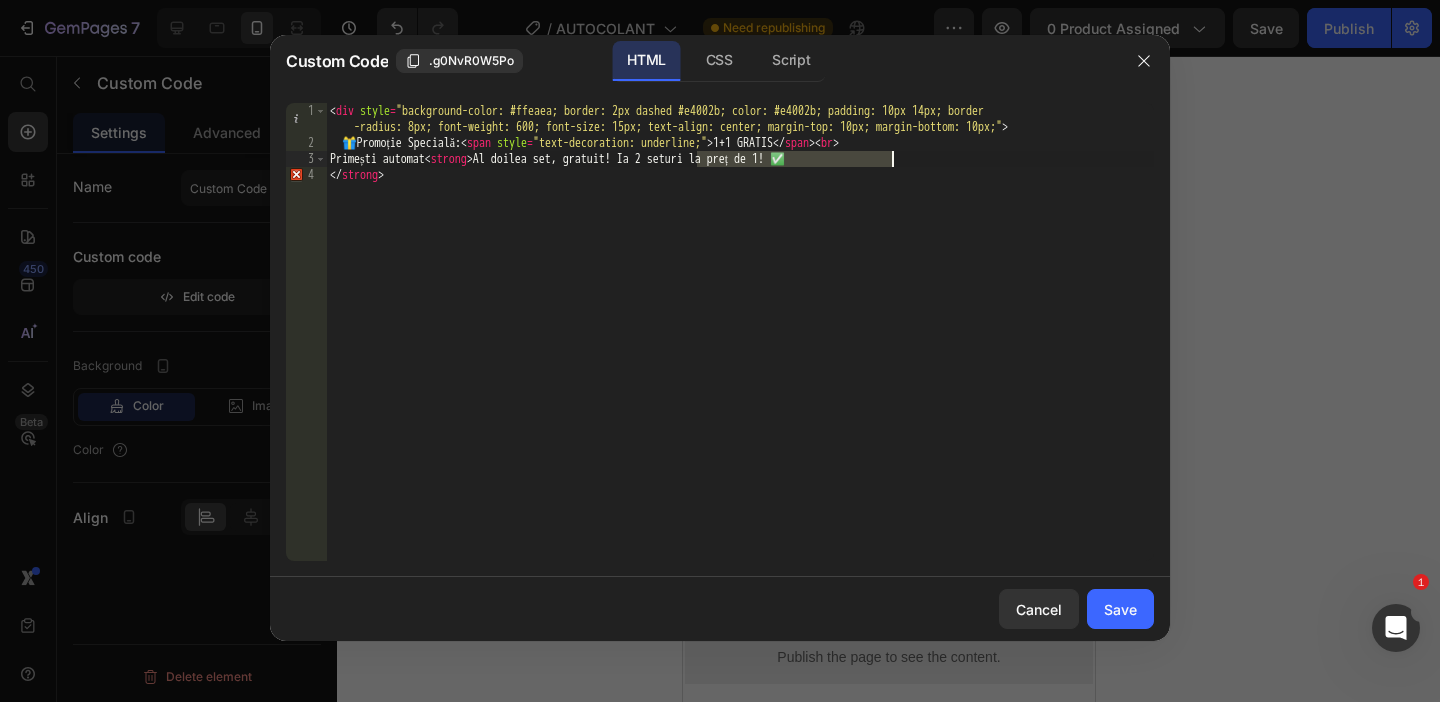 drag, startPoint x: 697, startPoint y: 158, endPoint x: 896, endPoint y: 158, distance: 199 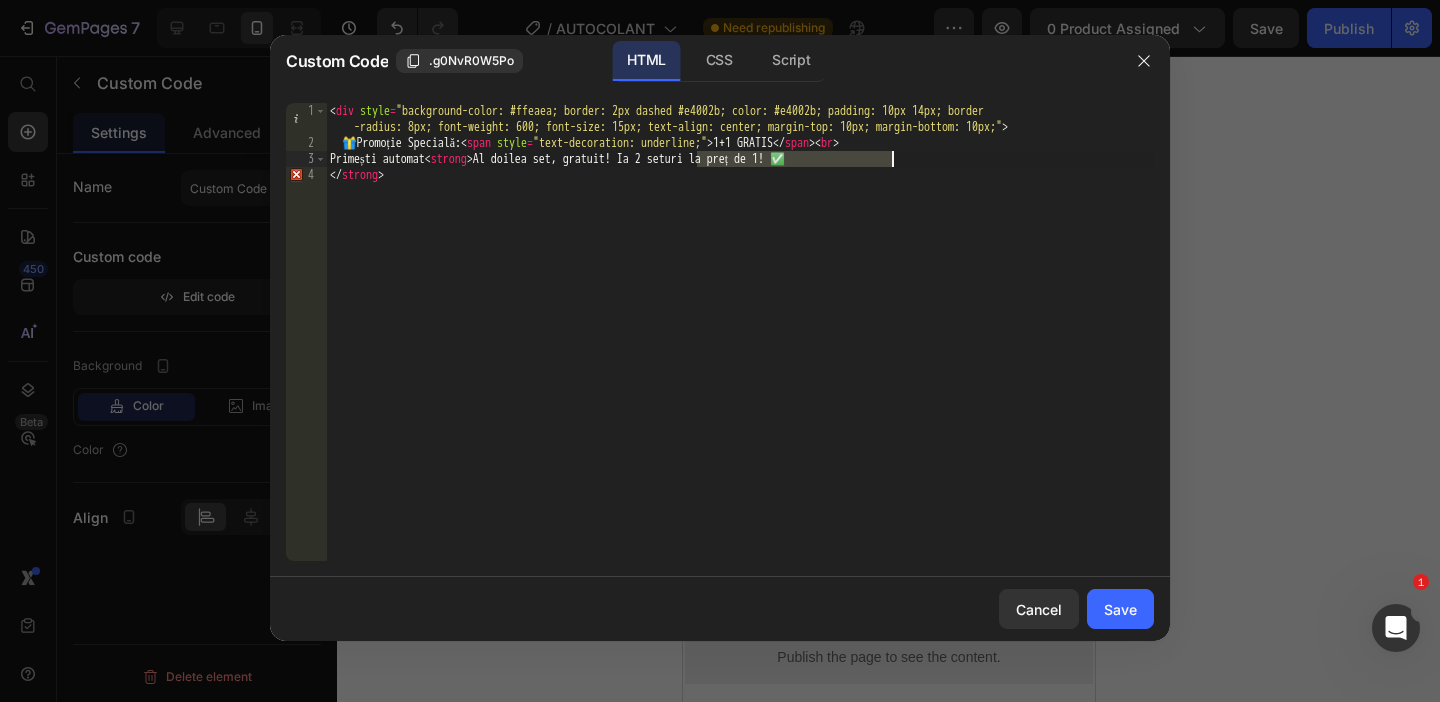 click on "< div   style = "background-color: #ffeaea; border: 2px dashed #e4002b; color: #e4002b; padding: 10px 14px; border      -radius: 8px; font-weight: 600; font-size: 15px; text-align: center; margin-top: 10px; margin-bottom: 10px;" >    🎁  Promoție Specială:  < span   style = "text-decoration: underline;" > 1+1 GRATIS </ span > < br >   Primești automat  < strong > Al doilea set, gratuit! Ia 2 seturi la preț de 1! ✅ </ strong >" at bounding box center [740, 356] 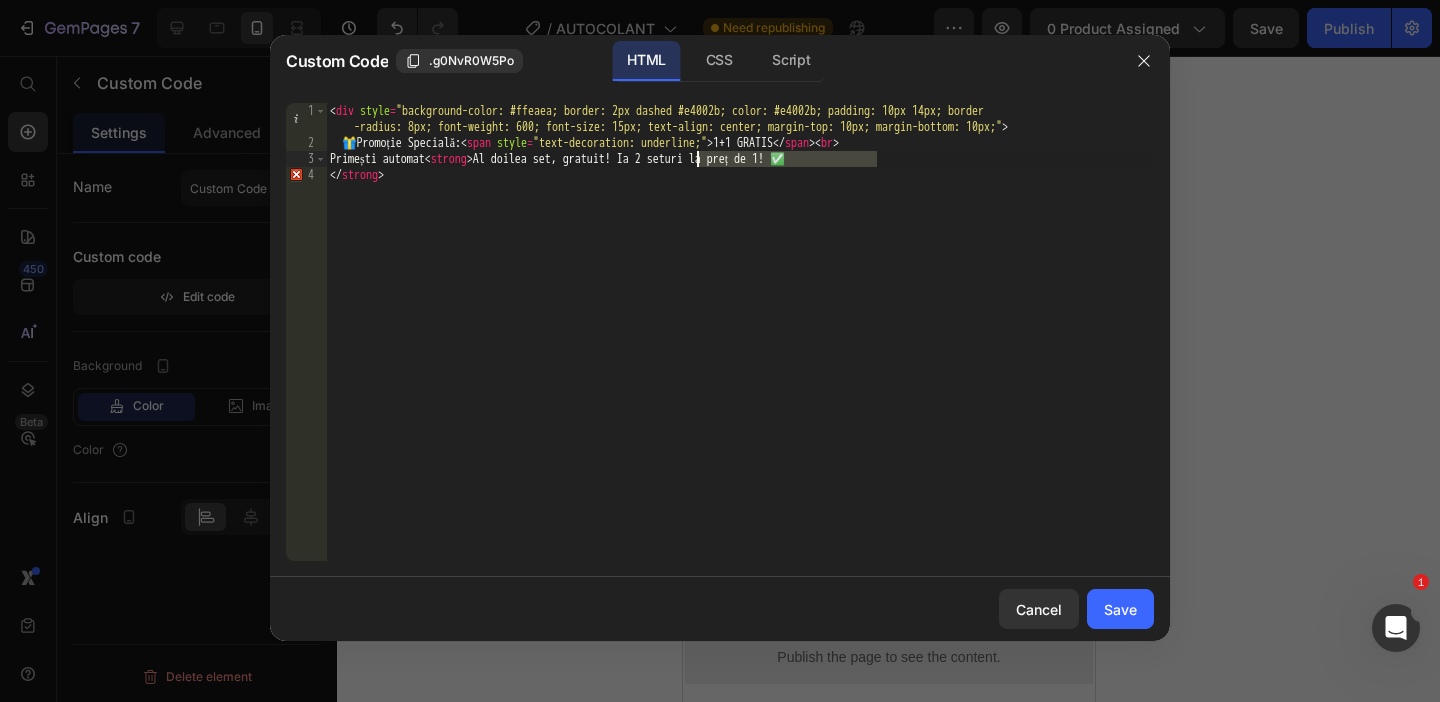 drag, startPoint x: 880, startPoint y: 166, endPoint x: 701, endPoint y: 154, distance: 179.40178 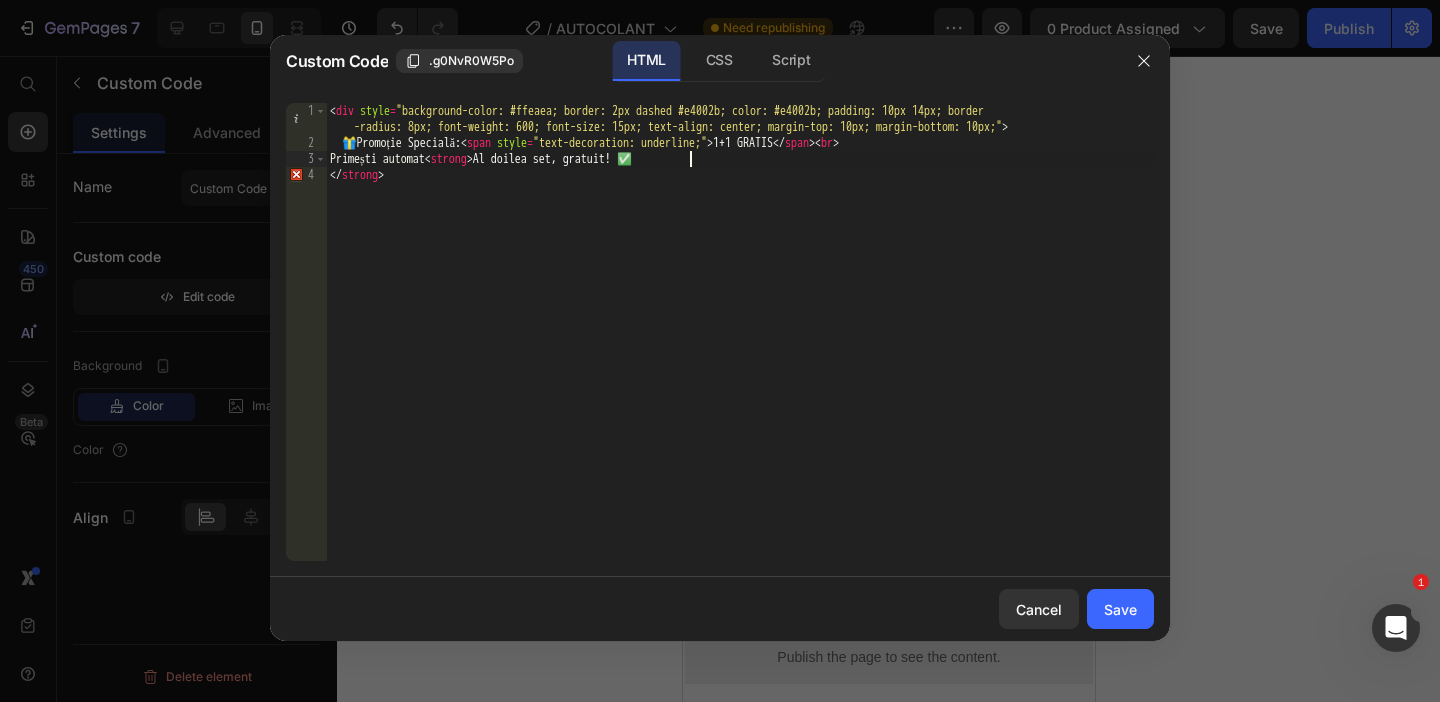 click on "< div   style = "background-color: #ffeaea; border: 2px dashed #e4002b; color: #e4002b; padding: 10px 14px; border      -radius: 8px; font-weight: 600; font-size: 15px; text-align: center; margin-top: 10px; margin-bottom: 10px;" >    🎁  Promoție Specială:  < span   style = "text-decoration: underline;" > 1+1 GRATIS </ span > < br >   Primești automat  < strong > Al doilea set, gratuit! ✅ </ strong >" at bounding box center (740, 356) 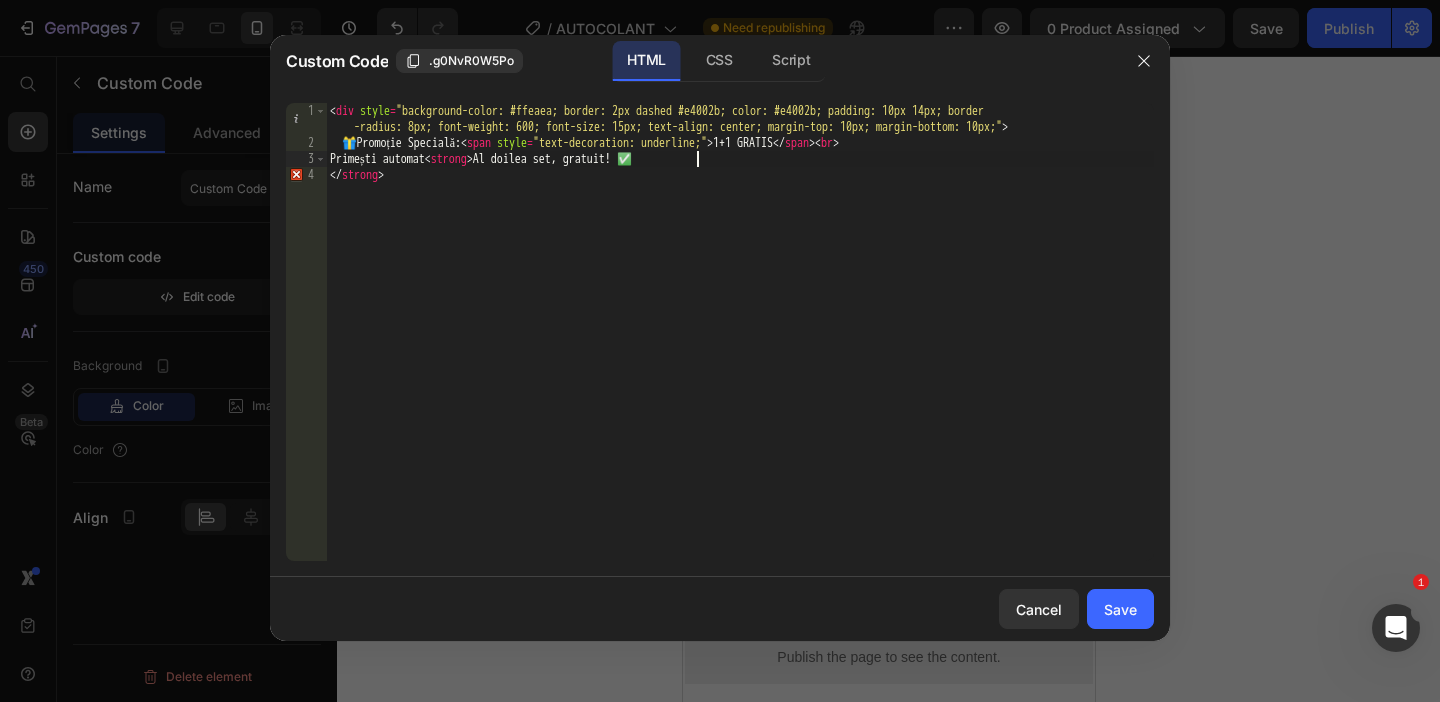 click on "< div   style = "background-color: #ffeaea; border: 2px dashed #e4002b; color: #e4002b; padding: 10px 14px; border      -radius: 8px; font-weight: 600; font-size: 15px; text-align: center; margin-top: 10px; margin-bottom: 10px;" >    🎁  Promoție Specială:  < span   style = "text-decoration: underline;" > 1+1 GRATIS </ span > < br >   Primești automat  < strong > Al doilea set, gratuit! ✅ </ strong >" at bounding box center (740, 356) 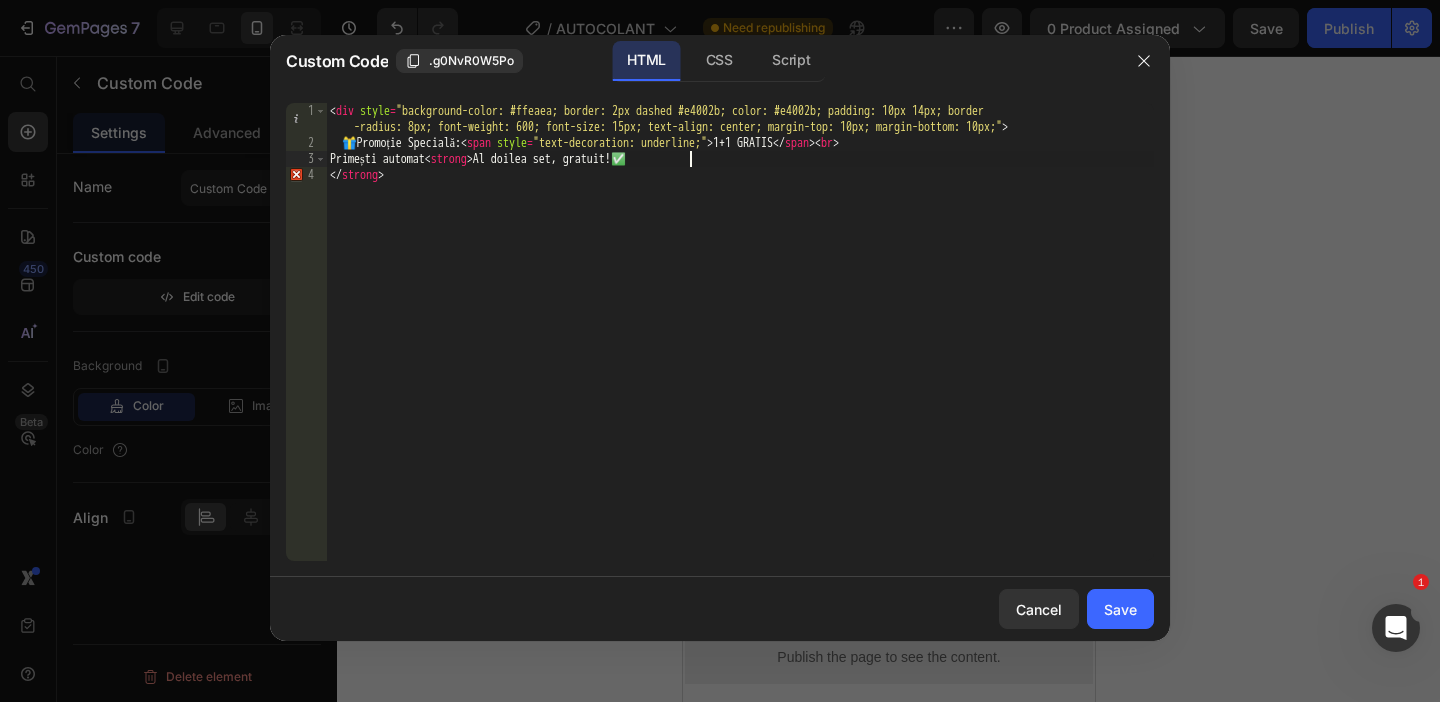 click on "< div   style = "background-color: #ffeaea; border: 2px dashed #e4002b; color: #e4002b; padding: 10px 14px; border      -radius: 8px; font-weight: 600; font-size: 15px; text-align: center; margin-top: 10px; margin-bottom: 10px;" >    🎁  Promoție Specială:  < span   style = "text-decoration: underline;" > 1+1 GRATIS </ span > < br >   Primești automat  < strong > Al doilea set, gratuit!✅ </ strong >" at bounding box center [740, 356] 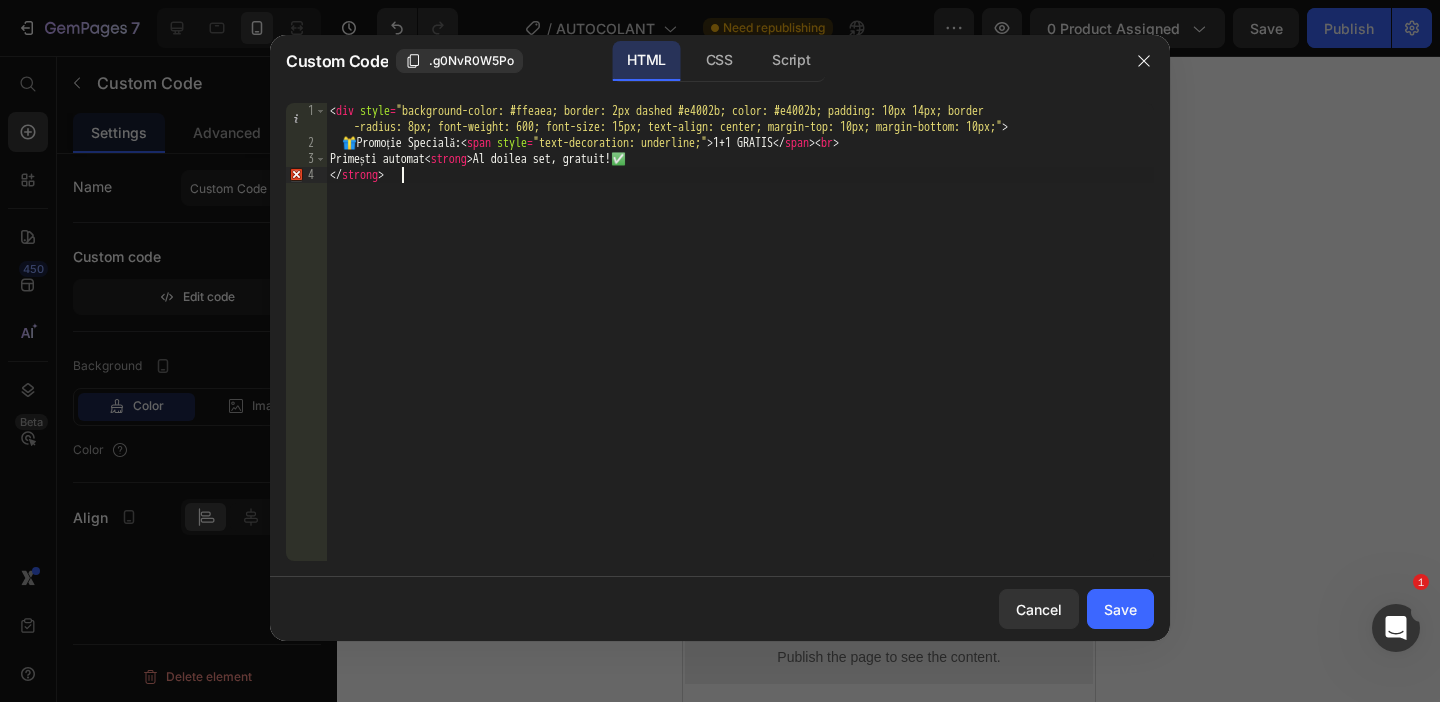 paste on "Ia 2 seturi la preț de 1!" 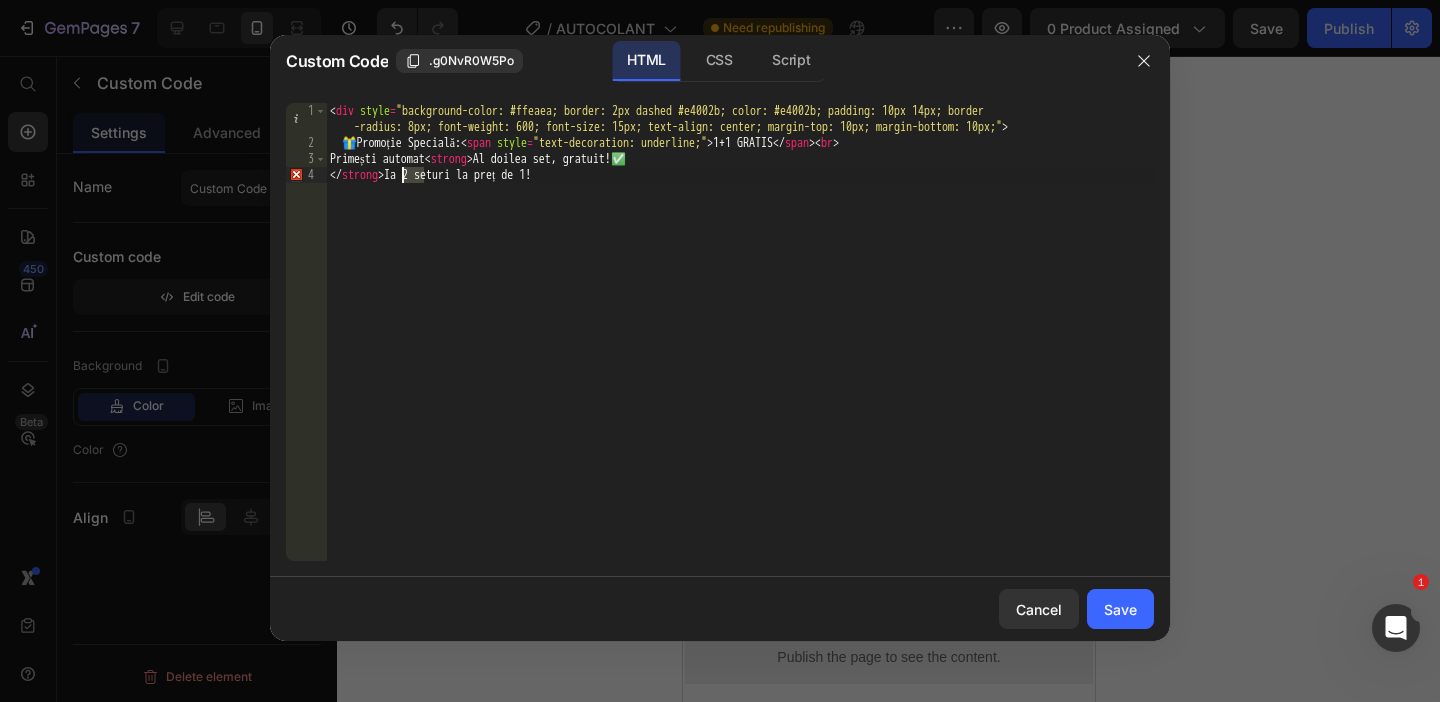 drag, startPoint x: 424, startPoint y: 175, endPoint x: 403, endPoint y: 175, distance: 21 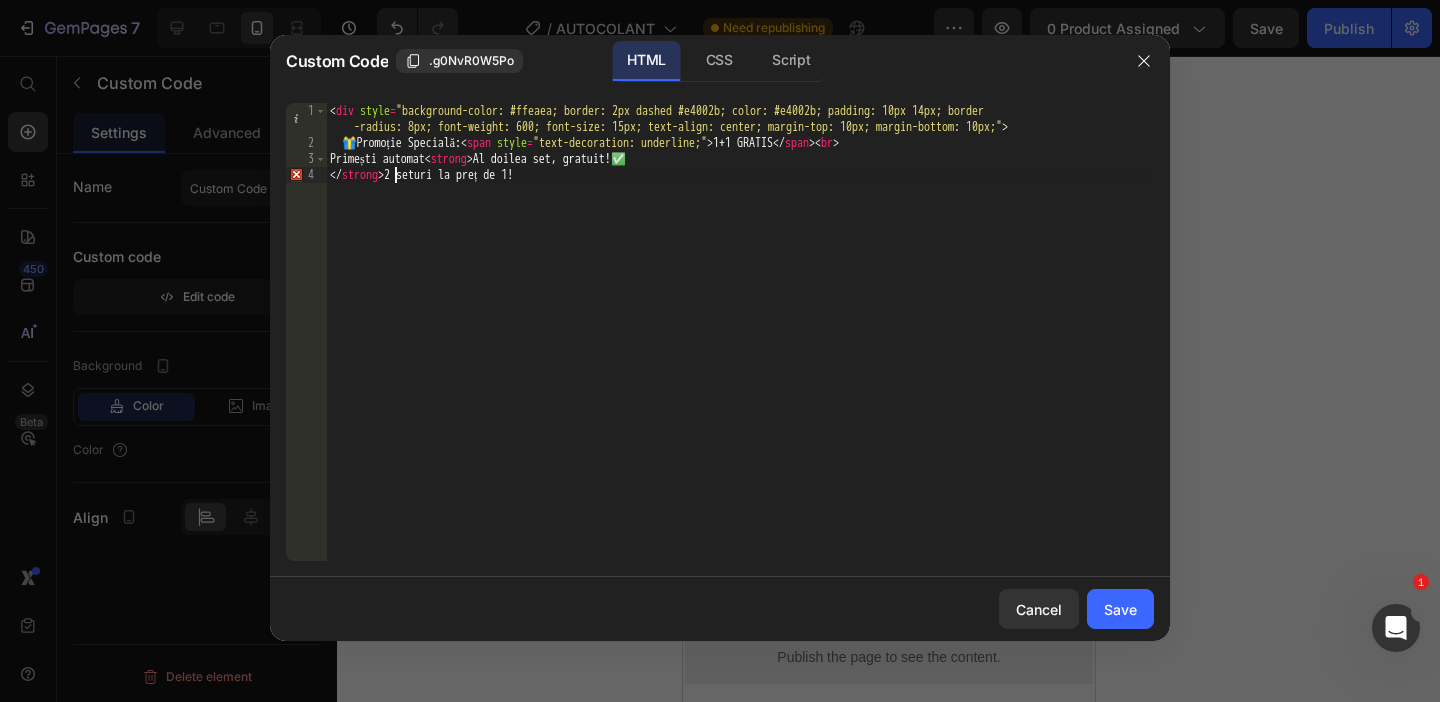 type on "</strong>2 seturi la preț de 1!" 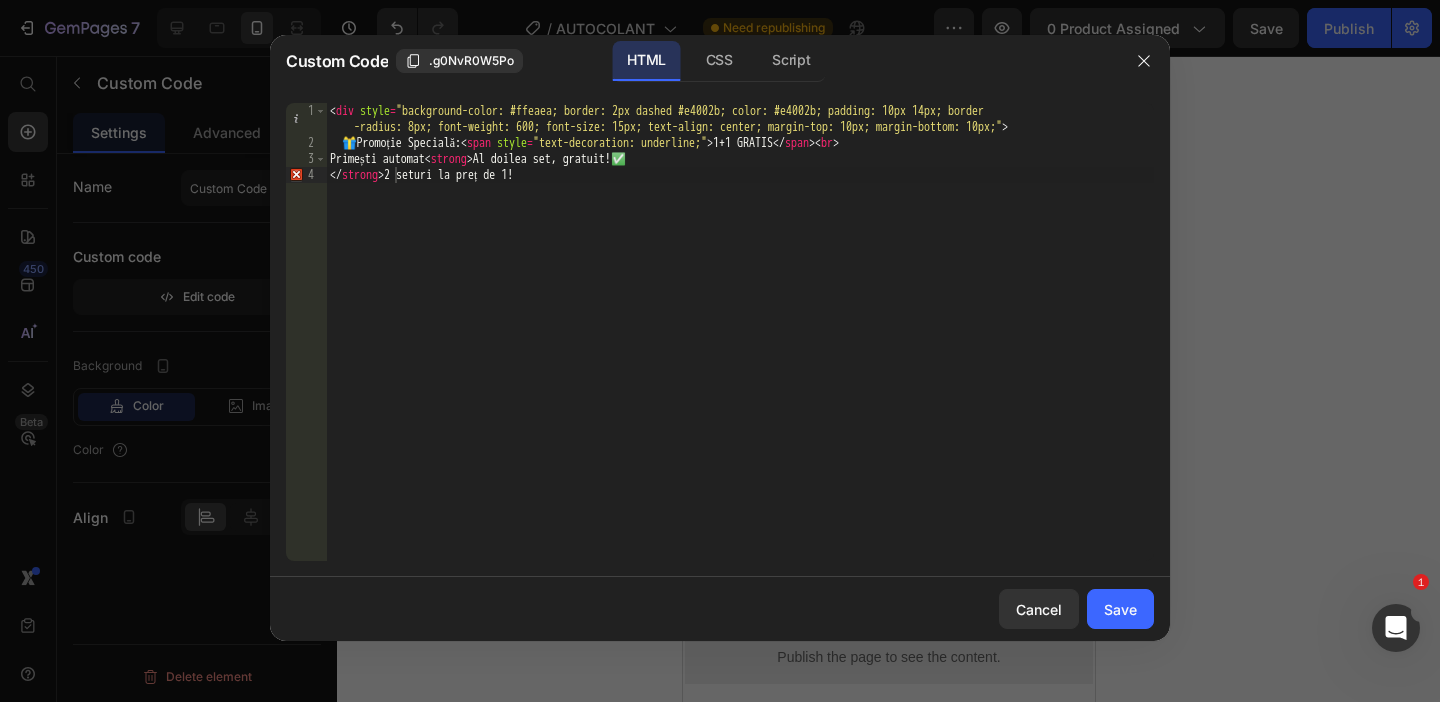 click on "Cancel Save" at bounding box center (720, 609) 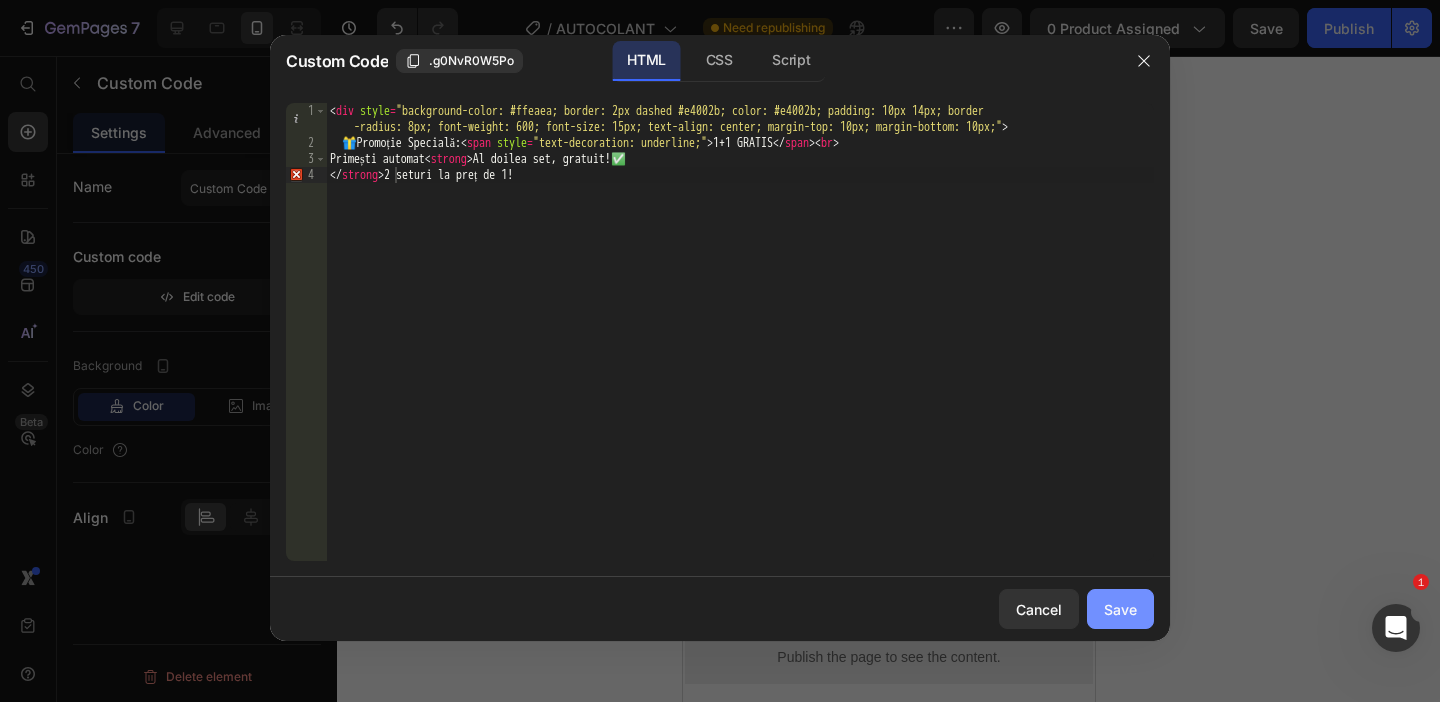 click on "Save" at bounding box center [1120, 609] 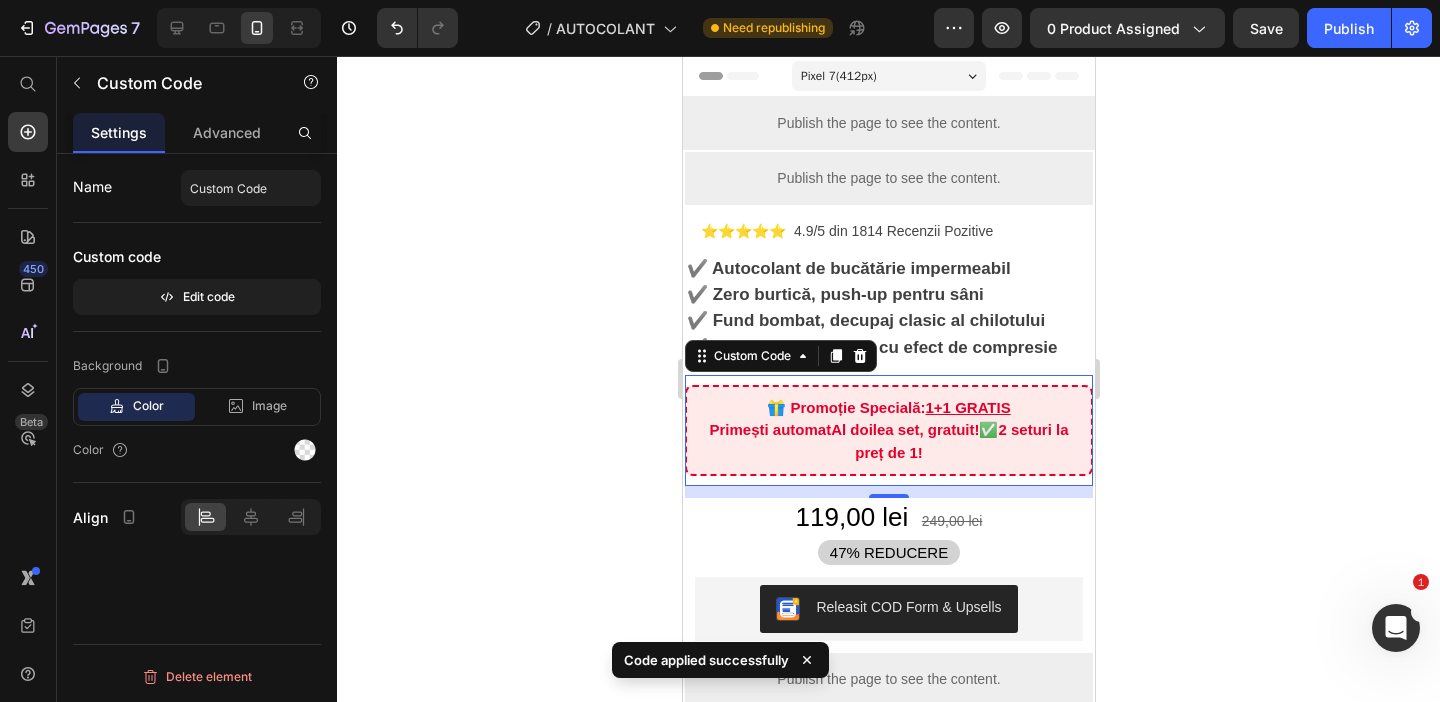 click 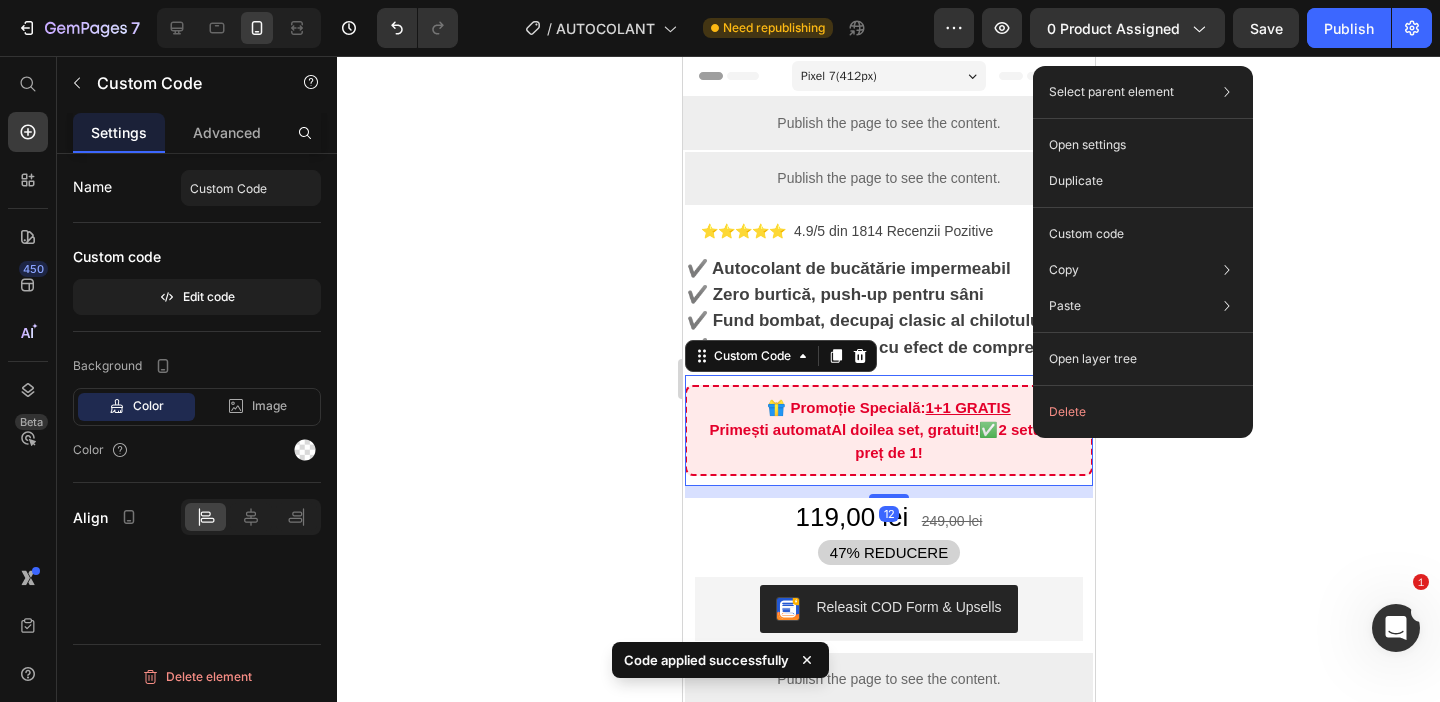 click 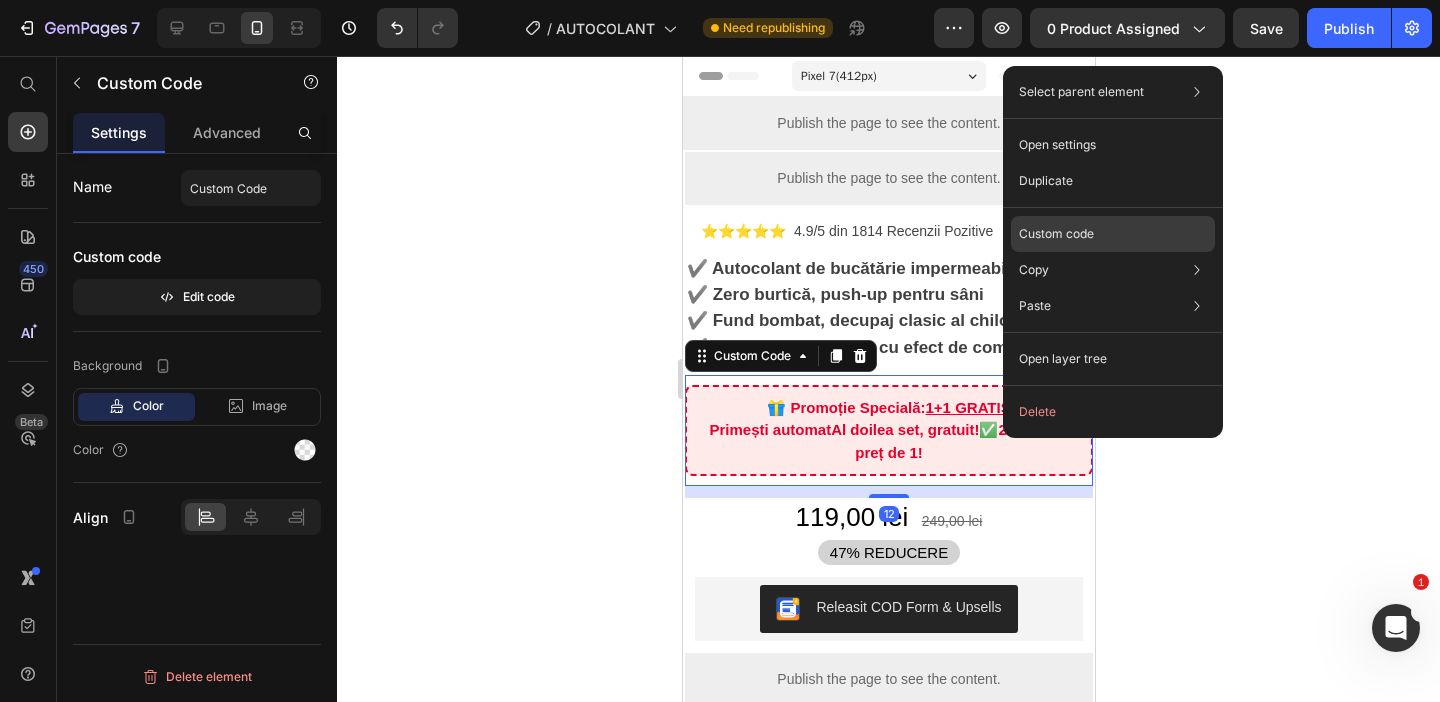 click on "Custom code" at bounding box center [1056, 234] 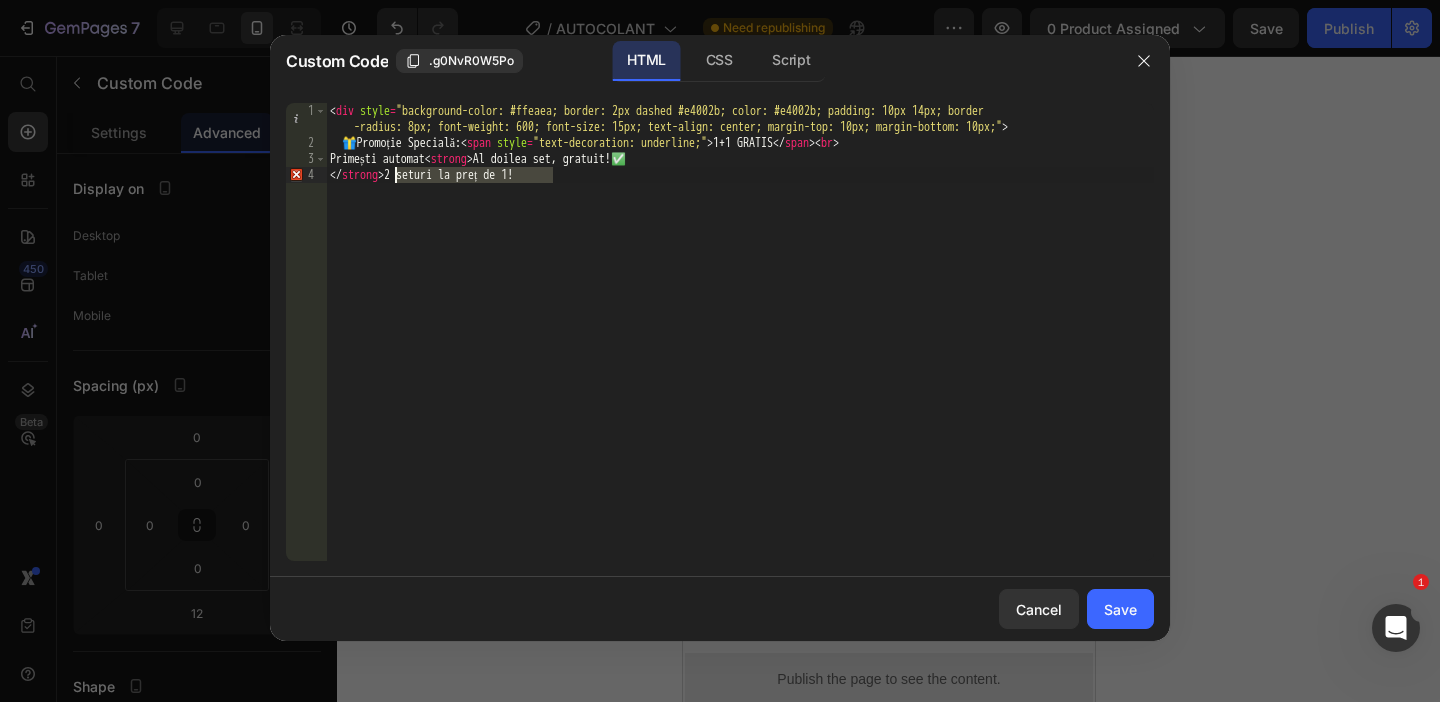 drag, startPoint x: 584, startPoint y: 181, endPoint x: 396, endPoint y: 171, distance: 188.26576 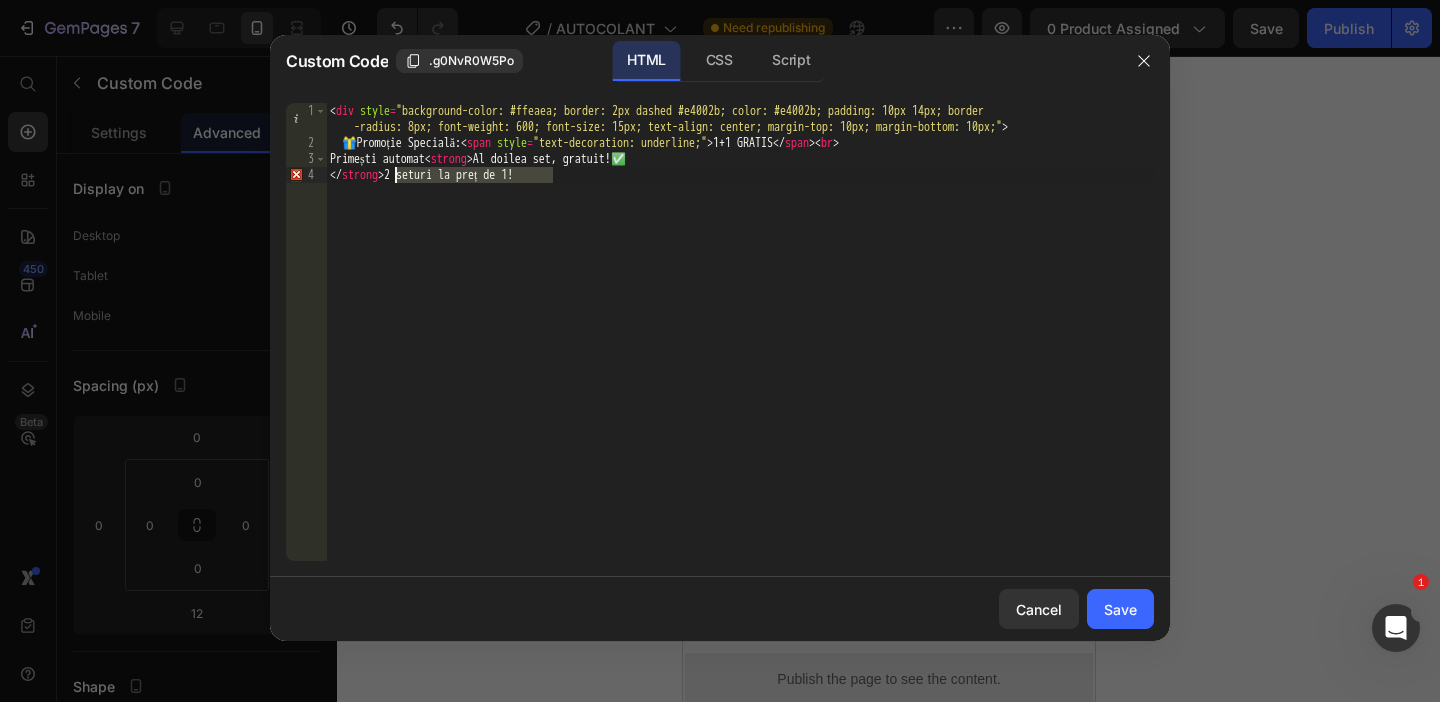 click on "< div   style = "background-color: #ffeaea; border: 2px dashed #e4002b; color: #e4002b; padding: 10px 14px; border      -radius: 8px; font-weight: 600; font-size: 15px; text-align: center; margin-top: 10px; margin-bottom: 10px;" >    🎁  Promoție Specială:  < span   style = "text-decoration: underline;" > 1+1 GRATIS </ span > < br >   Primești automat  < strong > Al doilea set, gratuit!✅ </ strong > 2 seturi la preț de 1!" at bounding box center (740, 356) 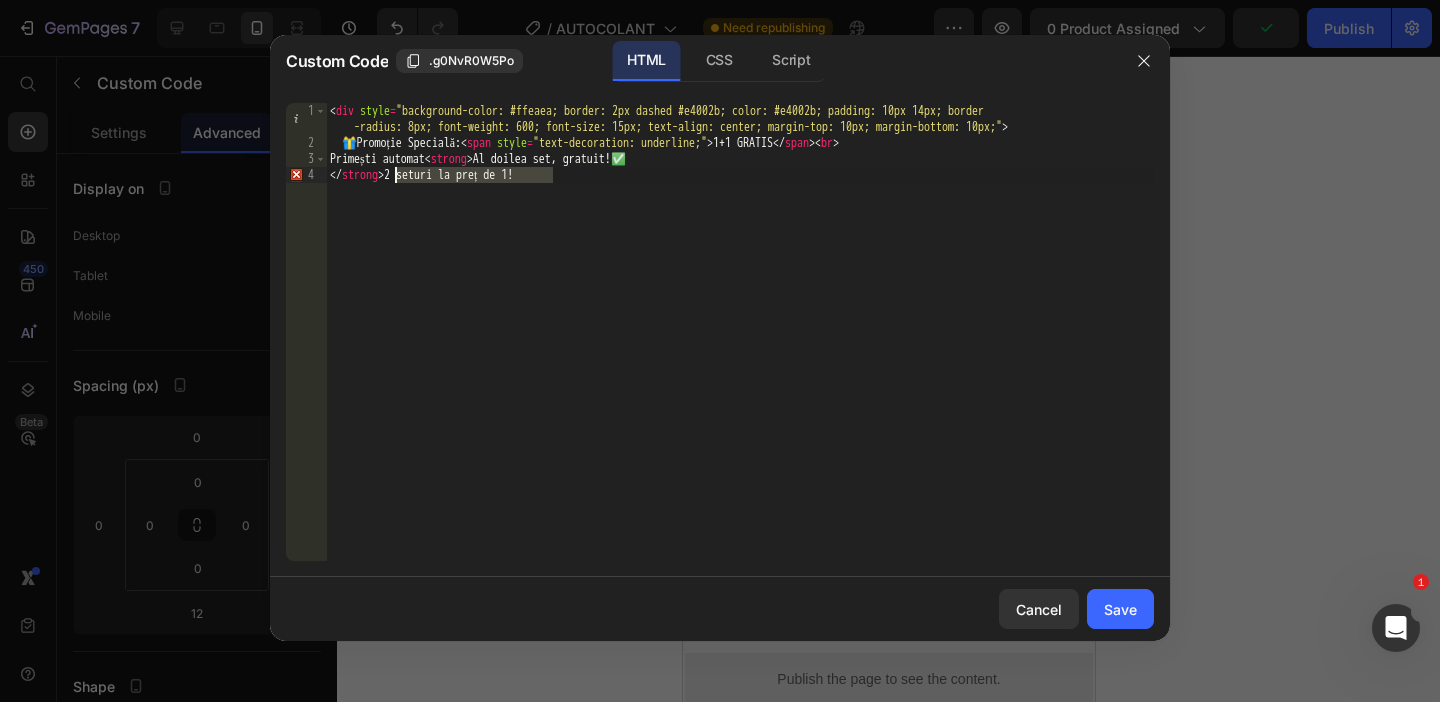 click on "< div   style = "background-color: #ffeaea; border: 2px dashed #e4002b; color: #e4002b; padding: 10px 14px; border      -radius: 8px; font-weight: 600; font-size: 15px; text-align: center; margin-top: 10px; margin-bottom: 10px;" >    🎁  Promoție Specială:  < span   style = "text-decoration: underline;" > 1+1 GRATIS </ span > < br >   Primești automat  < strong > Al doilea set, gratuit!✅ </ strong > 2 seturi la preț de 1!" at bounding box center (740, 356) 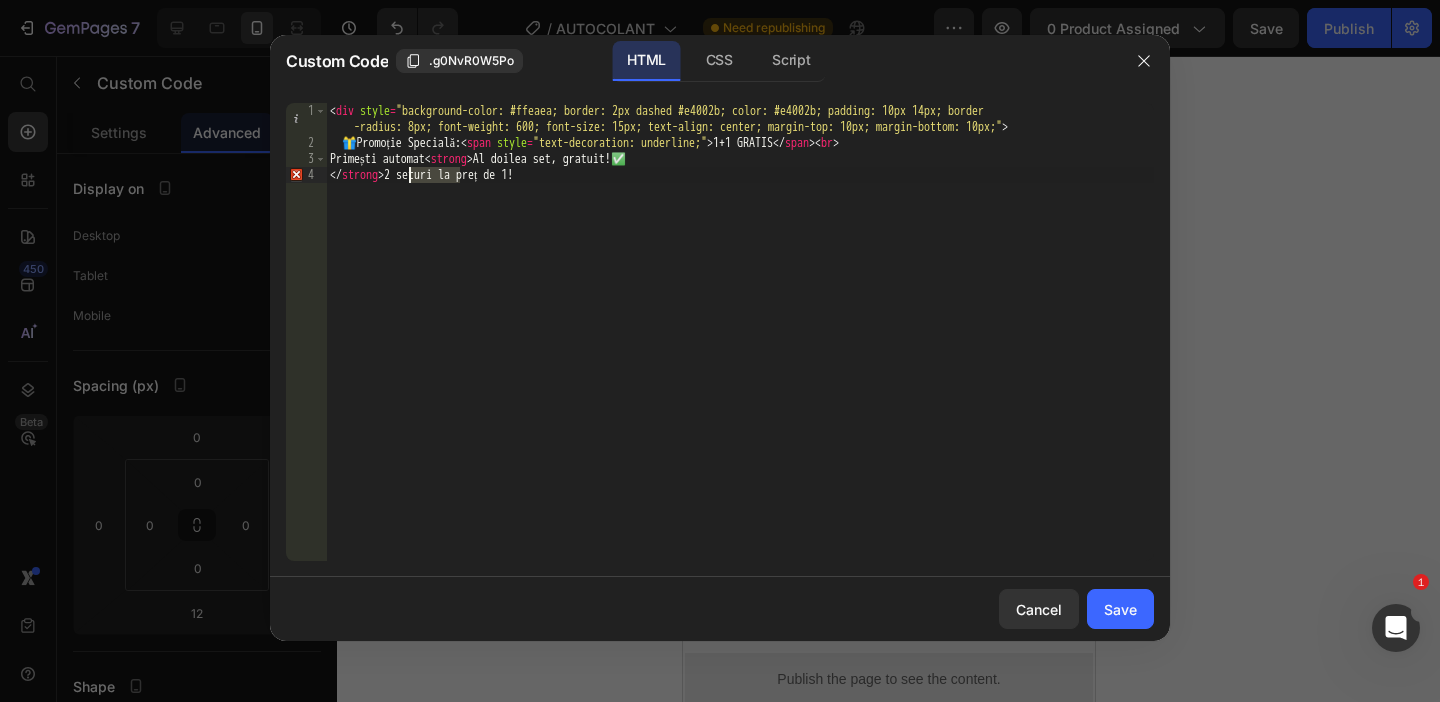 drag, startPoint x: 457, startPoint y: 176, endPoint x: 405, endPoint y: 172, distance: 52.153618 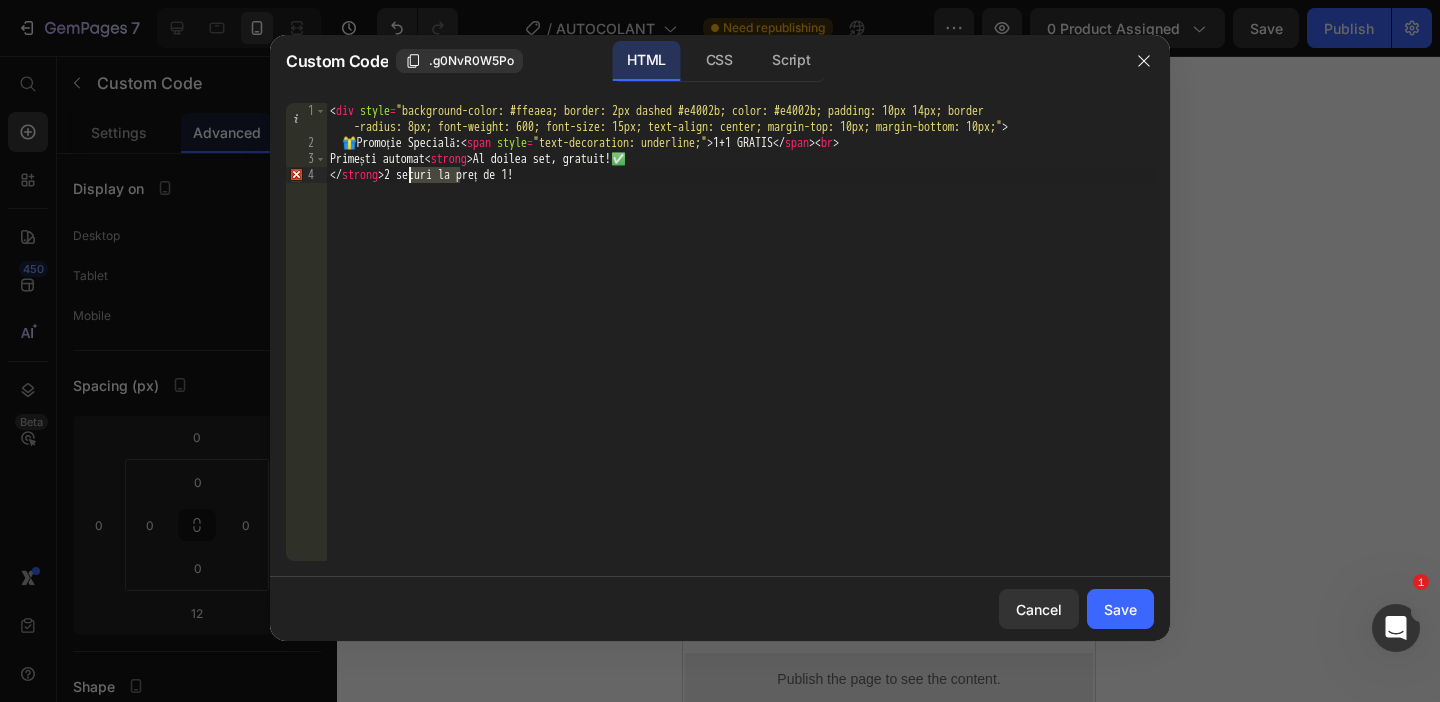 click on "< div   style = "background-color: #ffeaea; border: 2px dashed #e4002b; color: #e4002b; padding: 10px 14px; border      -radius: 8px; font-weight: 600; font-size: 15px; text-align: center; margin-top: 10px; margin-bottom: 10px;" >    🎁  Promoție Specială:  < span   style = "text-decoration: underline;" > 1+1 GRATIS </ span > < br >   Primești automat  < strong > Al doilea set, gratuit!✅ </ strong > 2 seturi la preț de 1!" at bounding box center [740, 356] 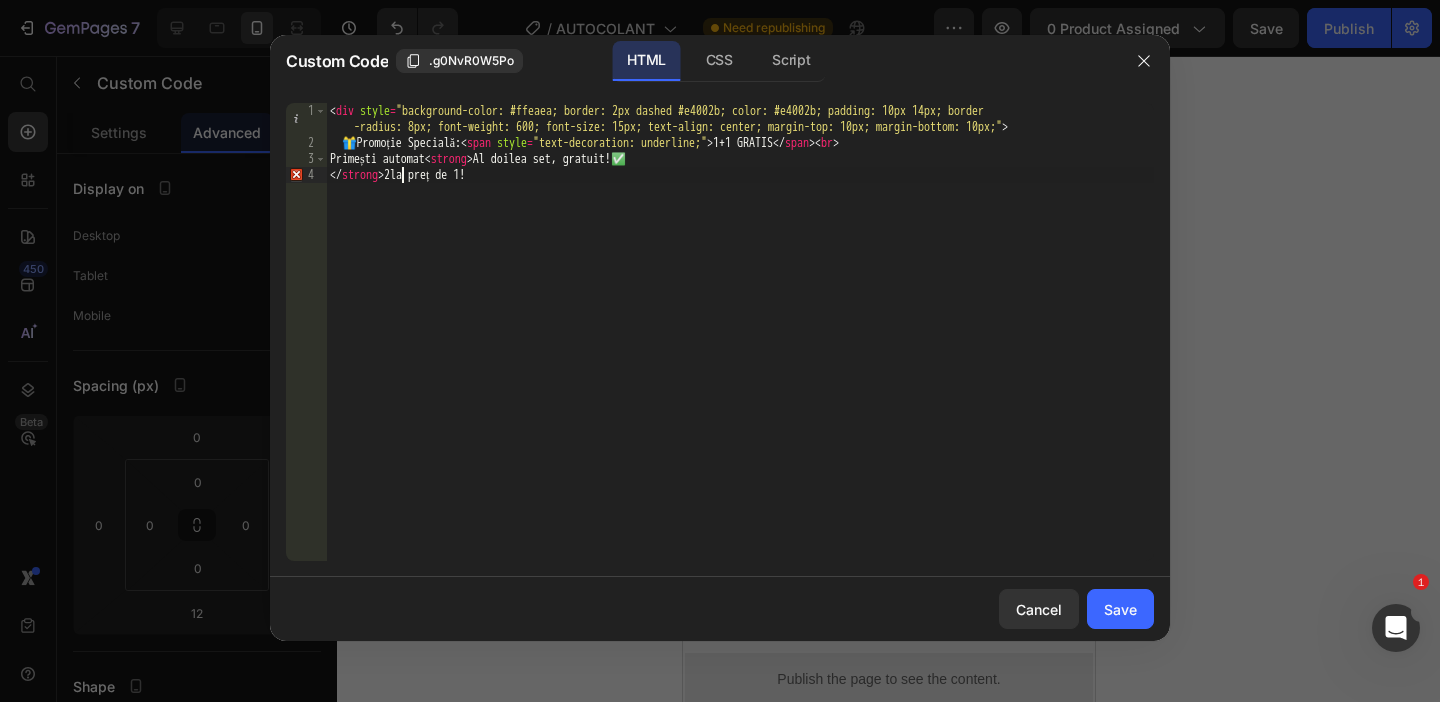 scroll, scrollTop: 0, scrollLeft: 6, axis: horizontal 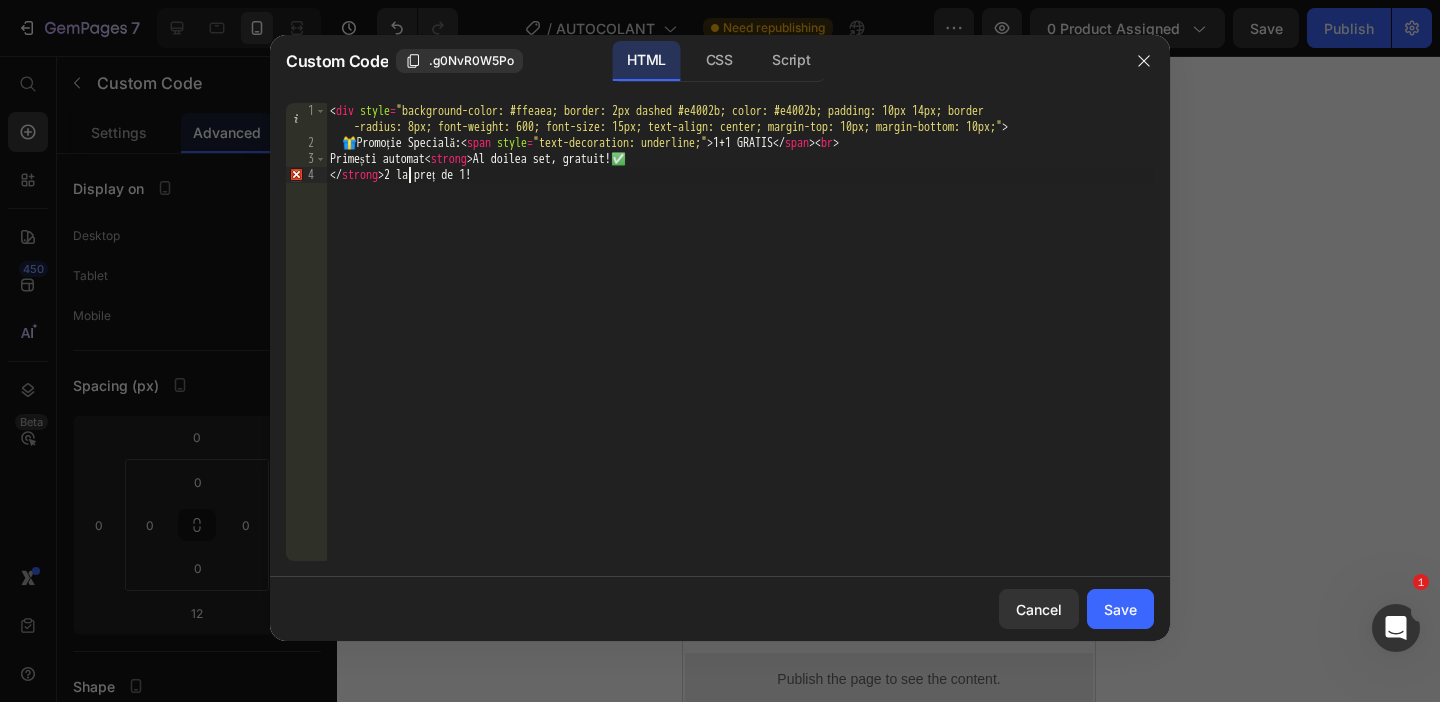 type on "</strong>2 la preț de 1!" 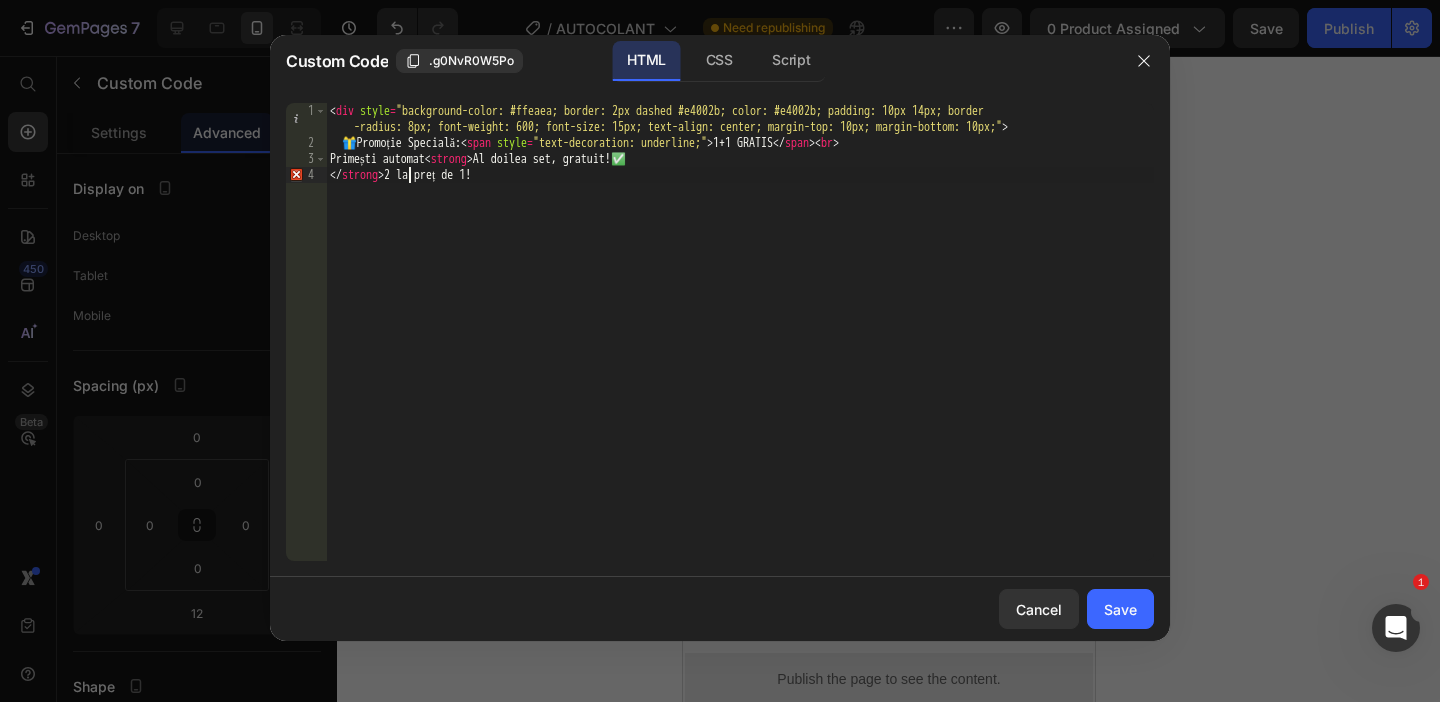 click on "Cancel Save" at bounding box center [720, 609] 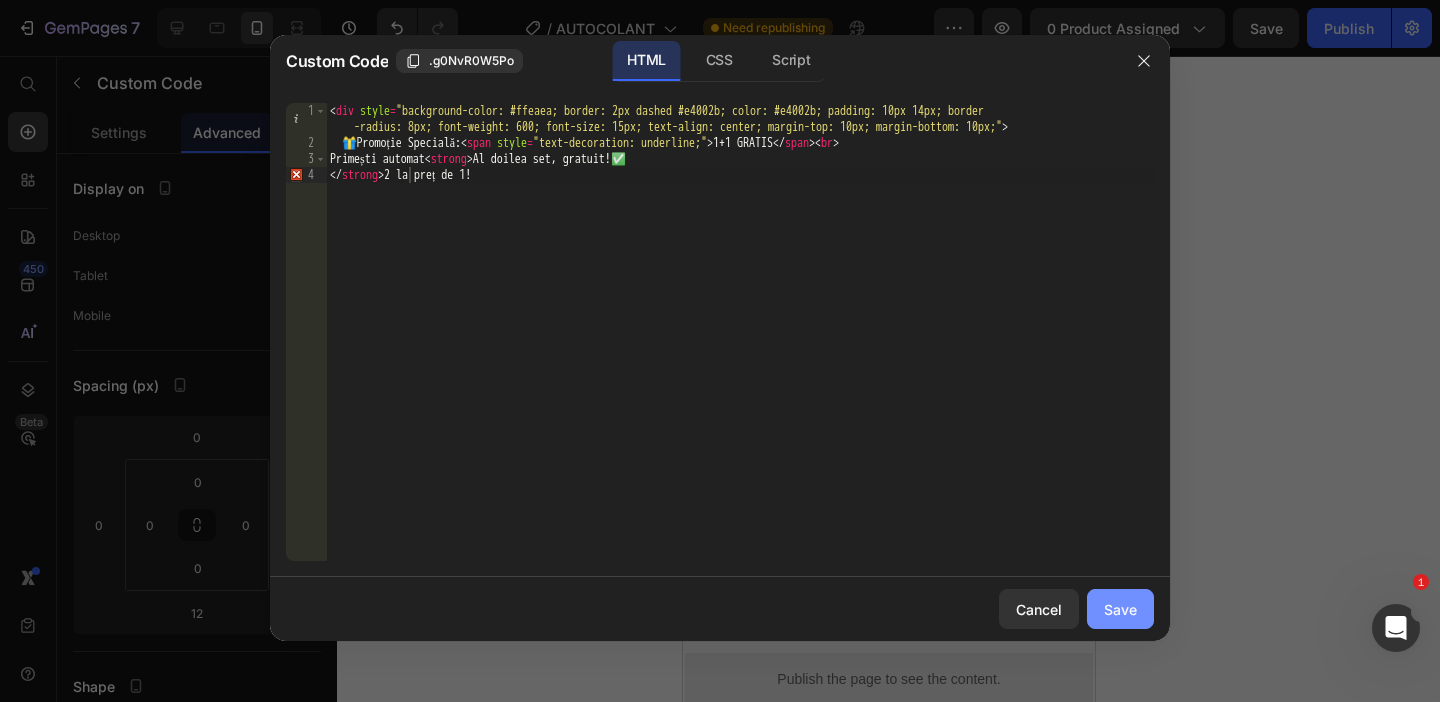 click on "Save" 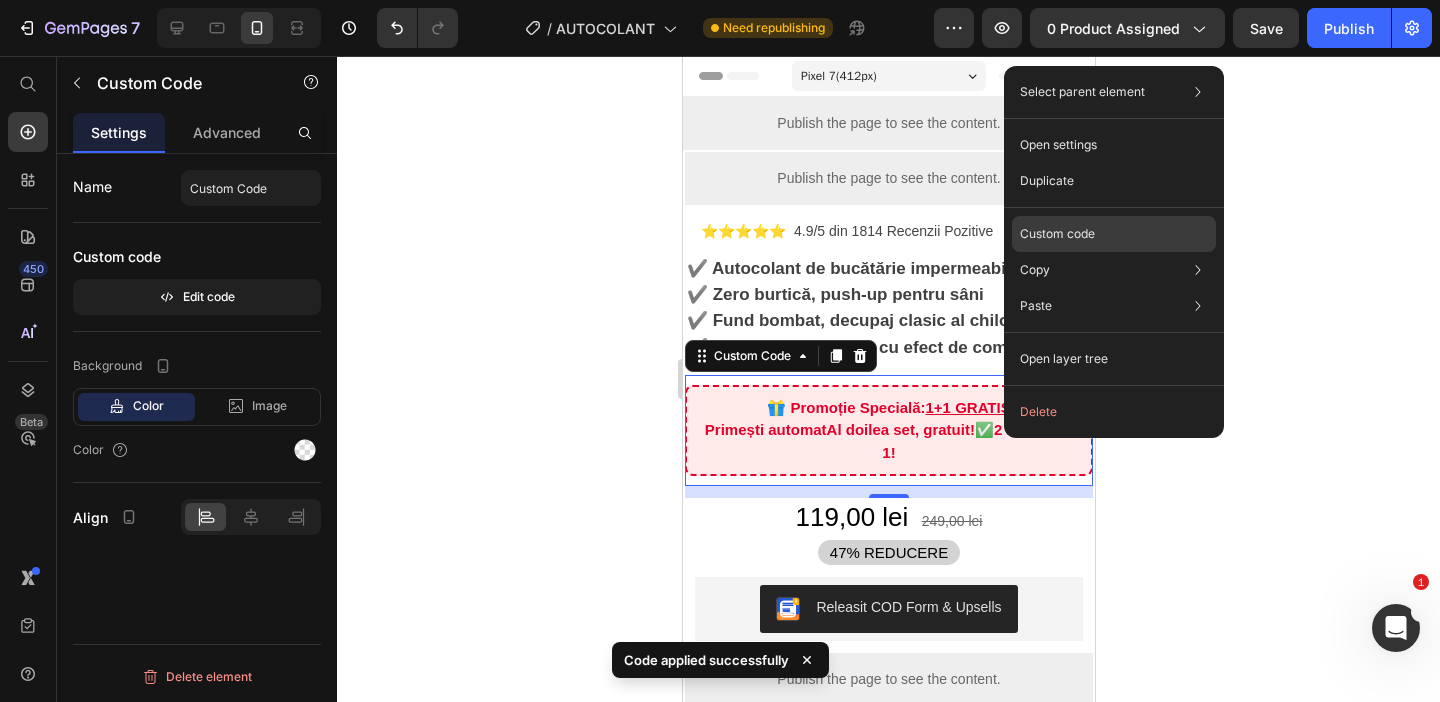 click on "Custom code" 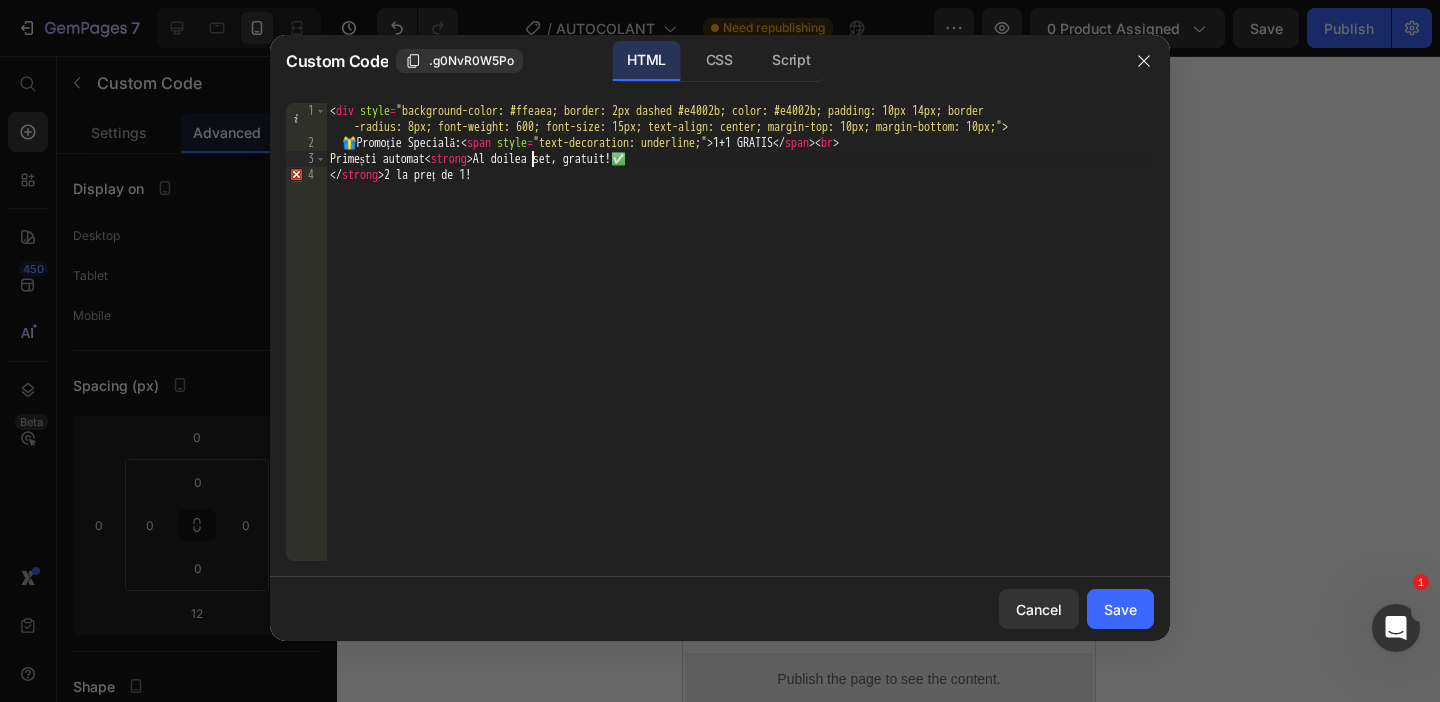 click on "< div   style = "background-color: #ffeaea; border: 2px dashed #e4002b; color: #e4002b; padding: 10px 14px; border      -radius: 8px; font-weight: 600; font-size: 15px; text-align: center; margin-top: 10px; margin-bottom: 10px;" >    🎁  Promoție Specială:  < span   style = "text-decoration: underline;" > 1+1 GRATIS </ span > < br >   Primești automat  < strong > Al doilea set, gratuit!✅ </ strong > 2 la preț de 1!" at bounding box center [740, 356] 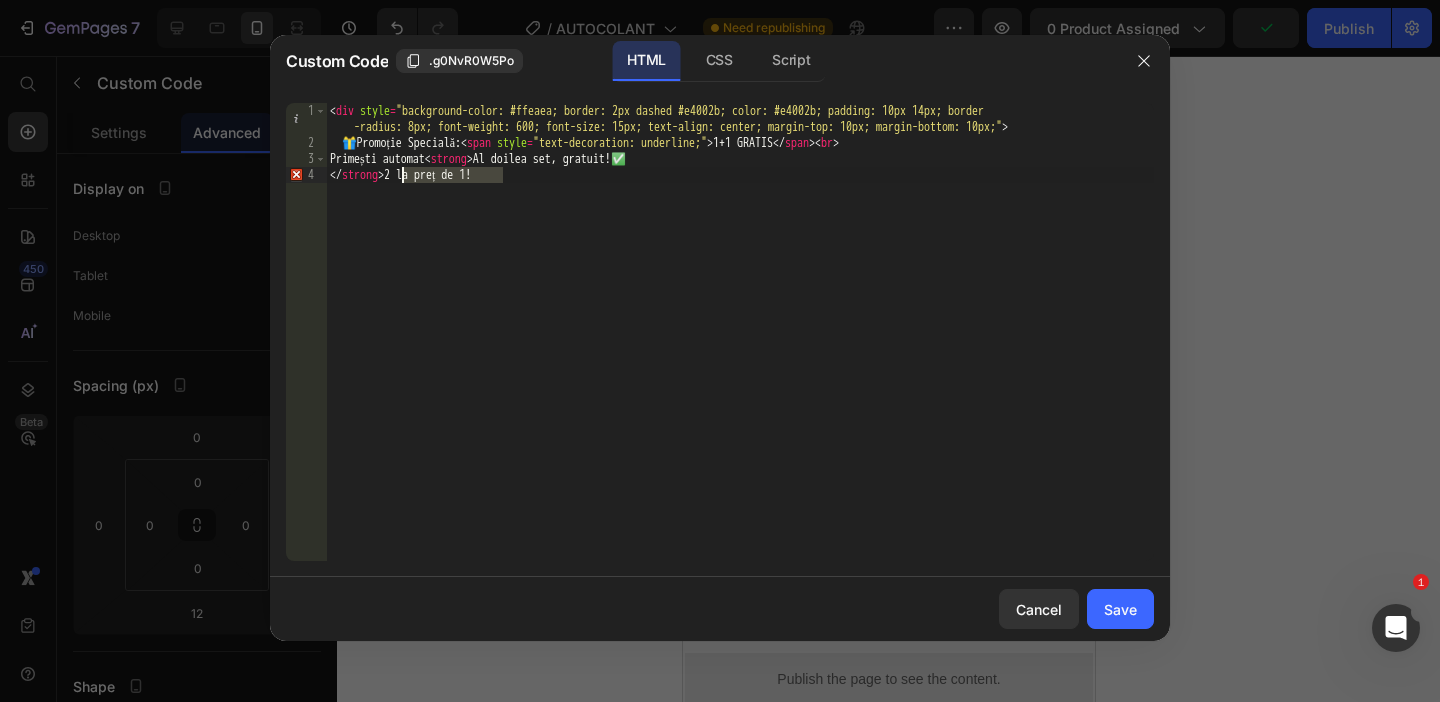 drag, startPoint x: 516, startPoint y: 184, endPoint x: 399, endPoint y: 181, distance: 117.03845 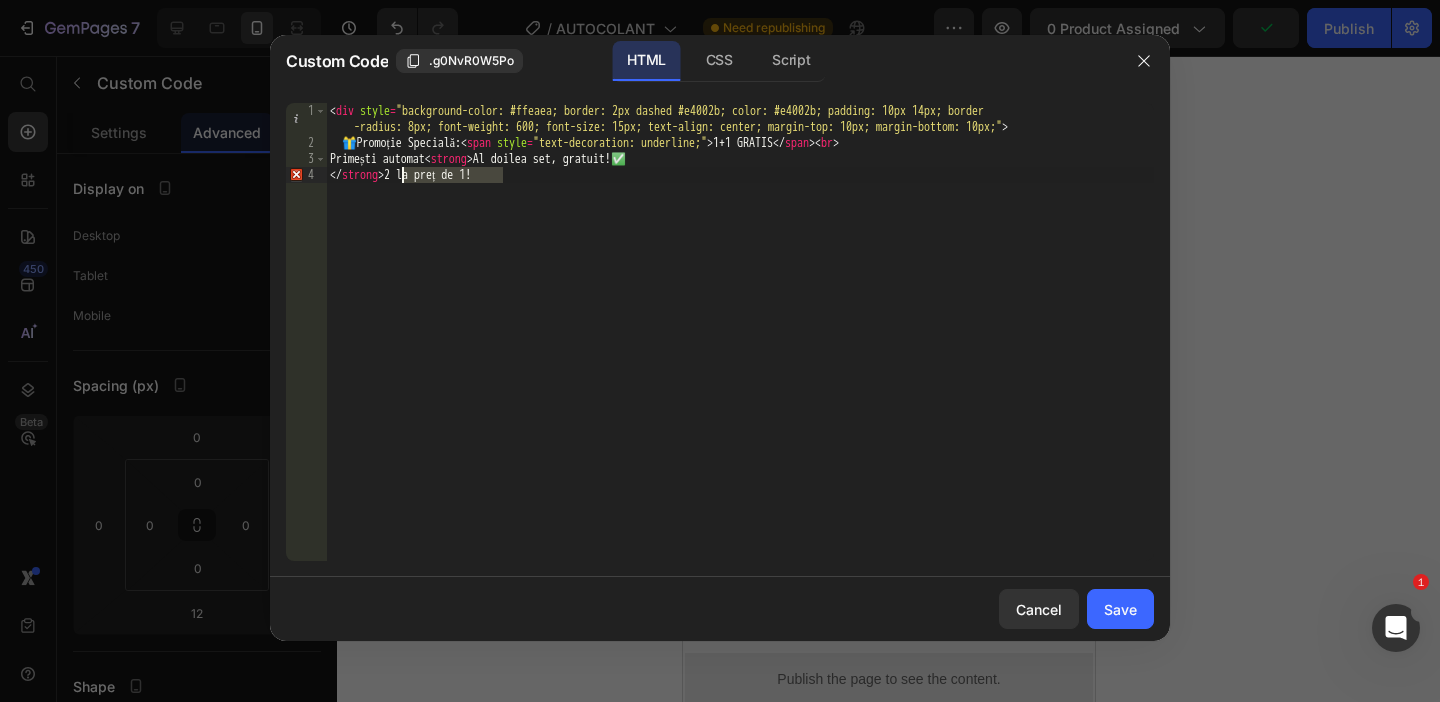 click on "< div   style = "background-color: #ffeaea; border: 2px dashed #e4002b; color: #e4002b; padding: 10px 14px; border      -radius: 8px; font-weight: 600; font-size: 15px; text-align: center; margin-top: 10px; margin-bottom: 10px;" >    🎁  Promoție Specială:  < span   style = "text-decoration: underline;" > 1+1 GRATIS </ span > < br >   Primești automat  < strong > Al doilea set, gratuit!✅ </ strong > 2 la preț de 1!" at bounding box center (740, 356) 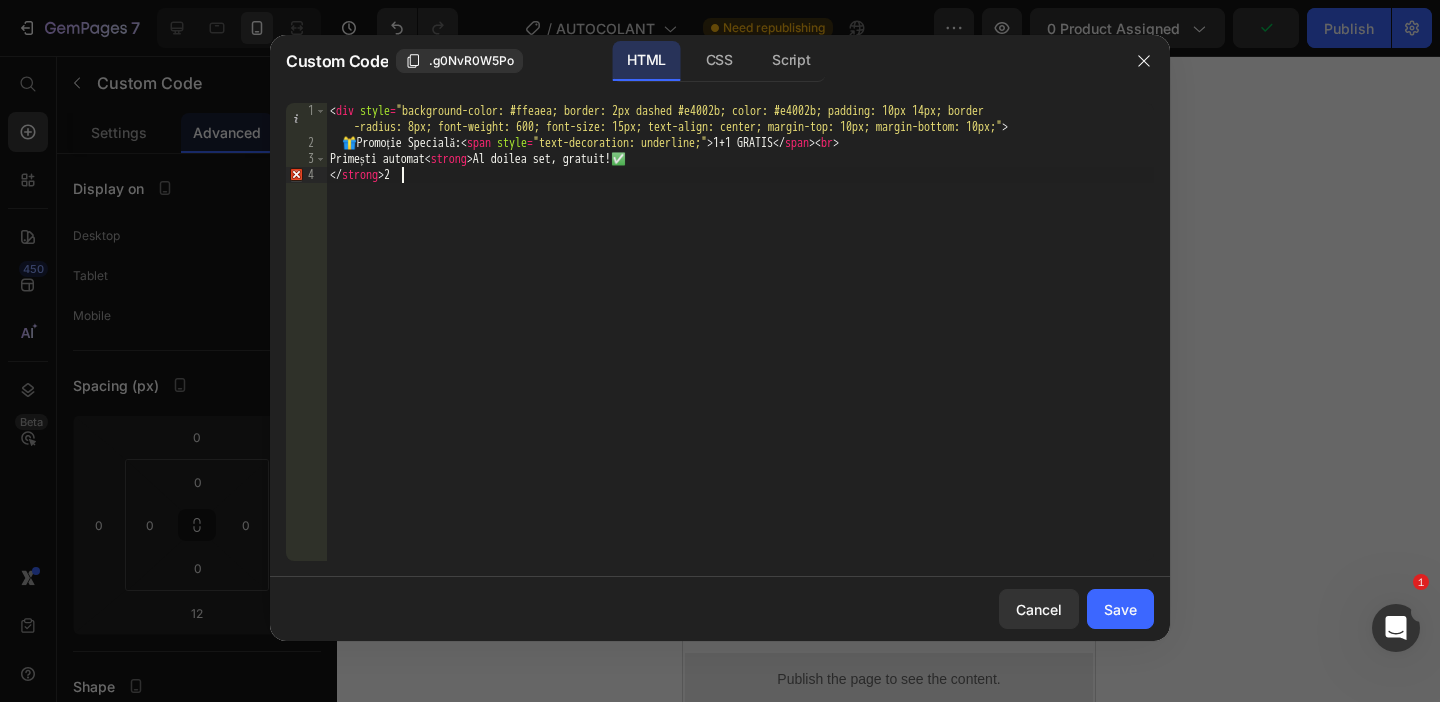 type on "</strong>" 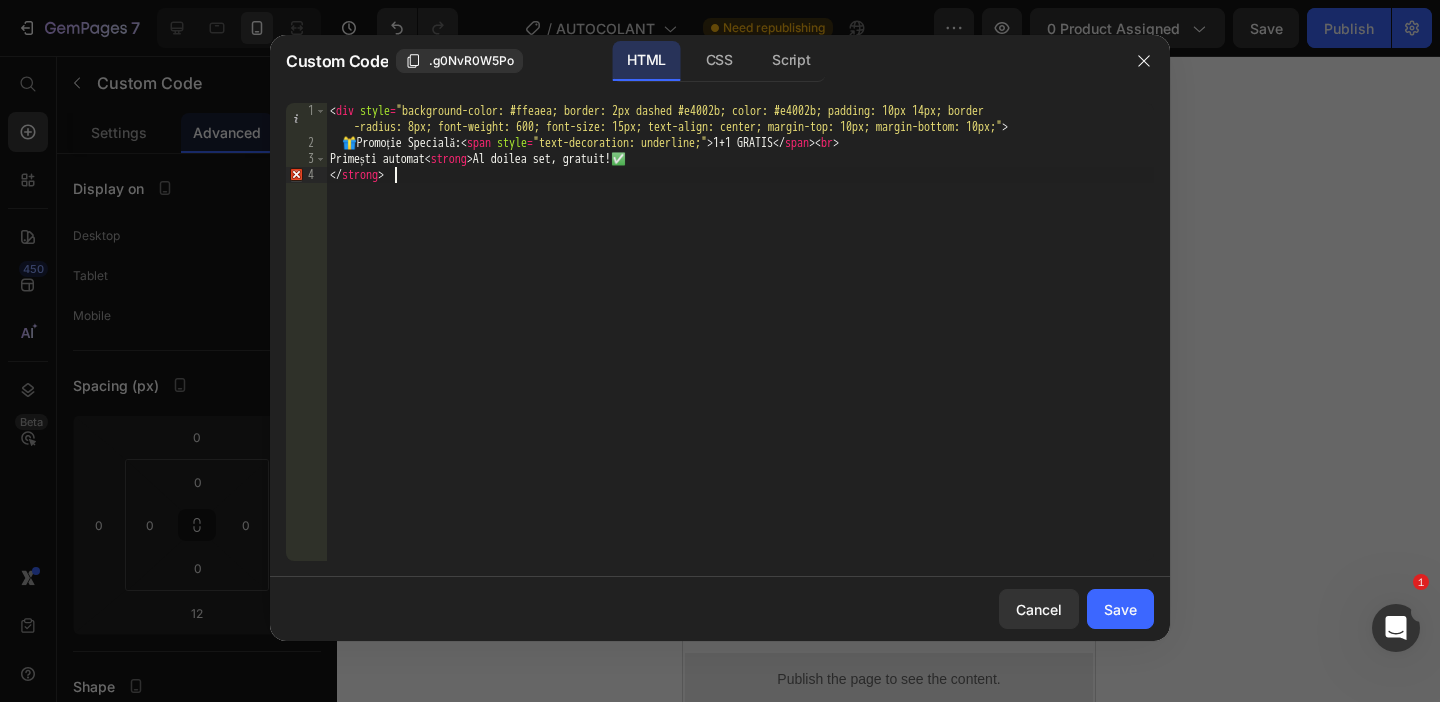 click on "Save" at bounding box center (1120, 609) 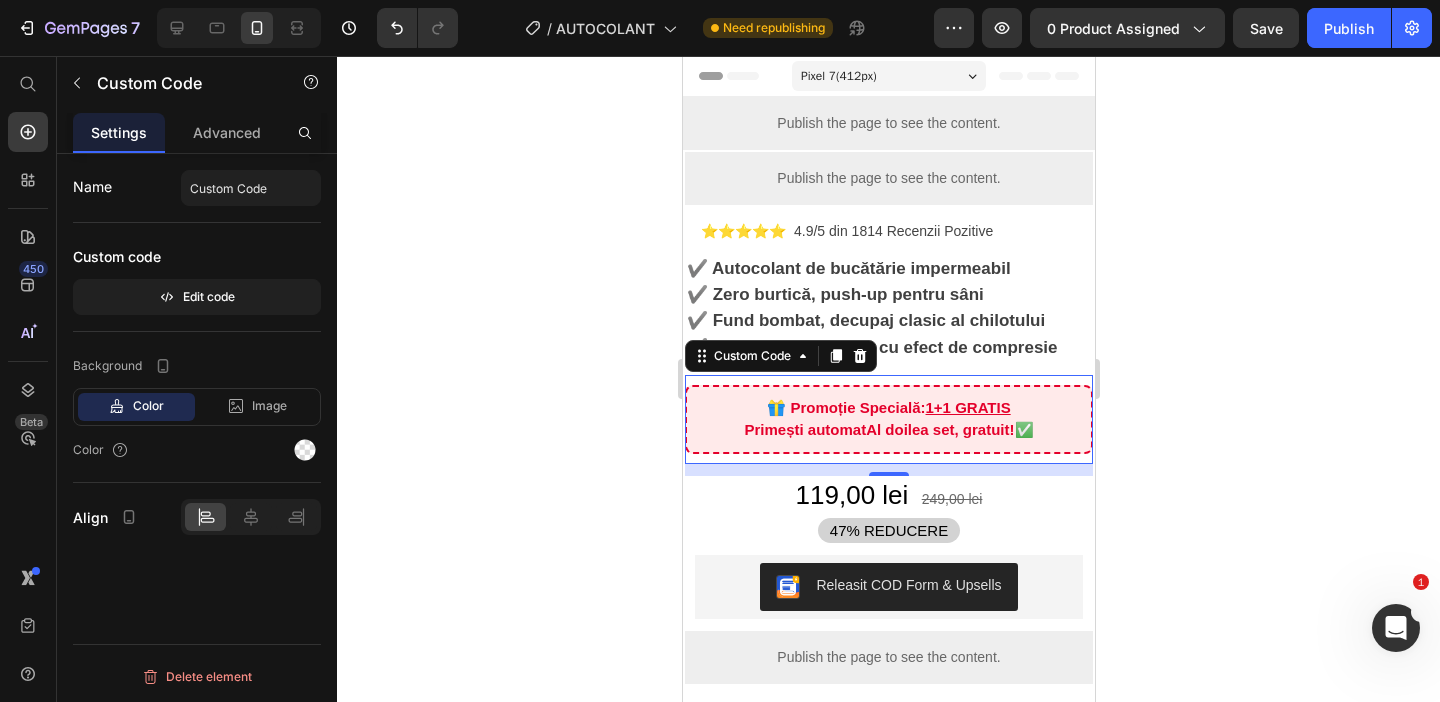 click 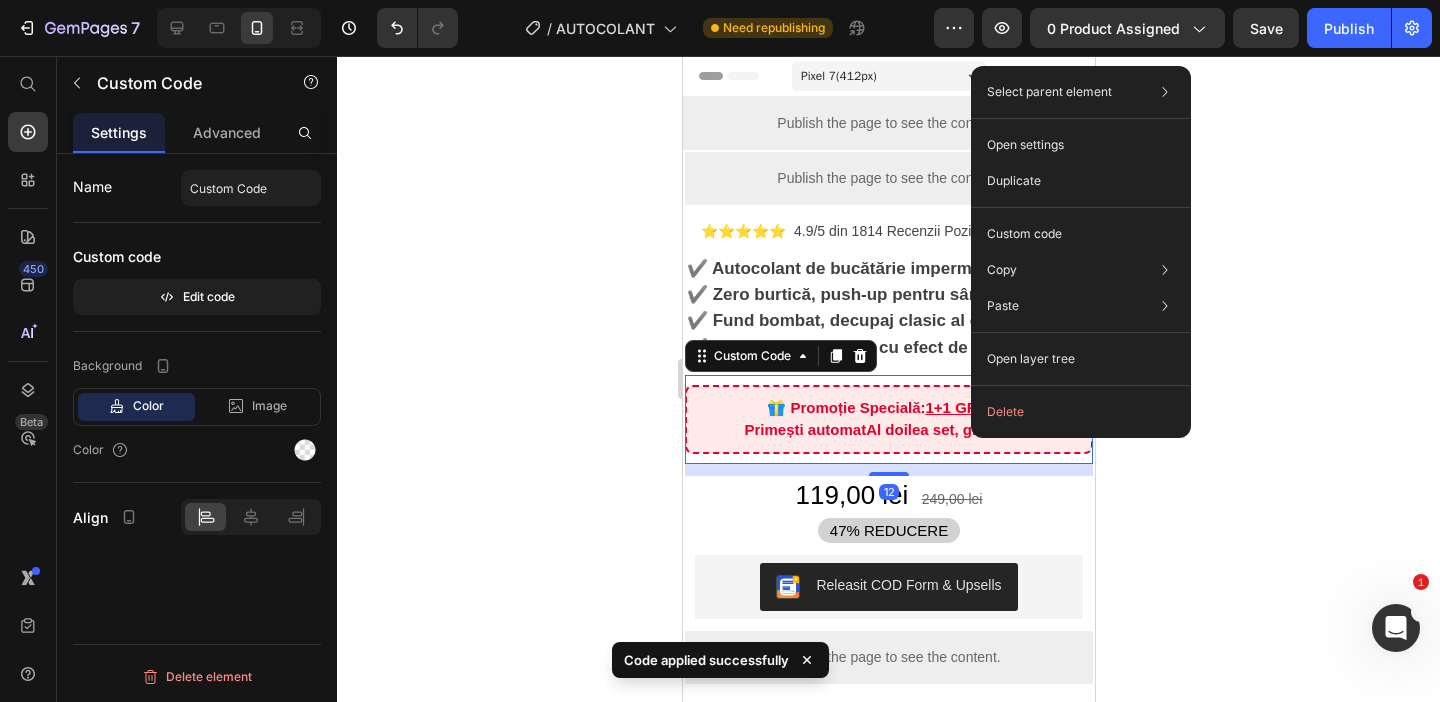 click on "Select parent element Section Row 1 col Product Custom Code Open settings Duplicate Custom code Copy Copy element  Cmd + C Copy style  Copy class  .g0NvR0W5Po Paste Paste element  Cmd + V Paste style  Cmd + Shift + V Open layer tree  Delete" at bounding box center [1081, 252] 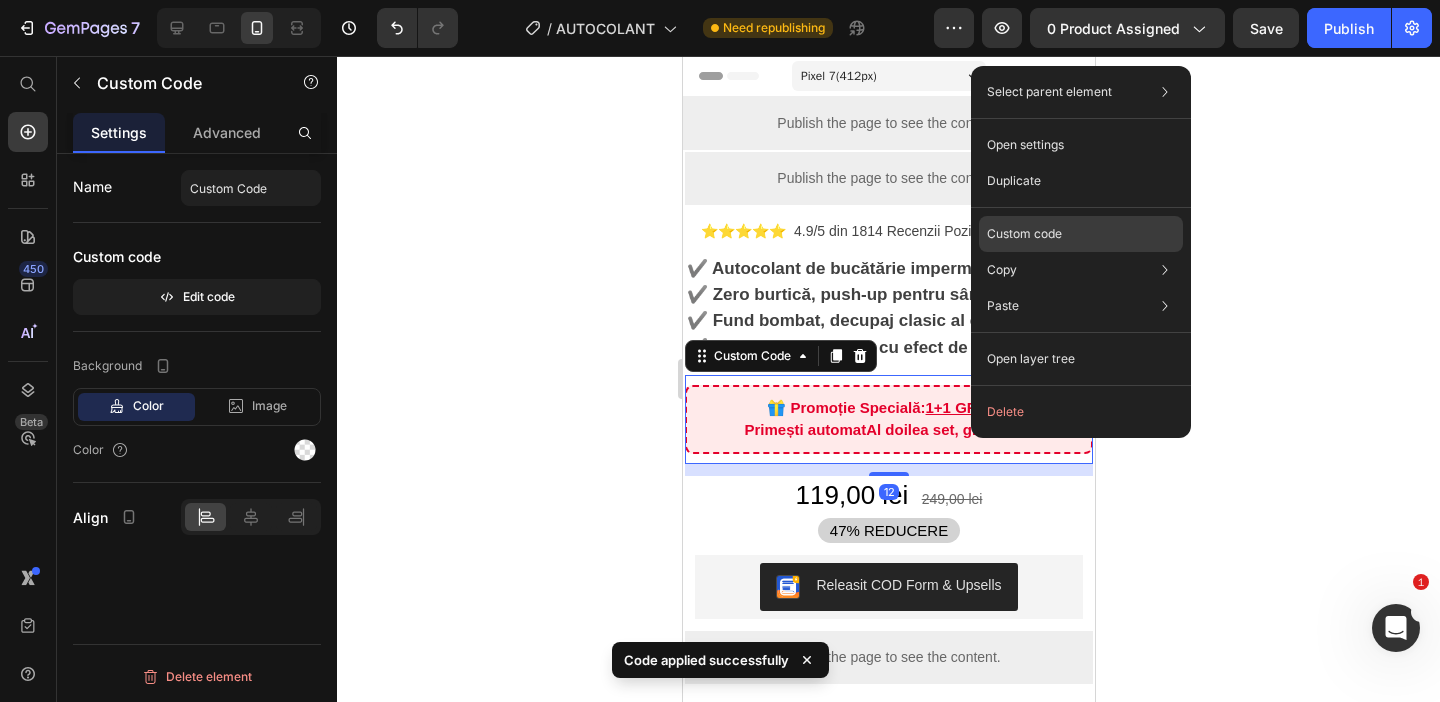 click on "Custom code" 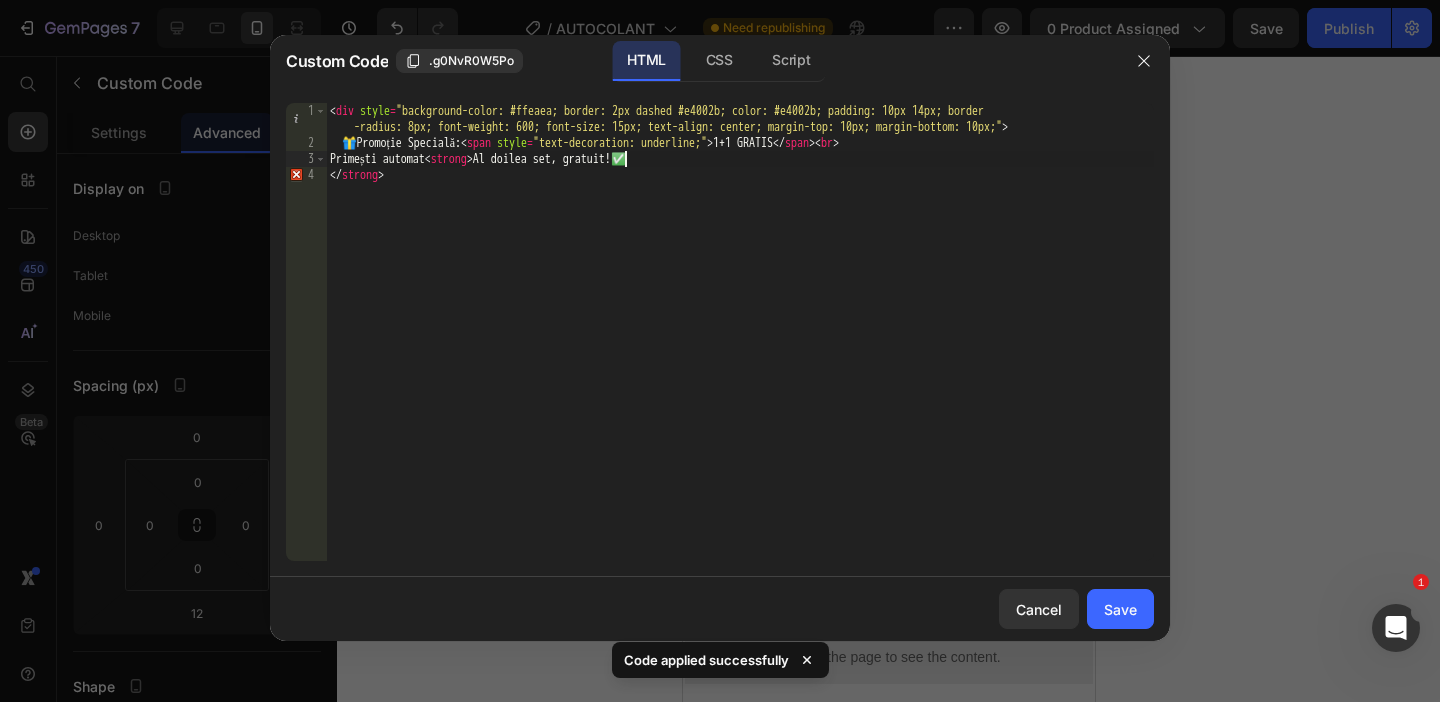 click on "< div   style = "background-color: #ffeaea; border: 2px dashed #e4002b; color: #e4002b; padding: 10px 14px; border      -radius: 8px; font-weight: 600; font-size: 15px; text-align: center; margin-top: 10px; margin-bottom: 10px;" >    🎁  Promoție Specială:  < span   style = "text-decoration: underline;" > 1+1 GRATIS </ span > < br >   Primești automat  < strong > Al doilea set, gratuit!✅ </ strong >" at bounding box center (740, 356) 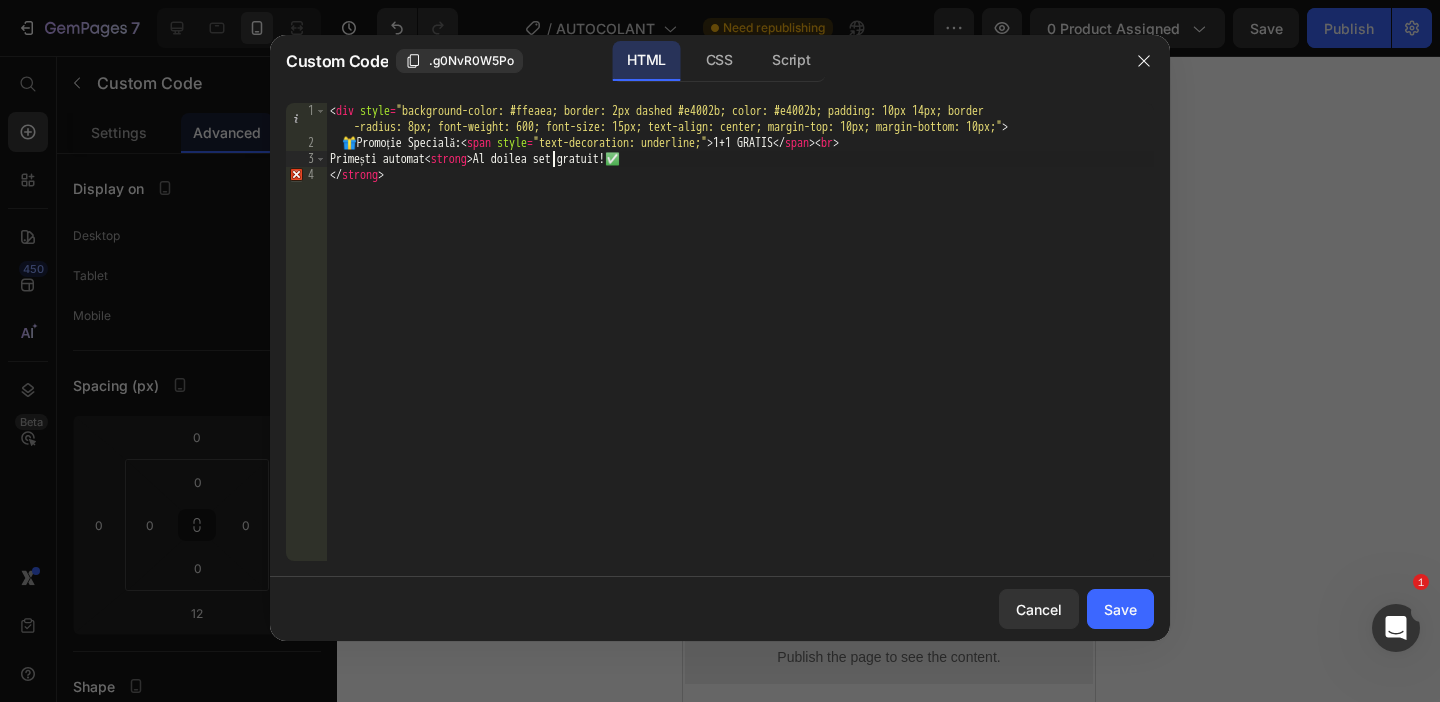 click on "< div   style = "background-color: #ffeaea; border: 2px dashed #e4002b; color: #e4002b; padding: 10px 14px; border      -radius: 8px; font-weight: 600; font-size: 15px; text-align: center; margin-top: 10px; margin-bottom: 10px;" >    🎁  Promoție Specială:  < span   style = "text-decoration: underline;" > 1+1 GRATIS </ span > < br >   Primești automat  < strong > Al doilea set gratuit!✅ </ strong >" at bounding box center [740, 356] 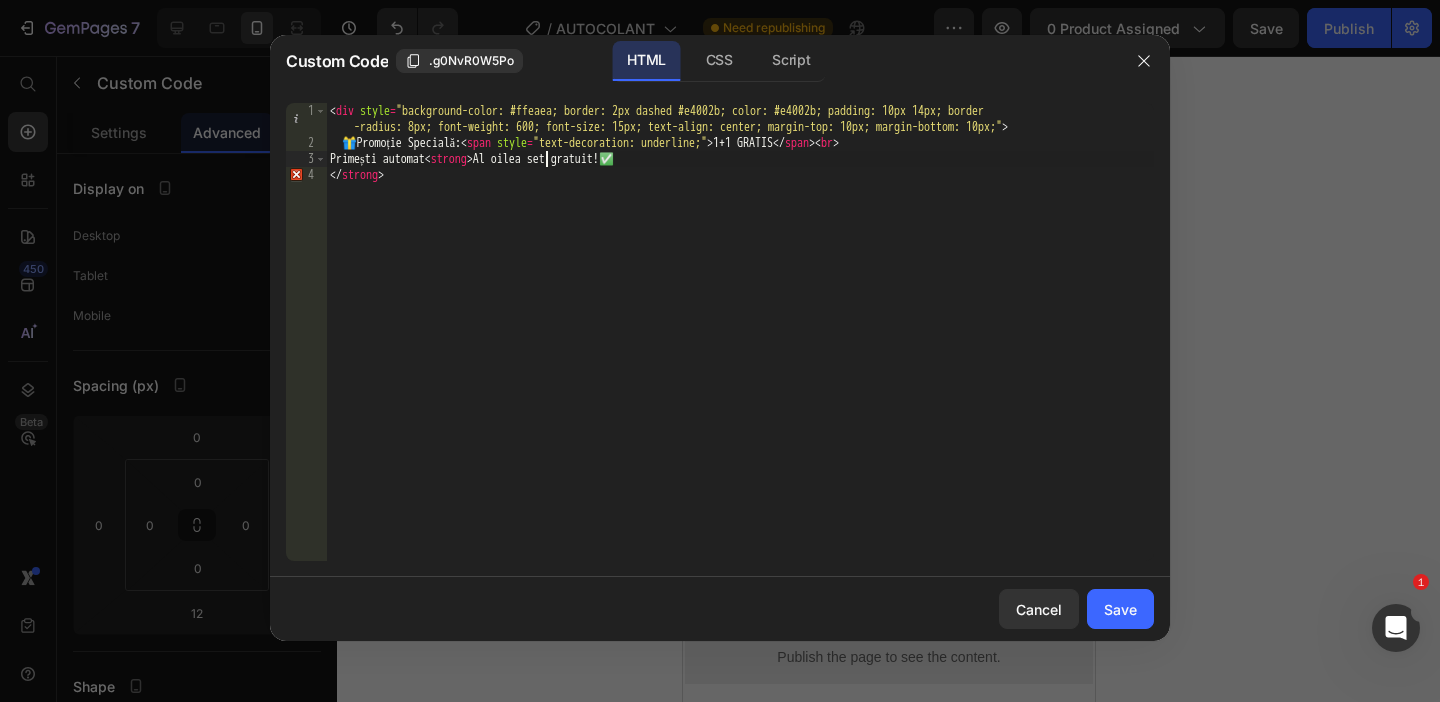 scroll, scrollTop: 0, scrollLeft: 18, axis: horizontal 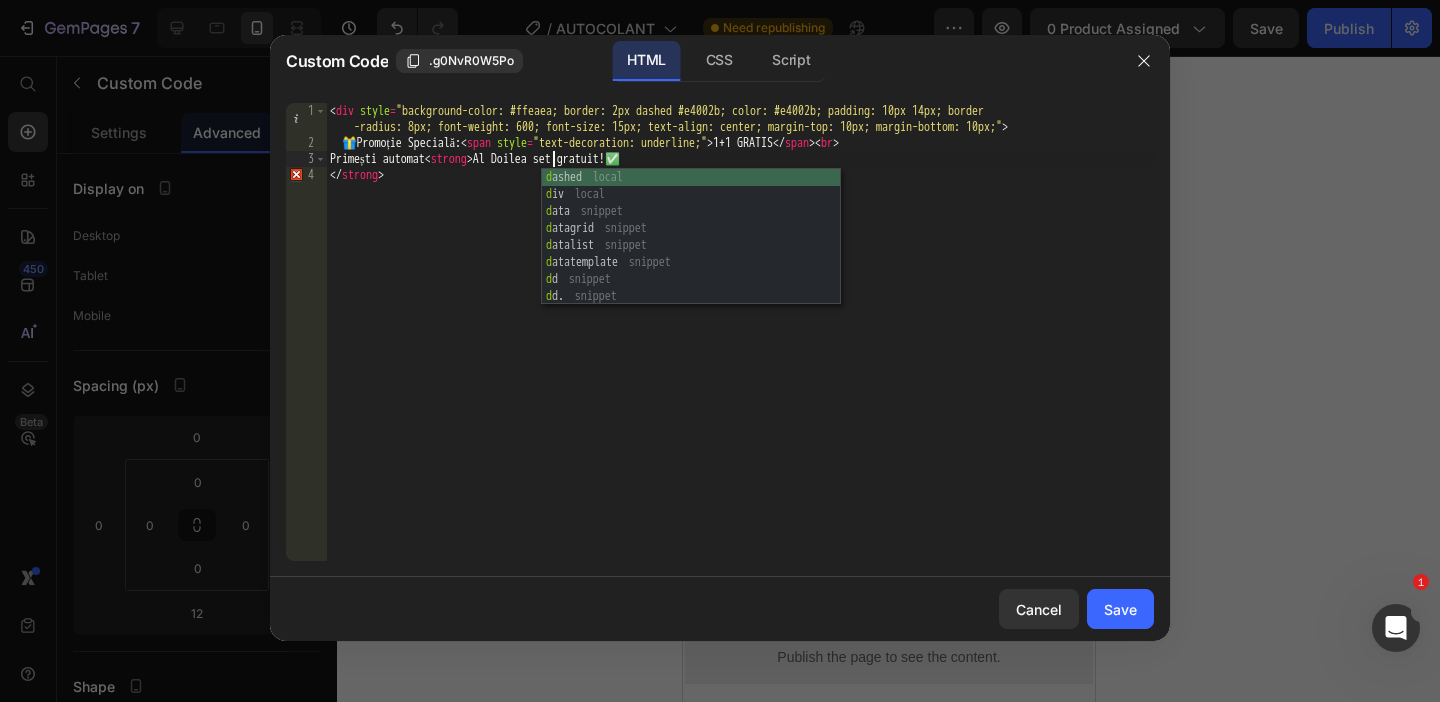 click on "< div   style = "background-color: #ffeaea; border: 2px dashed #e4002b; color: #e4002b; padding: 10px 14px; border      -radius: 8px; font-weight: 600; font-size: 15px; text-align: center; margin-top: 10px; margin-bottom: 10px;" >    🎁  Promoție Specială:  < span   style = "text-decoration: underline;" > 1+1 GRATIS </ span > < br >   Primești automat  < strong > Al Doilea set gratuit!✅ </ strong >" at bounding box center [740, 356] 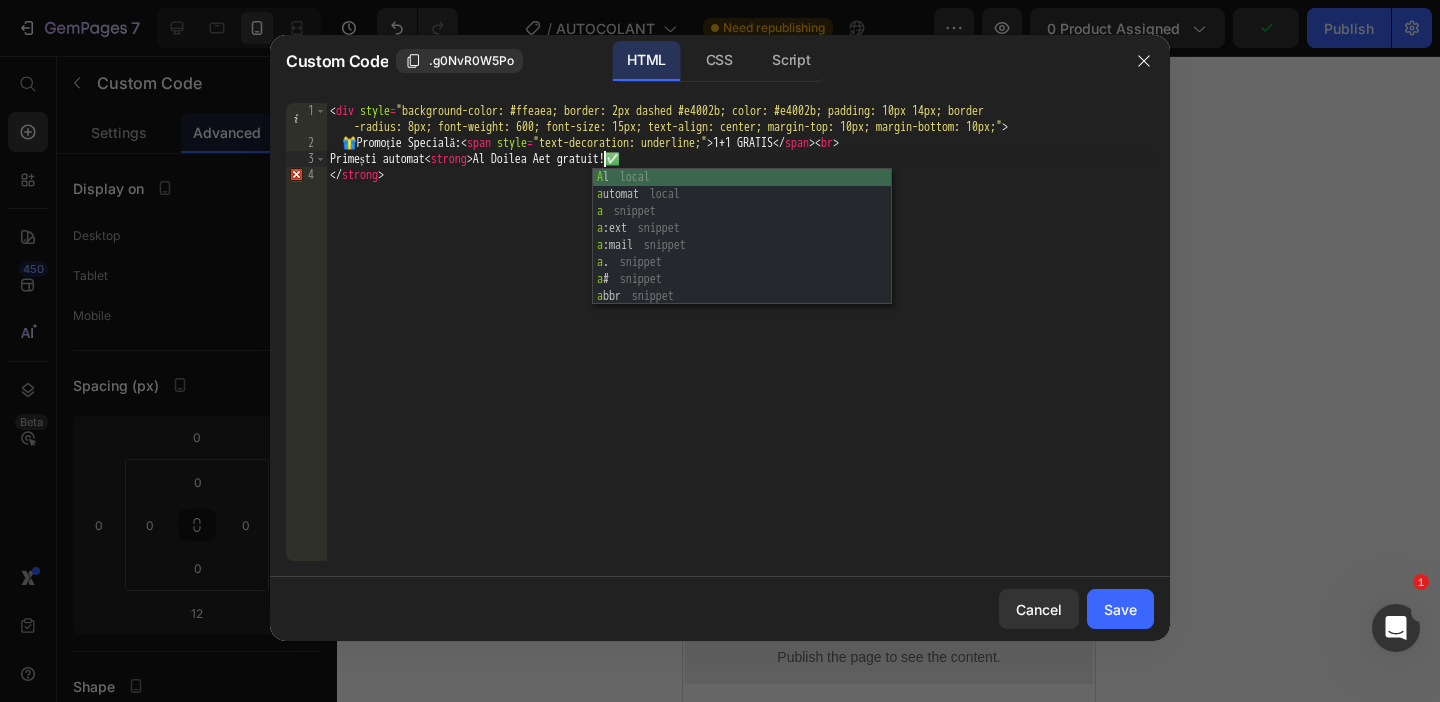 scroll, scrollTop: 0, scrollLeft: 22, axis: horizontal 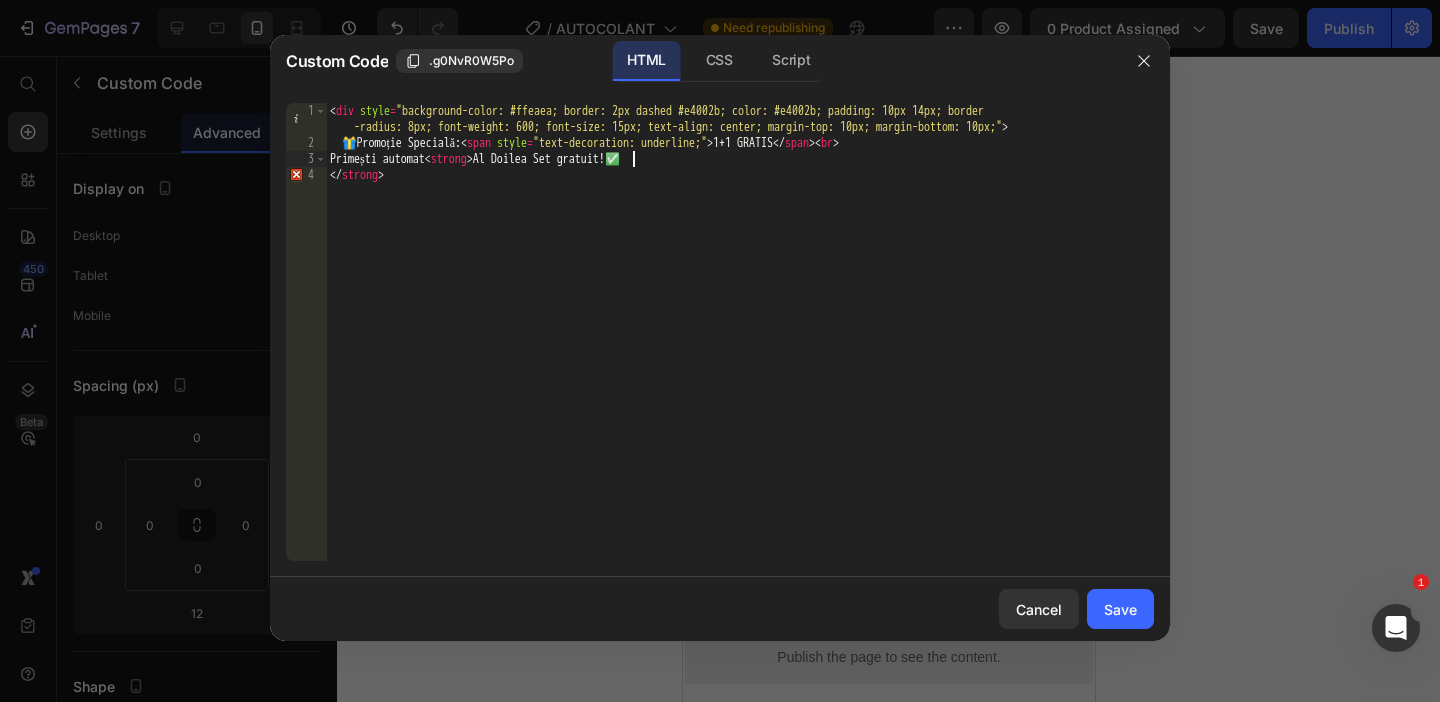 click on "< div   style = "background-color: #ffeaea; border: 2px dashed #e4002b; color: #e4002b; padding: 10px 14px; border      -radius: 8px; font-weight: 600; font-size: 15px; text-align: center; margin-top: 10px; margin-bottom: 10px;" >    🎁  Promoție Specială:  < span   style = "text-decoration: underline;" > 1+1 GRATIS </ span > < br >   Primești automat  < strong > Al Doilea Set gratuit!✅ </ strong >" at bounding box center [740, 356] 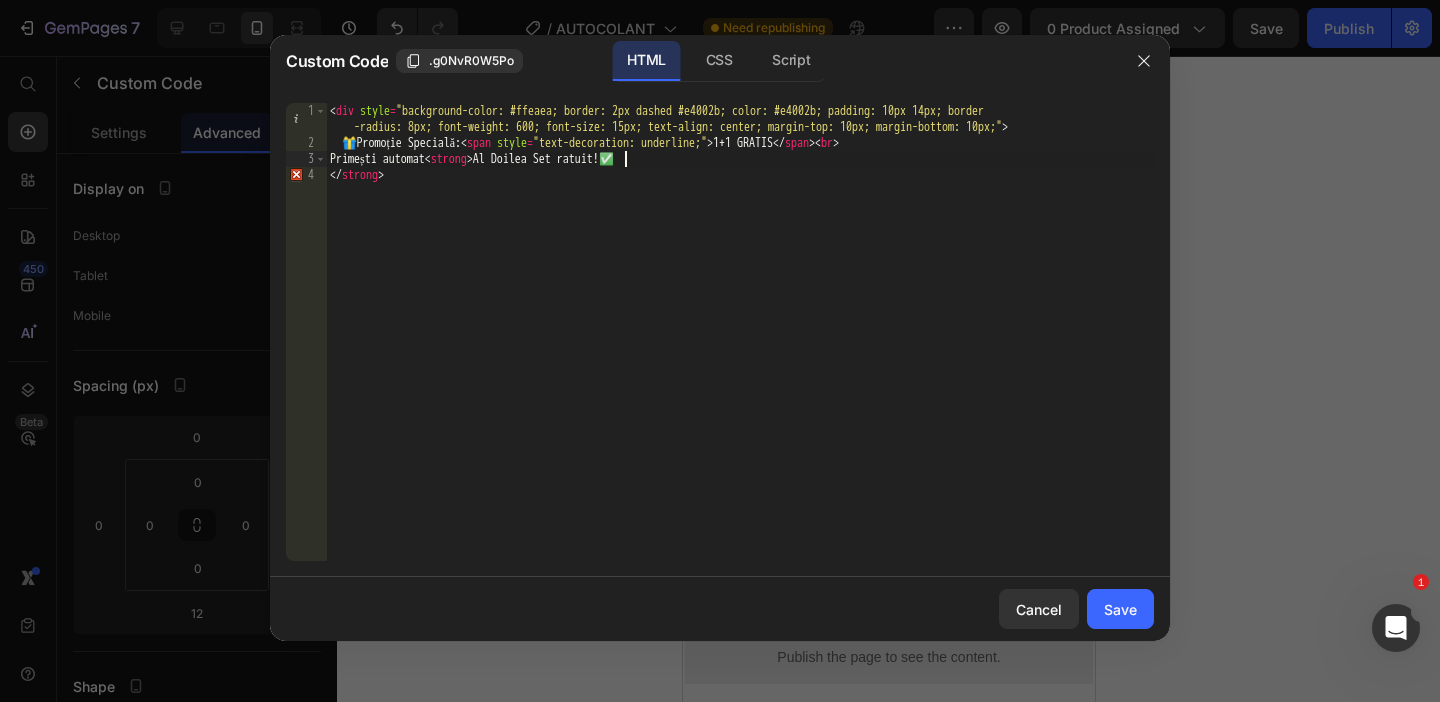 scroll, scrollTop: 0, scrollLeft: 24, axis: horizontal 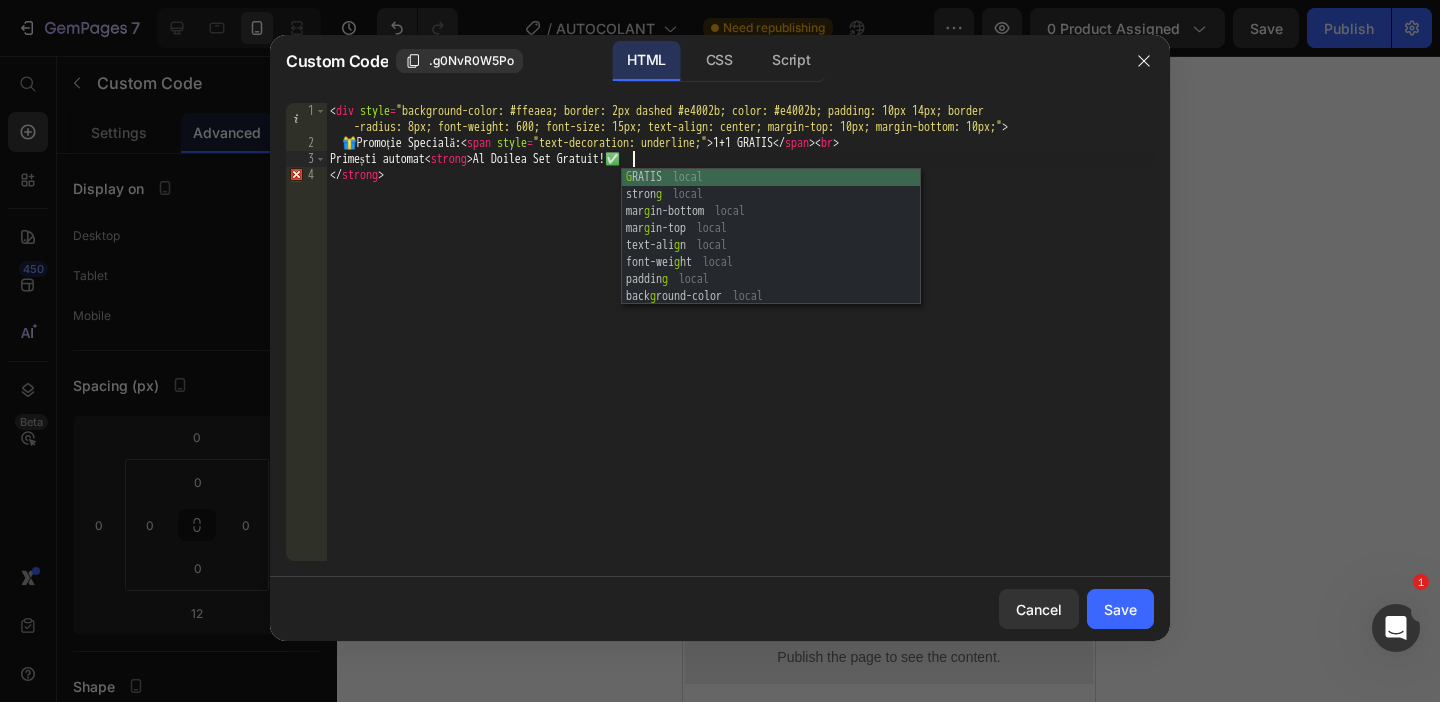 click on "< div   style = "background-color: #ffeaea; border: 2px dashed #e4002b; color: #e4002b; padding: 10px 14px; border      -radius: 8px; font-weight: 600; font-size: 15px; text-align: center; margin-top: 10px; margin-bottom: 10px;" >    🎁  Promoție Specială:  < span   style = "text-decoration: underline;" > 1+1 GRATIS </ span > < br >   Primești automat  < strong > Al Doilea Set Gratuit!✅ </ strong >" at bounding box center (740, 356) 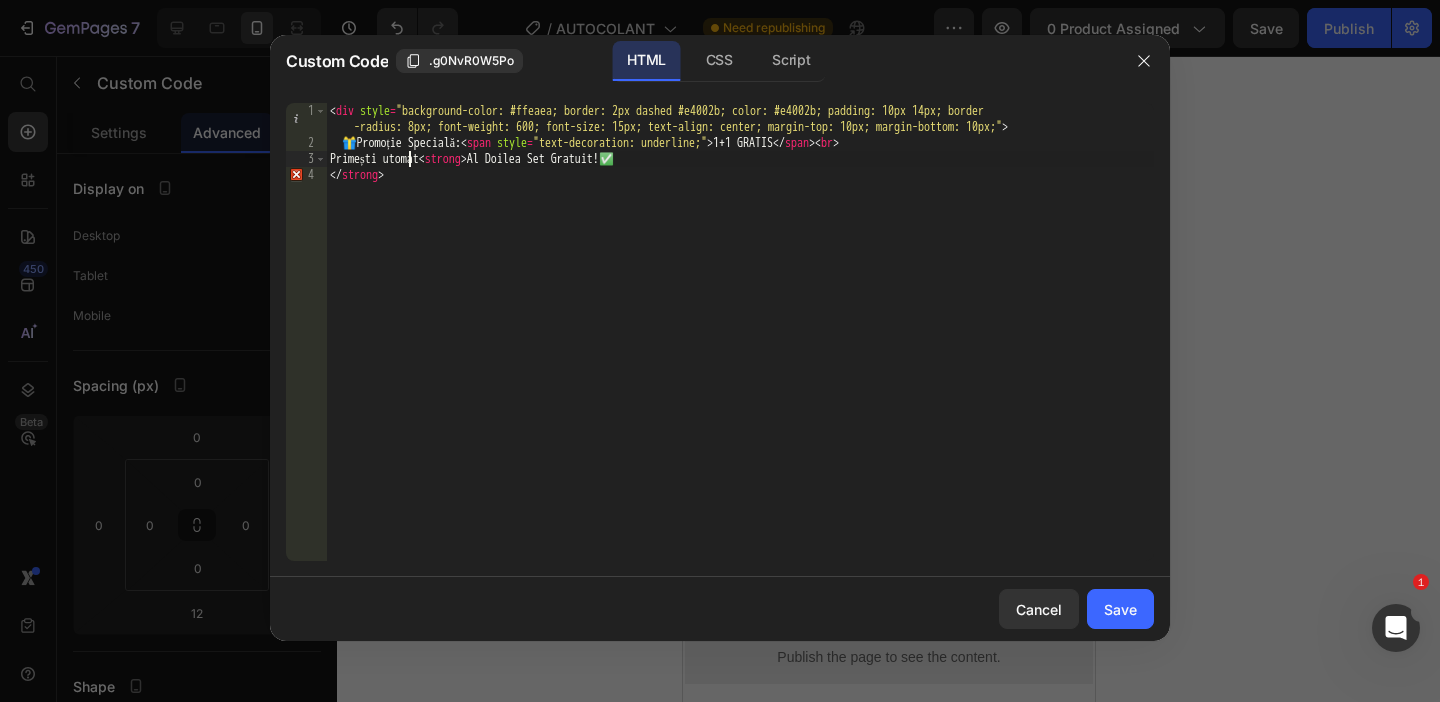 scroll, scrollTop: 0, scrollLeft: 7, axis: horizontal 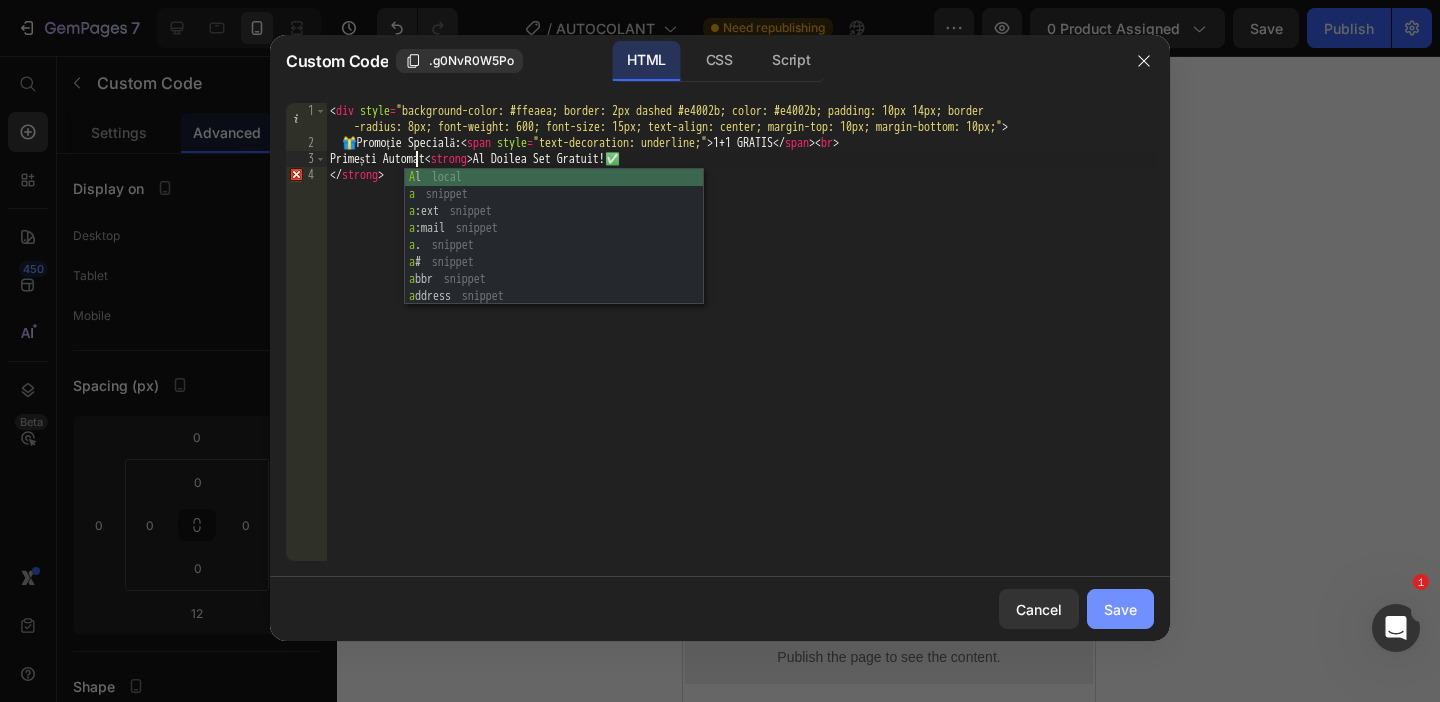 type on "Primești Automat <strong>Al Doilea Set Gratuit!✅" 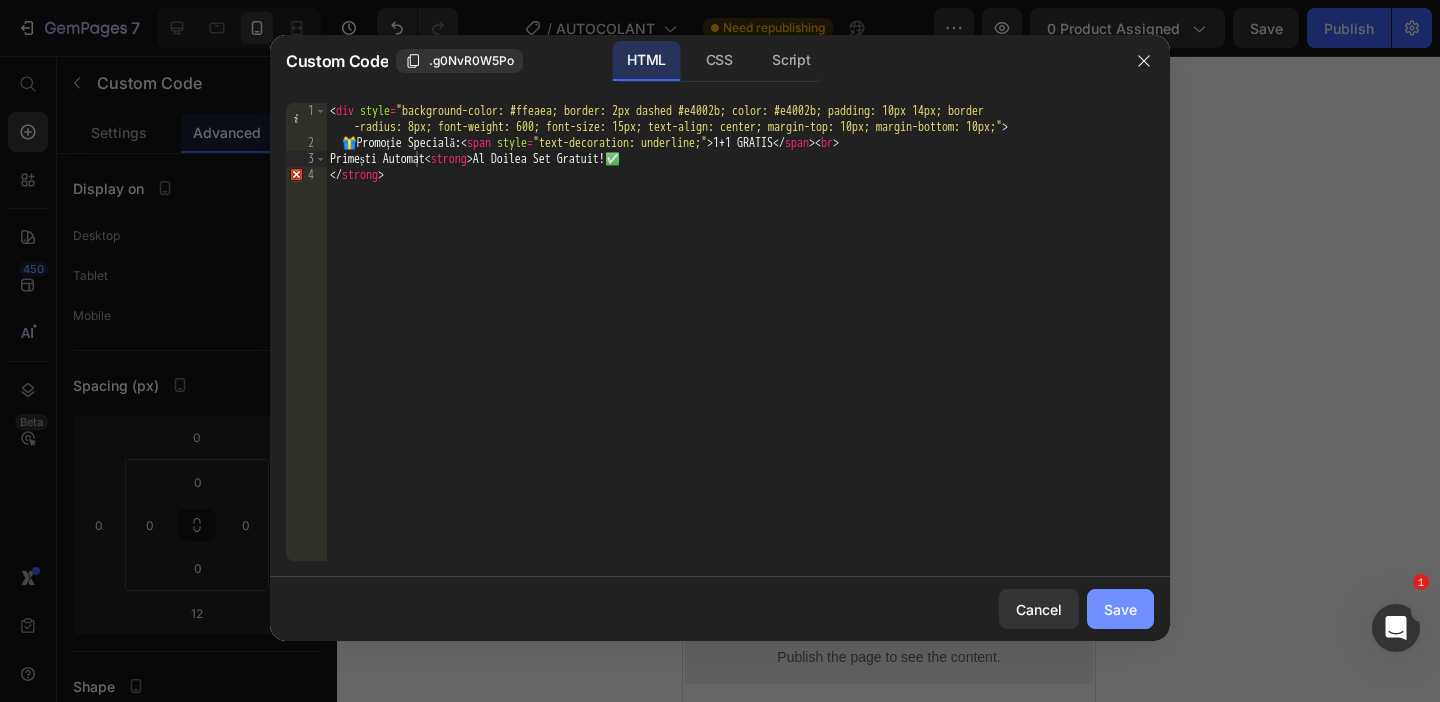 click on "Save" at bounding box center [1120, 609] 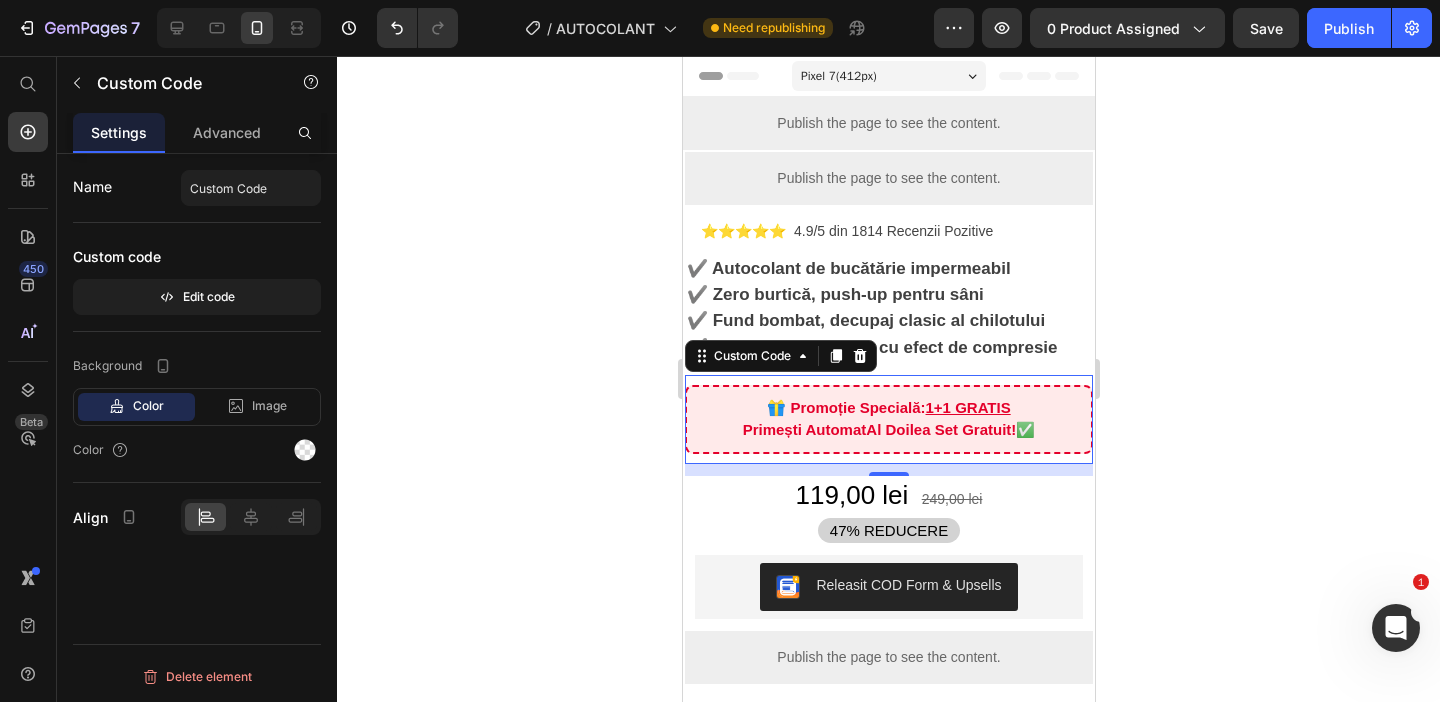click 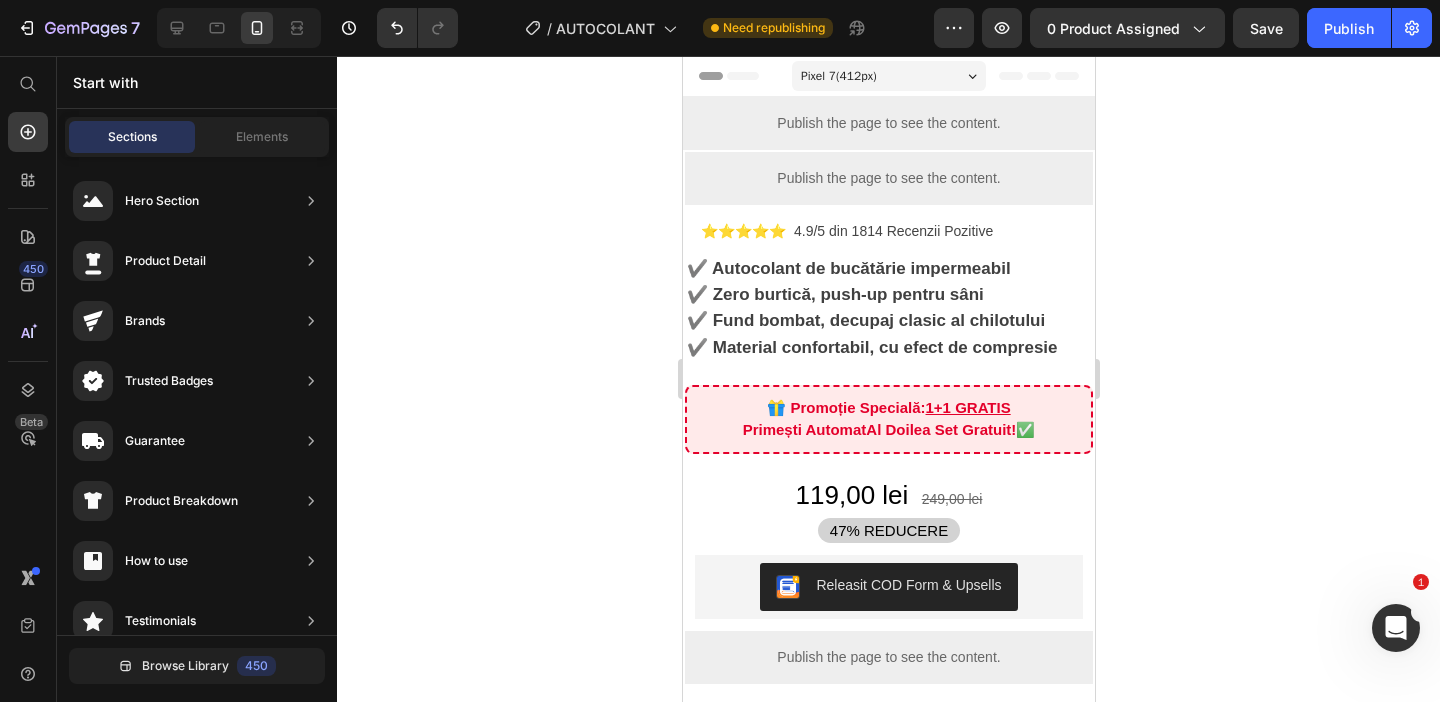 click 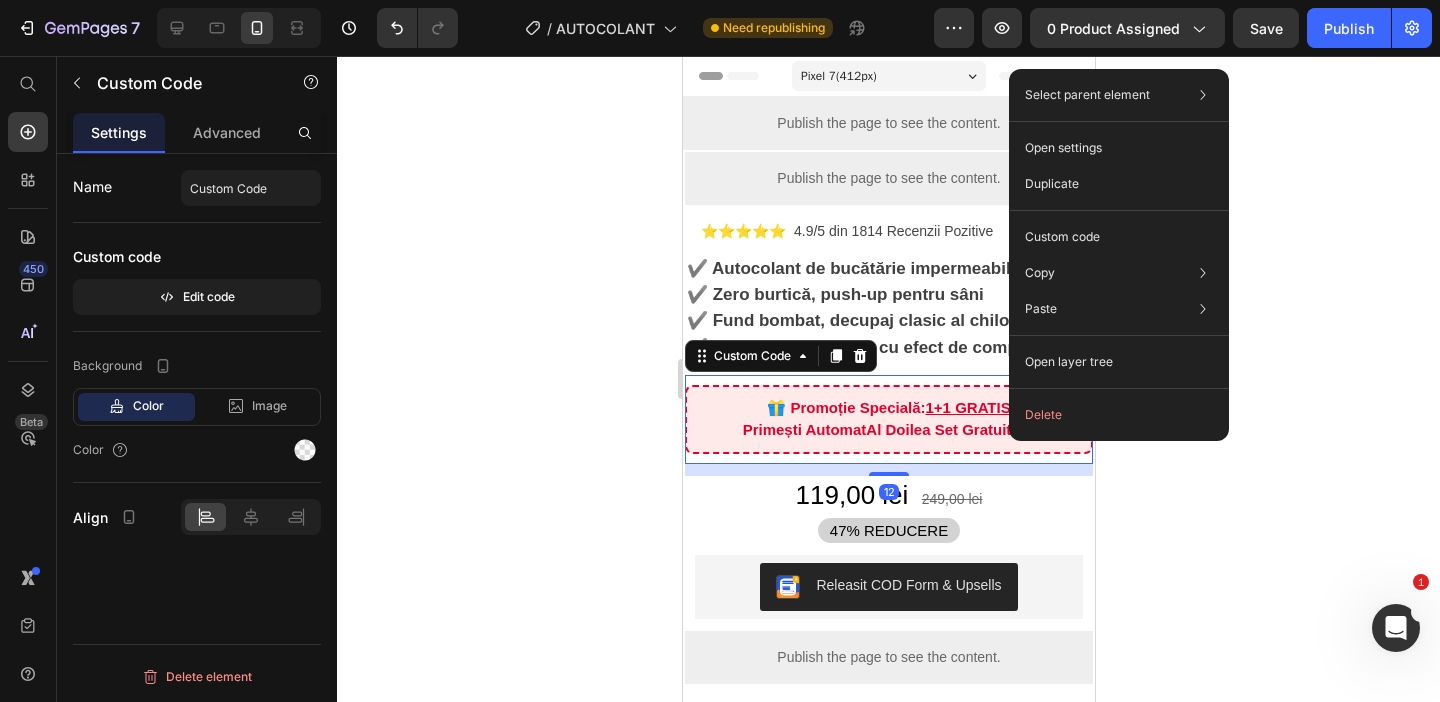 drag, startPoint x: 1009, startPoint y: 441, endPoint x: 1698, endPoint y: 473, distance: 689.7427 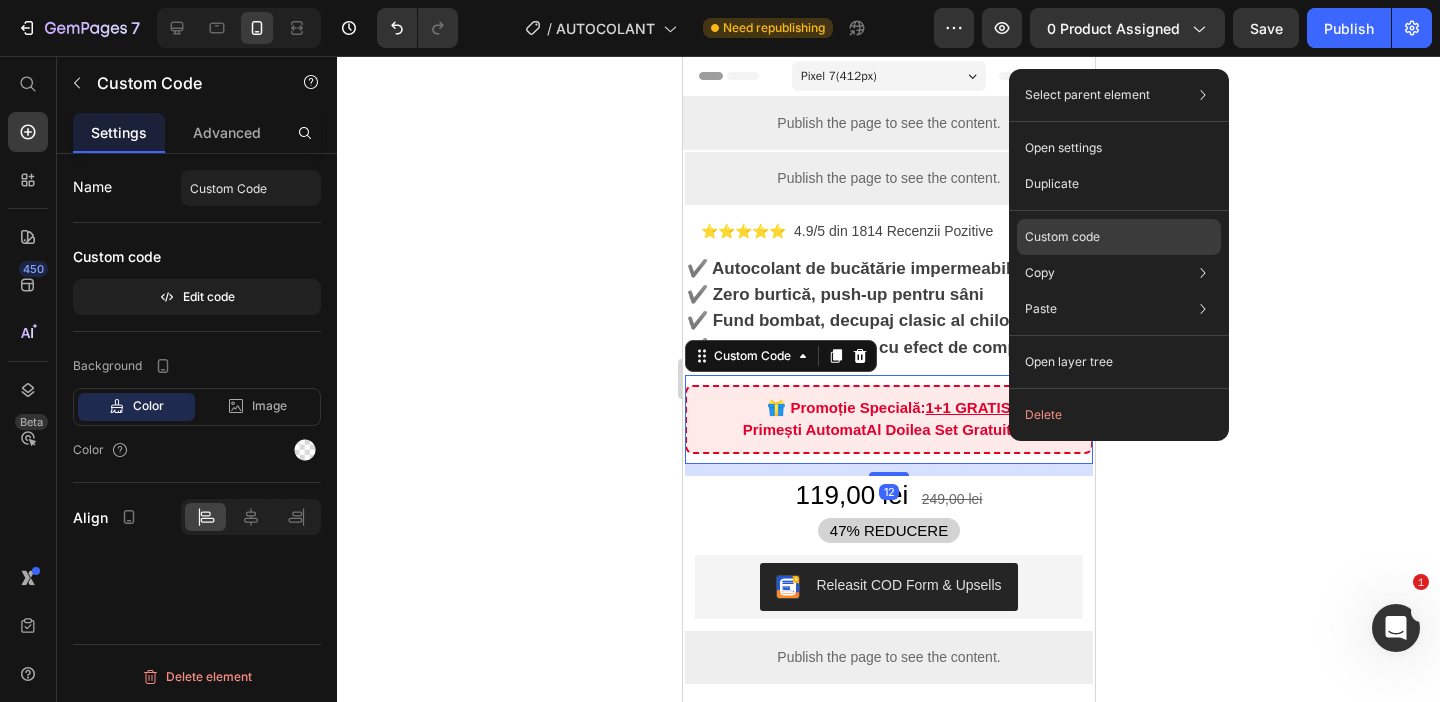 click on "Custom code" at bounding box center [1062, 237] 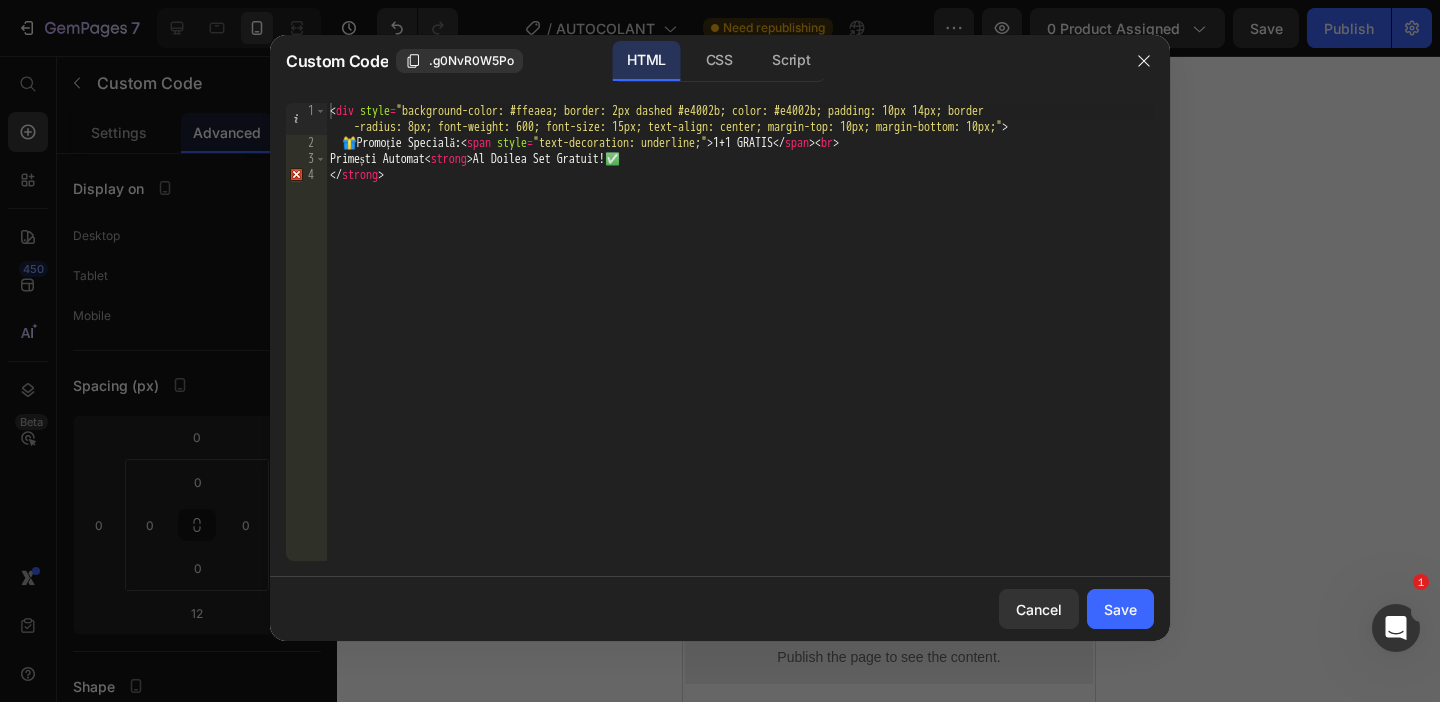 click on "< div   style = "background-color: #ffeaea; border: 2px dashed #e4002b; color: #e4002b; padding: 10px 14px; border      -radius: 8px; font-weight: 600; font-size: 15px; text-align: center; margin-top: 10px; margin-bottom: 10px;" >    🎁  Promoție Specială:  < span   style = "text-decoration: underline;" > 1+1 GRATIS </ span > < br >   Primești Automat  < strong > Al Doilea Set Gratuit!✅ </ strong >" at bounding box center (740, 356) 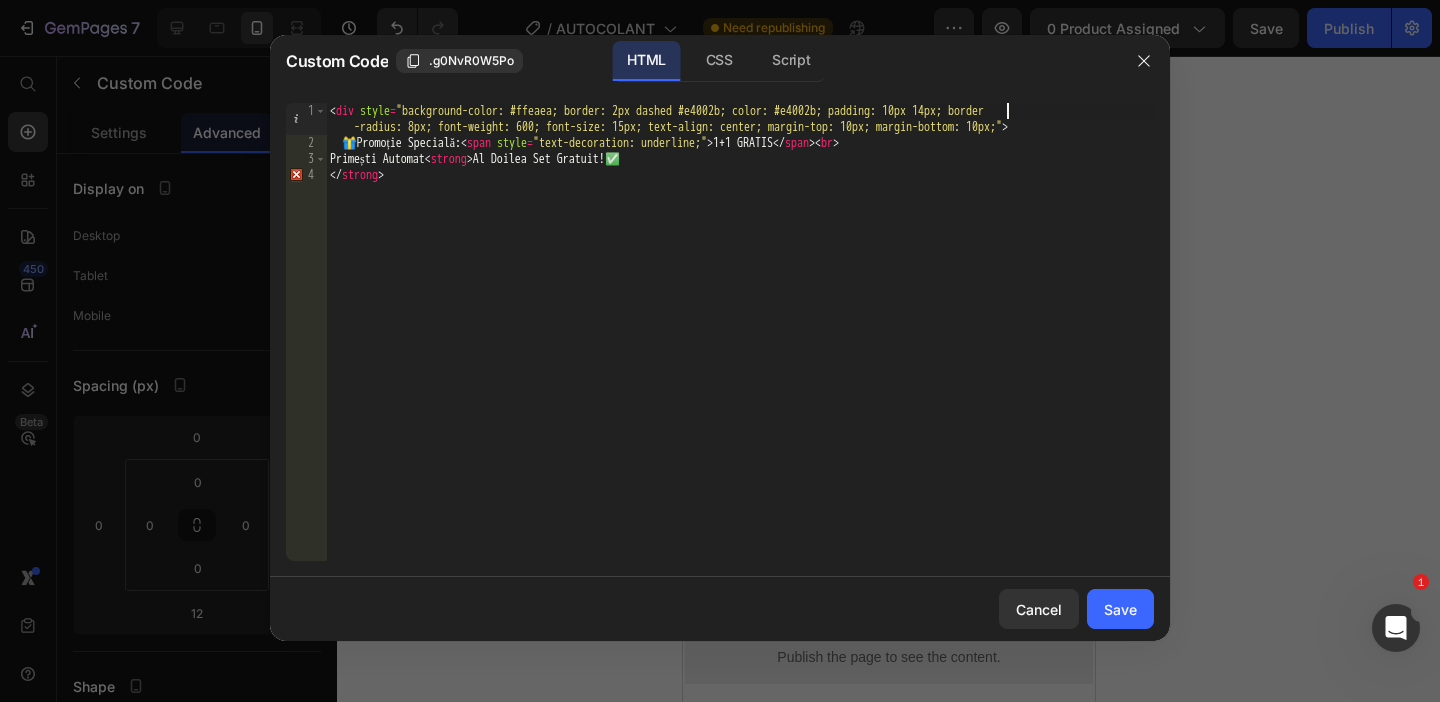 click on "< div   style = "background-color: #ffeaea; border: 2px dashed #e4002b; color: #e4002b; padding: 10px 14px; border      -radius: 8px; font-weight: 600; font-size: 15px; text-align: center; margin-top: 10px; margin-bottom: 10px;" >    🎁  Promoție Specială:  < span   style = "text-decoration: underline;" > 1+1 GRATIS </ span > < br >   Primești Automat  < strong > Al Doilea Set Gratuit!✅ </ strong >" at bounding box center [740, 356] 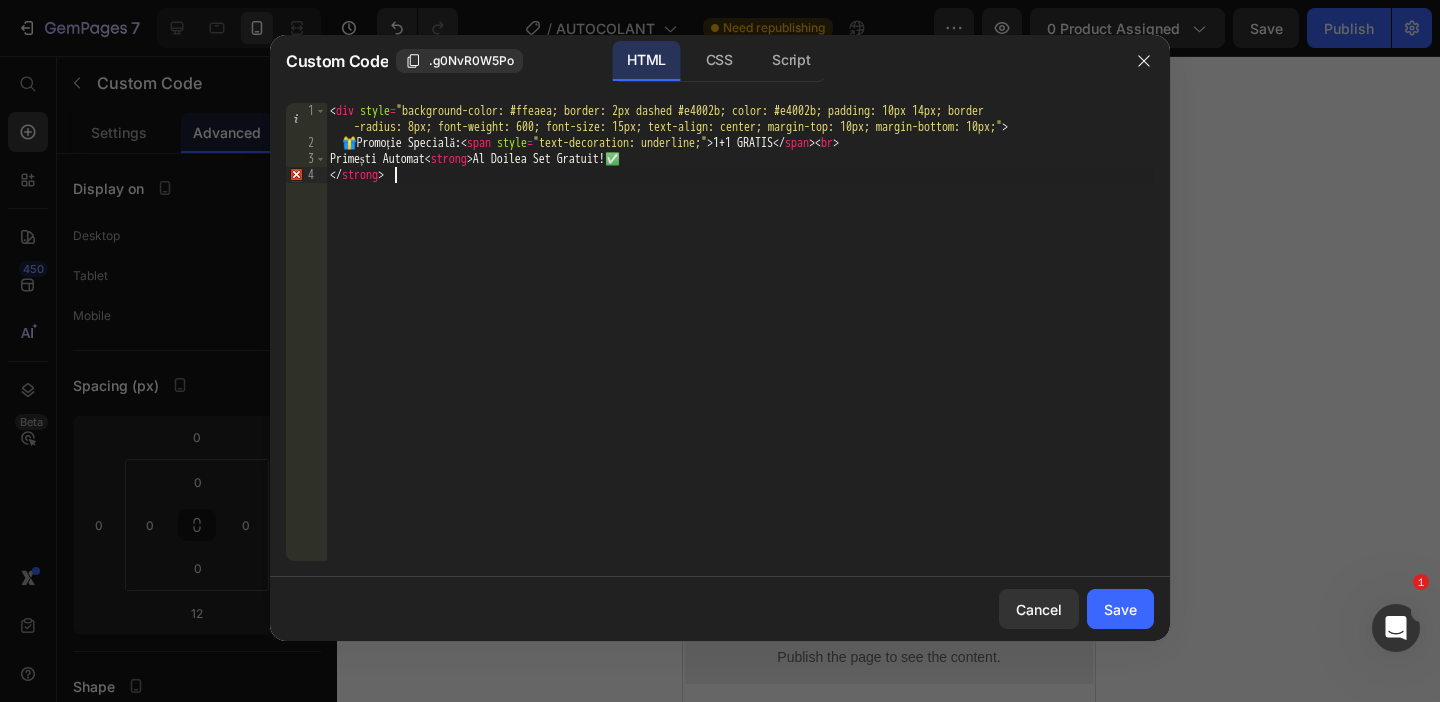 click on "< div   style = "background-color: #ffeaea; border: 2px dashed #e4002b; color: #e4002b; padding: 10px 14px; border      -radius: 8px; font-weight: 600; font-size: 15px; text-align: center; margin-top: 10px; margin-bottom: 10px;" >    🎁  Promoție Specială:  < span   style = "text-decoration: underline;" > 1+1 GRATIS </ span > < br >   Primești Automat  < strong > Al Doilea Set Gratuit!✅ </ strong >" at bounding box center (740, 356) 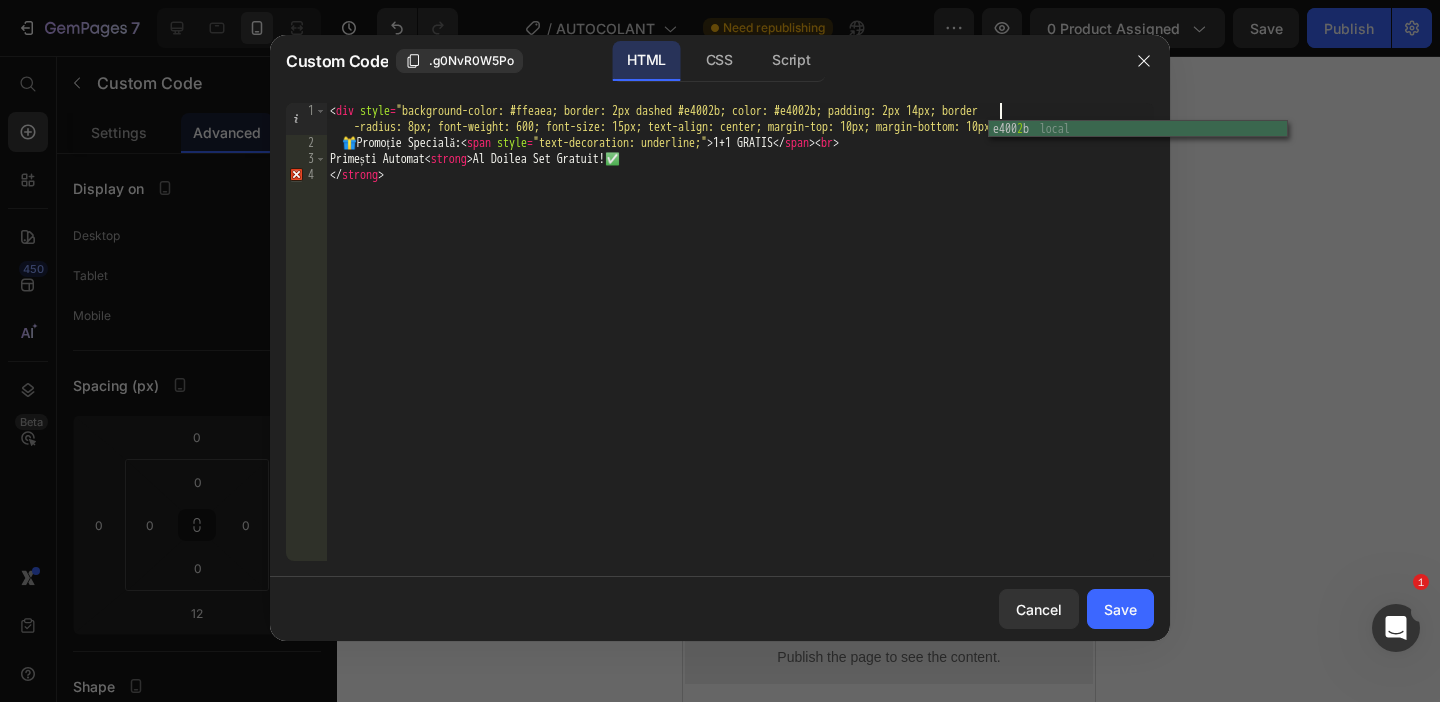 scroll, scrollTop: 0, scrollLeft: 56, axis: horizontal 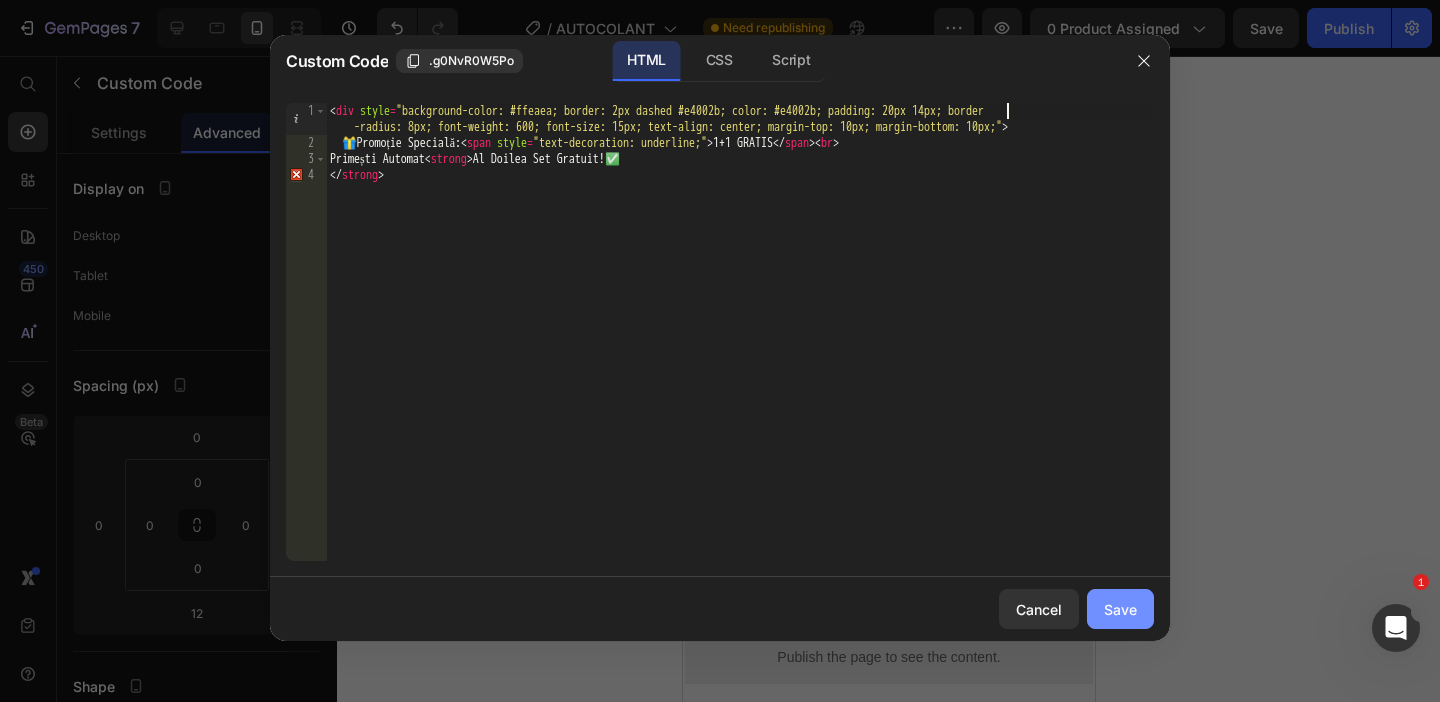 type on "<div style="background-color: #ffeaea; border: 2px dashed #e4002b; color: #e4002b; padding: 20px 14px; border-radius: 8px; font-weight: 600; font-size: 15px; text-align: center; margin-top: 10px; margin-bottom: 10px;">" 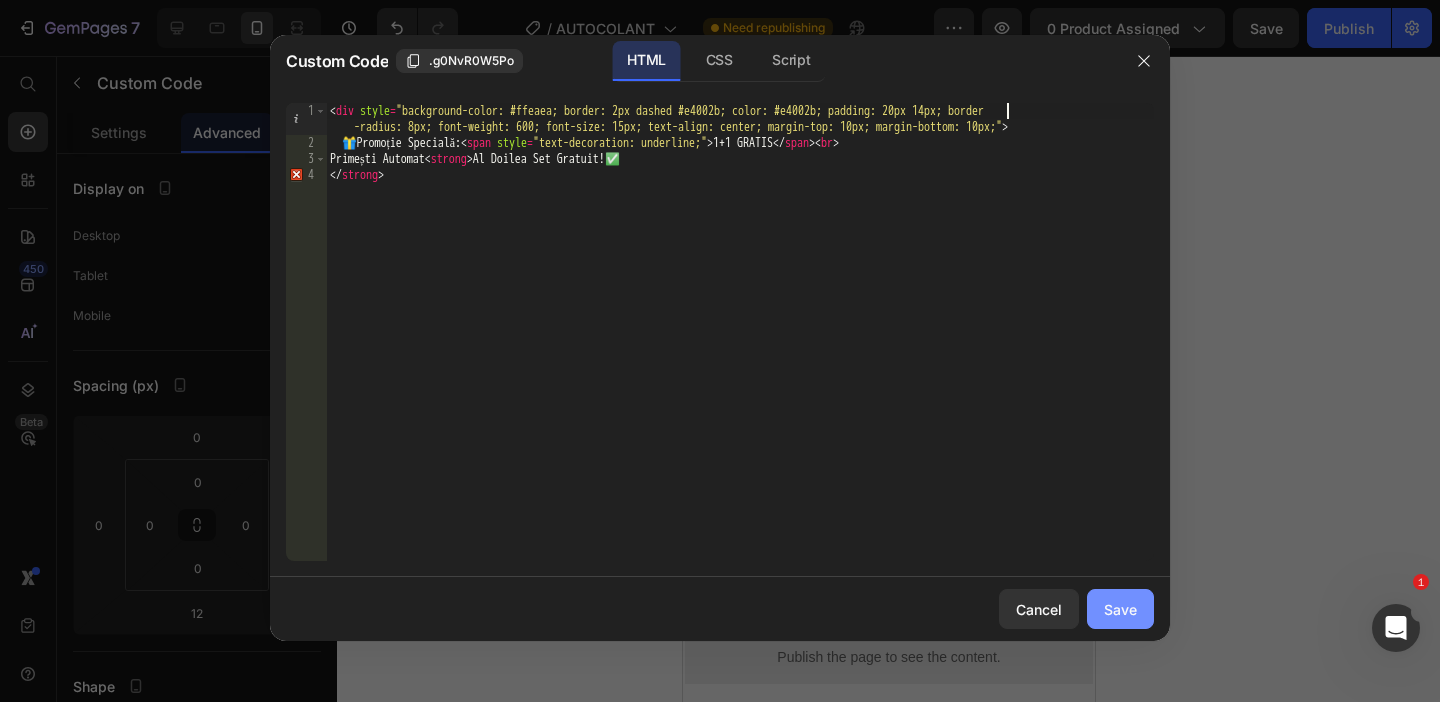 click on "Save" at bounding box center [1120, 609] 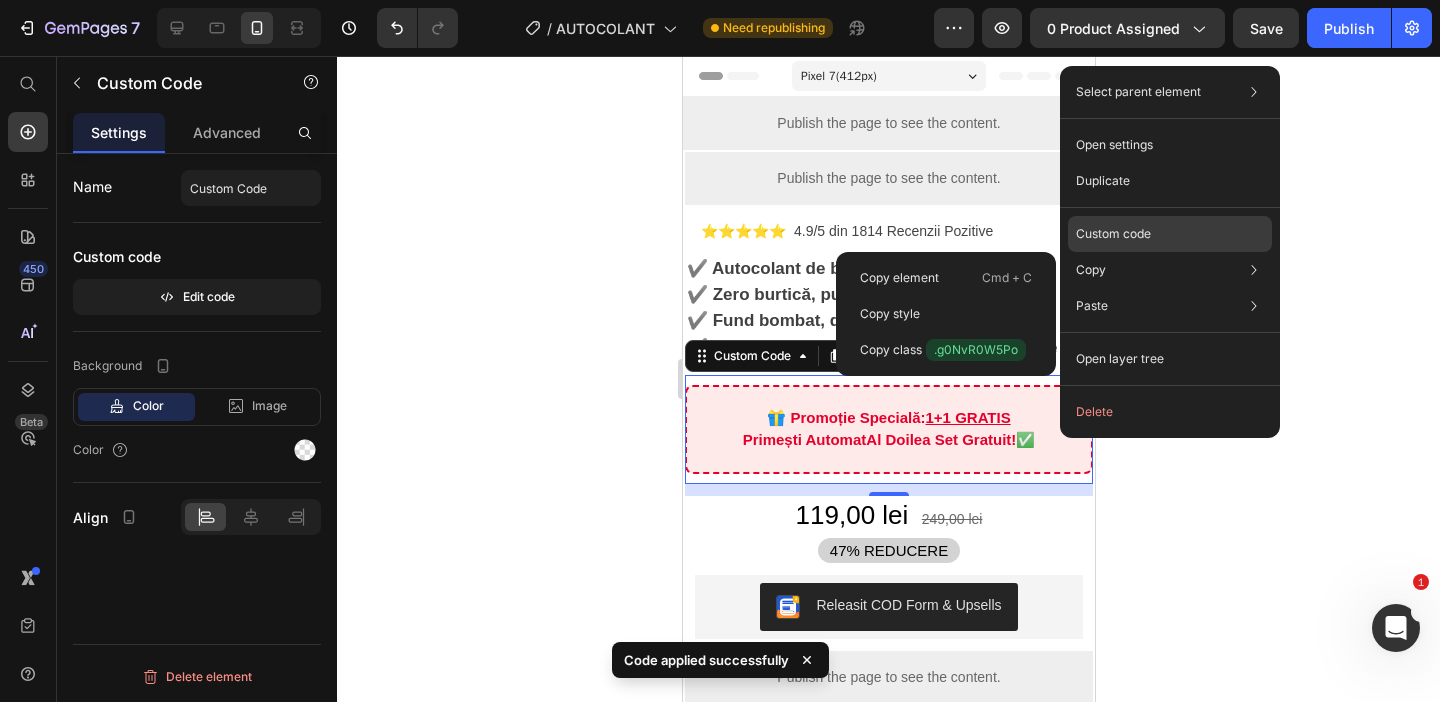 click on "Custom code" at bounding box center [1113, 234] 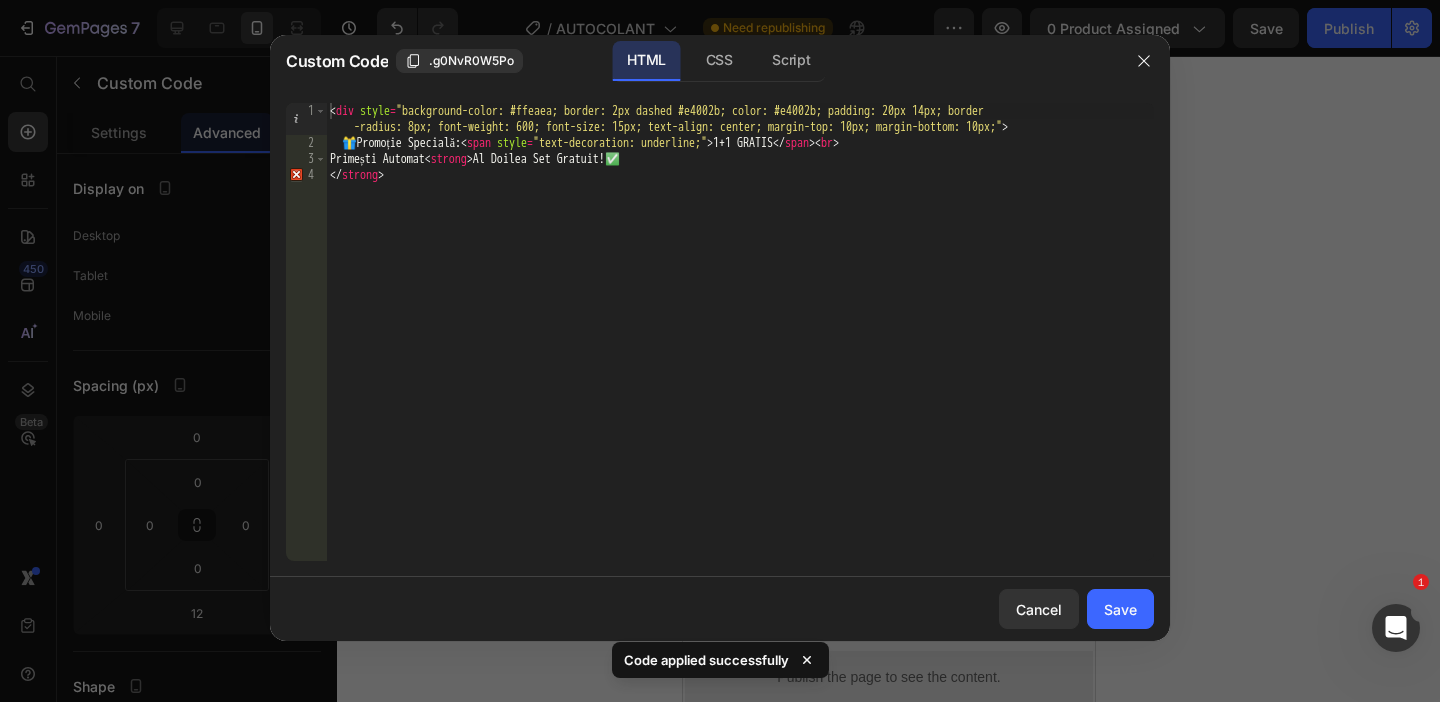 click on "< div   style = "background-color: #ffeaea; border: 2px dashed #e4002b; color: #e4002b; padding: 20px 14px; border      -radius: 8px; font-weight: 600; font-size: 15px; text-align: center; margin-top: 10px; margin-bottom: 10px;" >    🎁  Promoție Specială:  < span   style = "text-decoration: underline;" > 1+1 GRATIS </ span > < br >   Primești Automat  < strong > Al Doilea Set Gratuit!✅ </ strong >" at bounding box center [740, 356] 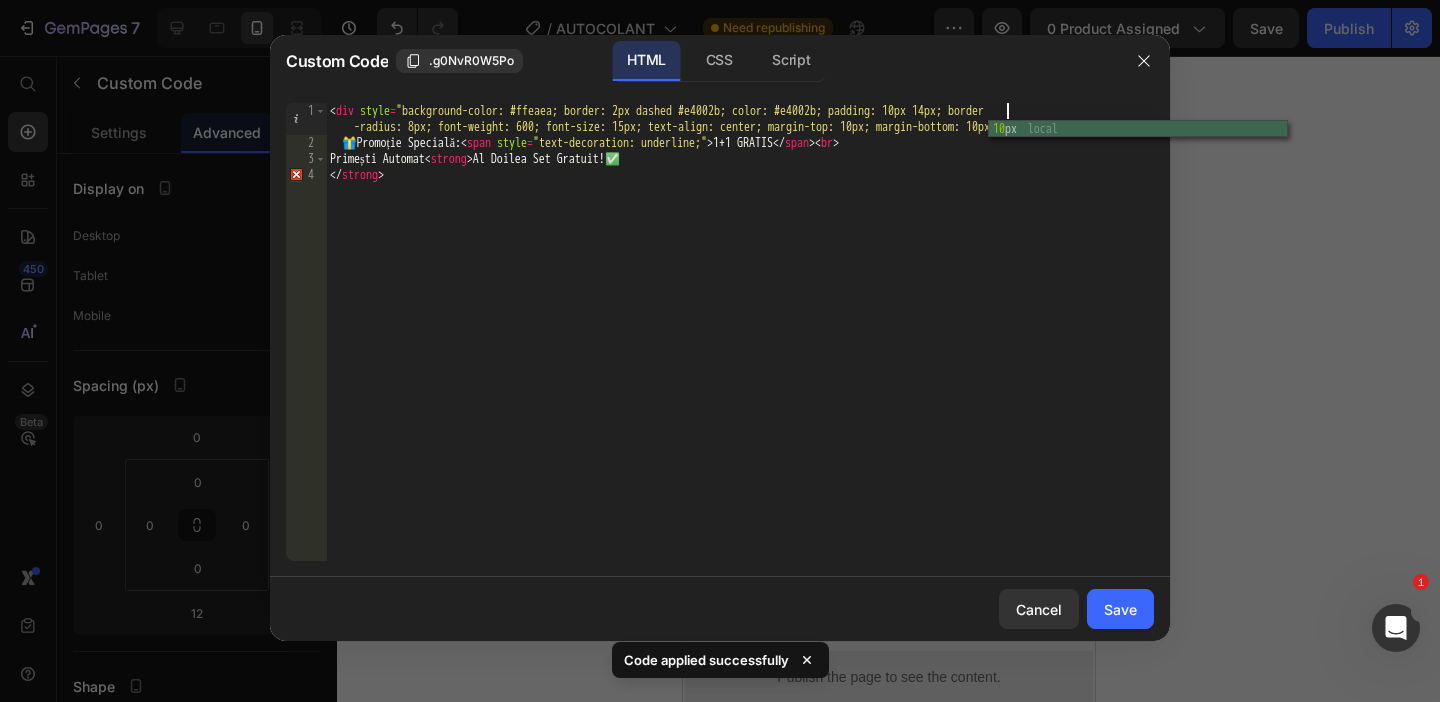 click on "< div   style = "background-color: #ffeaea; border: 2px dashed #e4002b; color: #e4002b; padding: 10px 14px; border      -radius: 8px; font-weight: 600; font-size: 15px; text-align: center; margin-top: 10px; margin-bottom: 10px;" >    🎁  Promoție Specială:  < span   style = "text-decoration: underline;" > 1+1 GRATIS </ span > < br >   Primești Automat  < strong > Al Doilea Set Gratuit!✅ </ strong >" at bounding box center (740, 356) 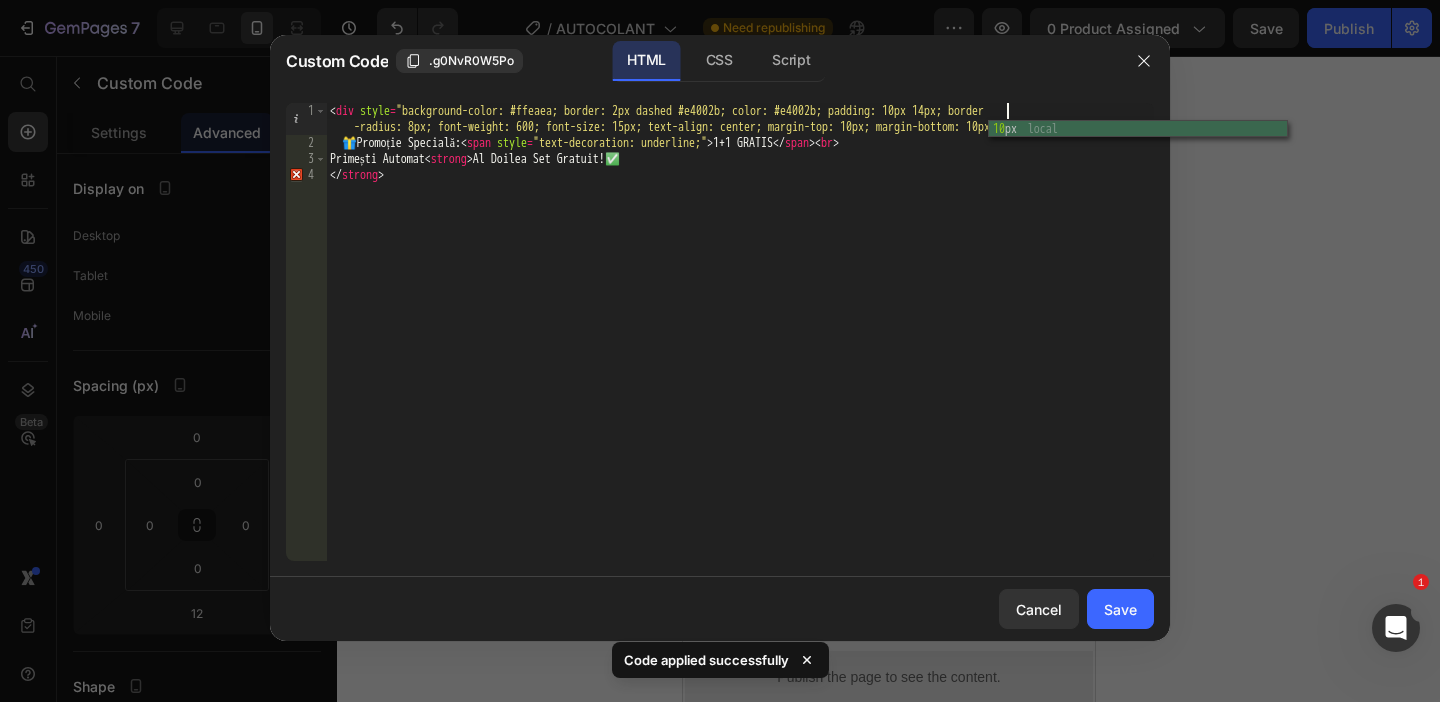 scroll, scrollTop: 0, scrollLeft: 4, axis: horizontal 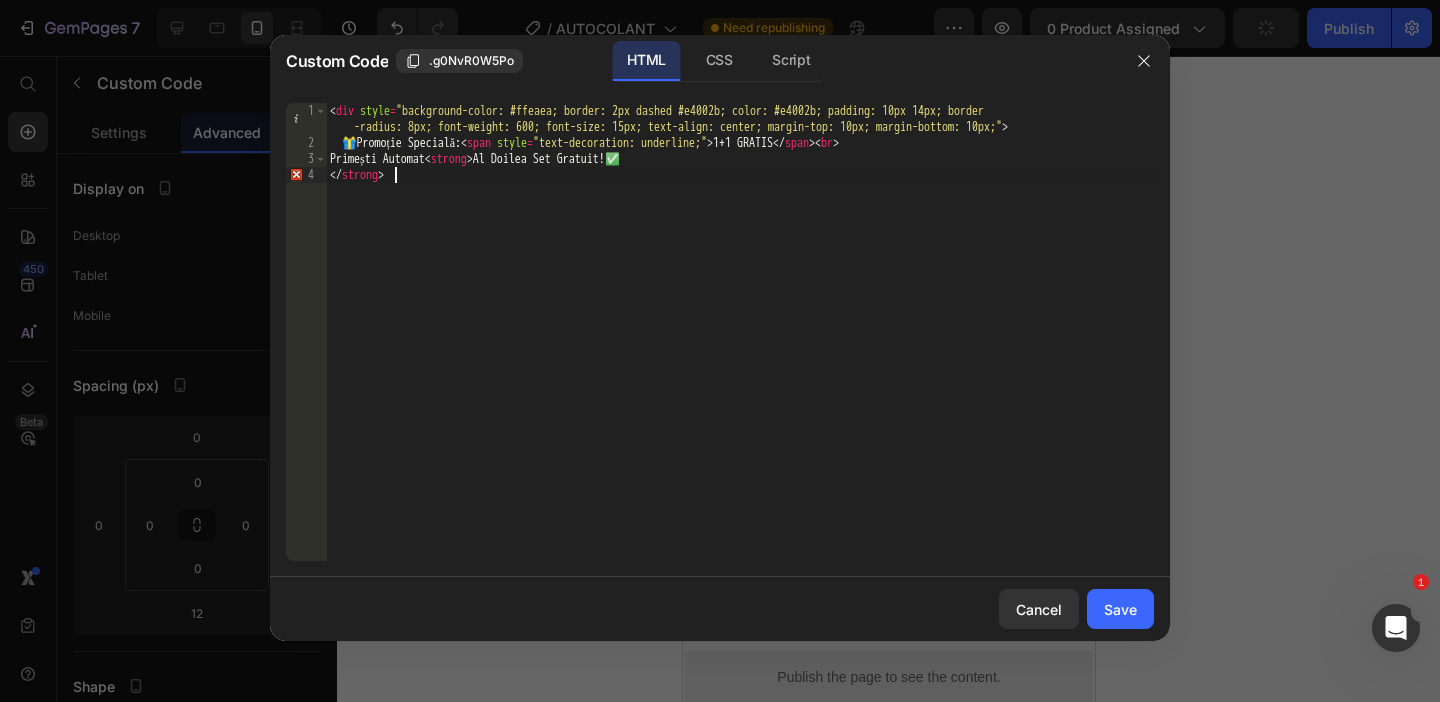 click on "< div   style = "background-color: #ffeaea; border: 2px dashed #e4002b; color: #e4002b; padding: 10px 14px; border      -radius: 8px; font-weight: 600; font-size: 15px; text-align: center; margin-top: 10px; margin-bottom: 10px;" >    🎁  Promoție Specială:  < span   style = "text-decoration: underline;" > 1+1 GRATIS </ span > < br >   Primești Automat  < strong > Al Doilea Set Gratuit!✅ </ strong >" at bounding box center [740, 356] 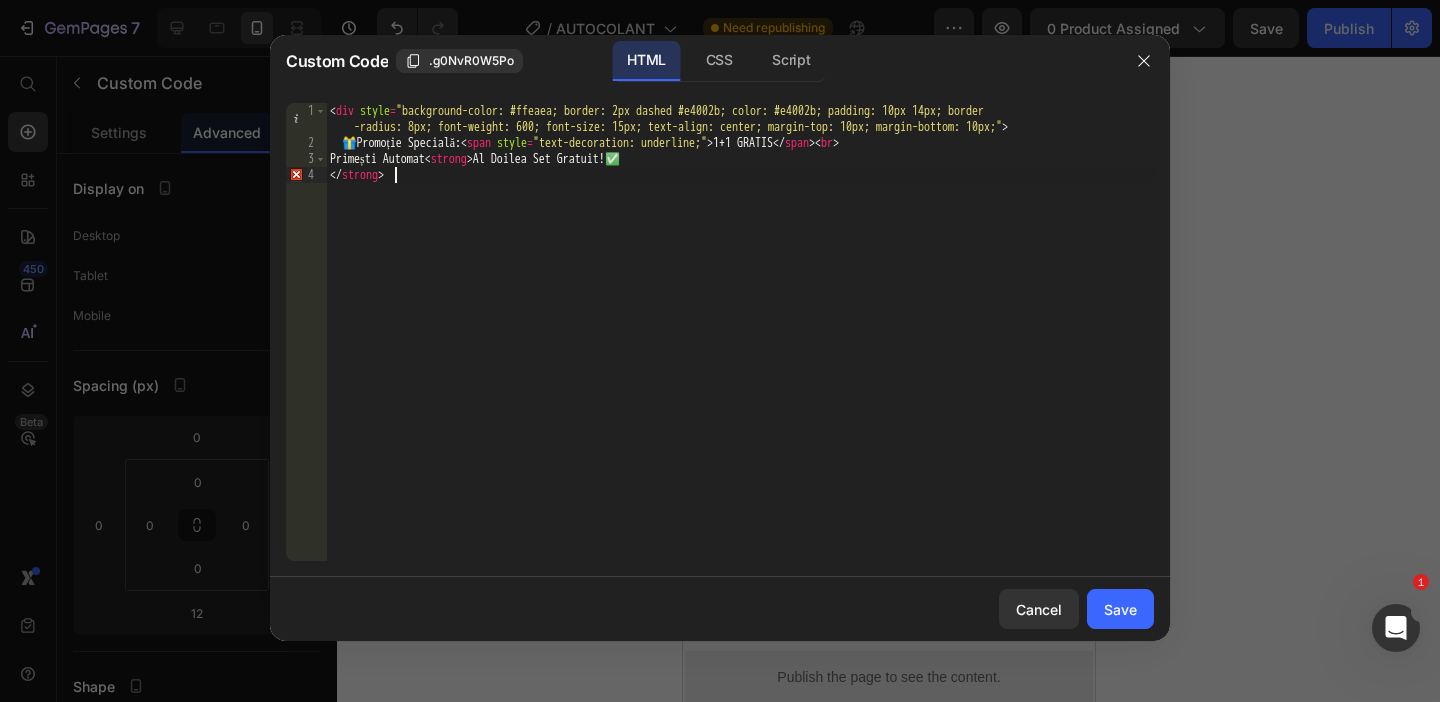 type on "</strong>" 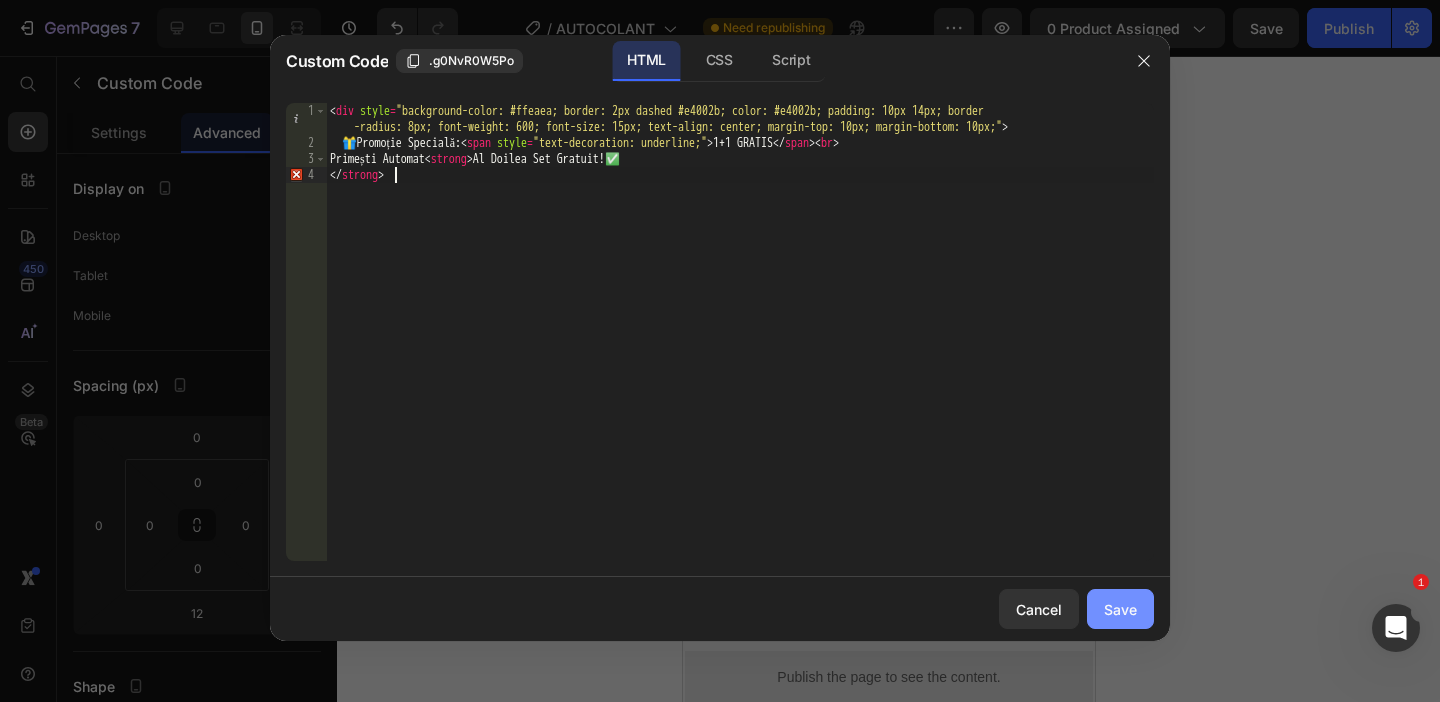 click on "Save" 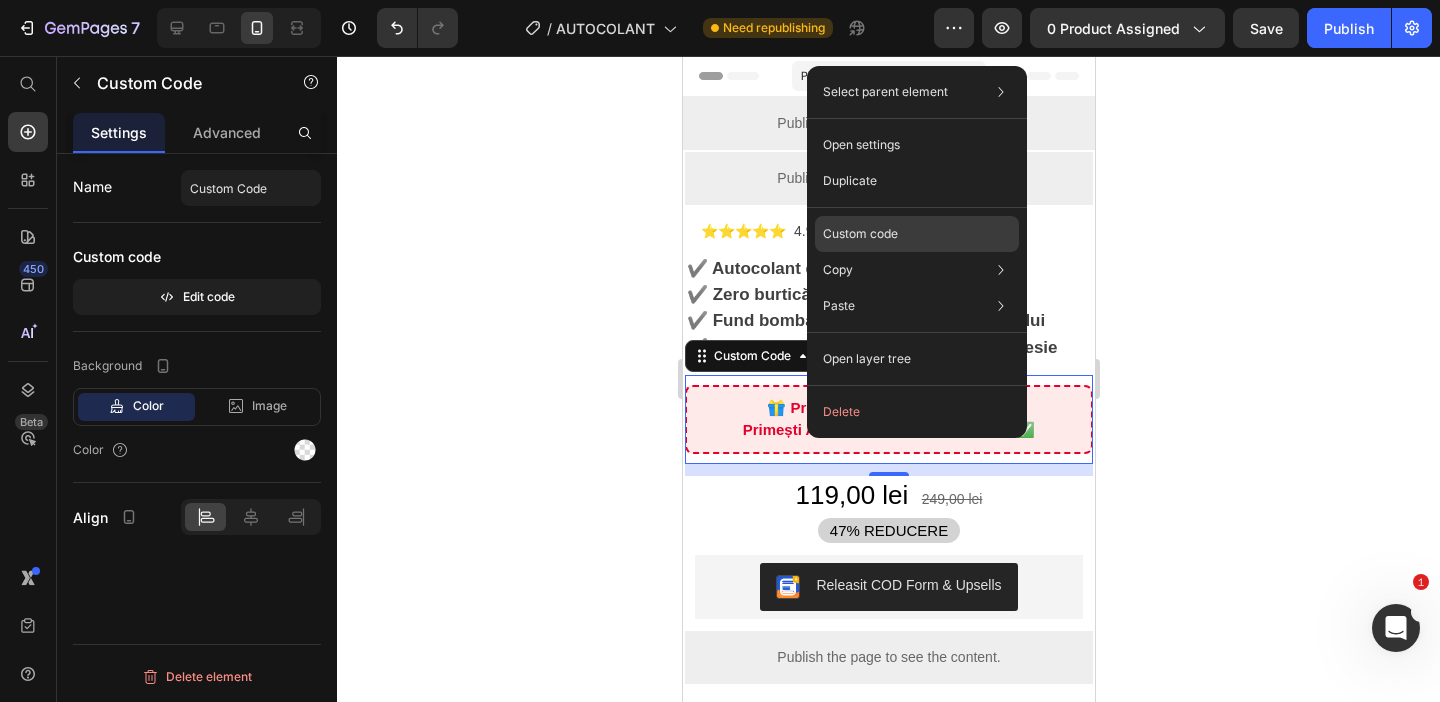click on "Custom code" at bounding box center (860, 234) 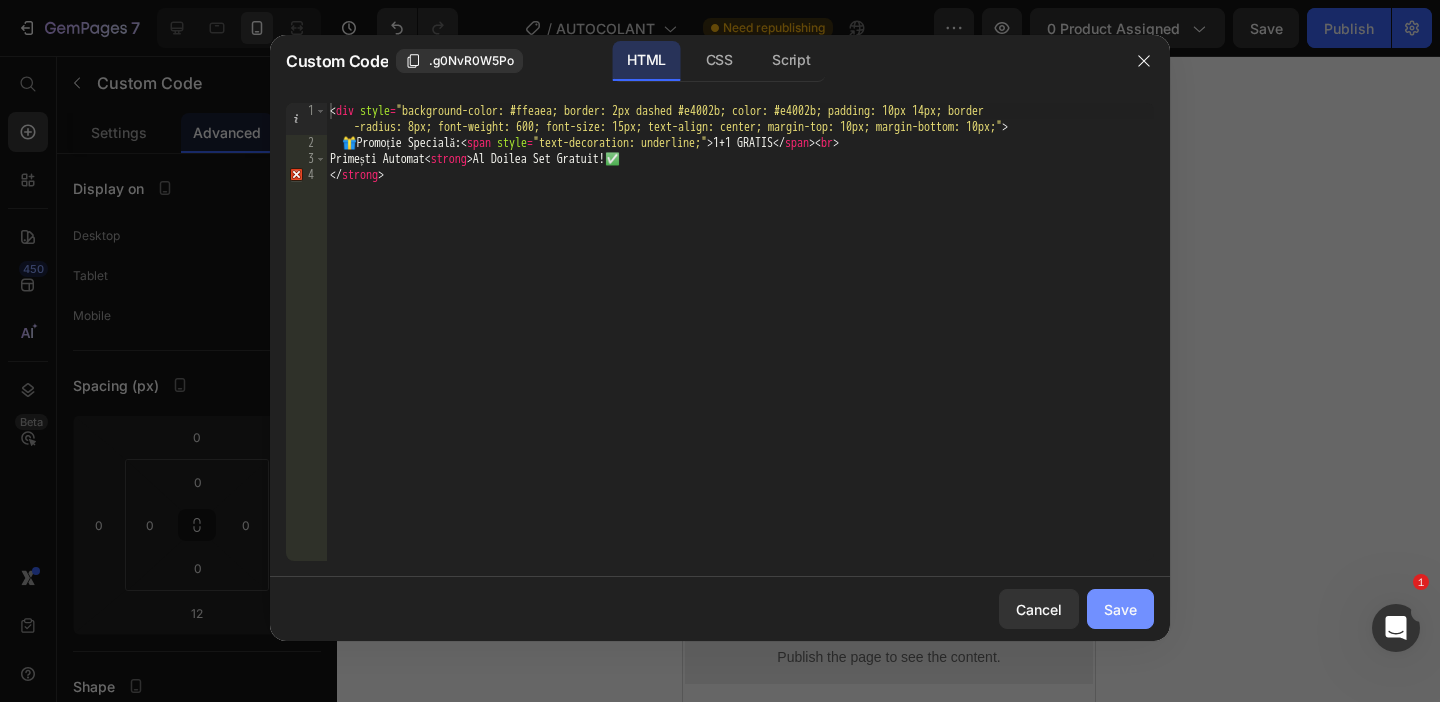 click on "Save" at bounding box center (1120, 609) 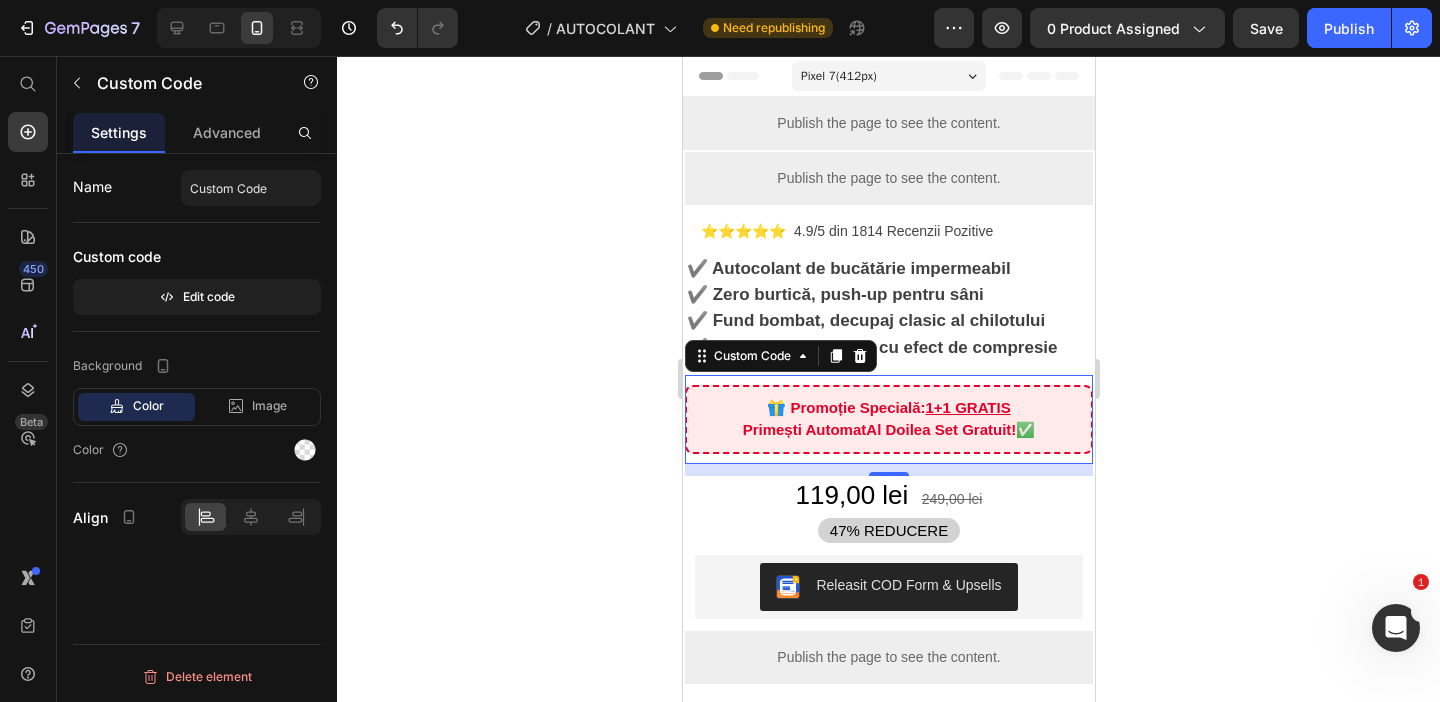 click 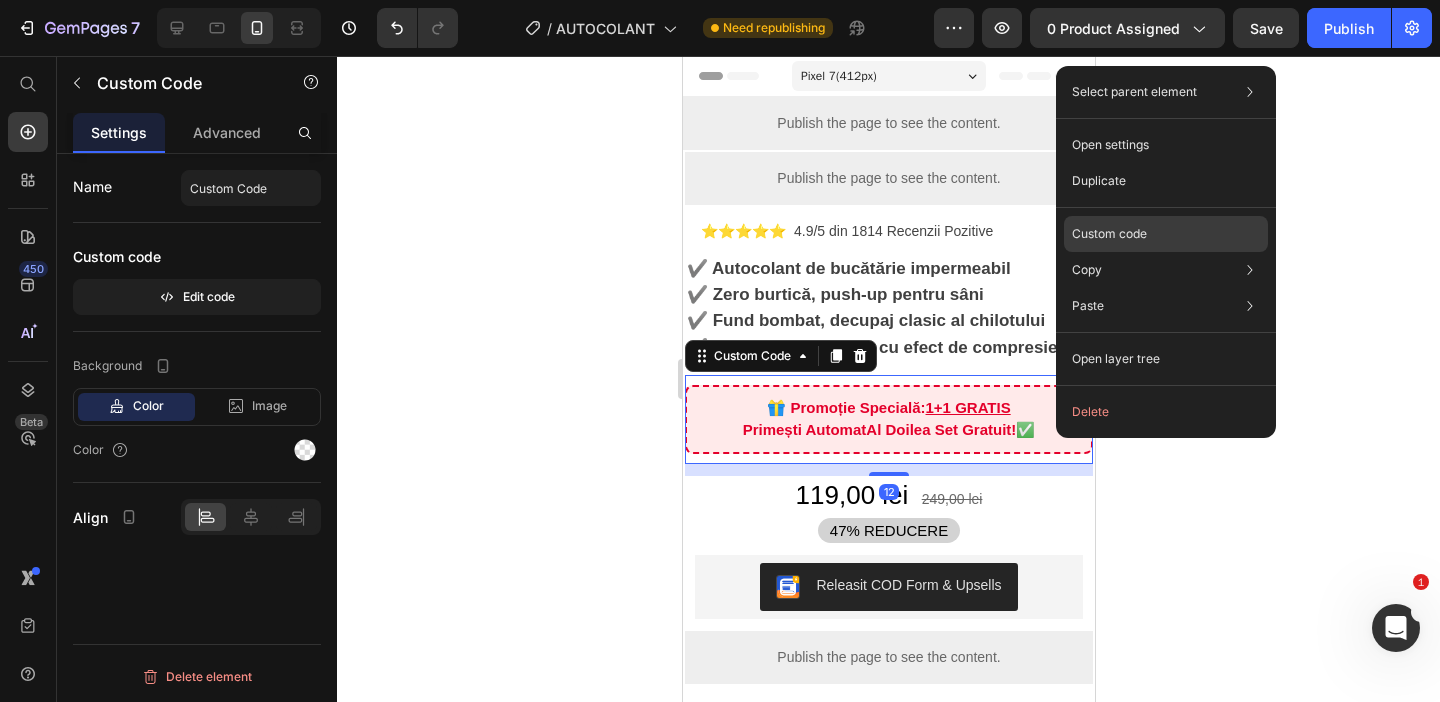 click on "Custom code" at bounding box center (1109, 234) 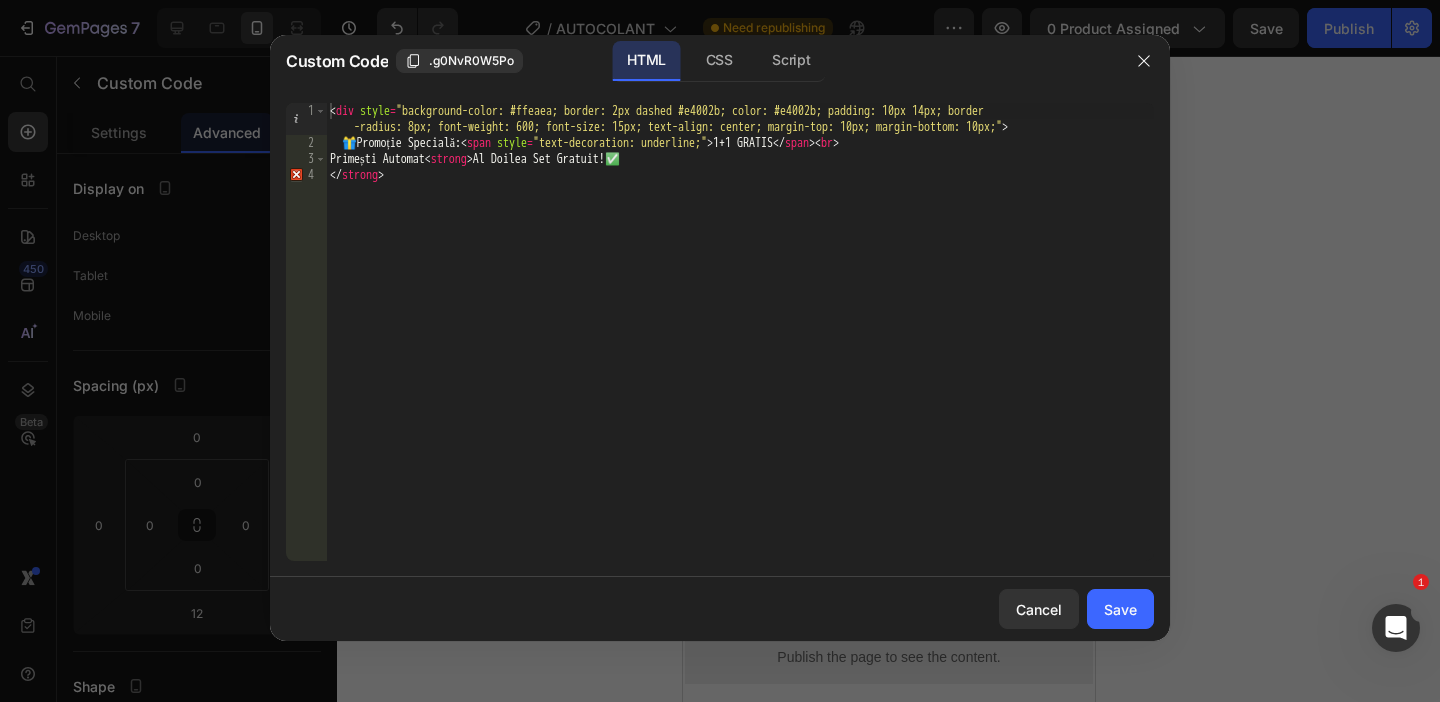 click on "< div   style = "background-color: #ffeaea; border: 2px dashed #e4002b; color: #e4002b; padding: 10px 14px; border      -radius: 8px; font-weight: 600; font-size: 15px; text-align: center; margin-top: 10px; margin-bottom: 10px;" >    🎁  Promoție Specială:  < span   style = "text-decoration: underline;" > 1+1 GRATIS </ span > < br >   Primești Automat  < strong > Al Doilea Set Gratuit!✅ </ strong >" at bounding box center (740, 356) 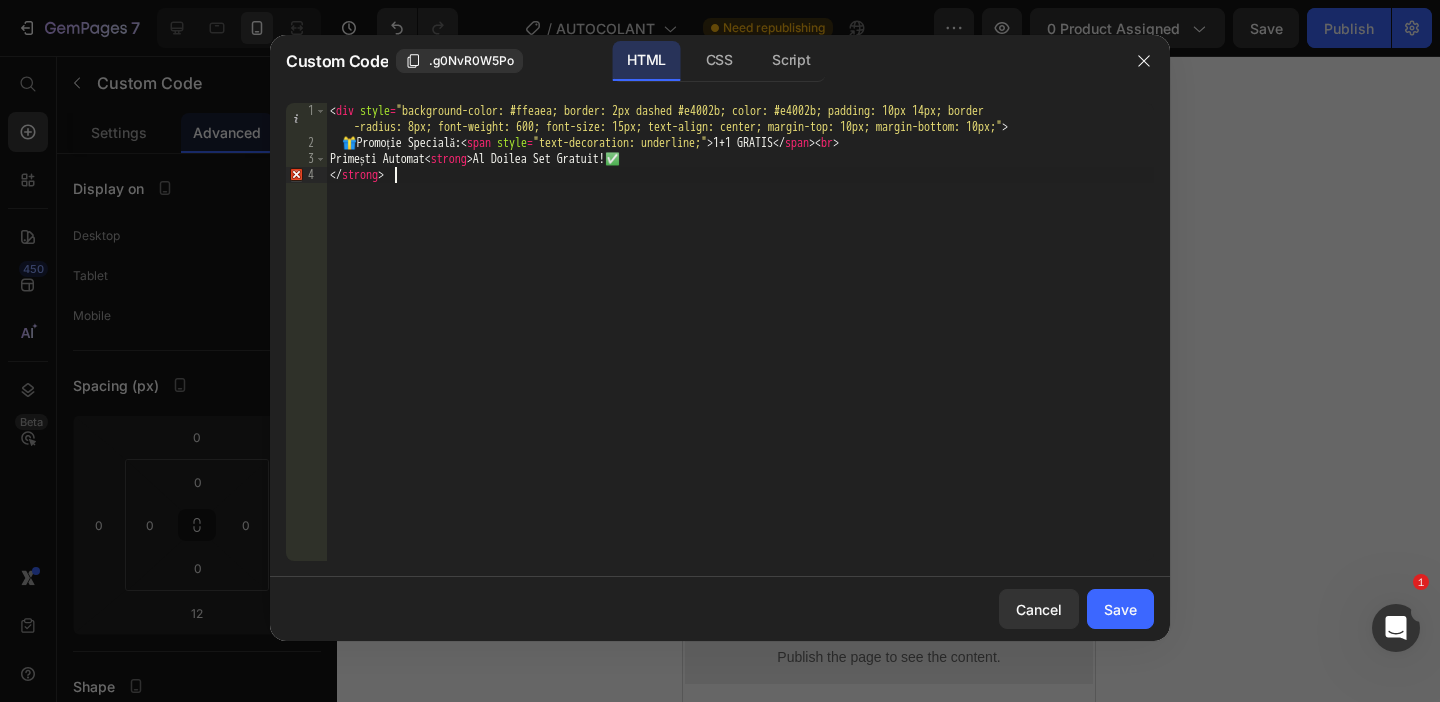click on "< div   style = "background-color: #ffeaea; border: 2px dashed #e4002b; color: #e4002b; padding: 10px 14px; border      -radius: 8px; font-weight: 600; font-size: 15px; text-align: center; margin-top: 10px; margin-bottom: 10px;" >    🎁  Promoție Specială:  < span   style = "text-decoration: underline;" > 1+1 GRATIS </ span > < br >   Primești Automat  < strong > Al Doilea Set Gratuit!✅ </ strong >" at bounding box center [740, 356] 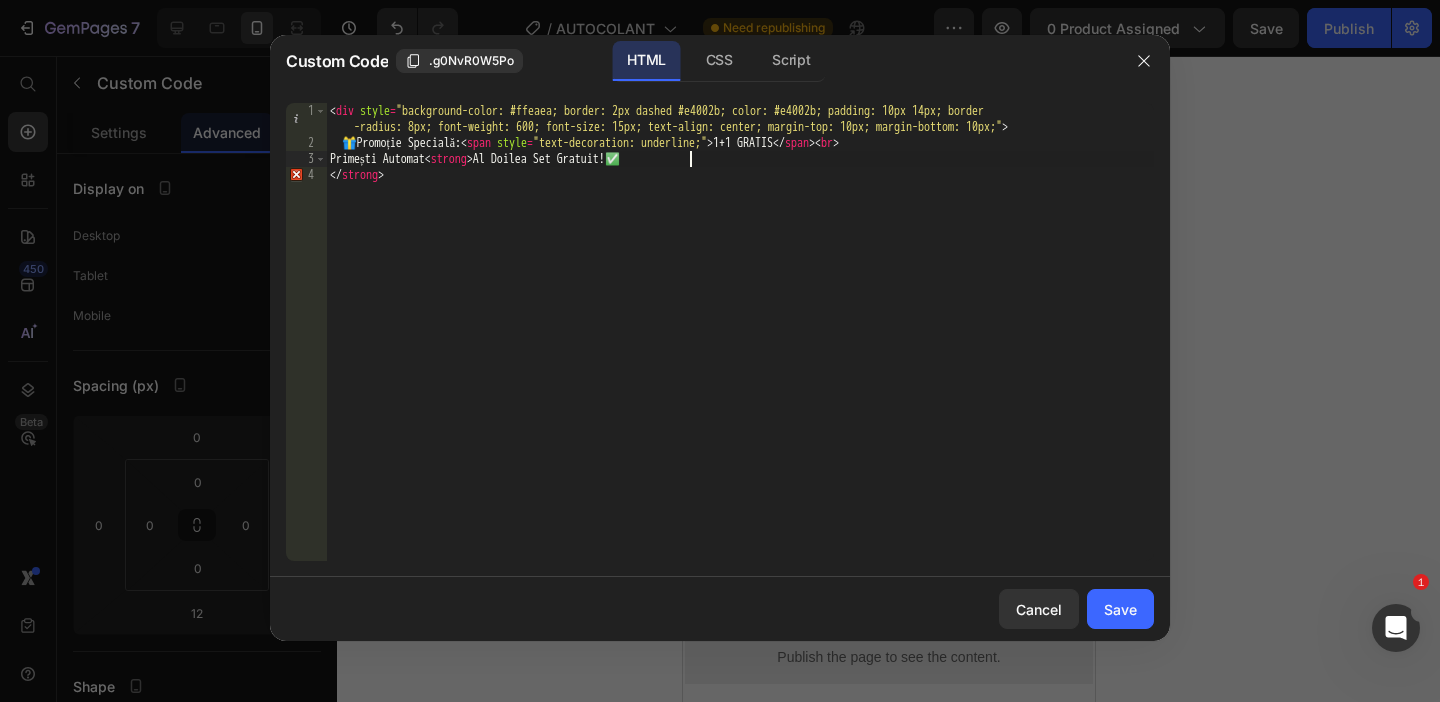 type on "Primești Automat <strong>Al Doilea Set Gratuit!" 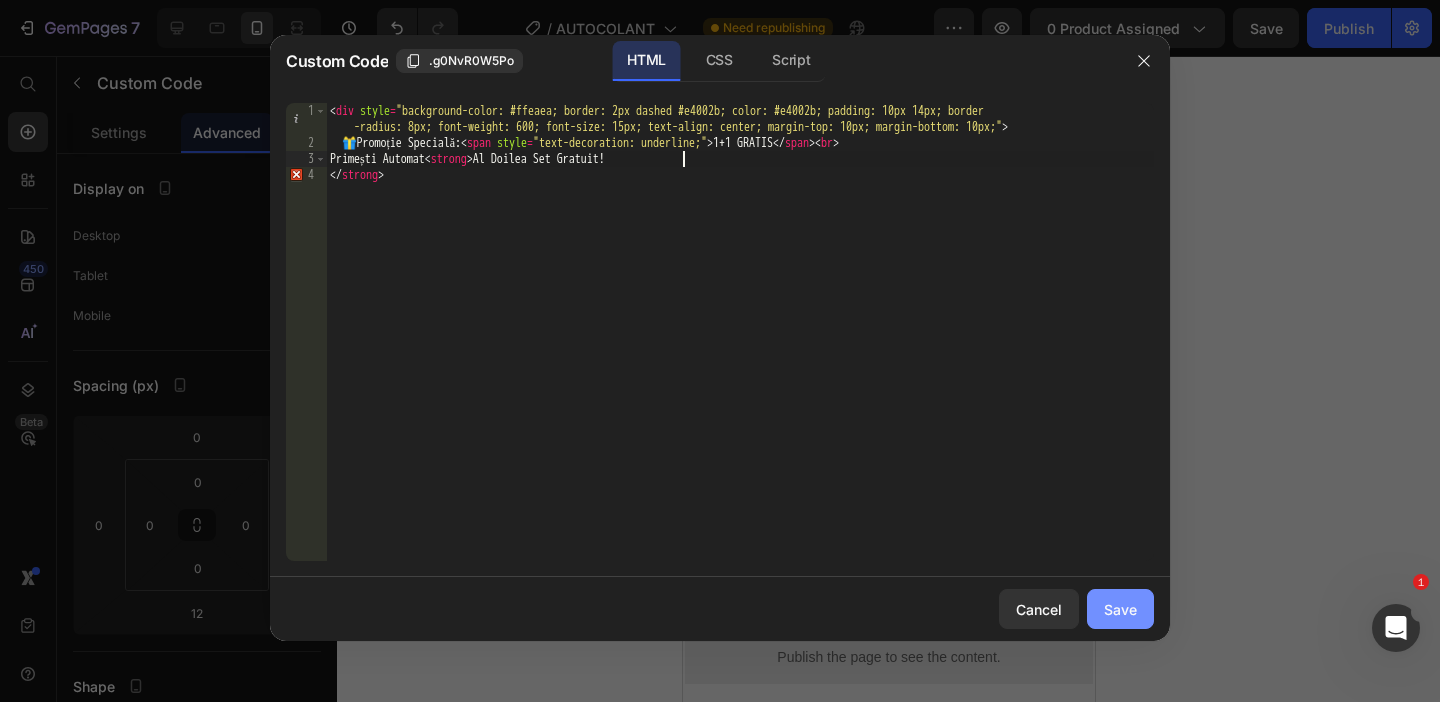 click on "Save" 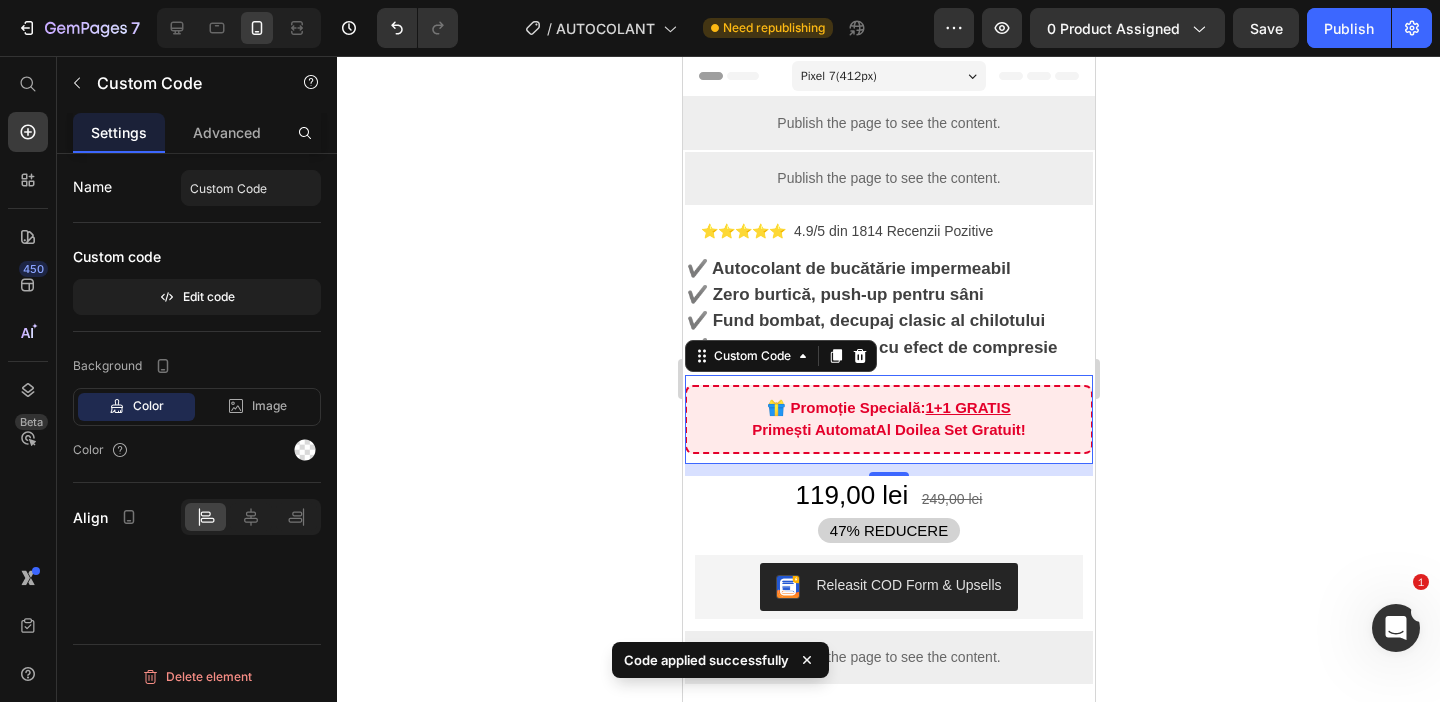 click 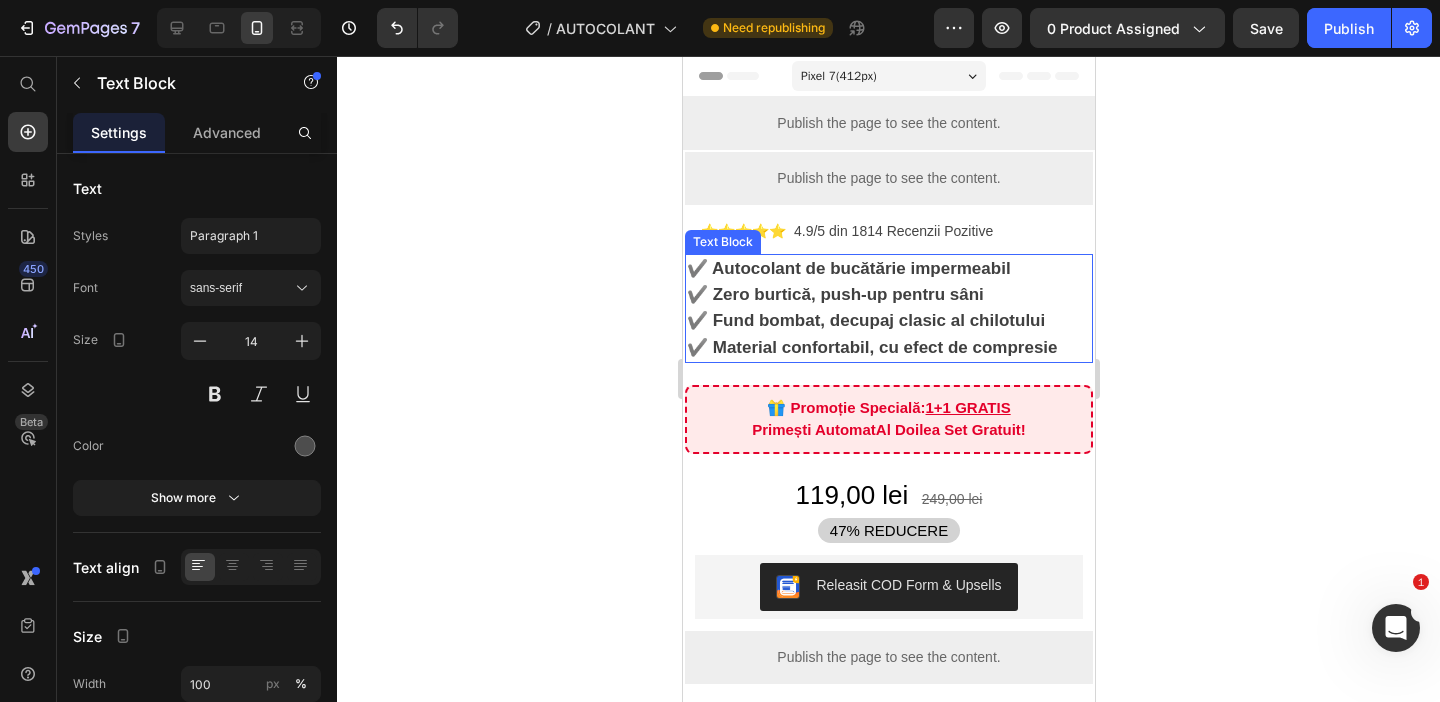 click on "✔️ Zero burtică, push-up pentru sâni" at bounding box center (834, 294) 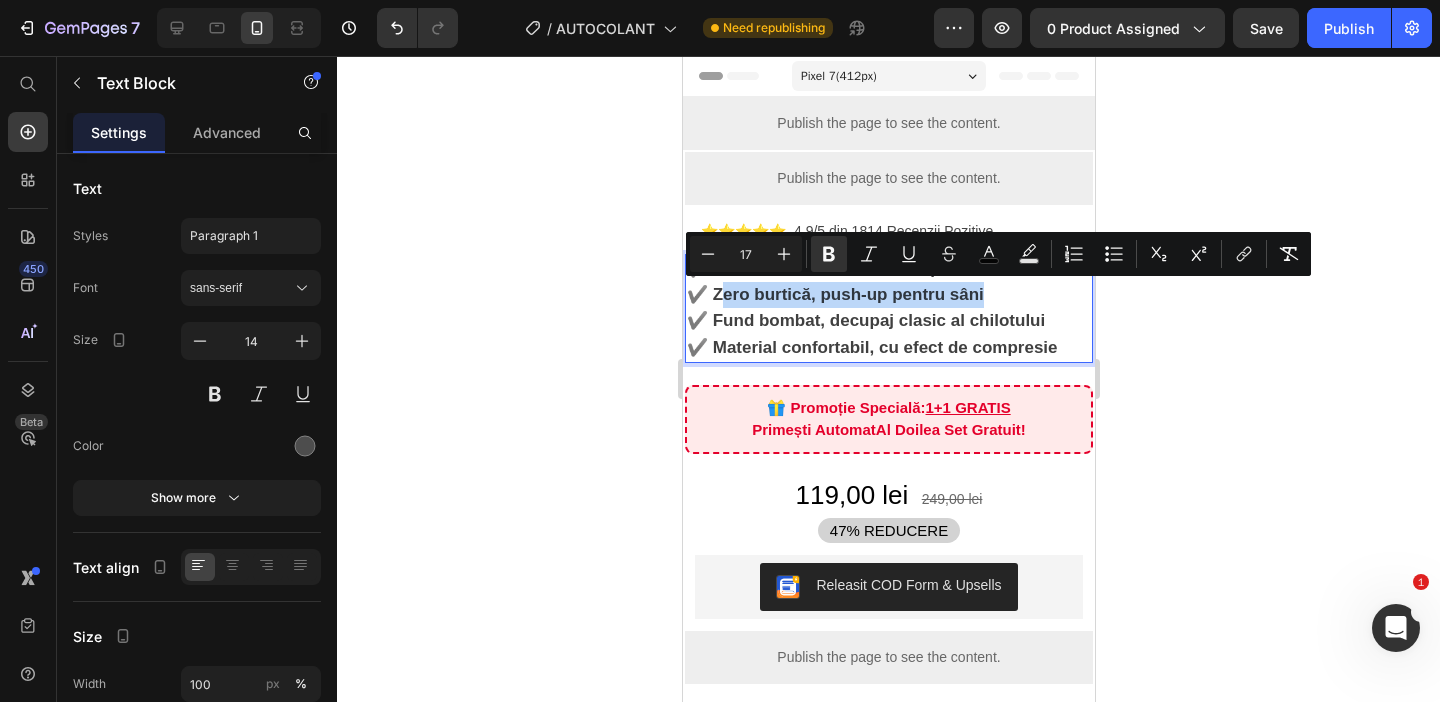drag, startPoint x: 988, startPoint y: 285, endPoint x: 714, endPoint y: 287, distance: 274.0073 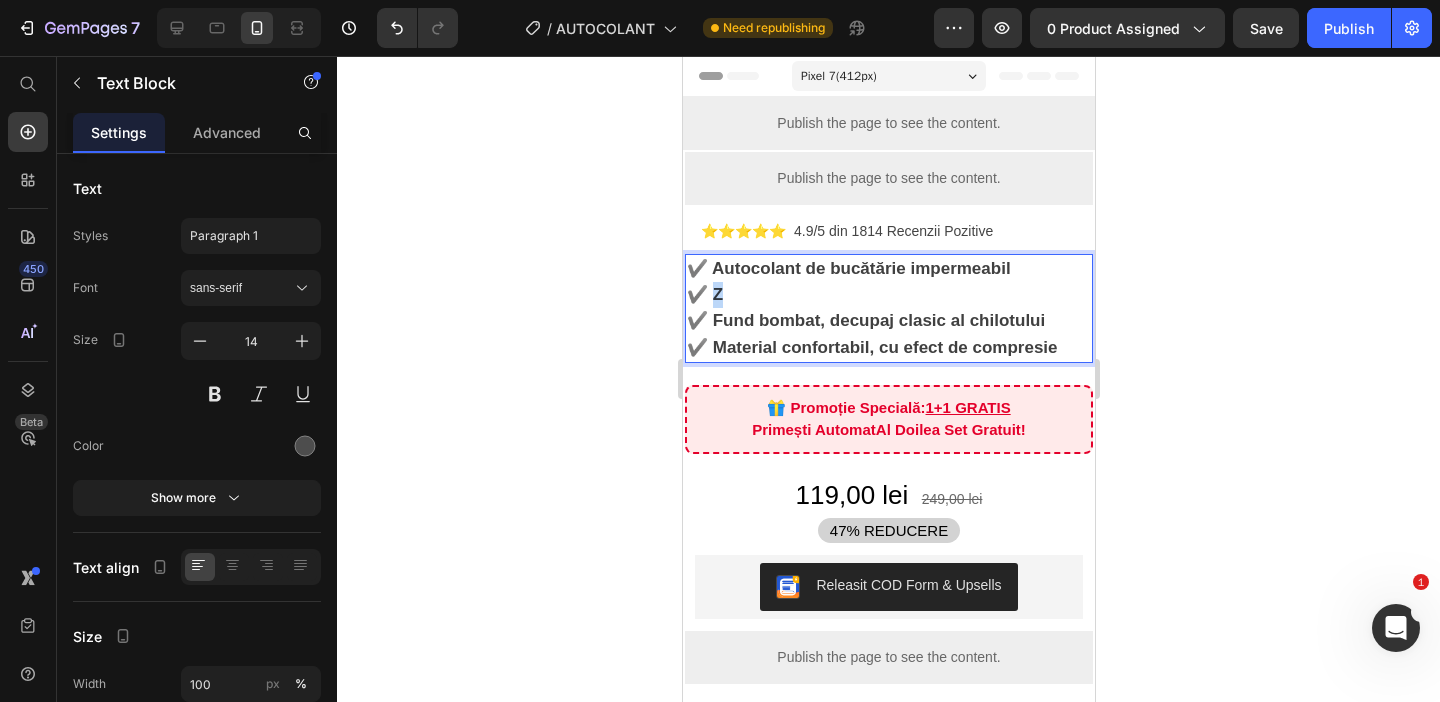 drag, startPoint x: 736, startPoint y: 301, endPoint x: 711, endPoint y: 301, distance: 25 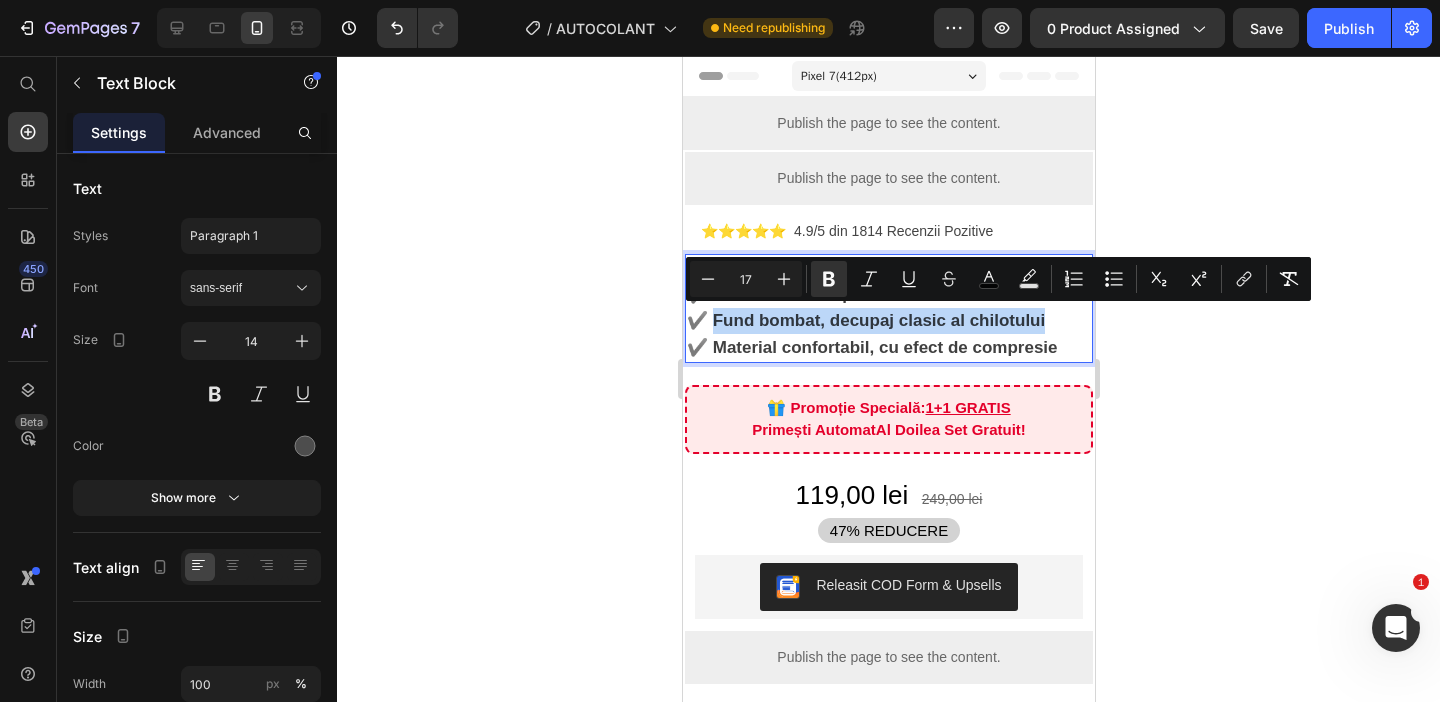 drag, startPoint x: 710, startPoint y: 321, endPoint x: 1056, endPoint y: 318, distance: 346.013 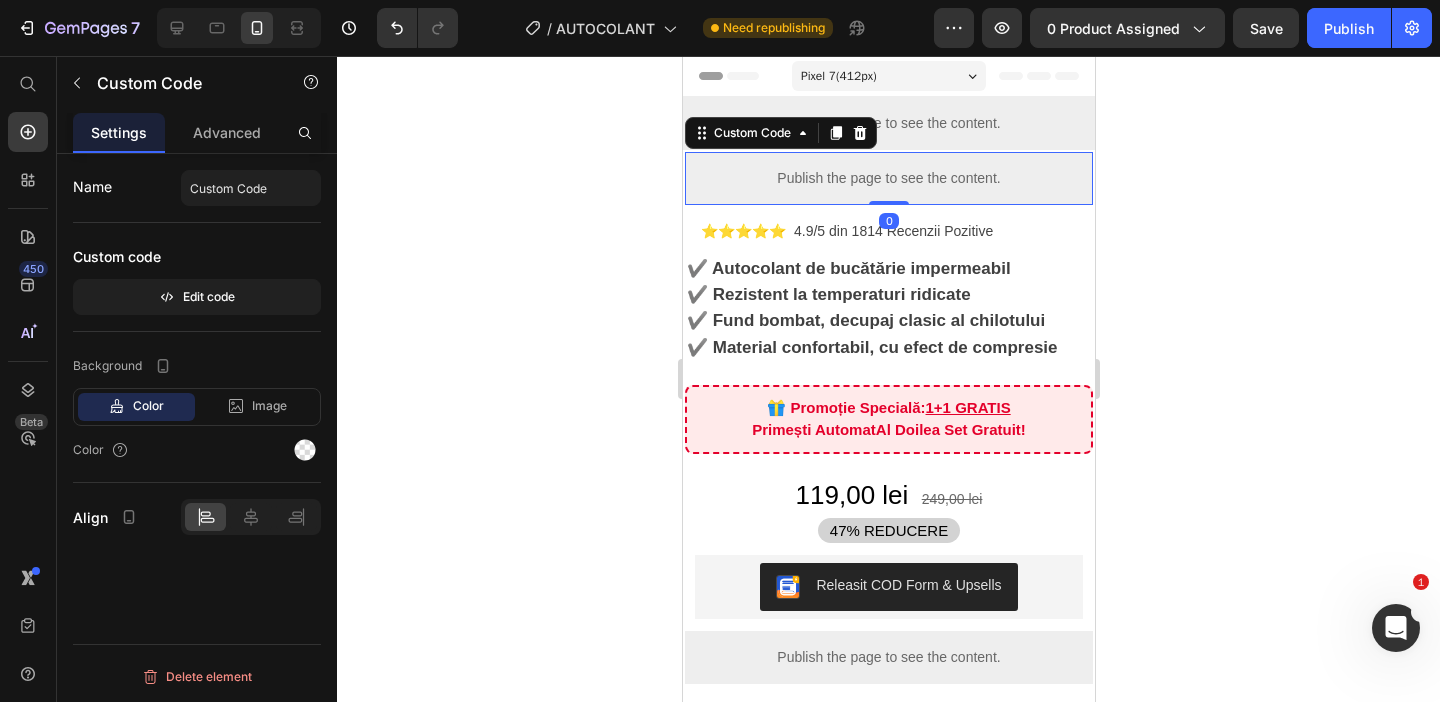 click on "Publish the page to see the content." at bounding box center (888, 178) 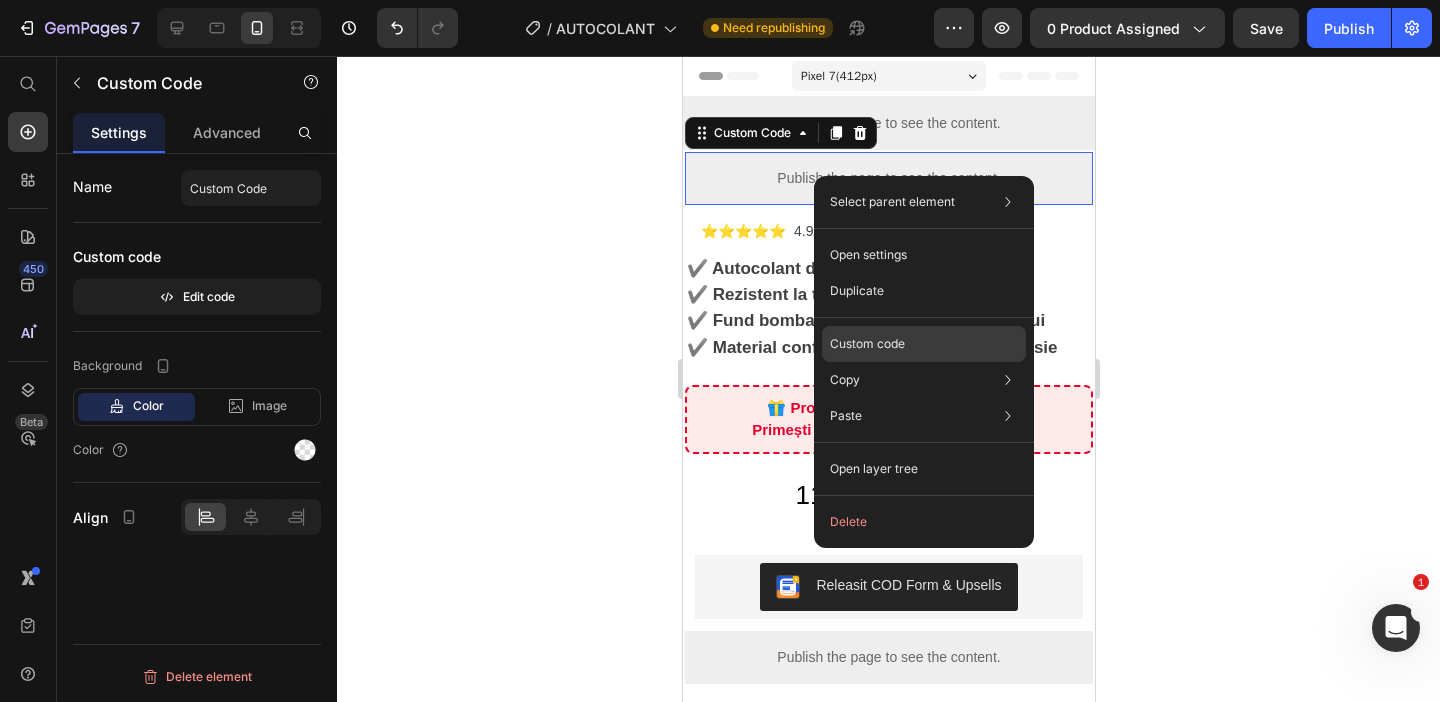 click on "Custom code" at bounding box center [867, 344] 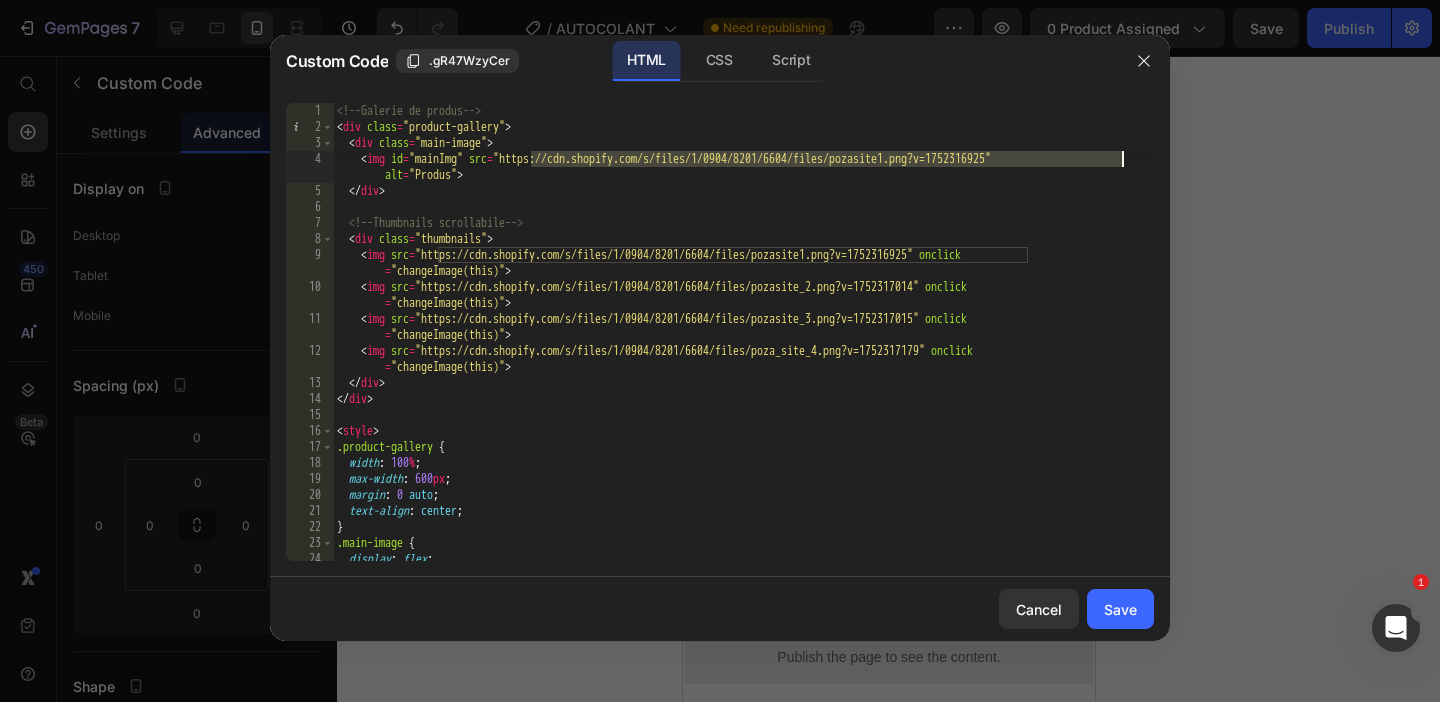 drag, startPoint x: 531, startPoint y: 157, endPoint x: 1121, endPoint y: 154, distance: 590.0076 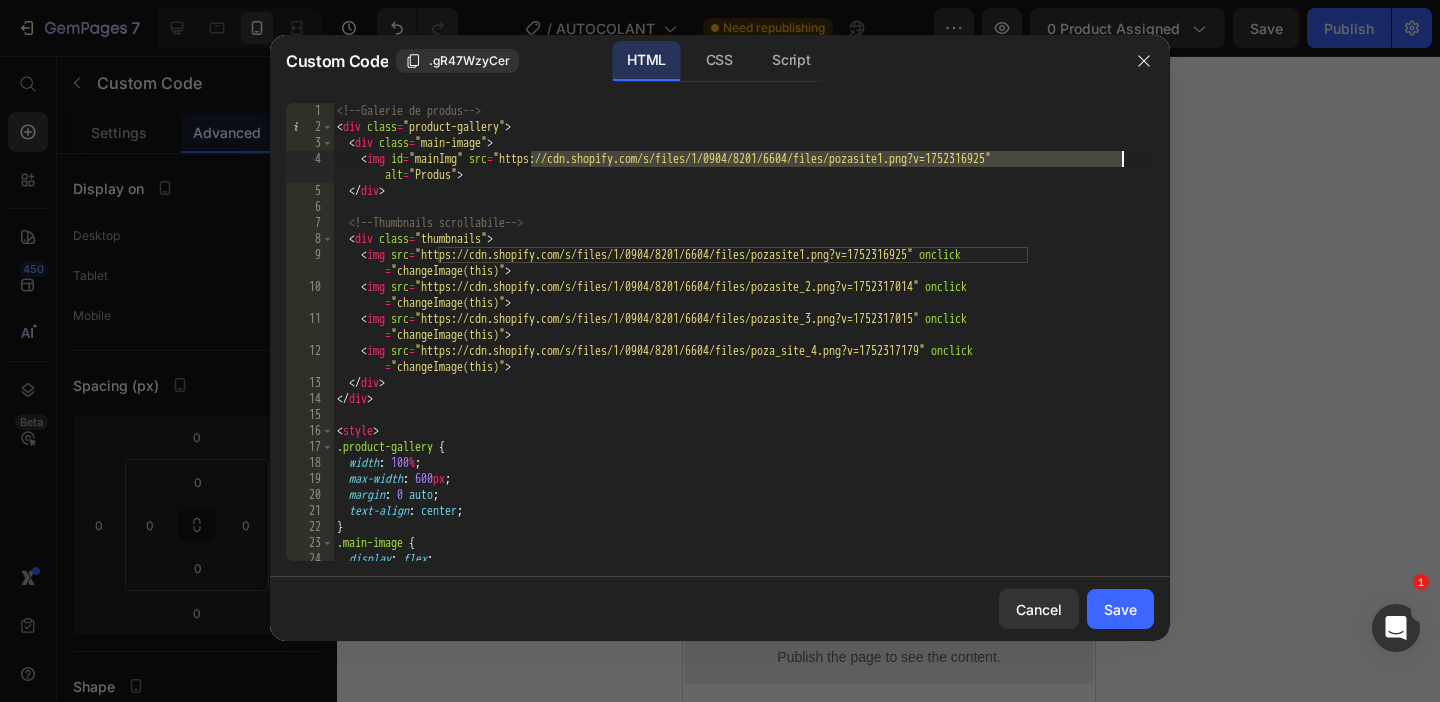 click on "<!--  Galerie de produs  --> < div   class = "product-gallery" >    < div   class = "main-image" >      < img   id = "mainImg"   src = "https://cdn.shopify.com/s/files/1/0904/8201/6604/files/pozasite1.png?v=1752316925"            alt = "Produs" >    </ div >    <!--  Thumbnails scrollabile  -->    < div   class = "thumbnails" >      < img   src = "https://cdn.shopify.com/s/files/1/0904/8201/6604/files/pozasite1.png?v=1752316925"   onclick          = "changeImage(this)" >      < img   src = "https://cdn.shopify.com/s/files/1/0904/8201/6604/files/pozasite_2.png?v=1752317014"   onclick          = "changeImage(this)" >      < img   src = "https://cdn.shopify.com/s/files/1/0904/8201/6604/files/pozasite_3.png?v=1752317015"   onclick          = "changeImage(this)" >      < img   src = "https://cdn.shopify.com/s/files/1/0904/8201/6604/files/poza_site_4.png?v=1752317179"   onclick          = "changeImage(this)" >    </ div > </ div > < style > .product-gallery   {    width :   %" at bounding box center [743, 348] 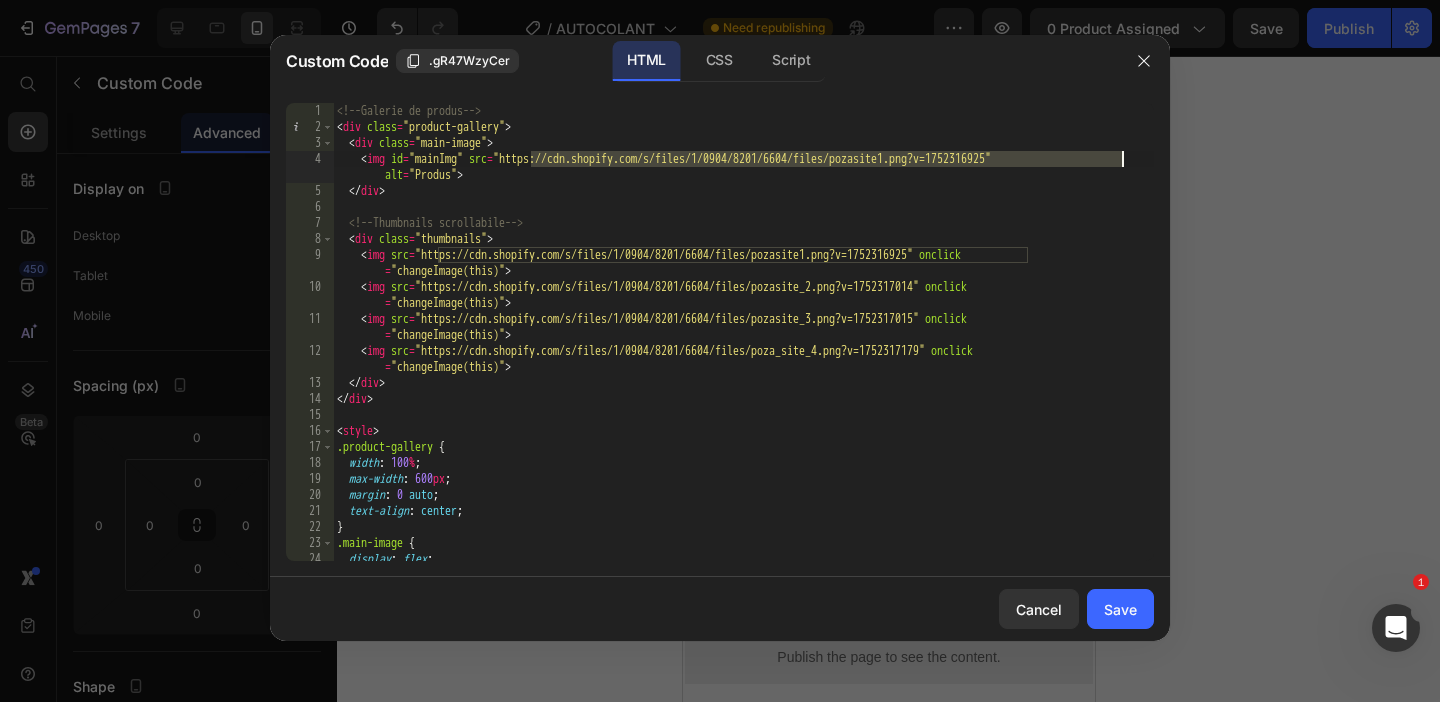 click on "<!--  Galerie de produs  --> < div   class = "product-gallery" >    < div   class = "main-image" >      < img   id = "mainImg"   src = "https://cdn.shopify.com/s/files/1/0904/8201/6604/files/pozasite1.png?v=1752316925"            alt = "Produs" >    </ div >    <!--  Thumbnails scrollabile  -->    < div   class = "thumbnails" >      < img   src = "https://cdn.shopify.com/s/files/1/0904/8201/6604/files/pozasite1.png?v=1752316925"   onclick          = "changeImage(this)" >      < img   src = "https://cdn.shopify.com/s/files/1/0904/8201/6604/files/pozasite_2.png?v=1752317014"   onclick          = "changeImage(this)" >      < img   src = "https://cdn.shopify.com/s/files/1/0904/8201/6604/files/pozasite_3.png?v=1752317015"   onclick          = "changeImage(this)" >      < img   src = "https://cdn.shopify.com/s/files/1/0904/8201/6604/files/poza_site_4.png?v=1752317179"   onclick          = "changeImage(this)" >    </ div > </ div > < style > .product-gallery   {    width :   %" at bounding box center [743, 348] 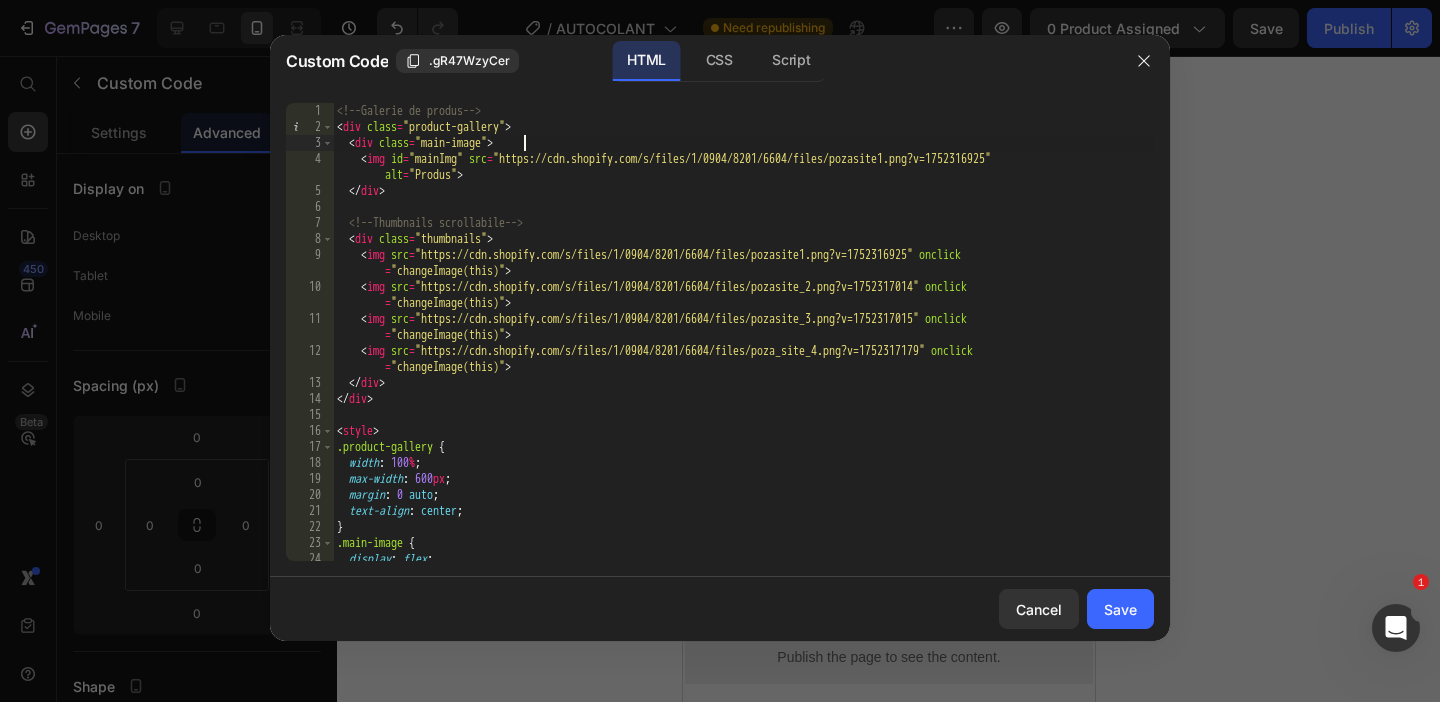 click on "<!--  Galerie de produs  --> < div   class = "product-gallery" >    < div   class = "main-image" >      < img   id = "mainImg"   src = "https://cdn.shopify.com/s/files/1/0904/8201/6604/files/pozasite1.png?v=1752316925"            alt = "Produs" >    </ div >    <!--  Thumbnails scrollabile  -->    < div   class = "thumbnails" >      < img   src = "https://cdn.shopify.com/s/files/1/0904/8201/6604/files/pozasite1.png?v=1752316925"   onclick          = "changeImage(this)" >      < img   src = "https://cdn.shopify.com/s/files/1/0904/8201/6604/files/pozasite_2.png?v=1752317014"   onclick          = "changeImage(this)" >      < img   src = "https://cdn.shopify.com/s/files/1/0904/8201/6604/files/pozasite_3.png?v=1752317015"   onclick          = "changeImage(this)" >      < img   src = "https://cdn.shopify.com/s/files/1/0904/8201/6604/files/poza_site_4.png?v=1752317179"   onclick          = "changeImage(this)" >    </ div > </ div > < style > .product-gallery   {    width :   %" at bounding box center [743, 348] 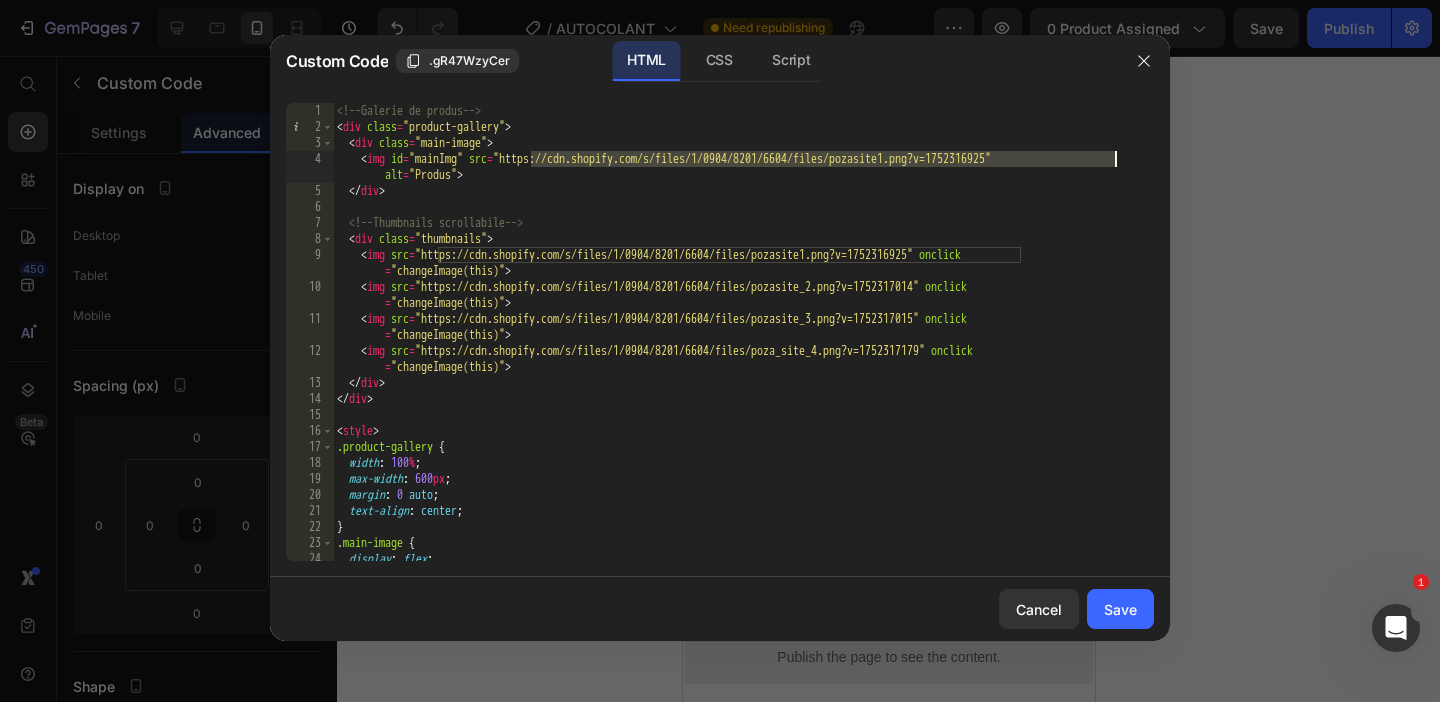 drag, startPoint x: 532, startPoint y: 162, endPoint x: 1106, endPoint y: 154, distance: 574.0557 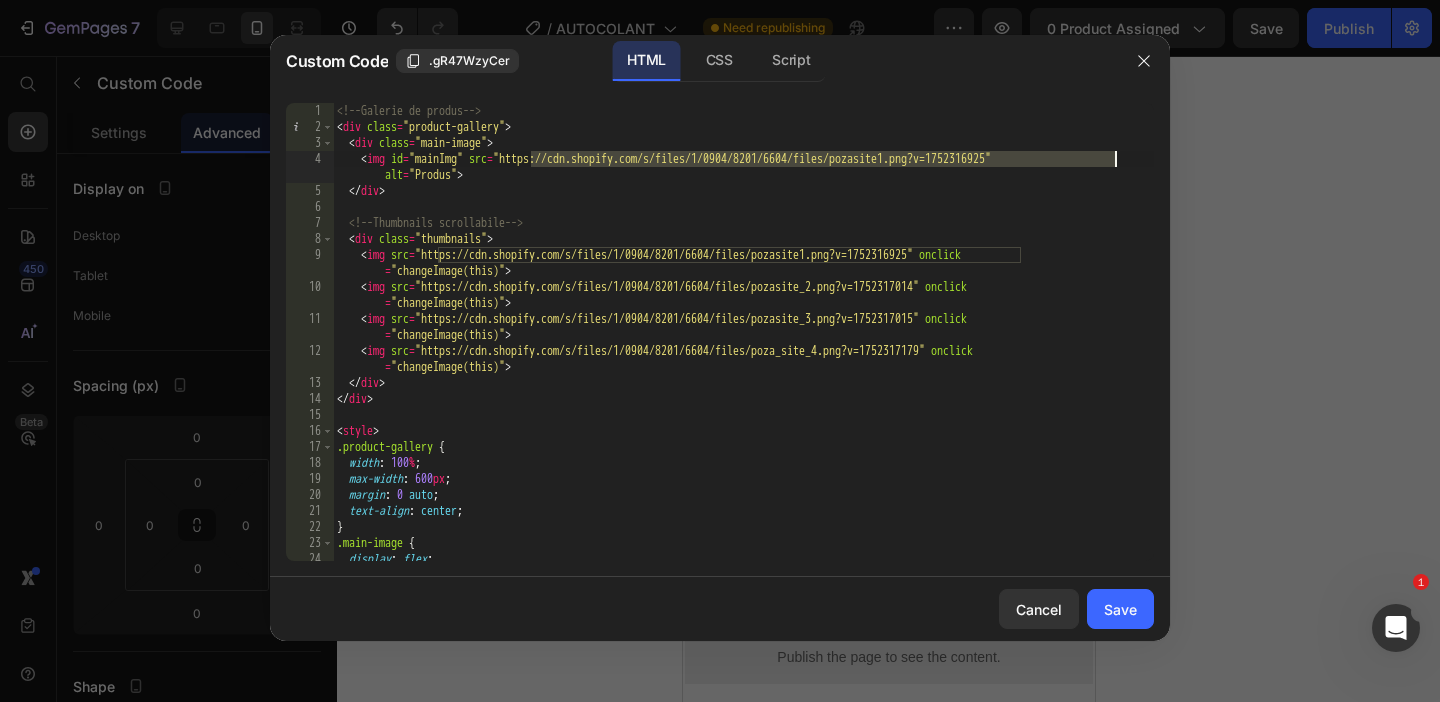 click on "<!--  Galerie de produs  --> < div   class = "product-gallery" >    < div   class = "main-image" >      < img   id = "mainImg"   src = "https://cdn.shopify.com/s/files/1/0904/8201/6604/files/pozasite1.png?v=1752316925"            alt = "Produs" >    </ div >    <!--  Thumbnails scrollabile  -->    < div   class = "thumbnails" >      < img   src = "https://cdn.shopify.com/s/files/1/0904/8201/6604/files/pozasite1.png?v=1752316925"   onclick          = "changeImage(this)" >      < img   src = "https://cdn.shopify.com/s/files/1/0904/8201/6604/files/pozasite_2.png?v=1752317014"   onclick          = "changeImage(this)" >      < img   src = "https://cdn.shopify.com/s/files/1/0904/8201/6604/files/pozasite_3.png?v=1752317015"   onclick          = "changeImage(this)" >      < img   src = "https://cdn.shopify.com/s/files/1/0904/8201/6604/files/poza_site_4.png?v=1752317179"   onclick          = "changeImage(this)" >    </ div > </ div > < style > .product-gallery   {    width :   %" at bounding box center [743, 348] 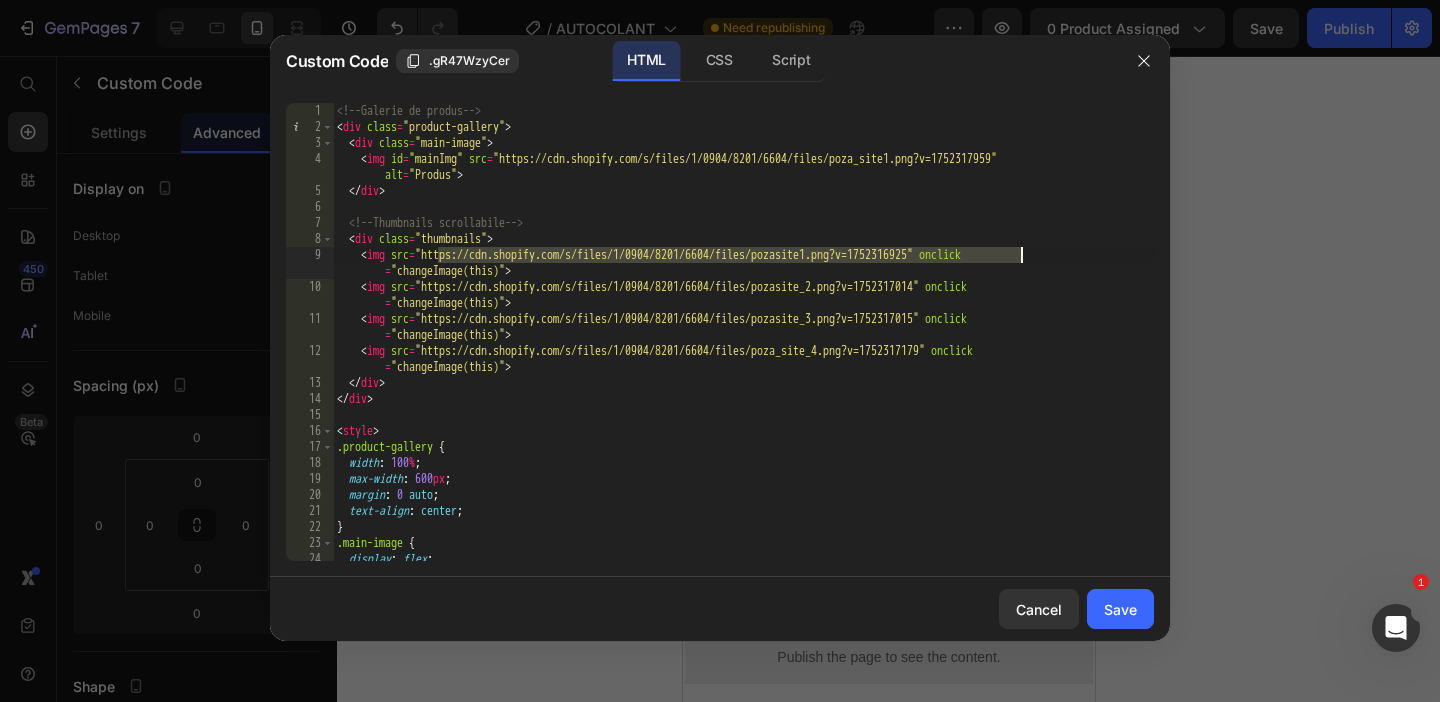 drag, startPoint x: 440, startPoint y: 257, endPoint x: 1019, endPoint y: 256, distance: 579.00085 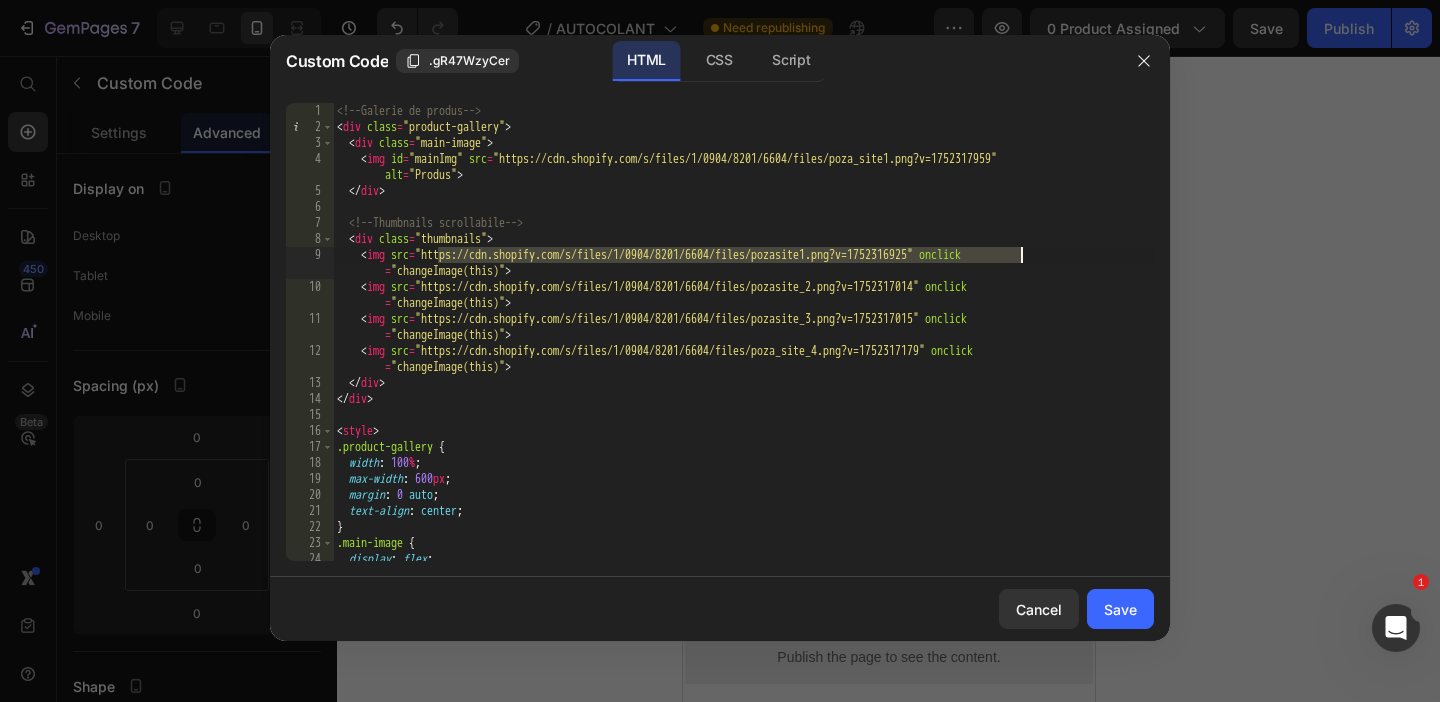 click on "<!--  Galerie de produs  --> < div   class = "product-gallery" >    < div   class = "main-image" >      < img   id = "mainImg"   src = "https://cdn.shopify.com/s/files/1/0904/8201/6604/files/poza_site1.png?v=1752317959"            alt = "Produs" >    </ div >    <!--  Thumbnails scrollabile  -->    < div   class = "thumbnails" >      < img   src = "https://cdn.shopify.com/s/files/1/0904/8201/6604/files/pozasite1.png?v=1752316925"   onclick          = "changeImage(this)" >      < img   src = "https://cdn.shopify.com/s/files/1/0904/8201/6604/files/pozasite_2.png?v=1752317014"   onclick          = "changeImage(this)" >      < img   src = "https://cdn.shopify.com/s/files/1/0904/8201/6604/files/pozasite_3.png?v=1752317015"   onclick          = "changeImage(this)" >      < img   src = "https://cdn.shopify.com/s/files/1/0904/8201/6604/files/poza_site_4.png?v=1752317179"   onclick          = "changeImage(this)" >    </ div > </ div > < style > .product-gallery   {    width :" at bounding box center (743, 348) 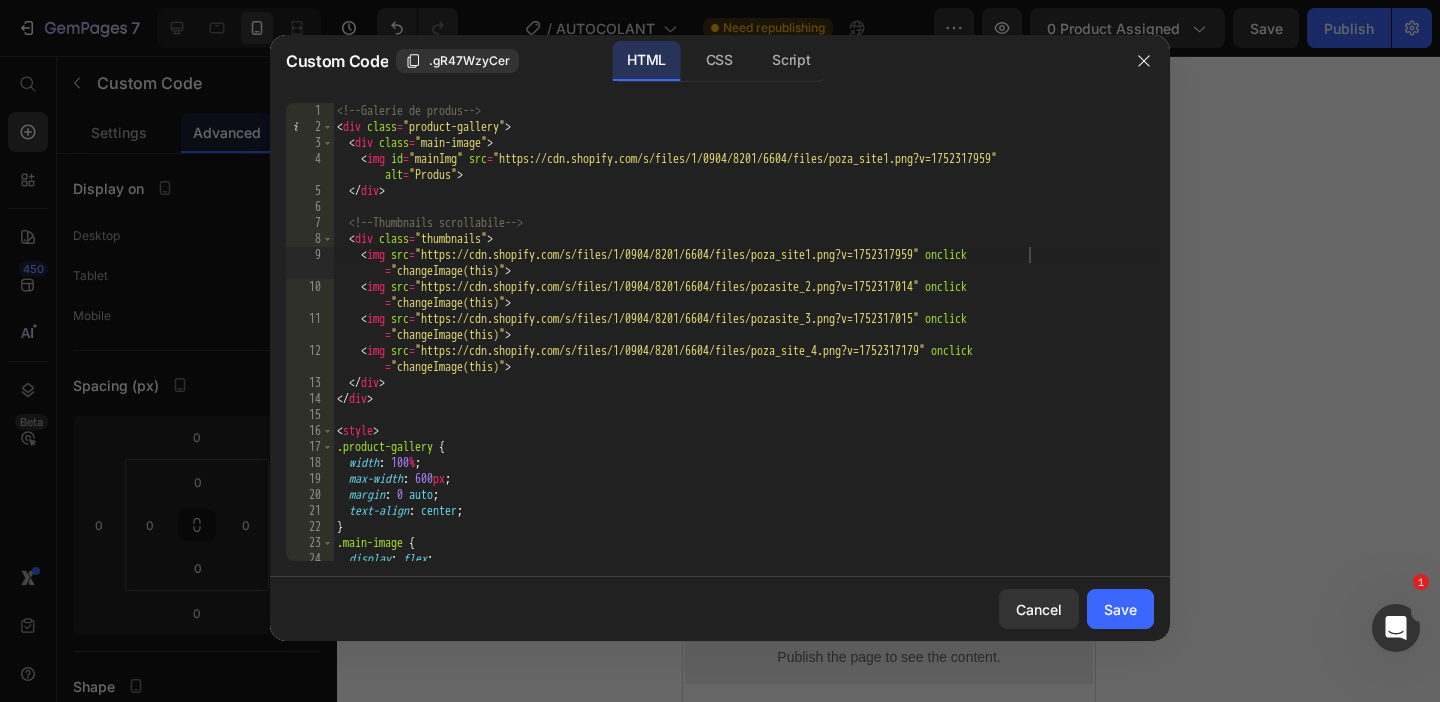 click on "Cancel Save" at bounding box center [720, 609] 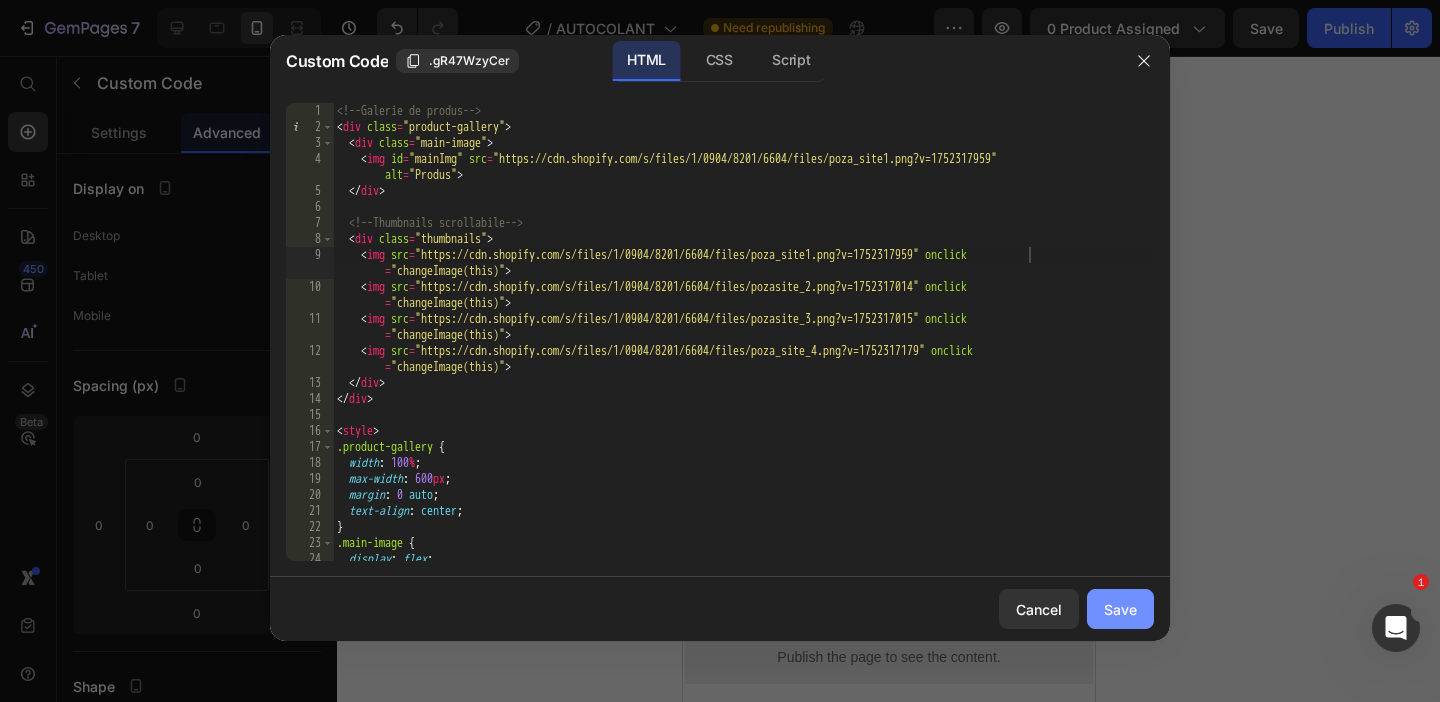 click on "Save" at bounding box center (1120, 609) 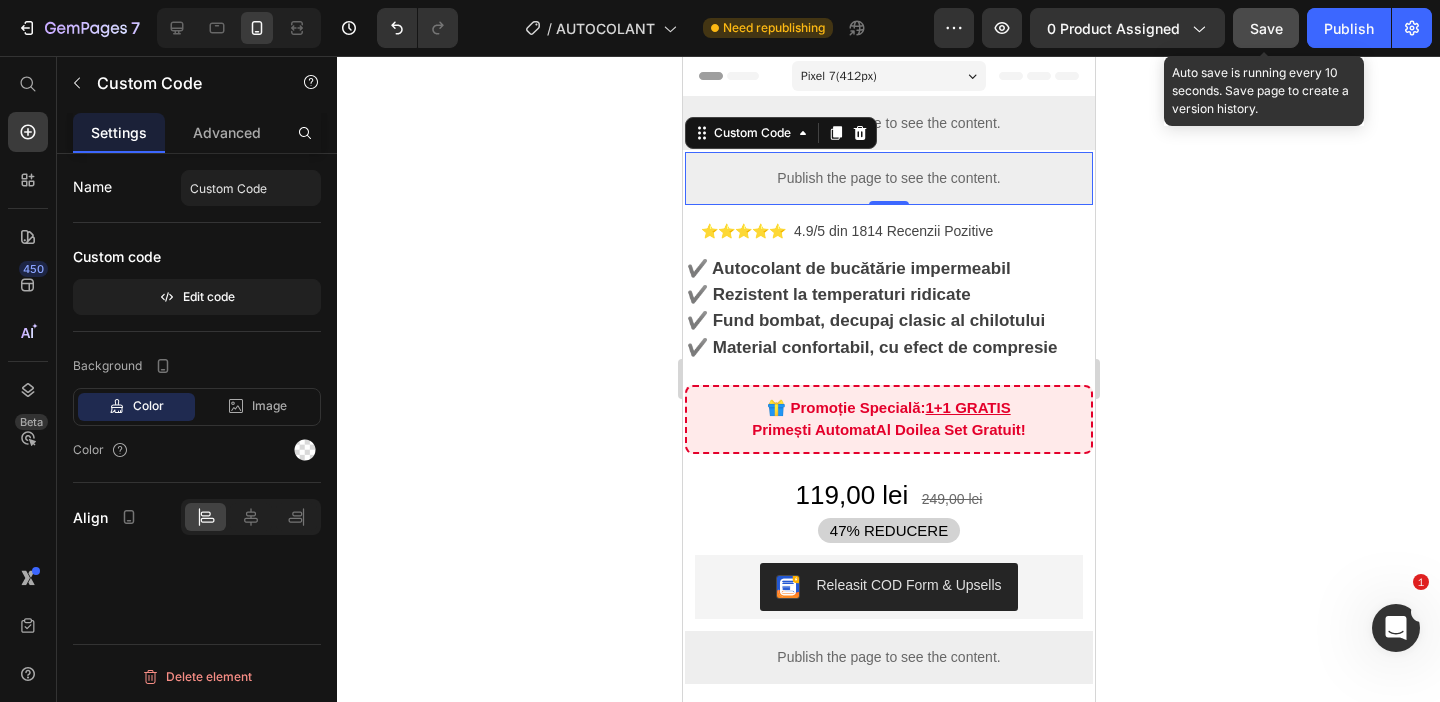 click on "Save" 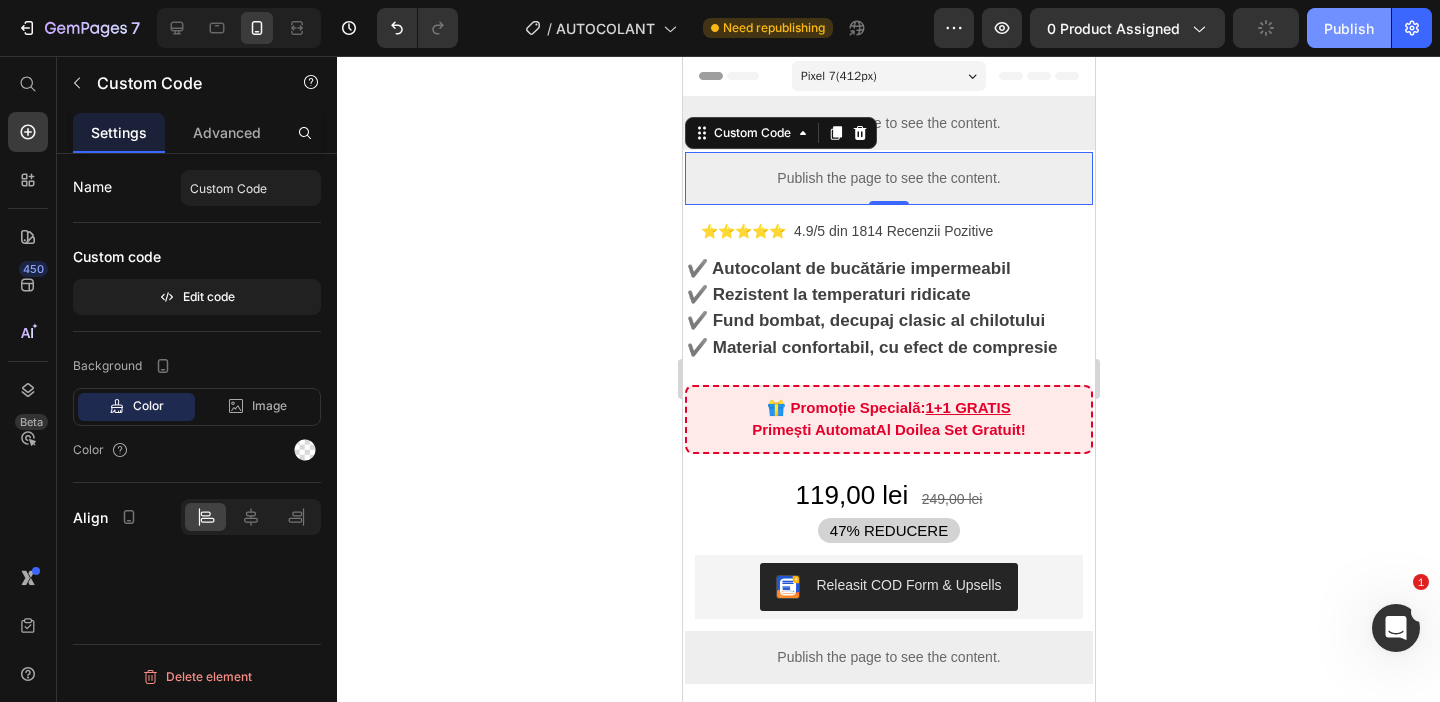 click on "Publish" at bounding box center [1349, 28] 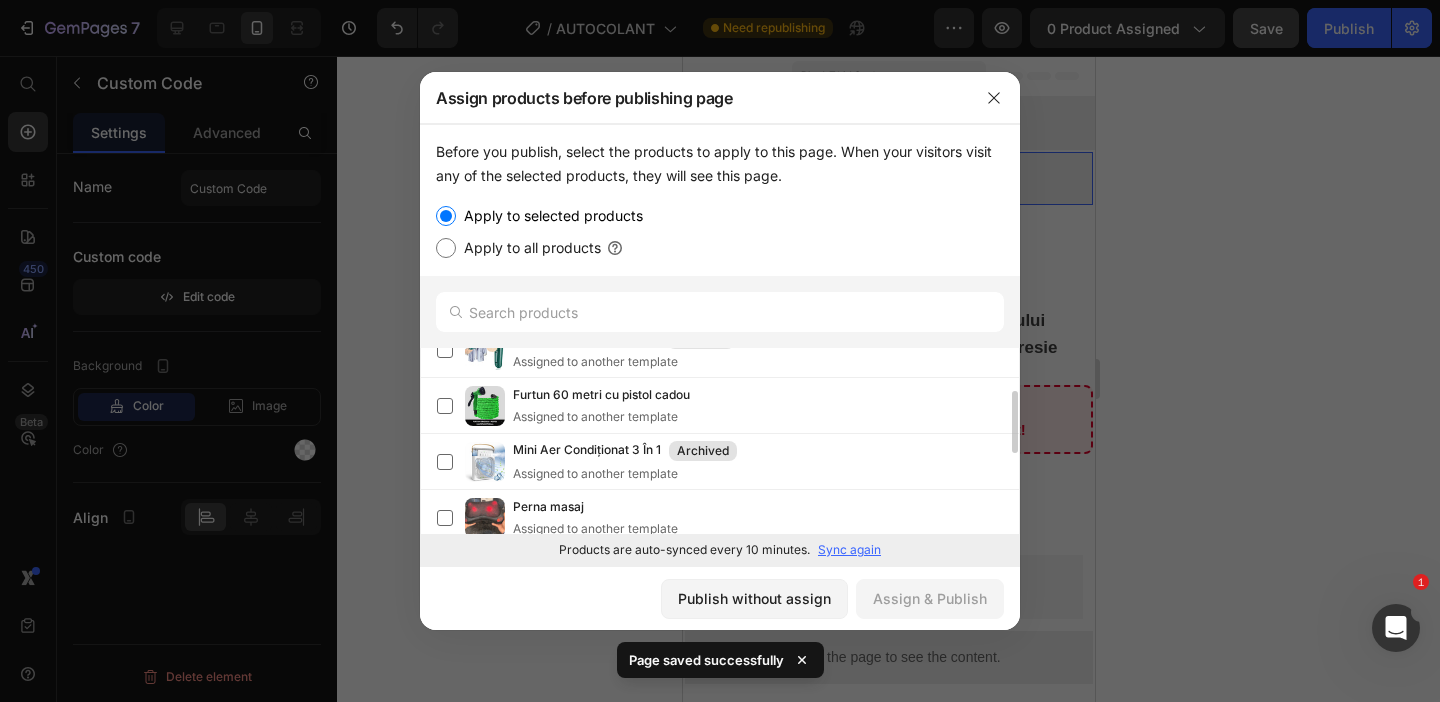 scroll, scrollTop: 98, scrollLeft: 0, axis: vertical 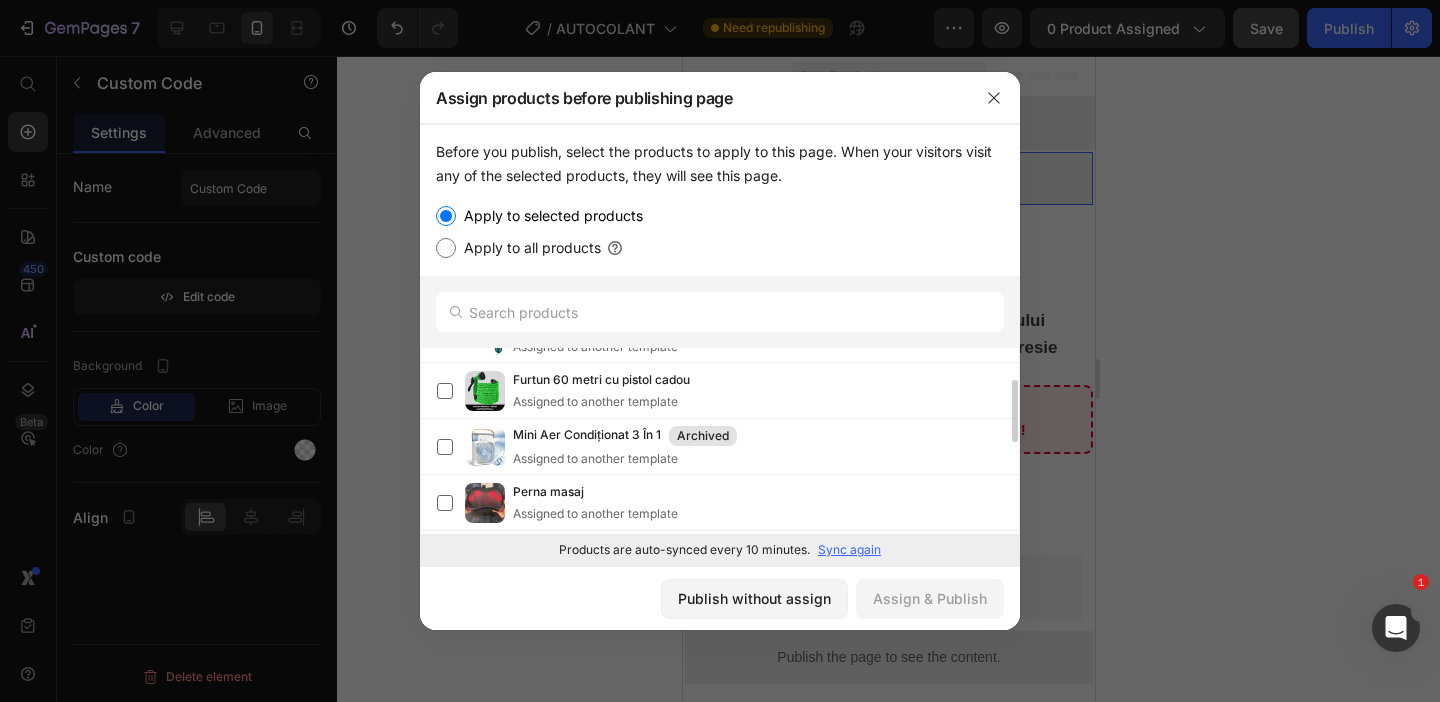 click on "Sync again" at bounding box center (849, 550) 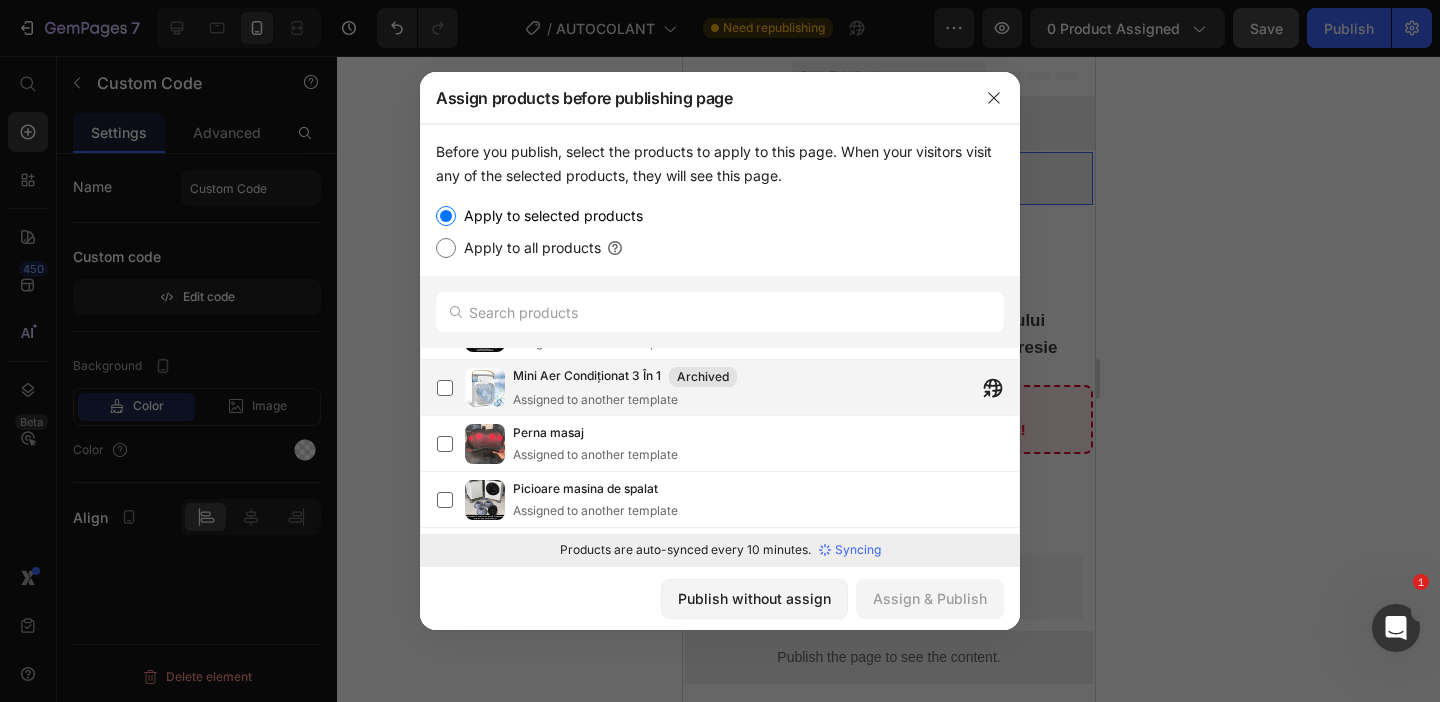 scroll, scrollTop: 373, scrollLeft: 0, axis: vertical 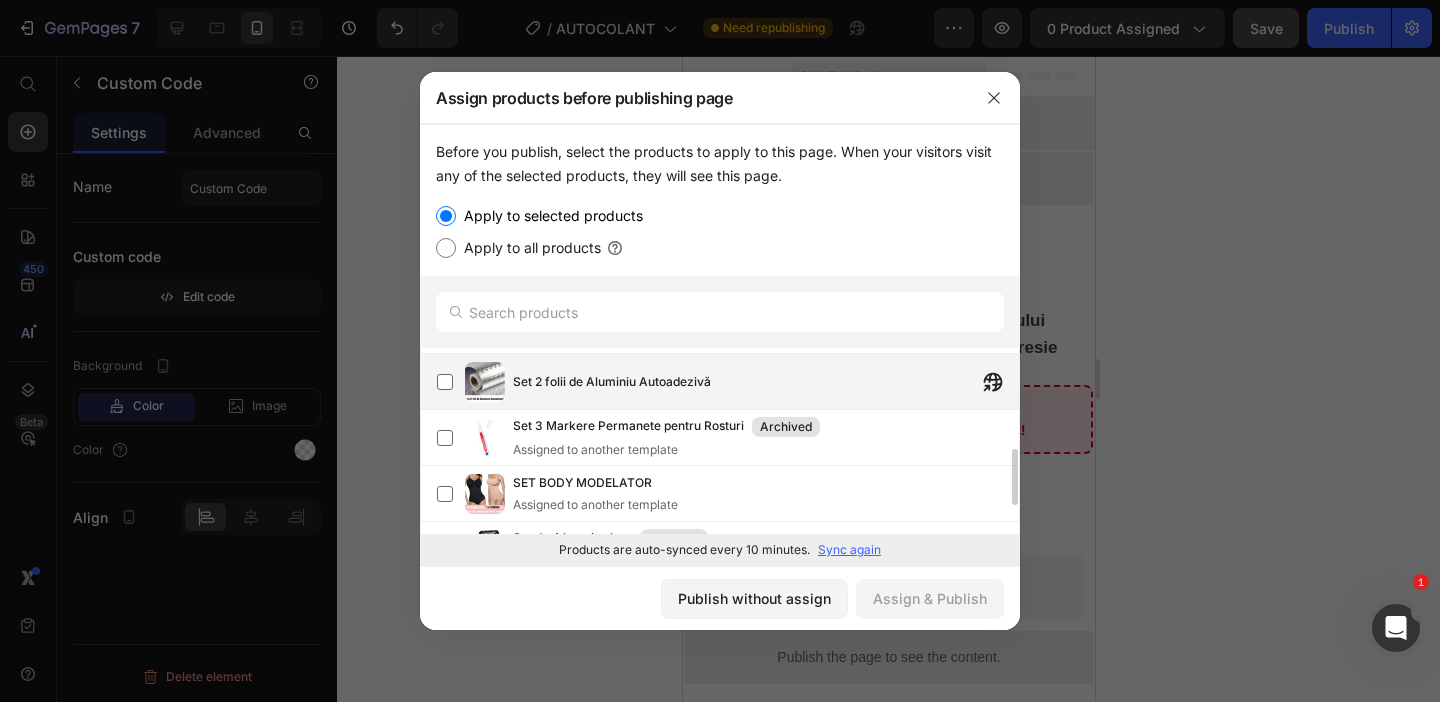 click on "Set 2 folii de Aluminiu Autoadezivă" at bounding box center [766, 382] 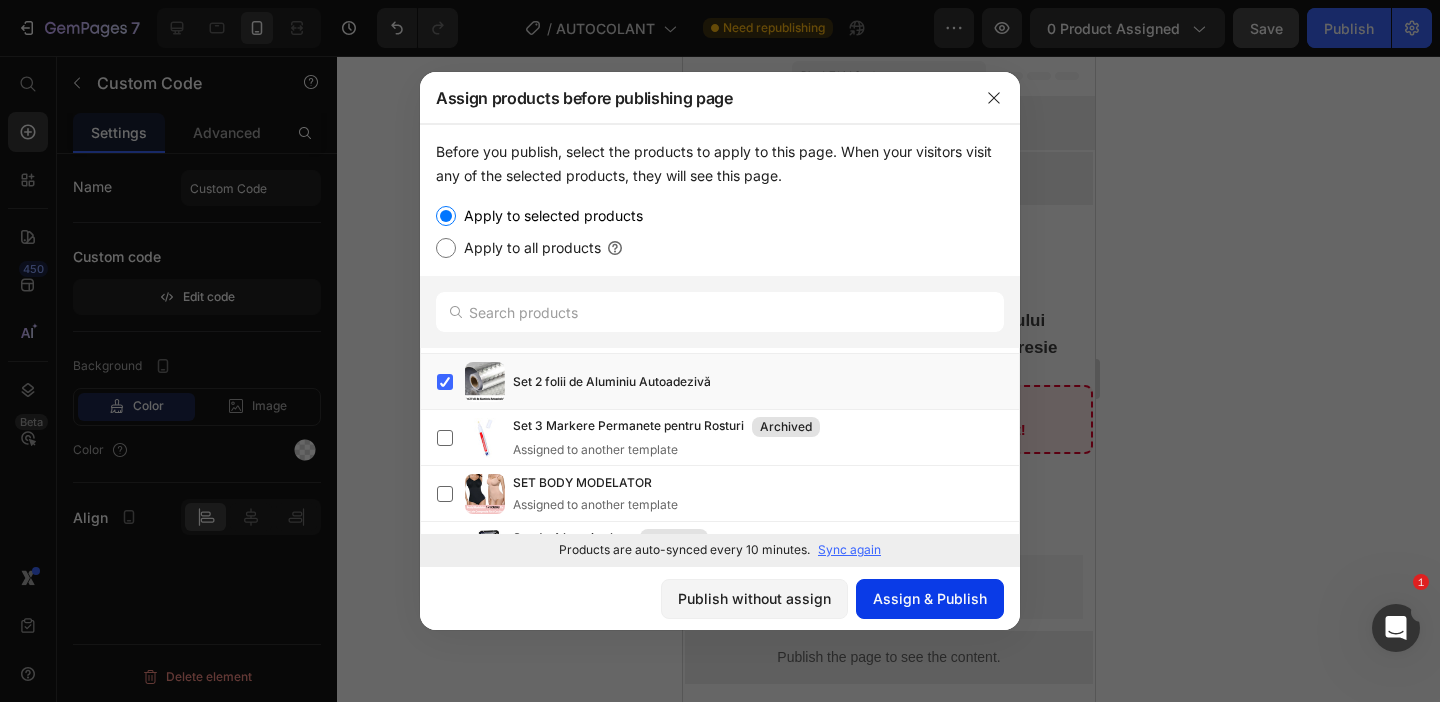 click on "Assign & Publish" 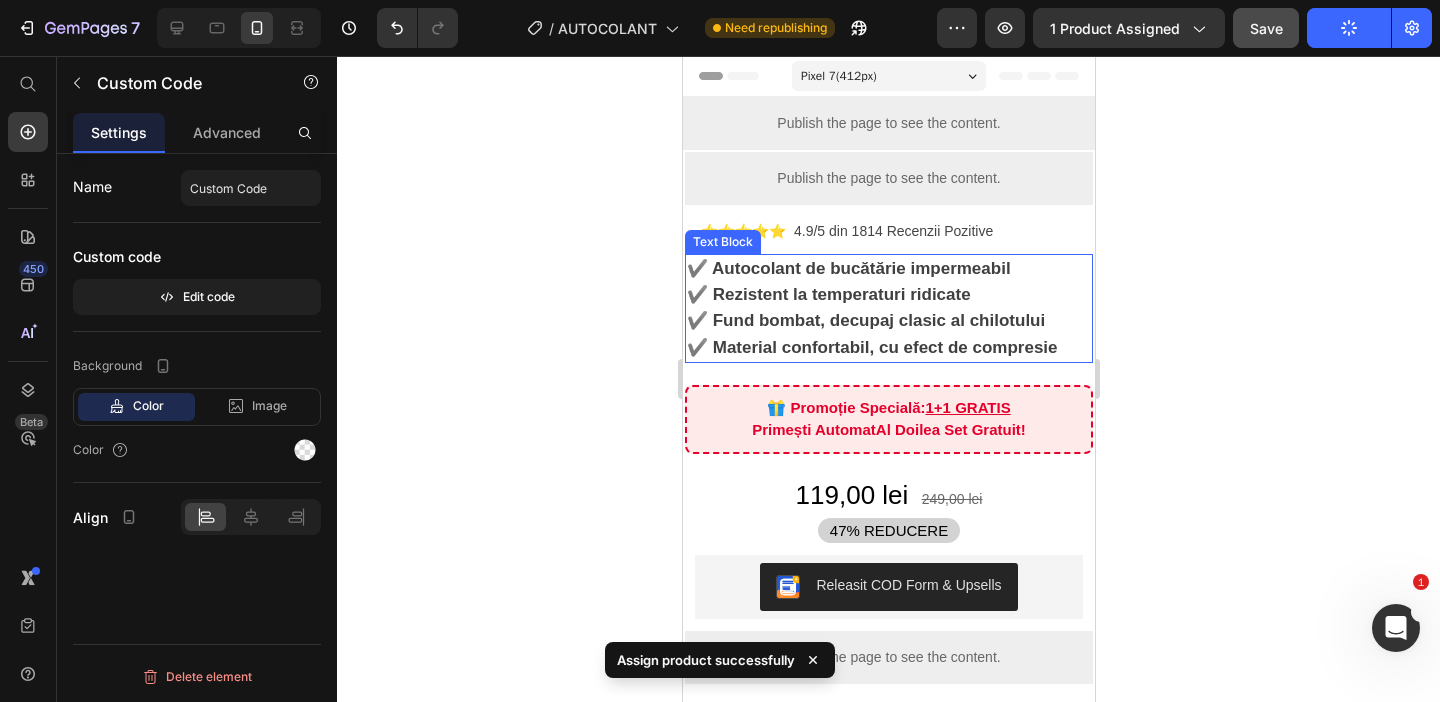 click on "✔️ Fund bombat, decupaj clasic al chilotului" at bounding box center [865, 320] 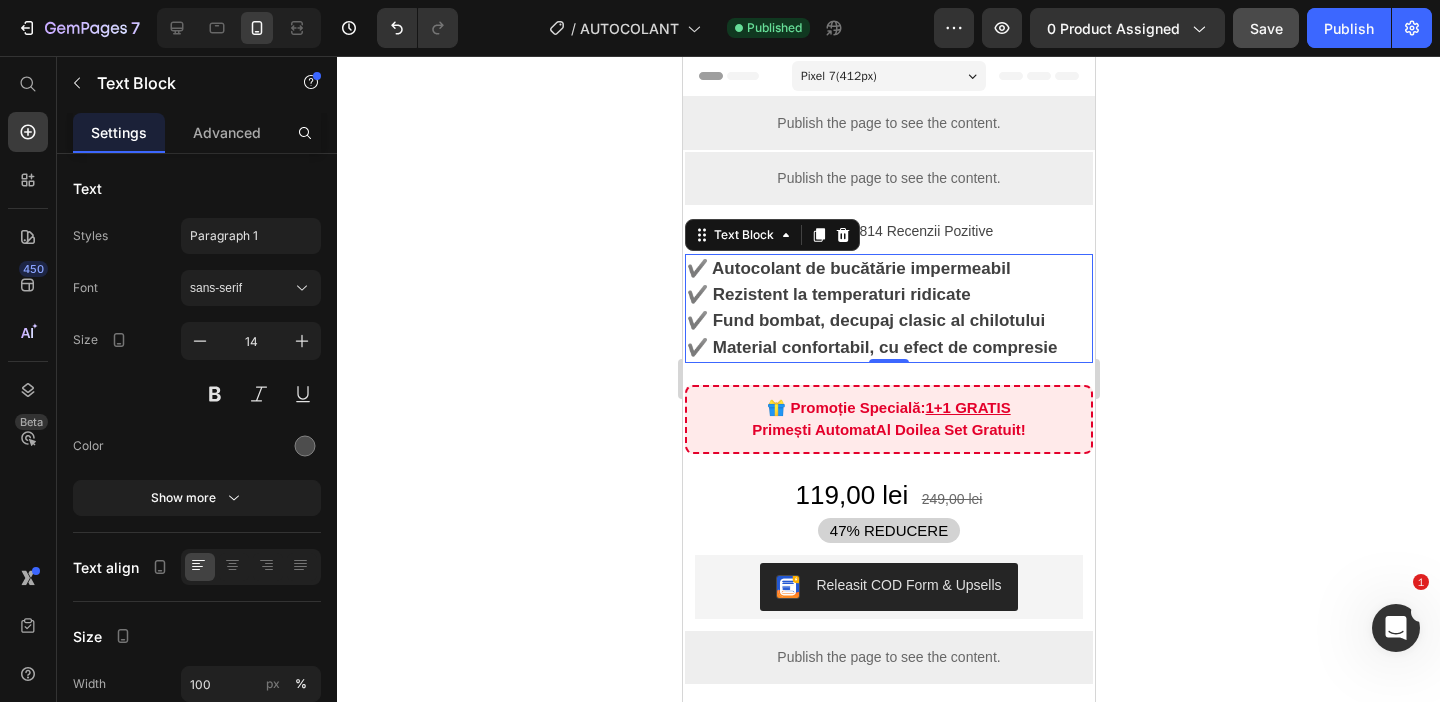 click on "✔️ Fund bombat, decupaj clasic al chilotului" at bounding box center (865, 320) 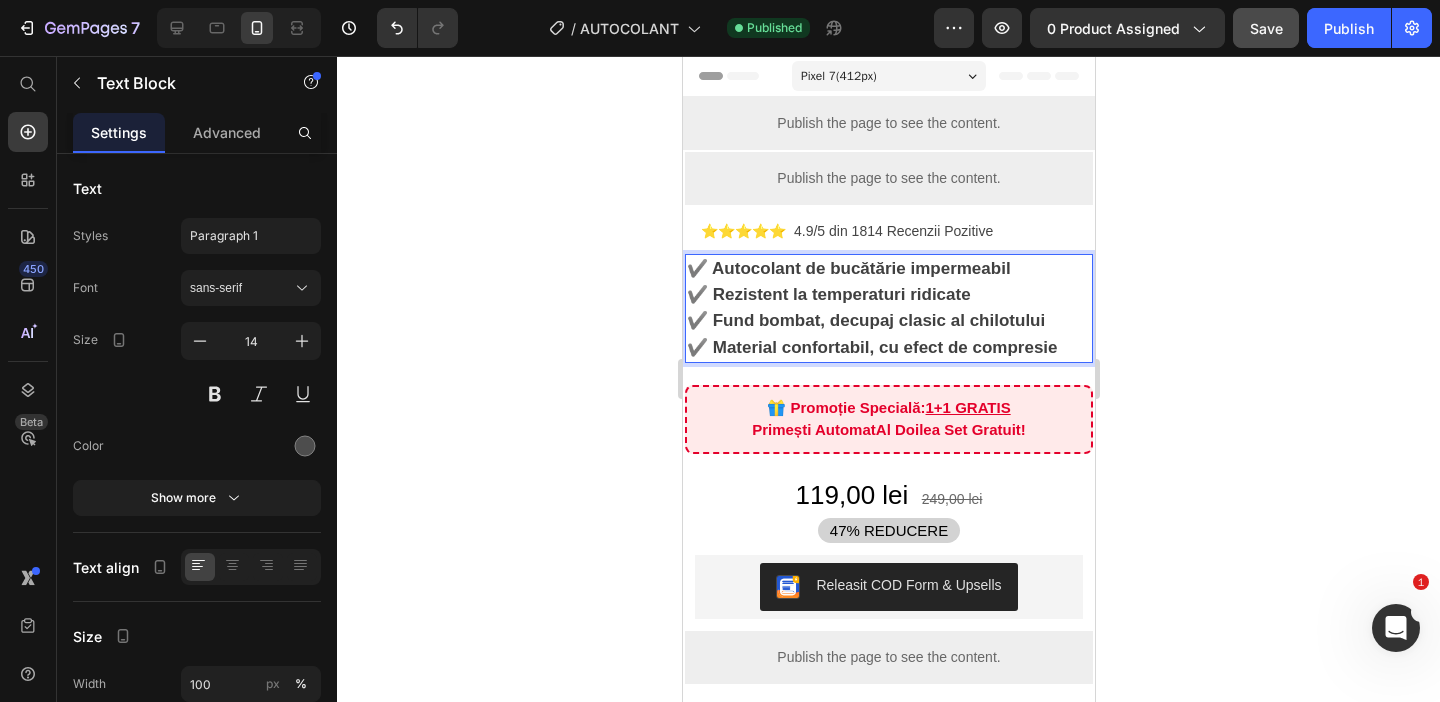 click on "✔️ Fund bombat, decupaj clasic al chilotului" at bounding box center [865, 320] 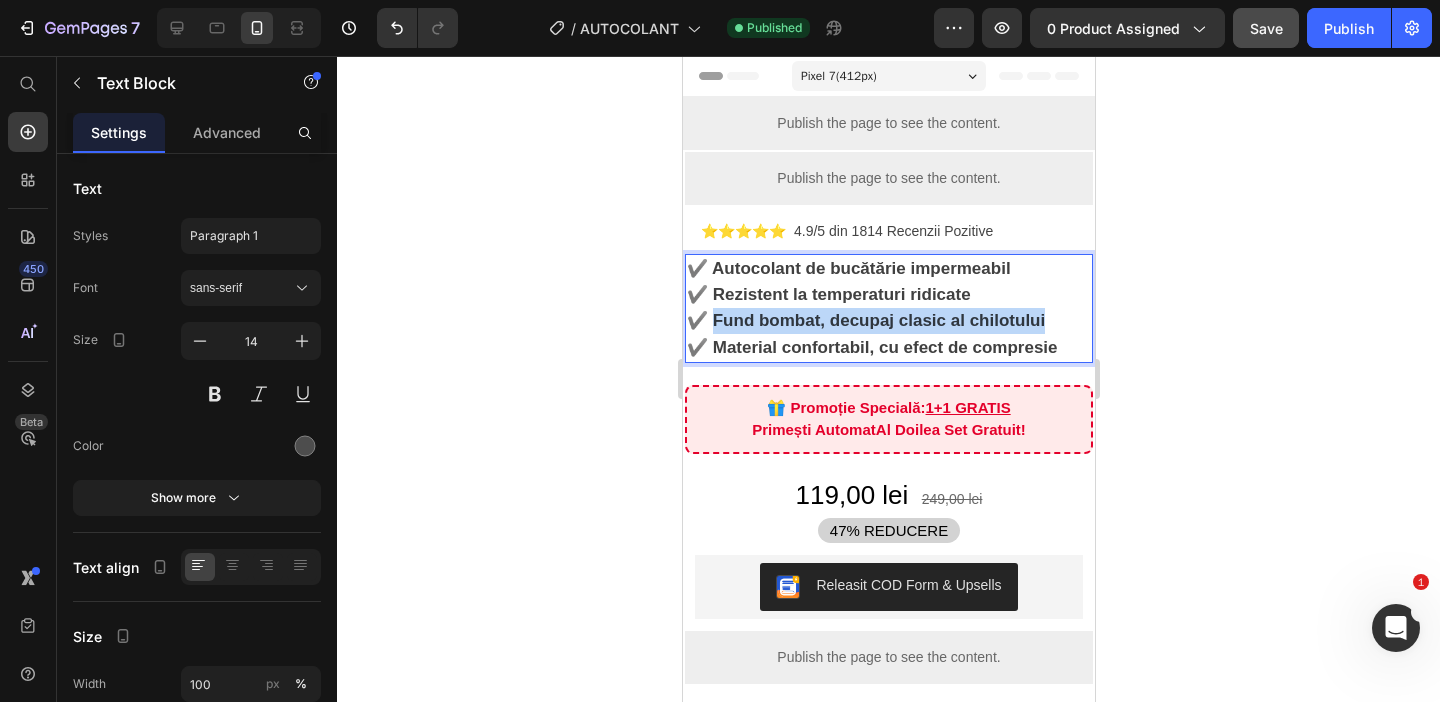 drag, startPoint x: 709, startPoint y: 313, endPoint x: 1041, endPoint y: 316, distance: 332.01355 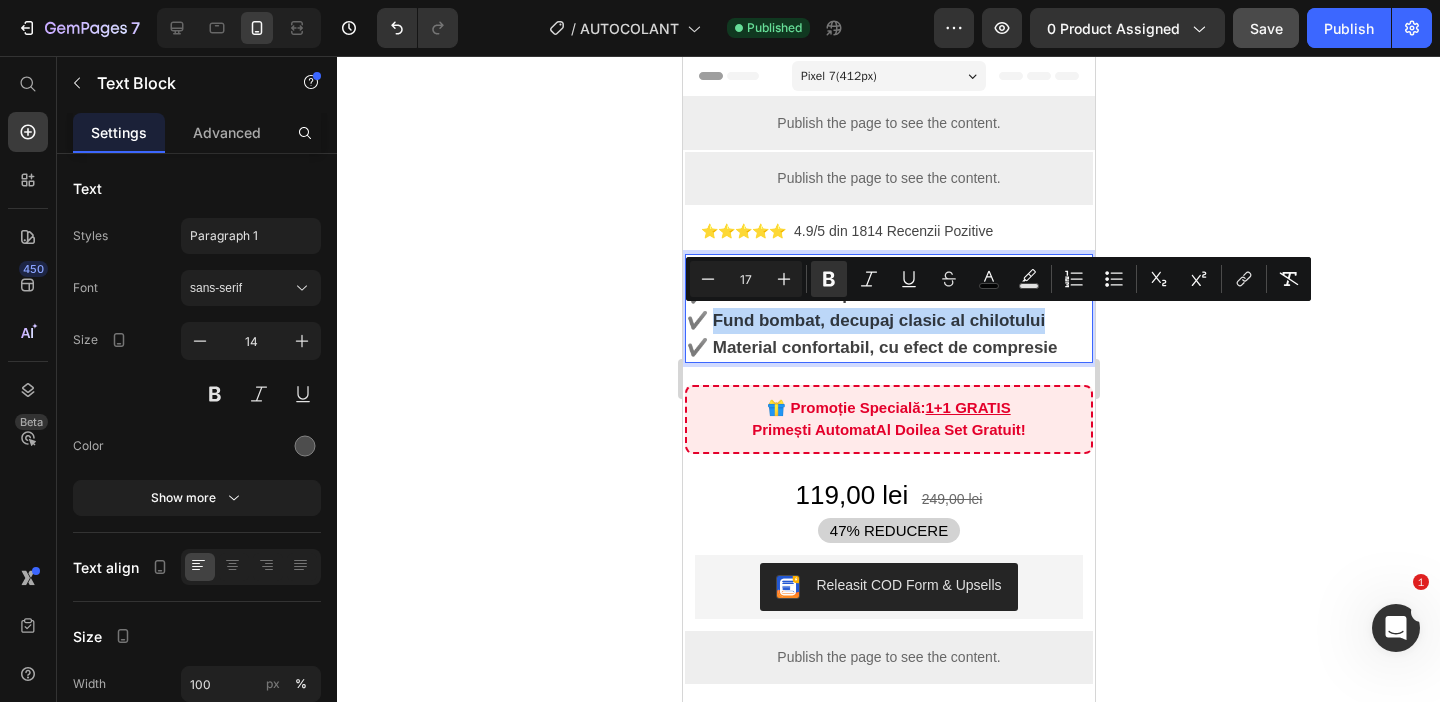 type on "14" 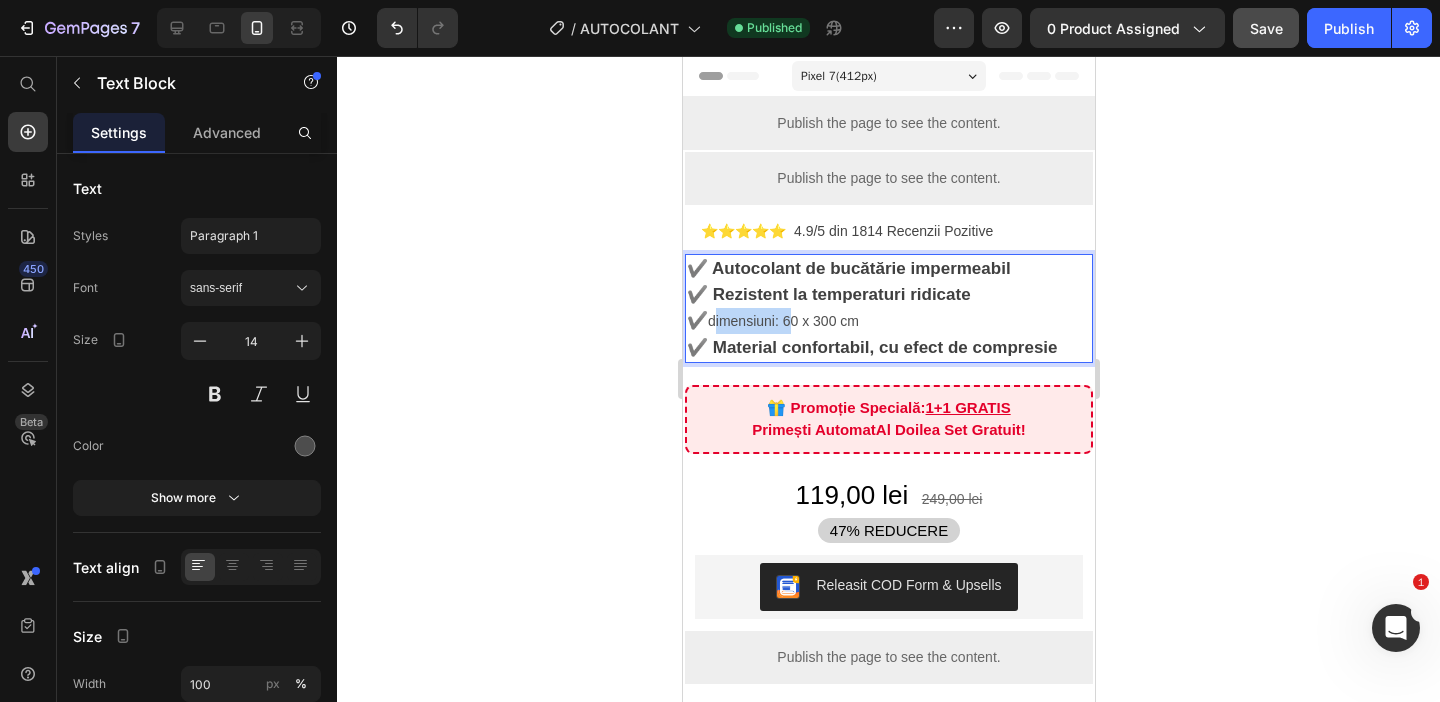 drag, startPoint x: 713, startPoint y: 321, endPoint x: 789, endPoint y: 318, distance: 76.05919 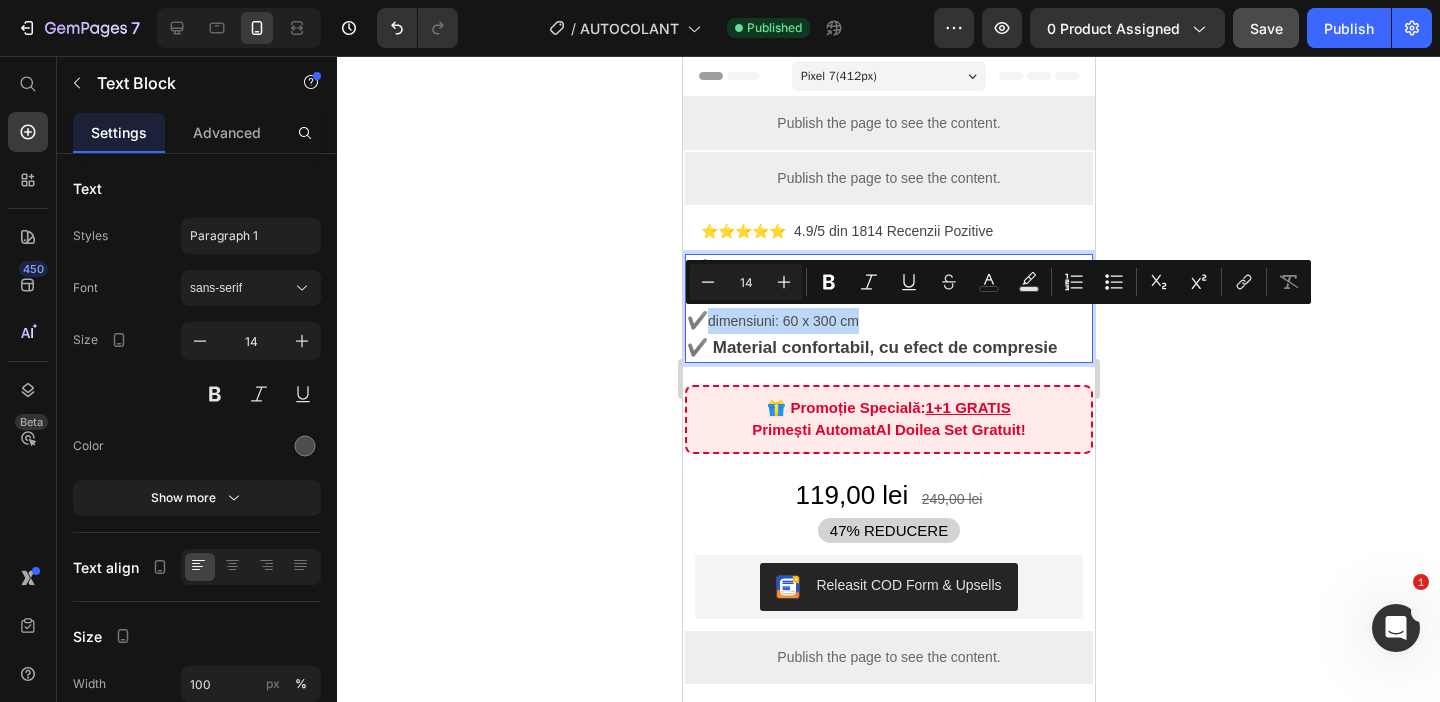 type on "17" 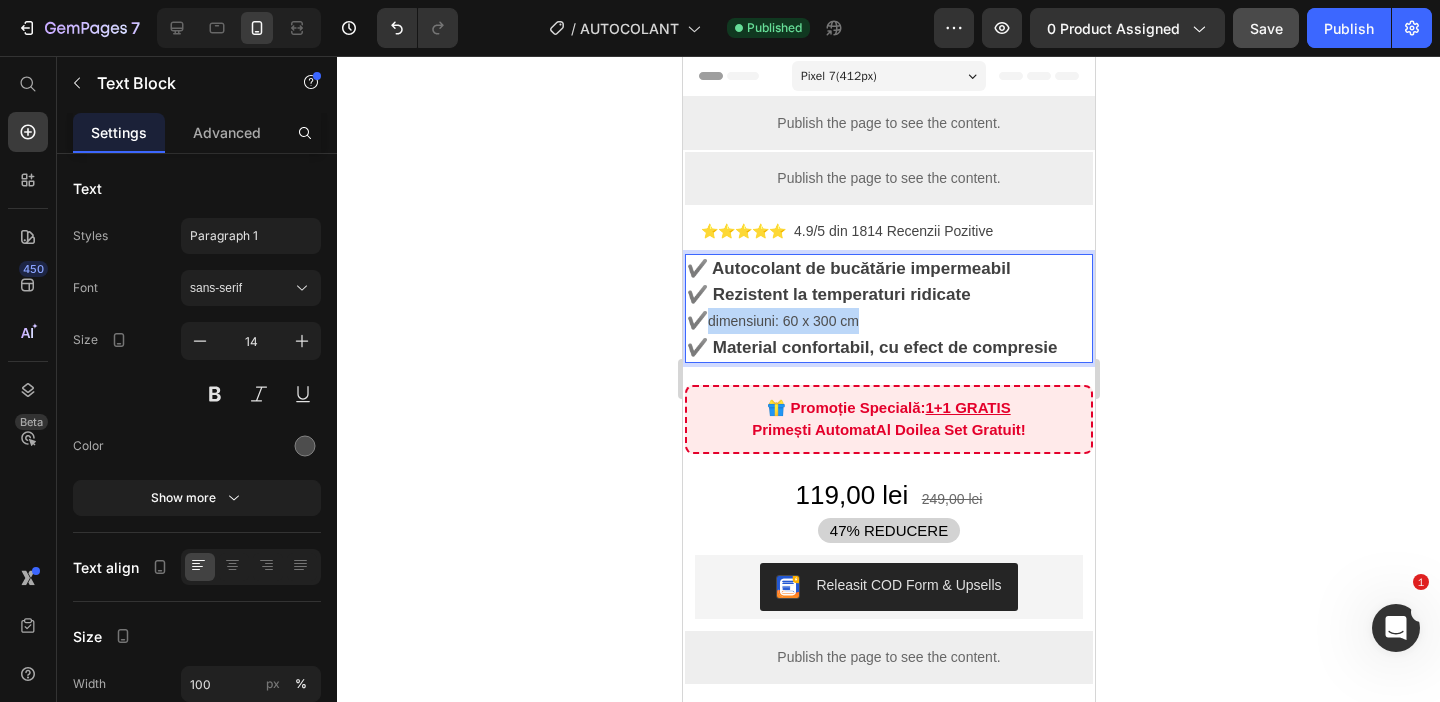 drag, startPoint x: 882, startPoint y: 326, endPoint x: 703, endPoint y: 326, distance: 179 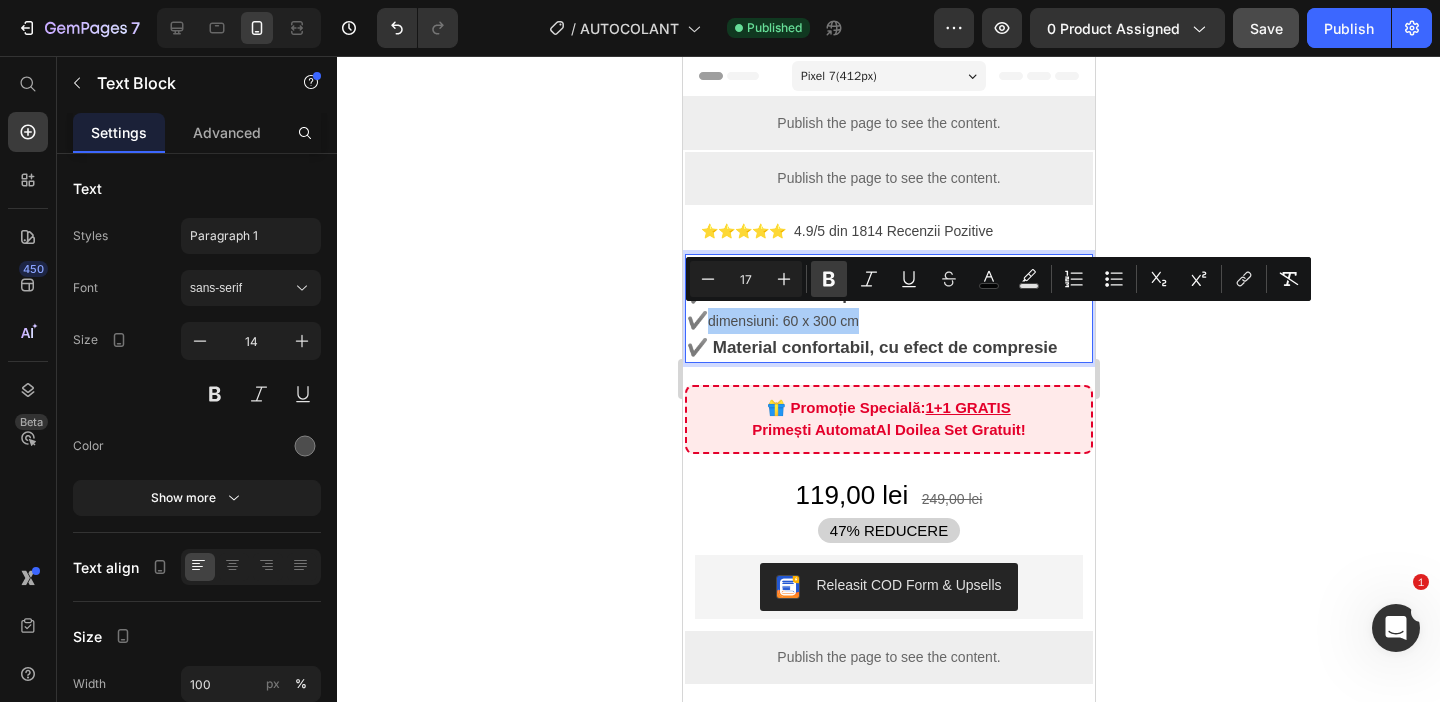 click 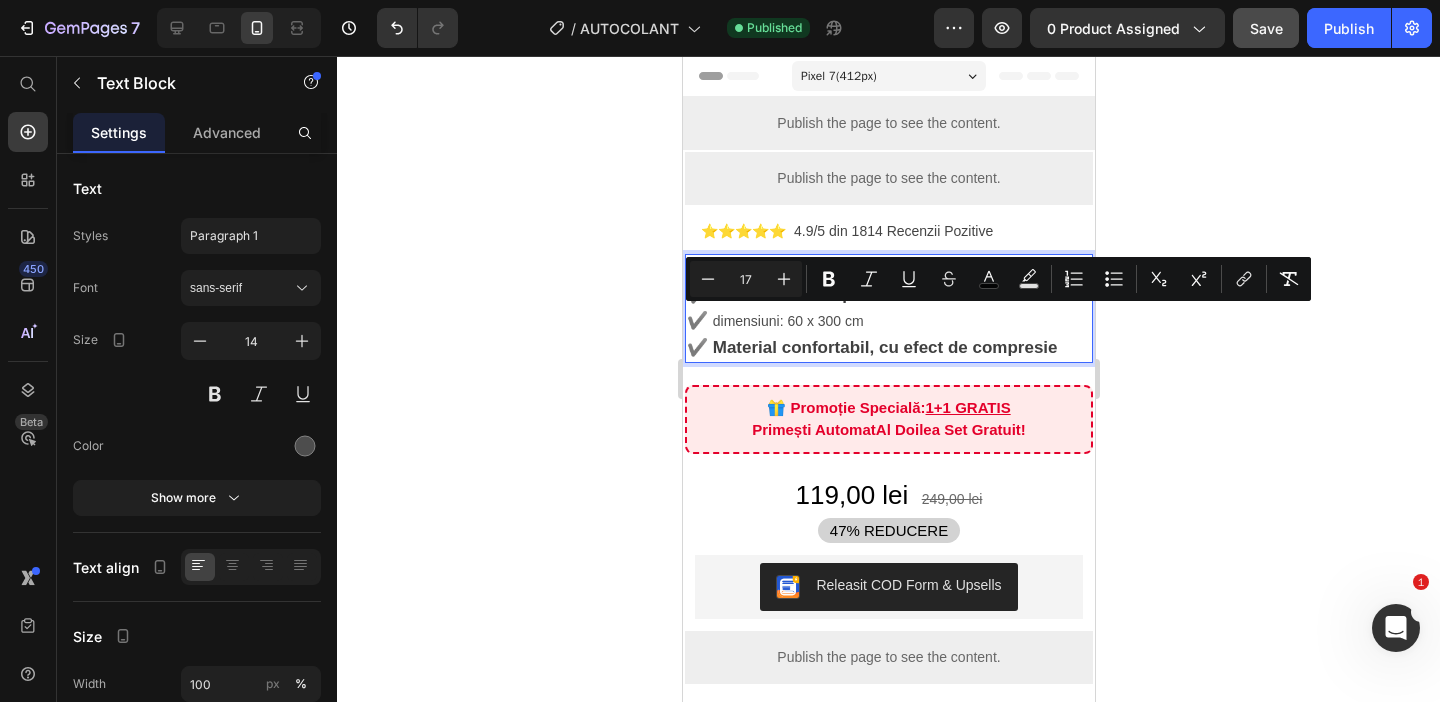 click on "✔️ Autocolant de bucătărie impermeabil ✔️ Rezistent la temperaturi ridicate ✔️   dimensiuni: 60 x 300 cm ✔️ Material confortabil, cu efect de compresie" at bounding box center (888, 308) 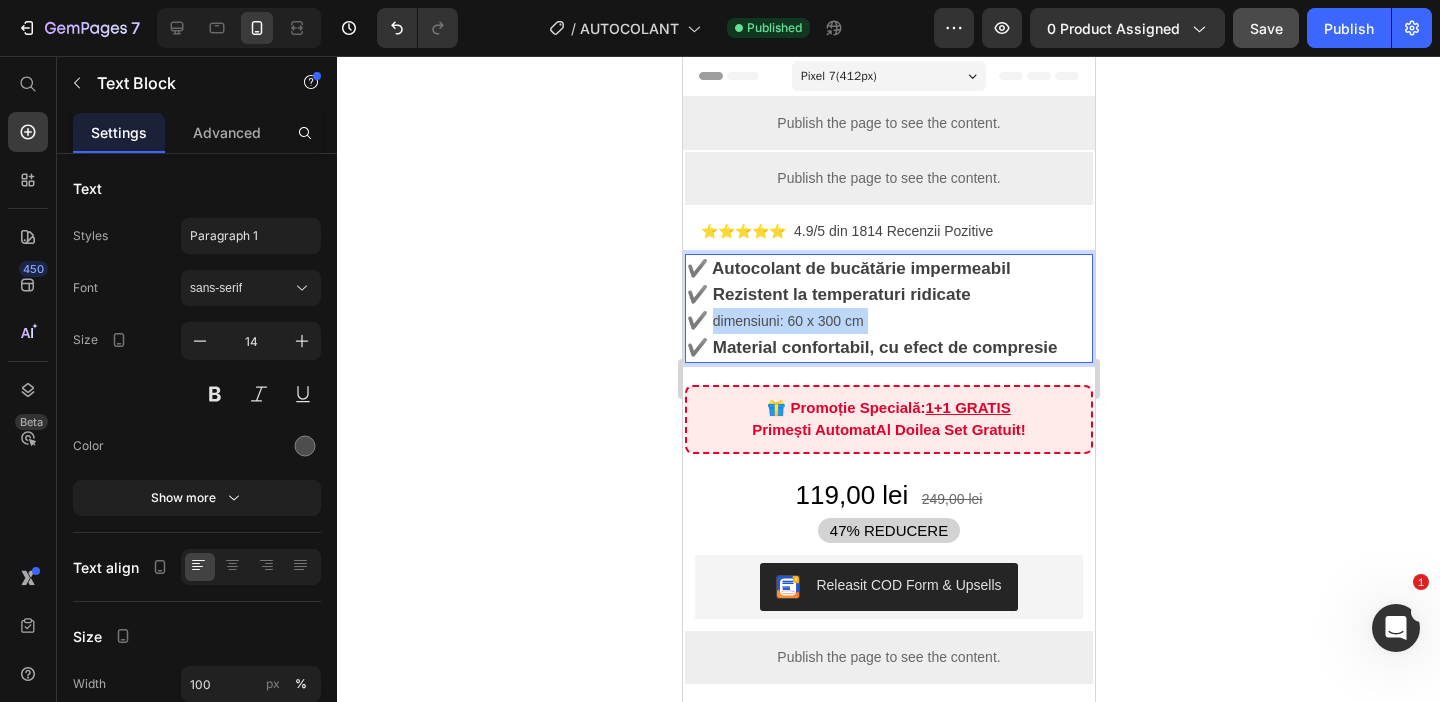 click on "✔️ Autocolant de bucătărie impermeabil ✔️ Rezistent la temperaturi ridicate ✔️   dimensiuni: 60 x 300 cm ✔️ Material confortabil, cu efect de compresie" at bounding box center [888, 308] 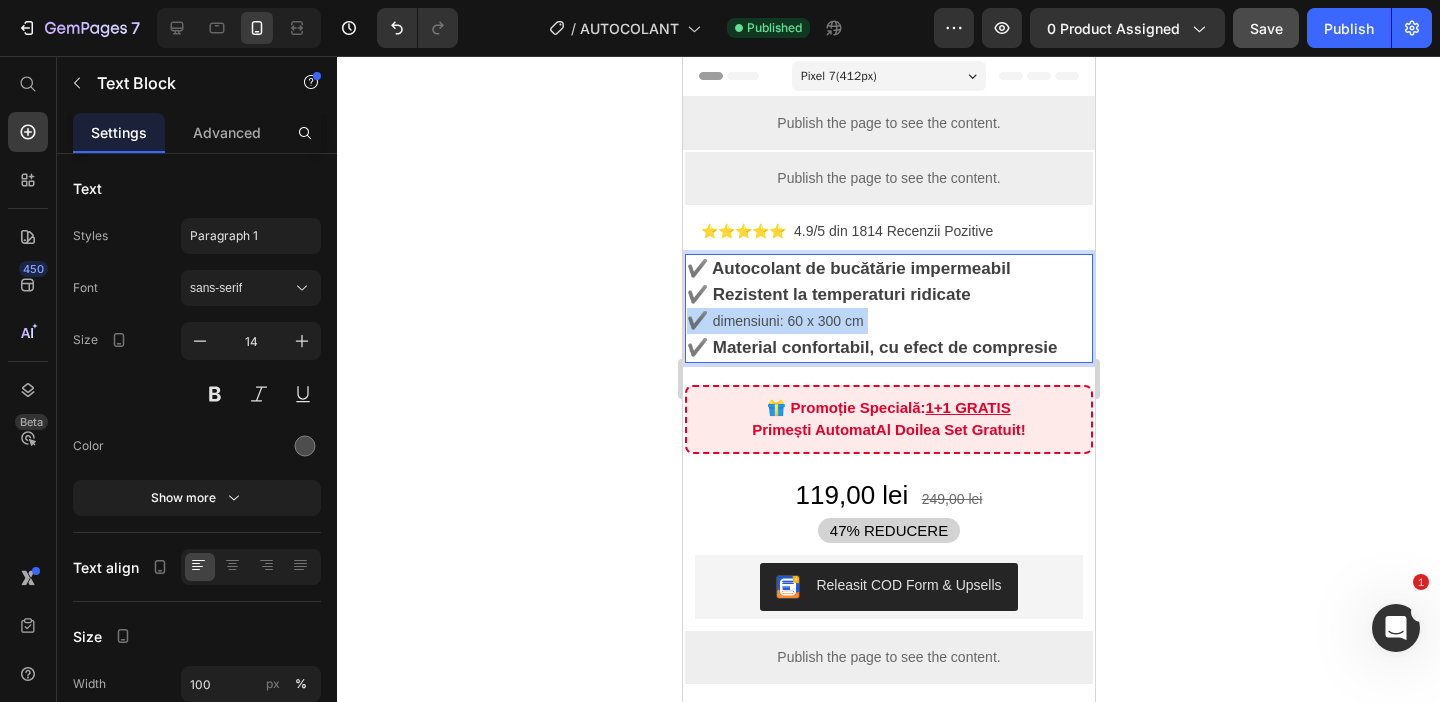 click on "✔️ Autocolant de bucătărie impermeabil ✔️ Rezistent la temperaturi ridicate ✔️   dimensiuni: 60 x 300 cm ✔️ Material confortabil, cu efect de compresie" at bounding box center [888, 308] 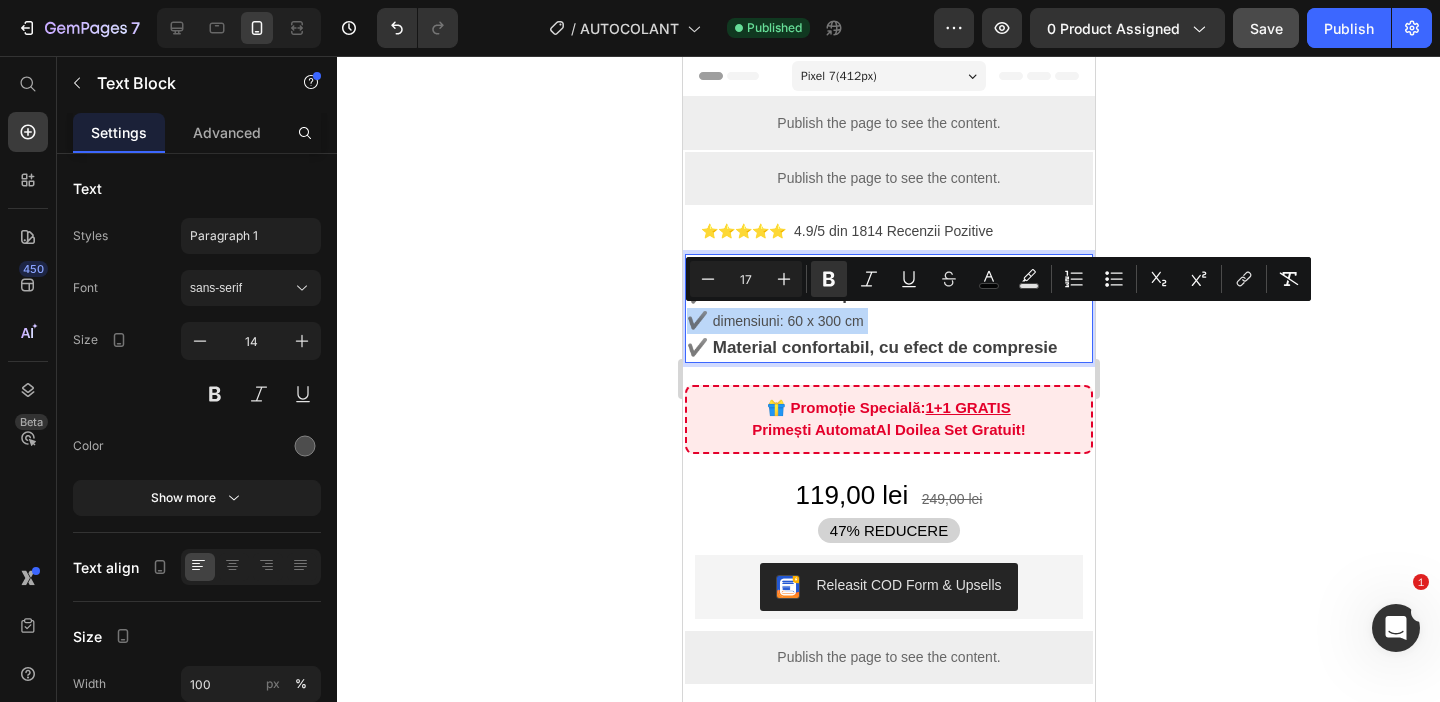 click on "✔️ Autocolant de bucătărie impermeabil ✔️ Rezistent la temperaturi ridicate ✔️   dimensiuni: 60 x 300 cm ✔️ Material confortabil, cu efect de compresie" at bounding box center (888, 308) 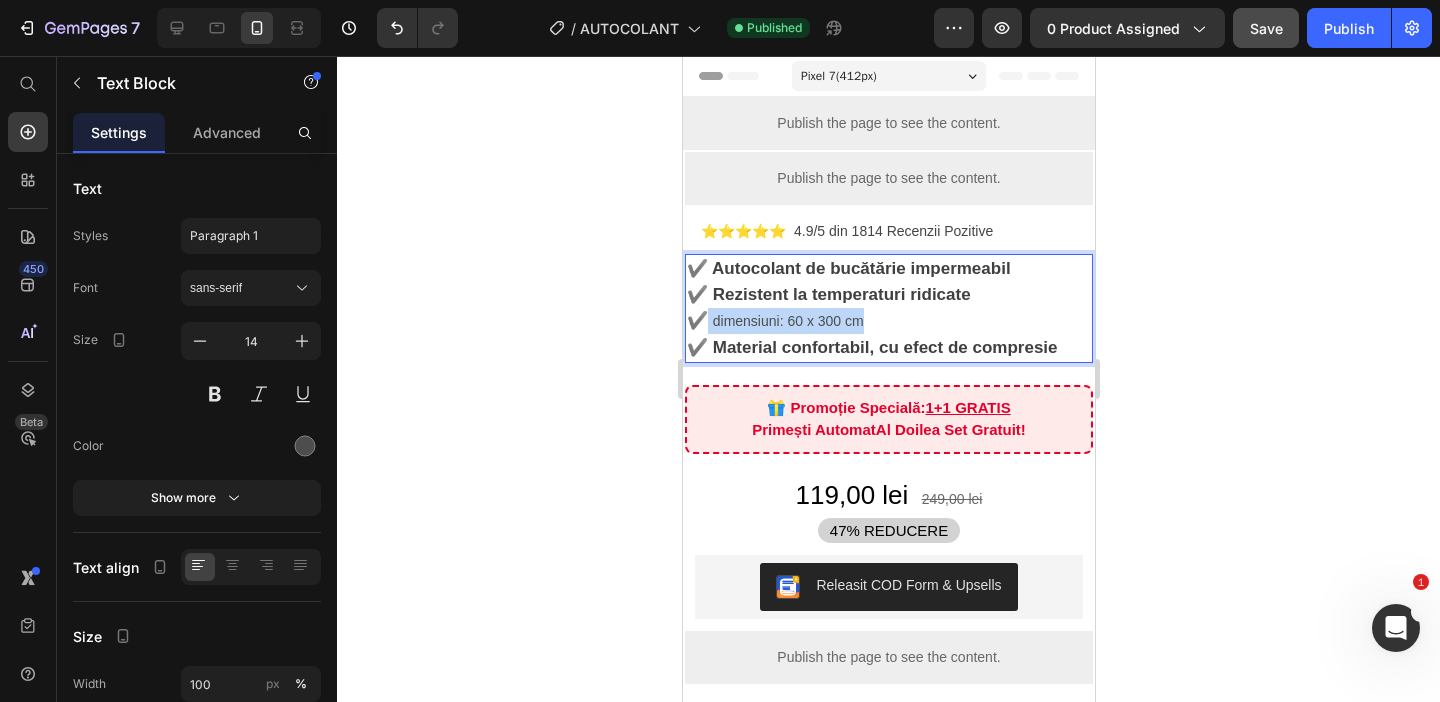 drag, startPoint x: 873, startPoint y: 320, endPoint x: 706, endPoint y: 320, distance: 167 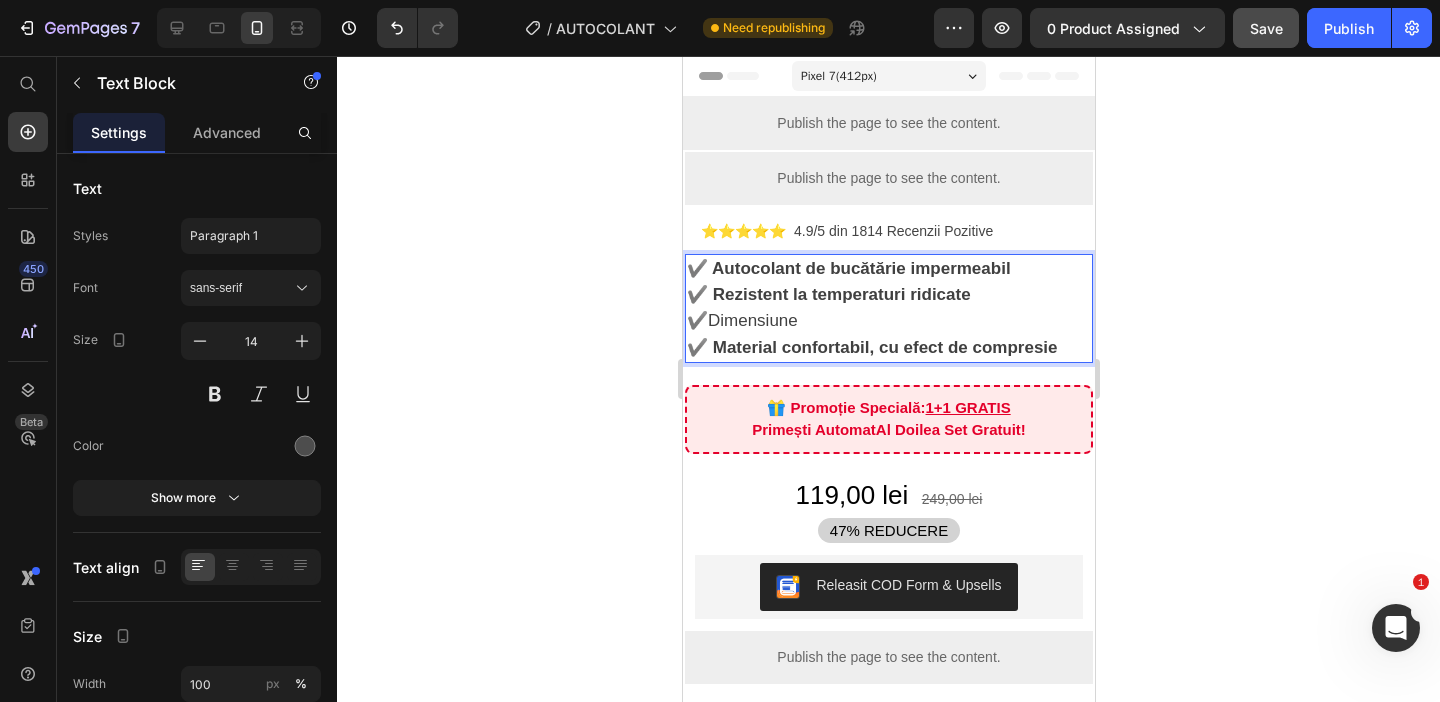 drag, startPoint x: 810, startPoint y: 316, endPoint x: 705, endPoint y: 316, distance: 105 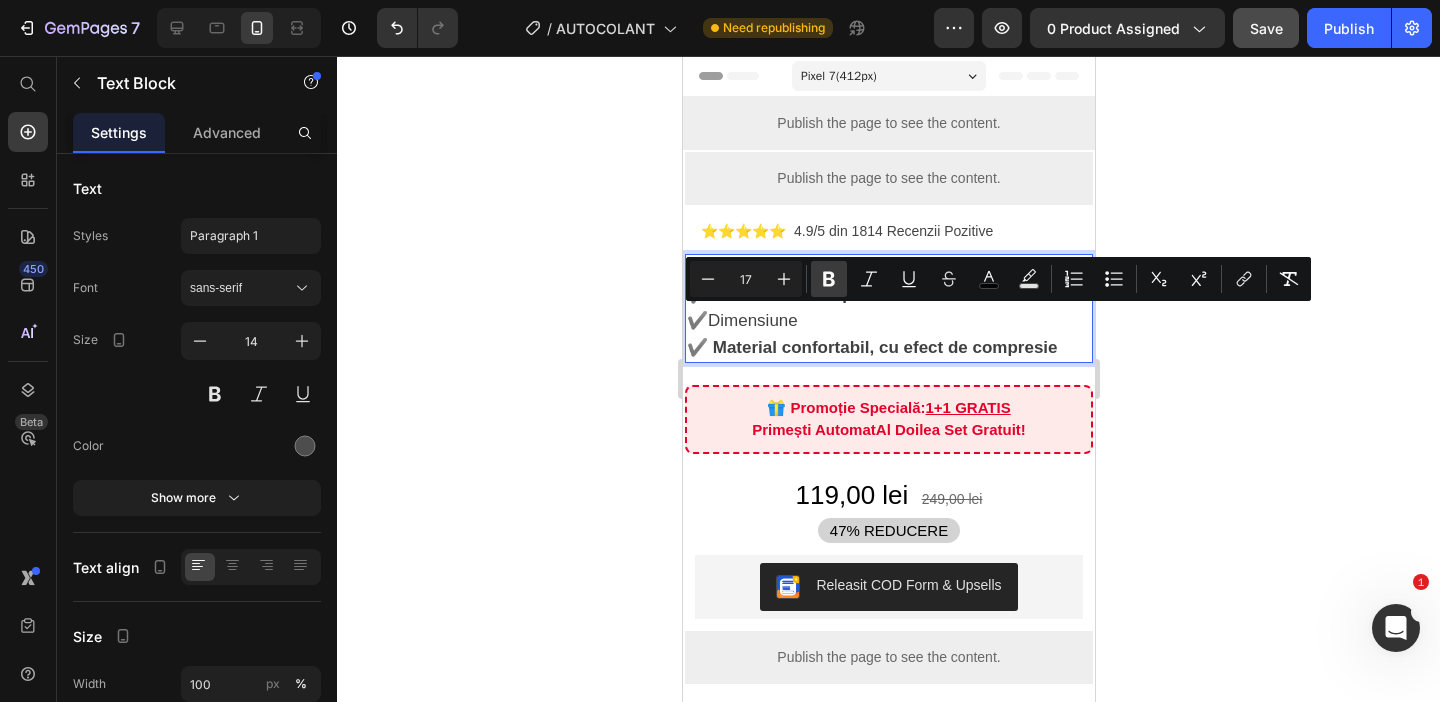 click 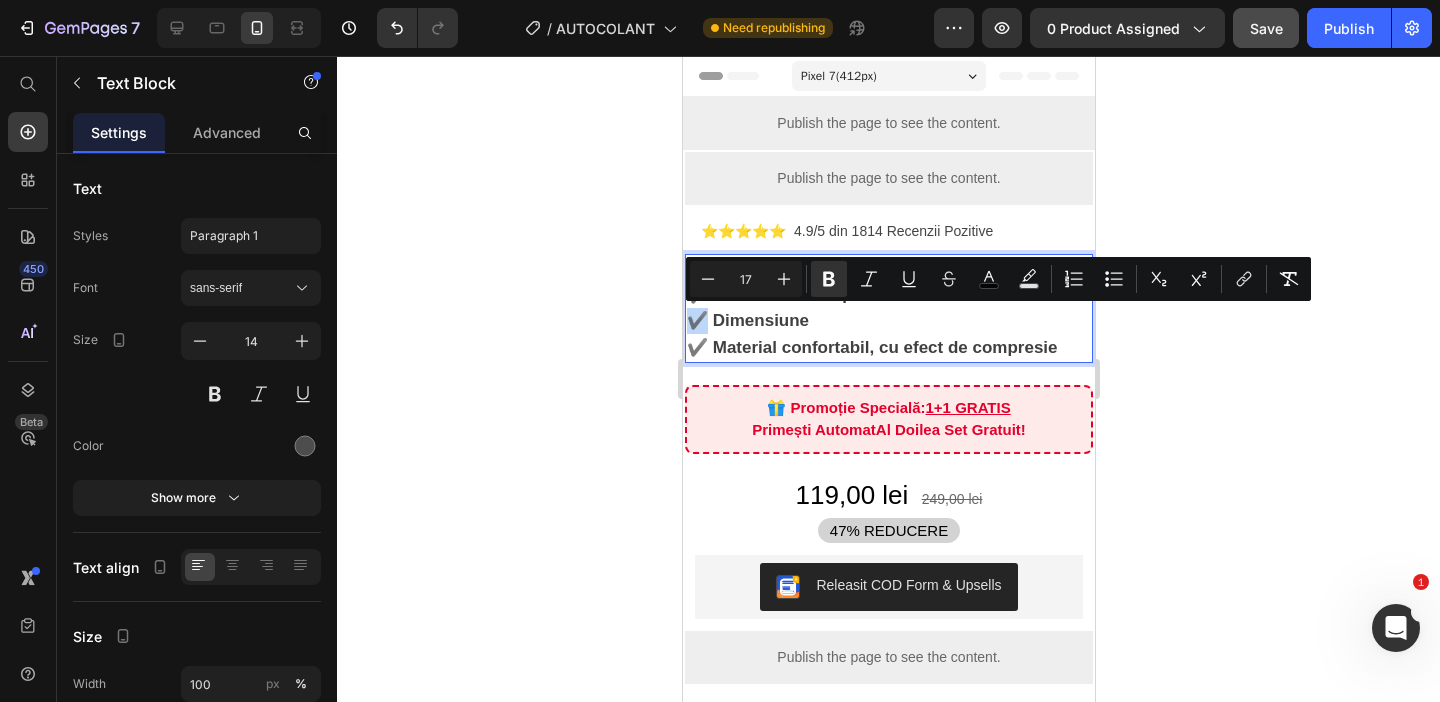 click on "✔️ Autocolant de bucătărie impermeabil ✔️ Rezistent la temperaturi ridicate ✔️ Dimensiune ✔️ Material confortabil, cu efect de compresie" at bounding box center [888, 308] 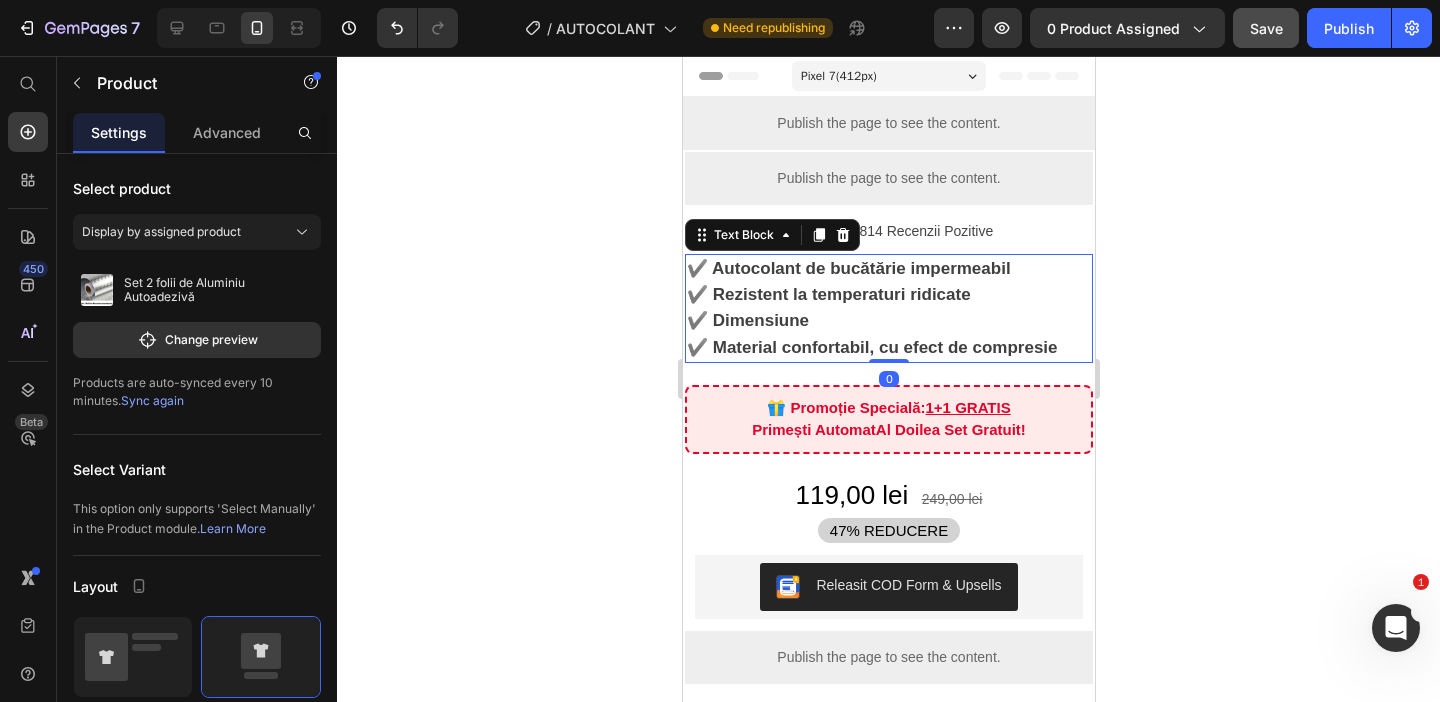 click on "✔️ Autocolant de bucătărie impermeabil ✔️ Rezistent la temperaturi ridicate ✔️ Dimensiune ✔️ Material confortabil, cu efect de compresie" at bounding box center (888, 308) 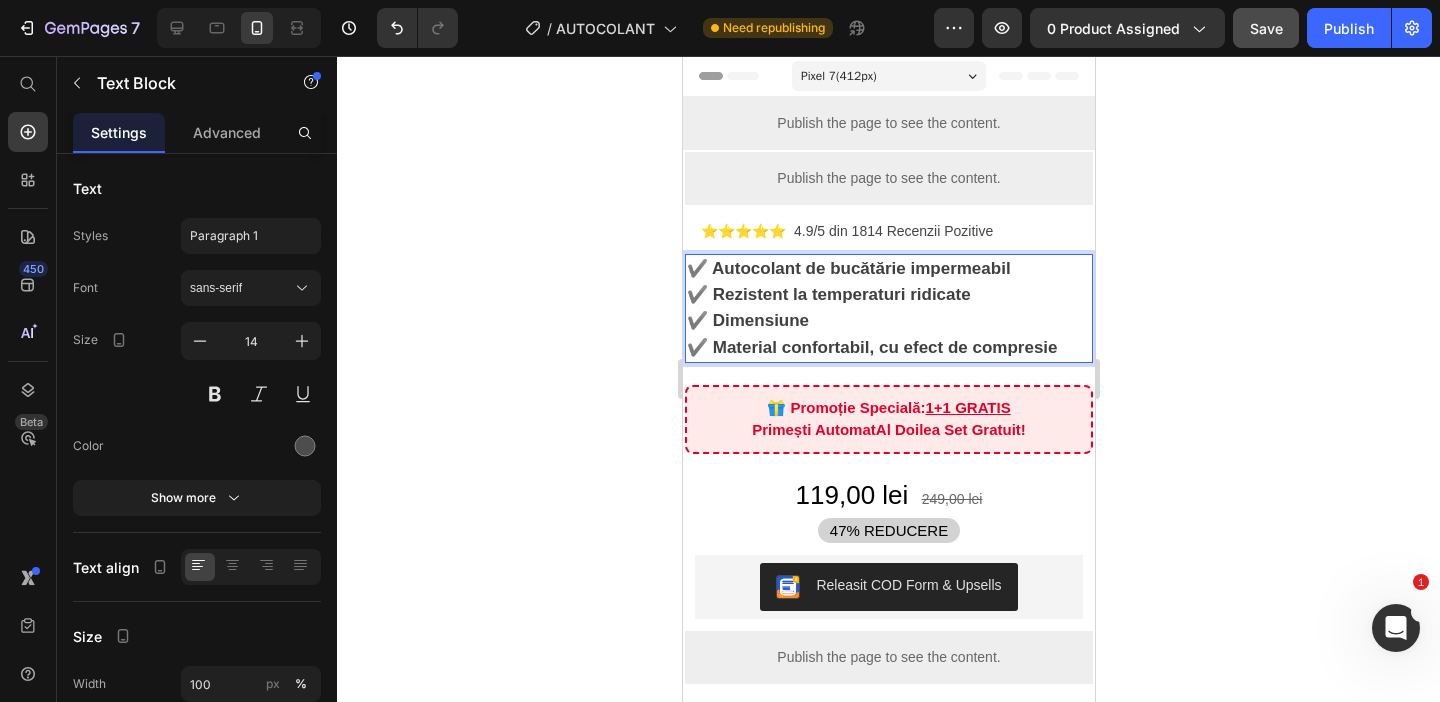 click on "✔️ Autocolant de bucătărie impermeabil ✔️ Rezistent la temperaturi ridicate ✔️ Dimensiune ✔️ Material confortabil, cu efect de compresie" at bounding box center (888, 308) 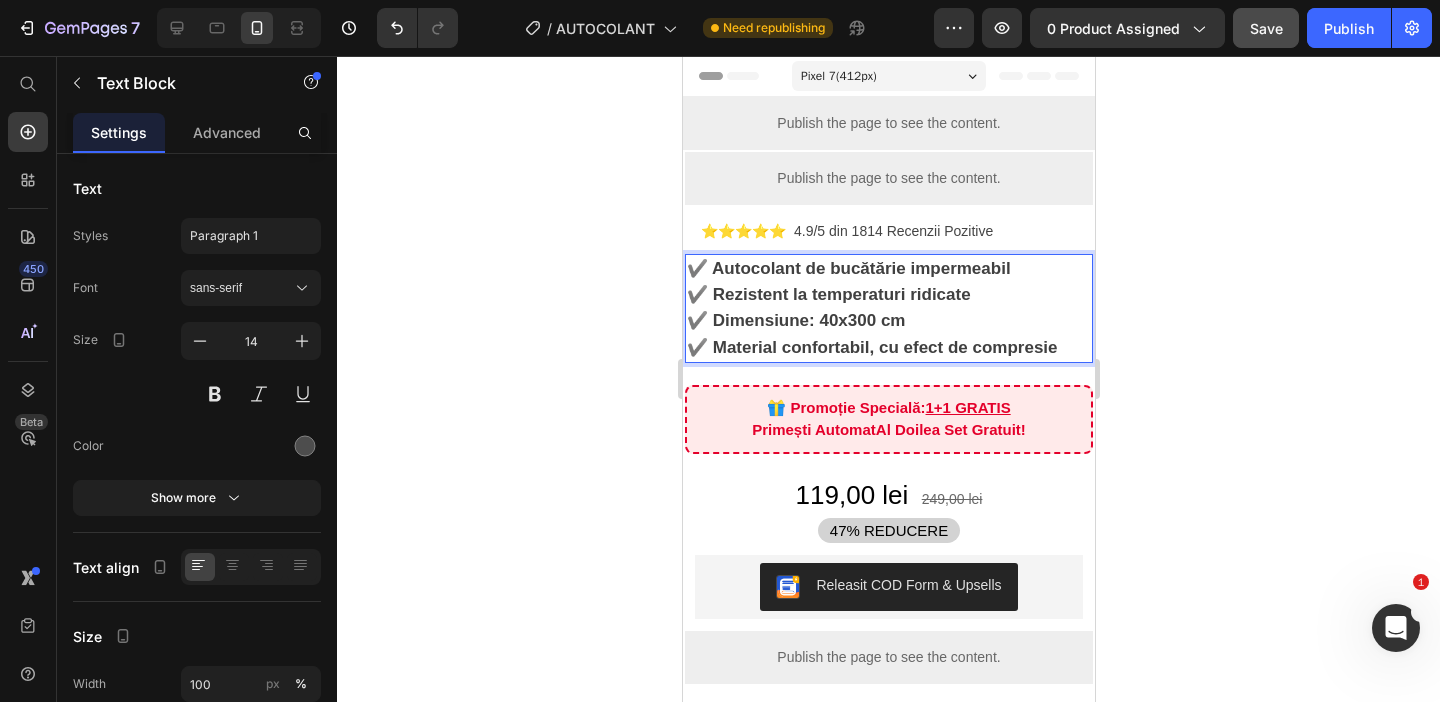 click 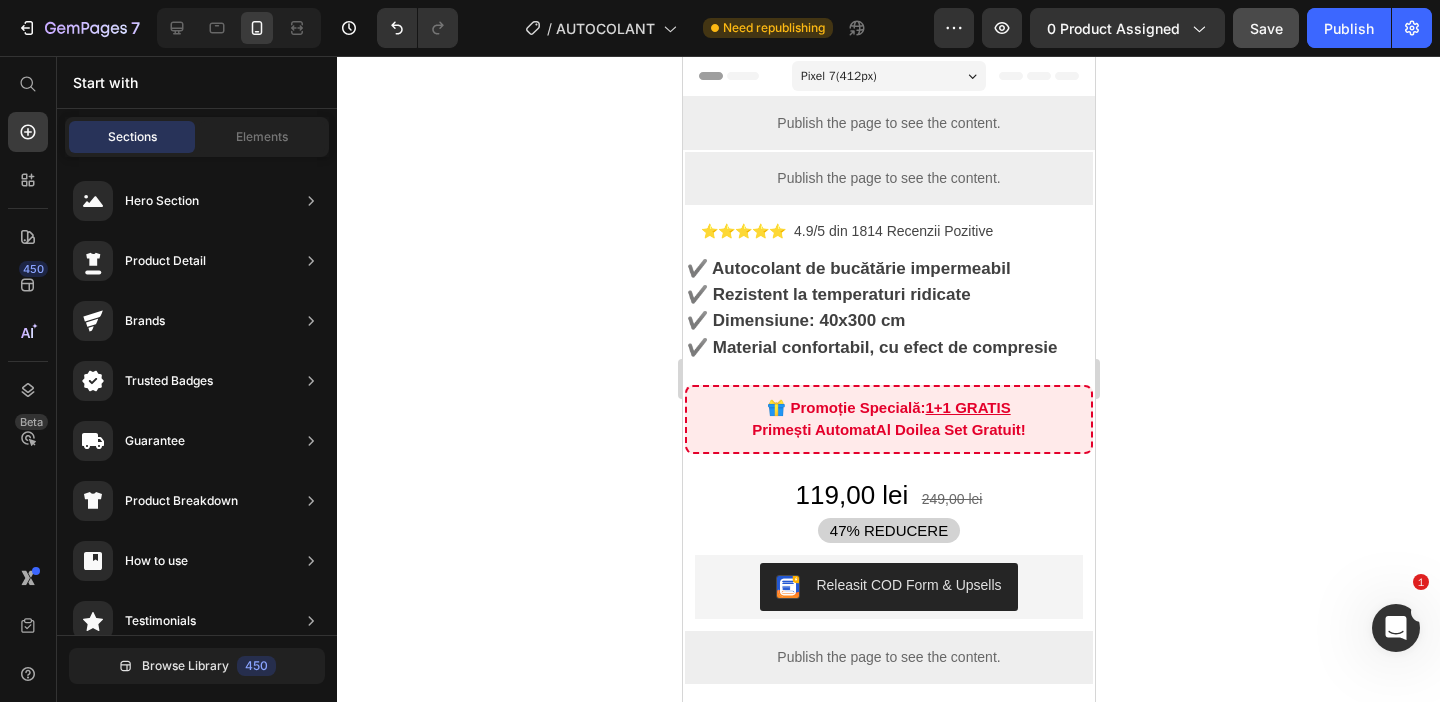 click 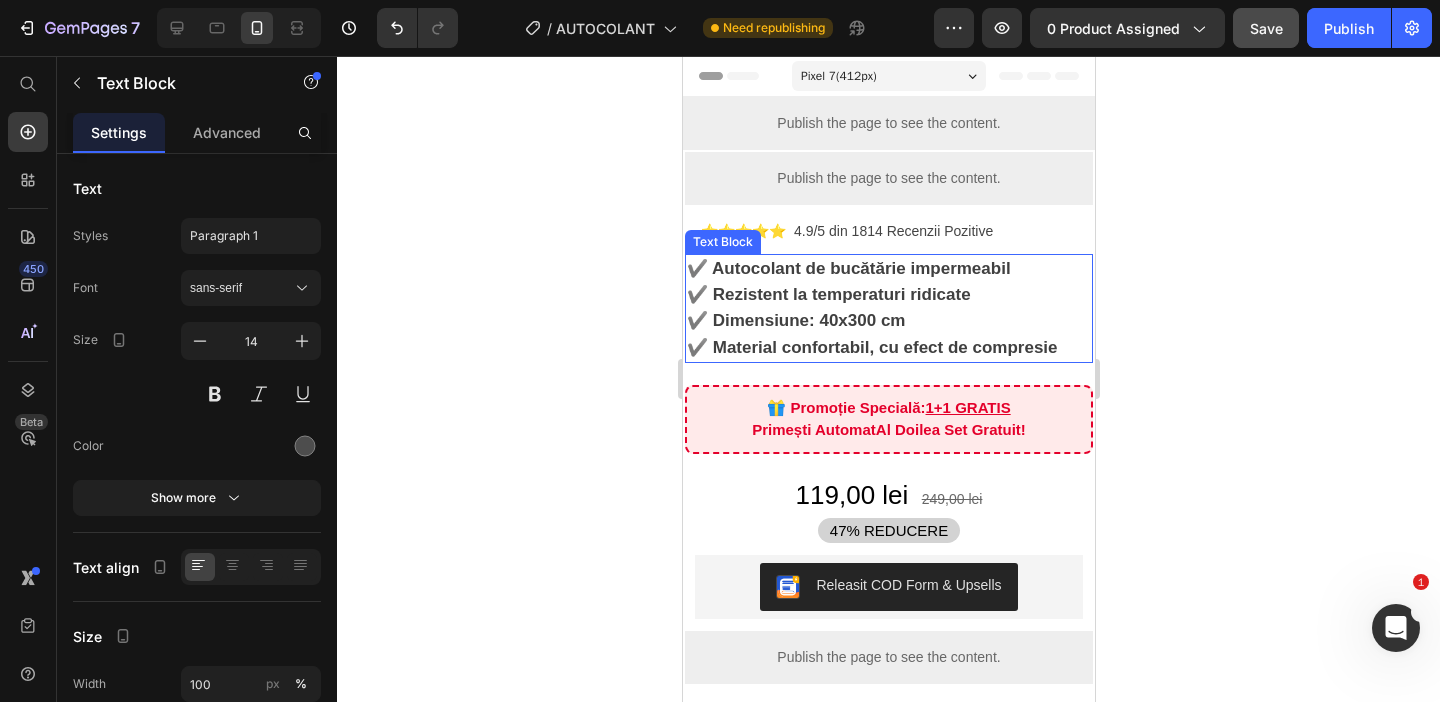click on "✔️ Dimensiune: 40x300 cm" at bounding box center (795, 320) 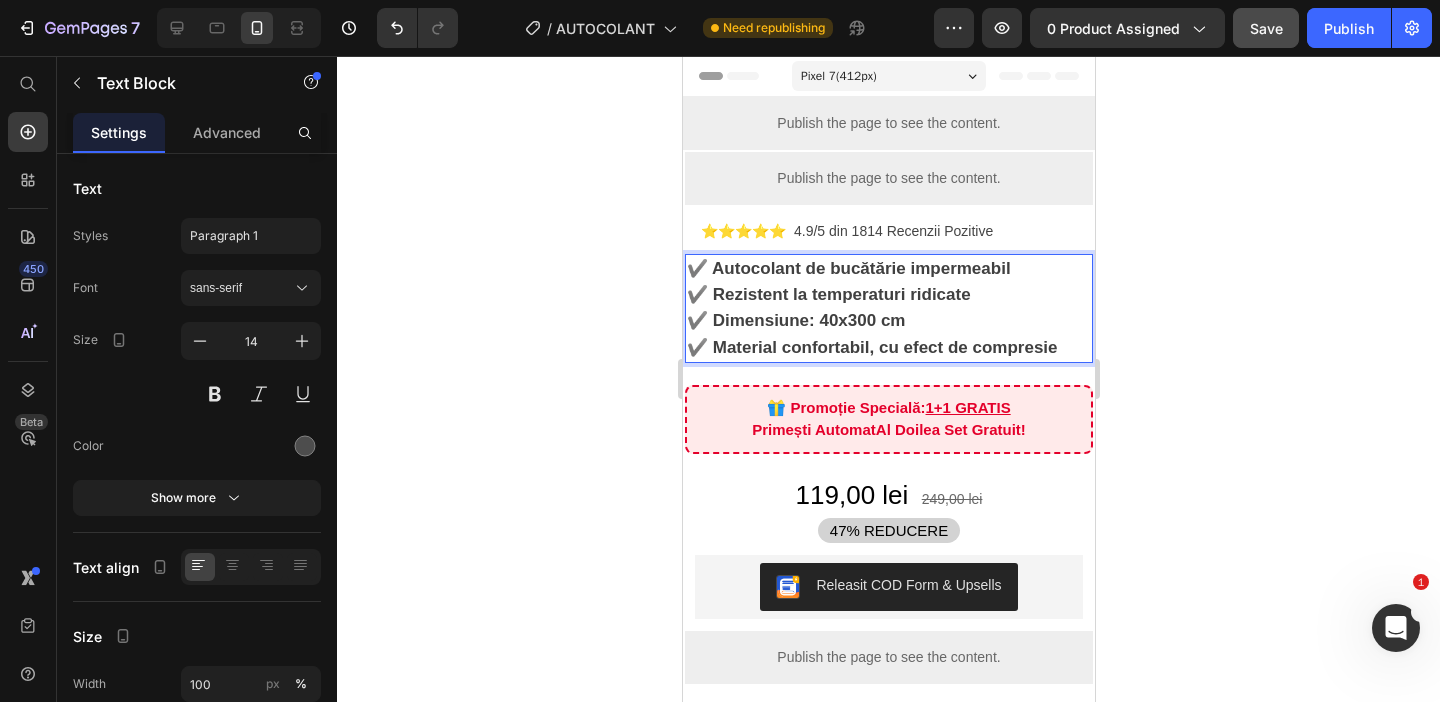 click on "✔️ Dimensiune: 40x300 cm" at bounding box center [795, 320] 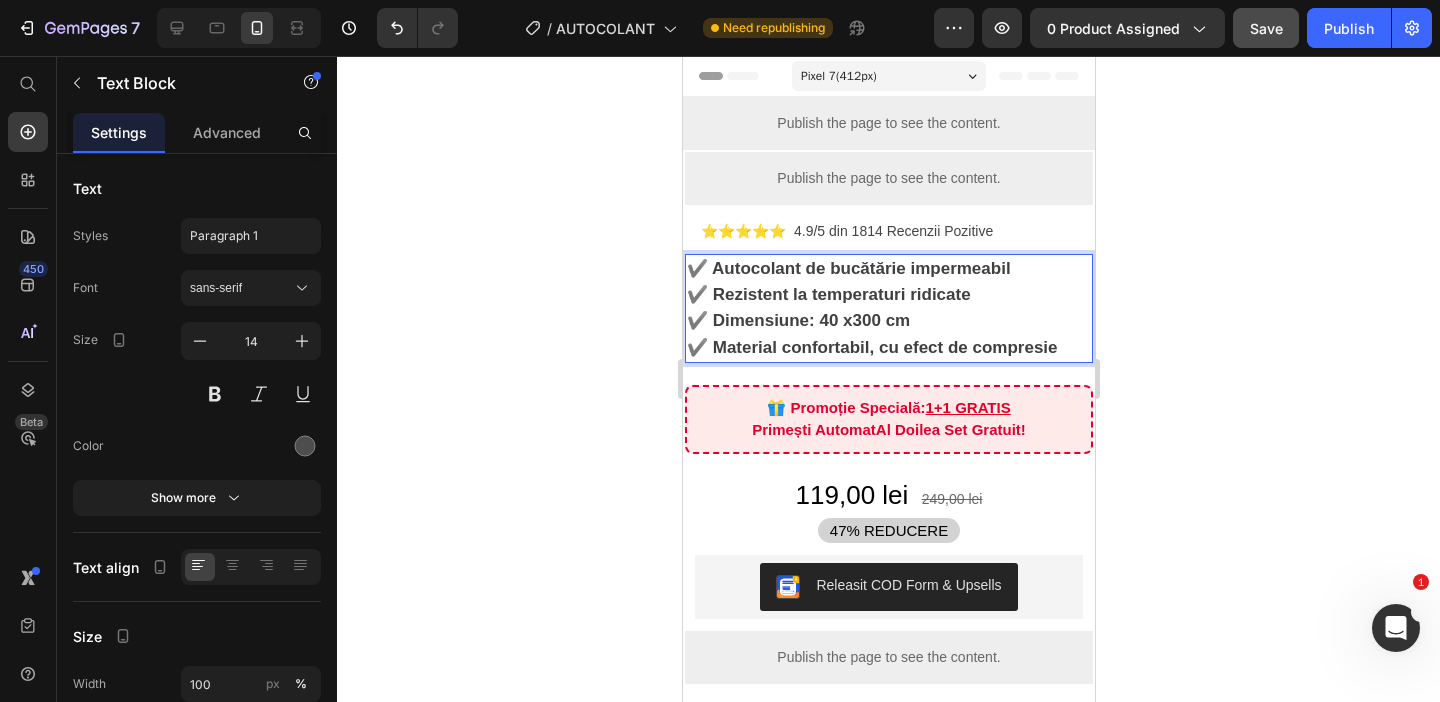 click on "✔️ Dimensiune: 40 x300 cm" at bounding box center (797, 320) 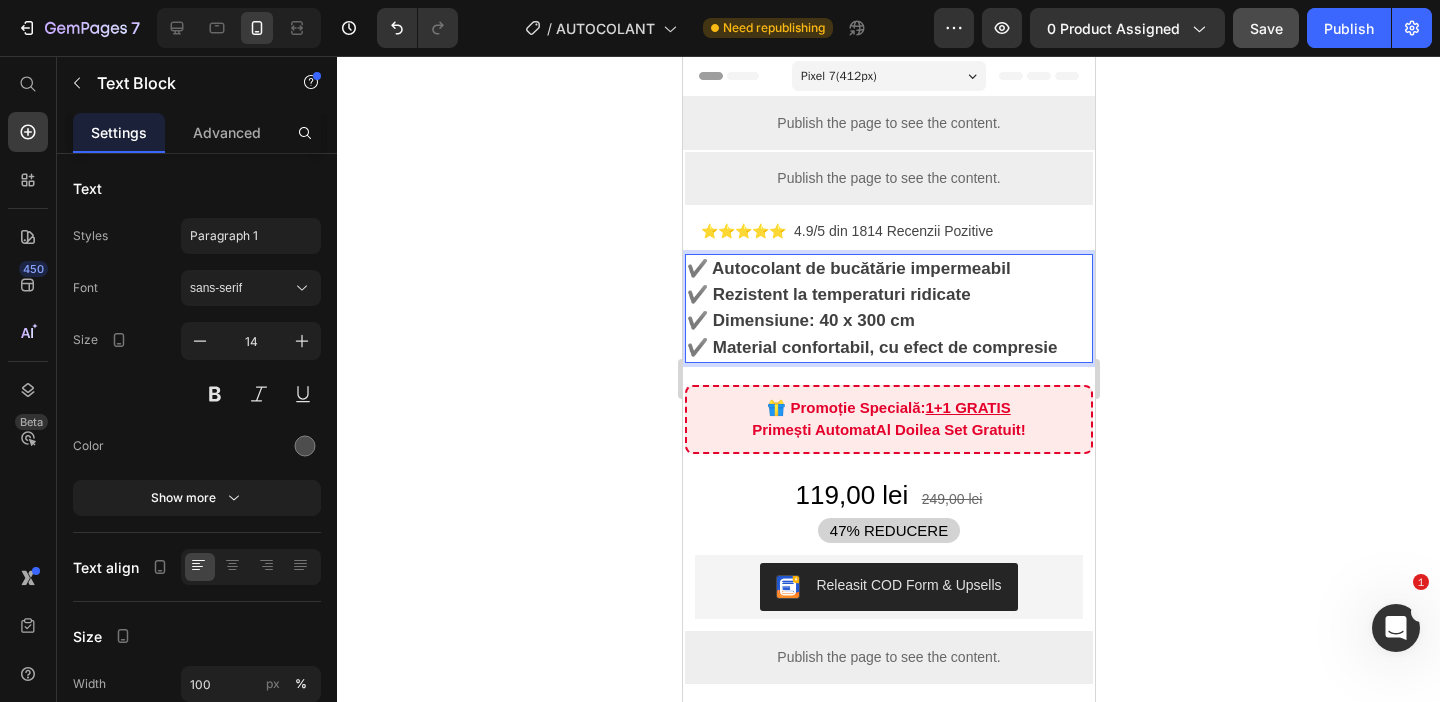click 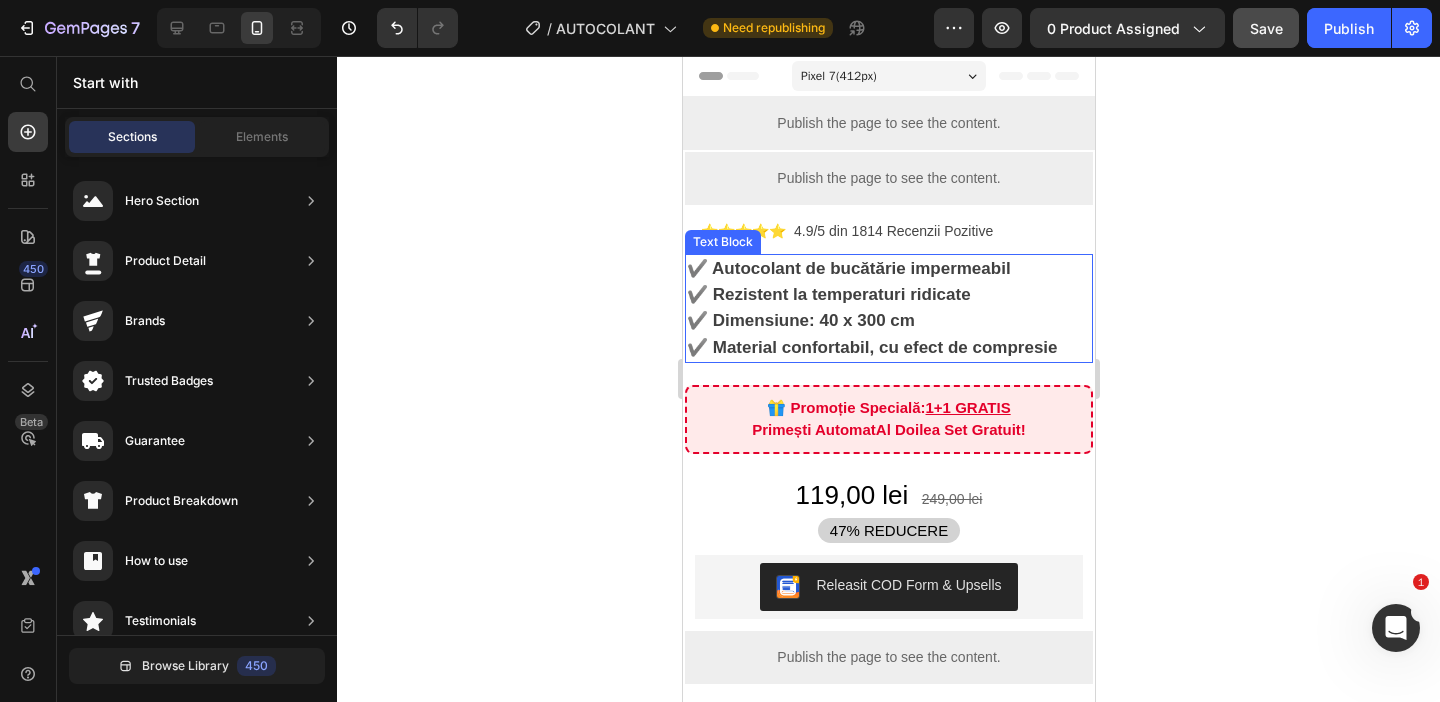 click on "✔️ Material confortabil, cu efect de compresie" at bounding box center [871, 347] 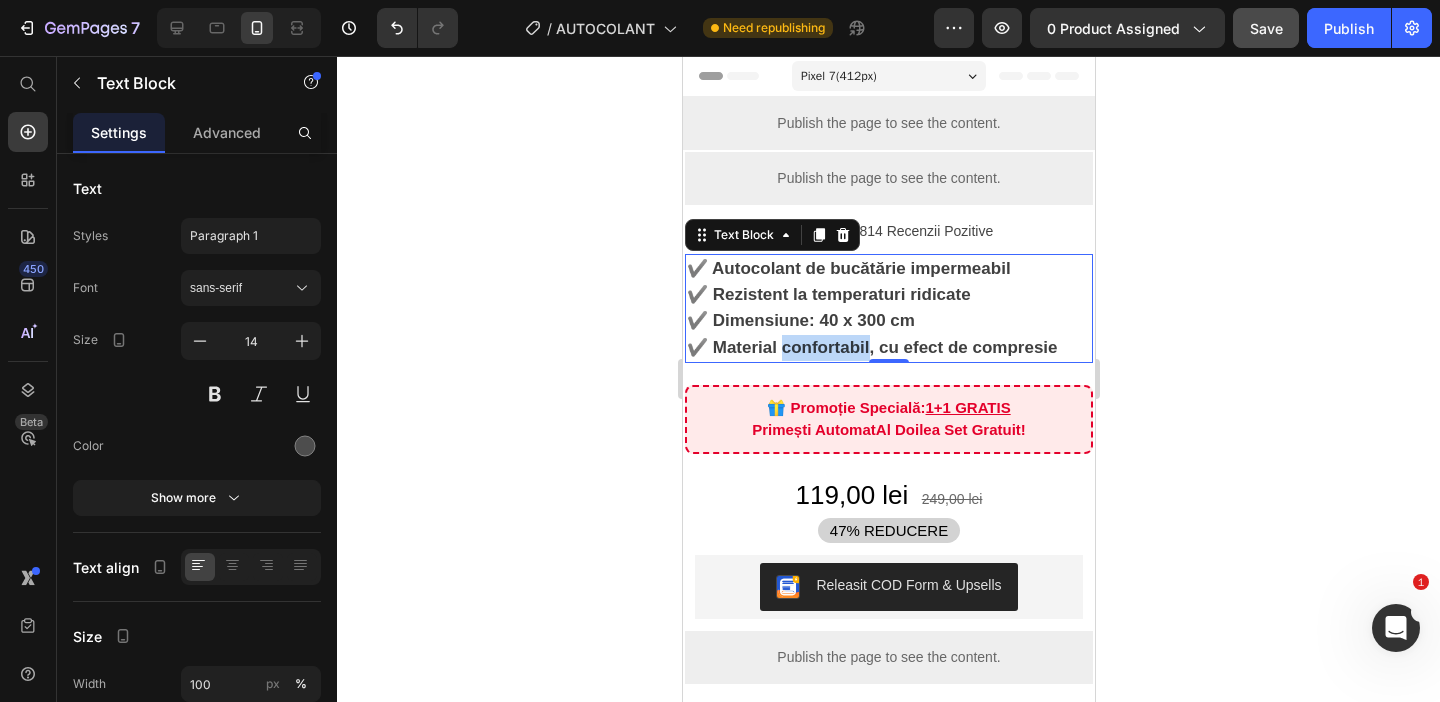 click on "✔️ Material confortabil, cu efect de compresie" at bounding box center [871, 347] 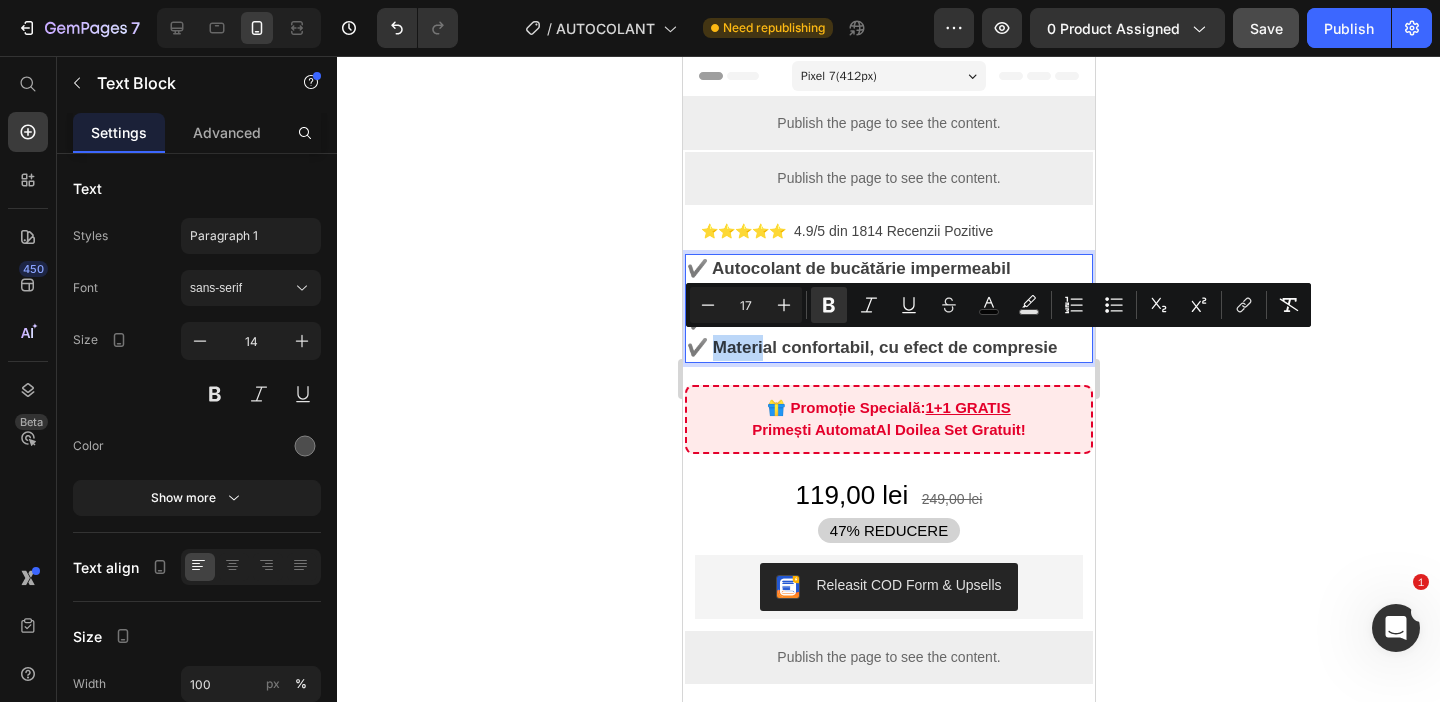 drag, startPoint x: 711, startPoint y: 342, endPoint x: 908, endPoint y: 342, distance: 197 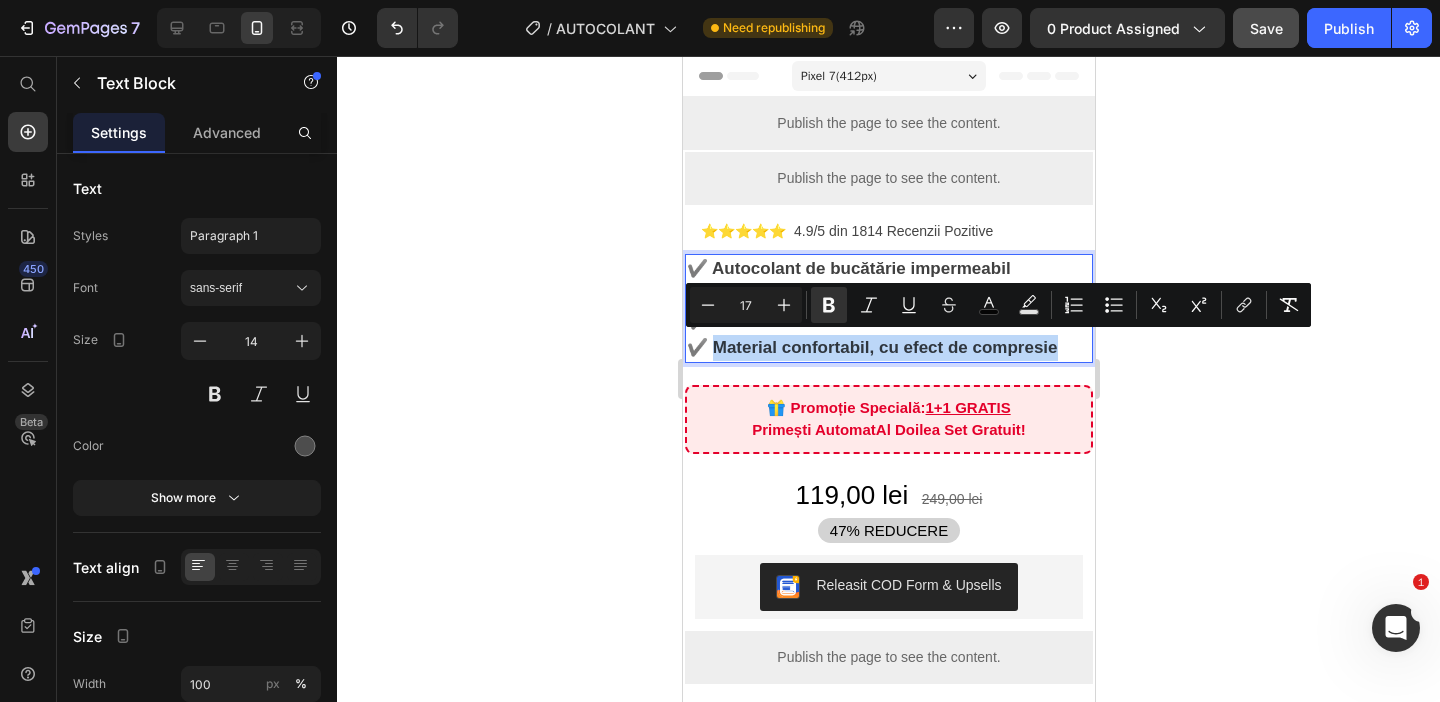 drag, startPoint x: 1066, startPoint y: 353, endPoint x: 710, endPoint y: 348, distance: 356.03513 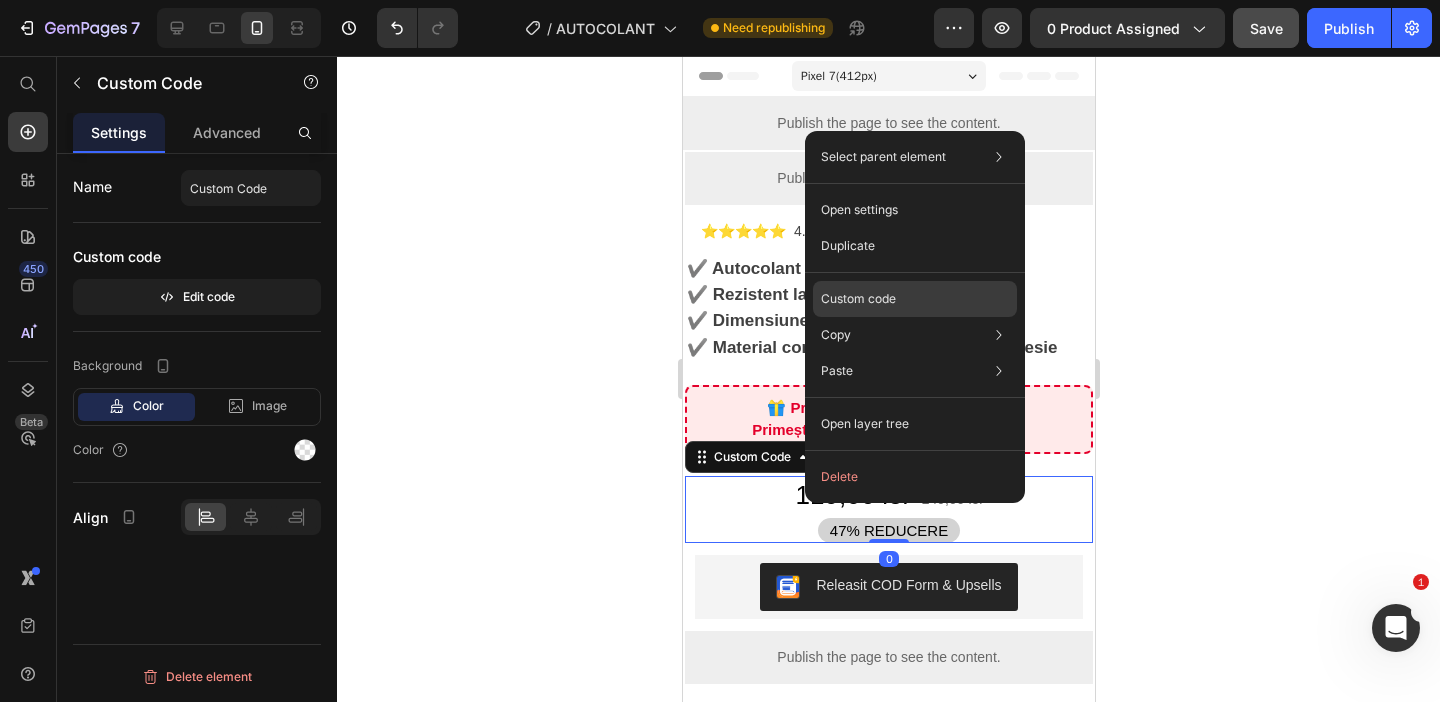 click on "Custom code" at bounding box center (858, 299) 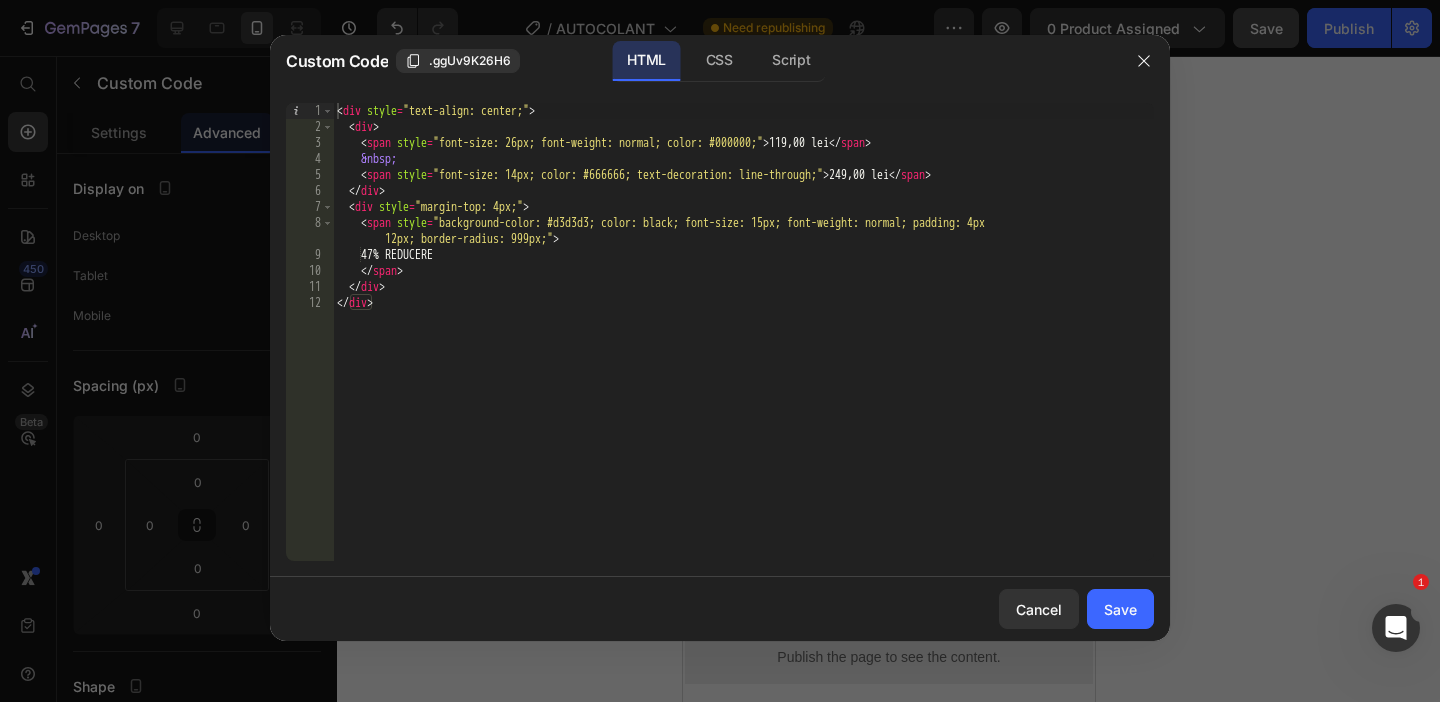 click on "< div   style = "text-align: center;" >    < div >      < span   style = "font-size: 26px; font-weight: normal; color: #000000;" > 119,00 lei </ span >      &nbsp;      < span   style = "font-size: 14px; color: #666666; text-decoration: line-through;" > 249,00 lei </ span >    </ div >    < div   style = "margin-top: 4px;" >      < span   style = "background-color: #d3d3d3; color: black; font-size: 15px; font-weight: normal; padding: 4px           12px; border-radius: 999px;" >       47% REDUCERE      </ span >    </ div > </ div >" at bounding box center [743, 348] 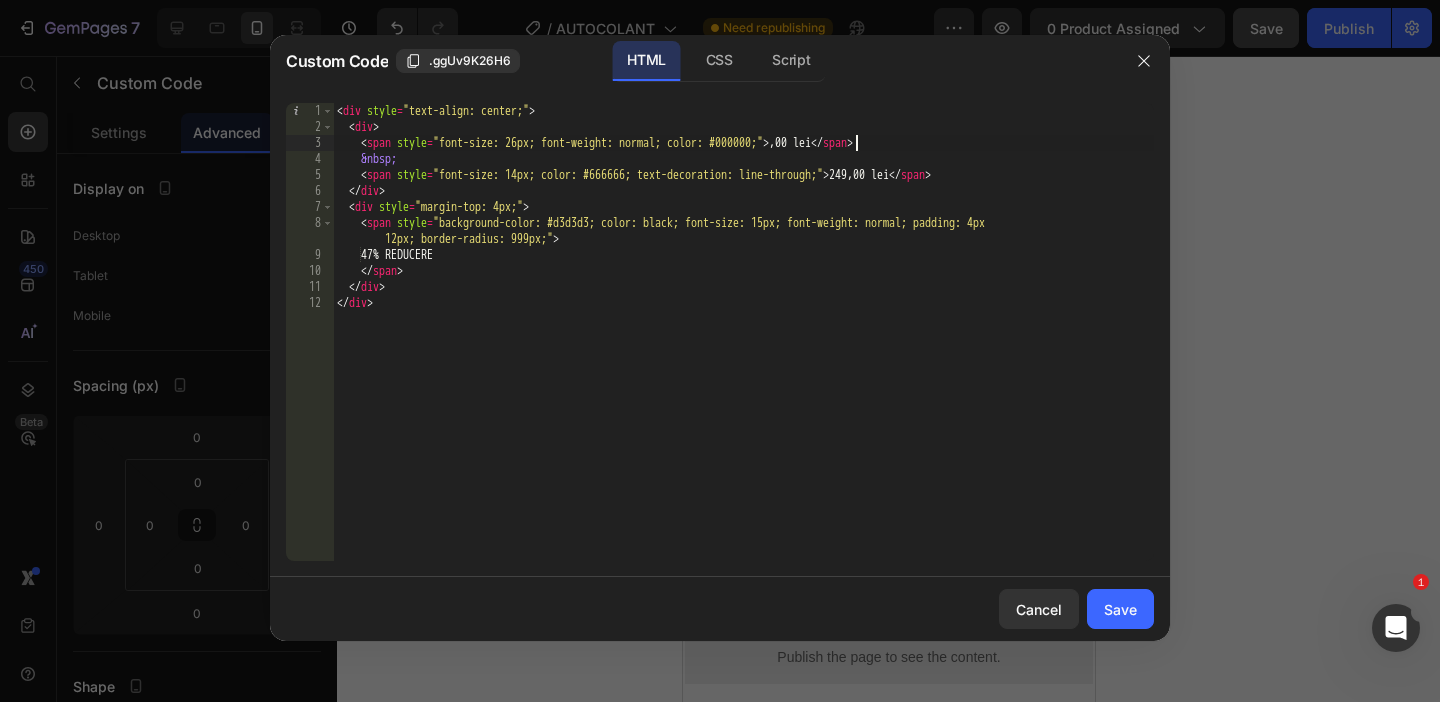 scroll, scrollTop: 0, scrollLeft: 44, axis: horizontal 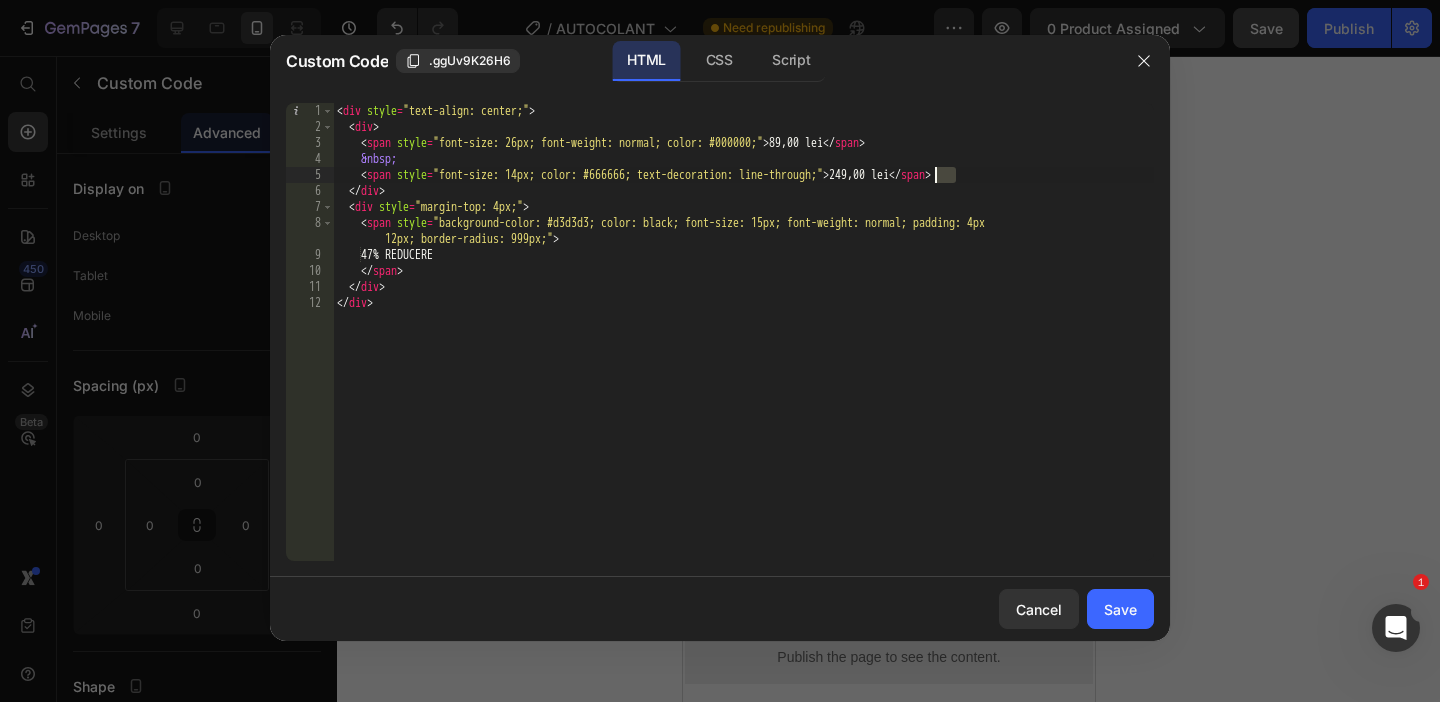 drag, startPoint x: 954, startPoint y: 174, endPoint x: 932, endPoint y: 174, distance: 22 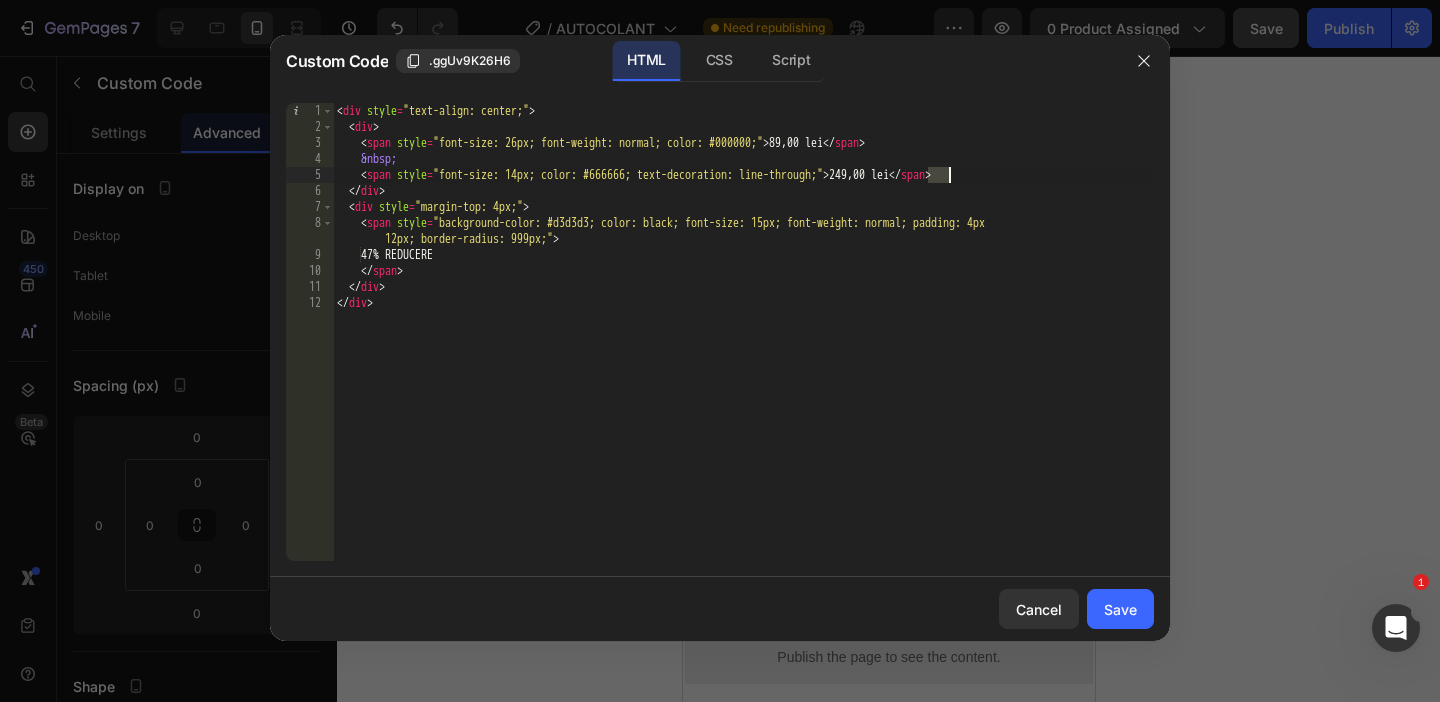 drag, startPoint x: 928, startPoint y: 174, endPoint x: 953, endPoint y: 176, distance: 25.079872 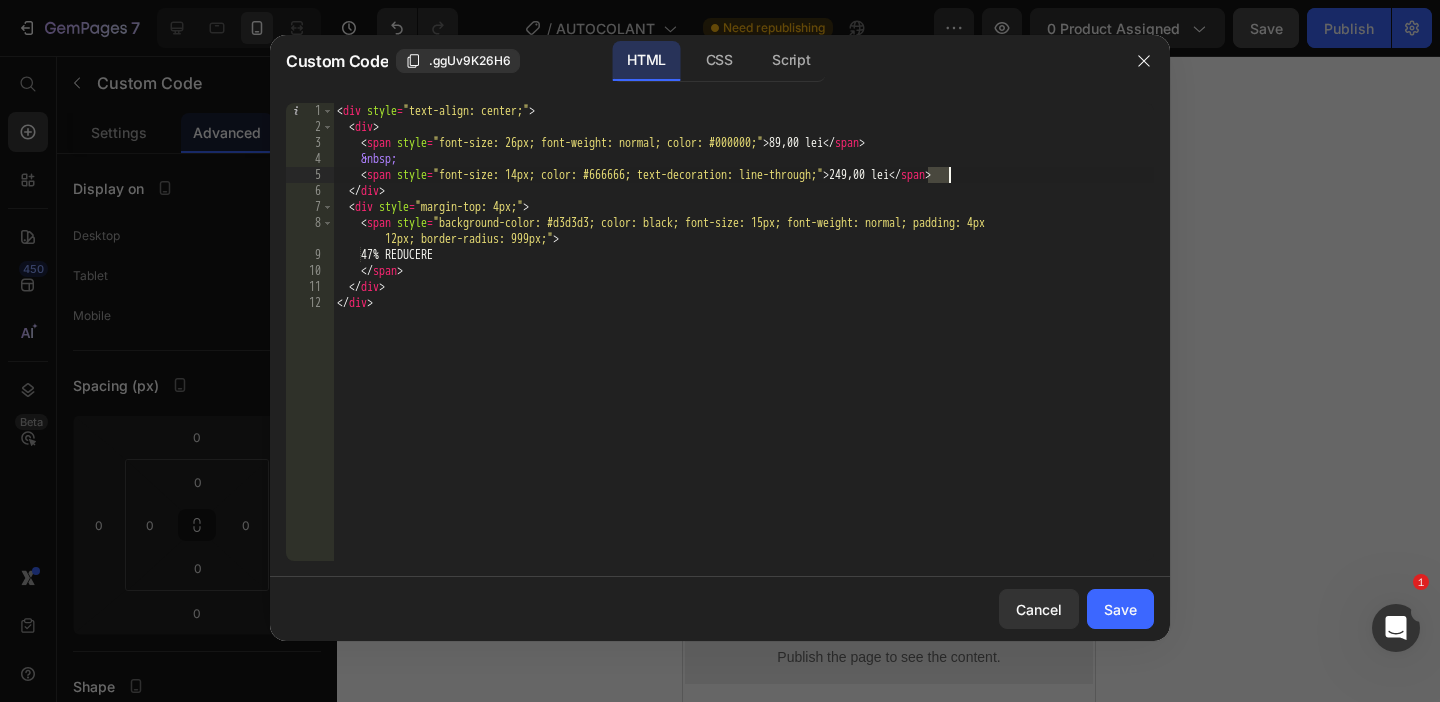click on "< div   style = "text-align: center;" >    < div >      < span   style = "font-size: 26px; font-weight: normal; color: #000000;" > 89,00 lei </ span >      &nbsp;      < span   style = "font-size: 14px; color: #666666; text-decoration: line-through;" > 249,00 lei </ span >    </ div >    < div   style = "margin-top: 4px;" >      < span   style = "background-color: #d3d3d3; color: black; font-size: 15px; font-weight: normal; padding: 4px           12px; border-radius: 999px;" >       47% REDUCERE      </ span >    </ div > </ div >" at bounding box center (743, 348) 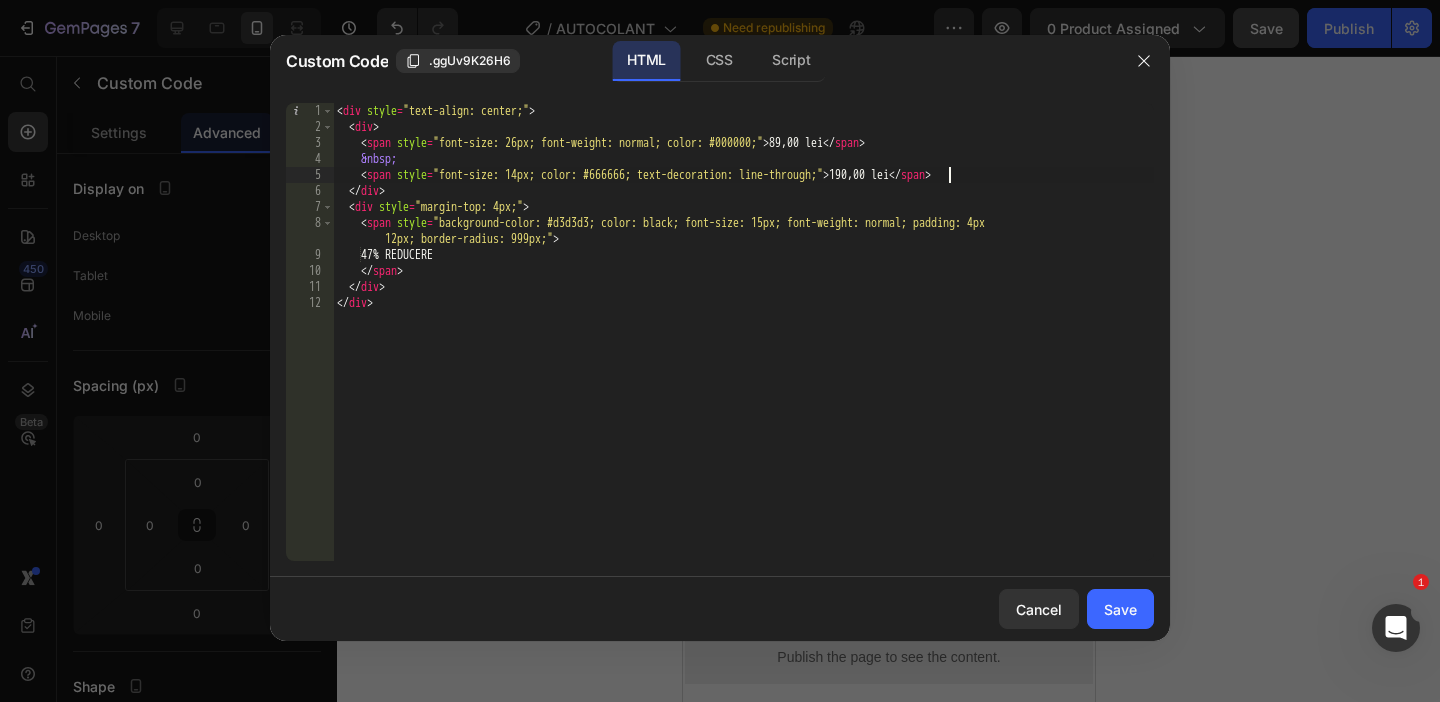 scroll, scrollTop: 0, scrollLeft: 50, axis: horizontal 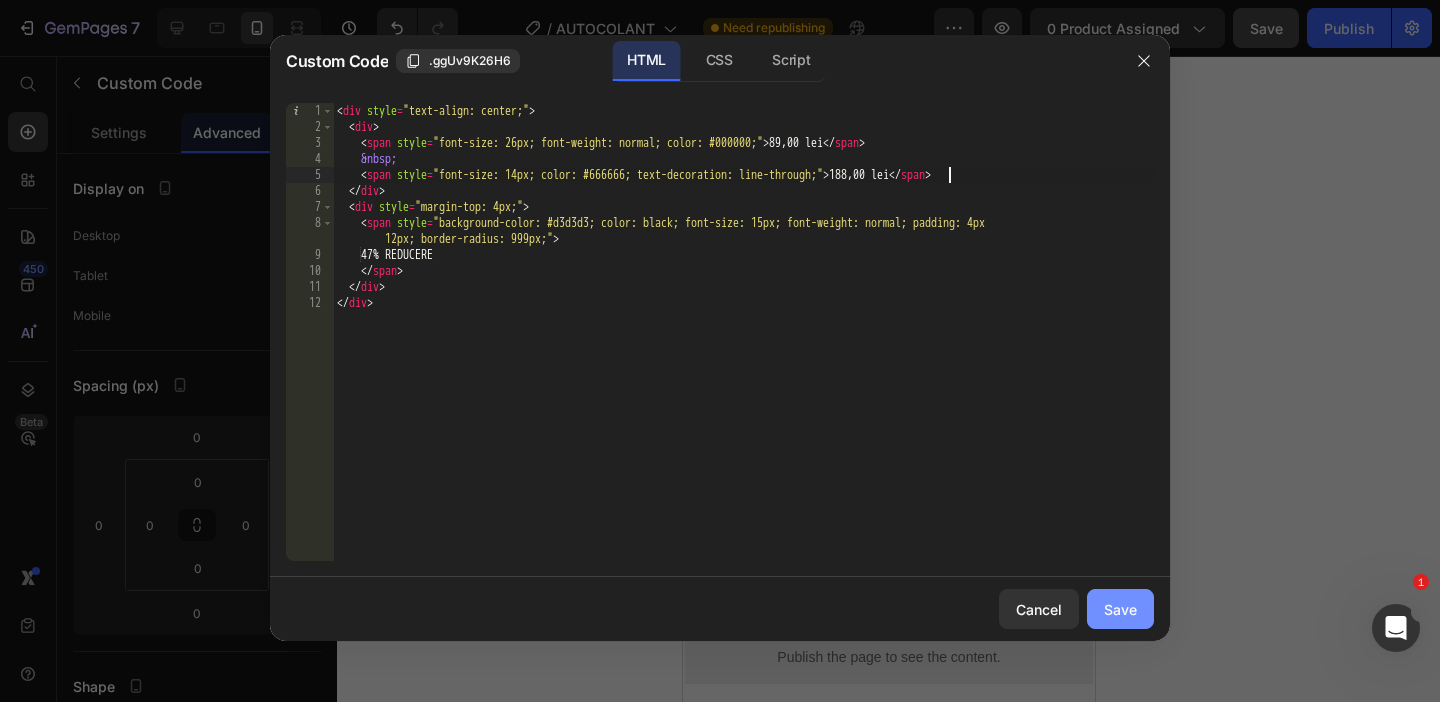 type on "<span style="font-size: 14px; color: #666666; text-decoration: line-through;">188,00 lei</span>" 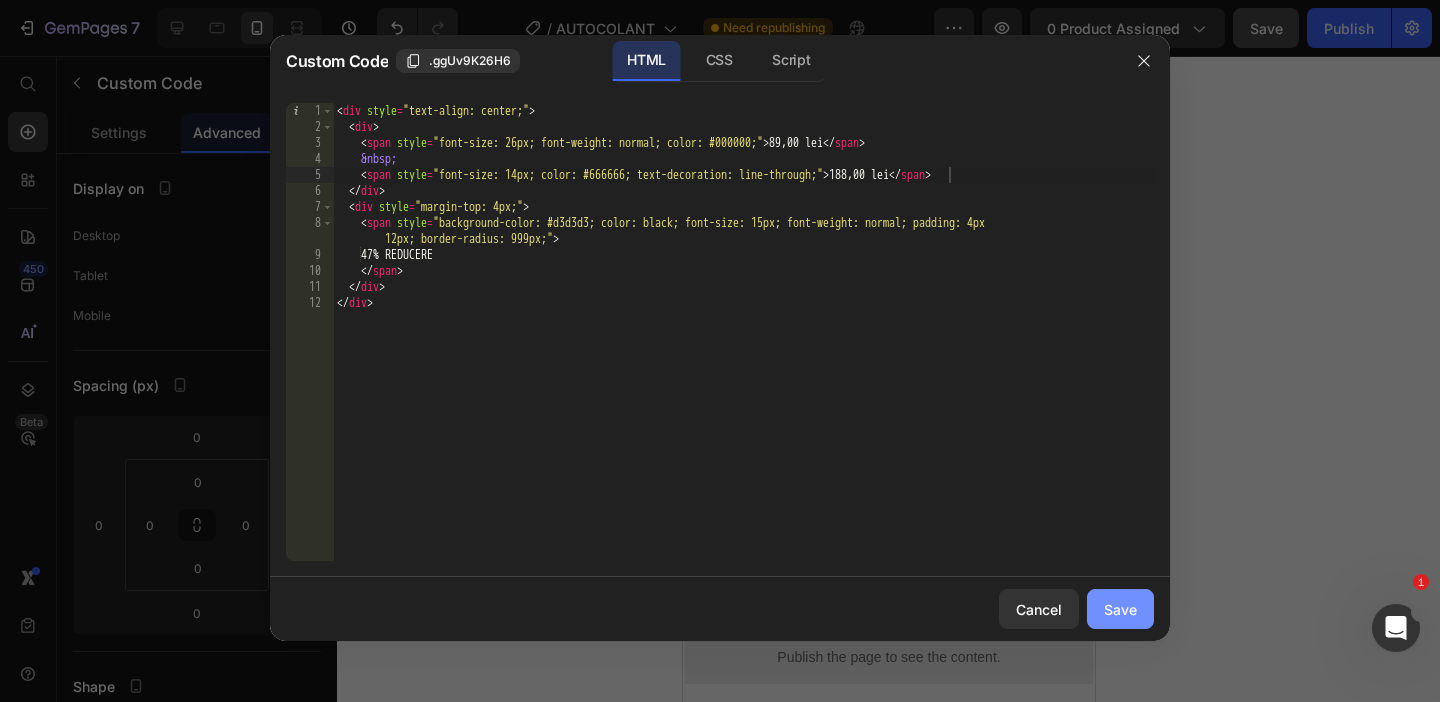 click on "Save" 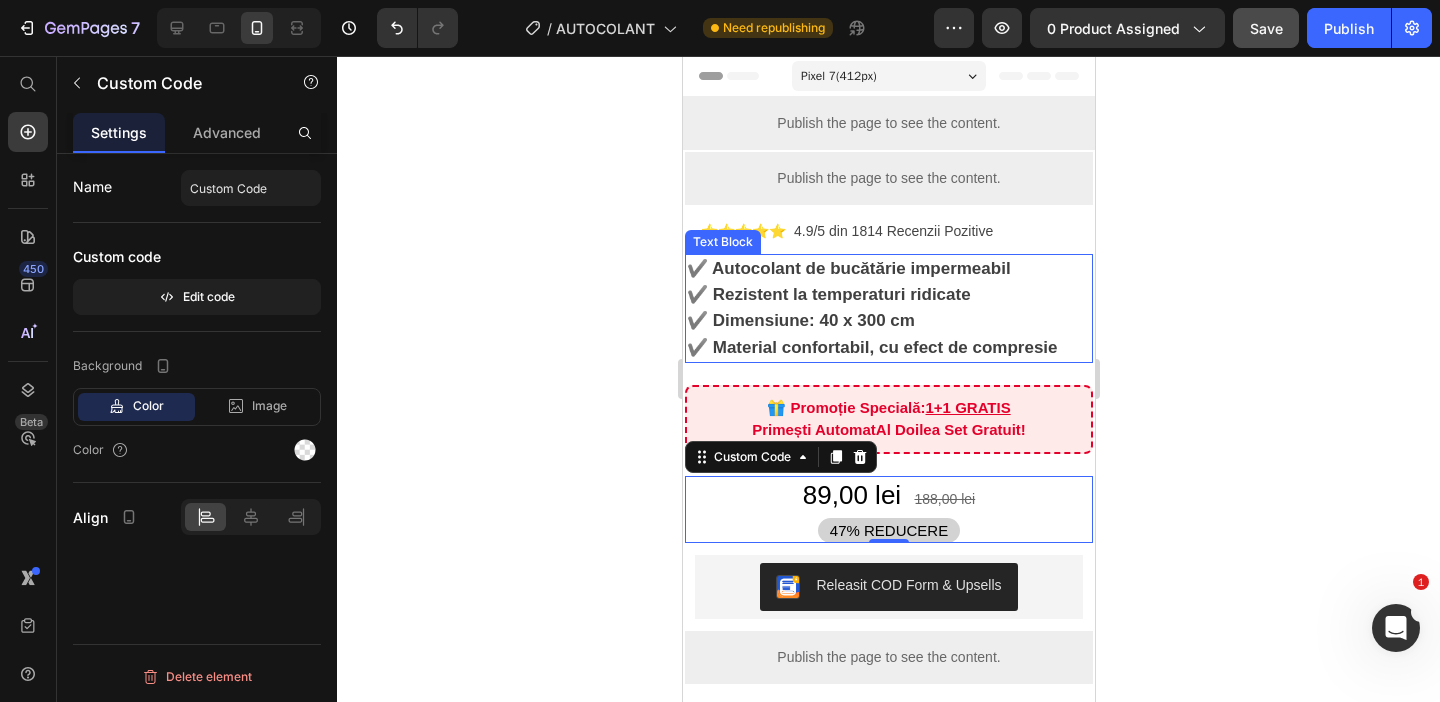 click on "✔️ Material confortabil, cu efect de compresie" at bounding box center [871, 347] 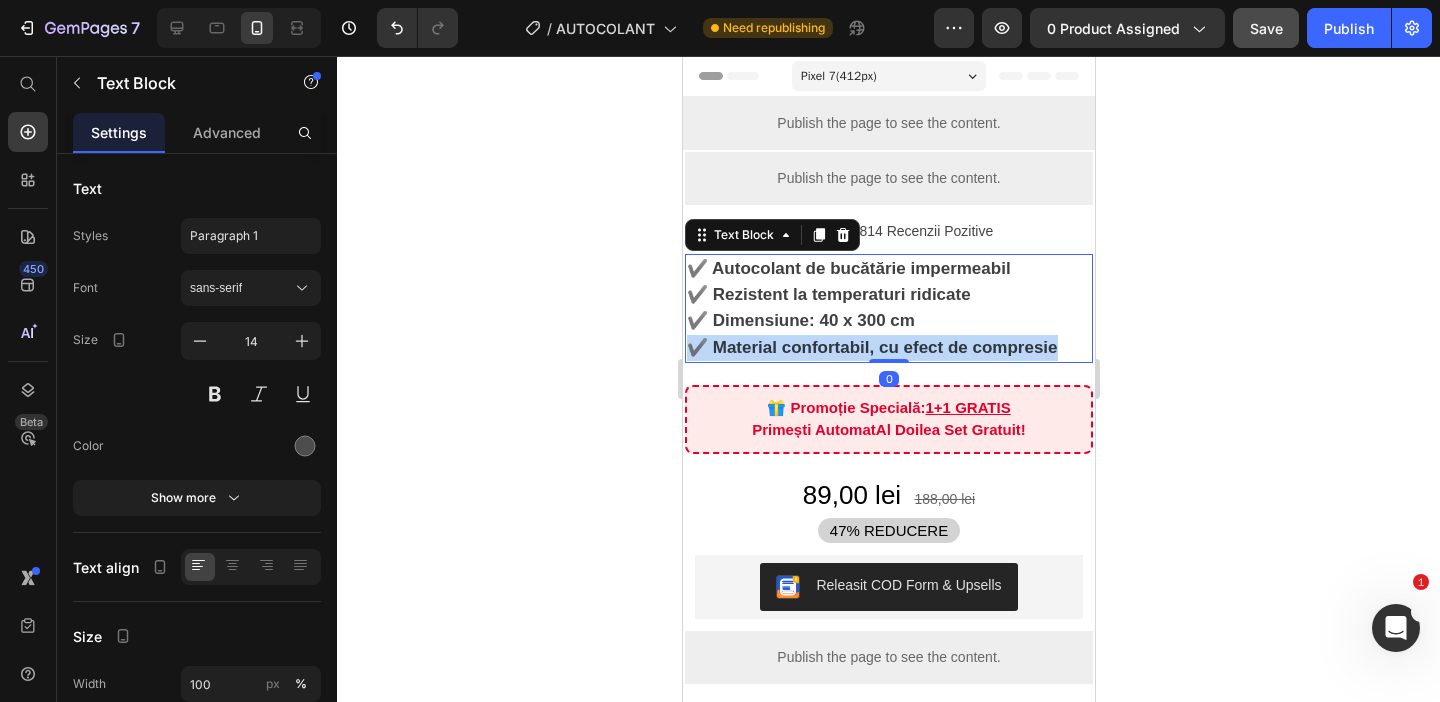 click on "✔️ Material confortabil, cu efect de compresie" at bounding box center (871, 347) 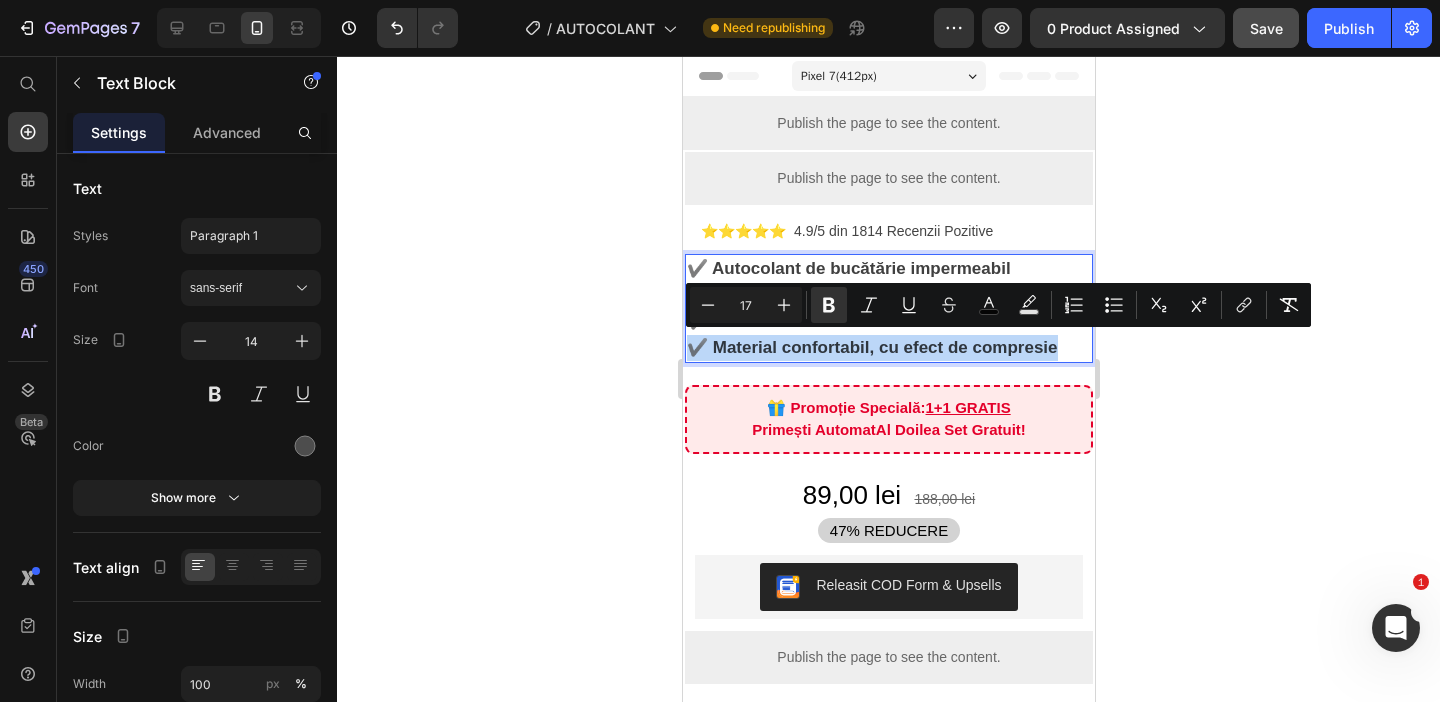 click on "✔️ Material confortabil, cu efect de compresie" at bounding box center [871, 347] 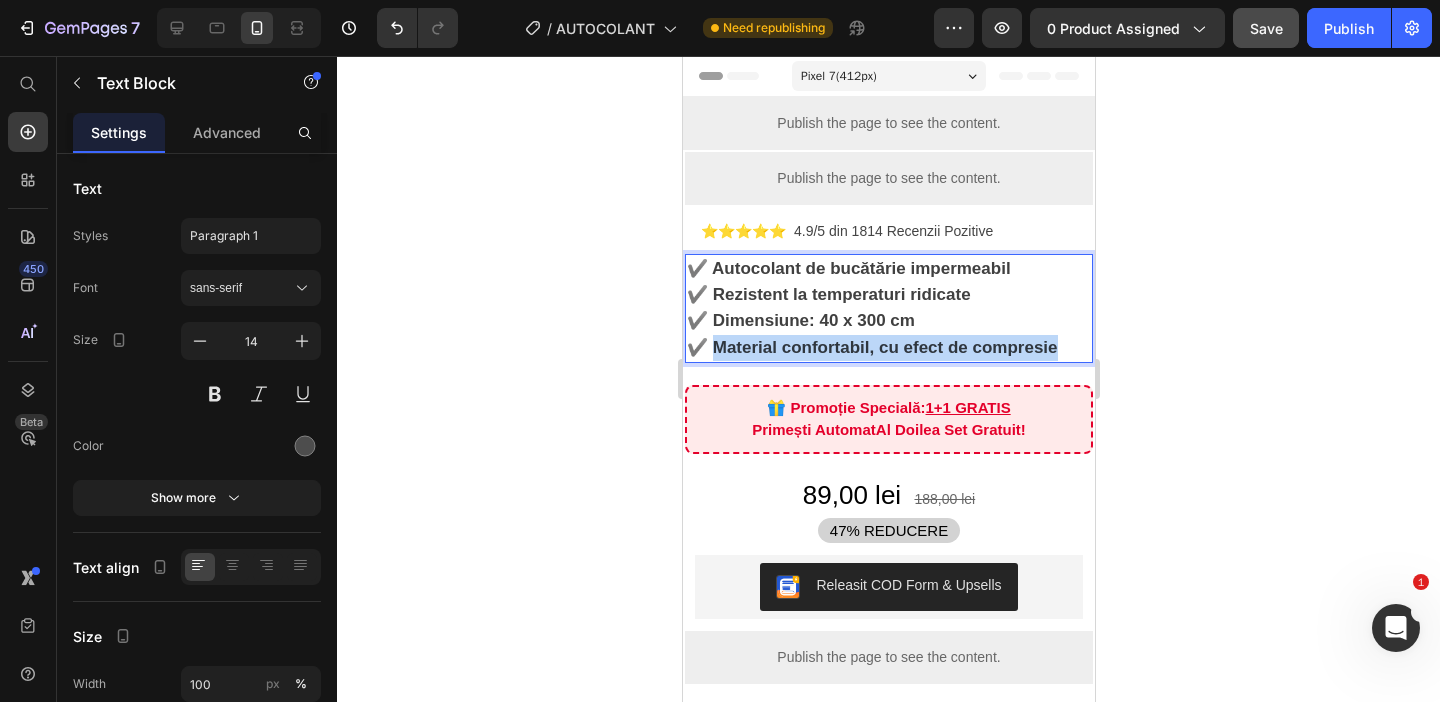 drag, startPoint x: 1056, startPoint y: 342, endPoint x: 711, endPoint y: 341, distance: 345.00143 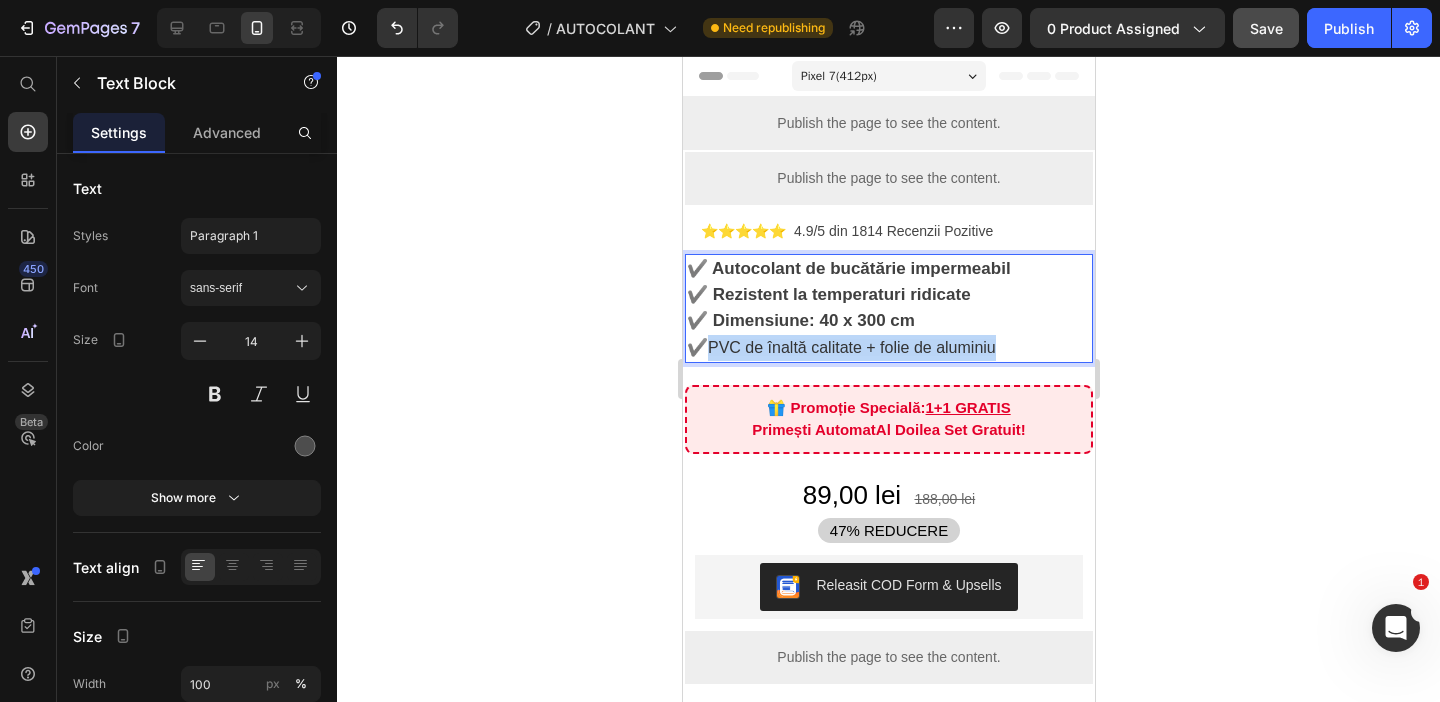 drag, startPoint x: 1030, startPoint y: 350, endPoint x: 708, endPoint y: 339, distance: 322.18784 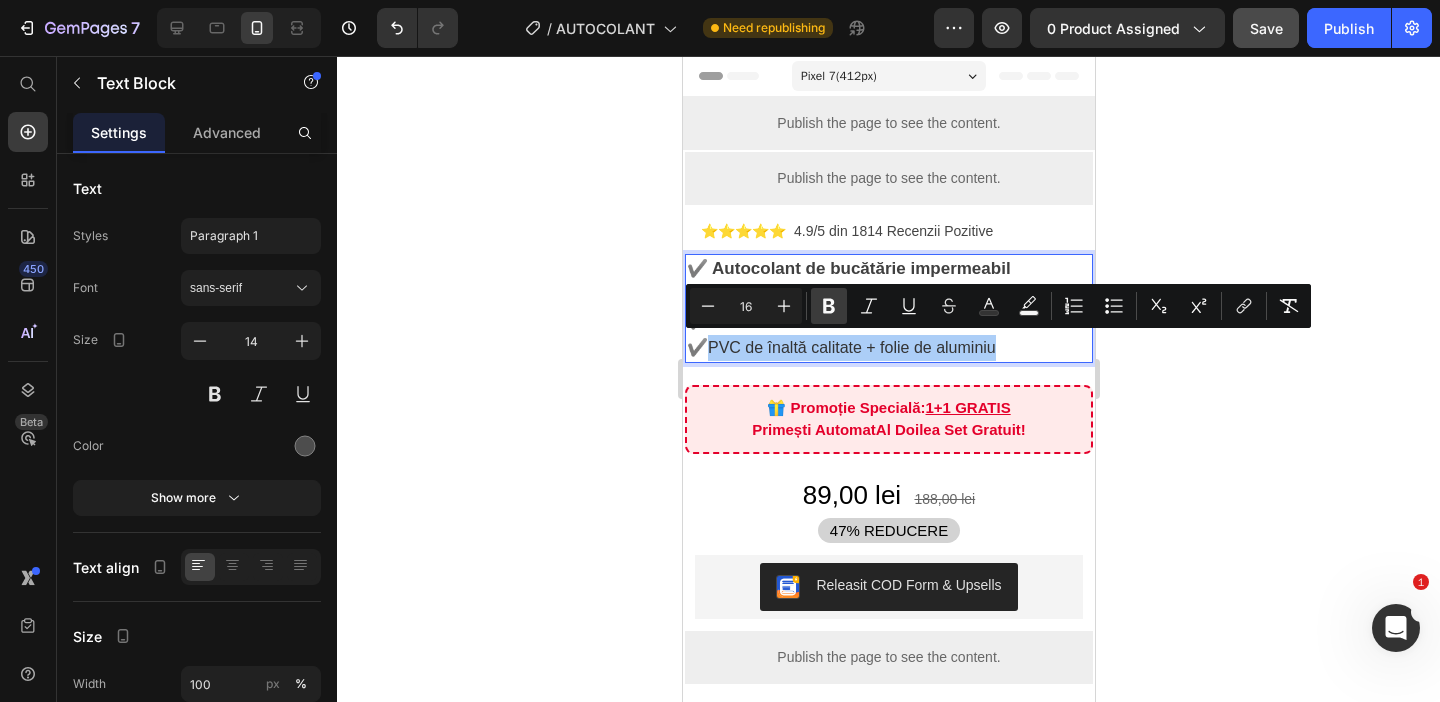 click 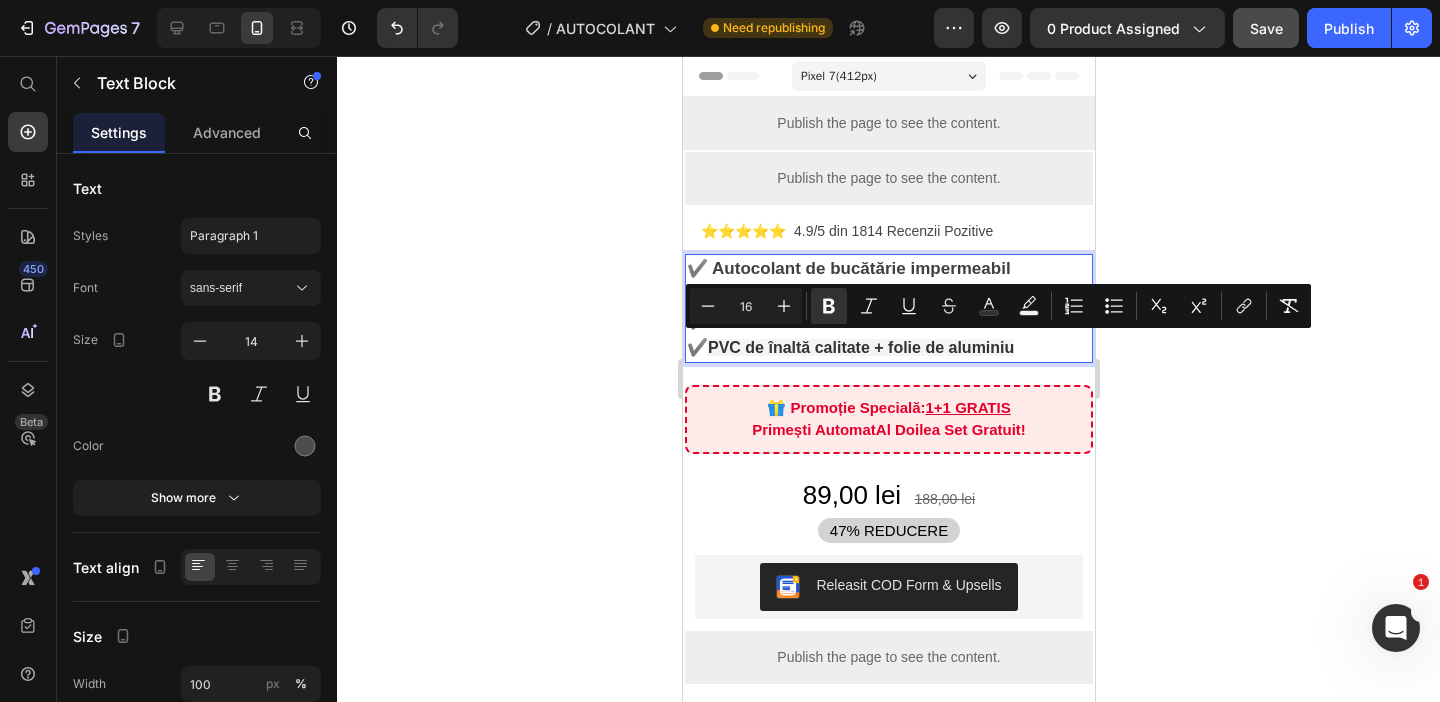 click 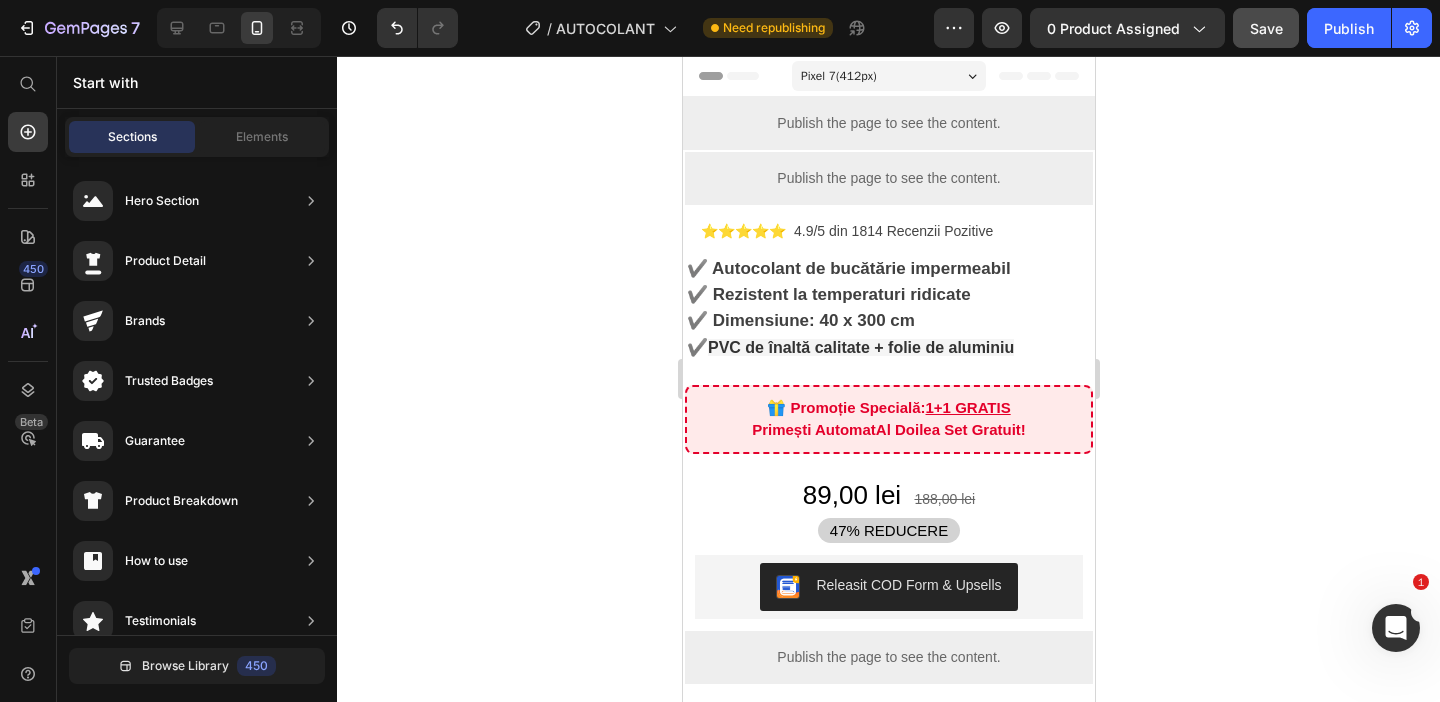 click 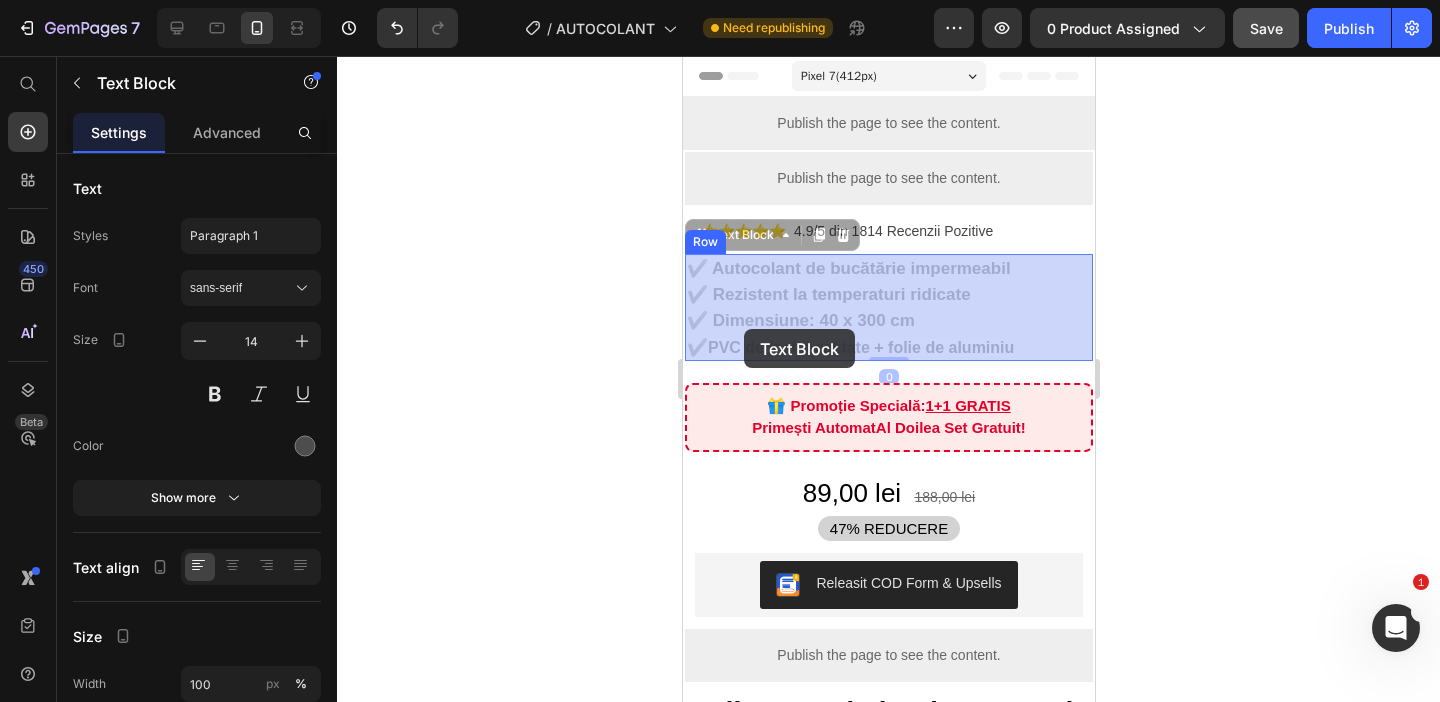 drag, startPoint x: 1037, startPoint y: 346, endPoint x: 743, endPoint y: 330, distance: 294.43506 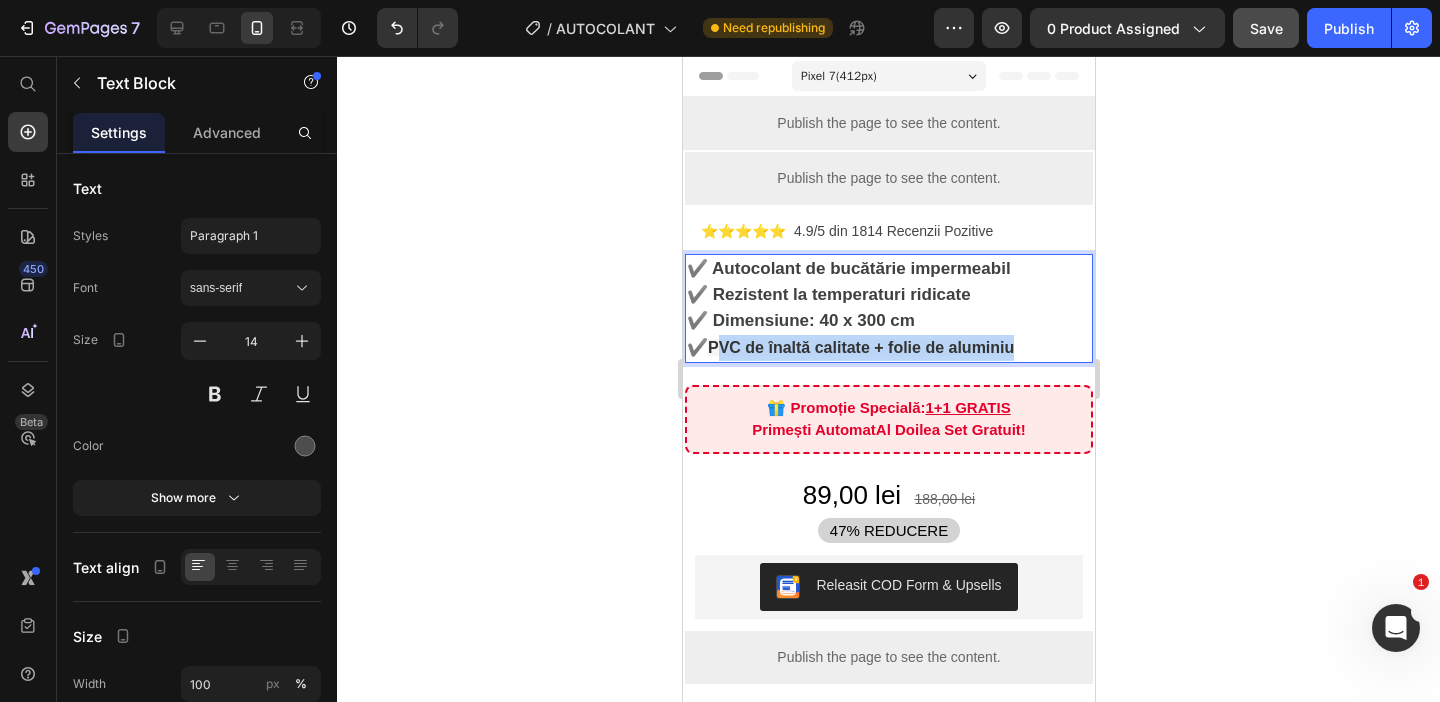 drag, startPoint x: 1045, startPoint y: 344, endPoint x: 714, endPoint y: 347, distance: 331.01358 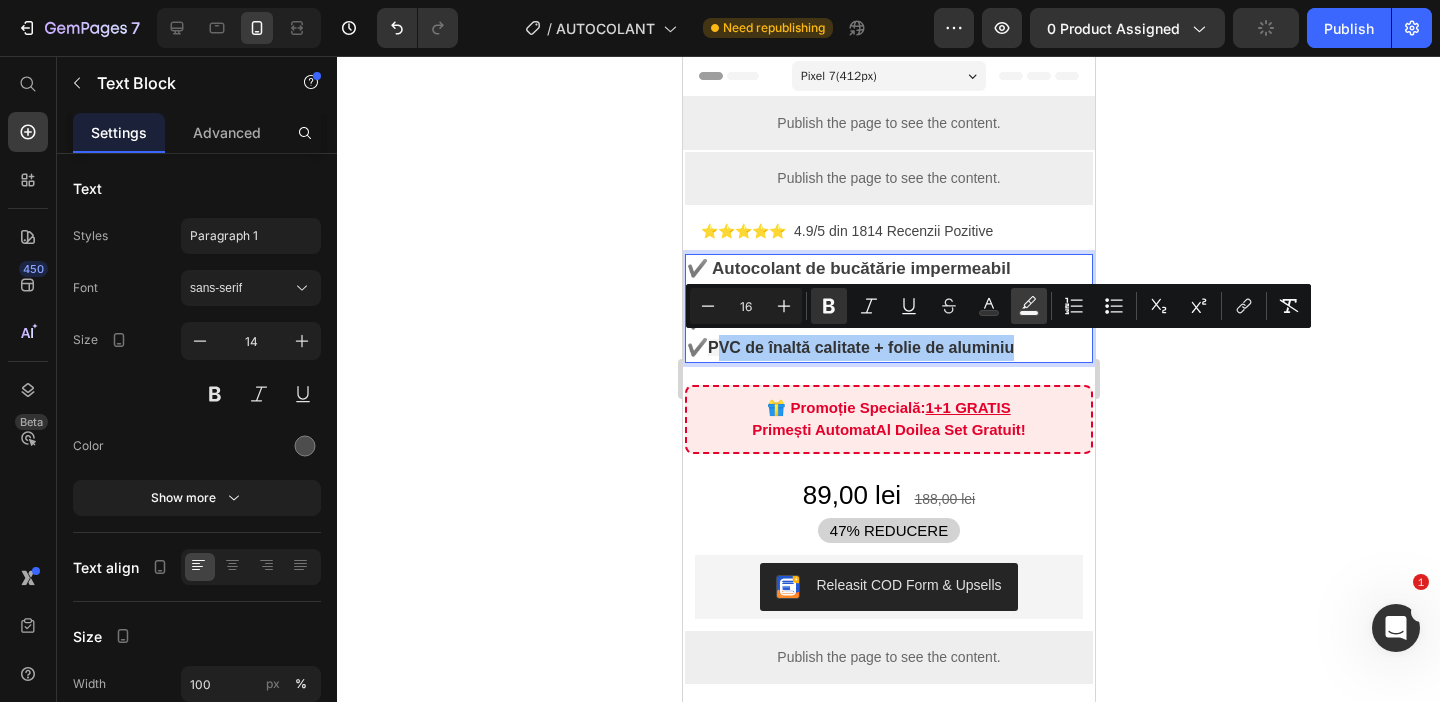 click on "color" at bounding box center (1029, 306) 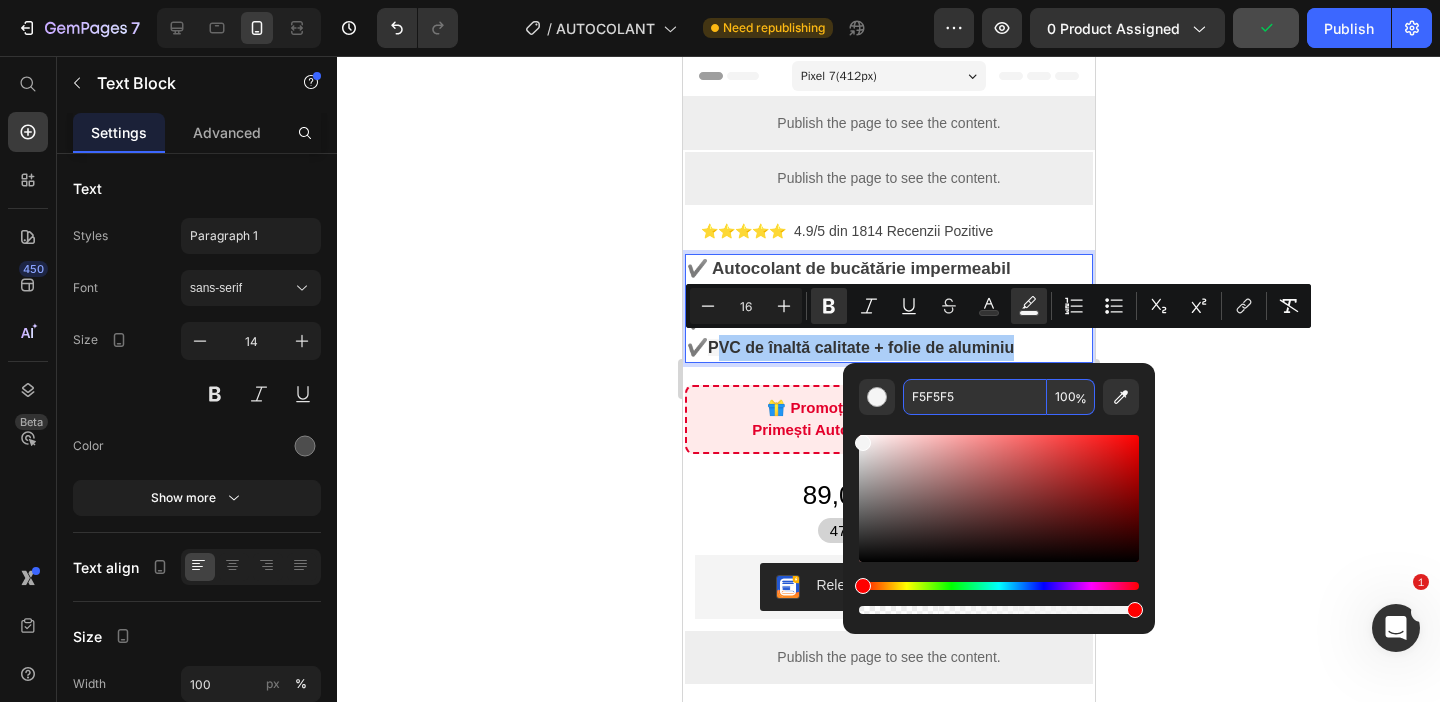 click on "F5F5F5" at bounding box center [975, 397] 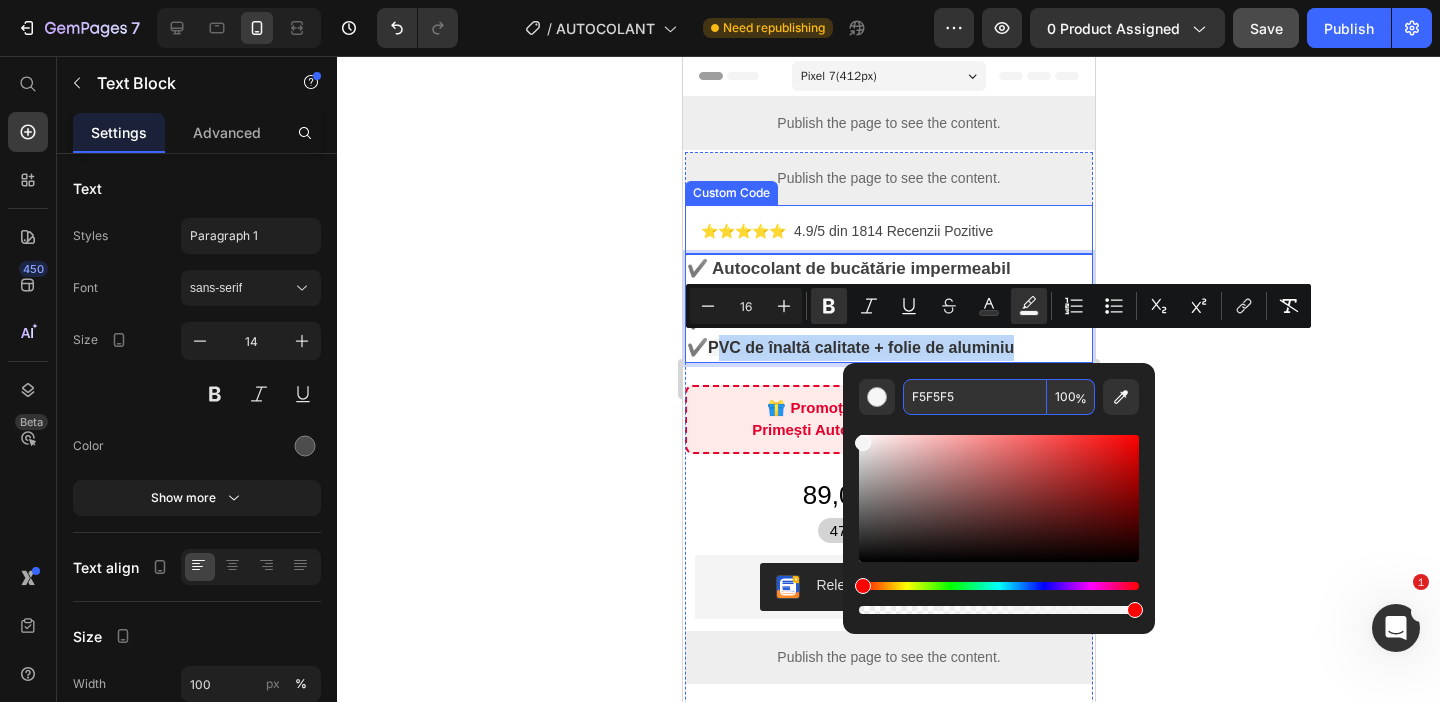 click on "⭐⭐⭐⭐⭐
4.9/5 din 1814 Recenzii Pozitive" at bounding box center (888, 231) 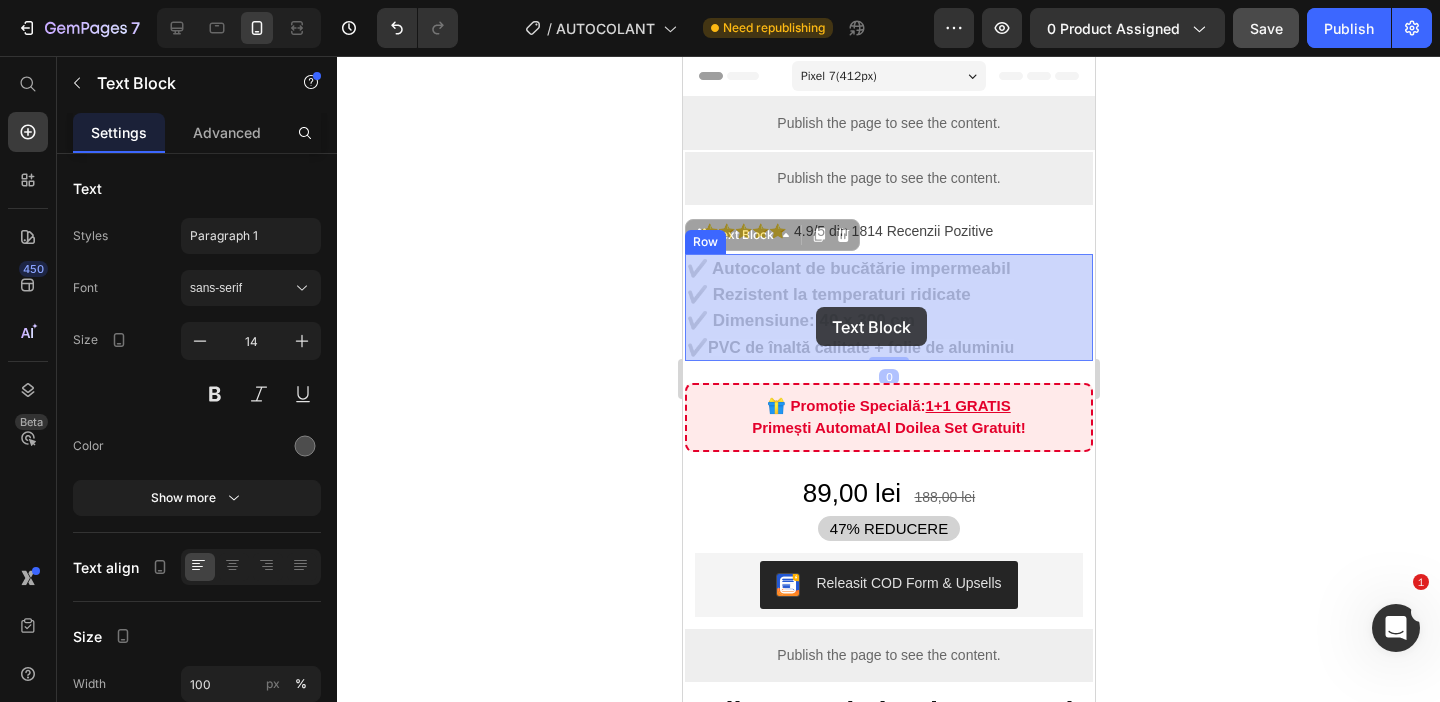 drag, startPoint x: 982, startPoint y: 308, endPoint x: 802, endPoint y: 310, distance: 180.01111 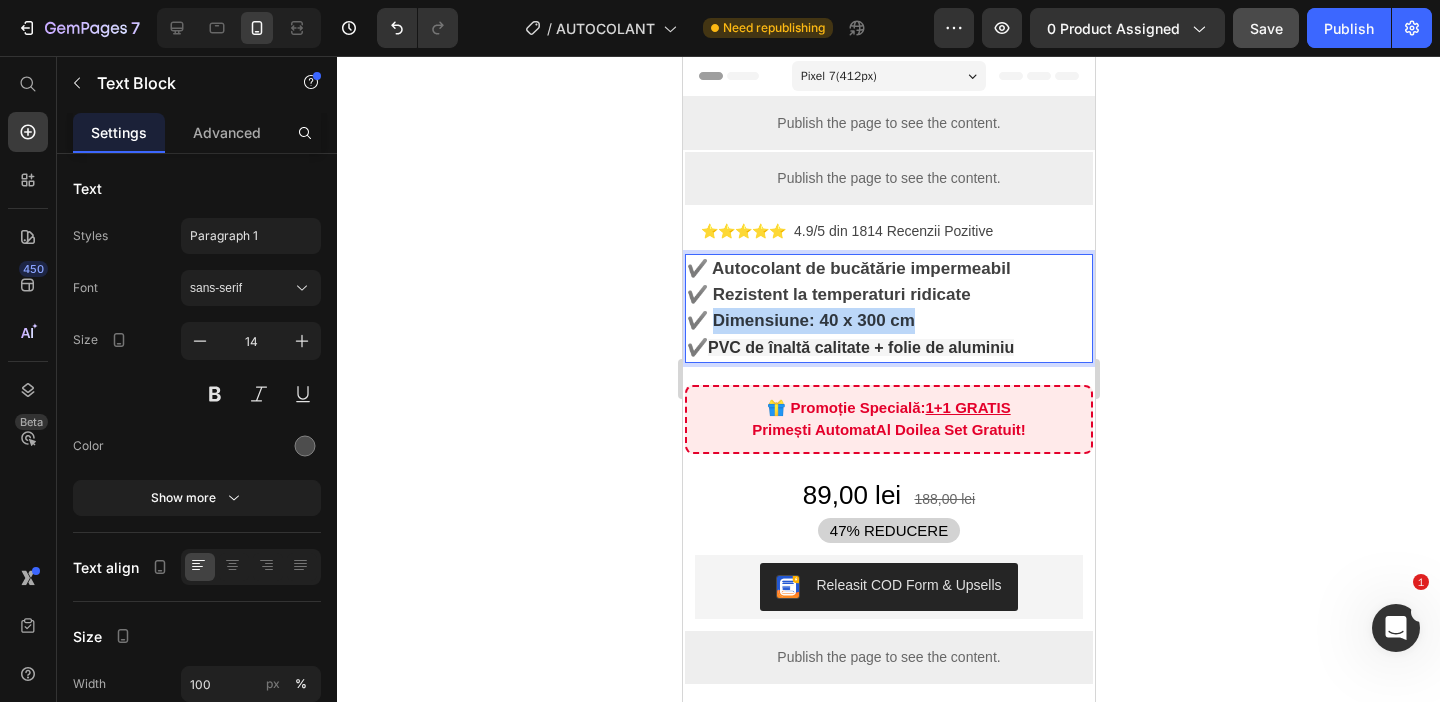 drag, startPoint x: 930, startPoint y: 315, endPoint x: 713, endPoint y: 309, distance: 217.08293 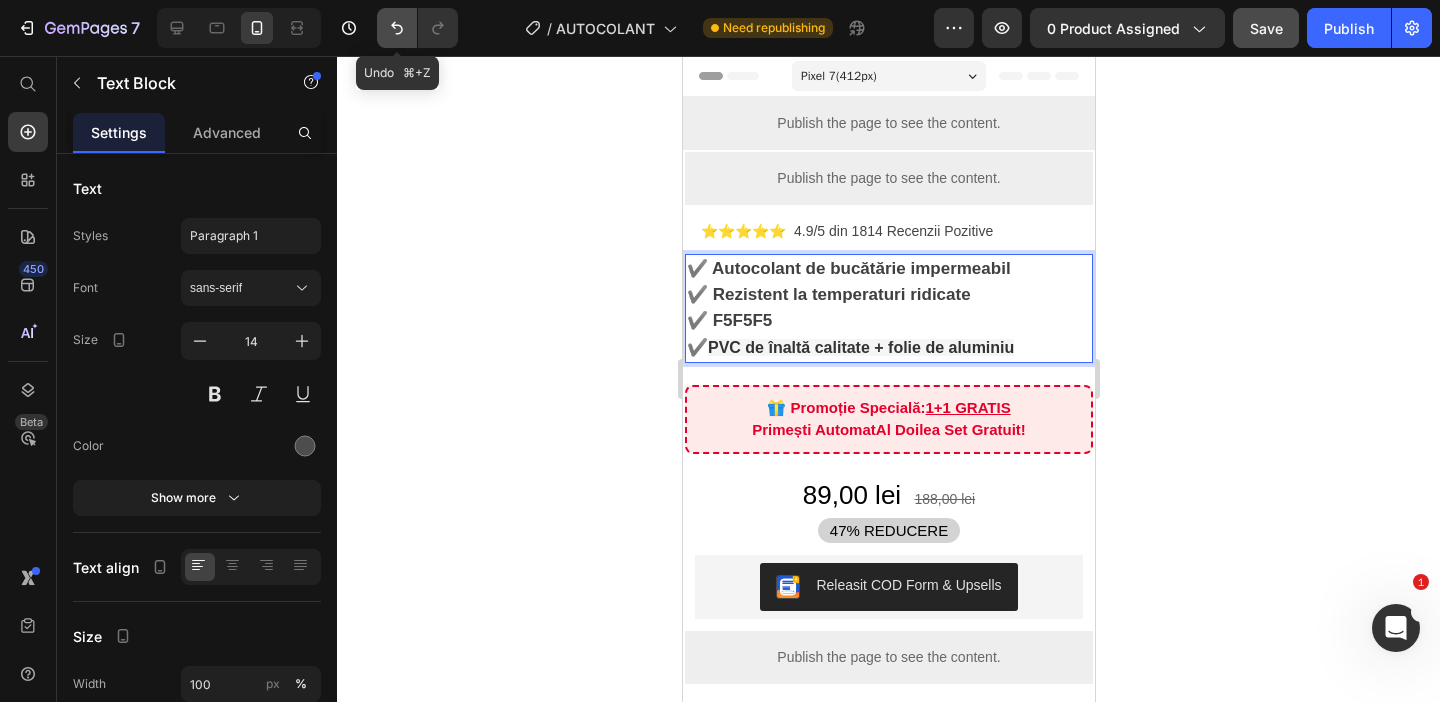 click 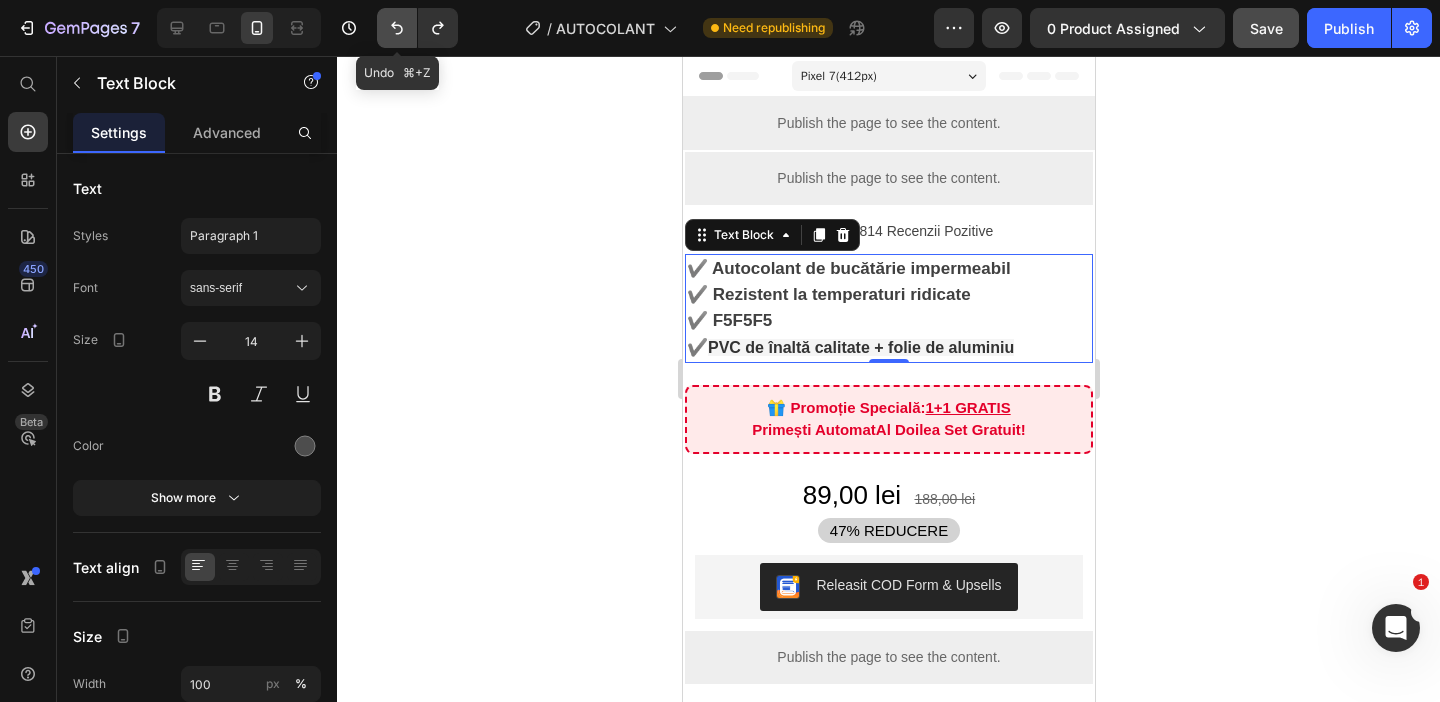 click 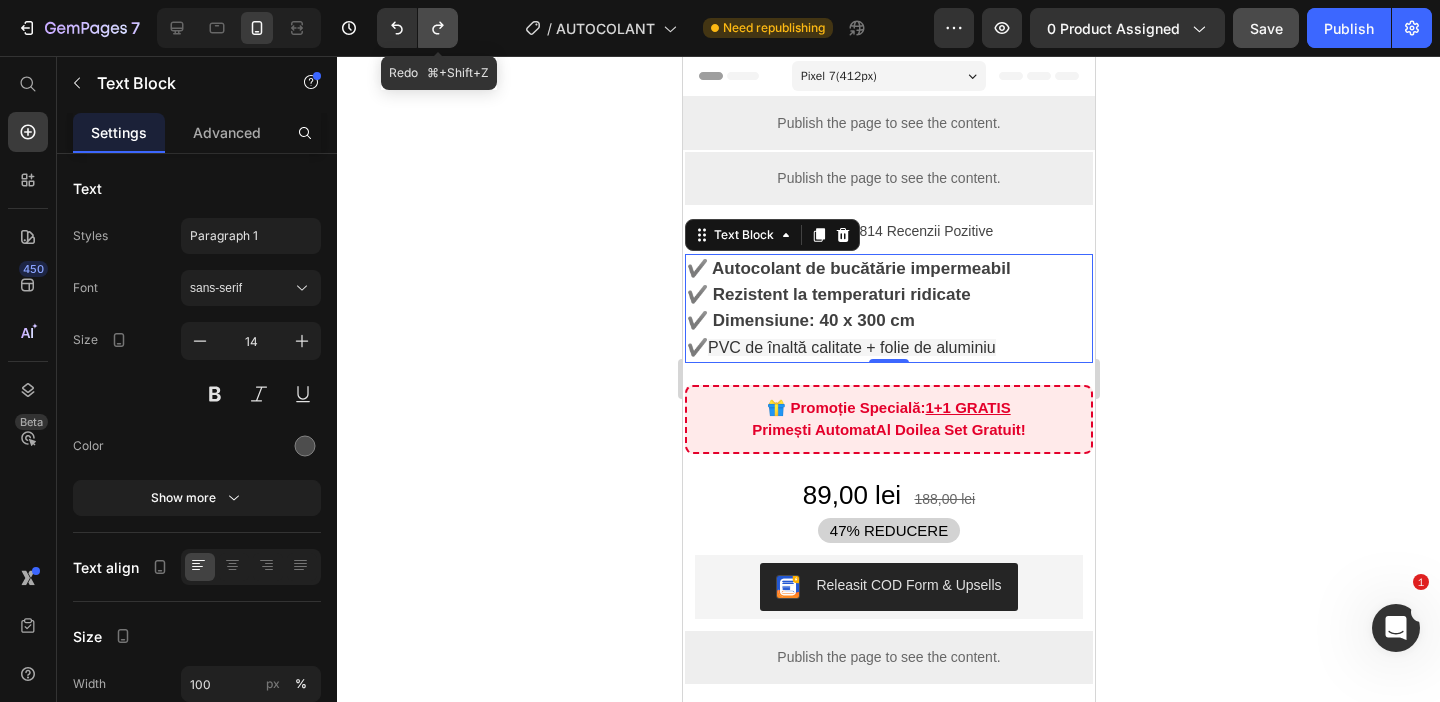 click 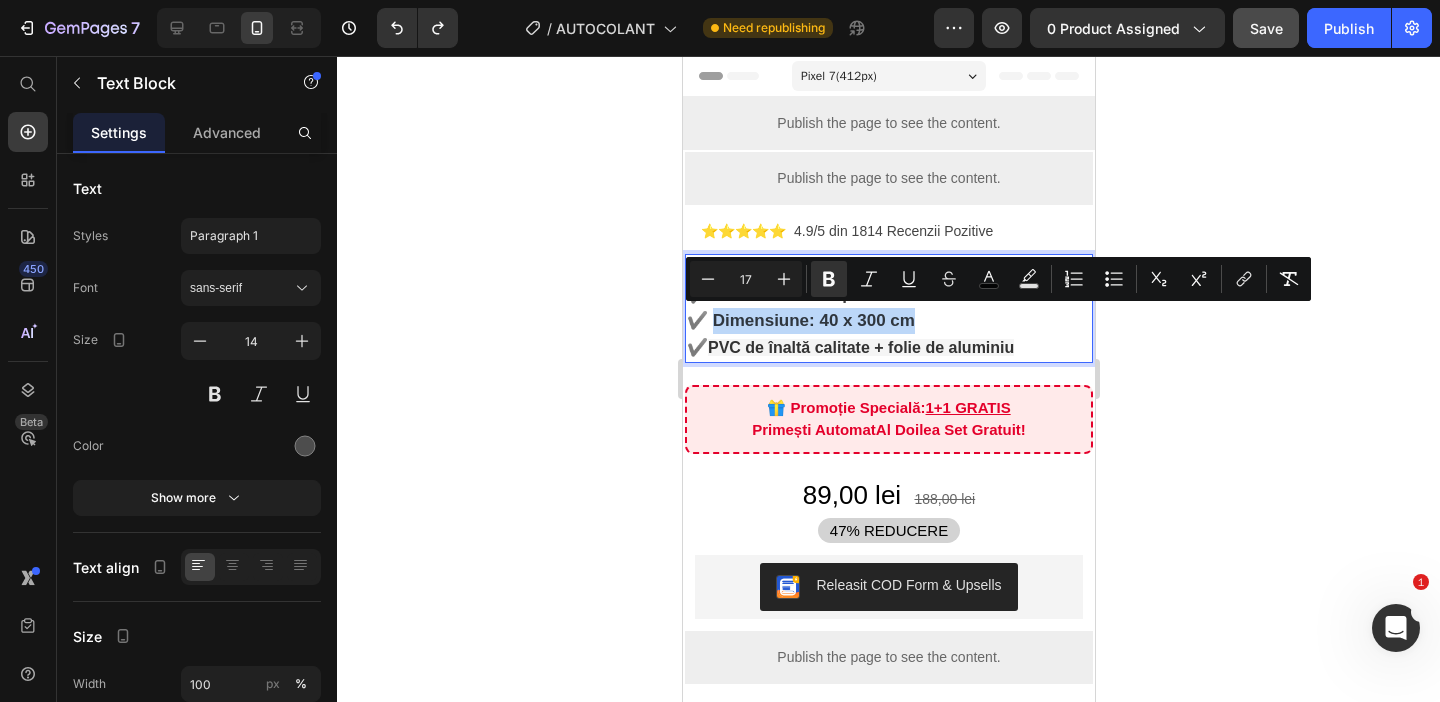 drag, startPoint x: 927, startPoint y: 322, endPoint x: 709, endPoint y: 311, distance: 218.27734 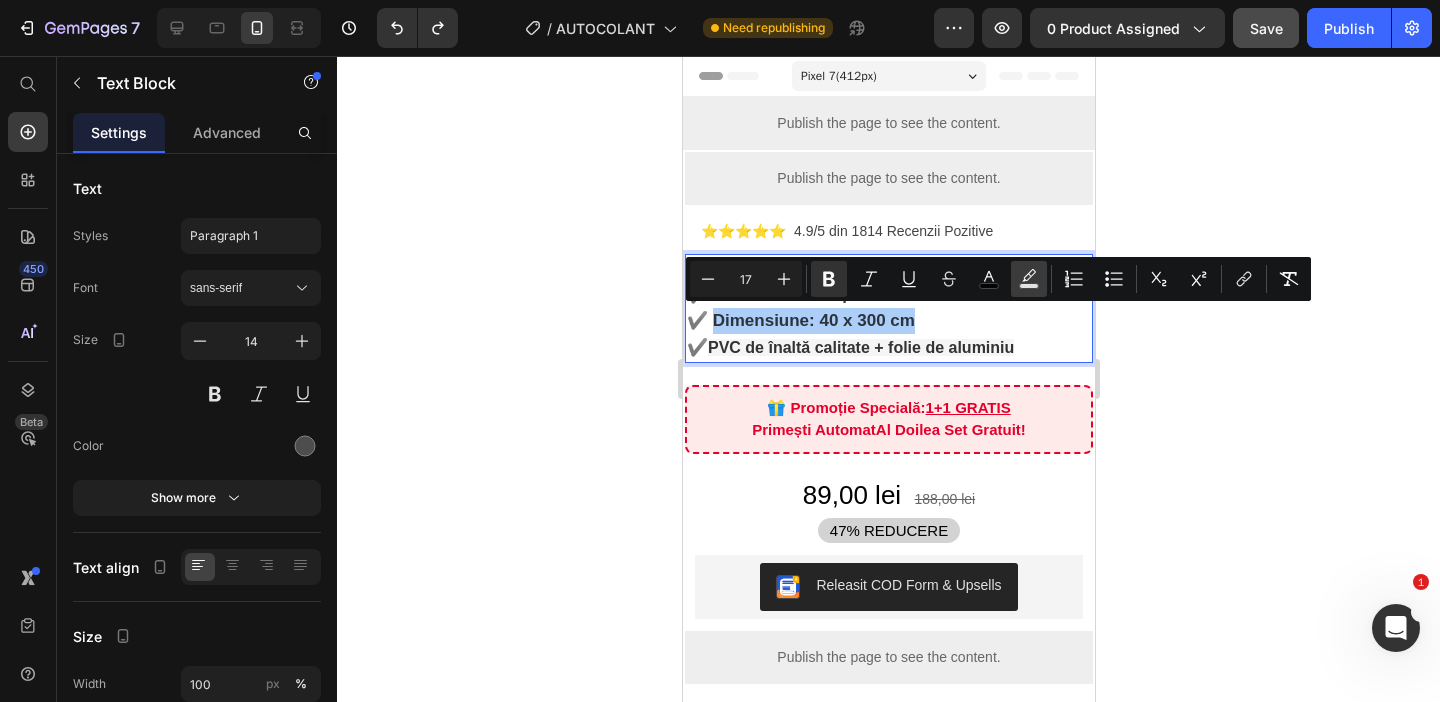 click on "Text Background Color" at bounding box center (1029, 279) 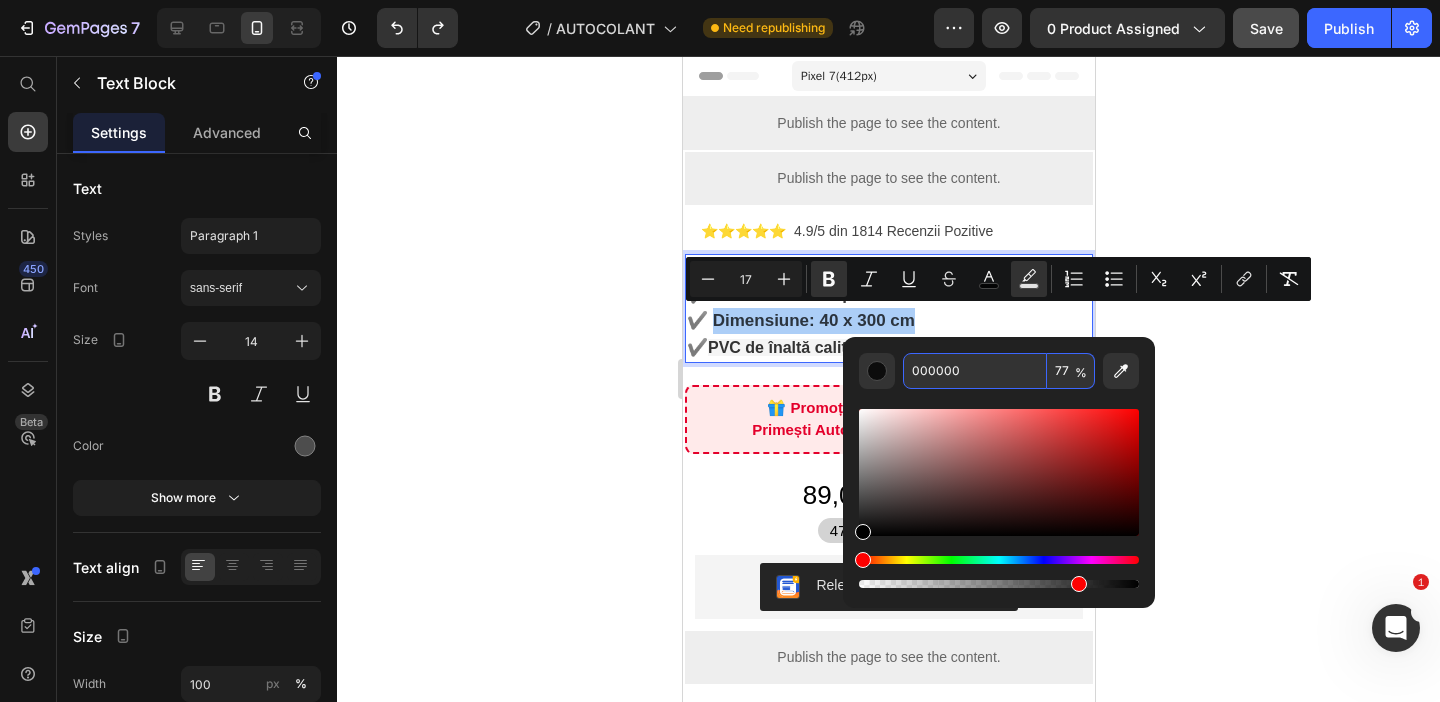 click on "000000" at bounding box center [975, 371] 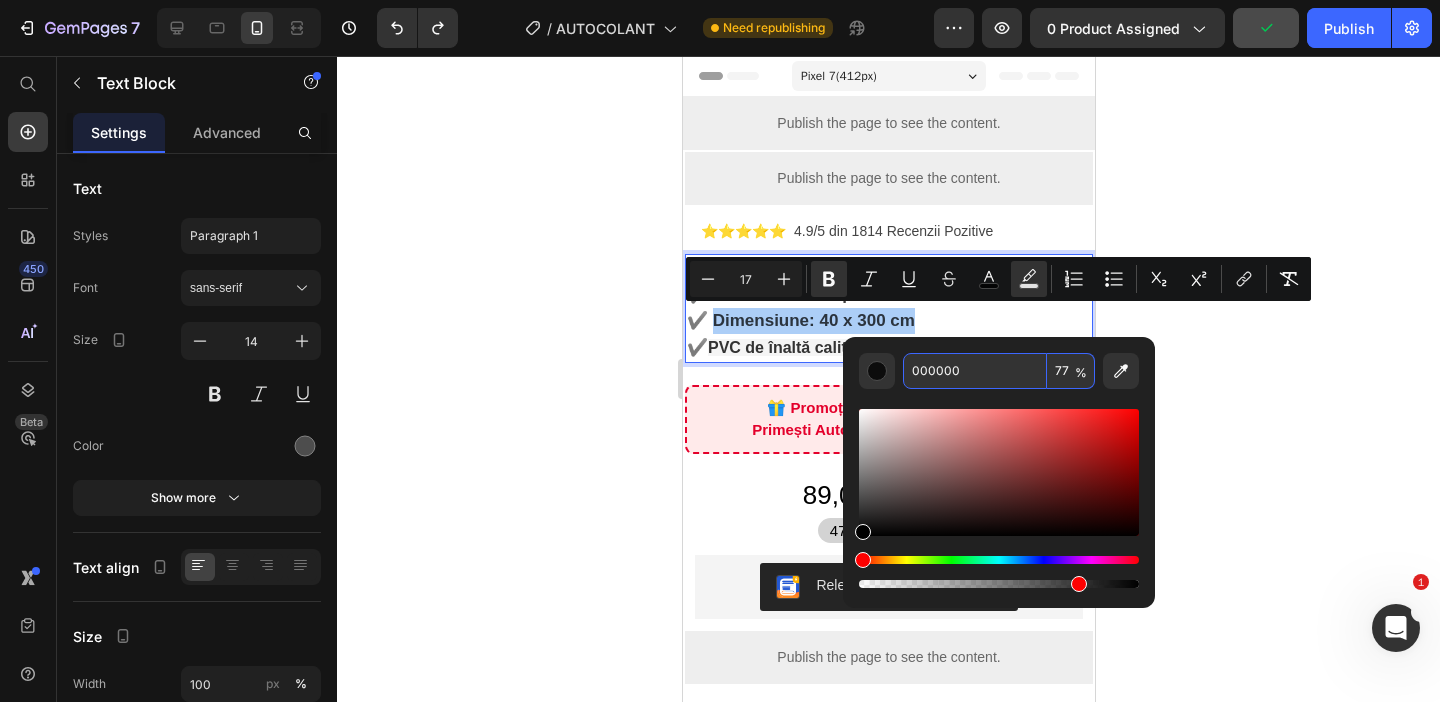 paste on "F5F5F5" 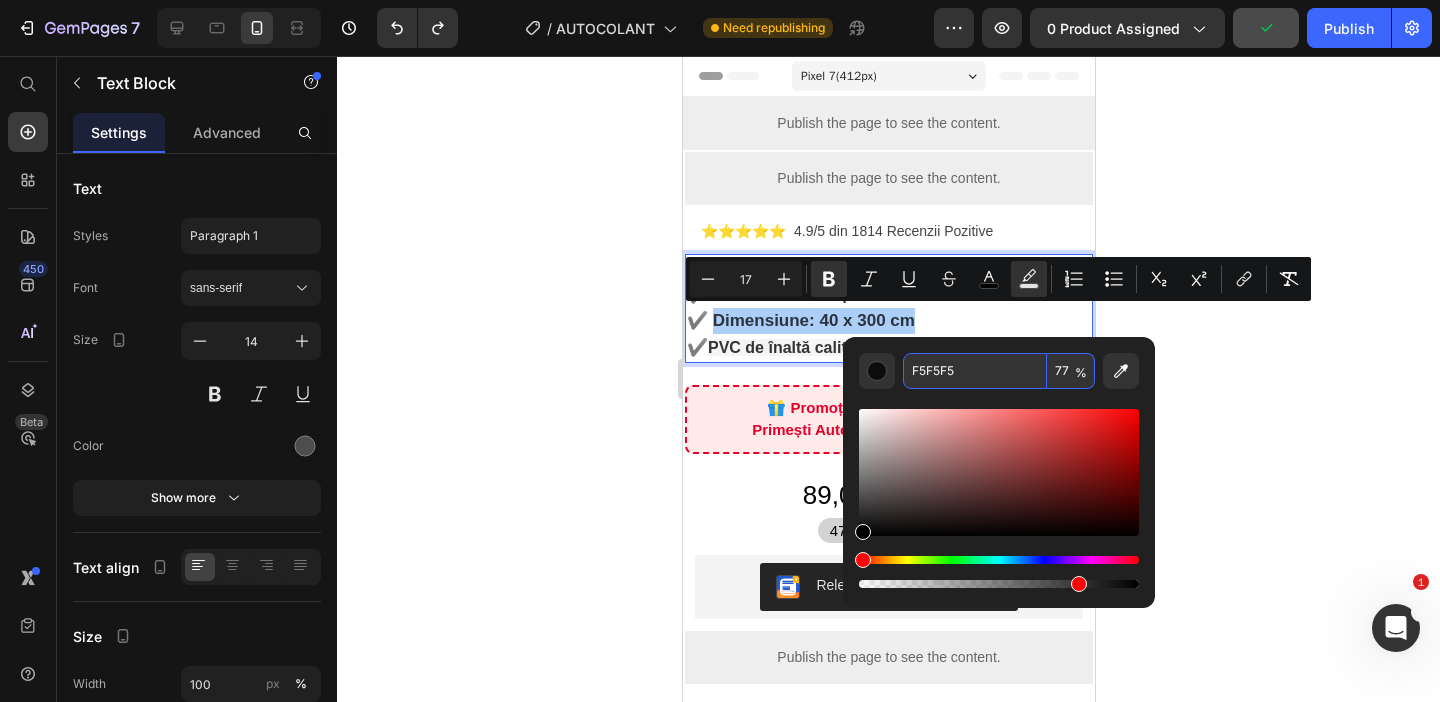 type on "F5F5F5" 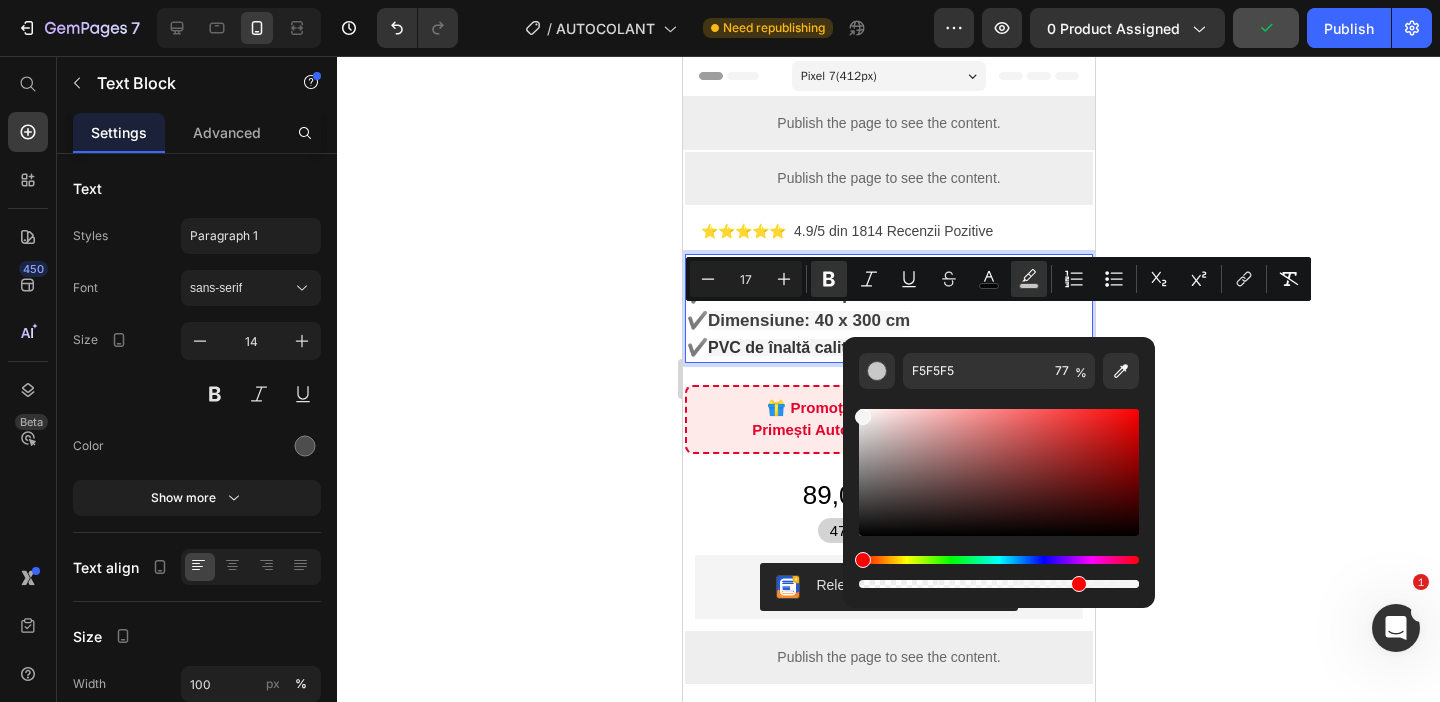 click on "F5F5F5 77 %" at bounding box center [999, 464] 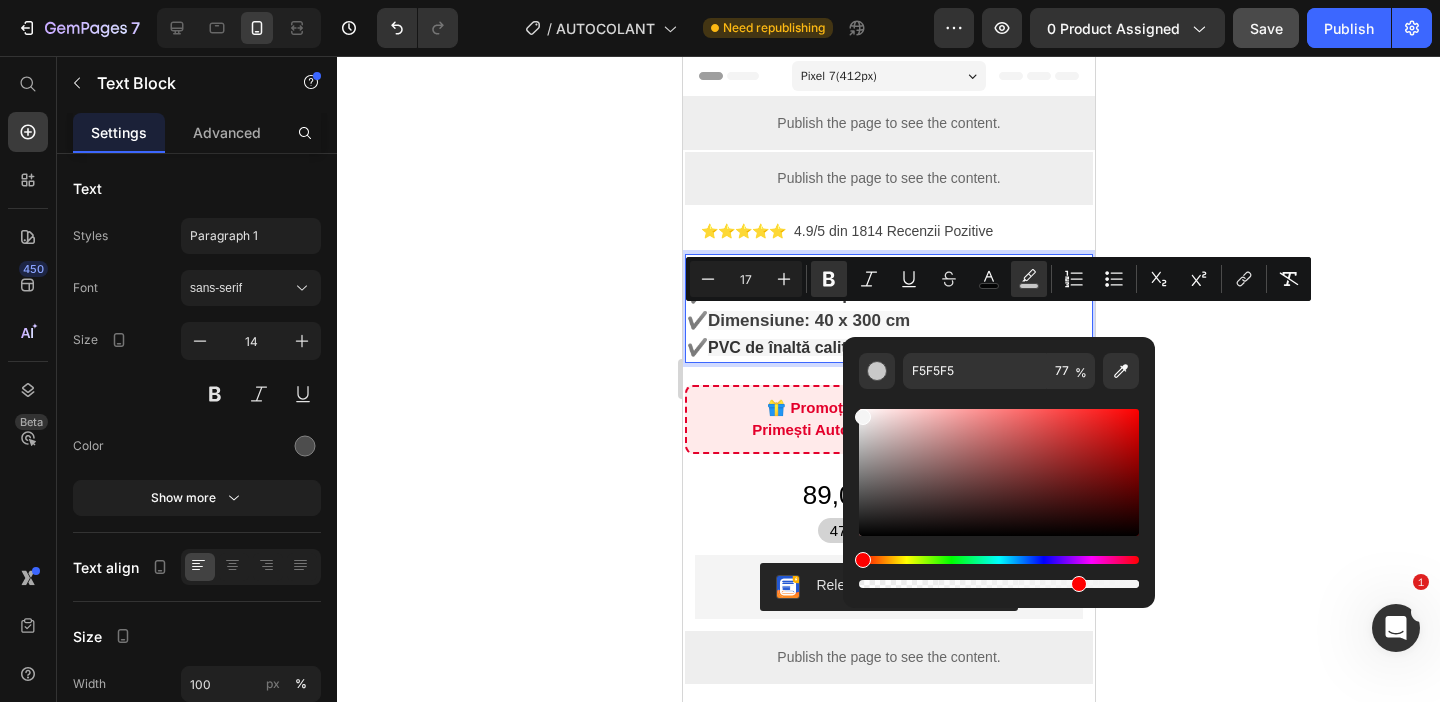 click on "✔️ Autocolant de bucătărie impermeabil ✔️ Rezistent la temperaturi ridicate ✔️  Dimensiune: 40 x 300 cm ✔️  PVC de înaltă calitate + folie de aluminiu" at bounding box center [888, 308] 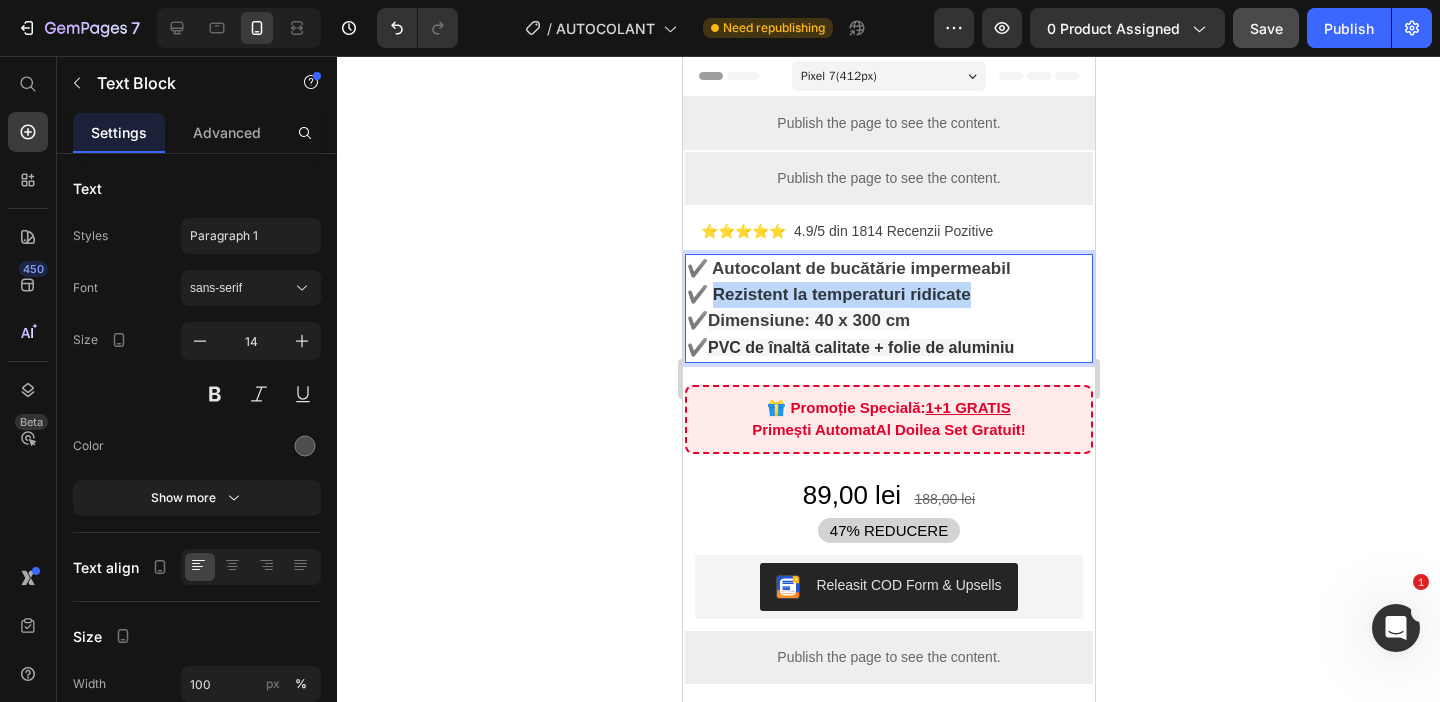 drag, startPoint x: 969, startPoint y: 289, endPoint x: 710, endPoint y: 299, distance: 259.193 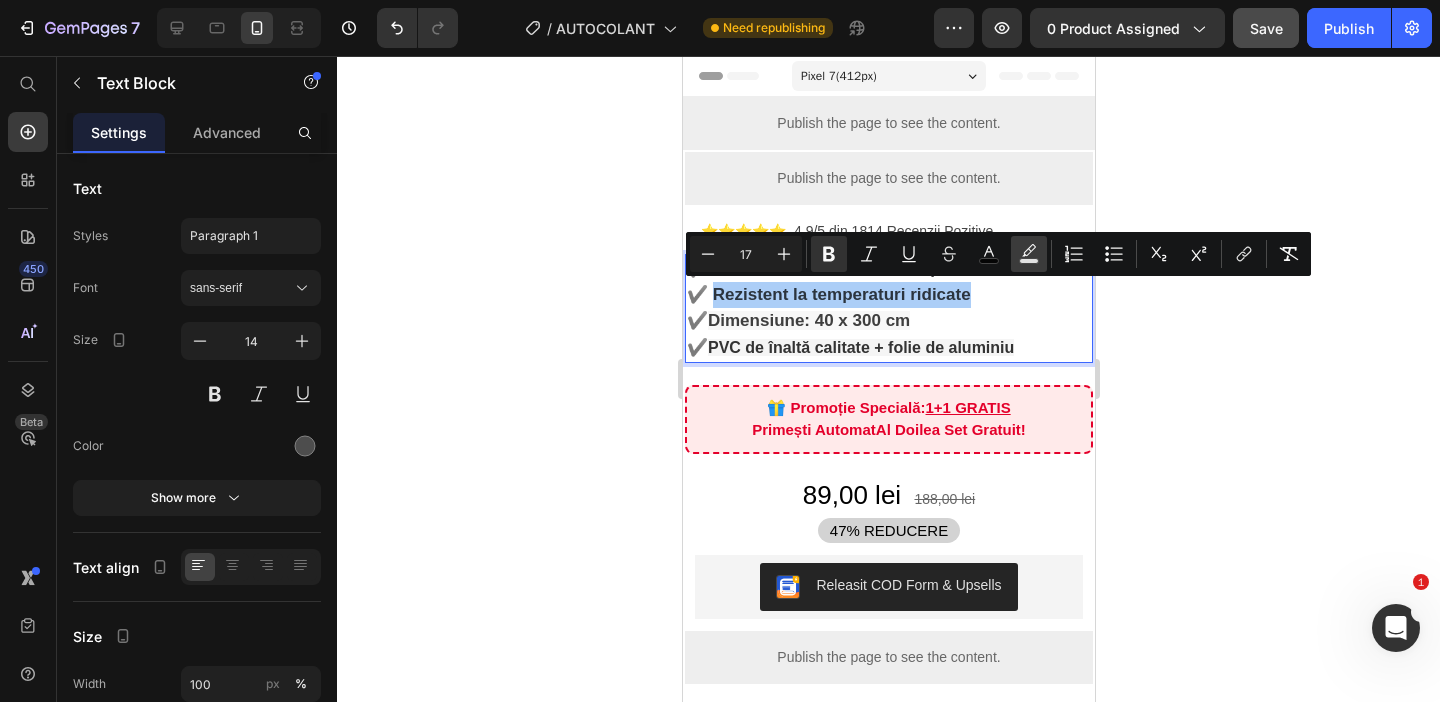 click on "color" at bounding box center (1029, 254) 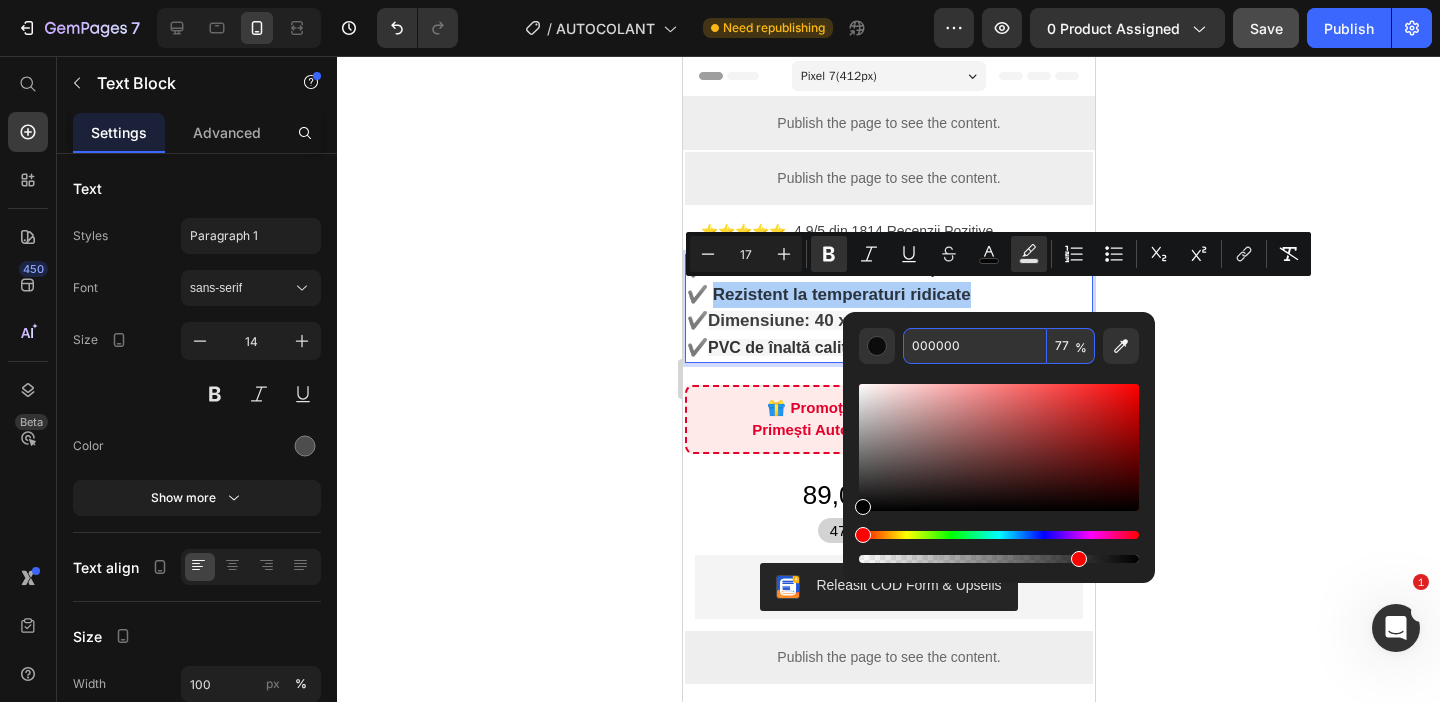 click on "000000" at bounding box center (975, 346) 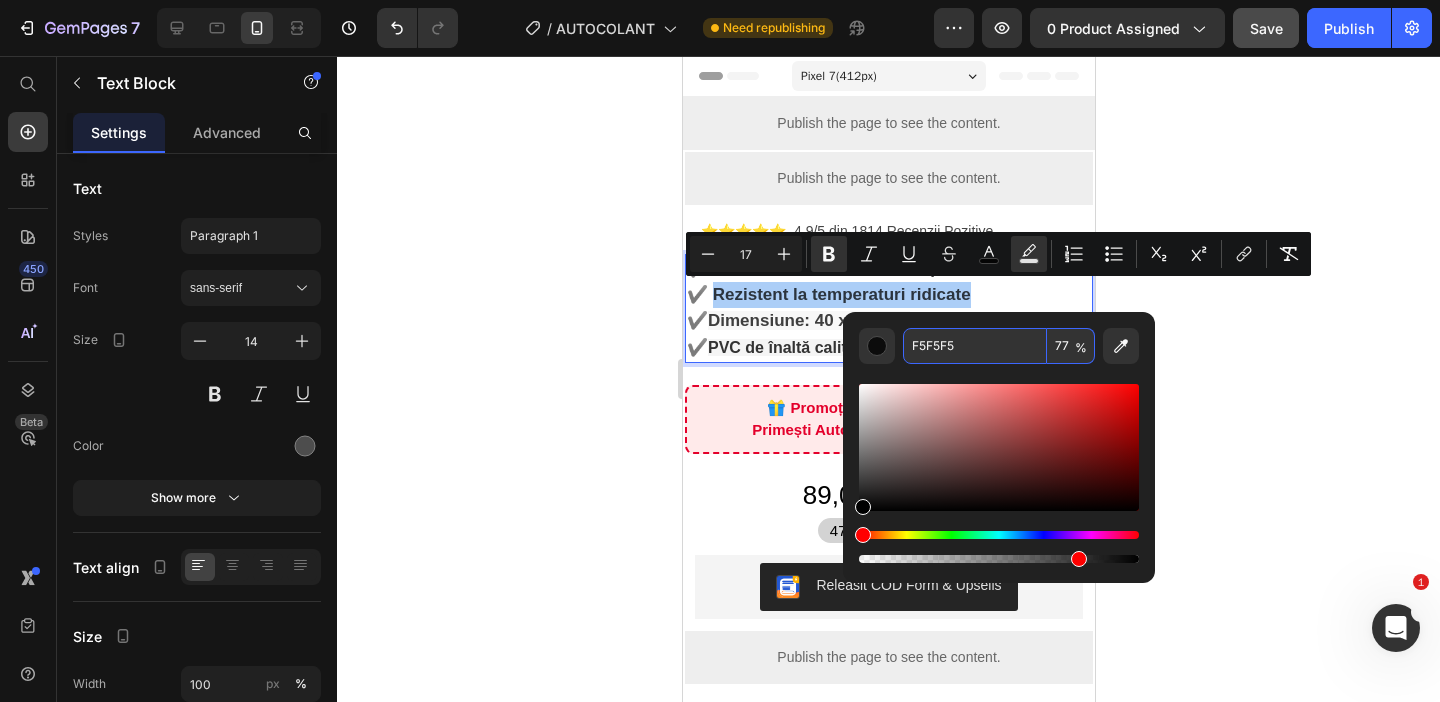 type on "F5F5F5" 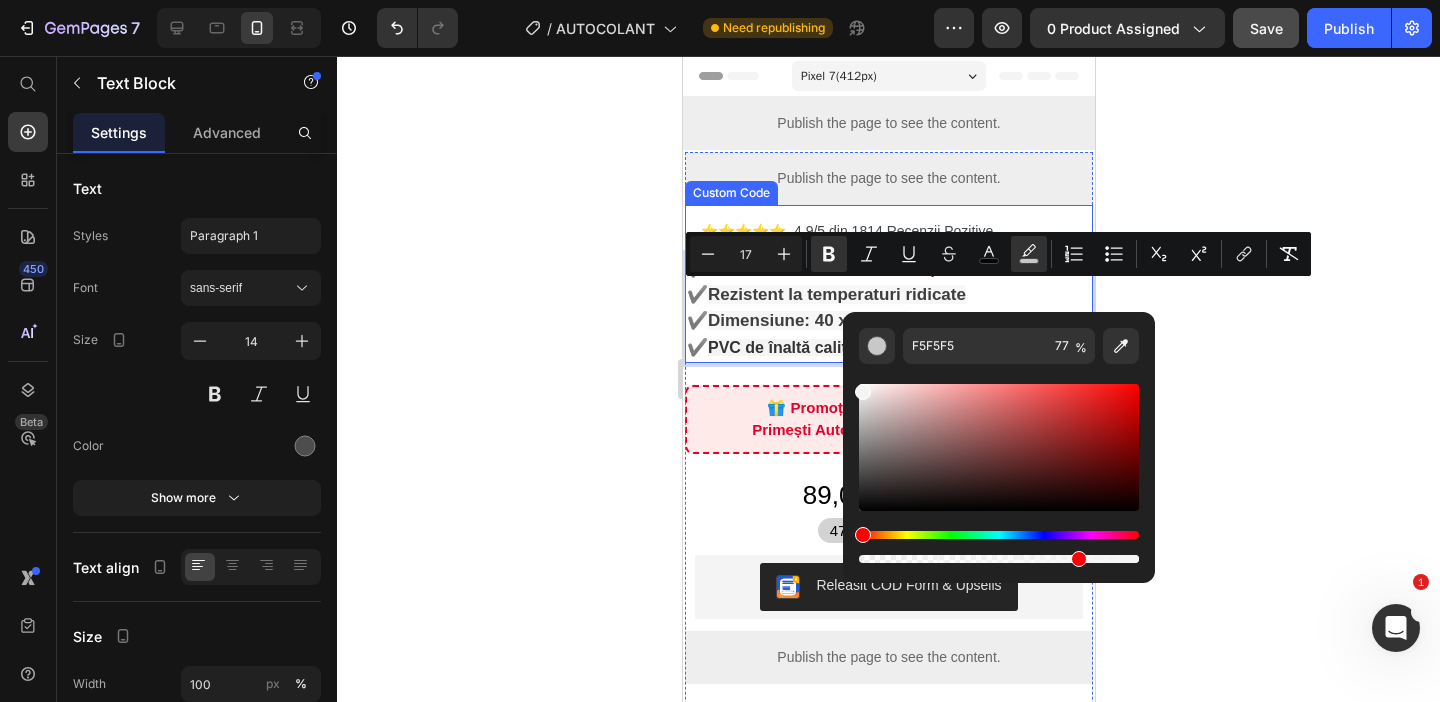 click on "⭐⭐⭐⭐⭐
4.9/5 din 1814 Recenzii Pozitive" at bounding box center [888, 231] 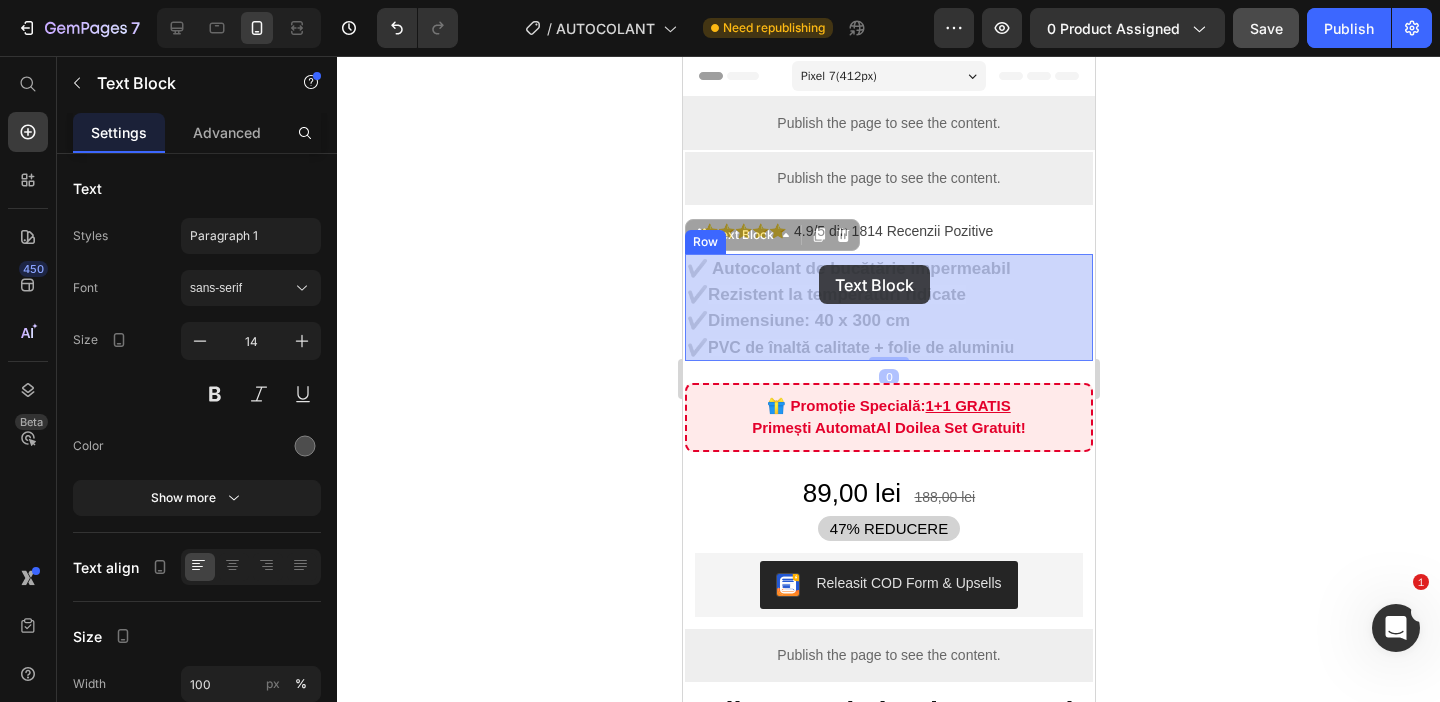 drag, startPoint x: 1013, startPoint y: 260, endPoint x: 816, endPoint y: 267, distance: 197.12433 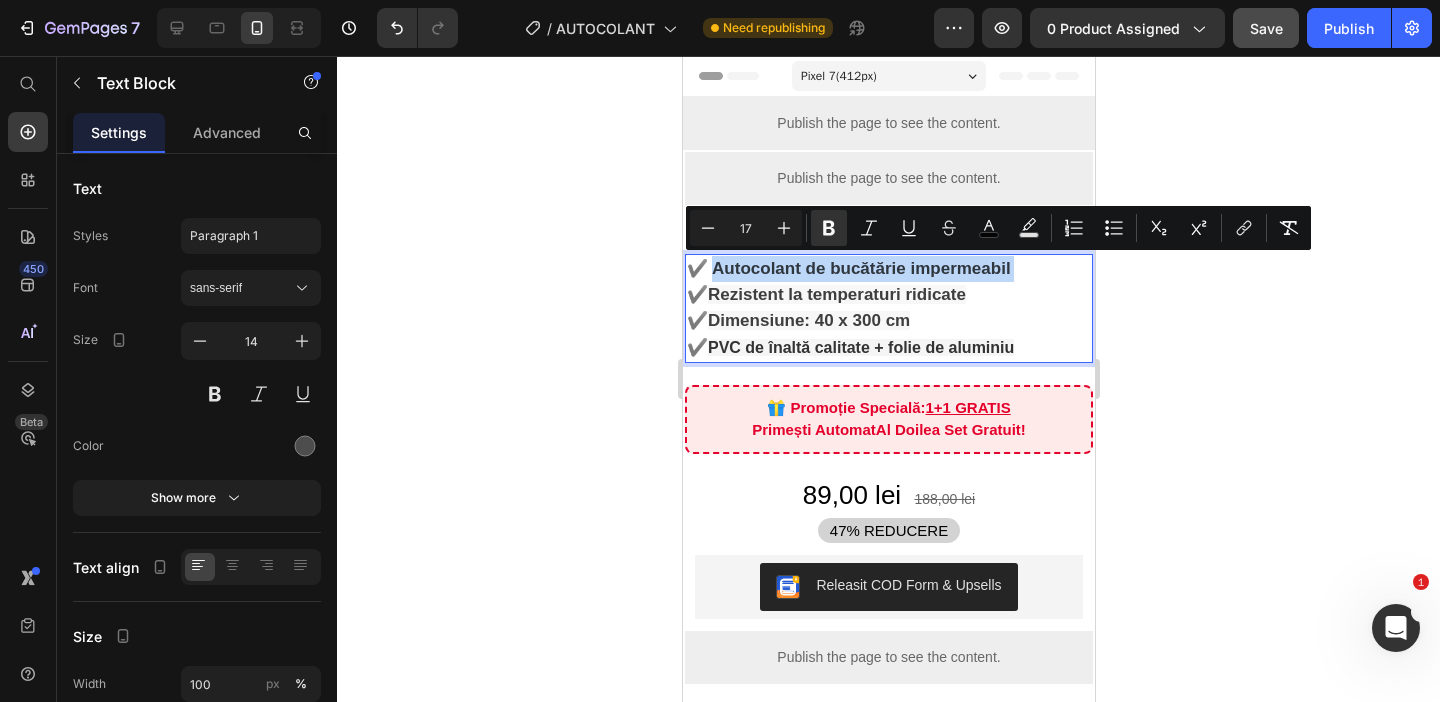 drag, startPoint x: 1014, startPoint y: 266, endPoint x: 735, endPoint y: 272, distance: 279.0645 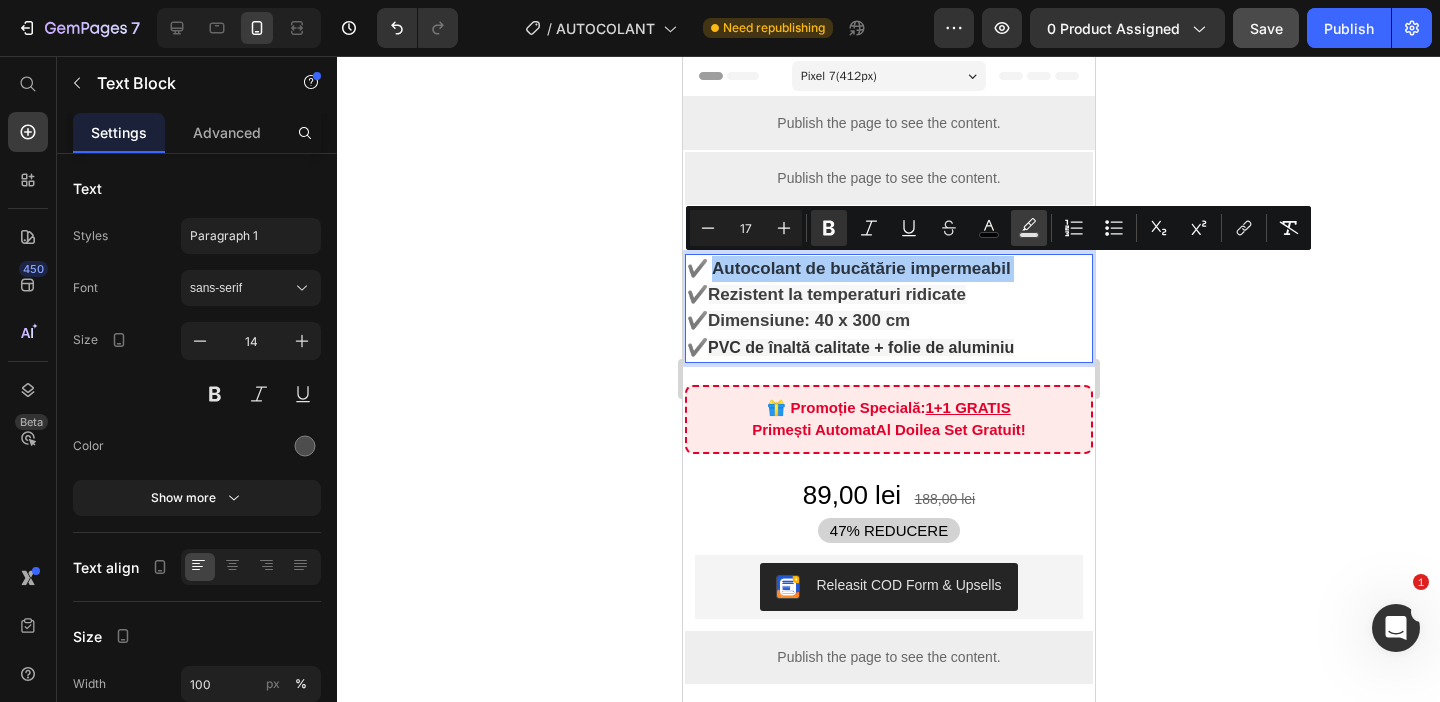 click 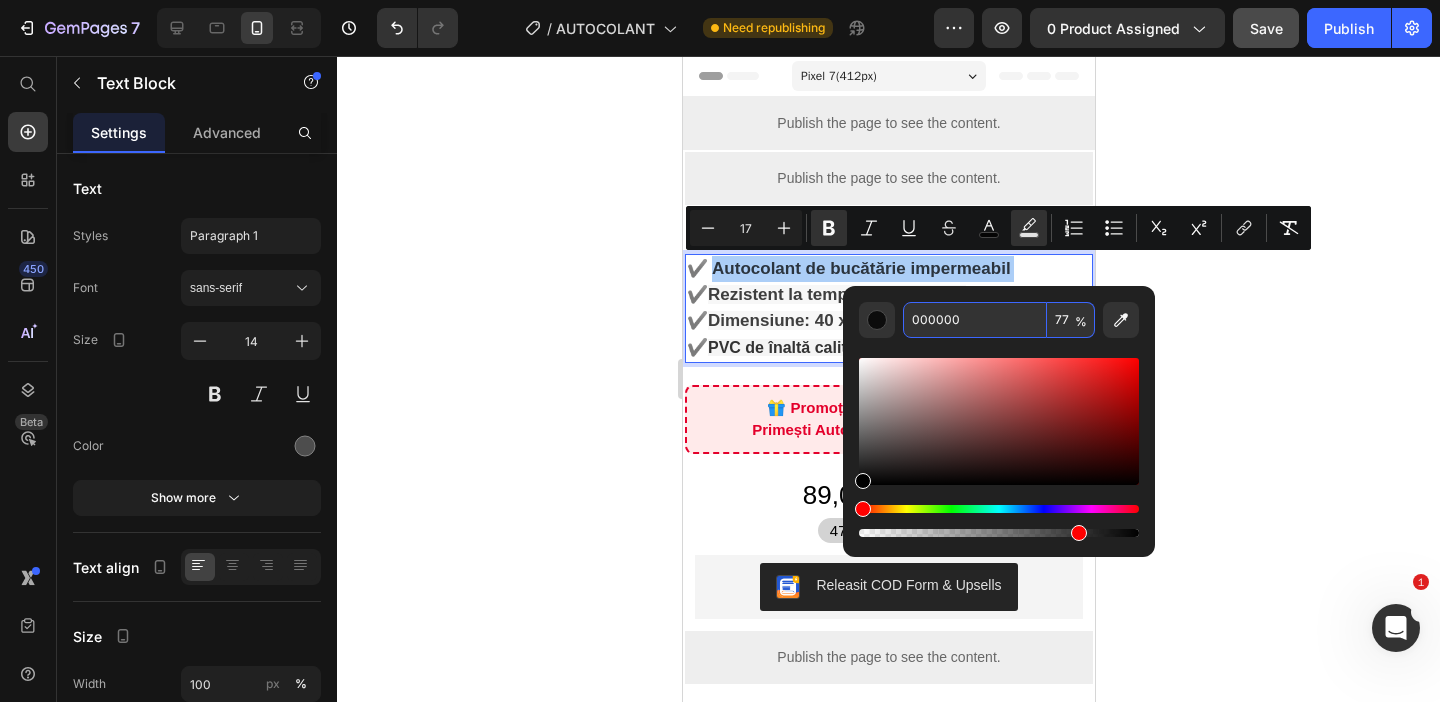 click on "000000" at bounding box center [975, 320] 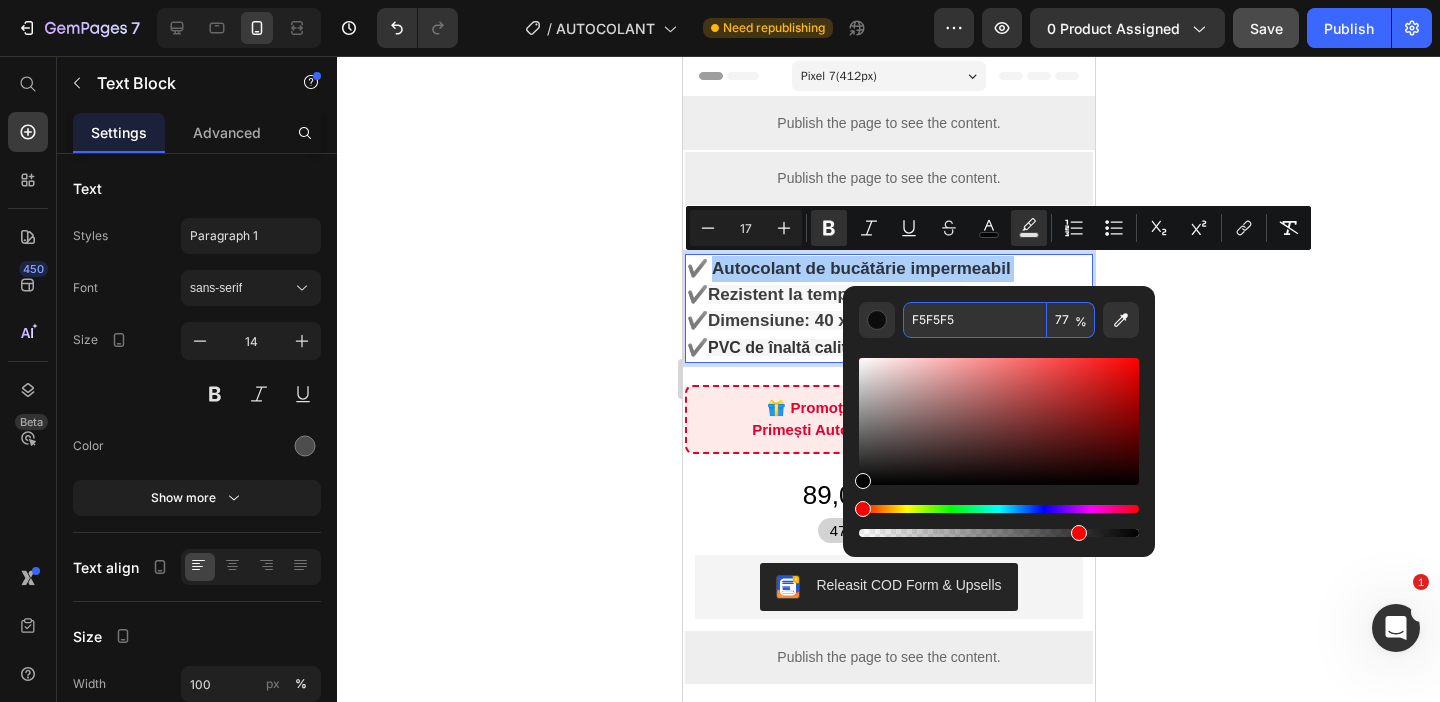 type on "F5F5F5" 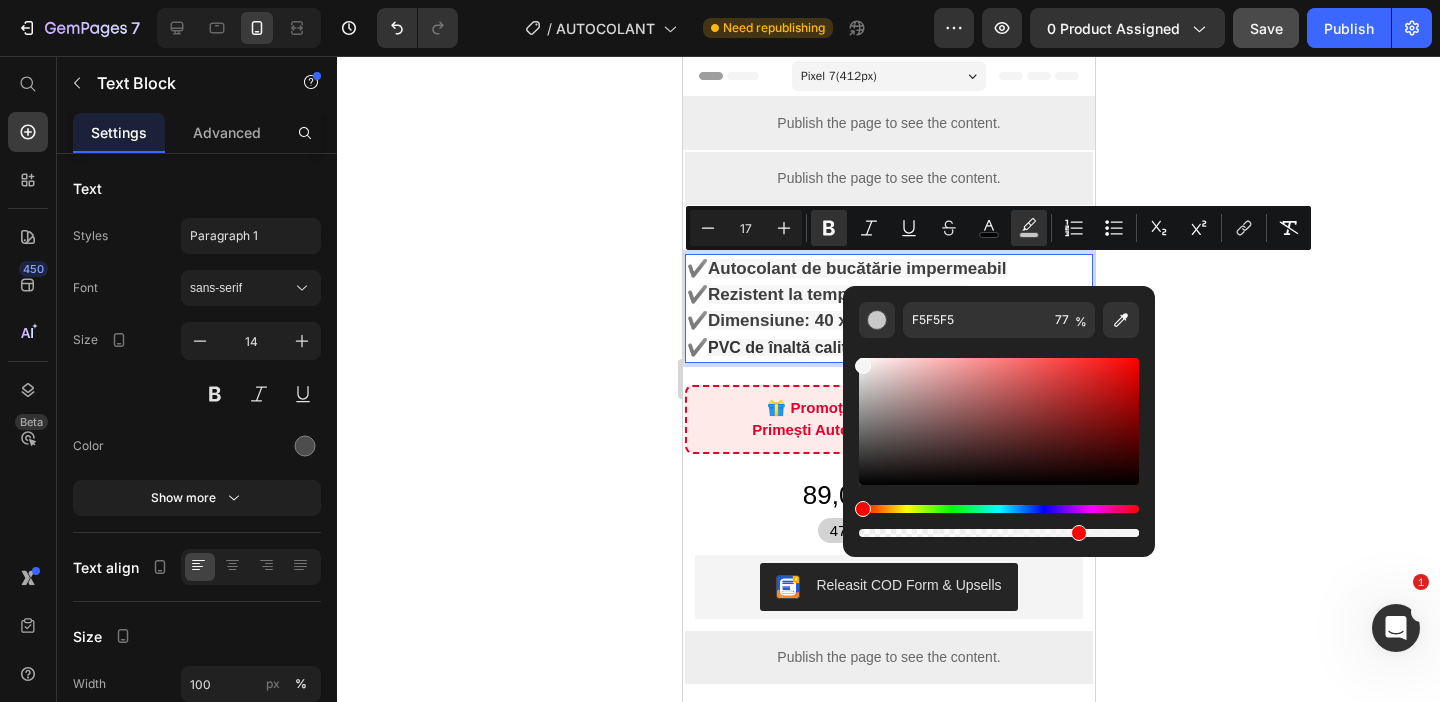 click 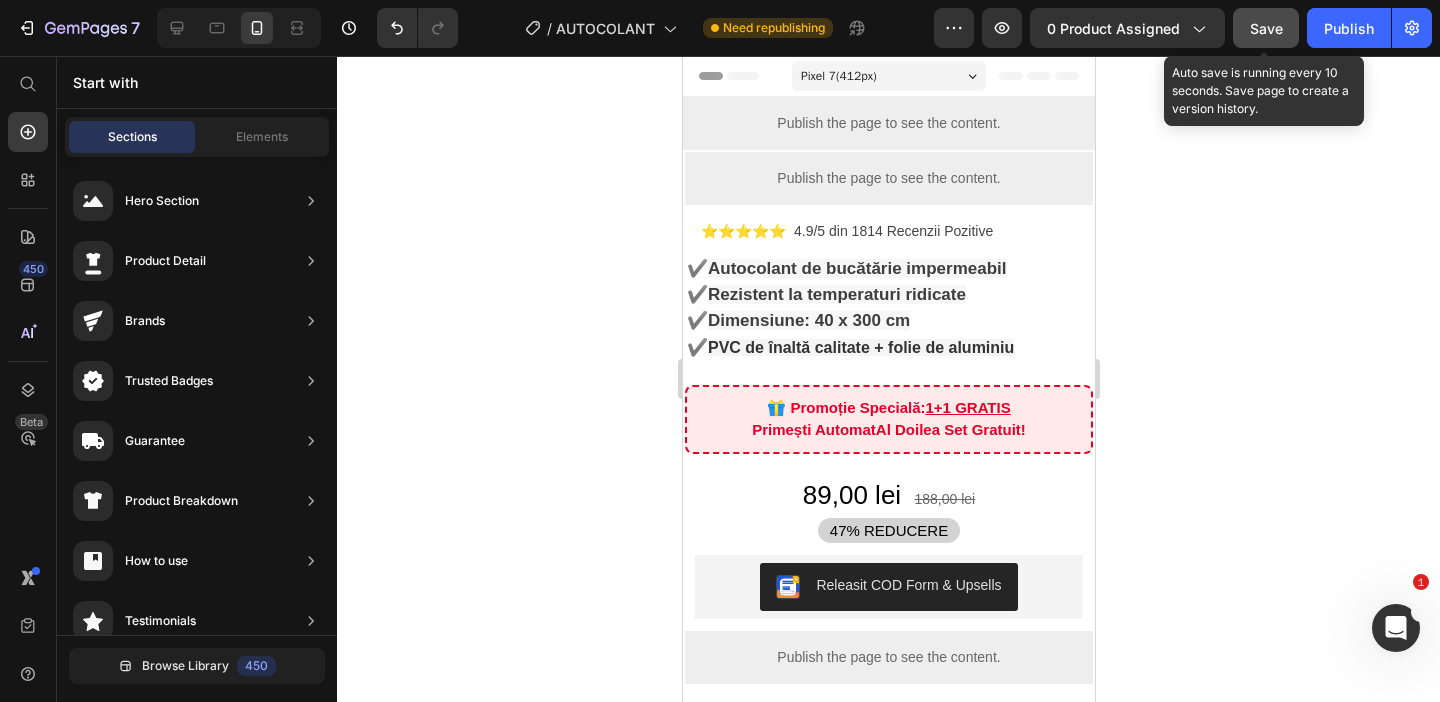 click on "Save" 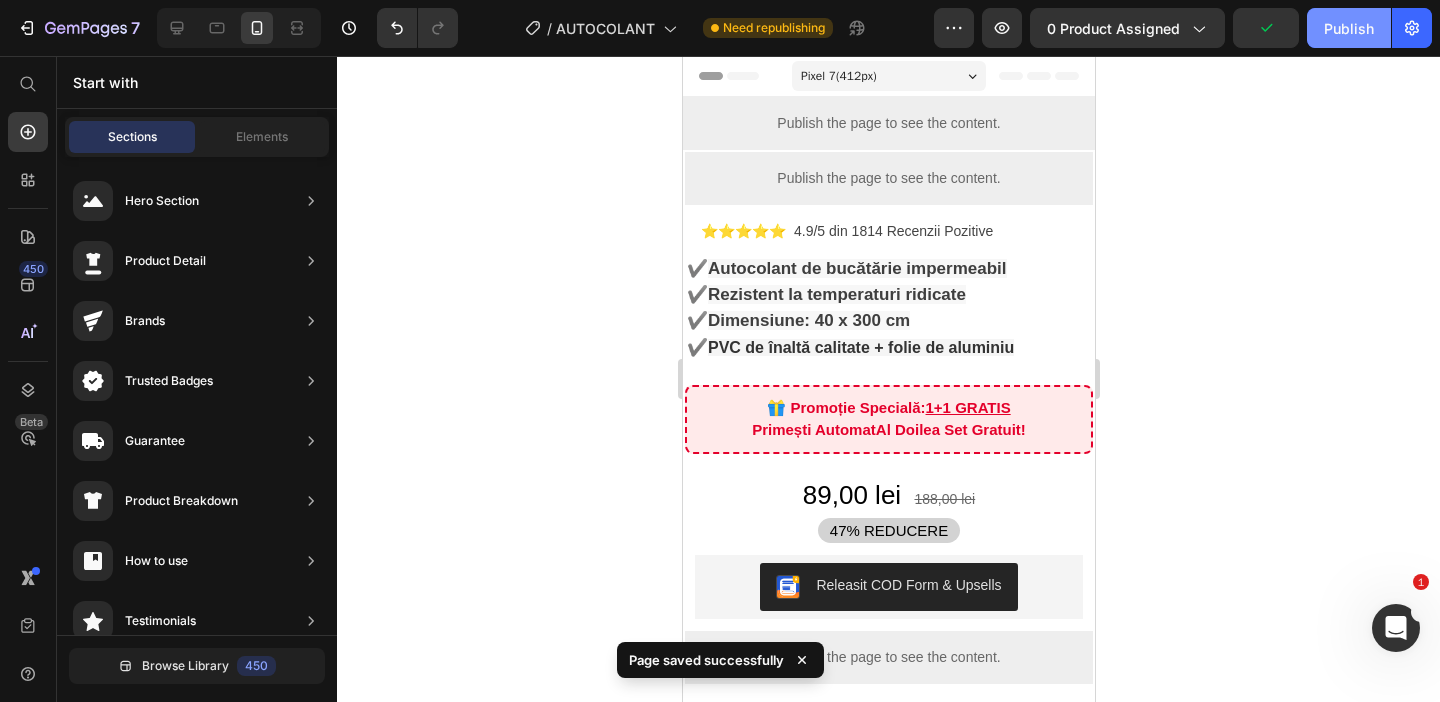 click on "Publish" 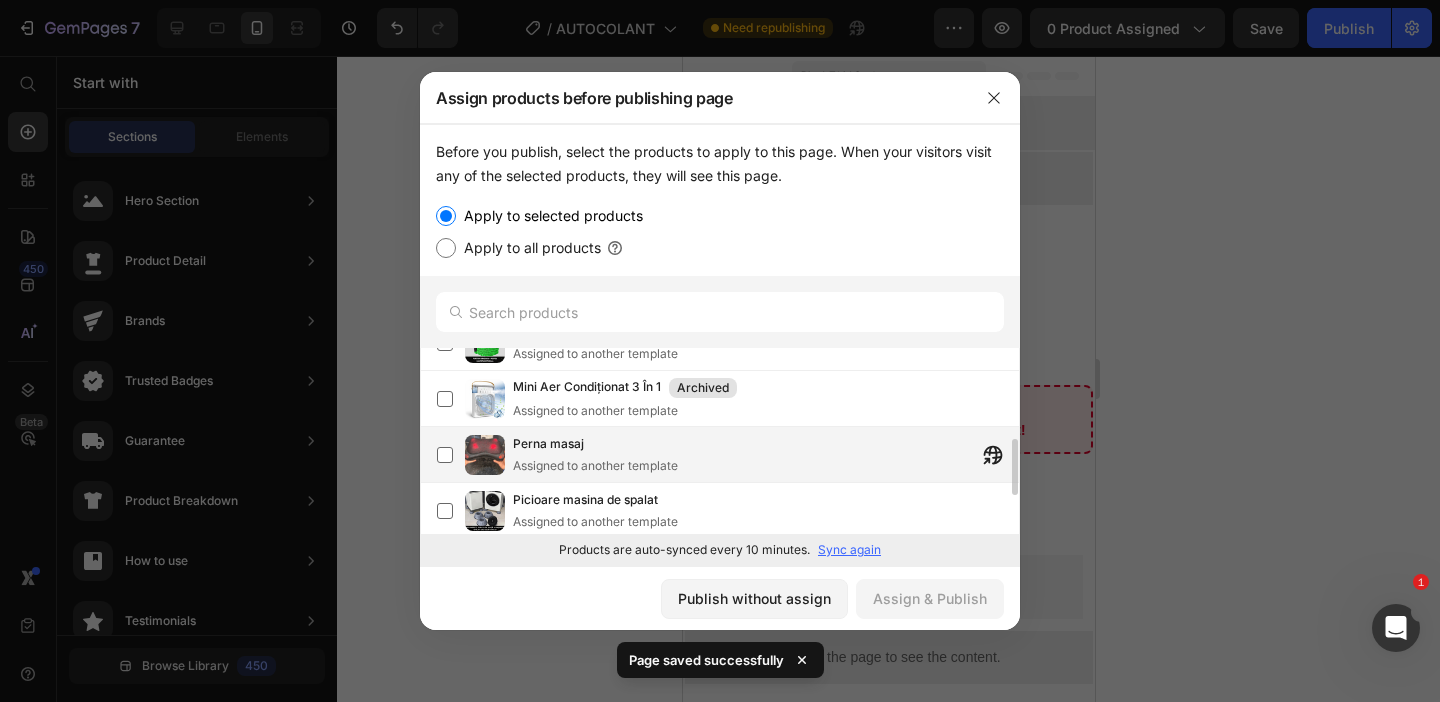scroll, scrollTop: 240, scrollLeft: 0, axis: vertical 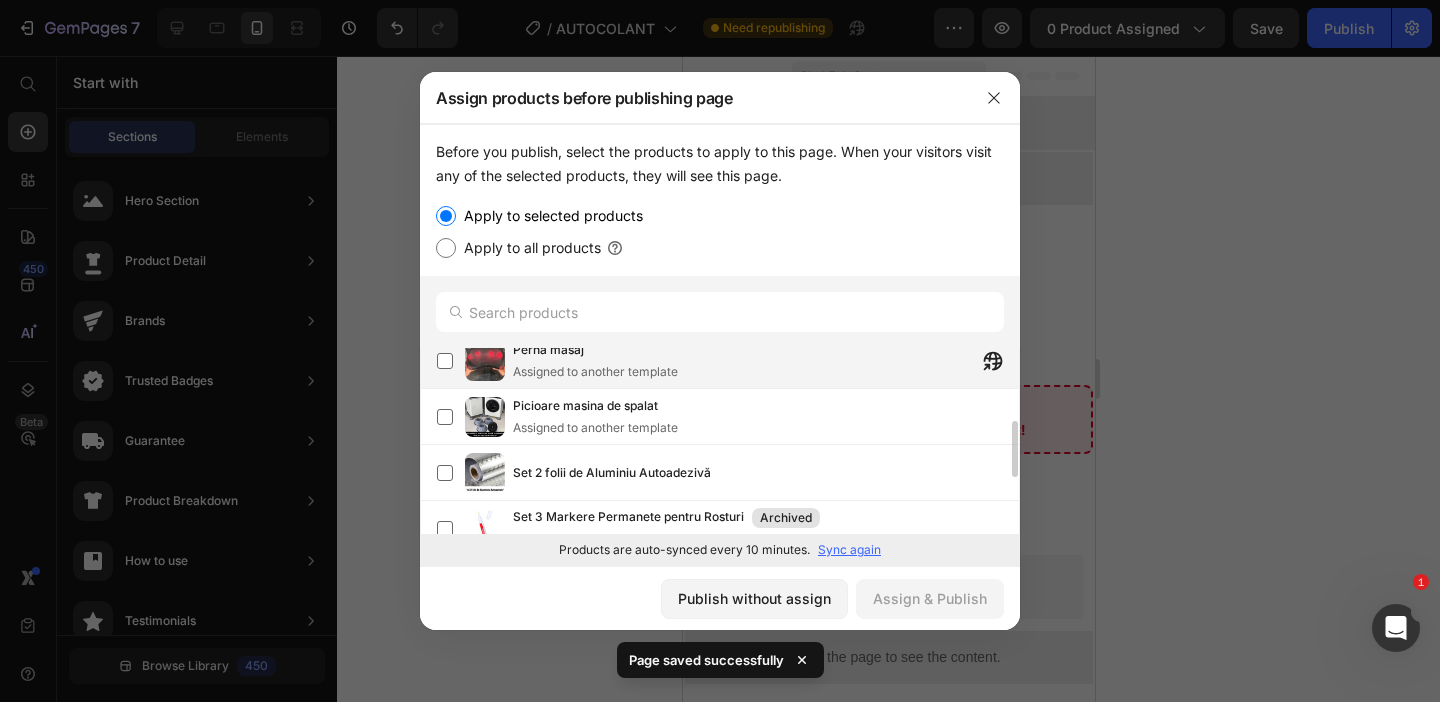 click on "Set 2 folii de Aluminiu Autoadezivă" at bounding box center (766, 473) 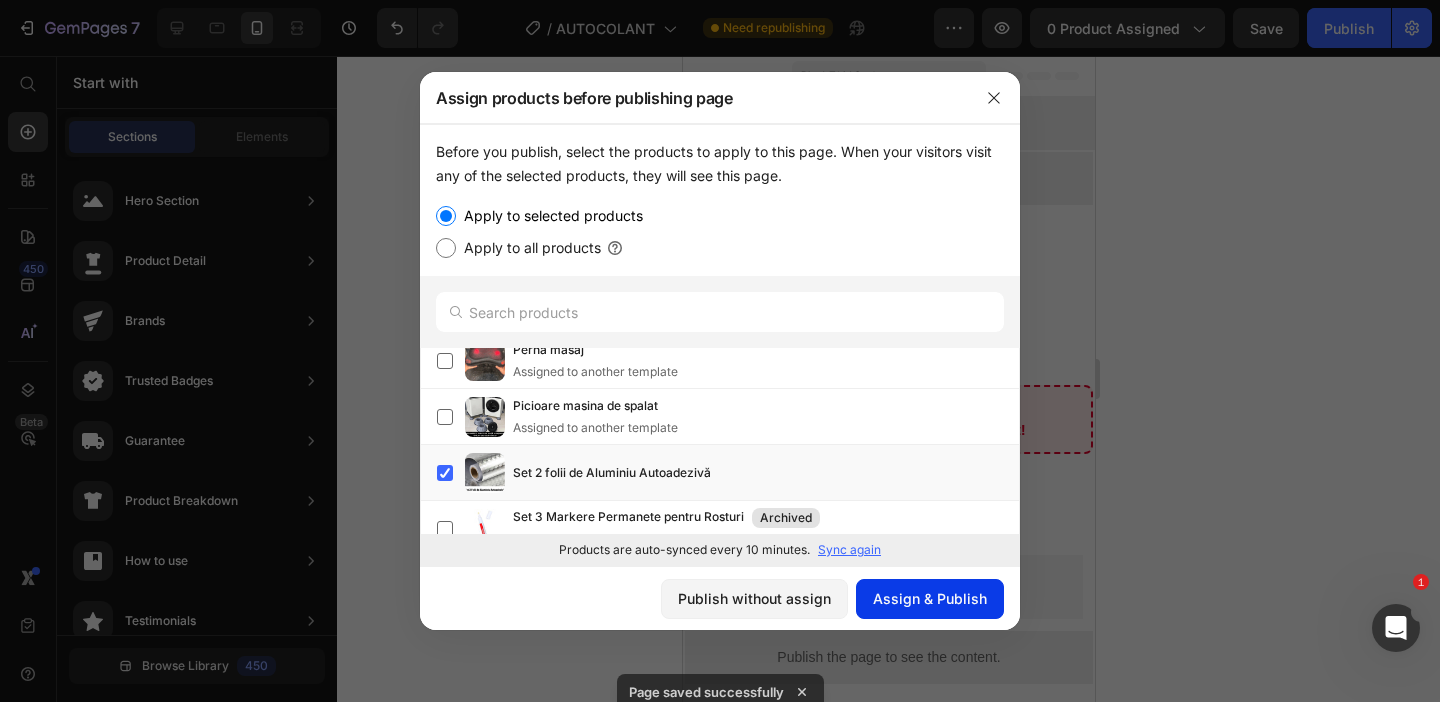 click on "Assign & Publish" 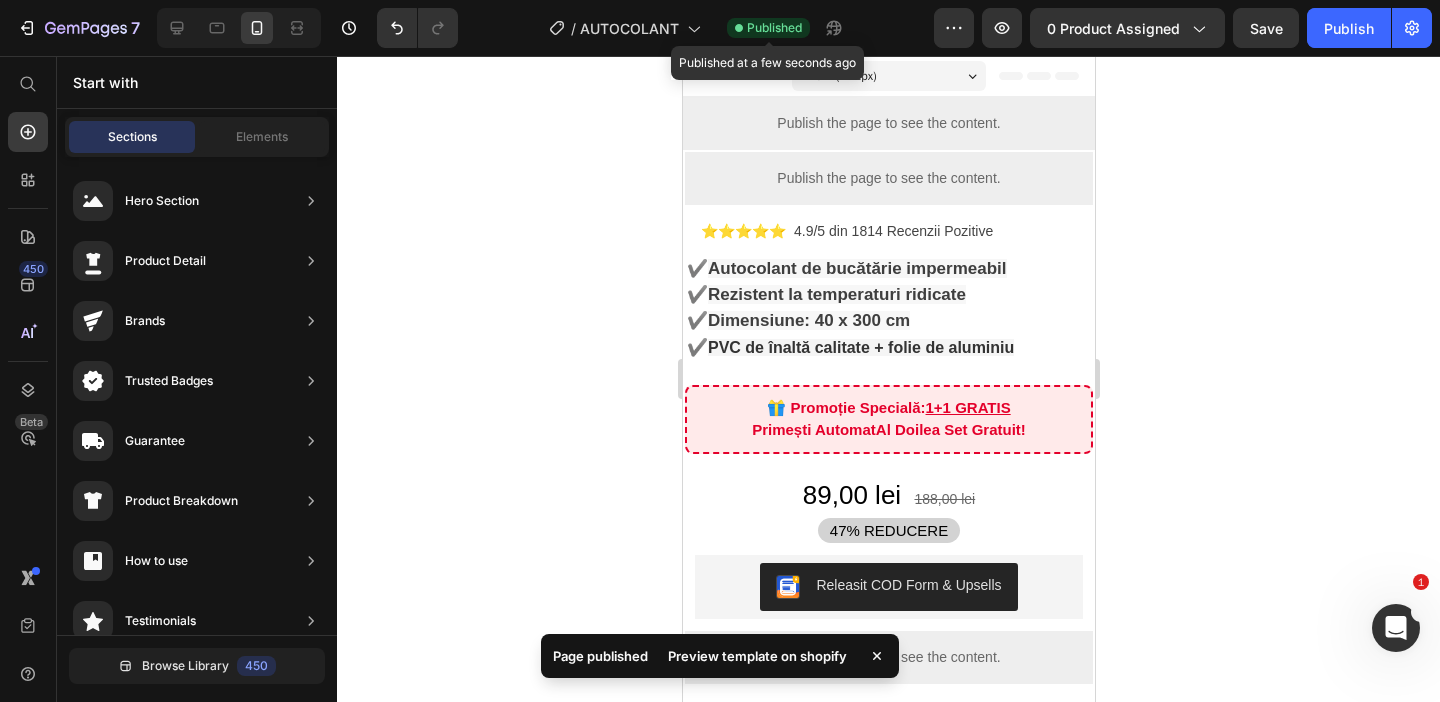 click on "Published" at bounding box center [774, 28] 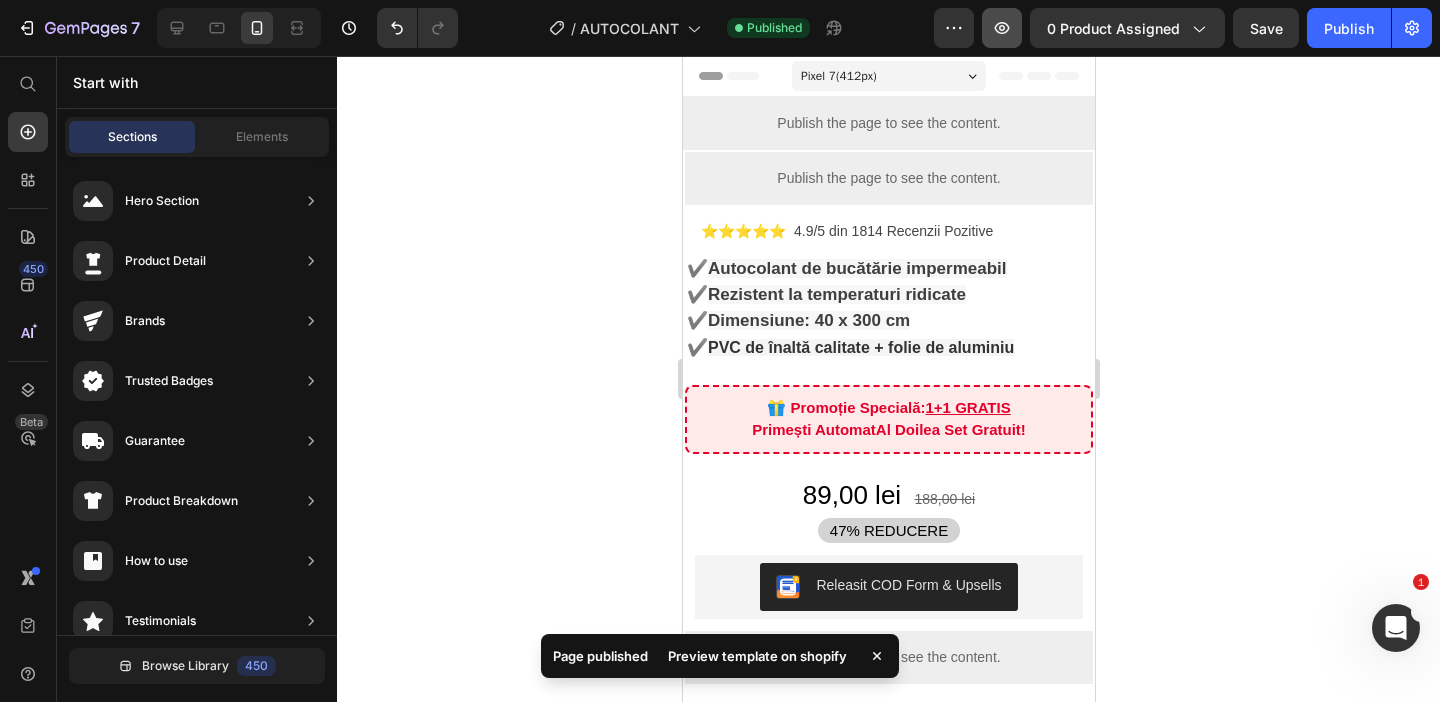 click 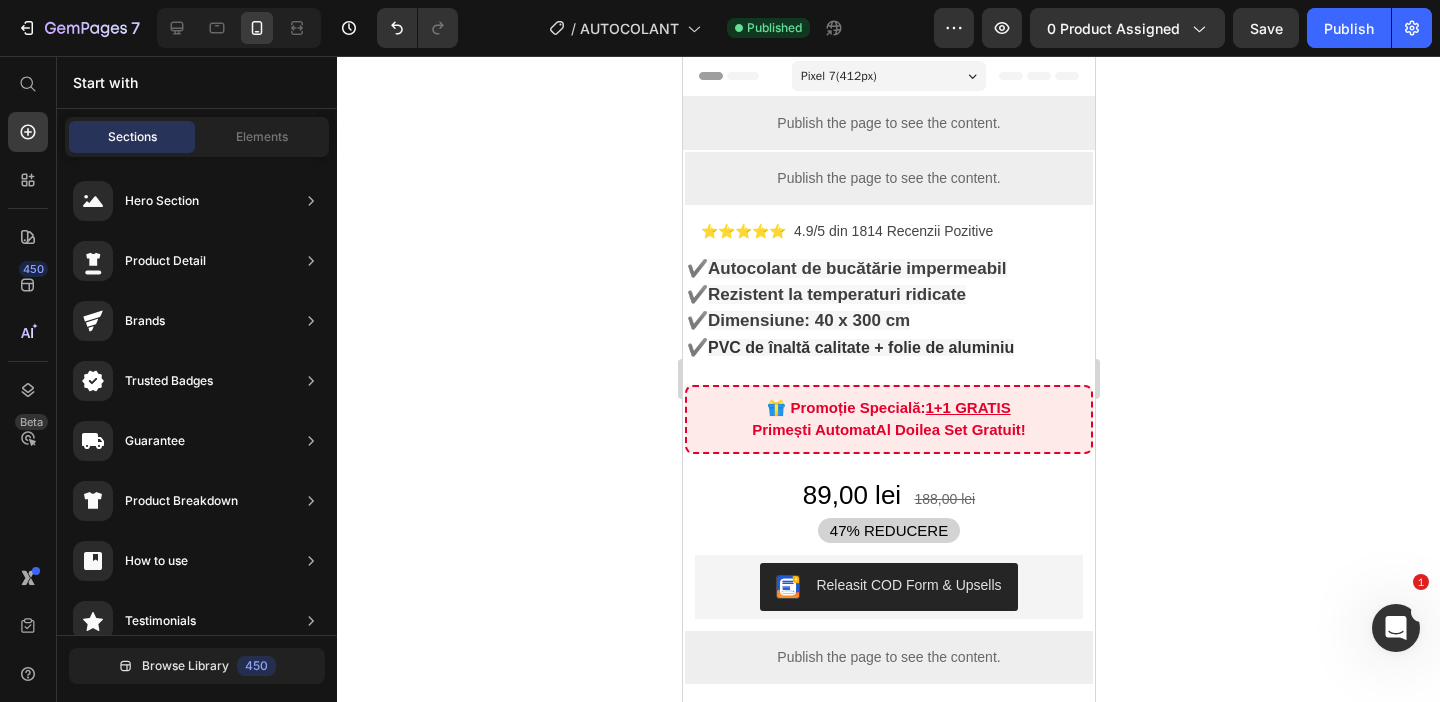 click 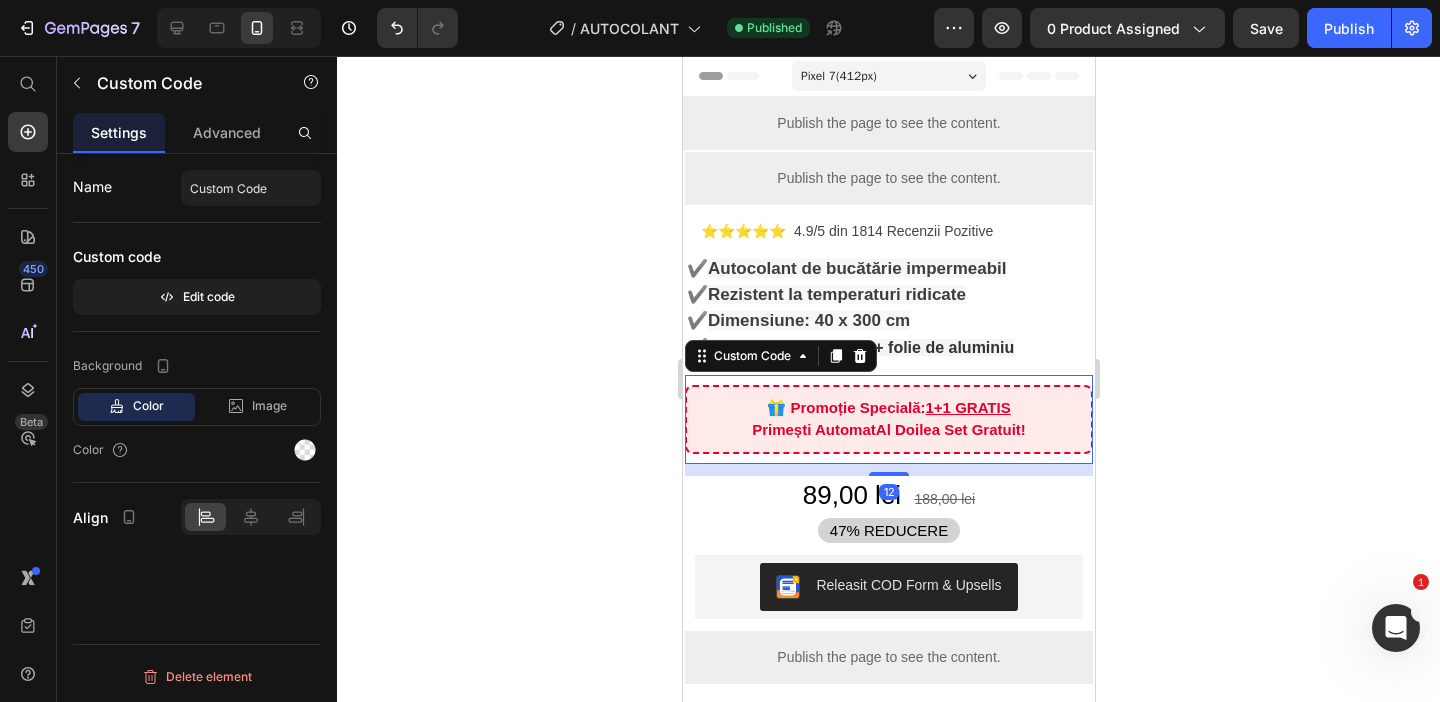 click on "🎁 Promoție Specială:  1+1 GRATIS
Primești Automat  Al Doilea Set Gratuit!" at bounding box center (888, 419) 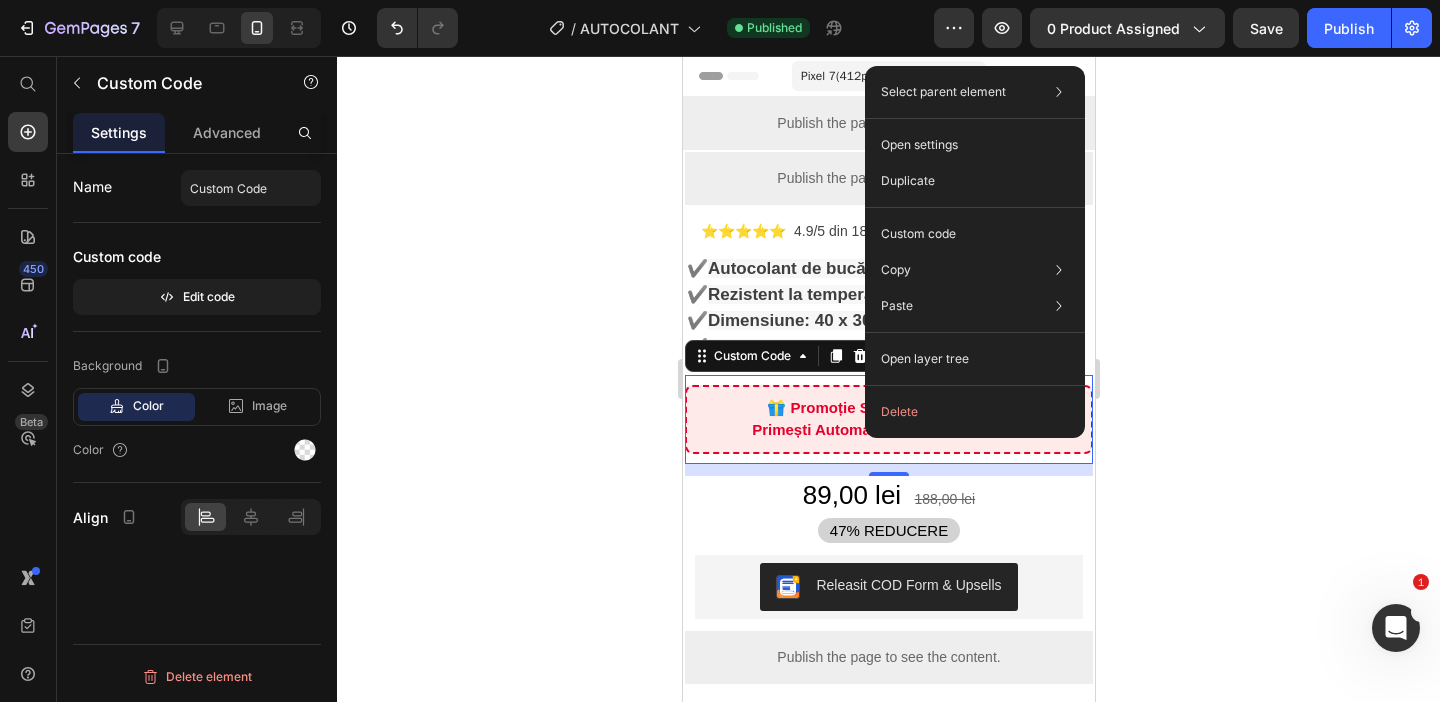 click 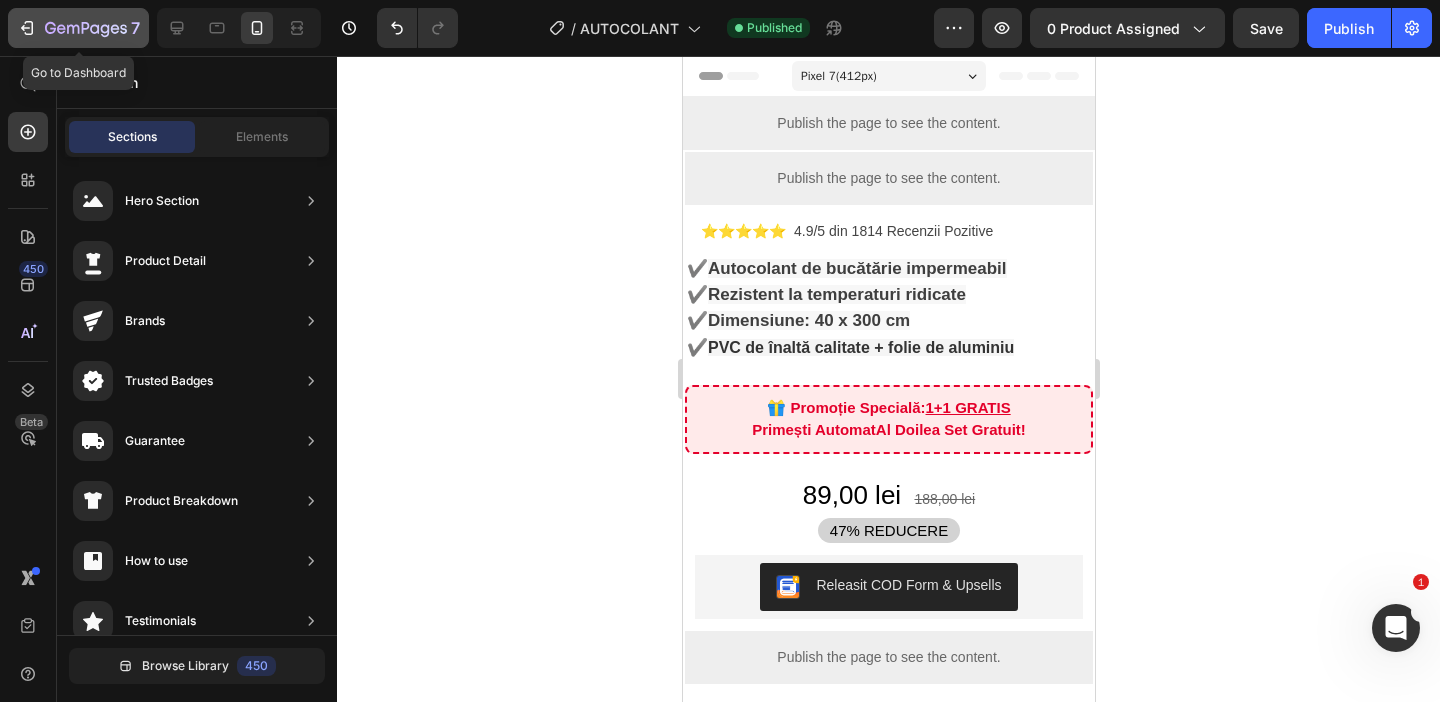 click on "7" 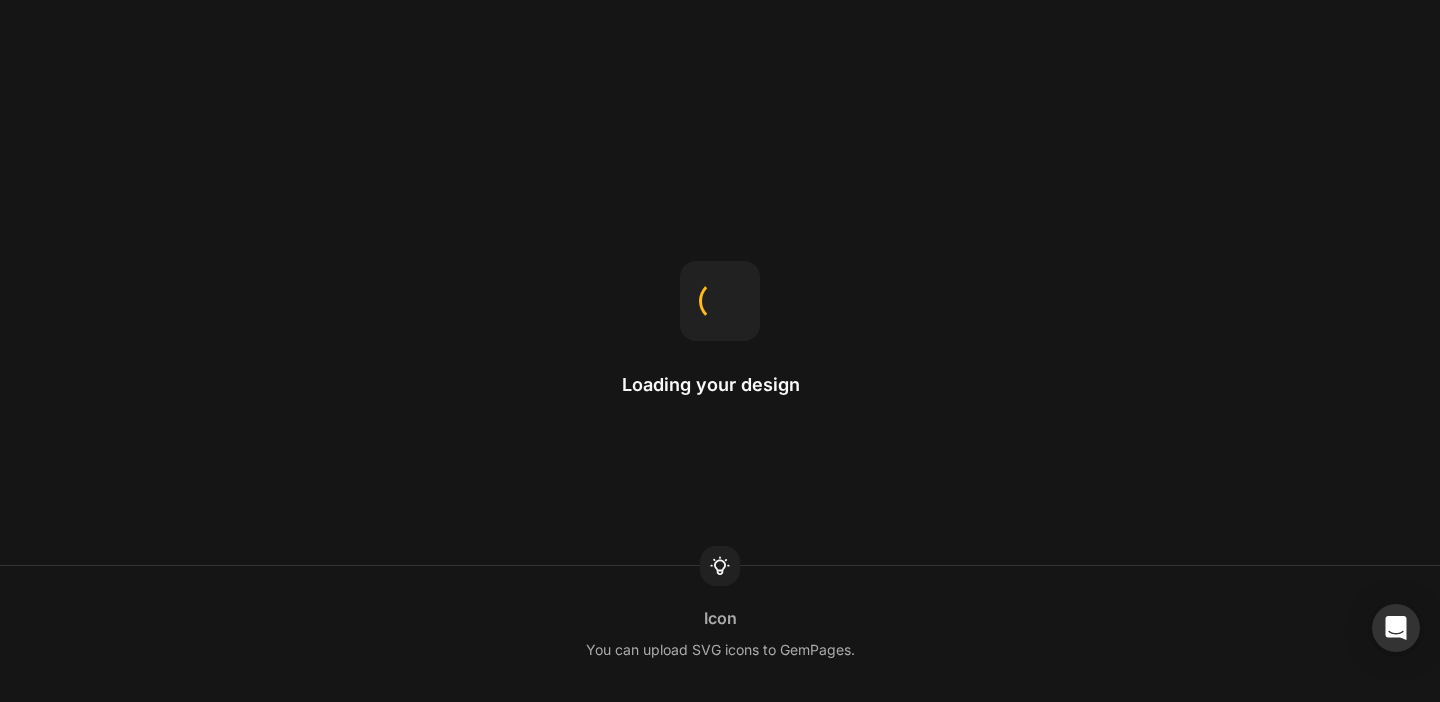 scroll, scrollTop: 0, scrollLeft: 0, axis: both 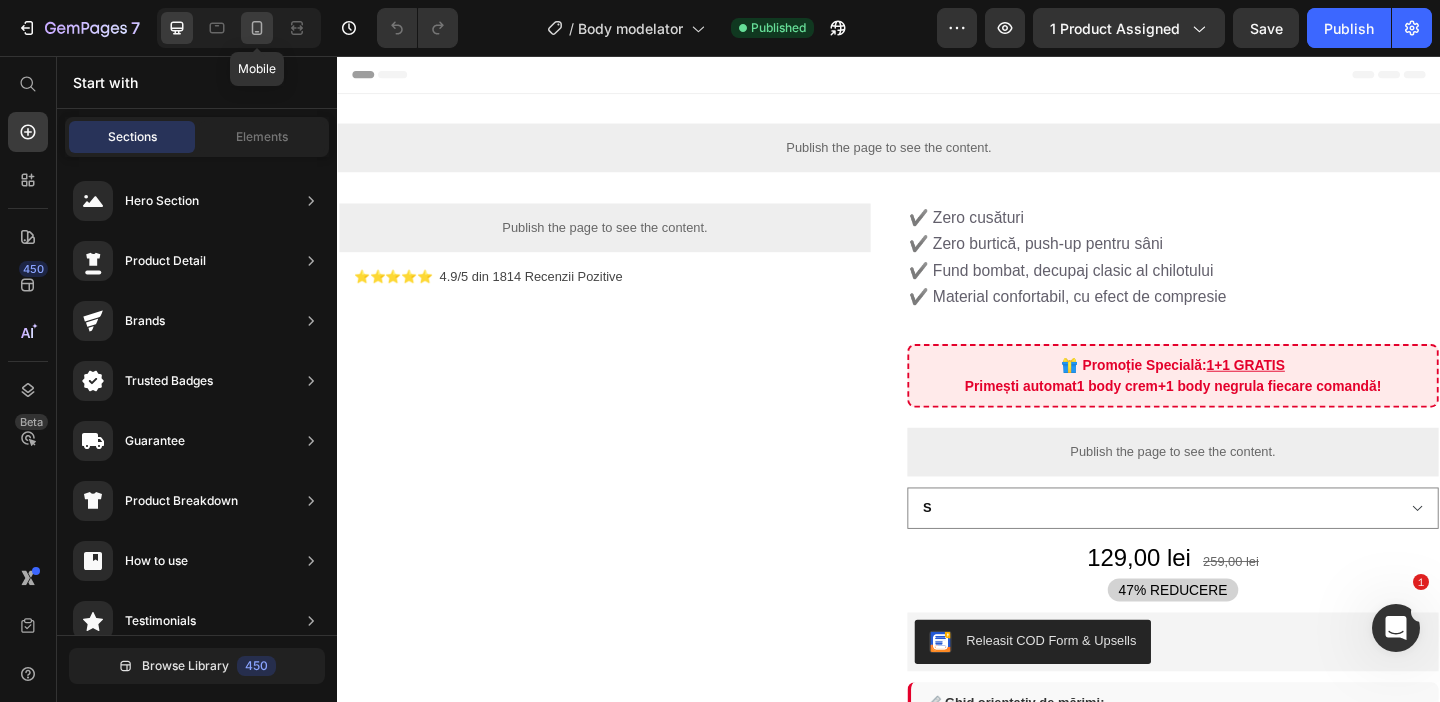 click 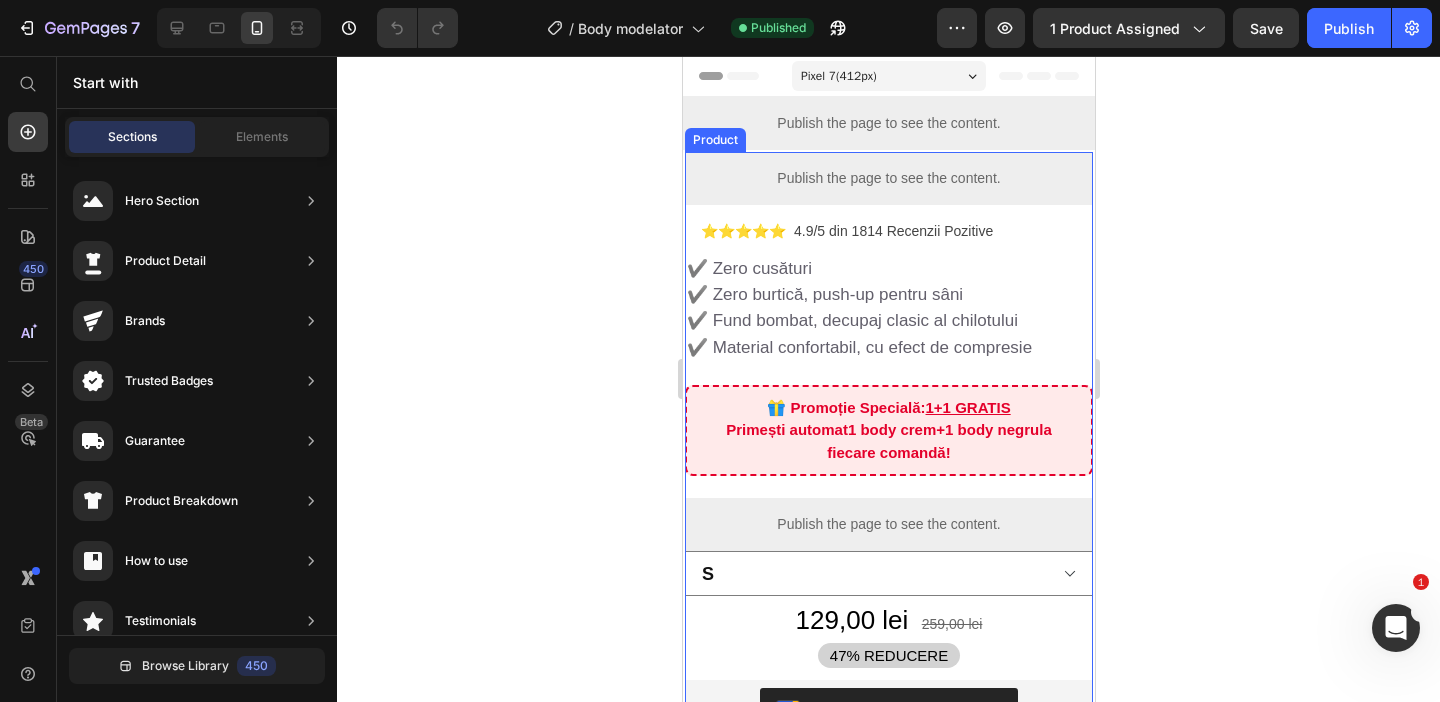 click on "✔️ Material confortabil, cu efect de compresie" at bounding box center (858, 347) 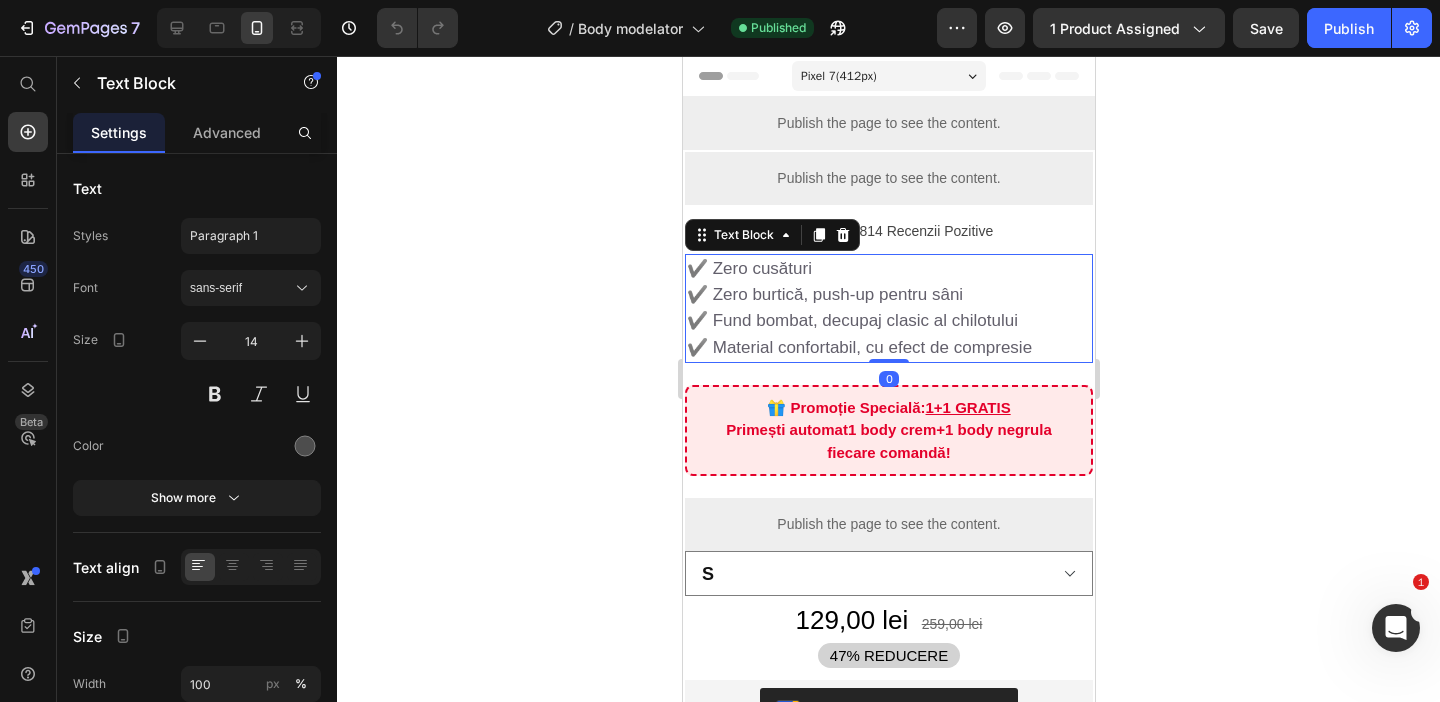 click on "✔️ Fund bombat, decupaj clasic al chilotului" at bounding box center (851, 320) 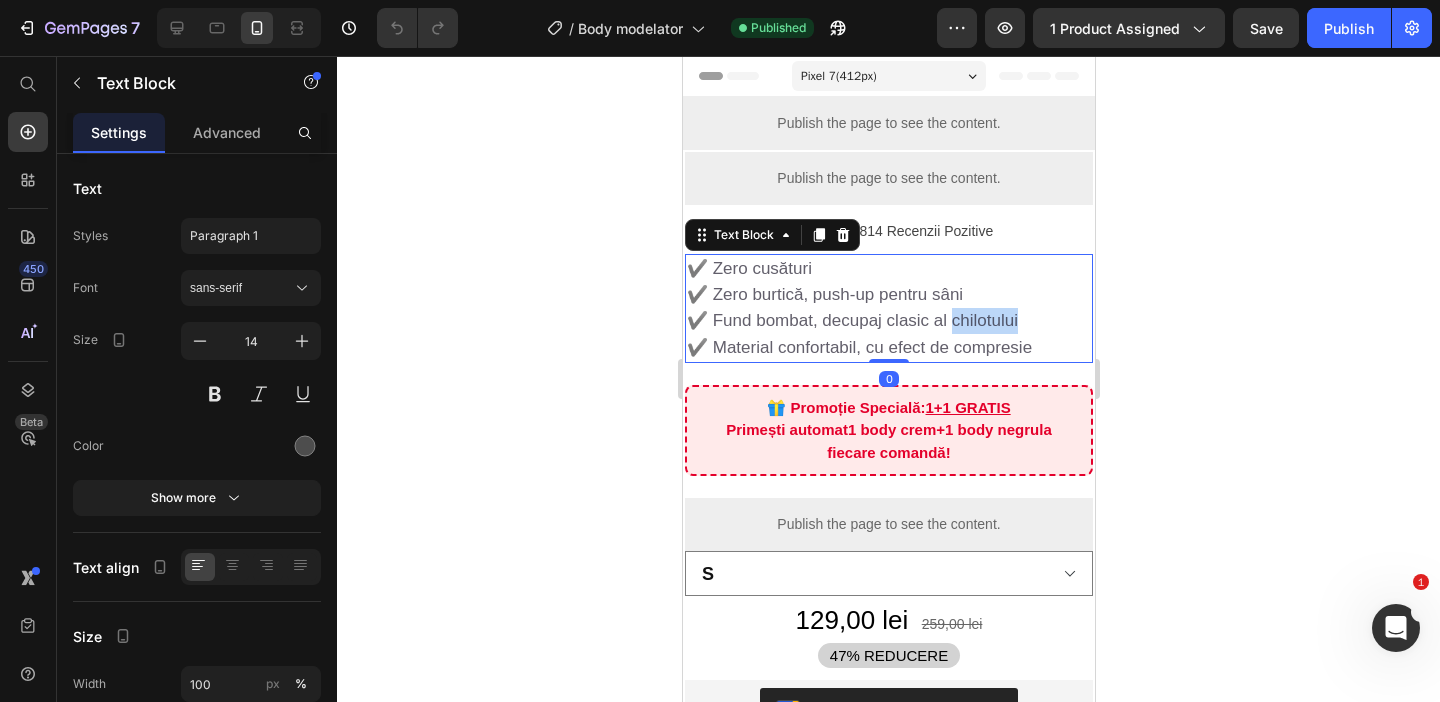 click on "✔️ Fund bombat, decupaj clasic al chilotului" at bounding box center (851, 320) 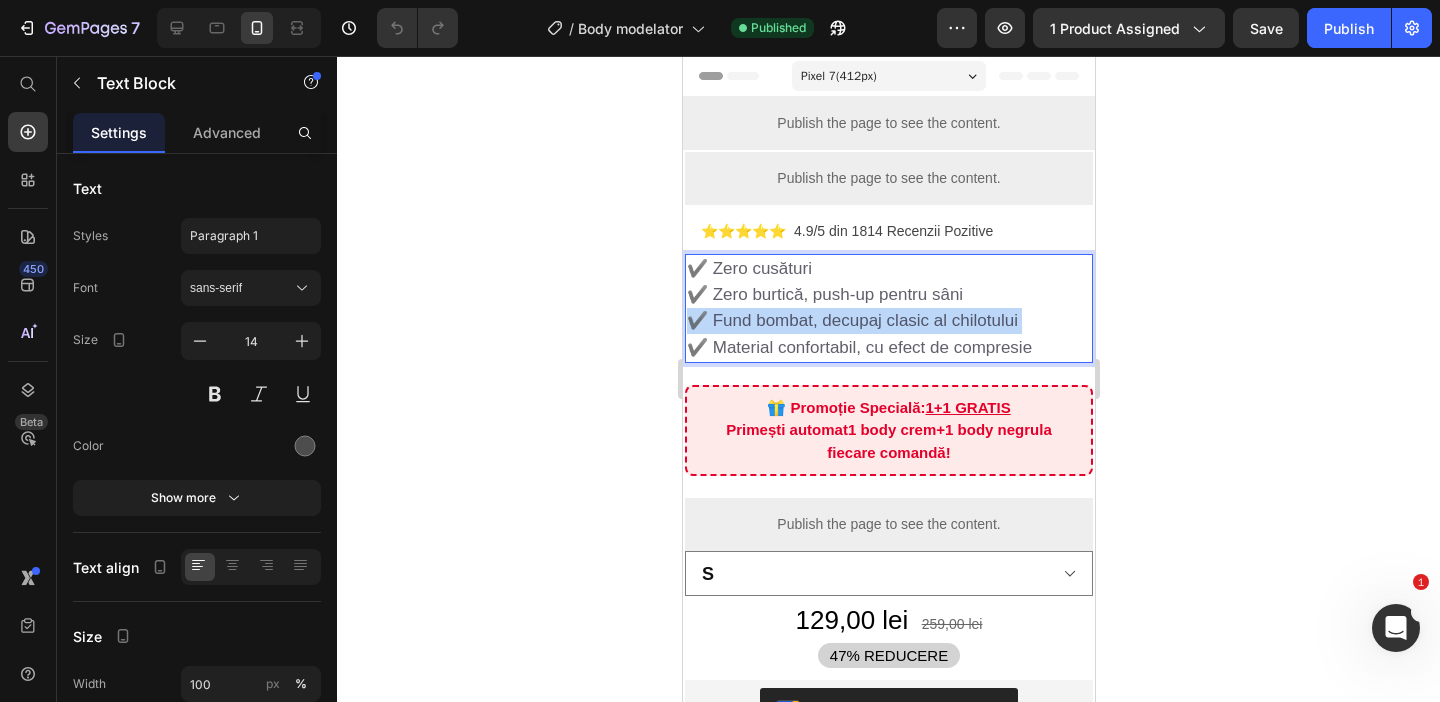 click on "✔️ Fund bombat, decupaj clasic al chilotului" at bounding box center (851, 320) 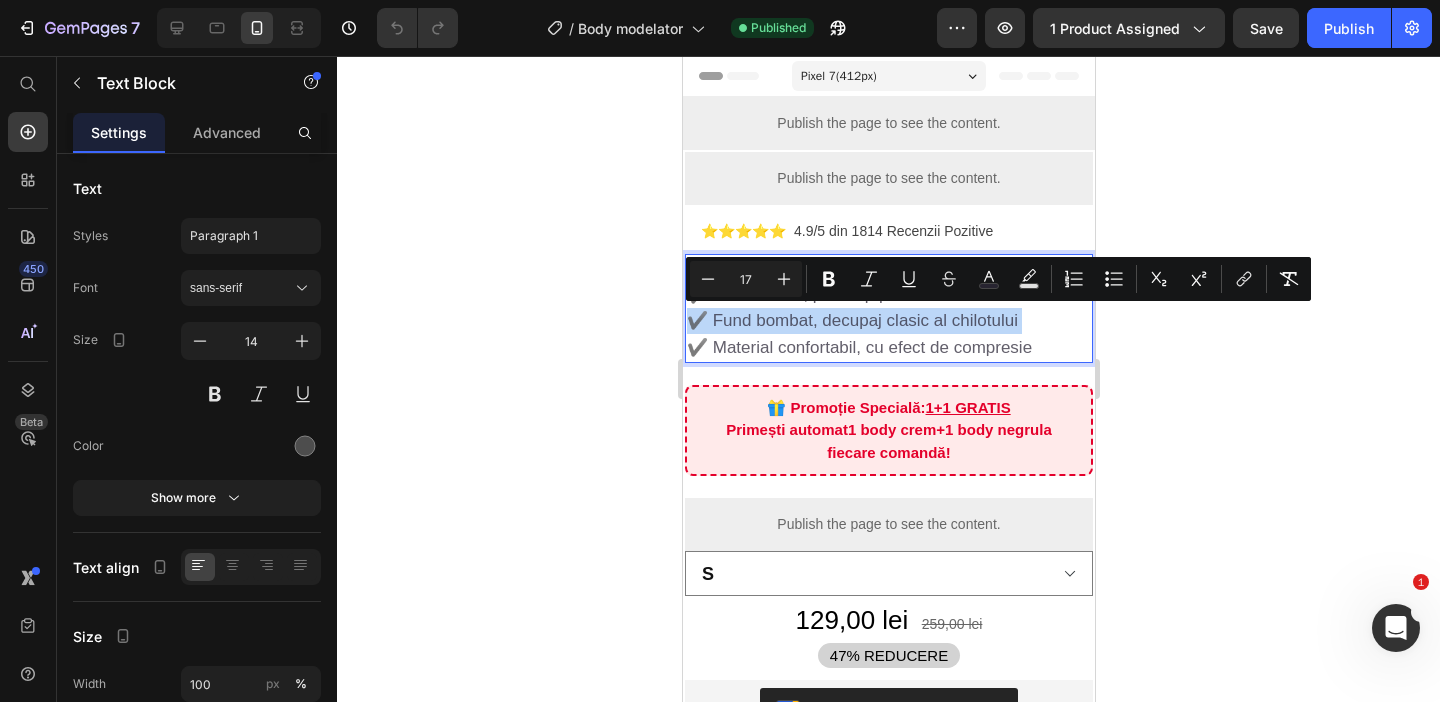 click on "✔️ Zero cusături ✔️ Zero burtică, push-up pentru sâni ✔️ Fund bombat, decupaj clasic al chilotului ✔️ Material confortabil, cu efect de compresie" at bounding box center (888, 308) 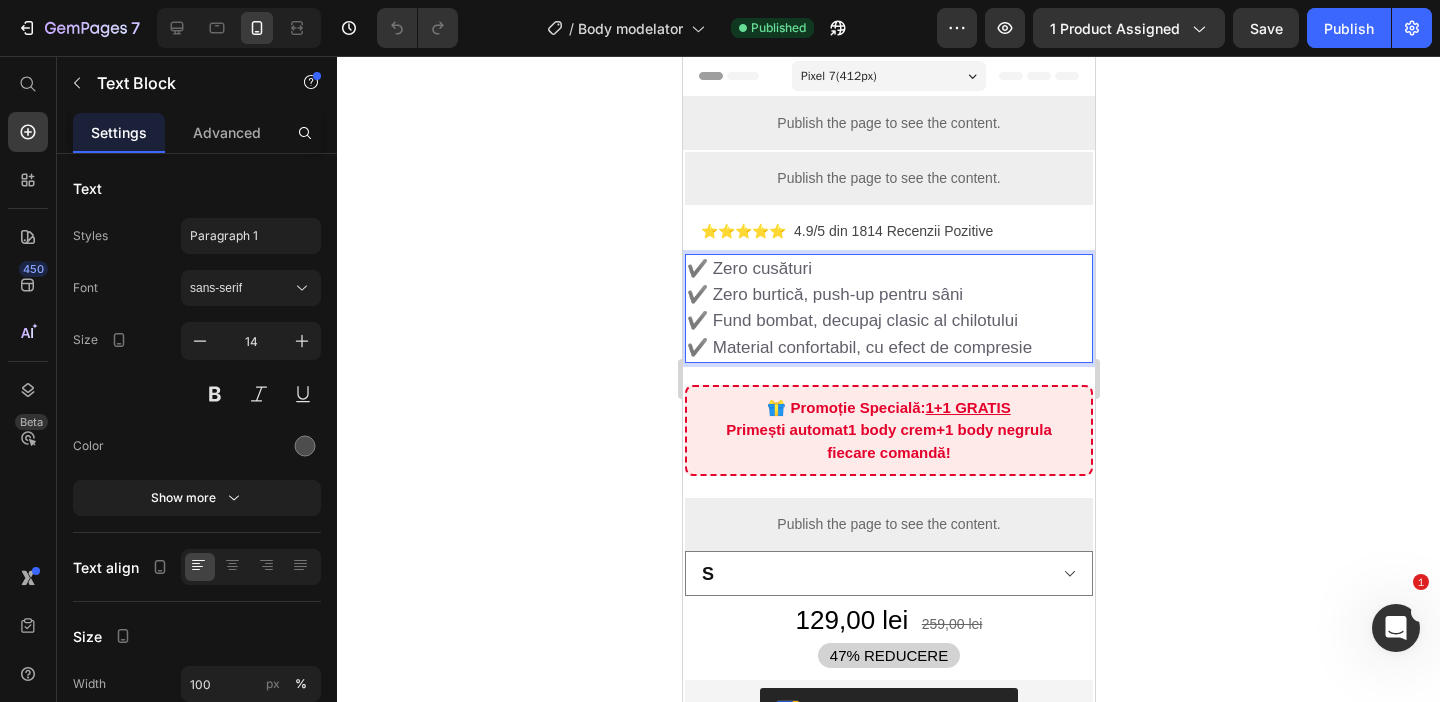 click on "✔️ Material confortabil, cu efect de compresie" at bounding box center (858, 347) 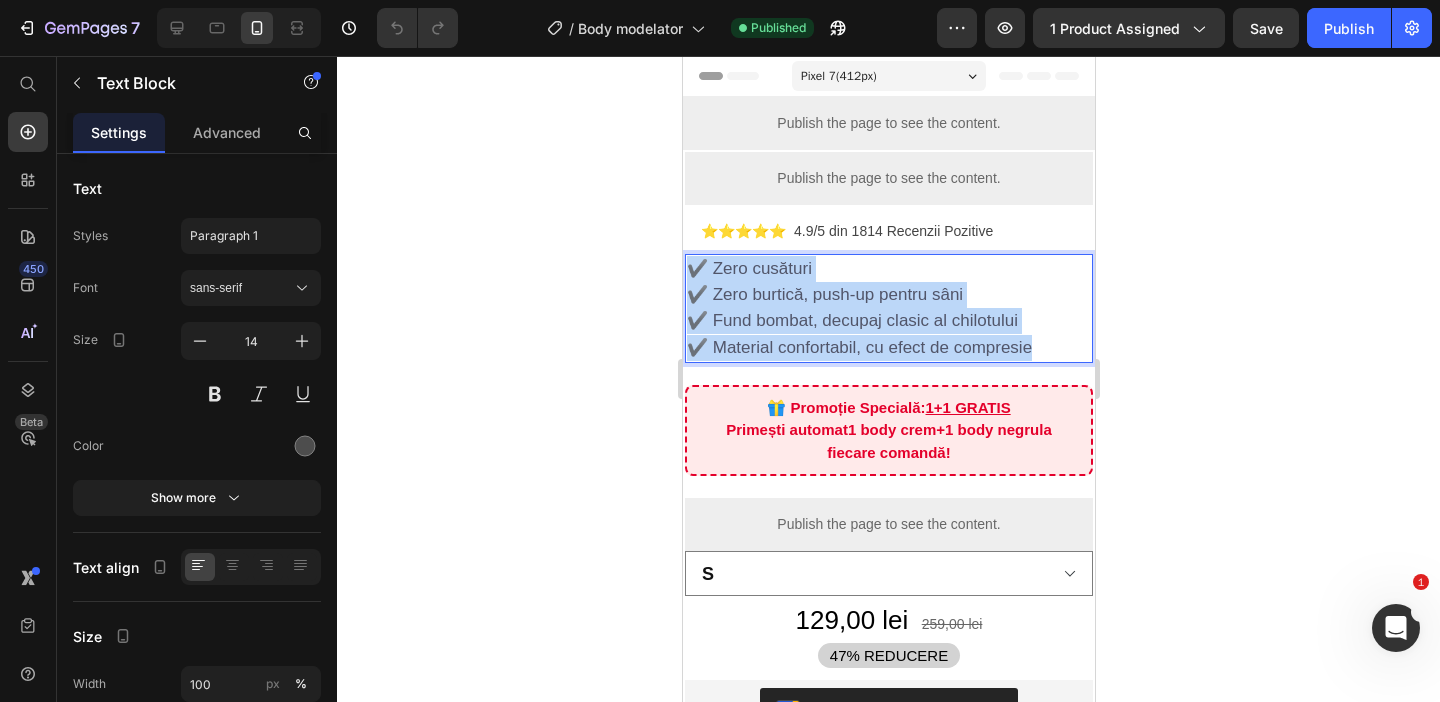 drag, startPoint x: 690, startPoint y: 266, endPoint x: 1034, endPoint y: 347, distance: 353.40768 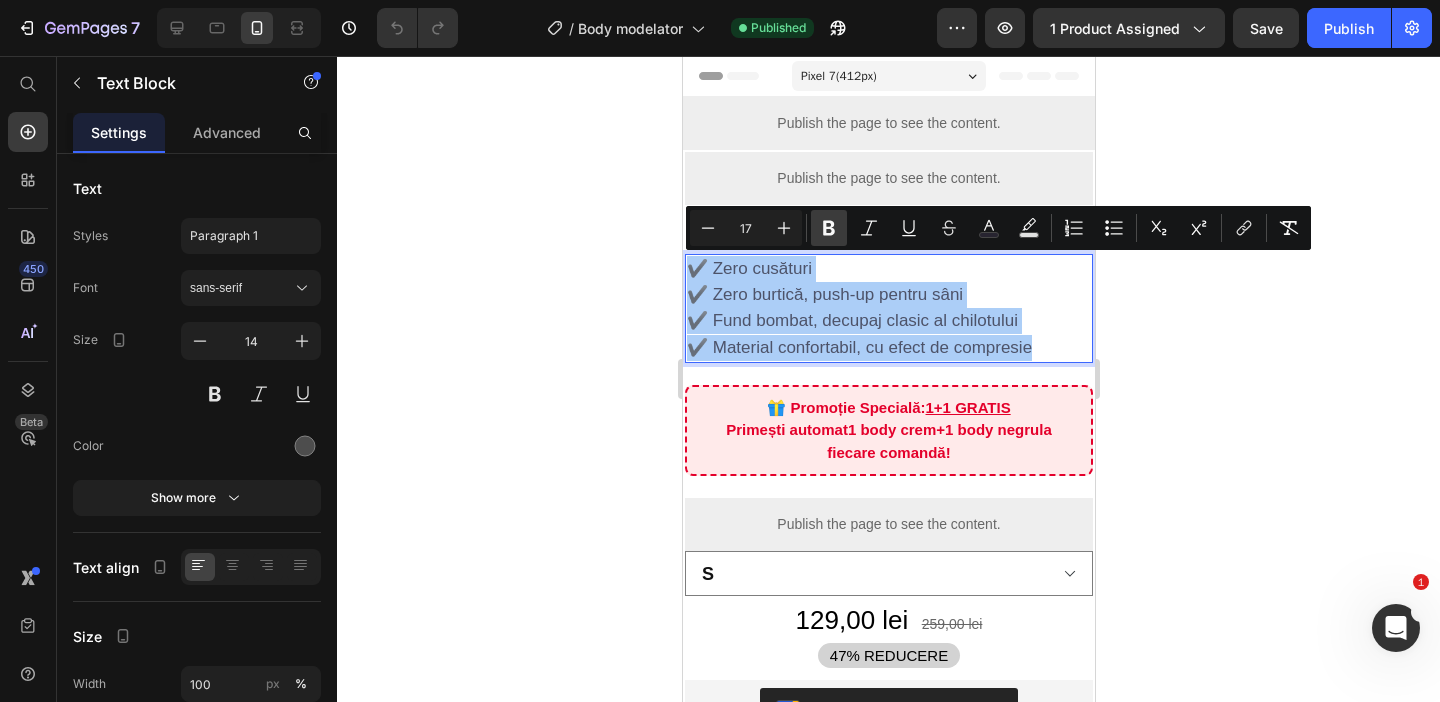 click 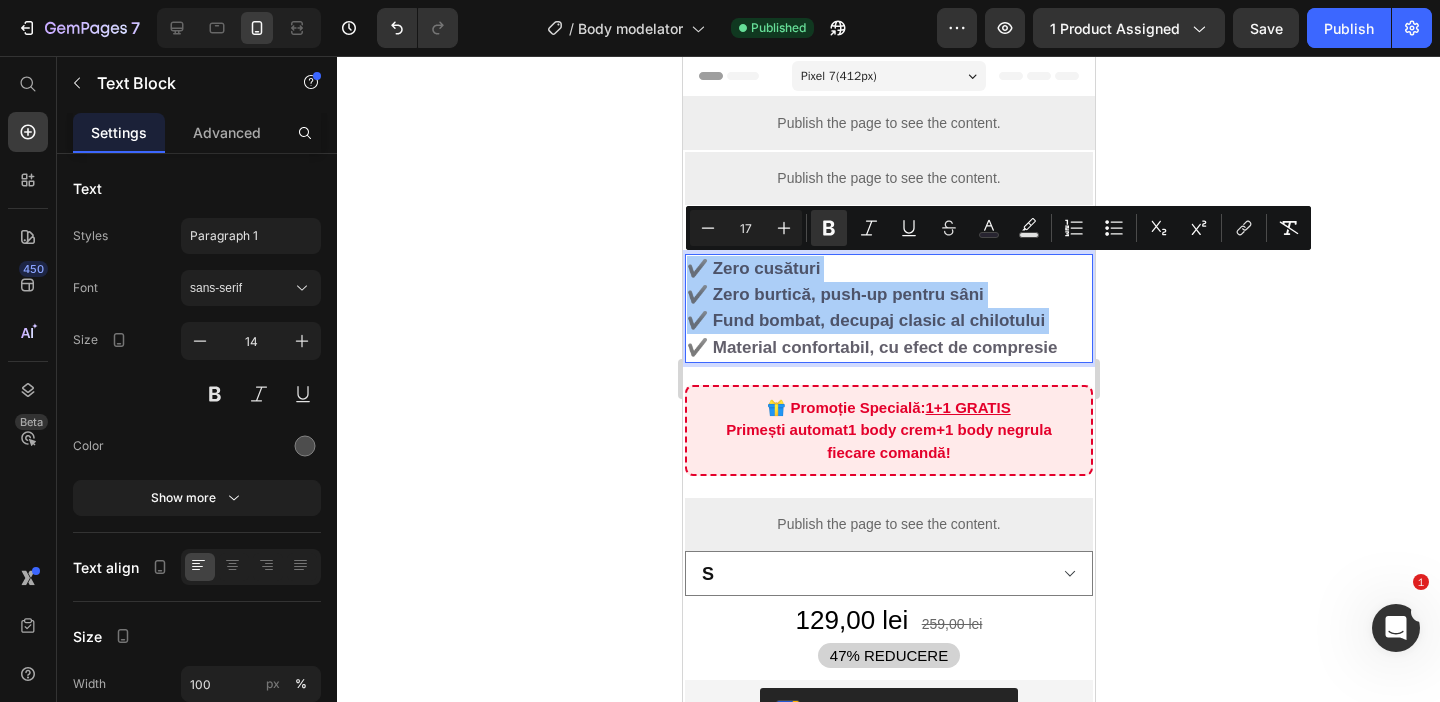 click 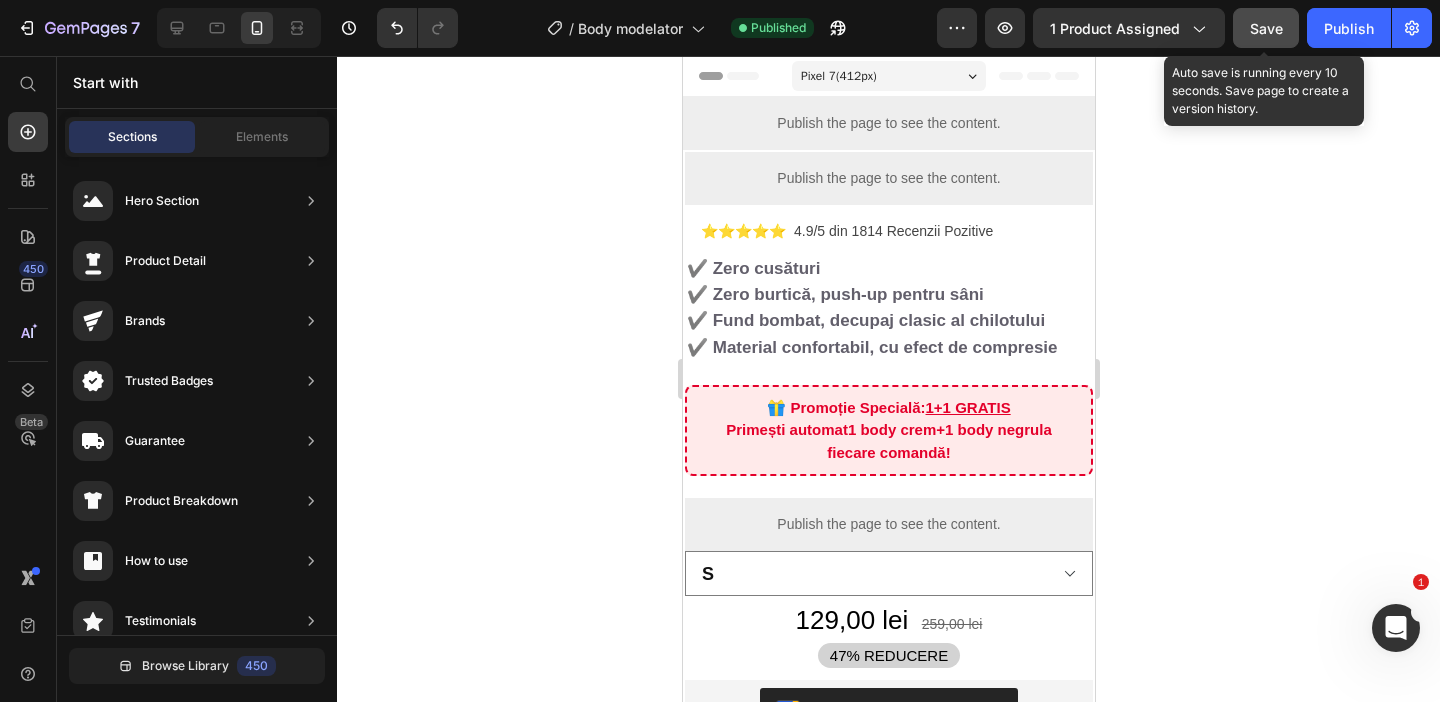 click on "Save" at bounding box center [1266, 28] 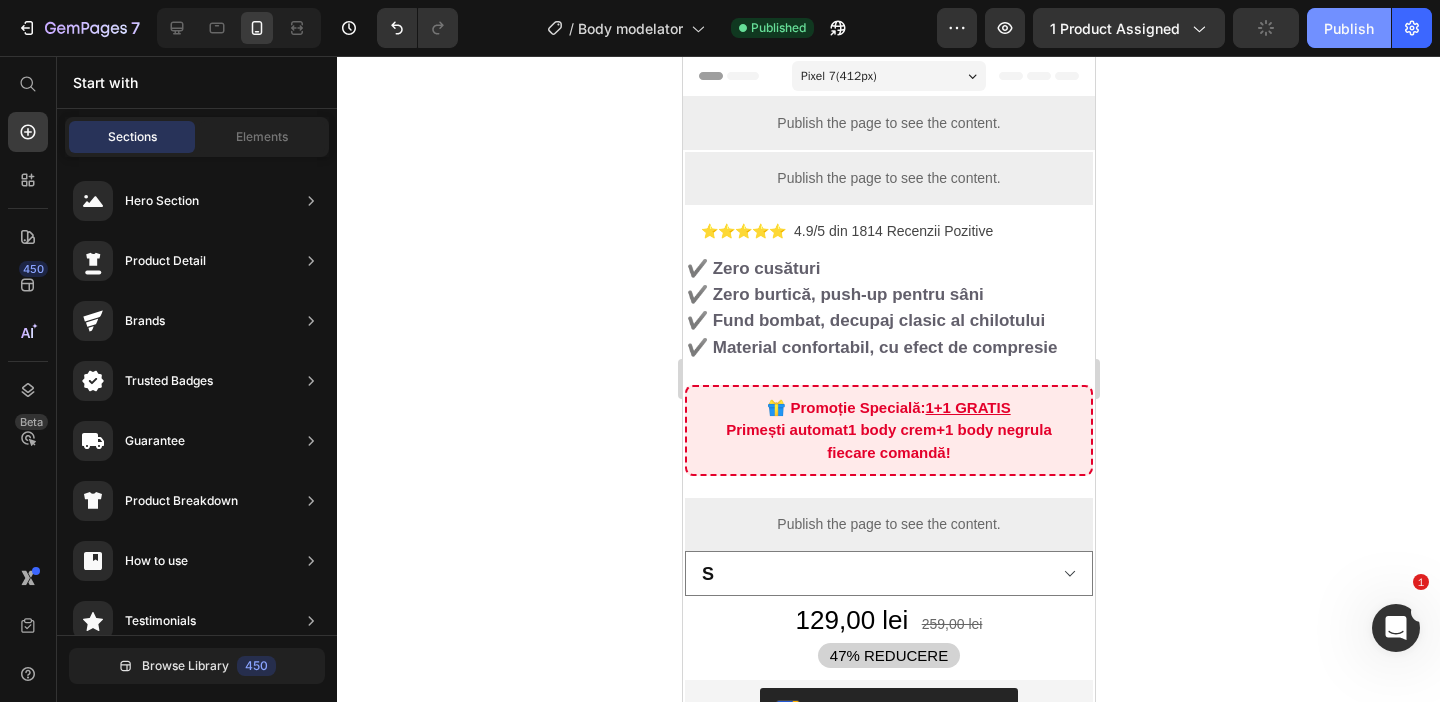 click on "Publish" 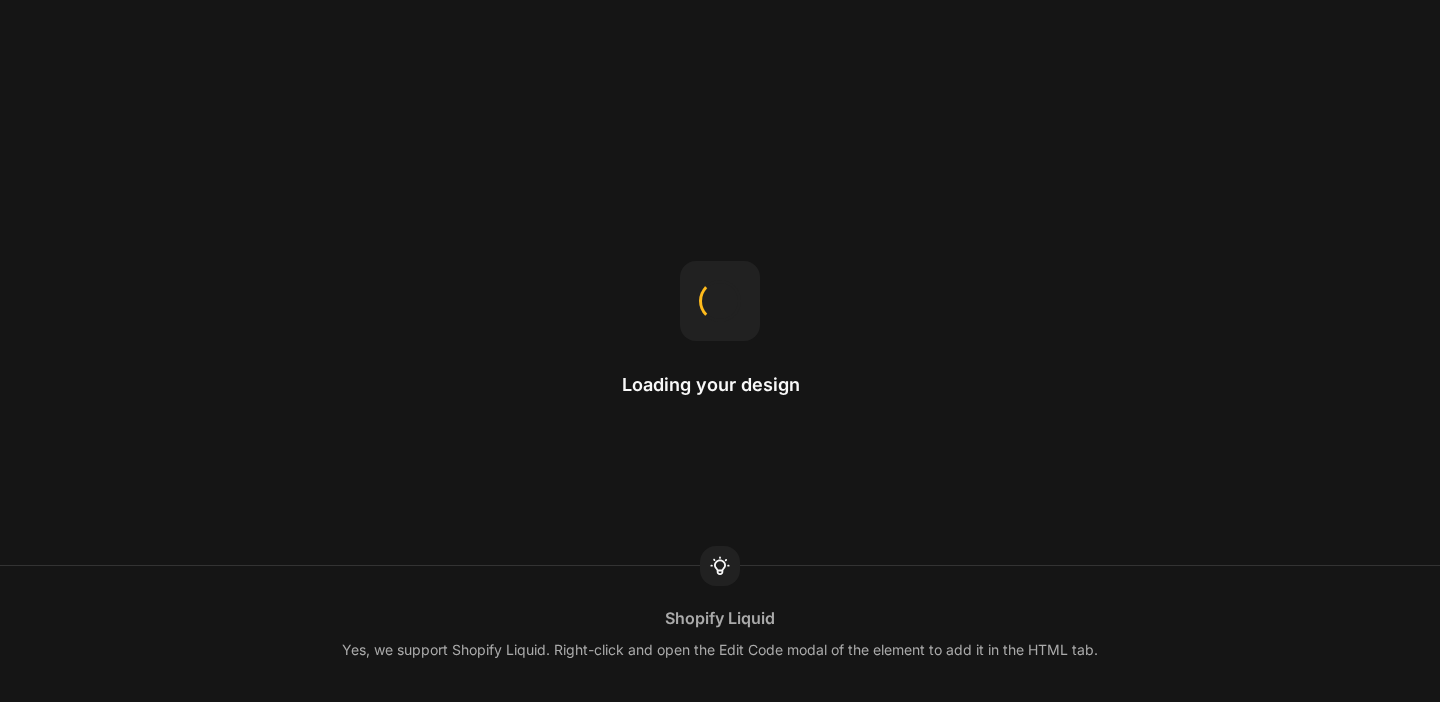 scroll, scrollTop: 0, scrollLeft: 0, axis: both 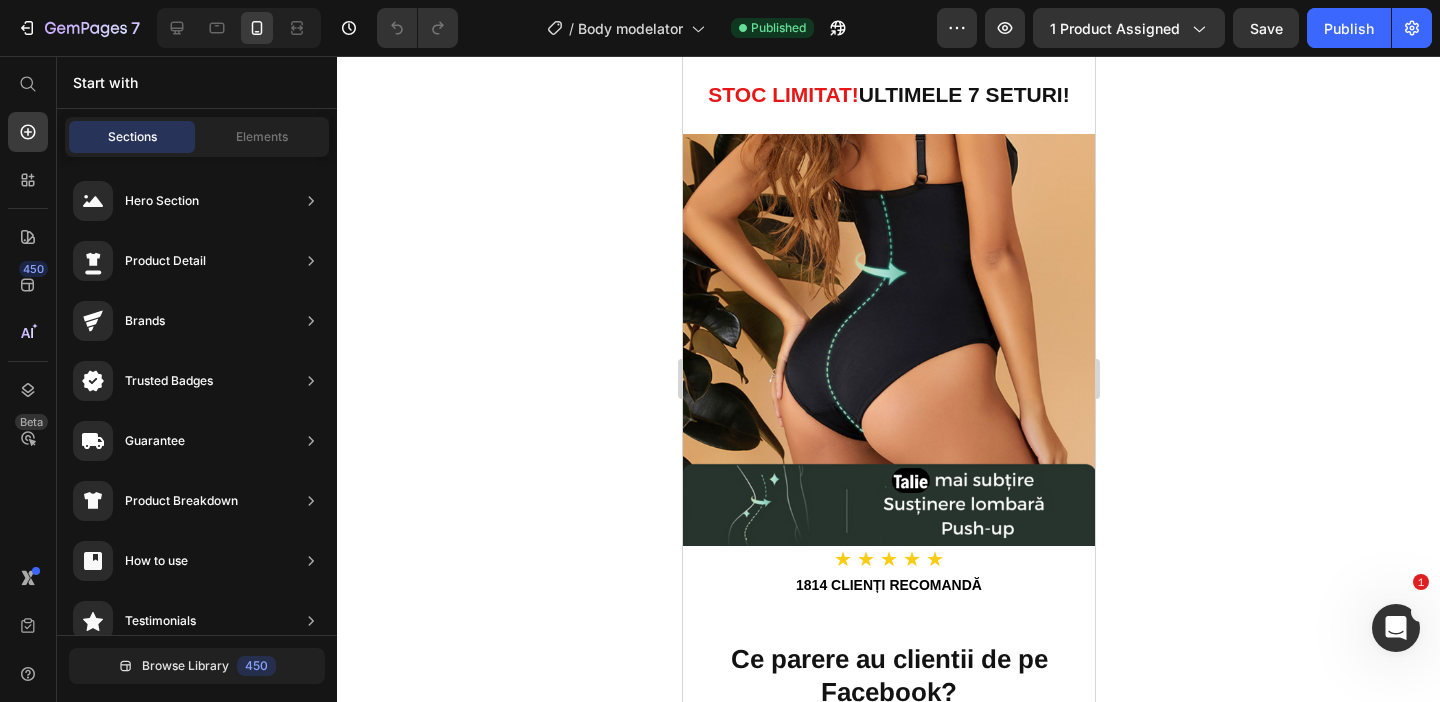 click at bounding box center [888, 340] 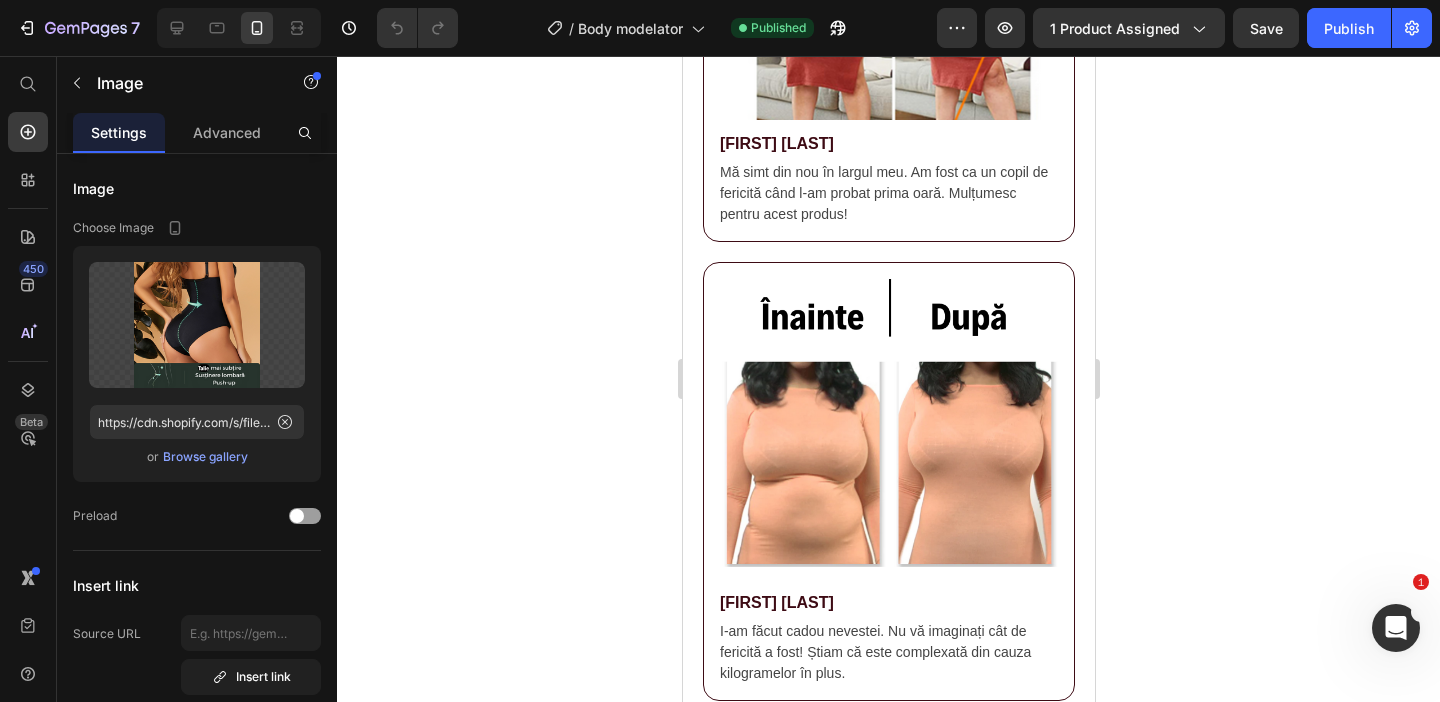 scroll, scrollTop: 3192, scrollLeft: 0, axis: vertical 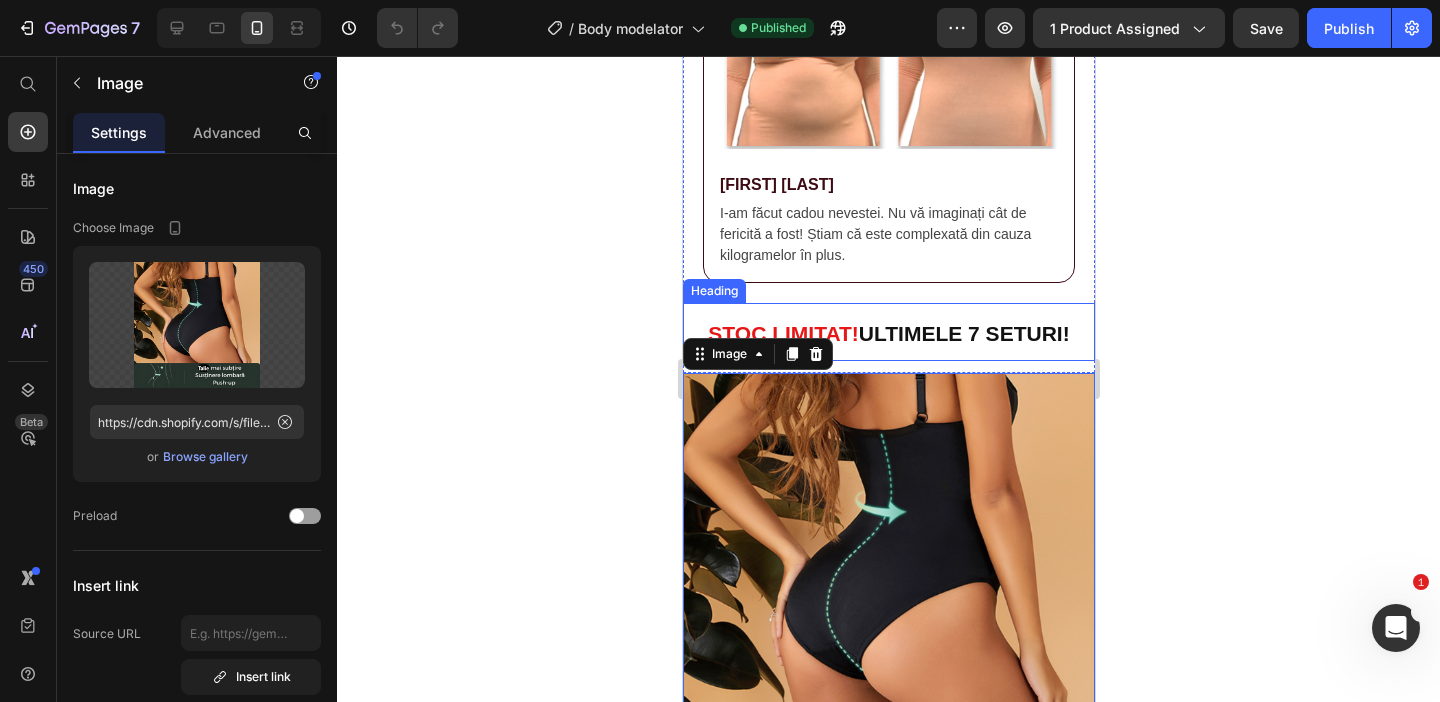 click on "STOC LIMITAT!  ULTIMELE 7 SETURI!" at bounding box center [888, 331] 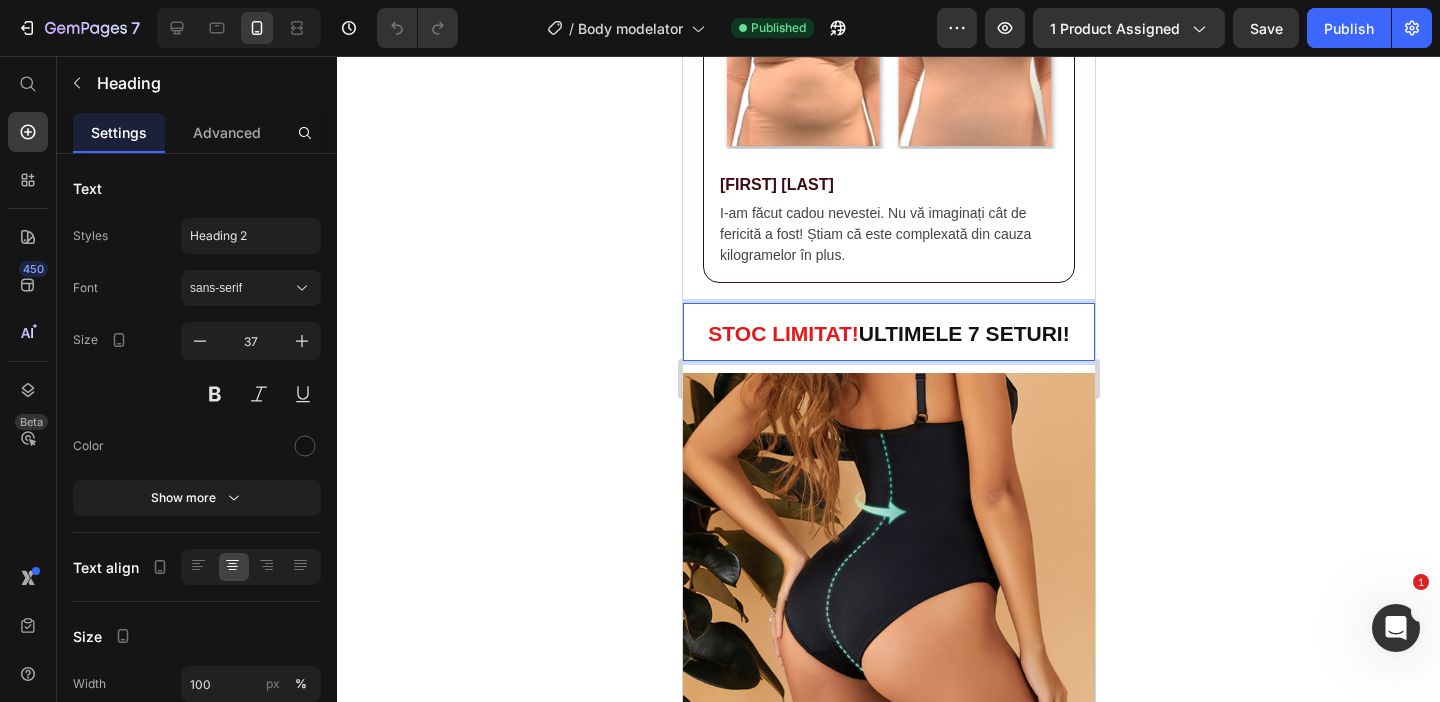 drag, startPoint x: 861, startPoint y: 342, endPoint x: 1081, endPoint y: 343, distance: 220.00227 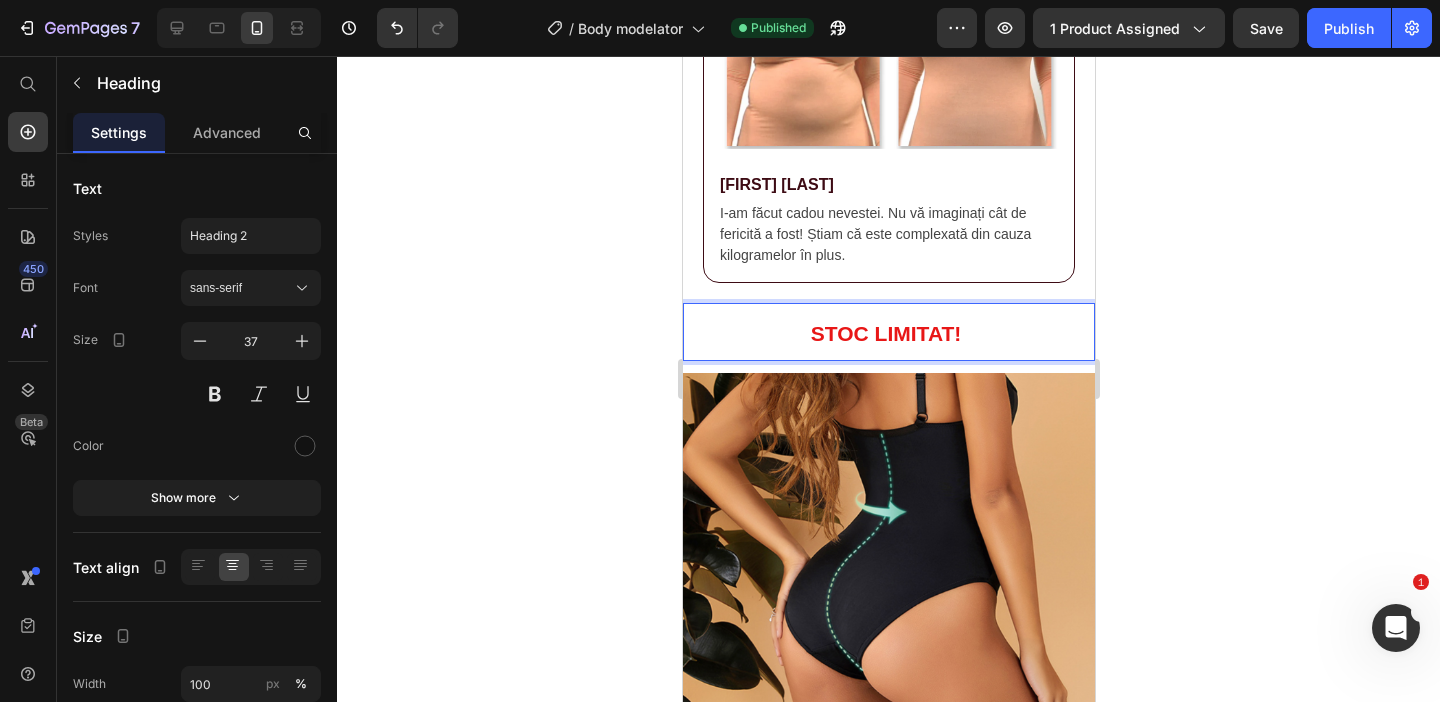 click 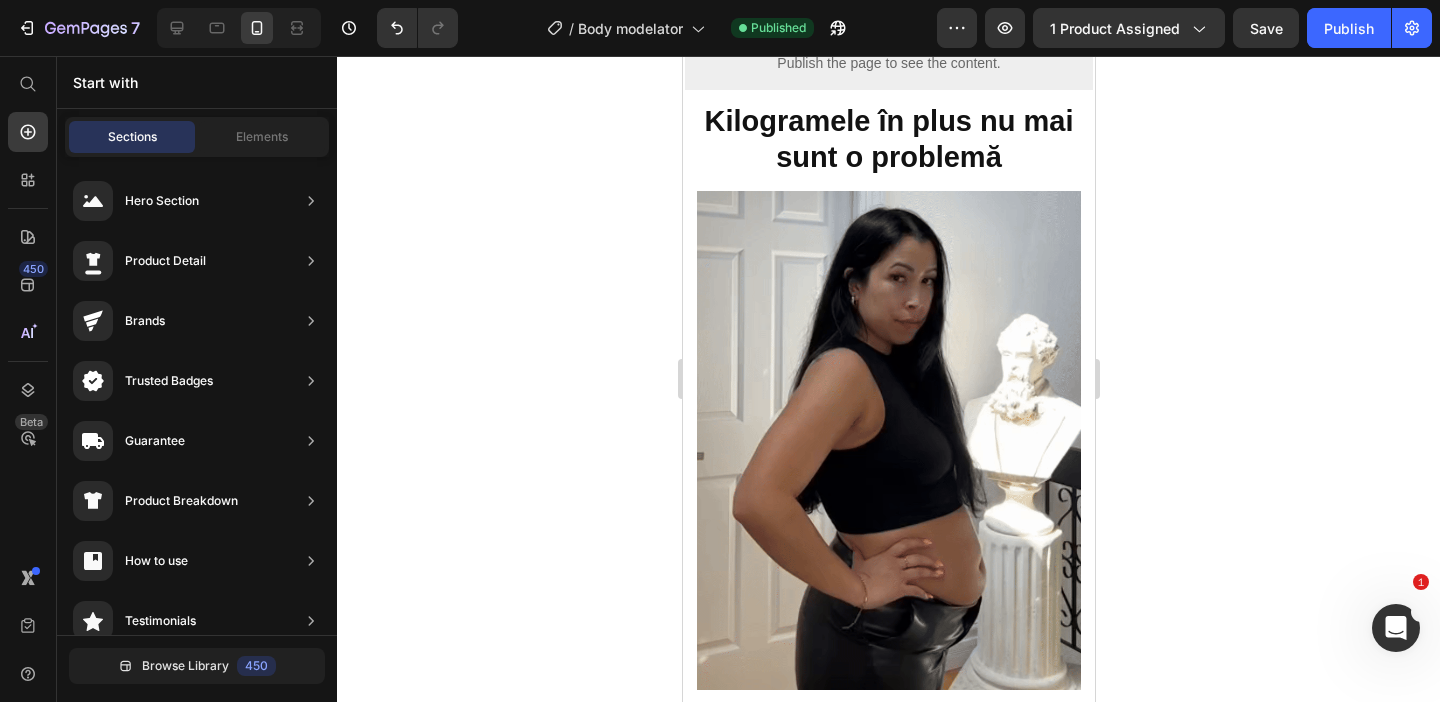 scroll, scrollTop: 976, scrollLeft: 0, axis: vertical 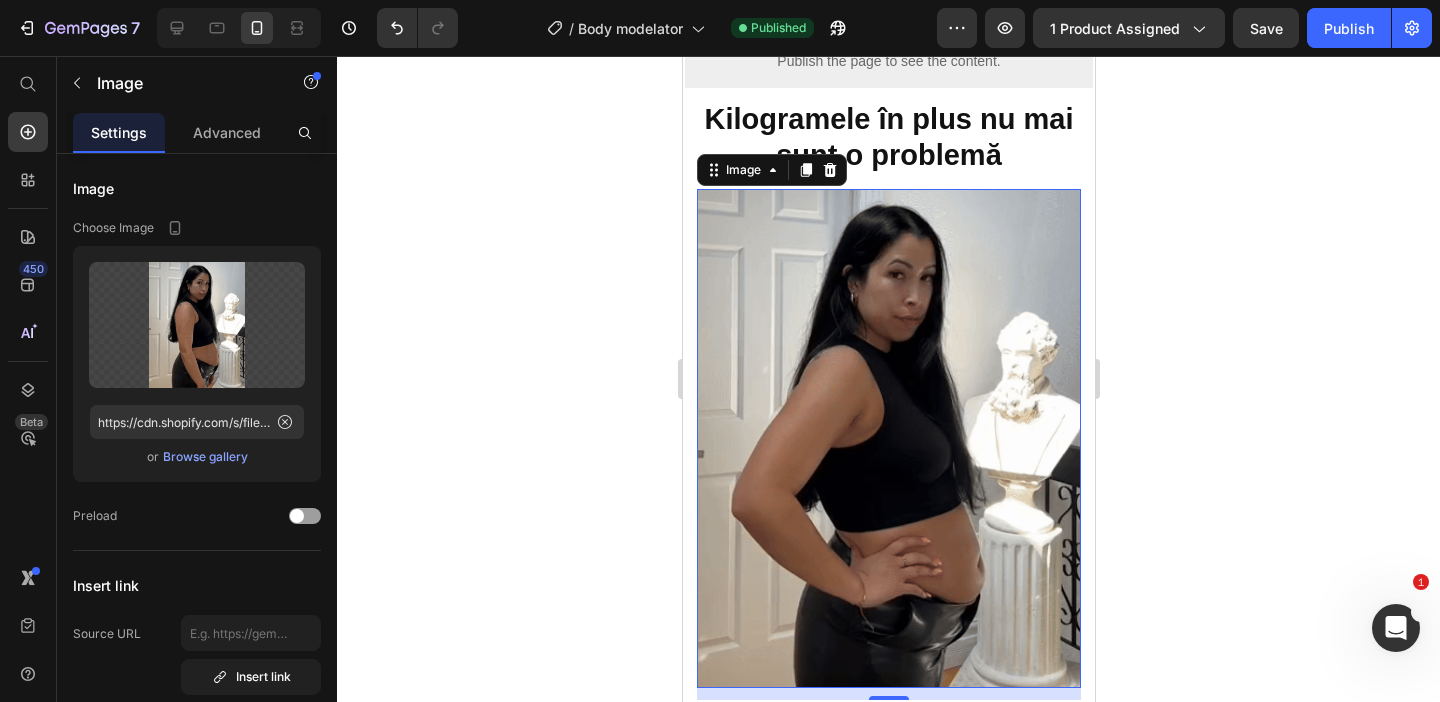 click at bounding box center (888, 438) 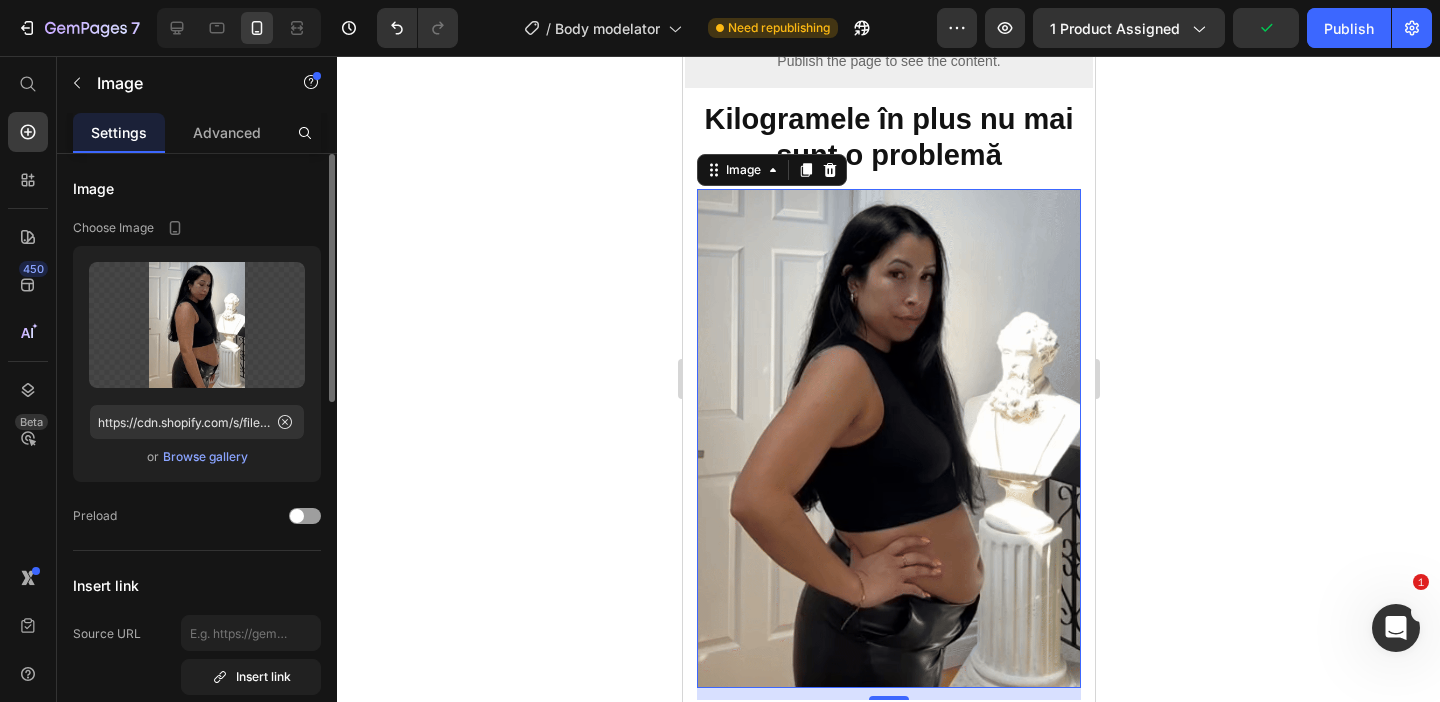 click on "Browse gallery" at bounding box center [205, 457] 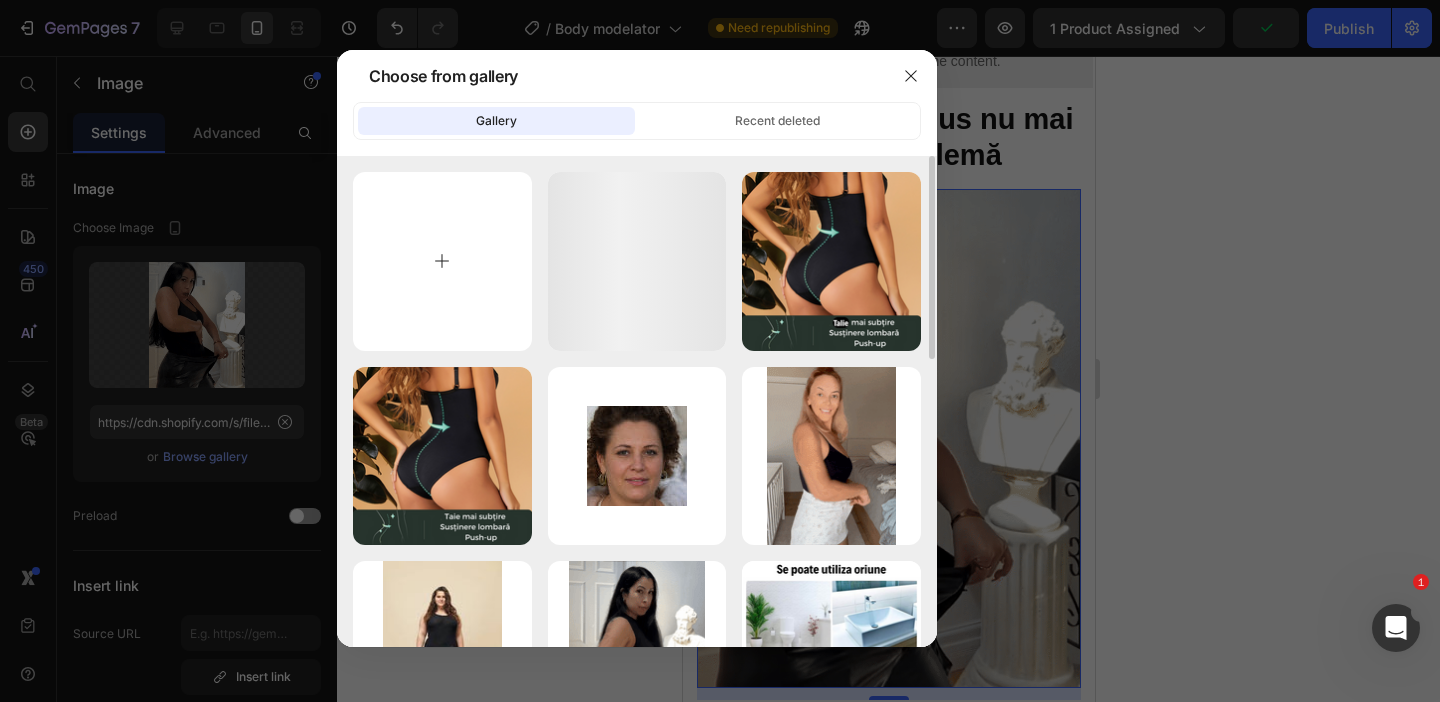 click at bounding box center (442, 261) 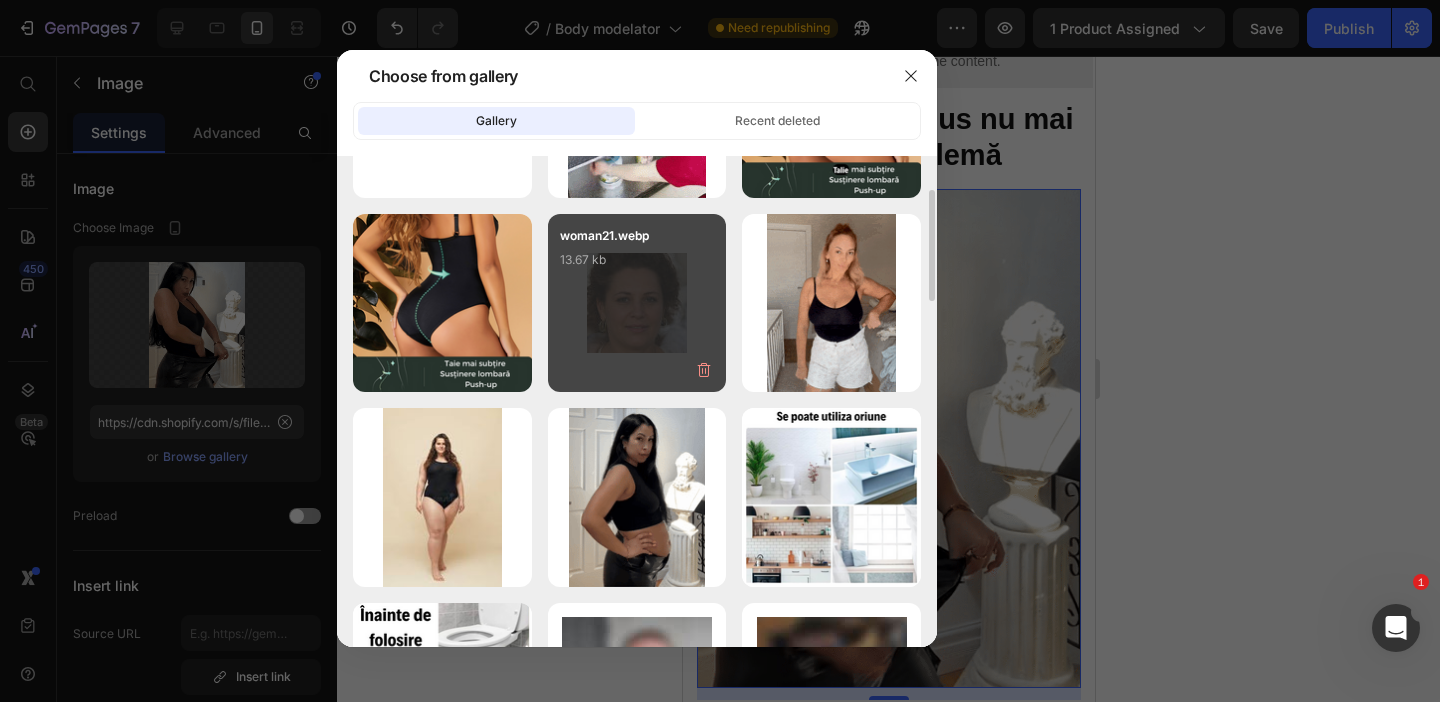 scroll, scrollTop: 154, scrollLeft: 0, axis: vertical 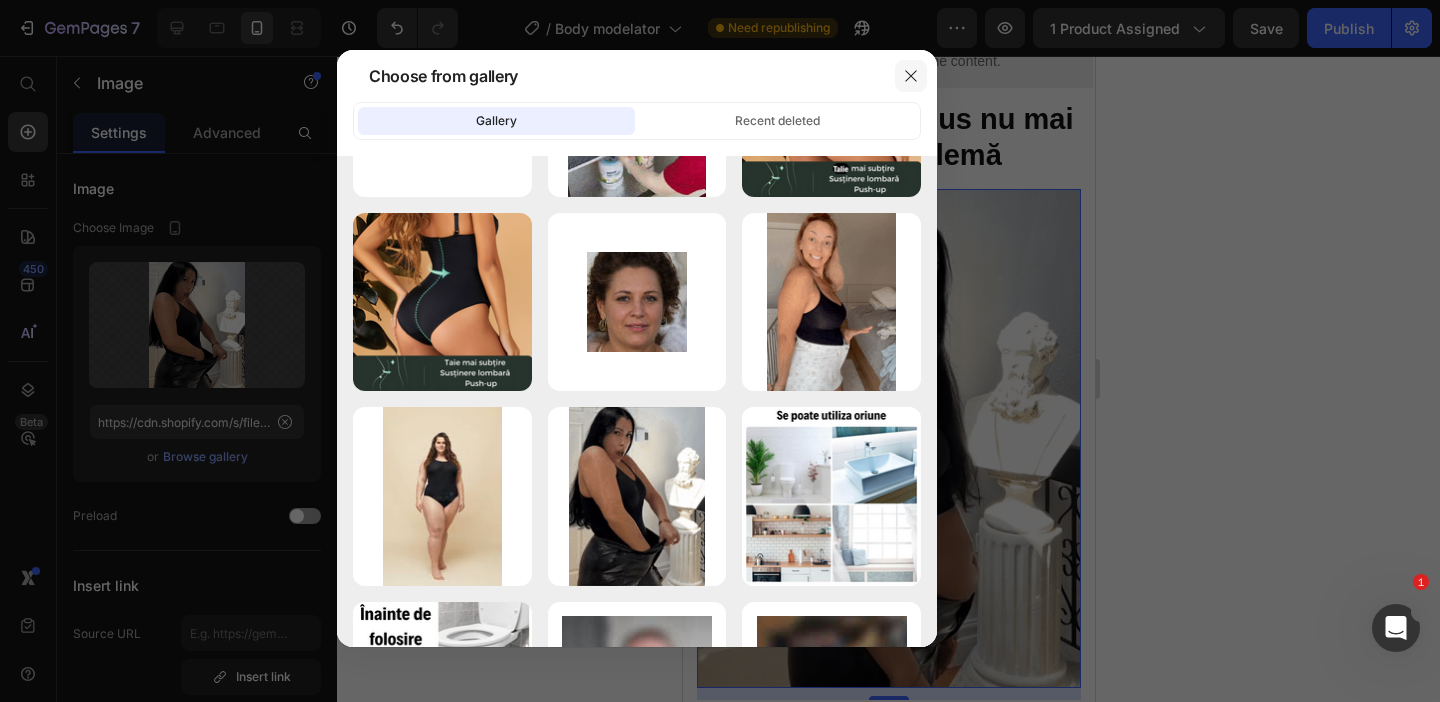 click 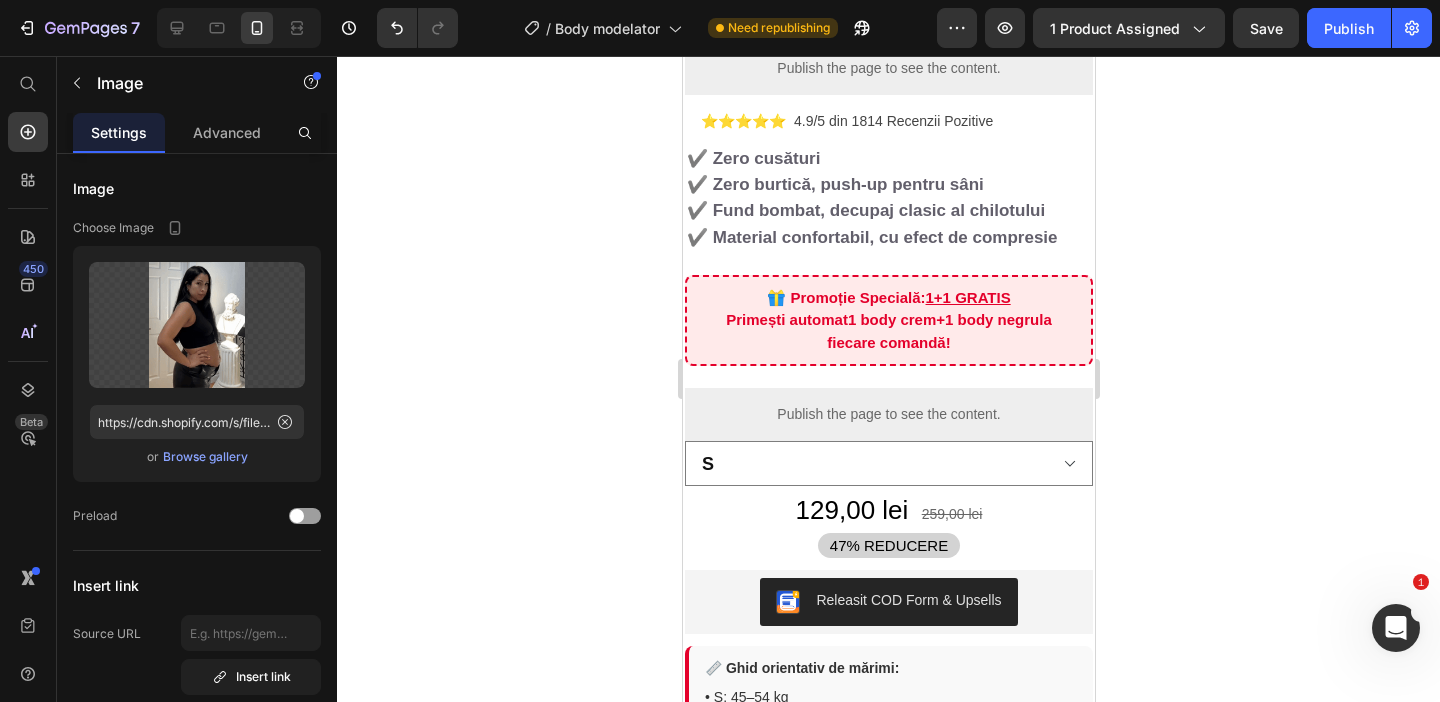 scroll, scrollTop: 0, scrollLeft: 0, axis: both 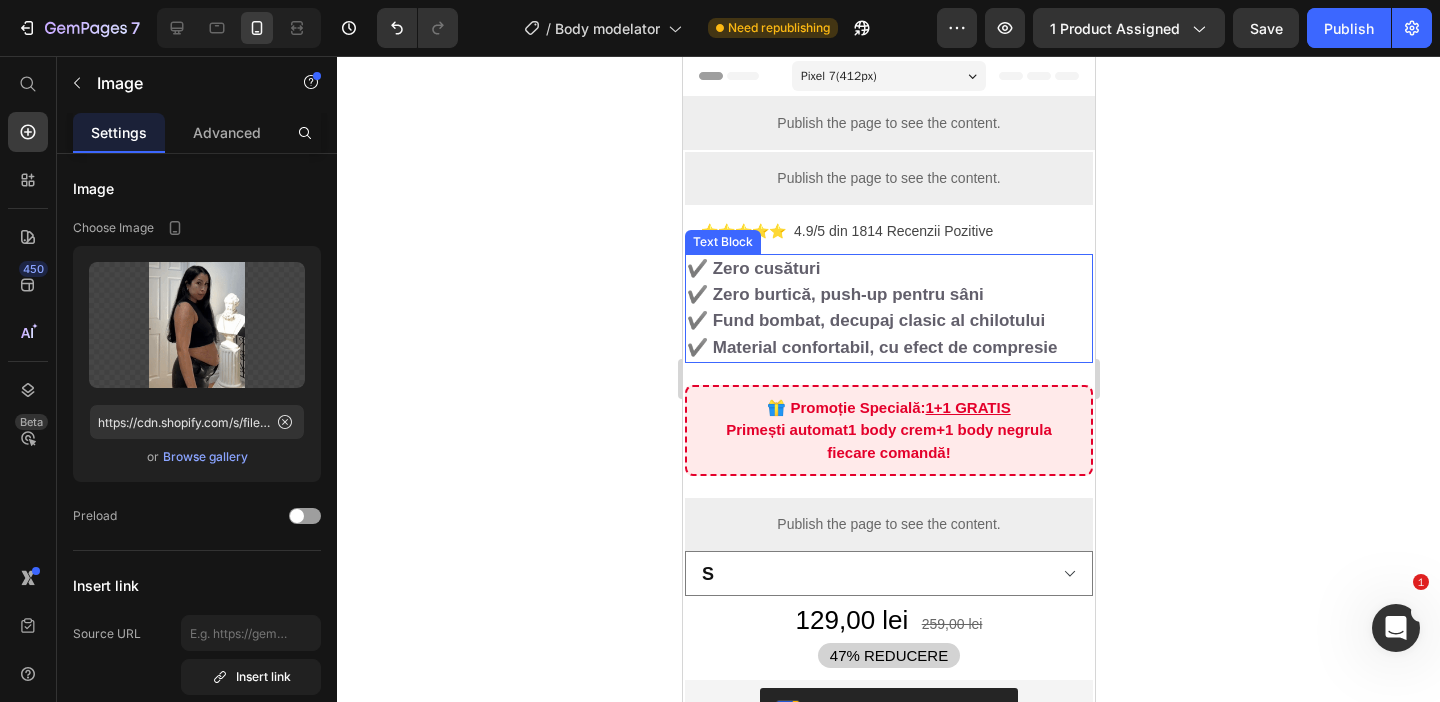 click on "✔️ Zero burtică, push-up pentru sâni" at bounding box center (834, 294) 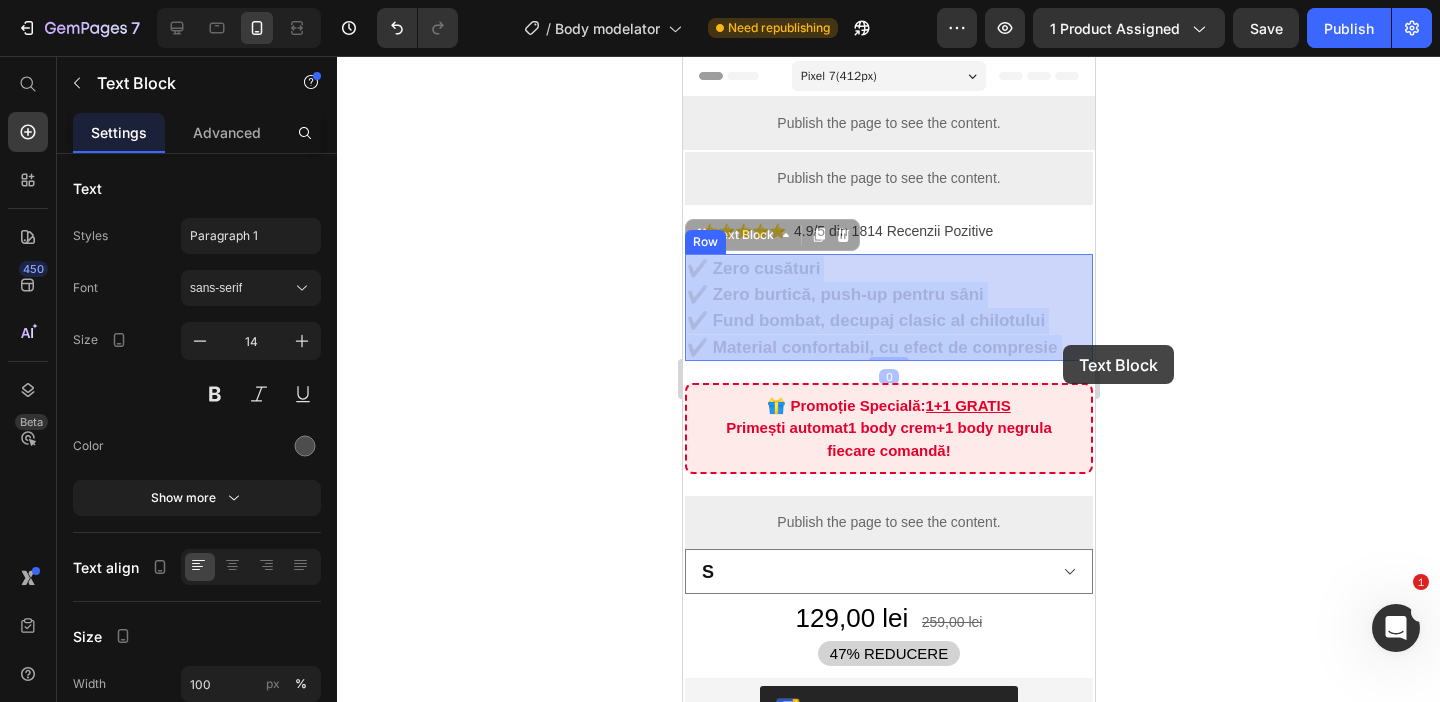 drag, startPoint x: 690, startPoint y: 270, endPoint x: 1062, endPoint y: 345, distance: 379.48517 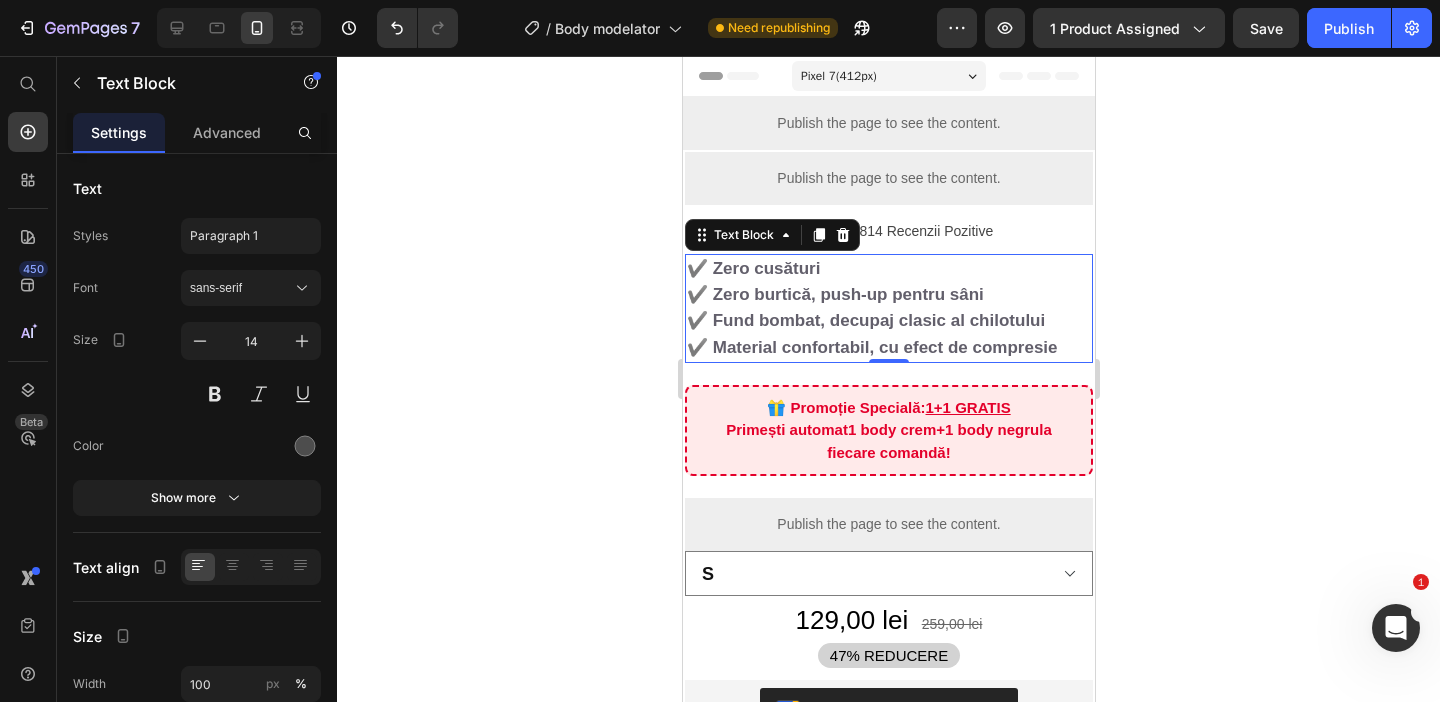 click on "✔️ Zero cusături ✔️ Zero burtică, push-up pentru sâni ✔️ Fund bombat, decupaj clasic al chilotului ✔️ Material confortabil, cu efect de compresie" at bounding box center (888, 308) 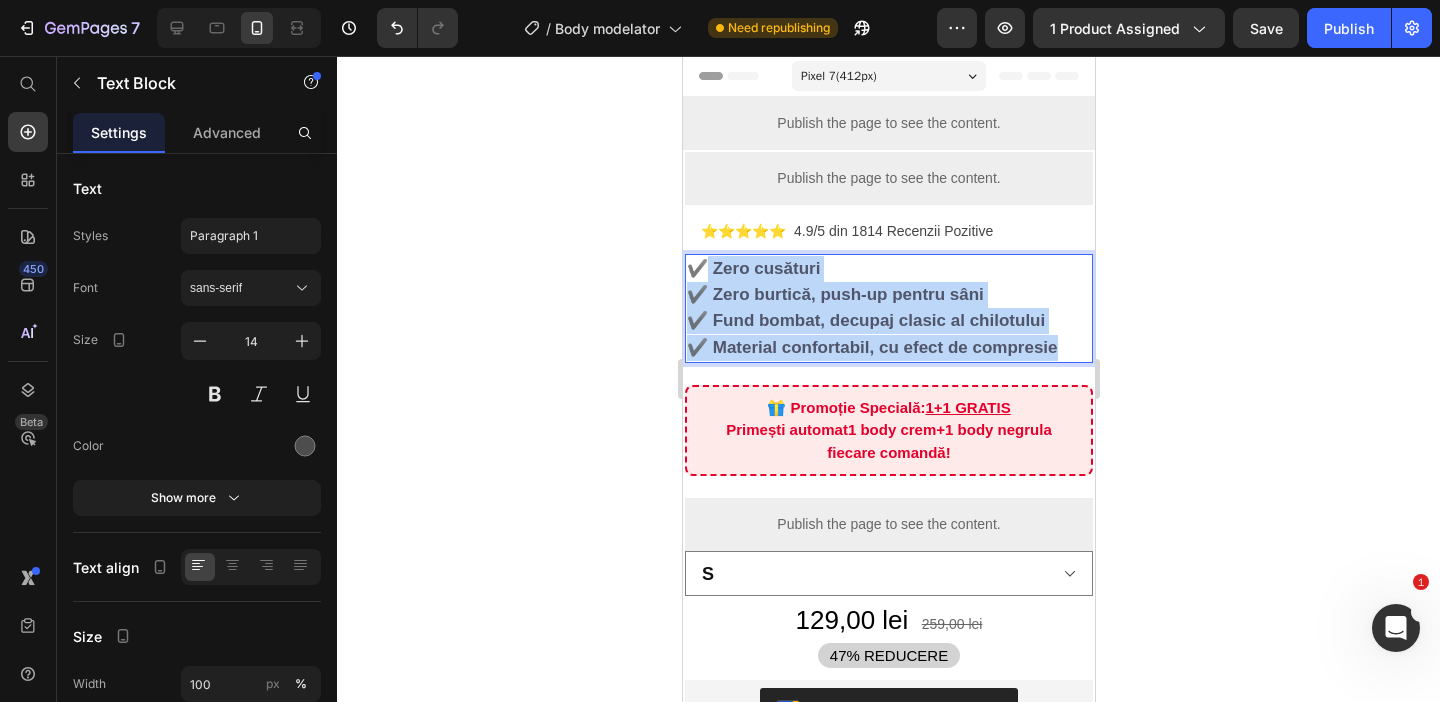 drag, startPoint x: 1055, startPoint y: 342, endPoint x: 695, endPoint y: 268, distance: 367.52686 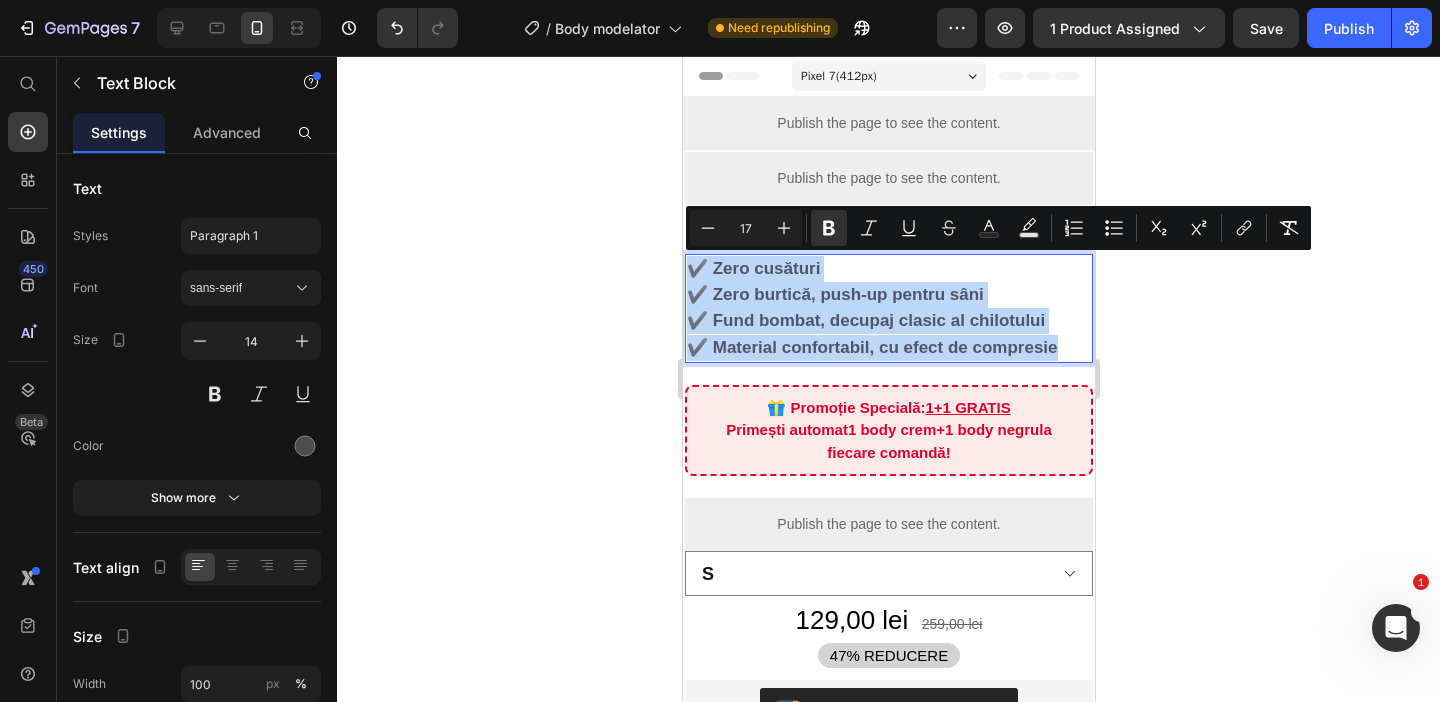 drag, startPoint x: 687, startPoint y: 269, endPoint x: 1065, endPoint y: 347, distance: 385.9637 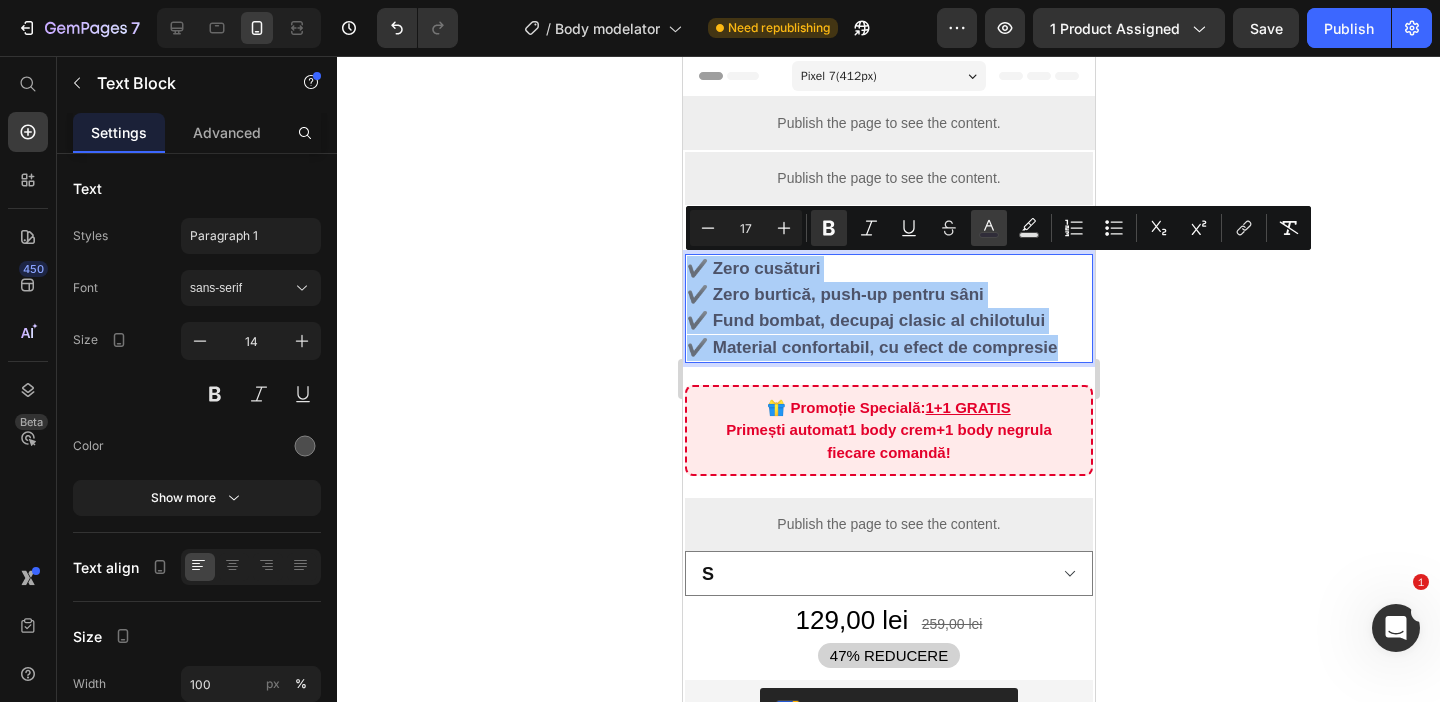 click on "color" at bounding box center [989, 228] 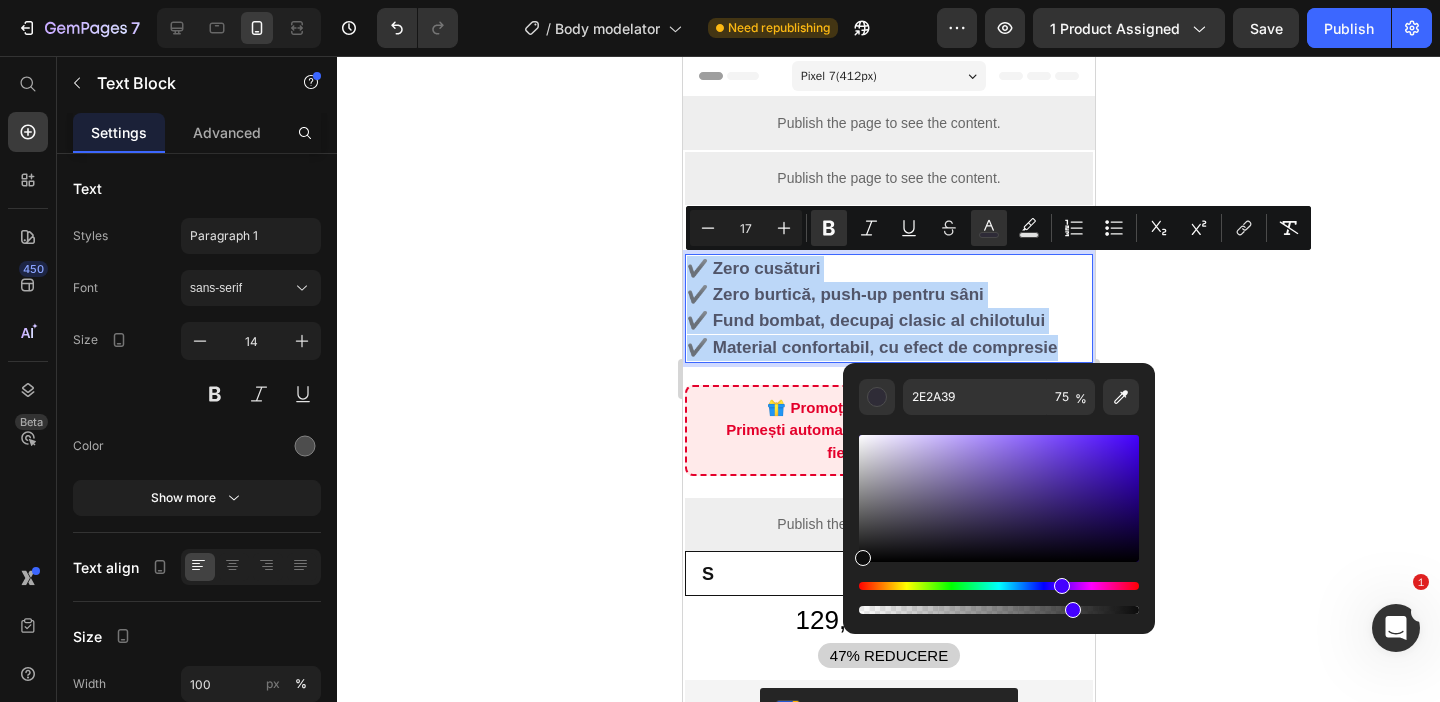 type on "0C0C0C" 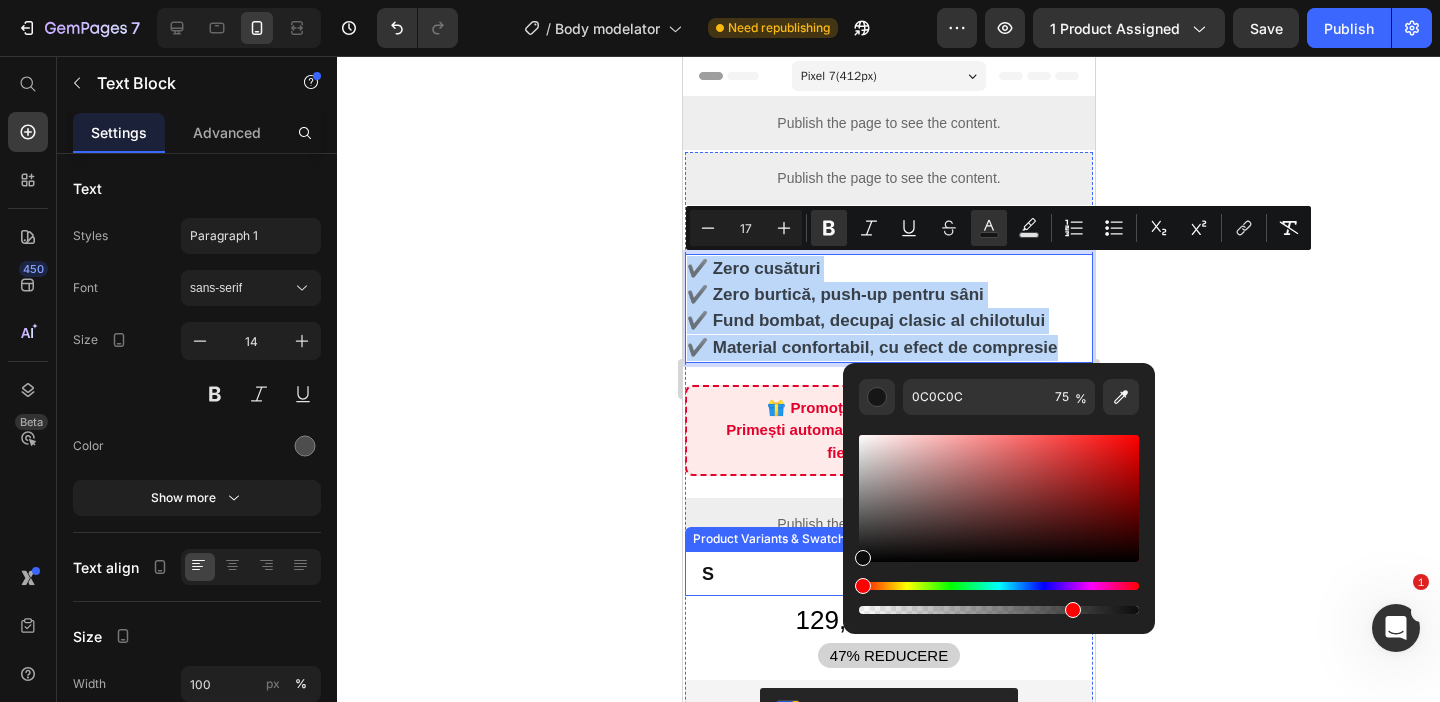 drag, startPoint x: 1619, startPoint y: 592, endPoint x: 835, endPoint y: 564, distance: 784.4998 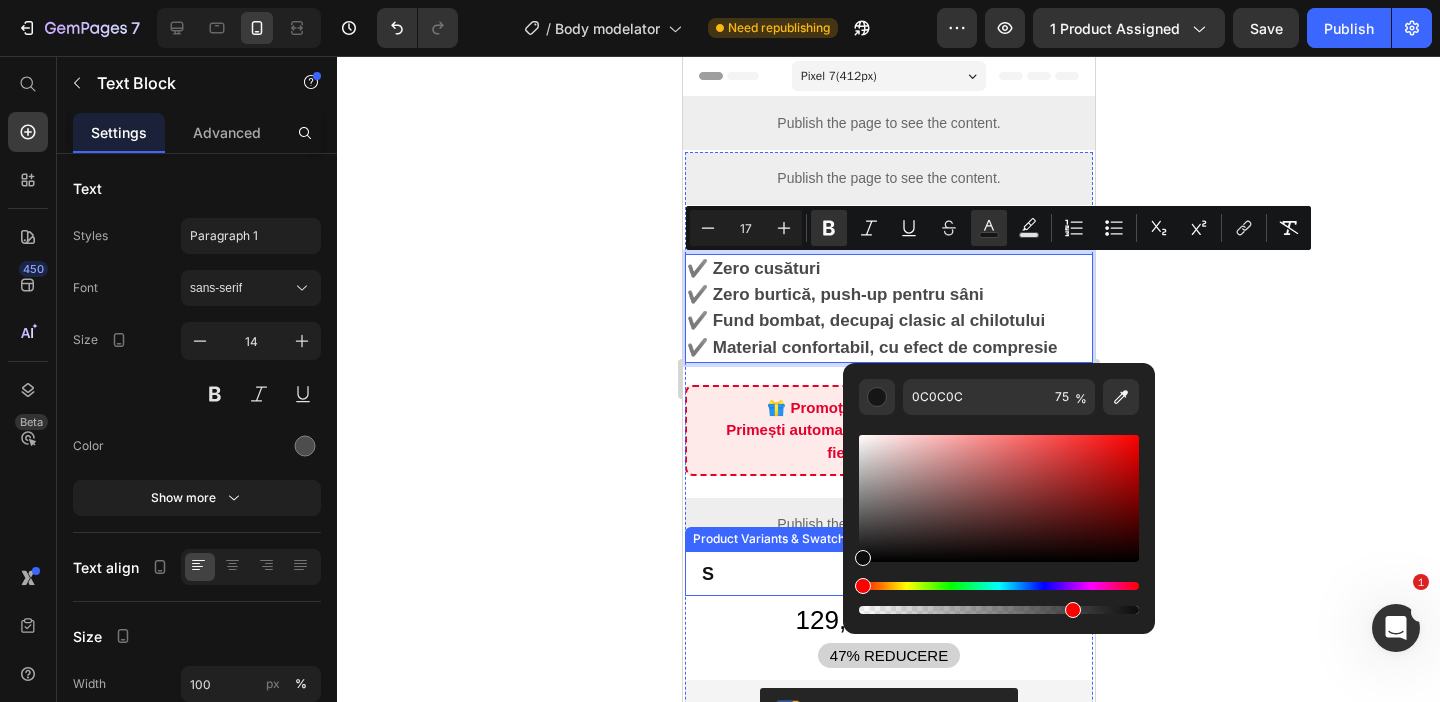 click 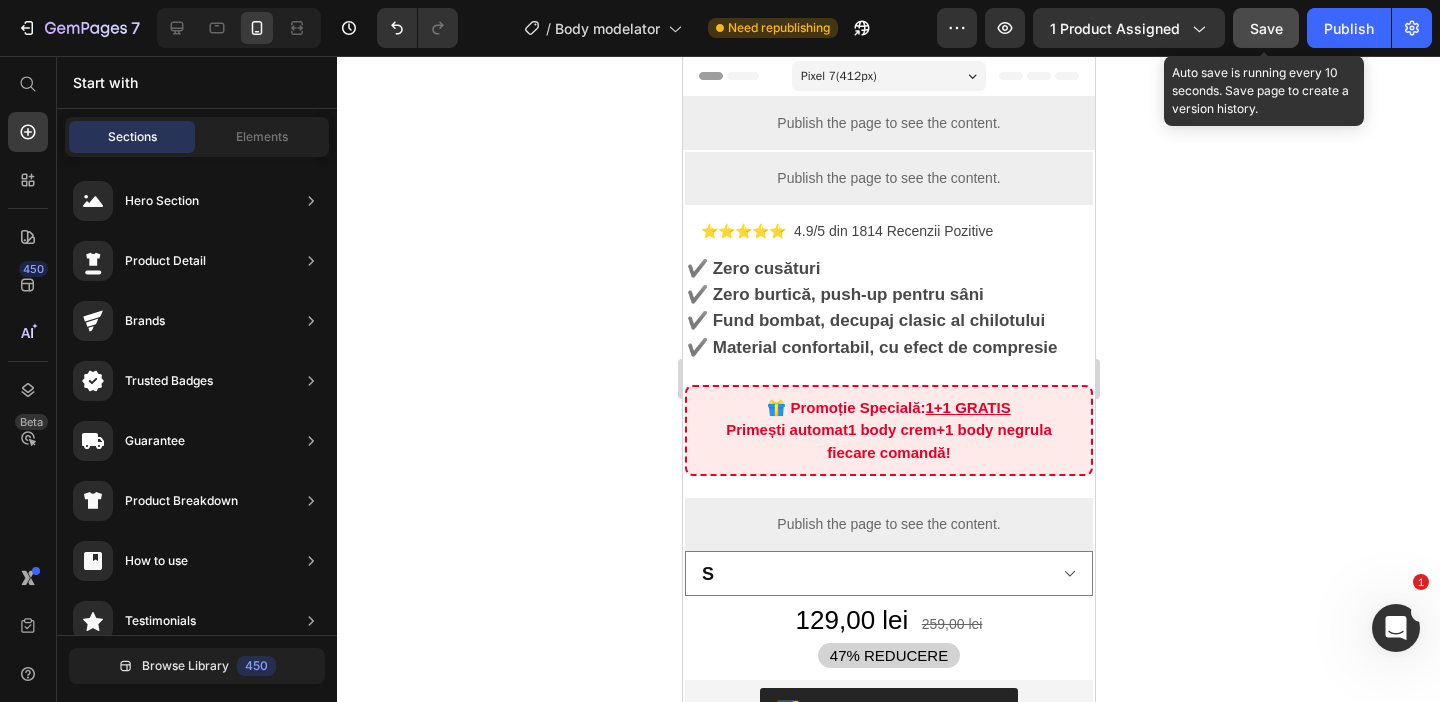 click on "Save" at bounding box center [1266, 28] 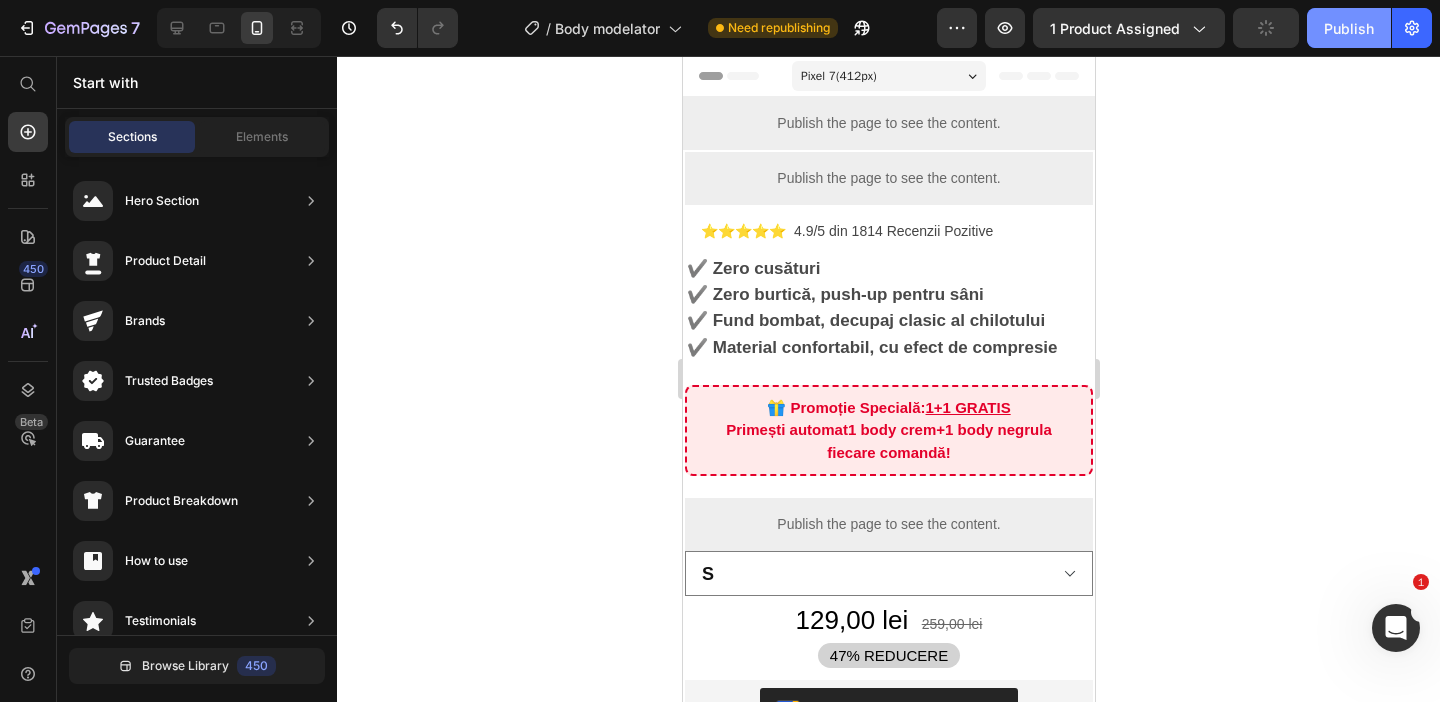 click on "Publish" at bounding box center [1349, 28] 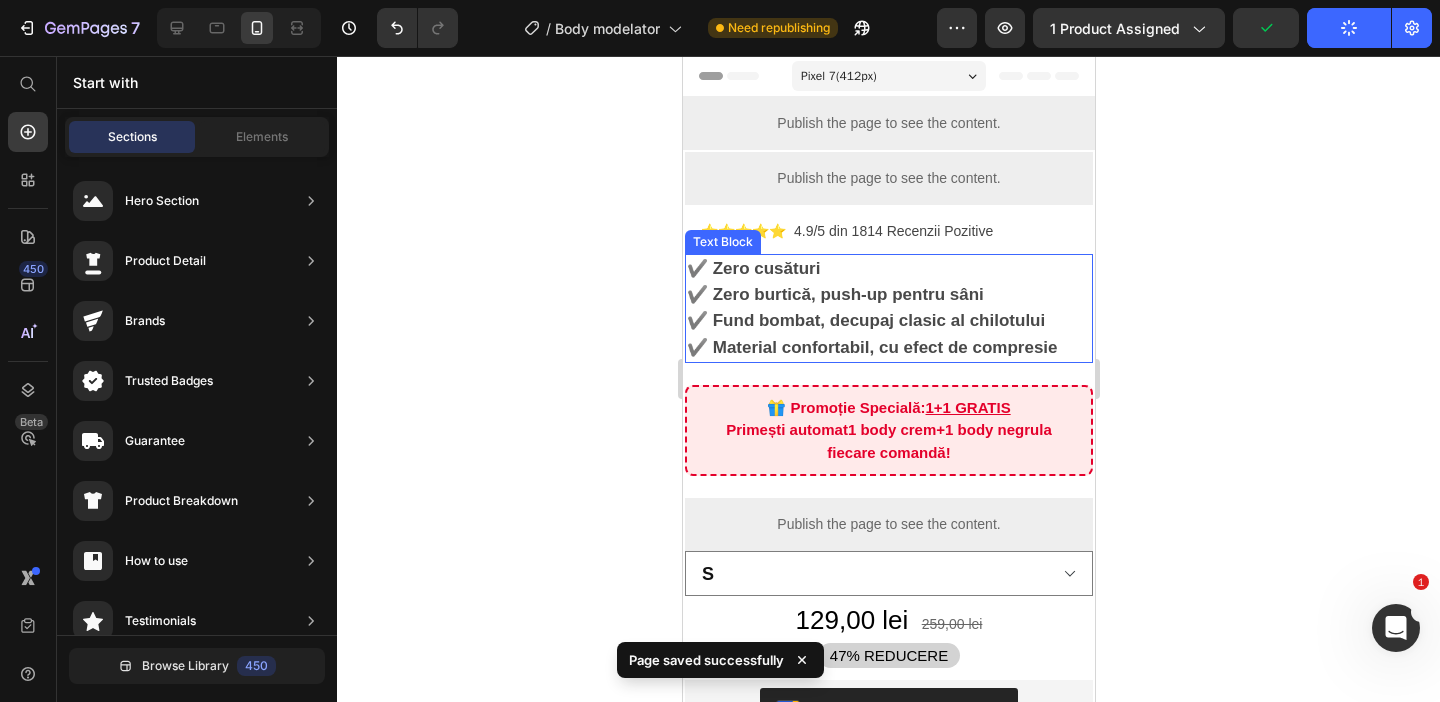 click on "✔️ Fund bombat, decupaj clasic al chilotului" at bounding box center (865, 320) 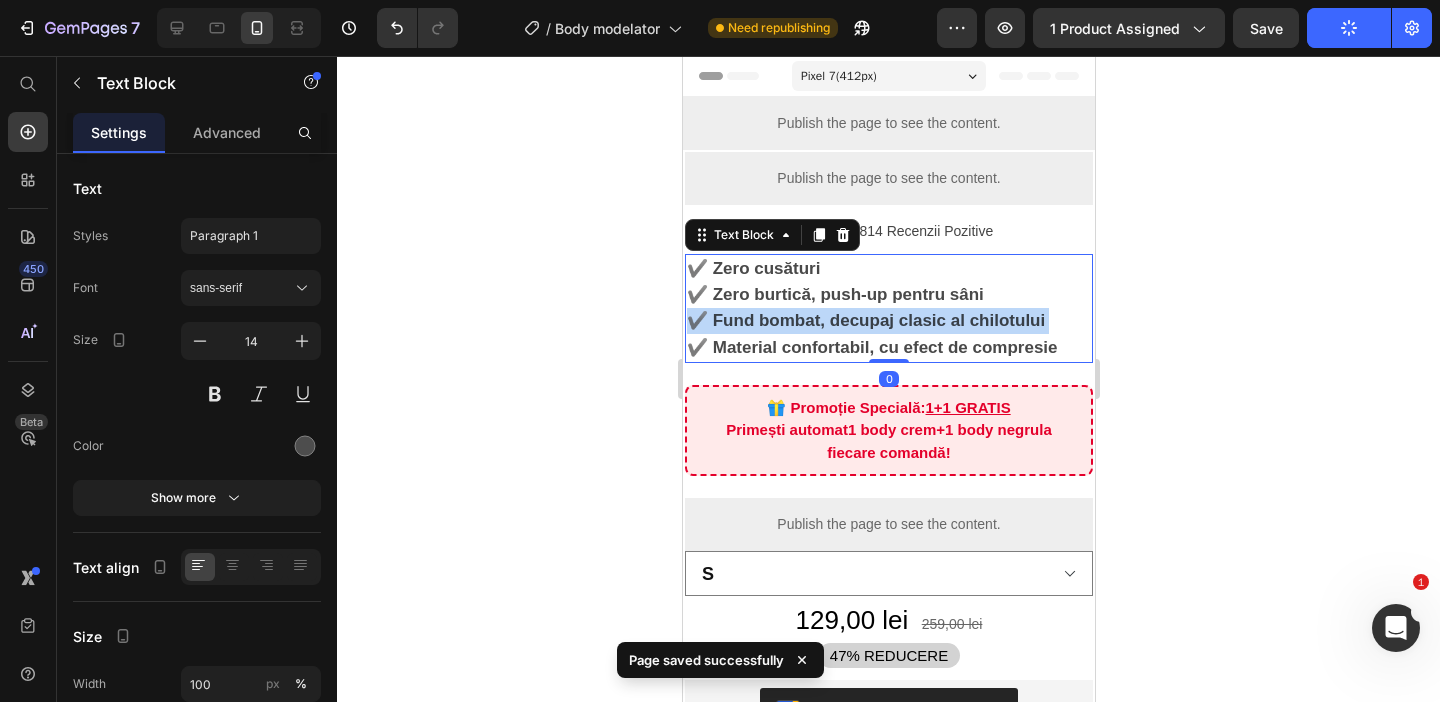 click on "✔️ Fund bombat, decupaj clasic al chilotului" at bounding box center [865, 320] 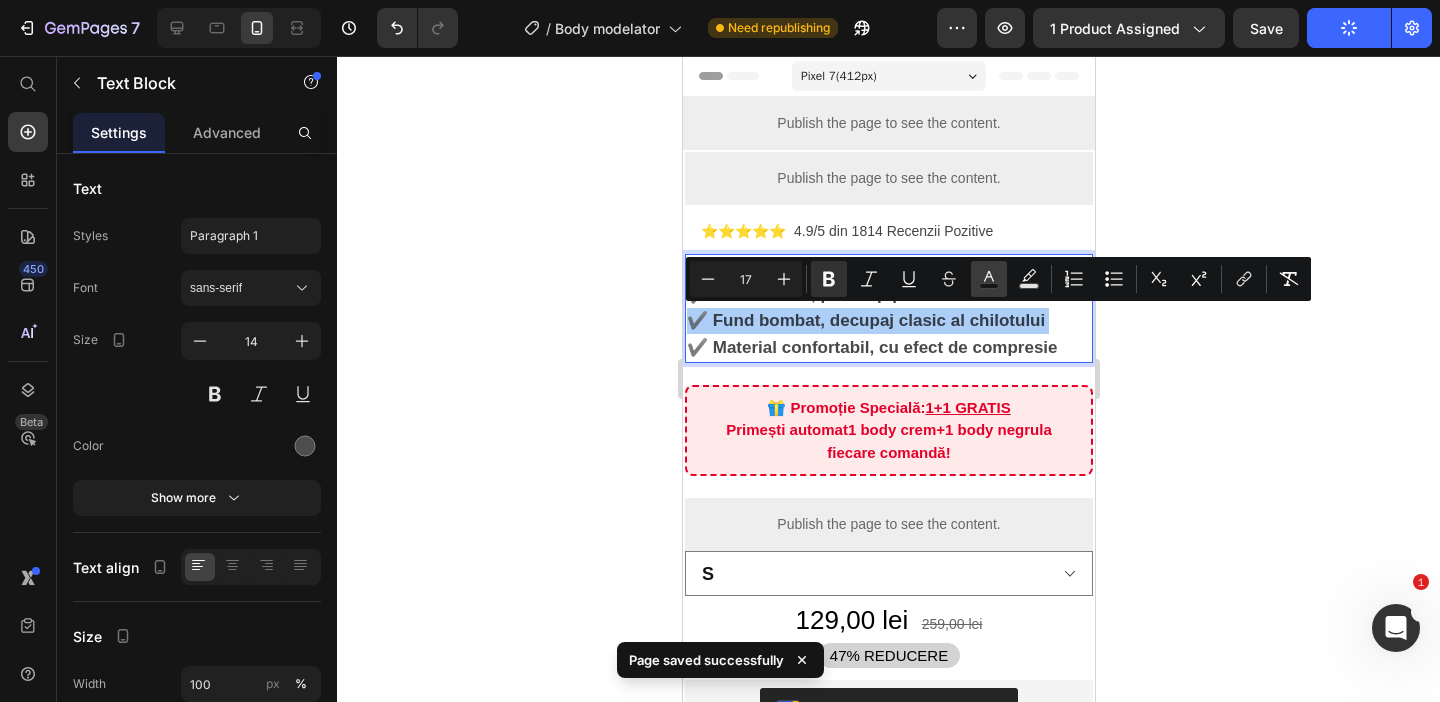 click on "color" at bounding box center (989, 279) 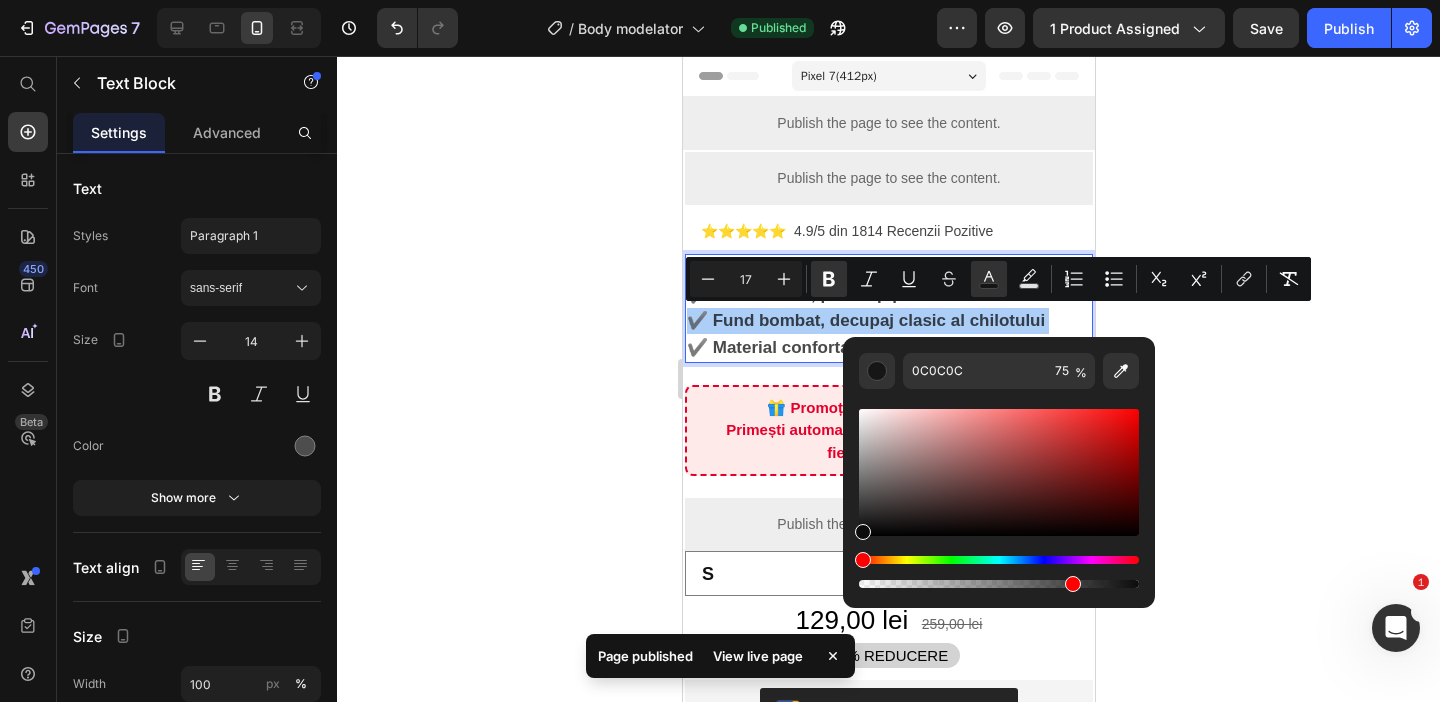 click 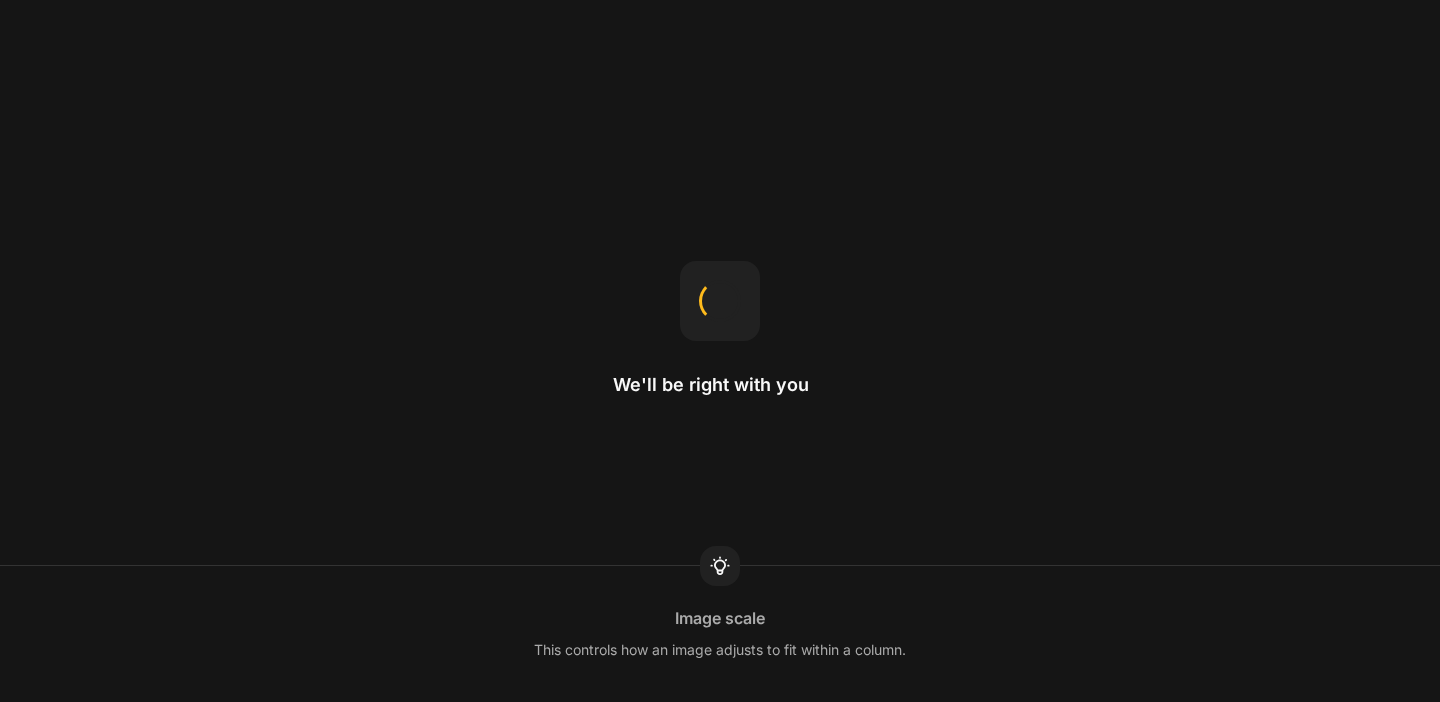 scroll, scrollTop: 0, scrollLeft: 0, axis: both 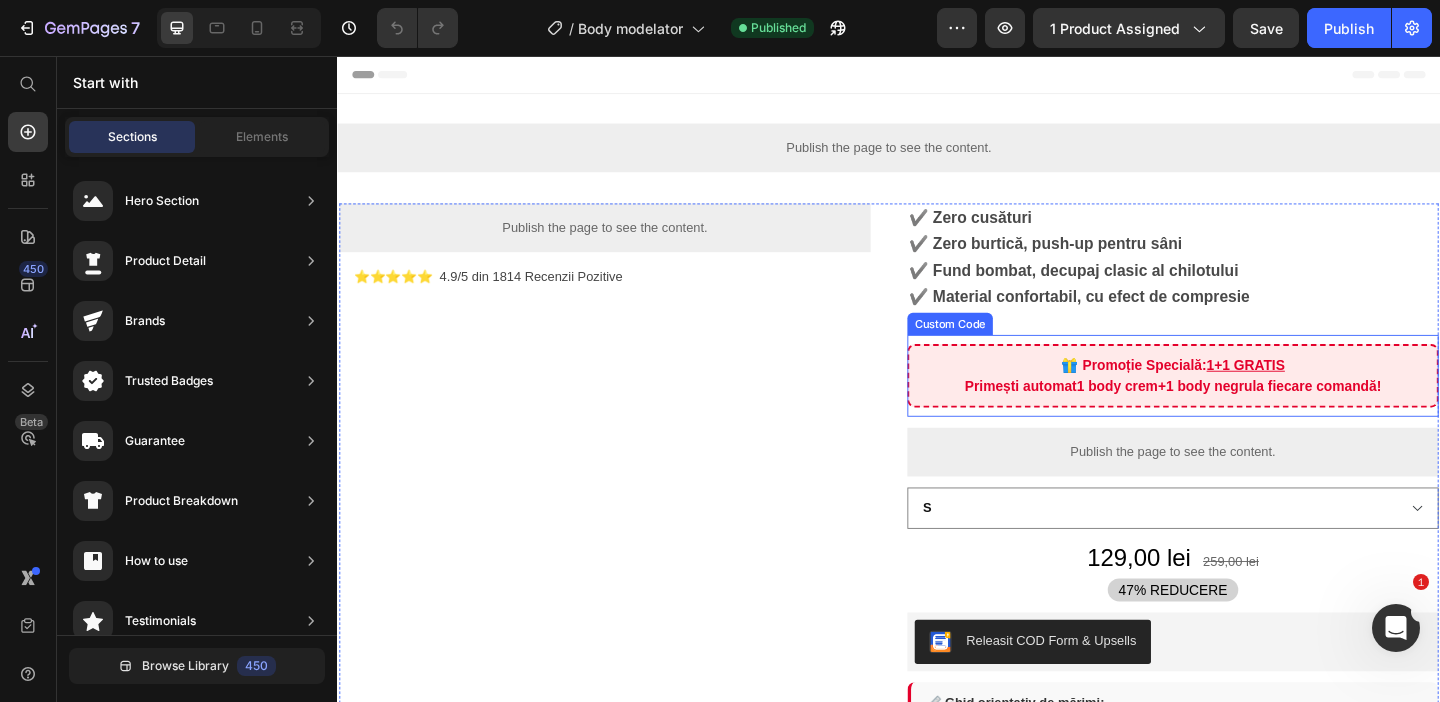 click on "🎁 Promoție Specială:  1+1 GRATIS
Primești automat  1 body crem  +  1 body negru  la fiecare comandă!" at bounding box center [1246, 403] 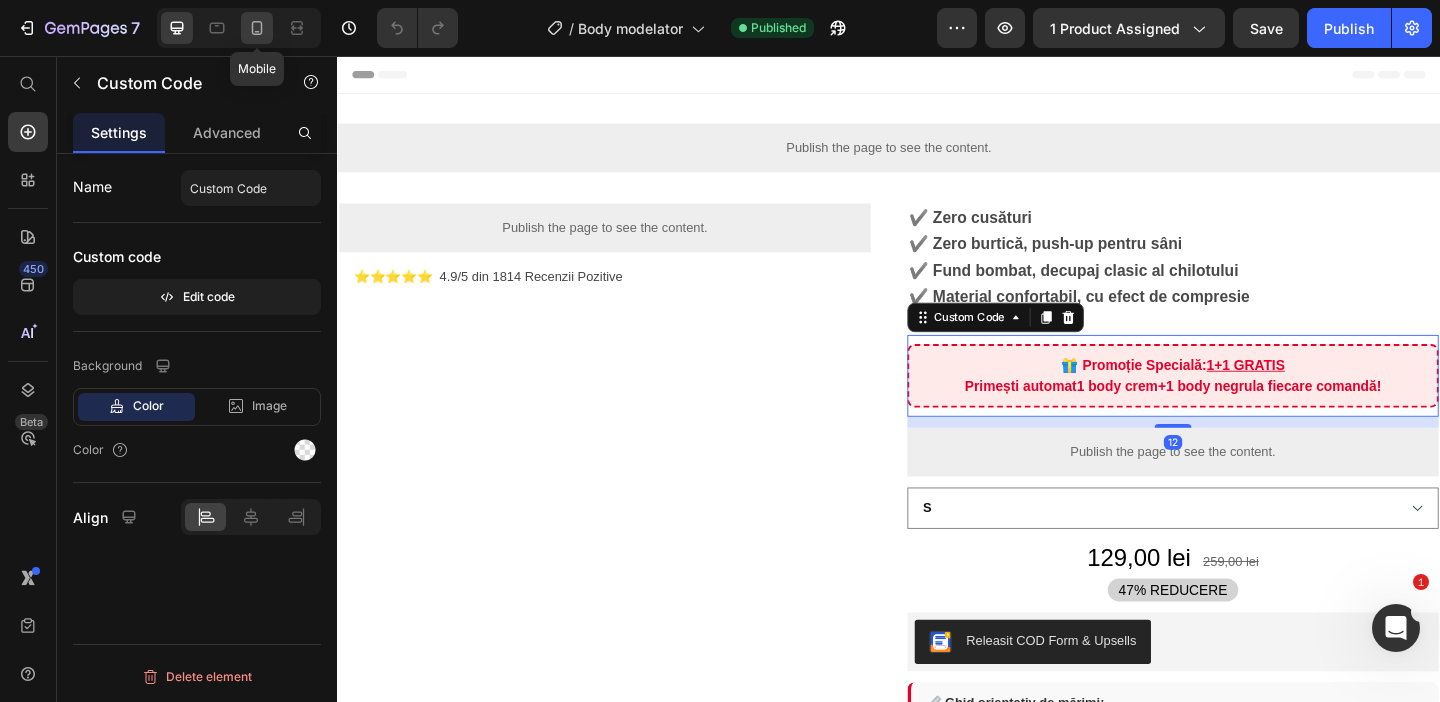 click 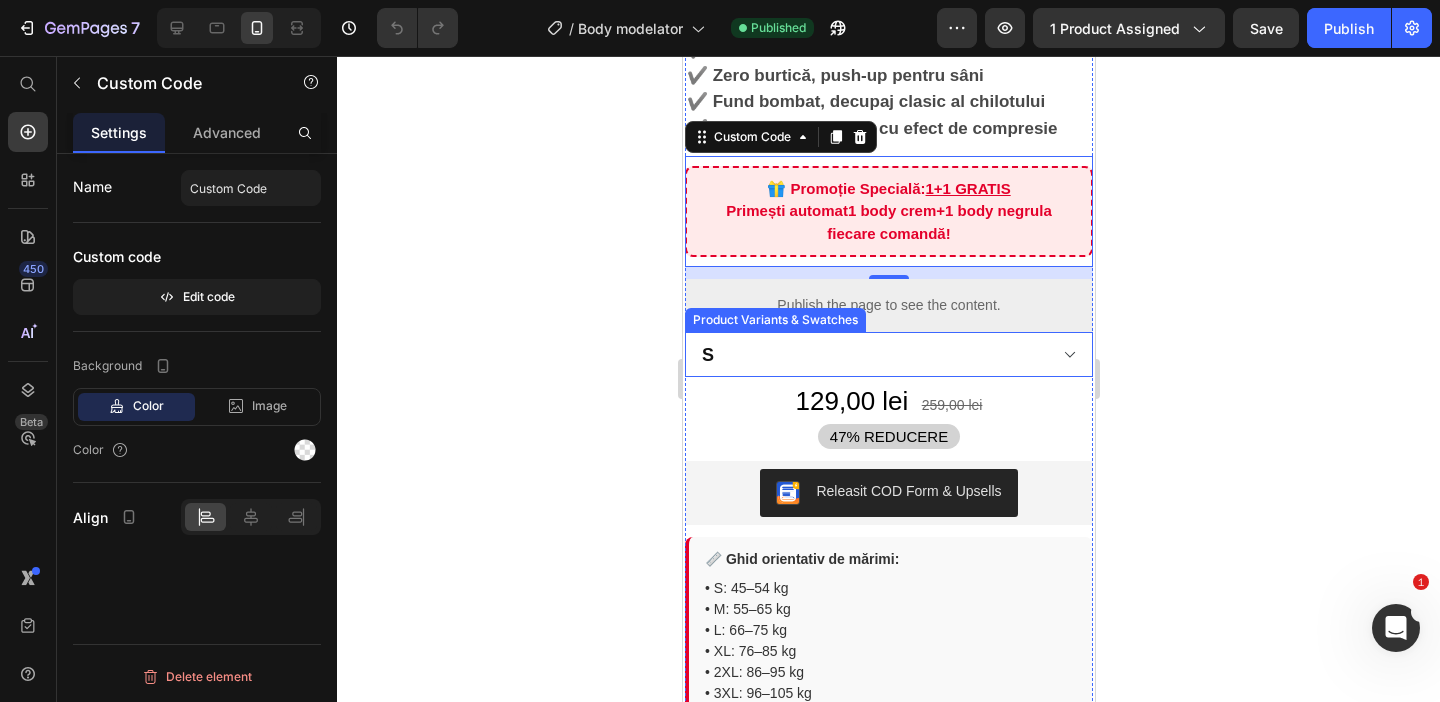 scroll, scrollTop: 247, scrollLeft: 0, axis: vertical 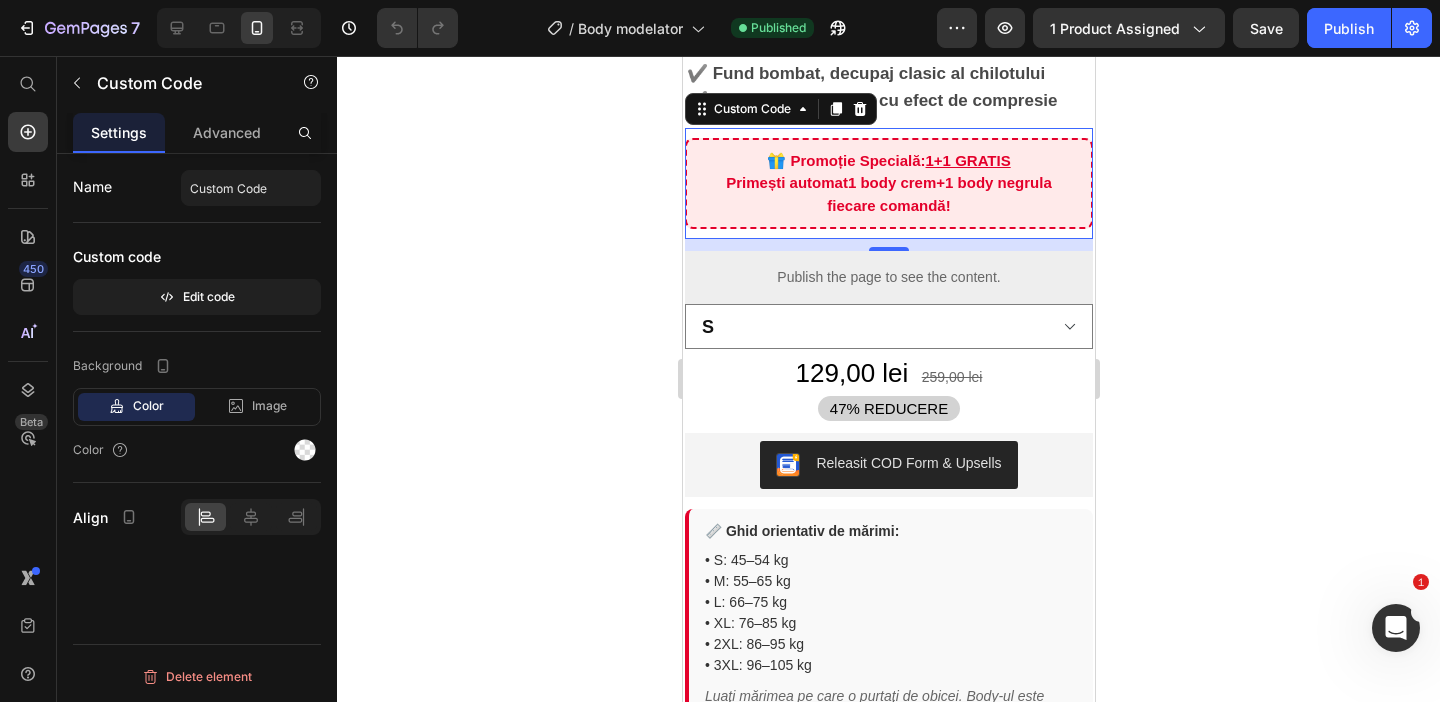 click on "🎁 Promoție Specială:  1+1 GRATIS
Primești automat  1 body crem  +  1 body negru  la fiecare comandă!" at bounding box center (888, 184) 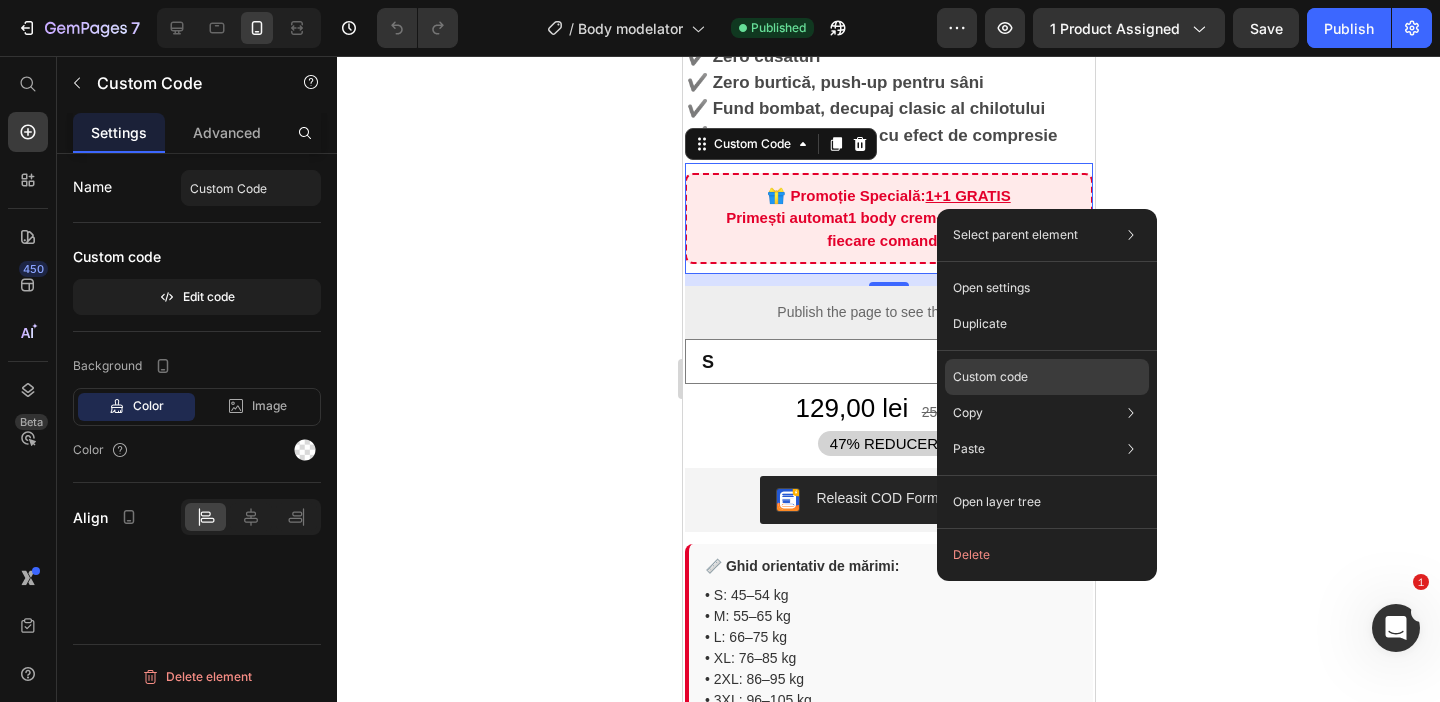 click on "Custom code" 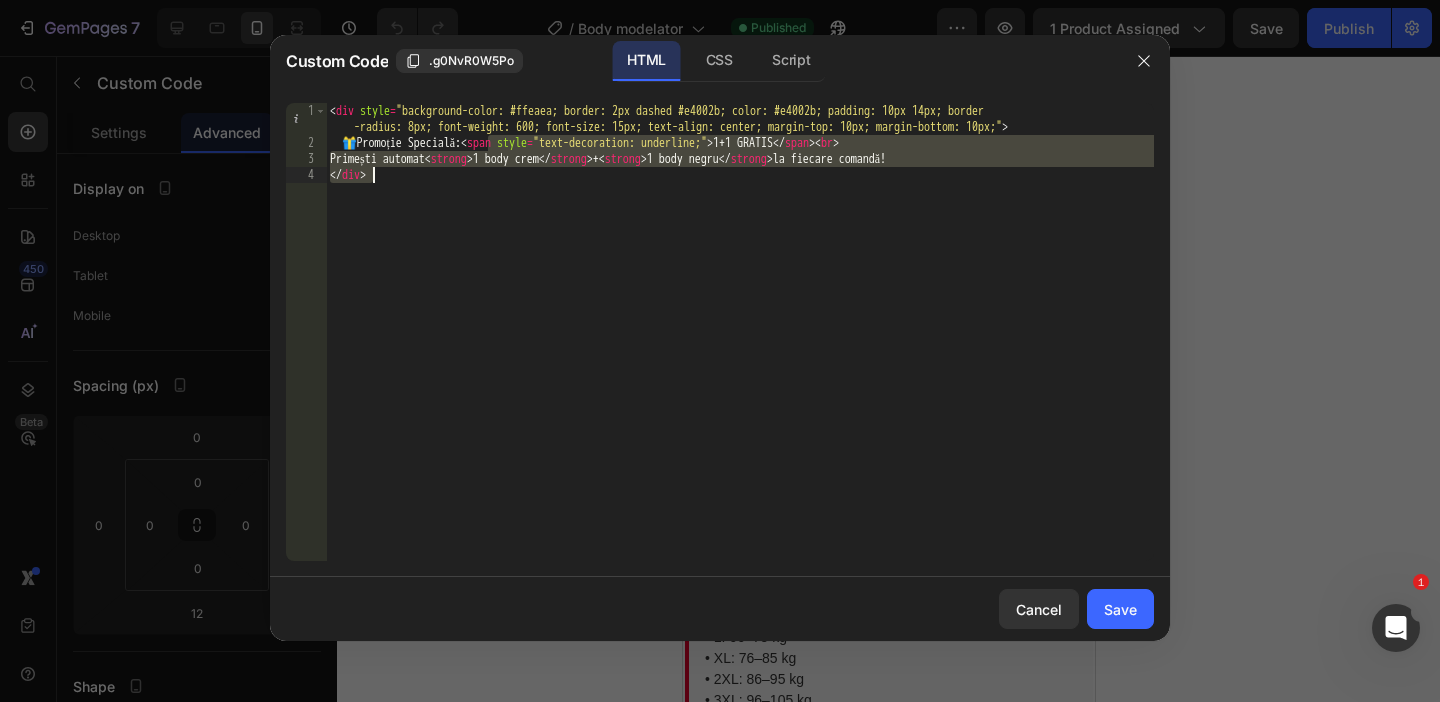 drag, startPoint x: 491, startPoint y: 142, endPoint x: 1090, endPoint y: 193, distance: 601.1672 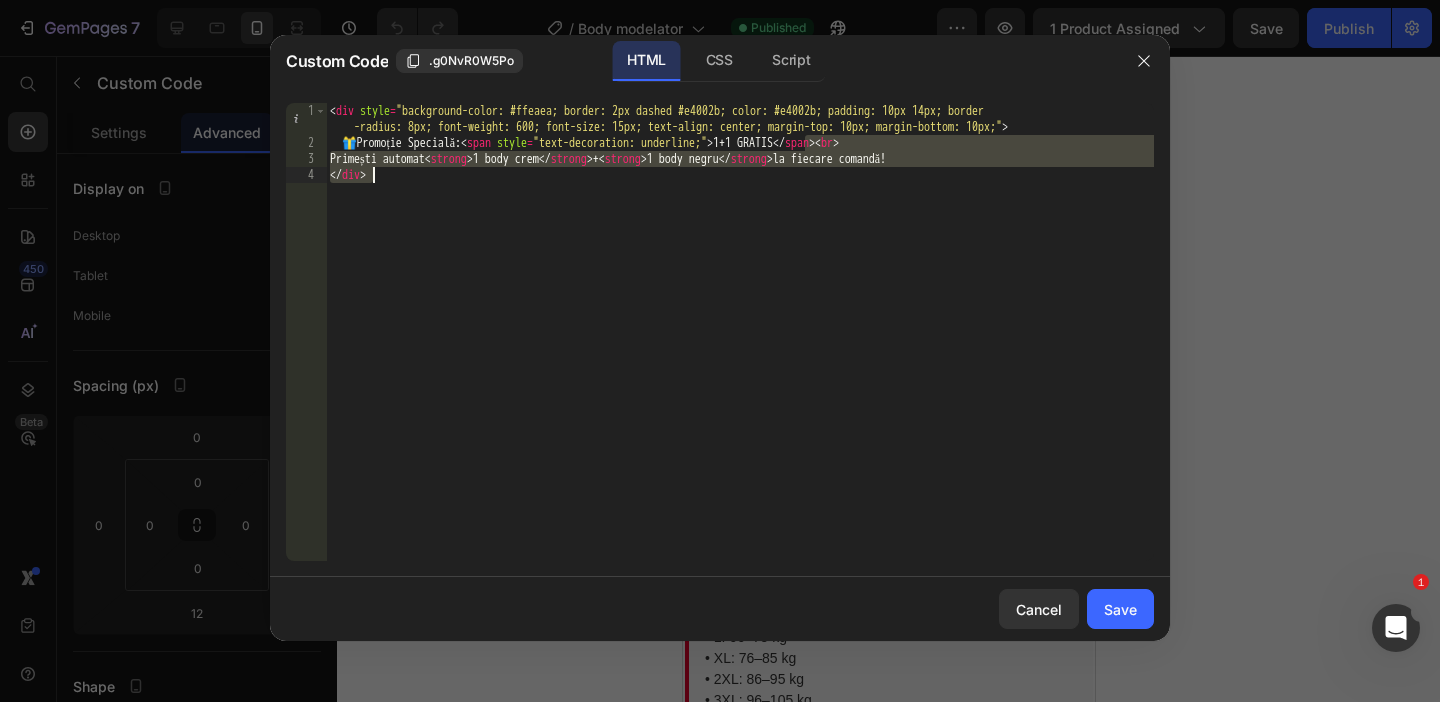 drag, startPoint x: 804, startPoint y: 145, endPoint x: 1107, endPoint y: 238, distance: 316.9511 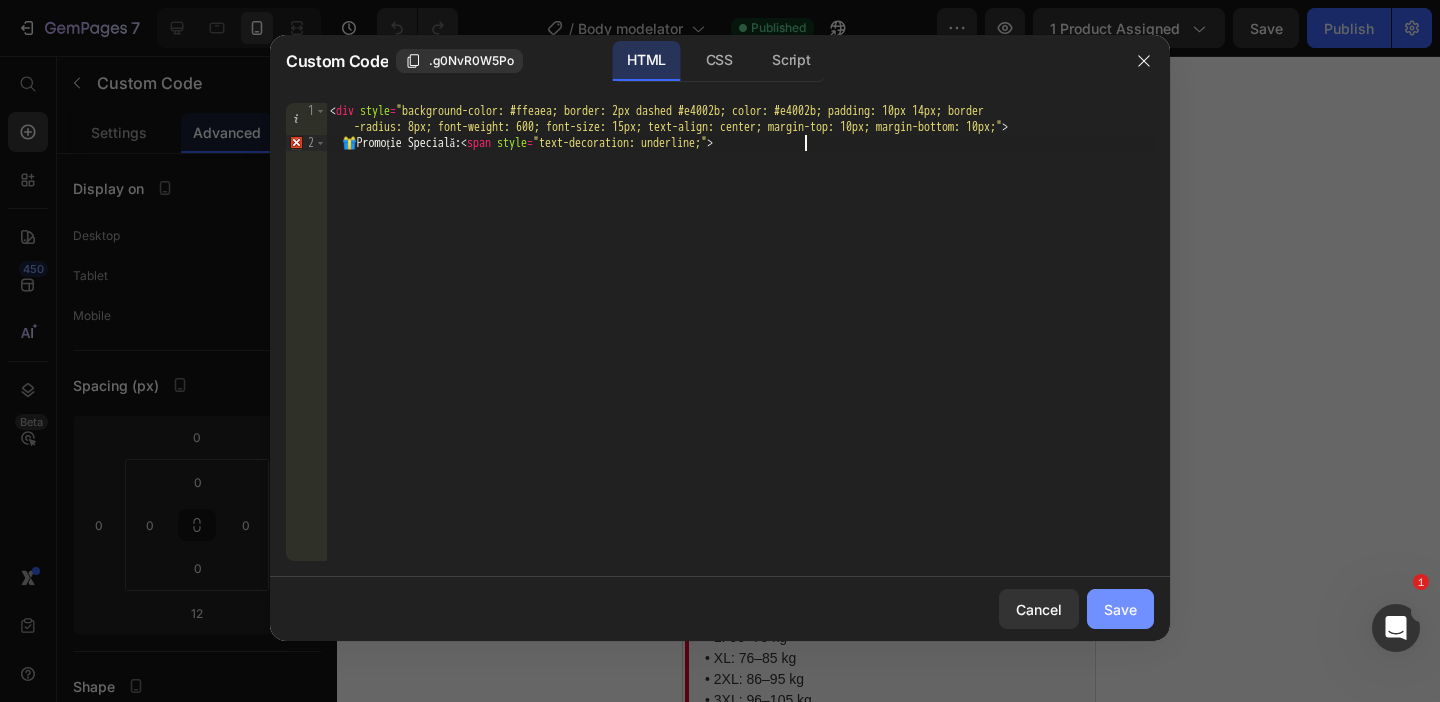 click on "Save" at bounding box center [1120, 609] 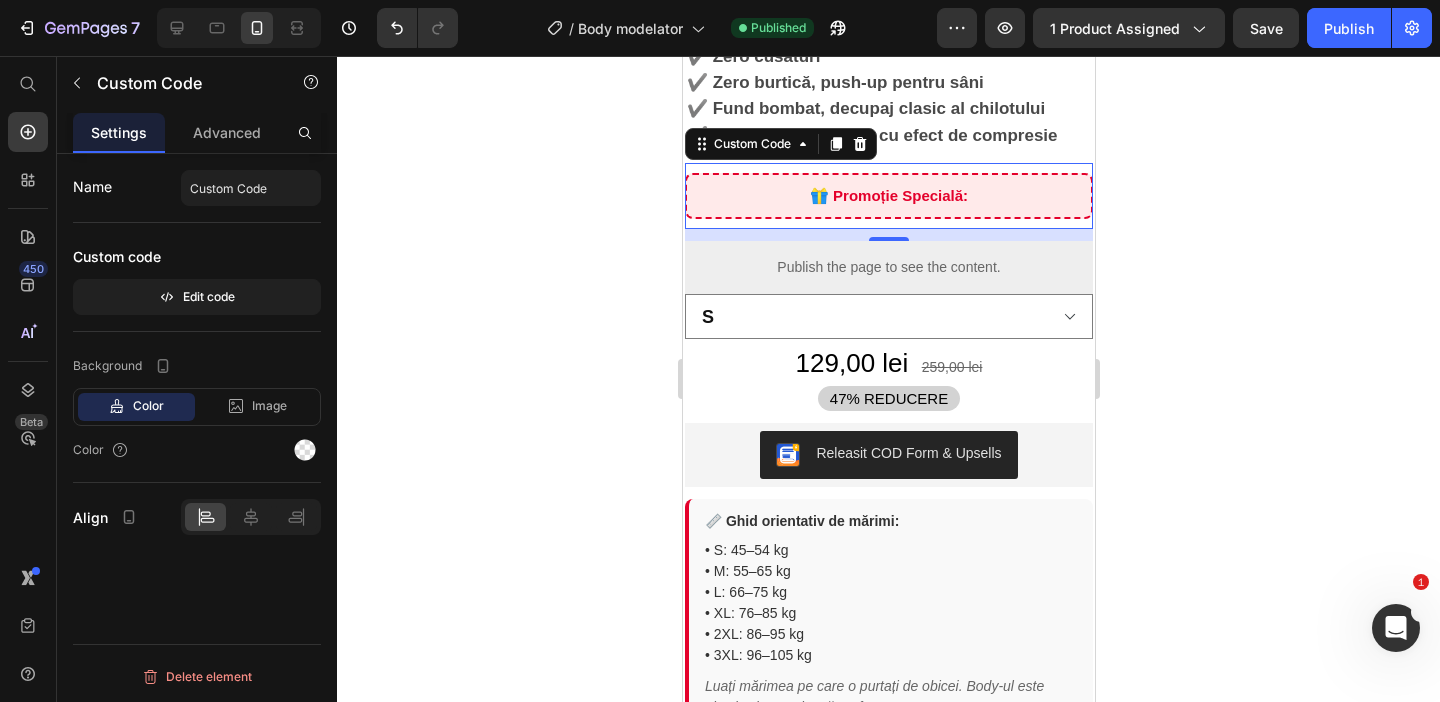 click 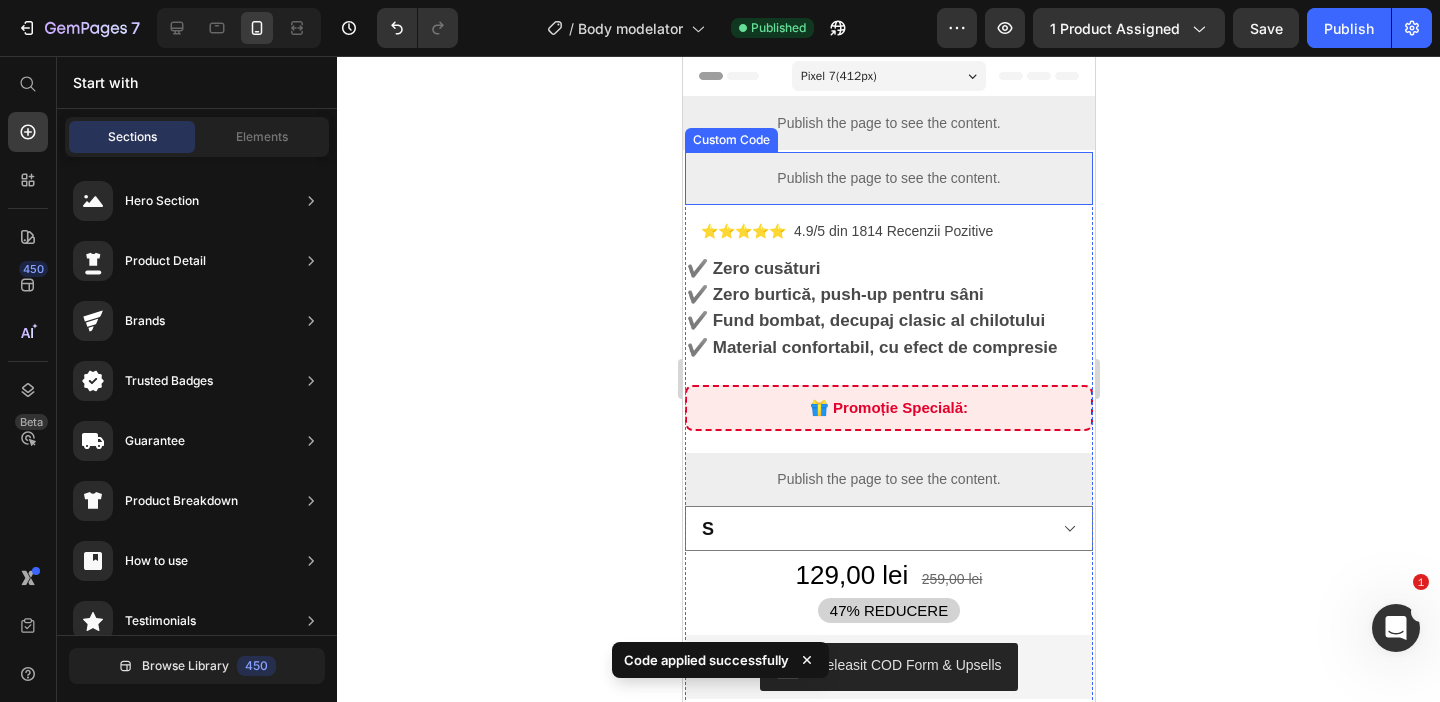 scroll, scrollTop: 57, scrollLeft: 0, axis: vertical 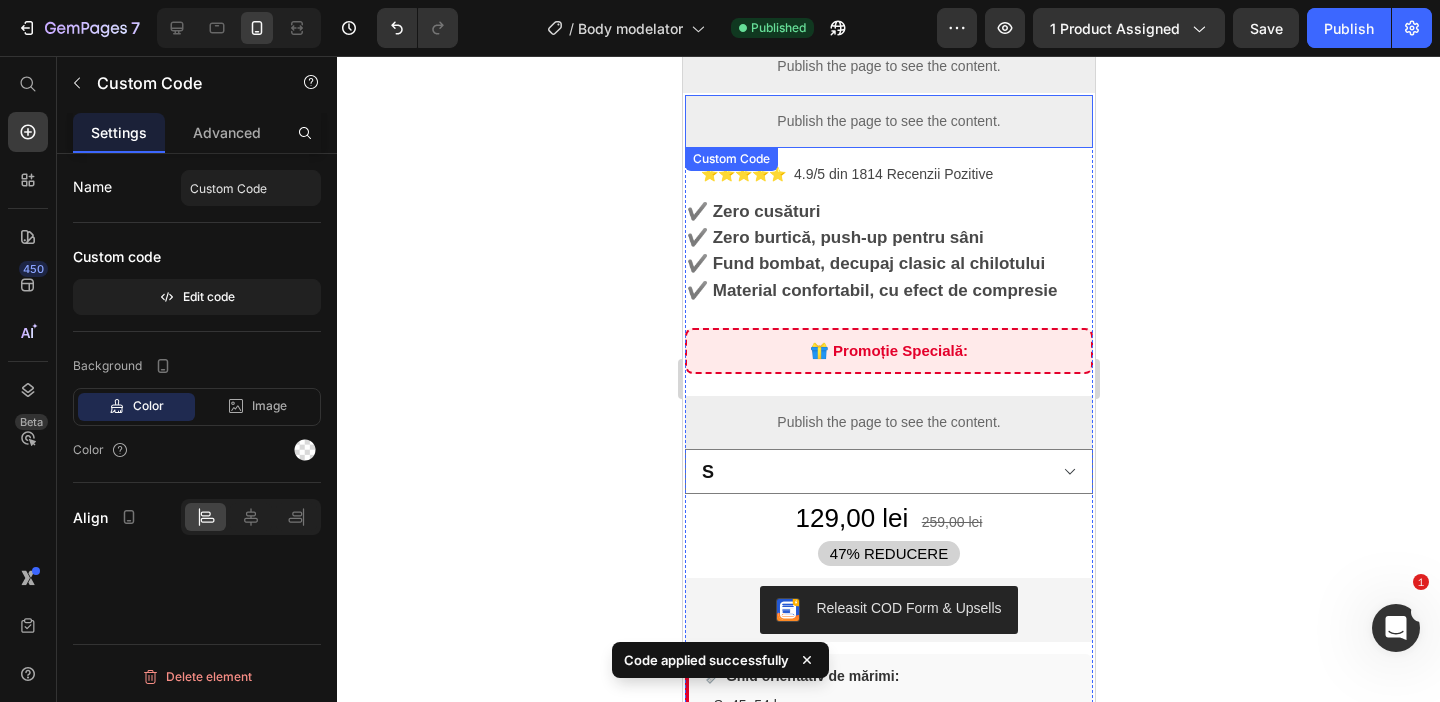 click on "Publish the page to see the content." at bounding box center [888, 121] 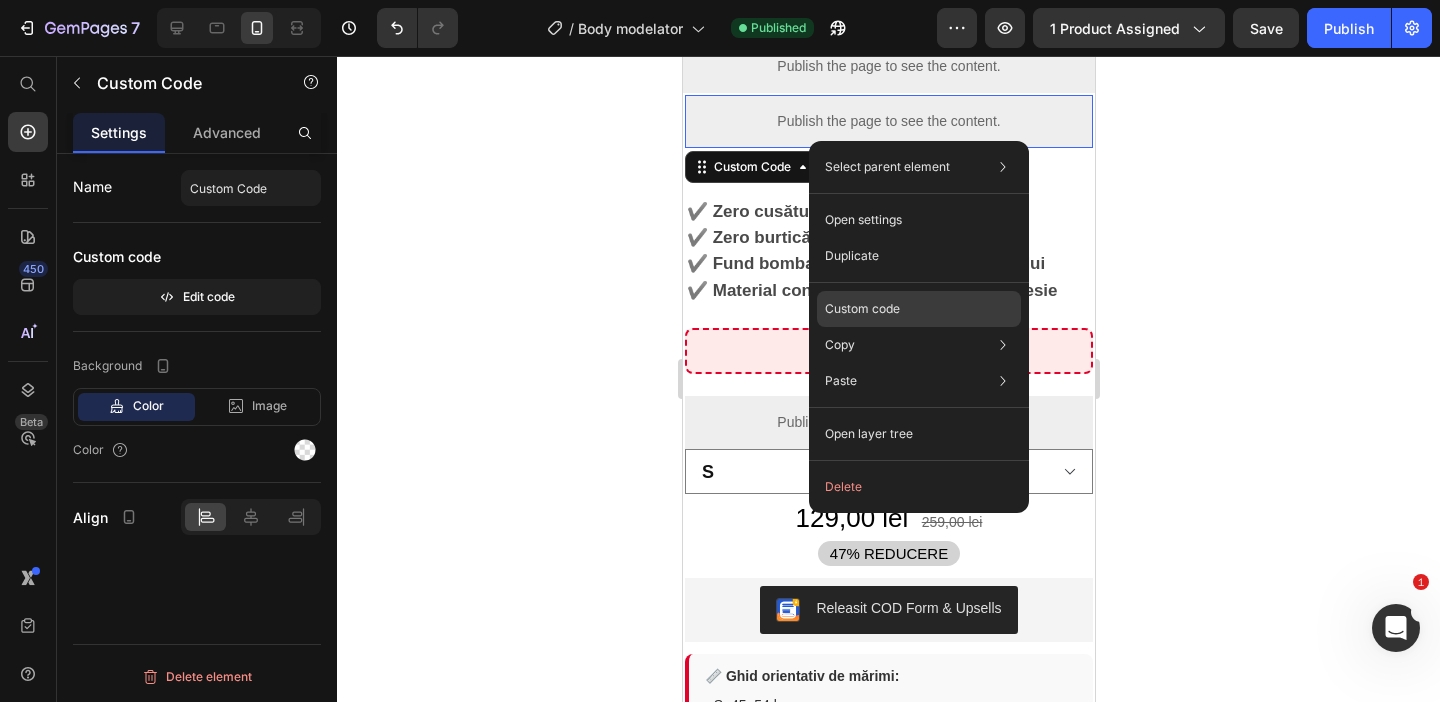 click on "Custom code" at bounding box center [862, 309] 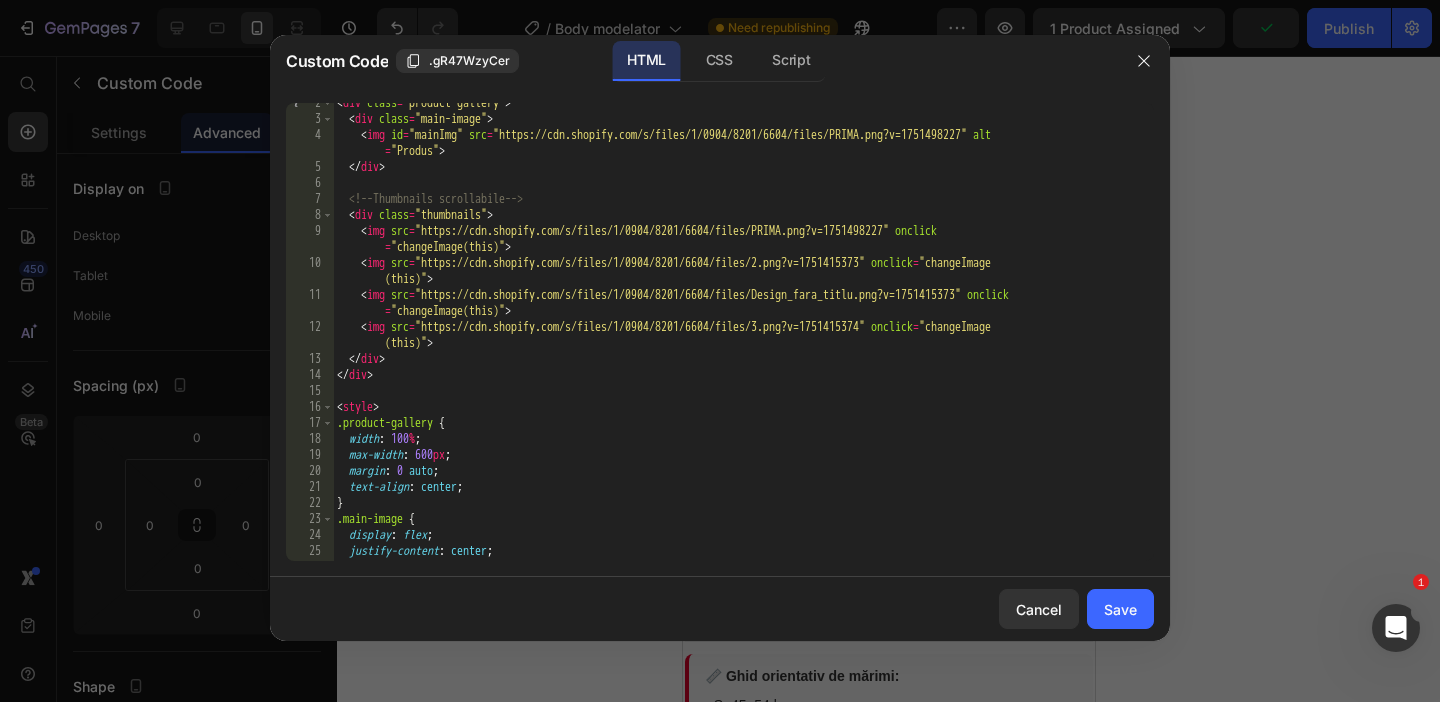 scroll, scrollTop: 0, scrollLeft: 0, axis: both 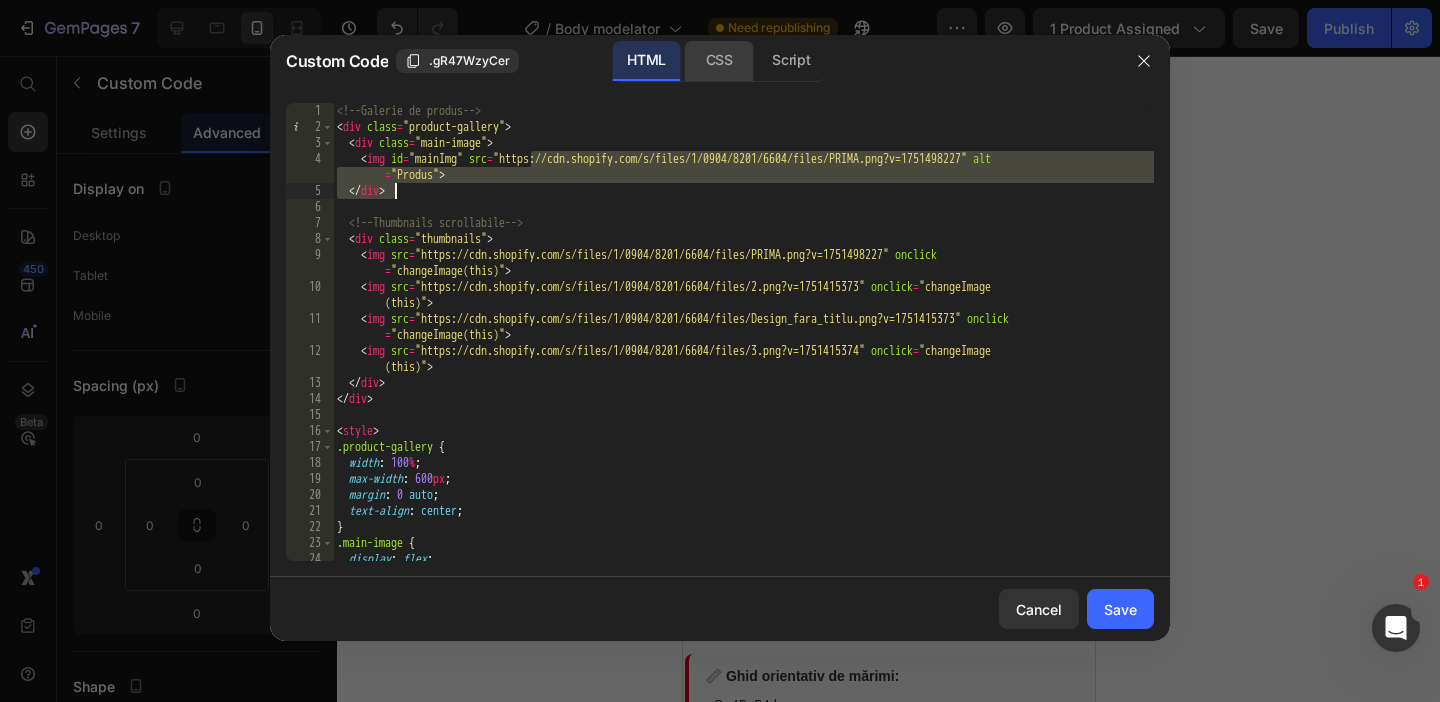 drag, startPoint x: 535, startPoint y: 157, endPoint x: 727, endPoint y: 62, distance: 214.21718 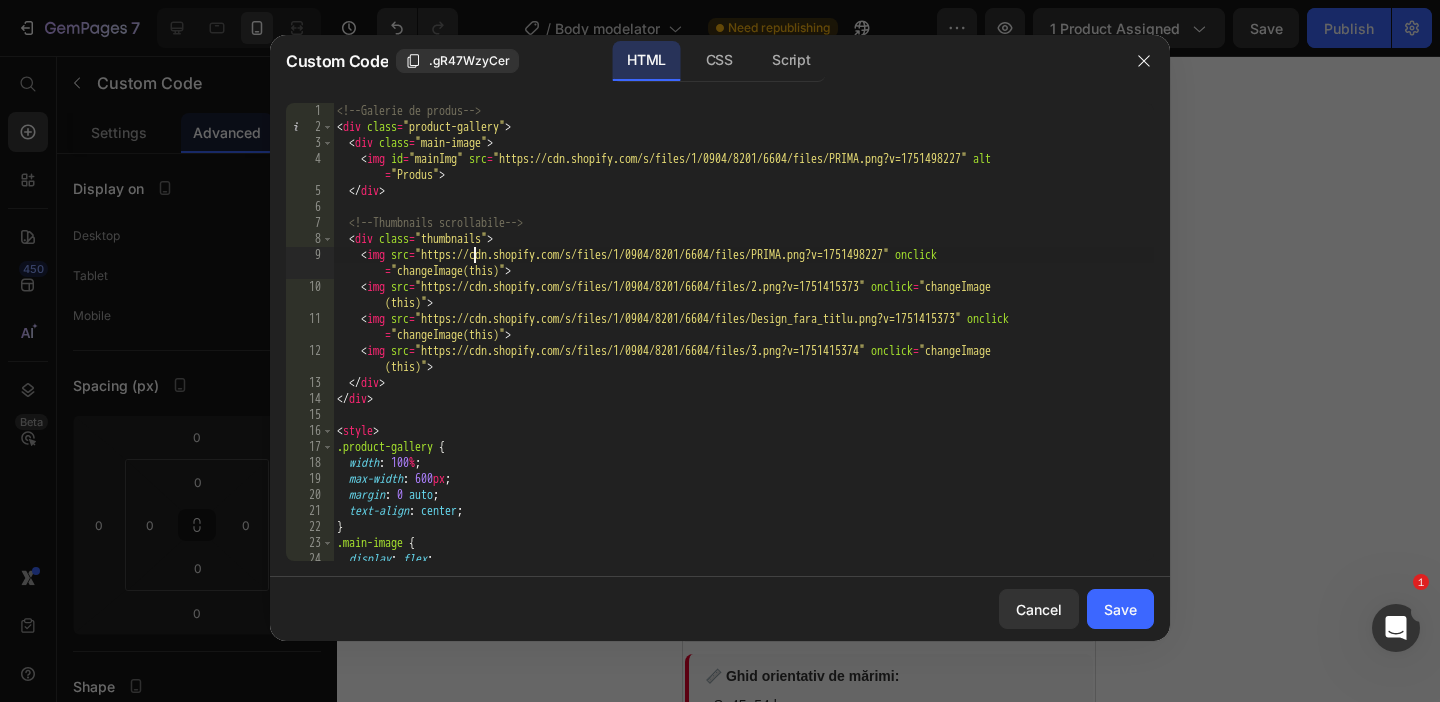 click on "<!--  Galerie de produs  --> < div   class = "product-gallery" >    < div   class = "main-image" >      < img   id = "mainImg"   src = "https://cdn.shopify.com/s/files/1/0904/8201/6604/files/PRIMA.png?v=1751498227"   alt          = "Produs" >    </ div >    <!--  Thumbnails scrollabile  -->    < div   class = "thumbnails" >      < img   src = "https://cdn.shopify.com/s/files/1/0904/8201/6604/files/PRIMA.png?v=1751498227"   onclick          = "changeImage(this)" >      < img   src = "https://cdn.shopify.com/s/files/1/0904/8201/6604/files/2.png?v=1751415373"   onclick = "changeImage          (this)" >      < img   src = "https://cdn.shopify.com/s/files/1/0904/8201/6604/files/Design_fara_titlu.png?v=1751415373"   onclick          = "changeImage(this)" >      < img   src = "https://cdn.shopify.com/s/files/1/0904/8201/6604/files/3.png?v=1751415374"   onclick = "changeImage          (this)" >    </ div > </ div > < style > .product-gallery   {    width :   100 % ;    :   600" at bounding box center [743, 348] 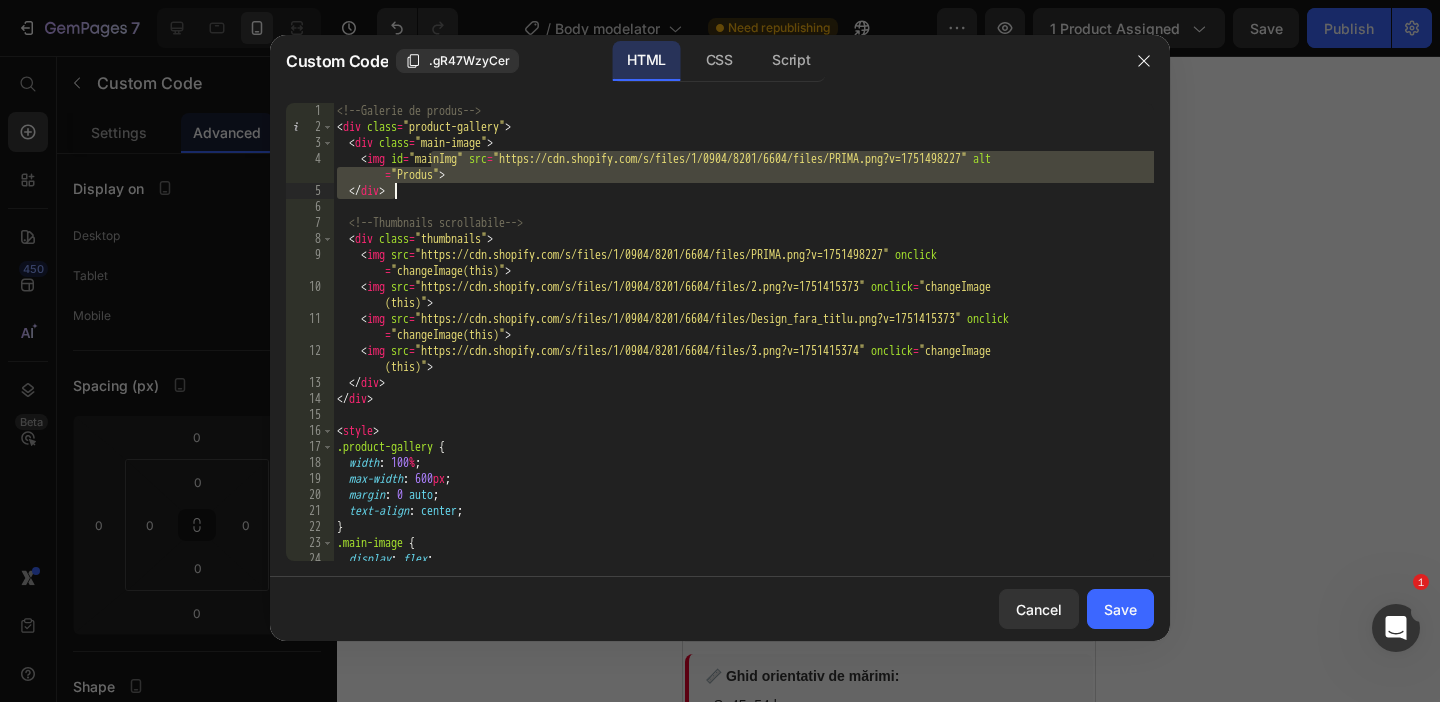 drag, startPoint x: 430, startPoint y: 158, endPoint x: 836, endPoint y: 182, distance: 406.70874 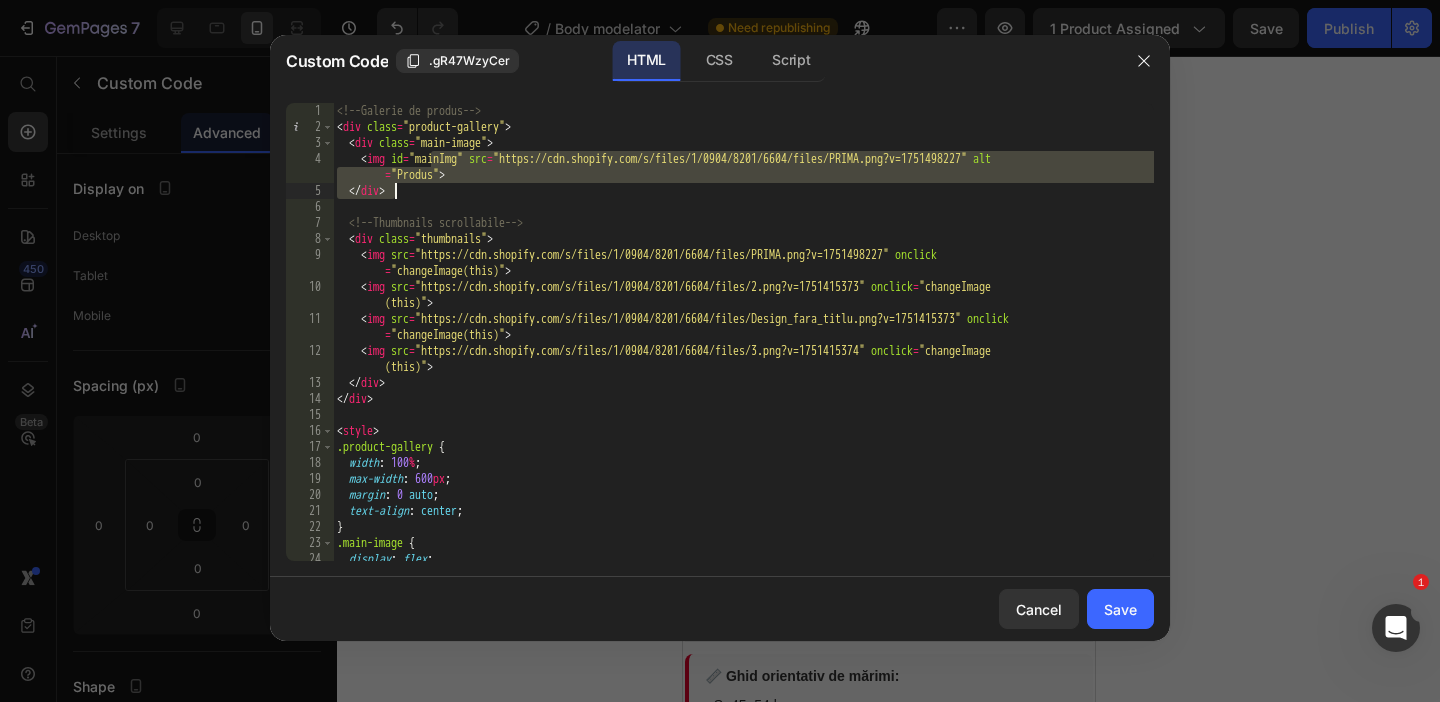 click on "<!--  Galerie de produs  --> < div   class = "product-gallery" >    < div   class = "main-image" >      < img   id = "mainImg"   src = "https://cdn.shopify.com/s/files/1/0904/8201/6604/files/PRIMA.png?v=1751498227"   alt          = "Produs" >    </ div >    <!--  Thumbnails scrollabile  -->    < div   class = "thumbnails" >      < img   src = "https://cdn.shopify.com/s/files/1/0904/8201/6604/files/PRIMA.png?v=1751498227"   onclick          = "changeImage(this)" >      < img   src = "https://cdn.shopify.com/s/files/1/0904/8201/6604/files/2.png?v=1751415373"   onclick = "changeImage          (this)" >      < img   src = "https://cdn.shopify.com/s/files/1/0904/8201/6604/files/Design_fara_titlu.png?v=1751415373"   onclick          = "changeImage(this)" >      < img   src = "https://cdn.shopify.com/s/files/1/0904/8201/6604/files/3.png?v=1751415374"   onclick = "changeImage          (this)" >    </ div > </ div > < style > .product-gallery   {    width :   100 % ;    :   600" at bounding box center (743, 348) 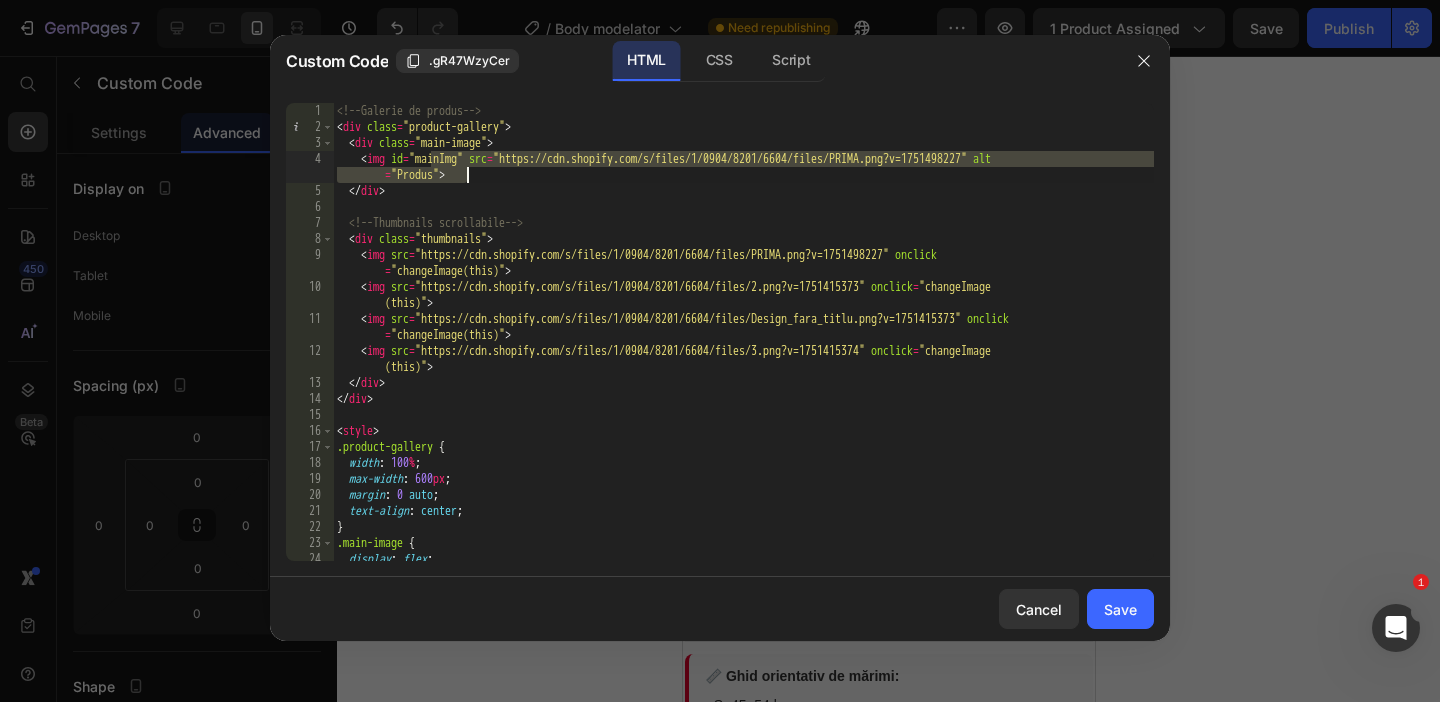 click on "<!--  Galerie de produs  --> < div   class = "product-gallery" >    < div   class = "main-image" >      < img   id = "mainImg"   src = "https://cdn.shopify.com/s/files/1/0904/8201/6604/files/PRIMA.png?v=1751498227"   alt          = "Produs" >    </ div >    <!--  Thumbnails scrollabile  -->    < div   class = "thumbnails" >      < img   src = "https://cdn.shopify.com/s/files/1/0904/8201/6604/files/PRIMA.png?v=1751498227"   onclick          = "changeImage(this)" >      < img   src = "https://cdn.shopify.com/s/files/1/0904/8201/6604/files/2.png?v=1751415373"   onclick = "changeImage          (this)" >      < img   src = "https://cdn.shopify.com/s/files/1/0904/8201/6604/files/Design_fara_titlu.png?v=1751415373"   onclick          = "changeImage(this)" >      < img   src = "https://cdn.shopify.com/s/files/1/0904/8201/6604/files/3.png?v=1751415374"   onclick = "changeImage          (this)" >    </ div > </ div > < style > .product-gallery   {    width :   100 % ;    :   600" at bounding box center [743, 348] 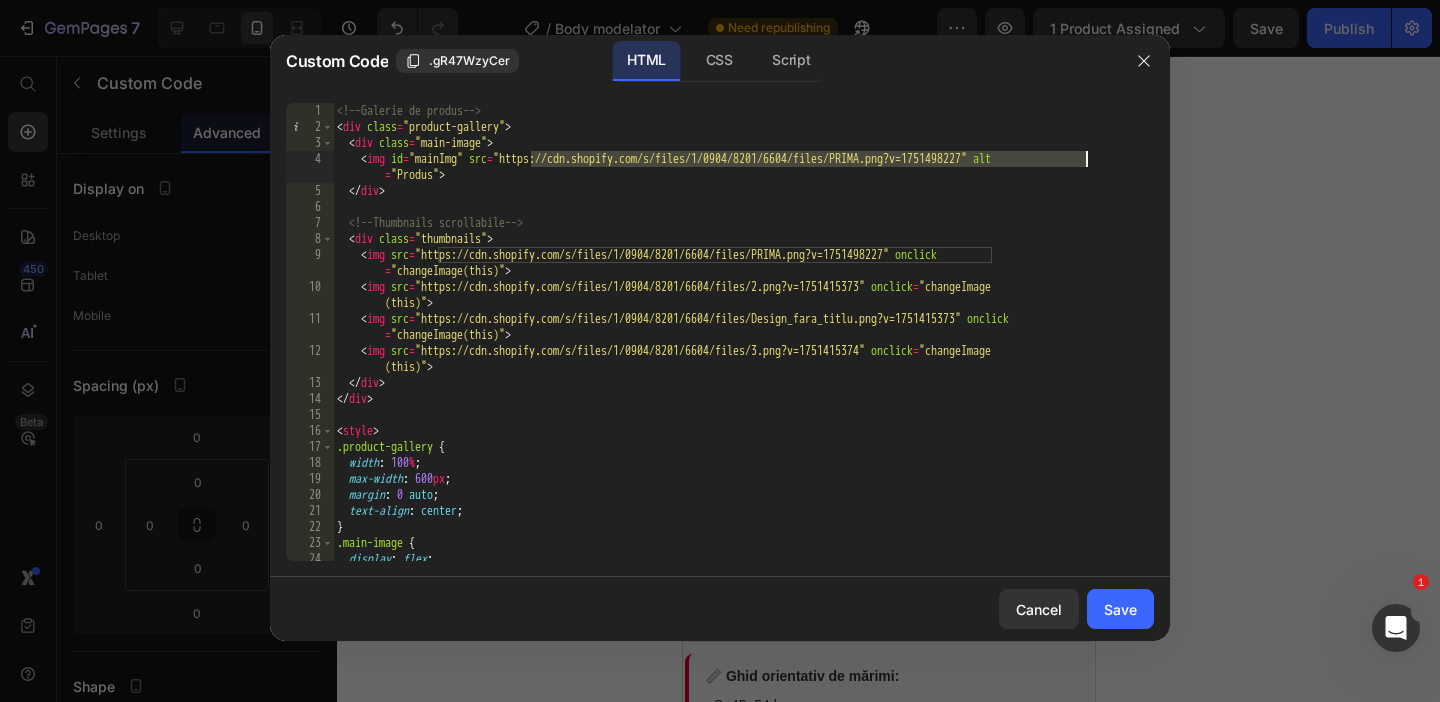 drag, startPoint x: 534, startPoint y: 155, endPoint x: 1090, endPoint y: 155, distance: 556 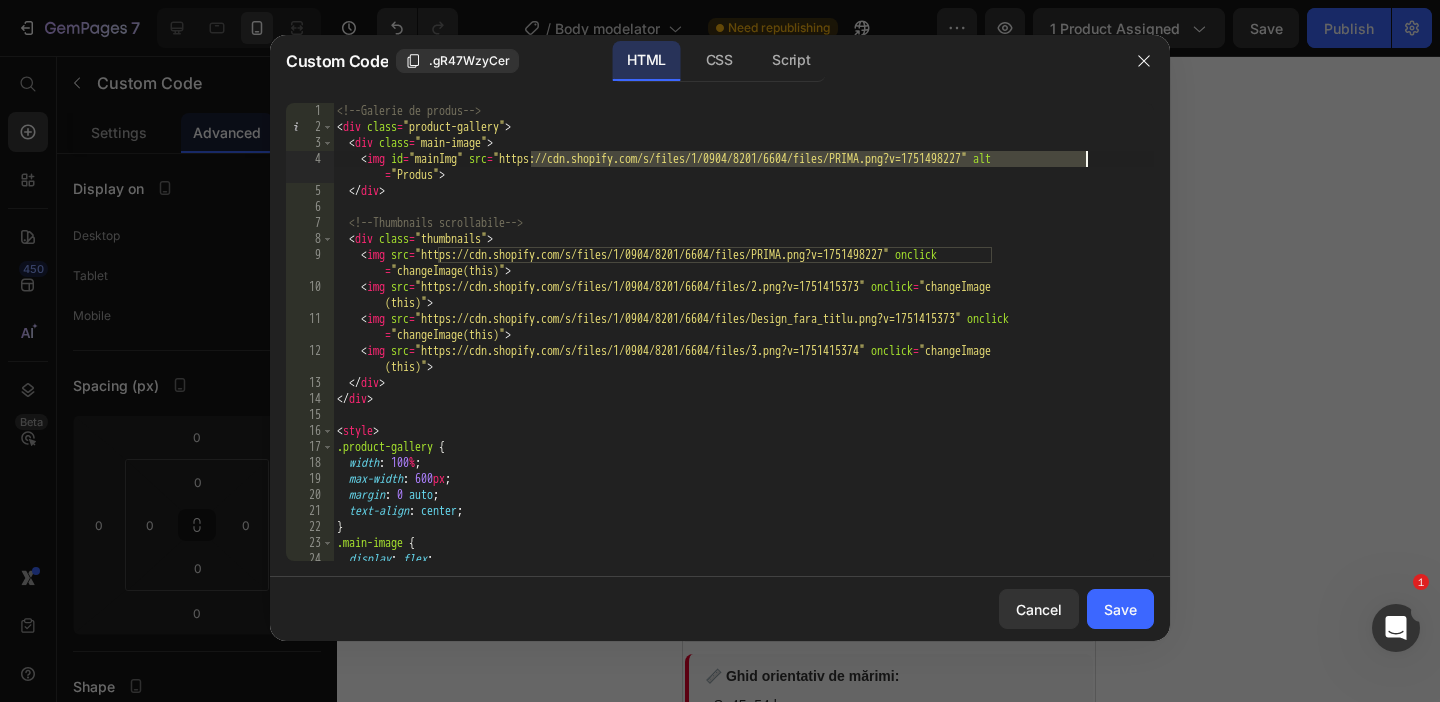 click on "<!--  Galerie de produs  --> < div   class = "product-gallery" >    < div   class = "main-image" >      < img   id = "mainImg"   src = "https://cdn.shopify.com/s/files/1/0904/8201/6604/files/PRIMA.png?v=1751498227"   alt          = "Produs" >    </ div >    <!--  Thumbnails scrollabile  -->    < div   class = "thumbnails" >      < img   src = "https://cdn.shopify.com/s/files/1/0904/8201/6604/files/PRIMA.png?v=1751498227"   onclick          = "changeImage(this)" >      < img   src = "https://cdn.shopify.com/s/files/1/0904/8201/6604/files/2.png?v=1751415373"   onclick = "changeImage          (this)" >      < img   src = "https://cdn.shopify.com/s/files/1/0904/8201/6604/files/Design_fara_titlu.png?v=1751415373"   onclick          = "changeImage(this)" >      < img   src = "https://cdn.shopify.com/s/files/1/0904/8201/6604/files/3.png?v=1751415374"   onclick = "changeImage          (this)" >    </ div > </ div > < style > .product-gallery   {    width :   100 % ;    :   600" at bounding box center (743, 348) 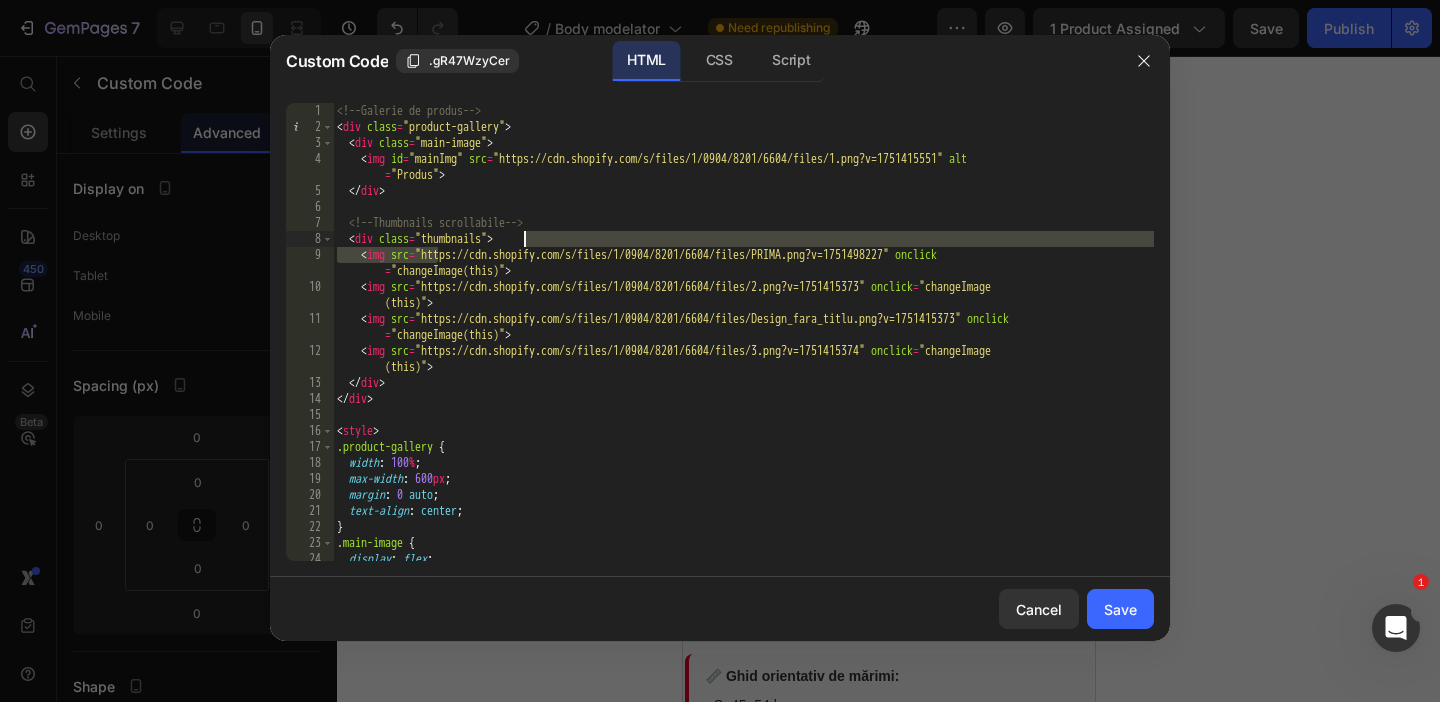 drag, startPoint x: 438, startPoint y: 253, endPoint x: 987, endPoint y: 247, distance: 549.0328 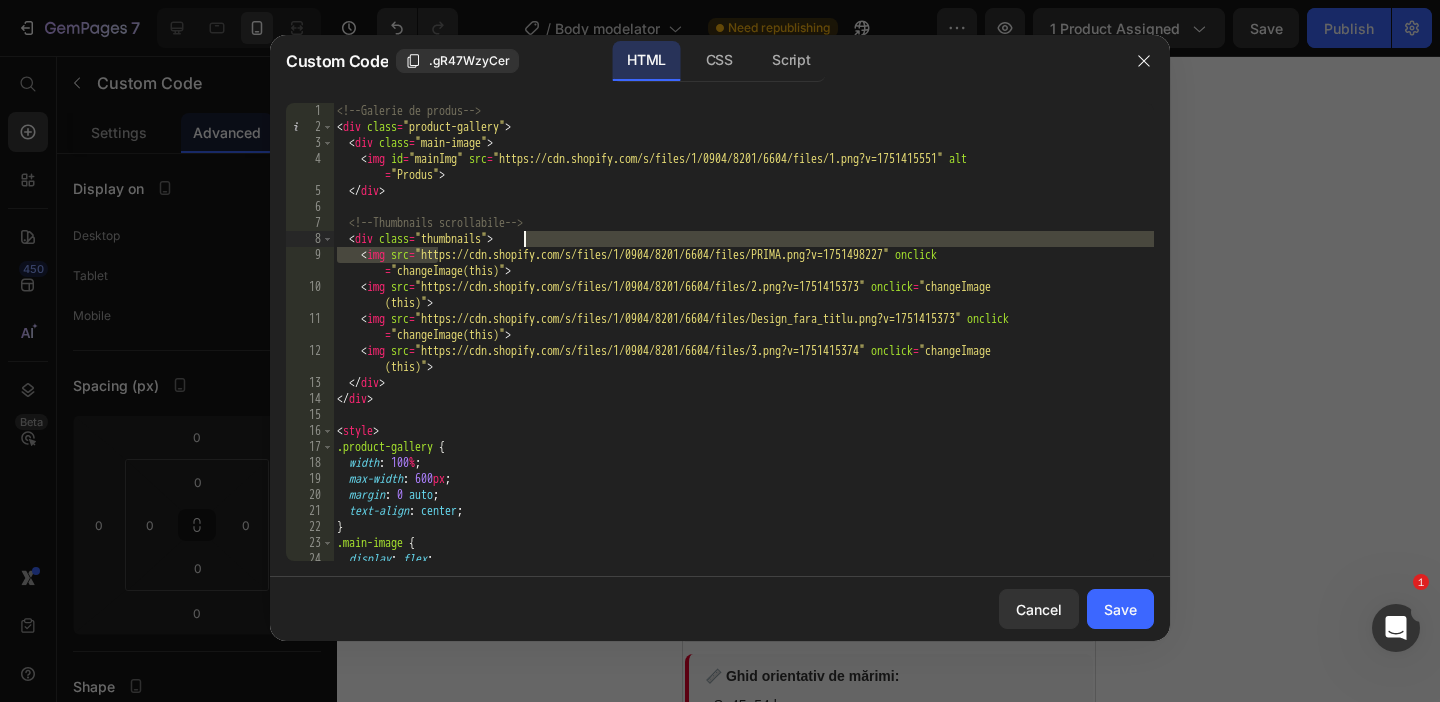 click on "<!--  Galerie de produs  --> < div   class = "product-gallery" >    < div   class = "main-image" >      < img   id = "mainImg"   src = "https://cdn.shopify.com/s/files/1/0904/8201/6604/files/1.png?v=1751415551"   alt          = "Produs" >    </ div >    <!--  Thumbnails scrollabile  -->    < div   class = "thumbnails" >      < img   src = "https://cdn.shopify.com/s/files/1/0904/8201/6604/files/PRIMA.png?v=1751498227"   onclick          = "changeImage(this)" >      < img   src = "https://cdn.shopify.com/s/files/1/0904/8201/6604/files/2.png?v=1751415373"   onclick = "changeImage          (this)" >      < img   src = "https://cdn.shopify.com/s/files/1/0904/8201/6604/files/Design_fara_titlu.png?v=1751415373"   onclick          = "changeImage(this)" >      < img   src = "https://cdn.shopify.com/s/files/1/0904/8201/6604/files/3.png?v=1751415374"   onclick = "changeImage          (this)" >    </ div > </ div > < style > .product-gallery   {    width :   100 % ;    max-width :" at bounding box center [743, 348] 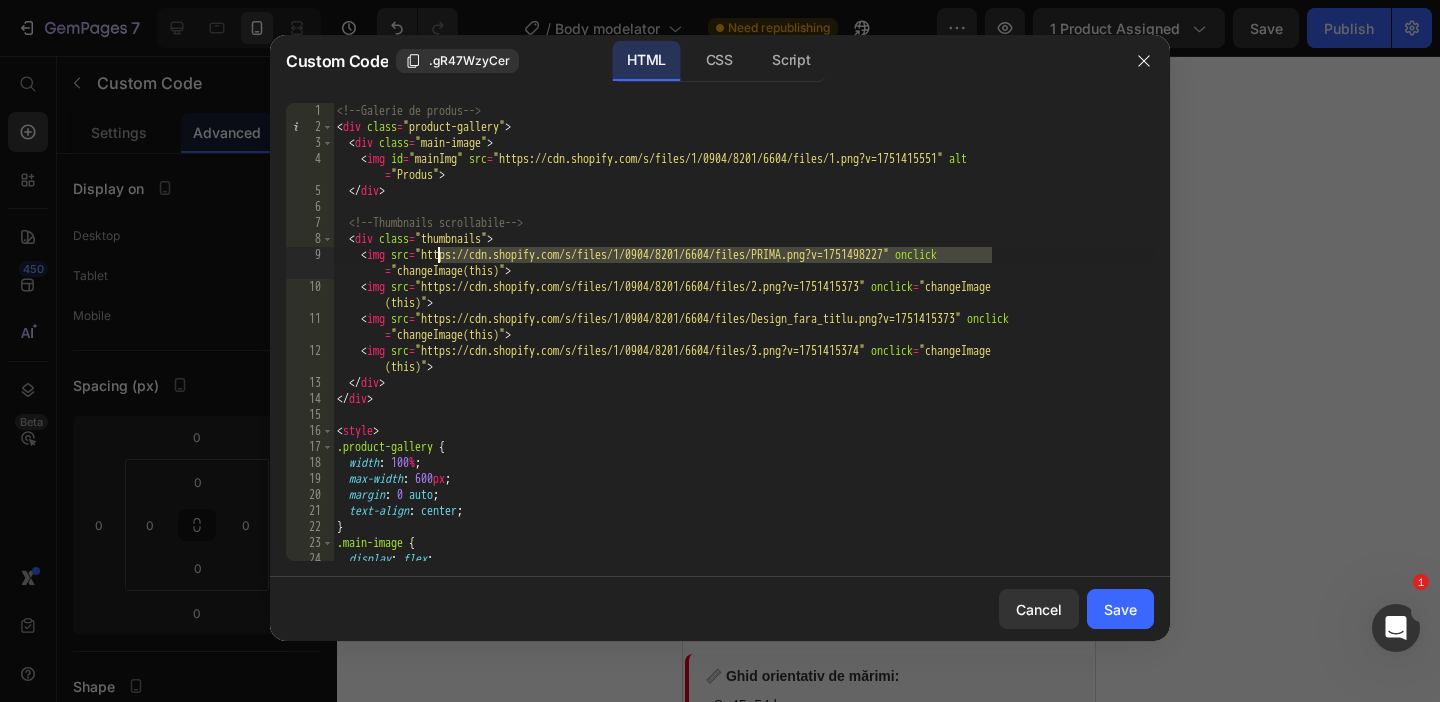 drag, startPoint x: 991, startPoint y: 256, endPoint x: 436, endPoint y: 258, distance: 555.0036 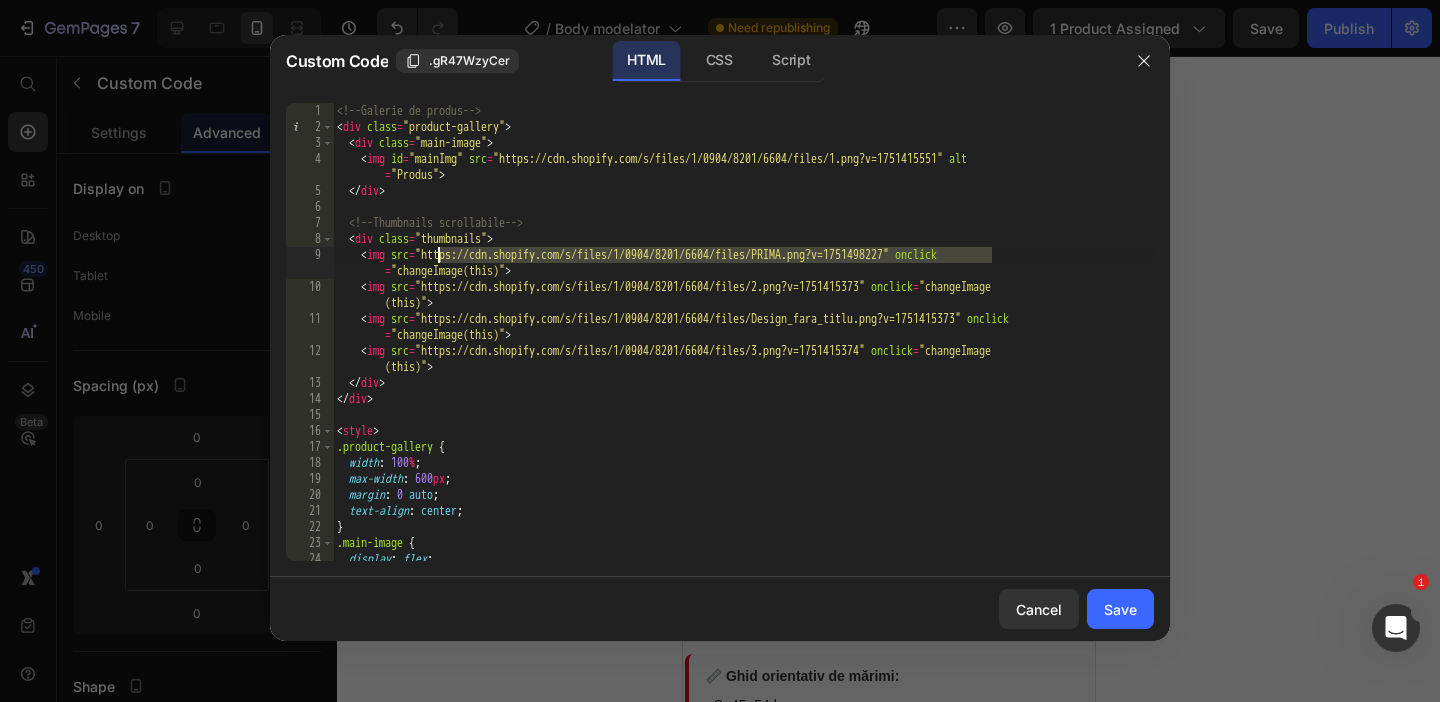 click on "<!--  Galerie de produs  --> < div   class = "product-gallery" >    < div   class = "main-image" >      < img   id = "mainImg"   src = "https://cdn.shopify.com/s/files/1/0904/8201/6604/files/1.png?v=1751415551"   alt          = "Produs" >    </ div >    <!--  Thumbnails scrollabile  -->    < div   class = "thumbnails" >      < img   src = "https://cdn.shopify.com/s/files/1/0904/8201/6604/files/PRIMA.png?v=1751498227"   onclick          = "changeImage(this)" >      < img   src = "https://cdn.shopify.com/s/files/1/0904/8201/6604/files/2.png?v=1751415373"   onclick = "changeImage          (this)" >      < img   src = "https://cdn.shopify.com/s/files/1/0904/8201/6604/files/Design_fara_titlu.png?v=1751415373"   onclick          = "changeImage(this)" >      < img   src = "https://cdn.shopify.com/s/files/1/0904/8201/6604/files/3.png?v=1751415374"   onclick = "changeImage          (this)" >    </ div > </ div > < style > .product-gallery   {    width :   100 % ;    max-width :" at bounding box center (743, 348) 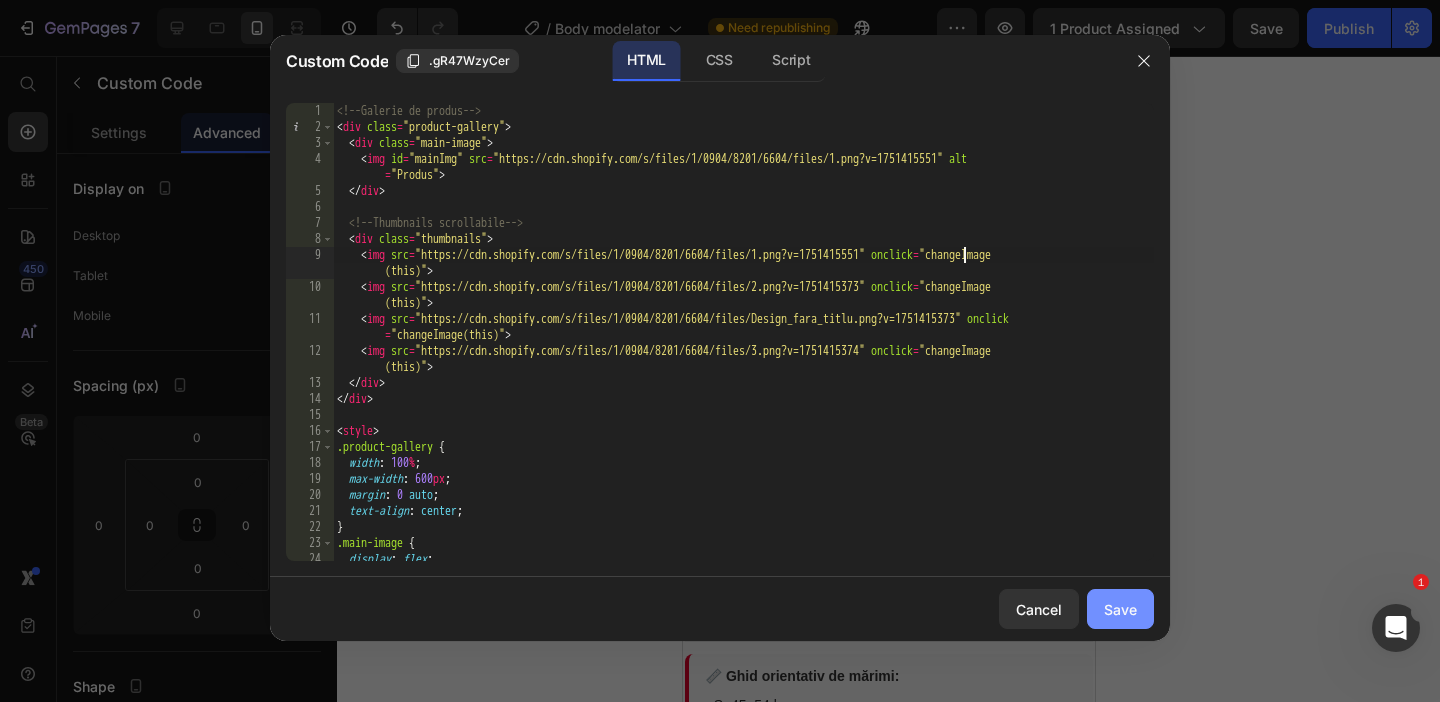 click on "Save" at bounding box center [1120, 609] 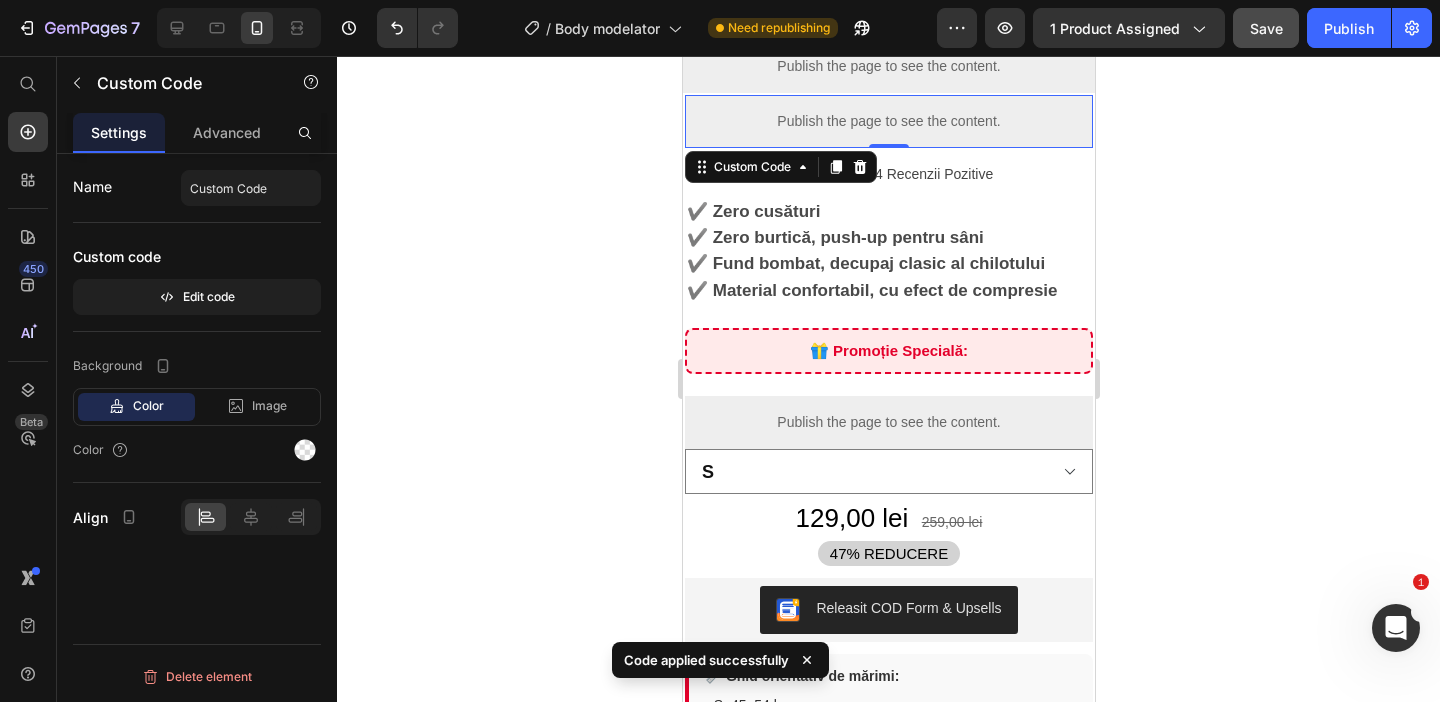 click on "Save" 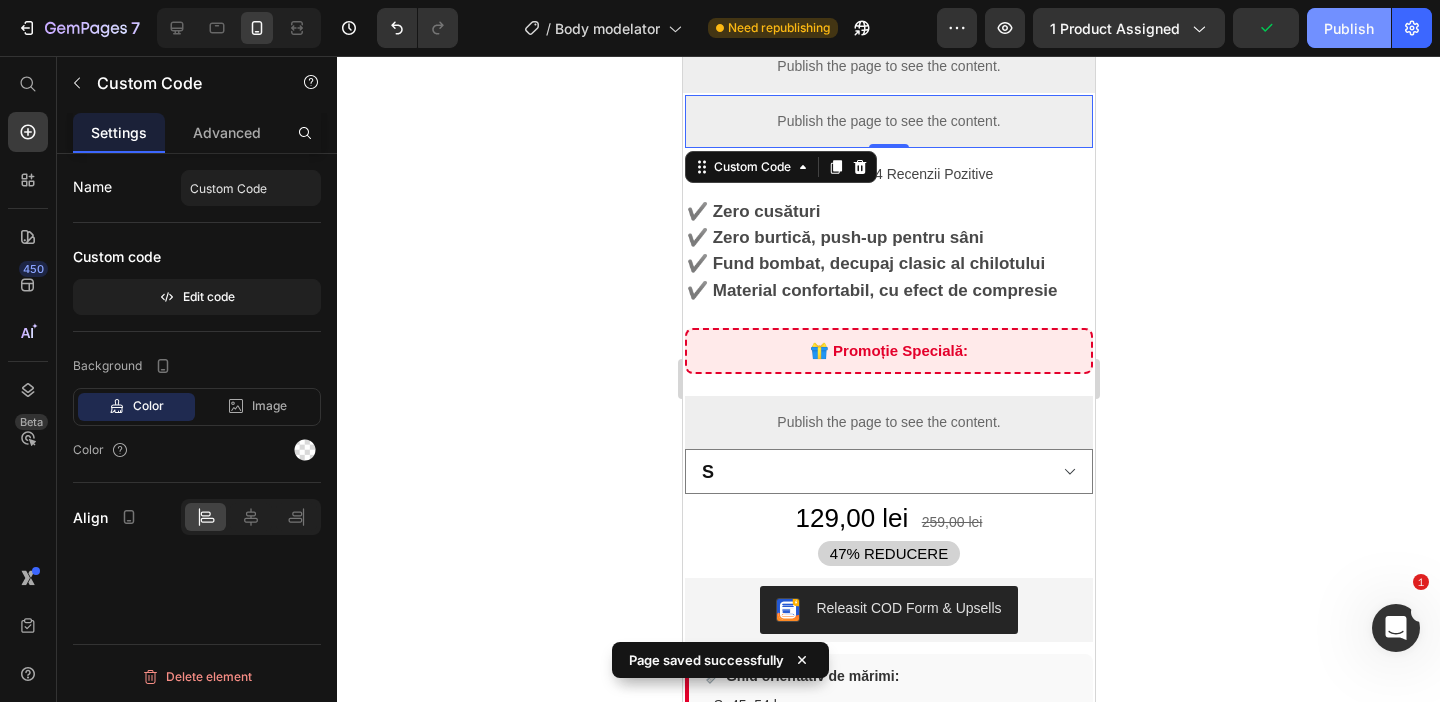 click on "Publish" at bounding box center (1349, 28) 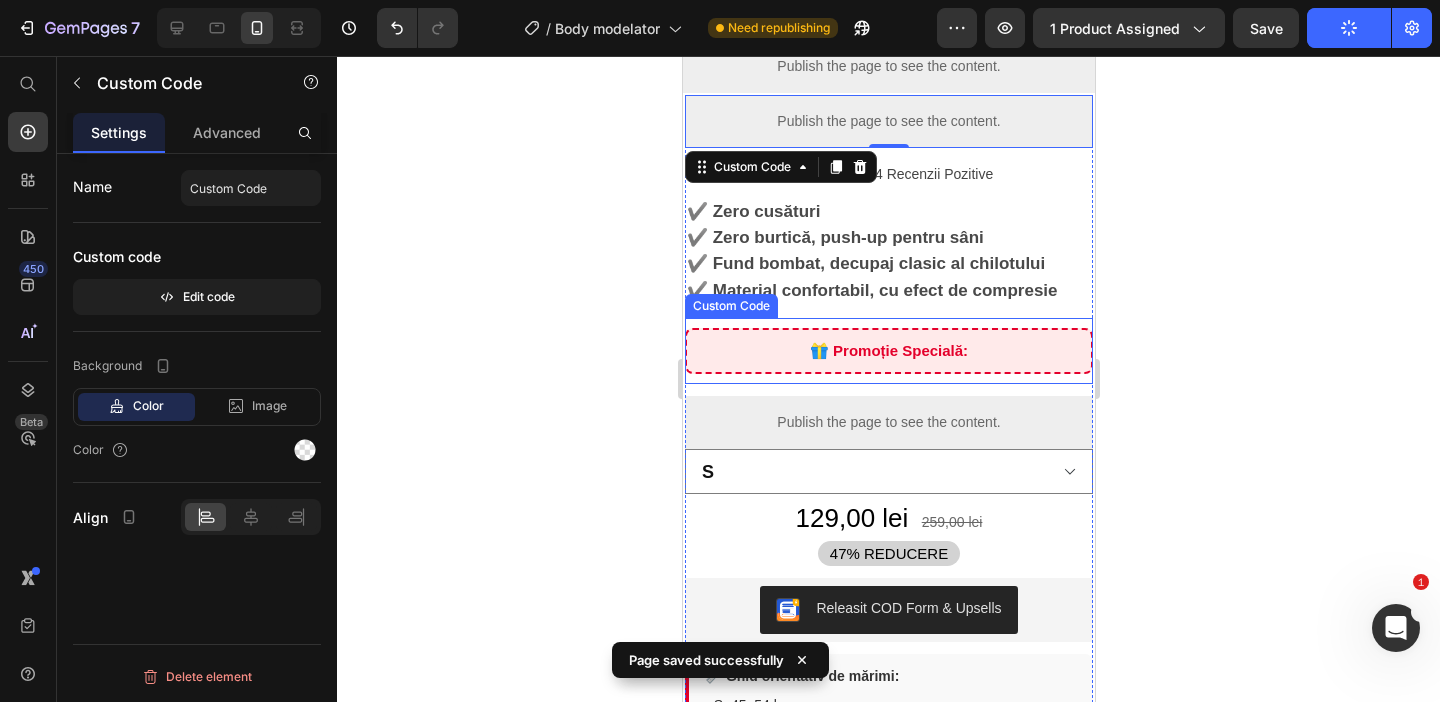 click on "🎁 Promoție Specială:" at bounding box center [888, 351] 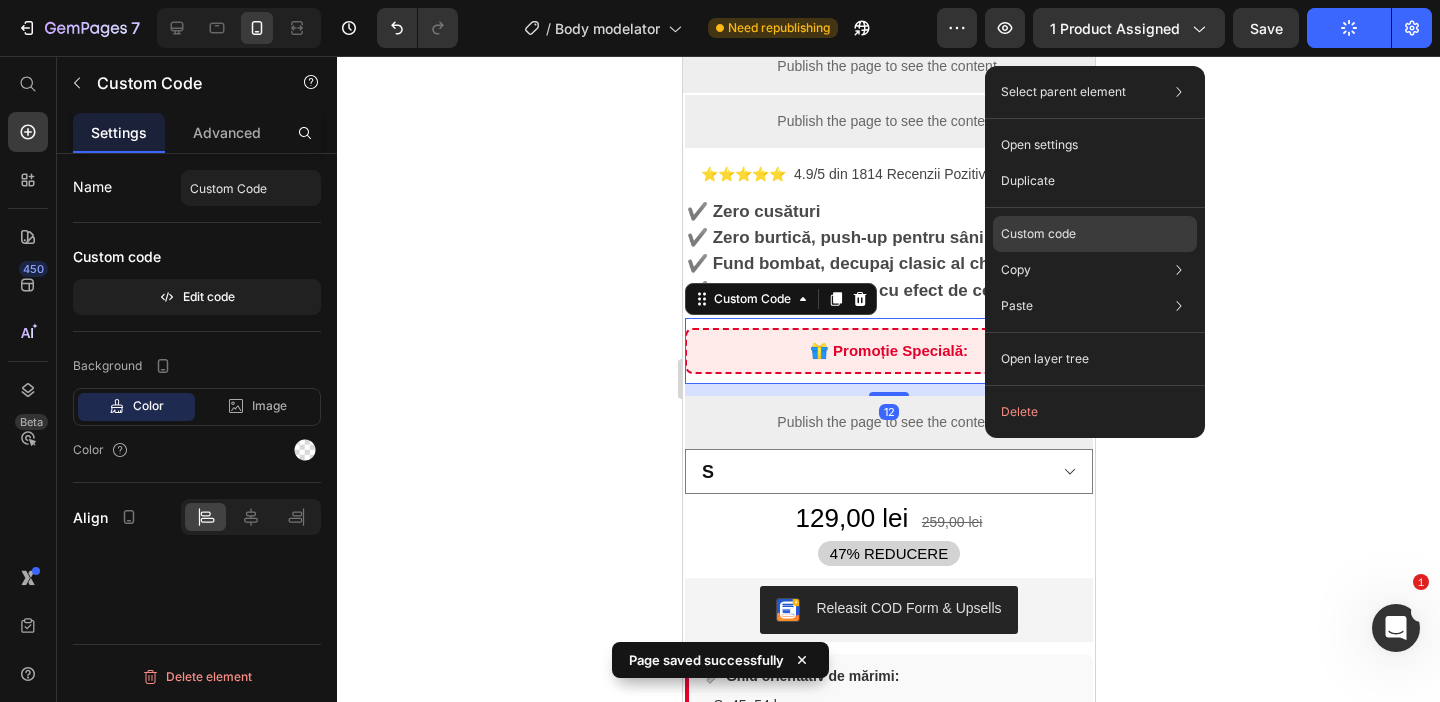 click on "Custom code" 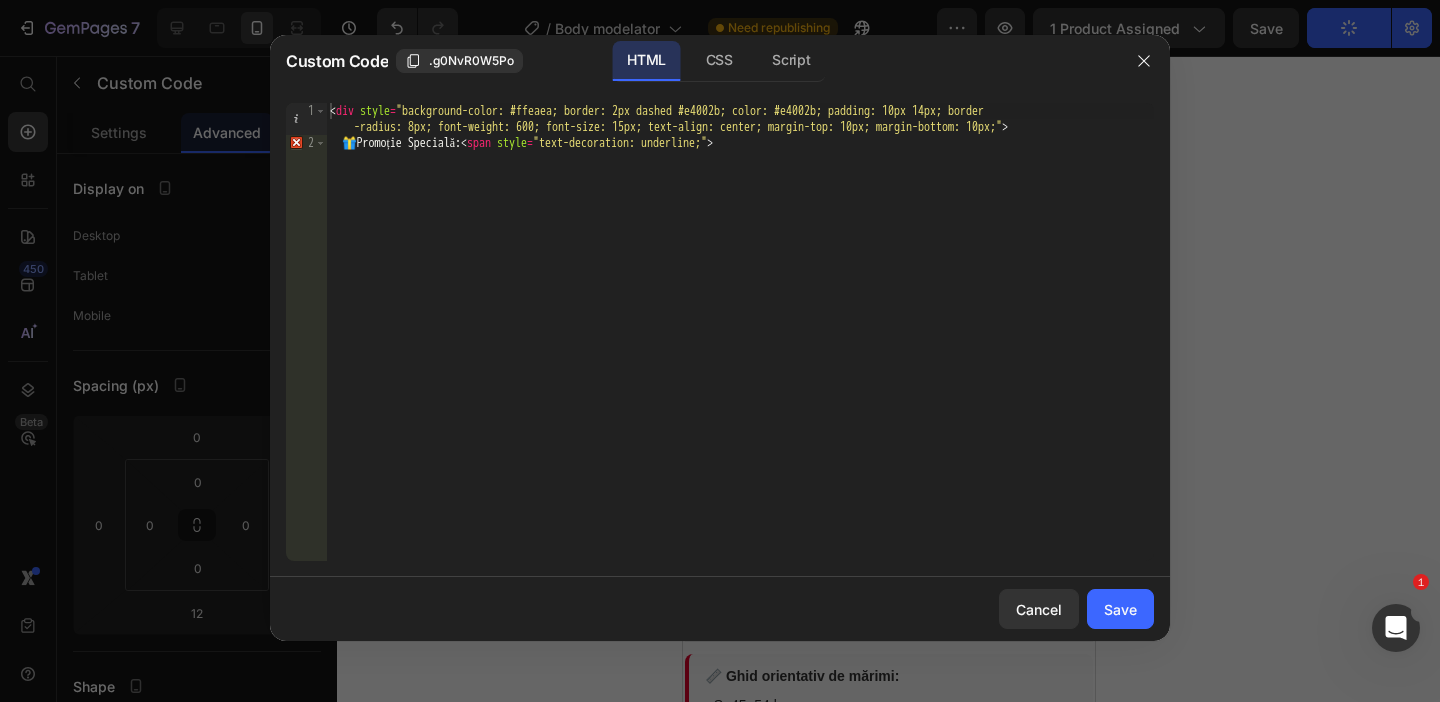 click on "< div   style = "background-color: #ffeaea; border: 2px dashed #e4002b; color: #e4002b; padding: 10px 14px; border      -radius: 8px; font-weight: 600; font-size: 15px; text-align: center; margin-top: 10px; margin-bottom: 10px;" >    🎁  Promoție Specială:  < span   style = "text-decoration: underline;" >" at bounding box center (740, 356) 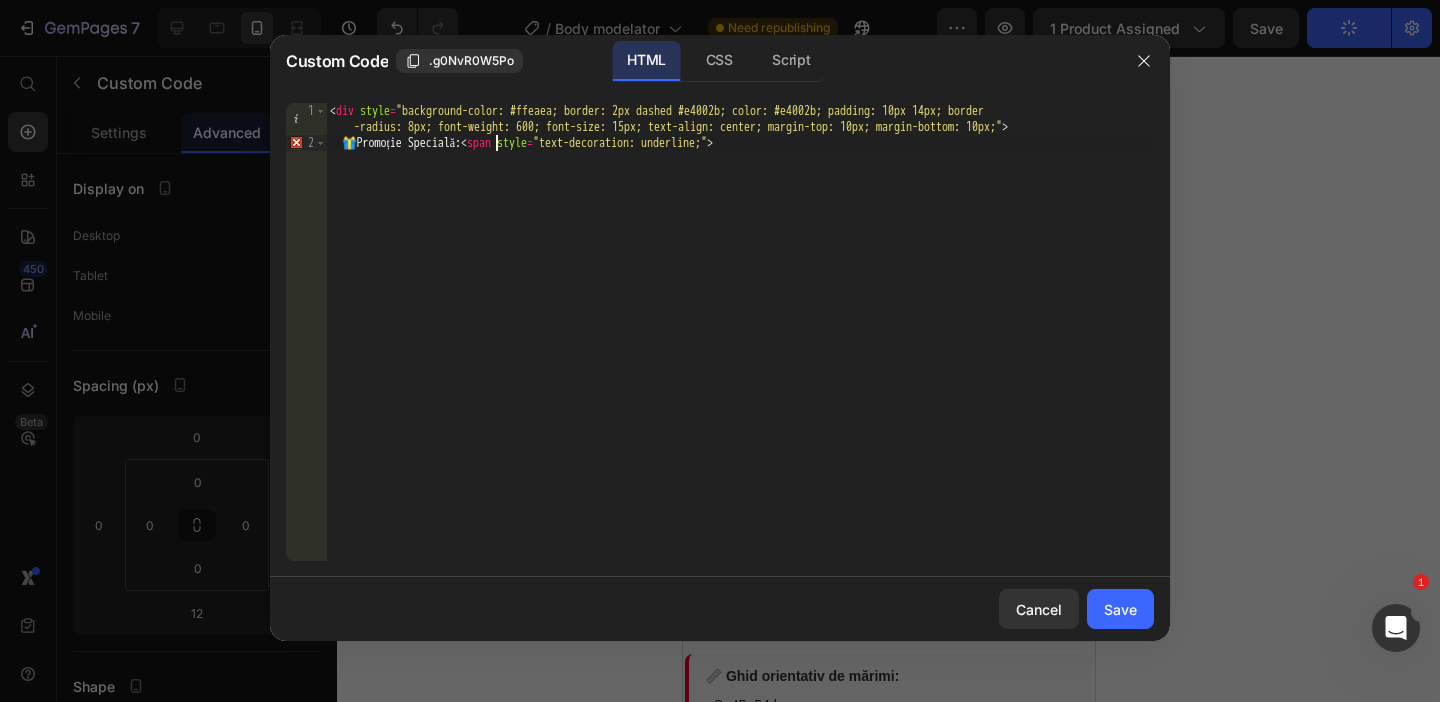 type on "🎁 Promoție Specială <span style="text-decoration: underline;">" 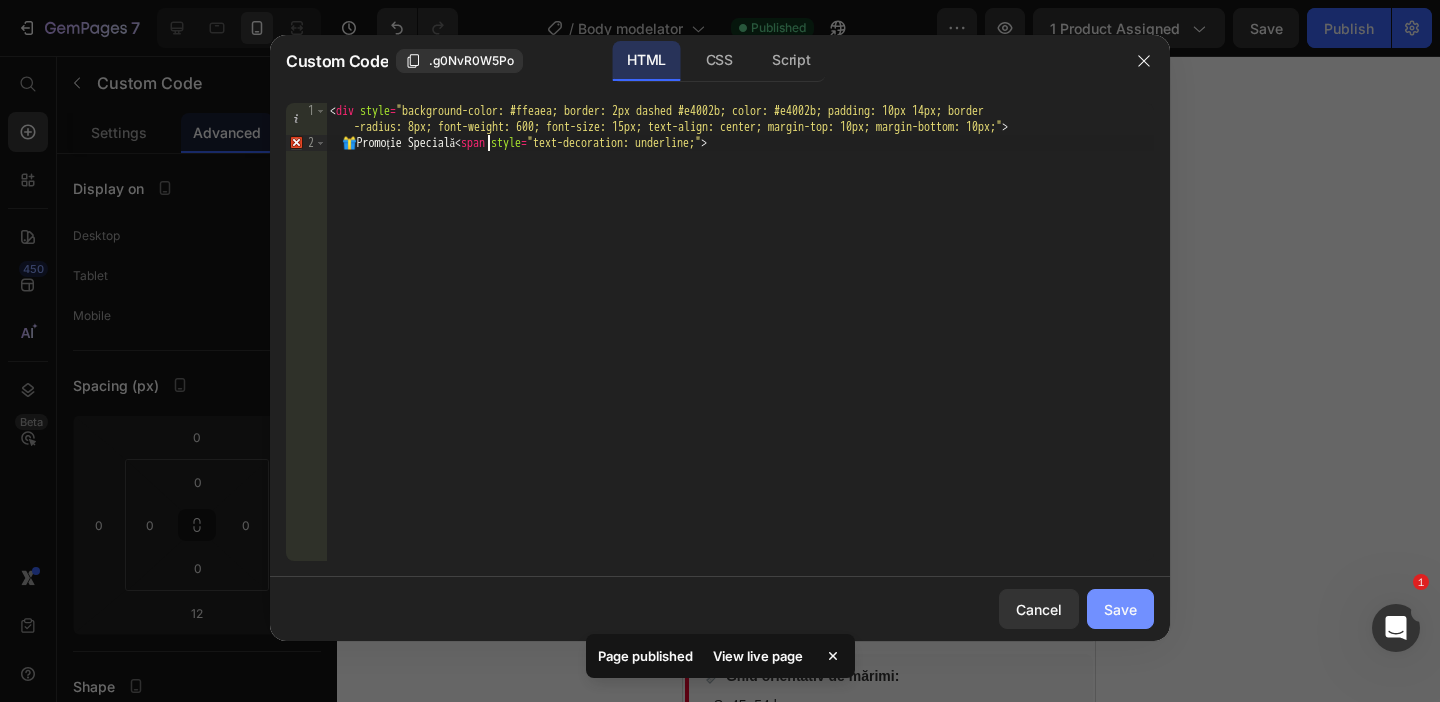 click on "Save" at bounding box center [1120, 609] 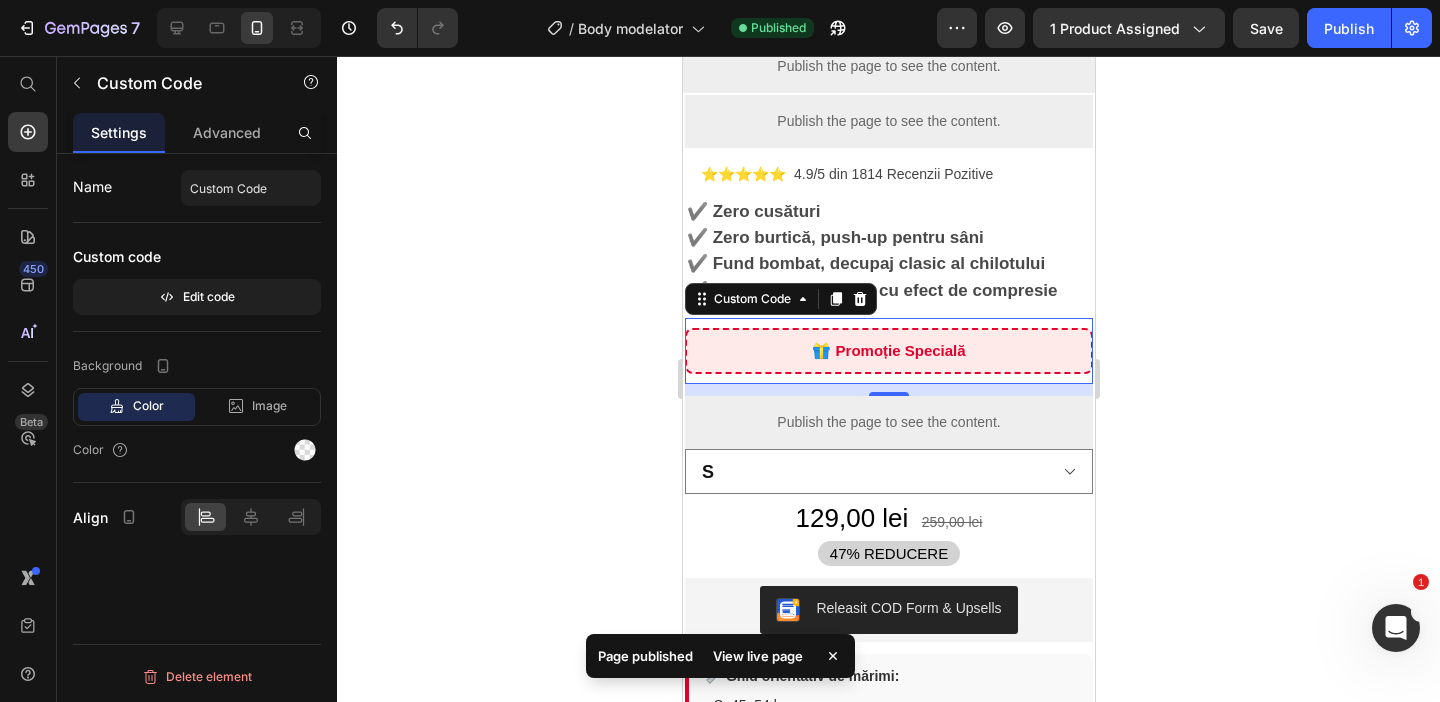 click 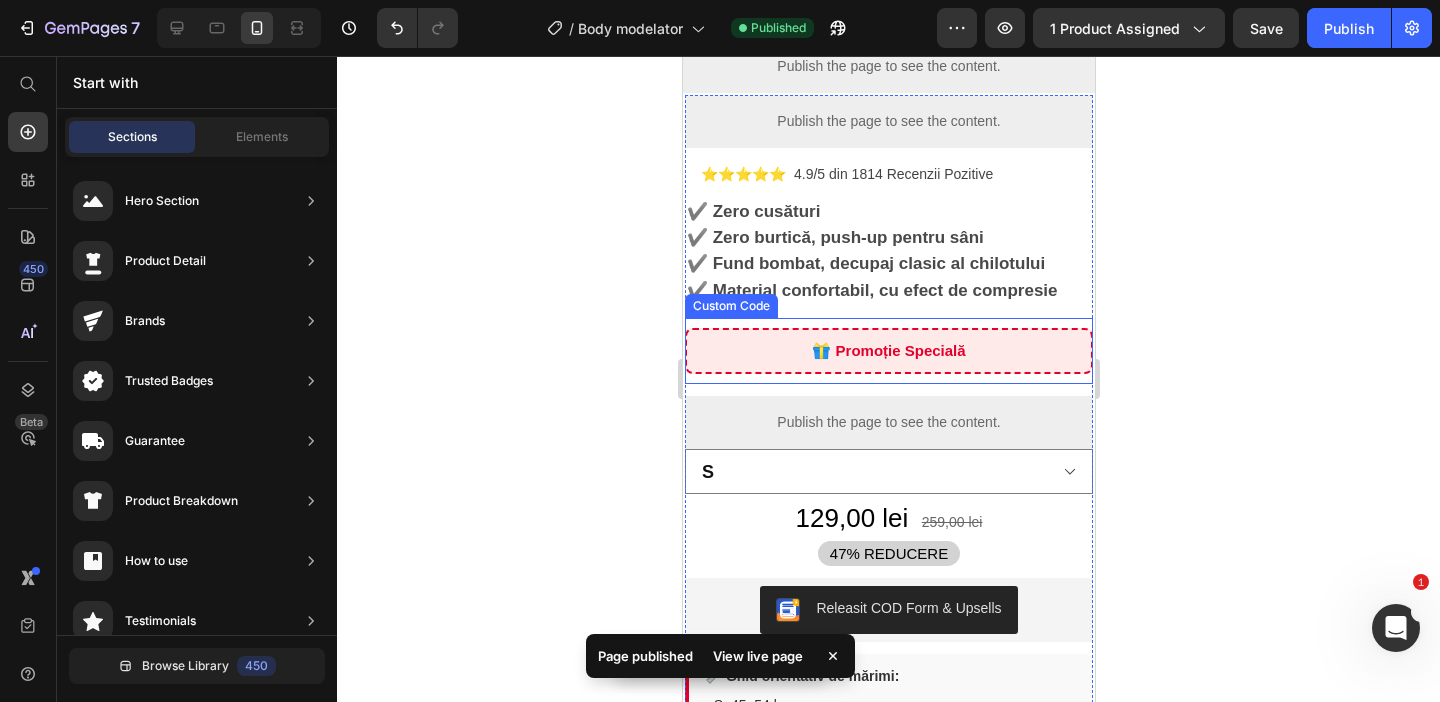 click 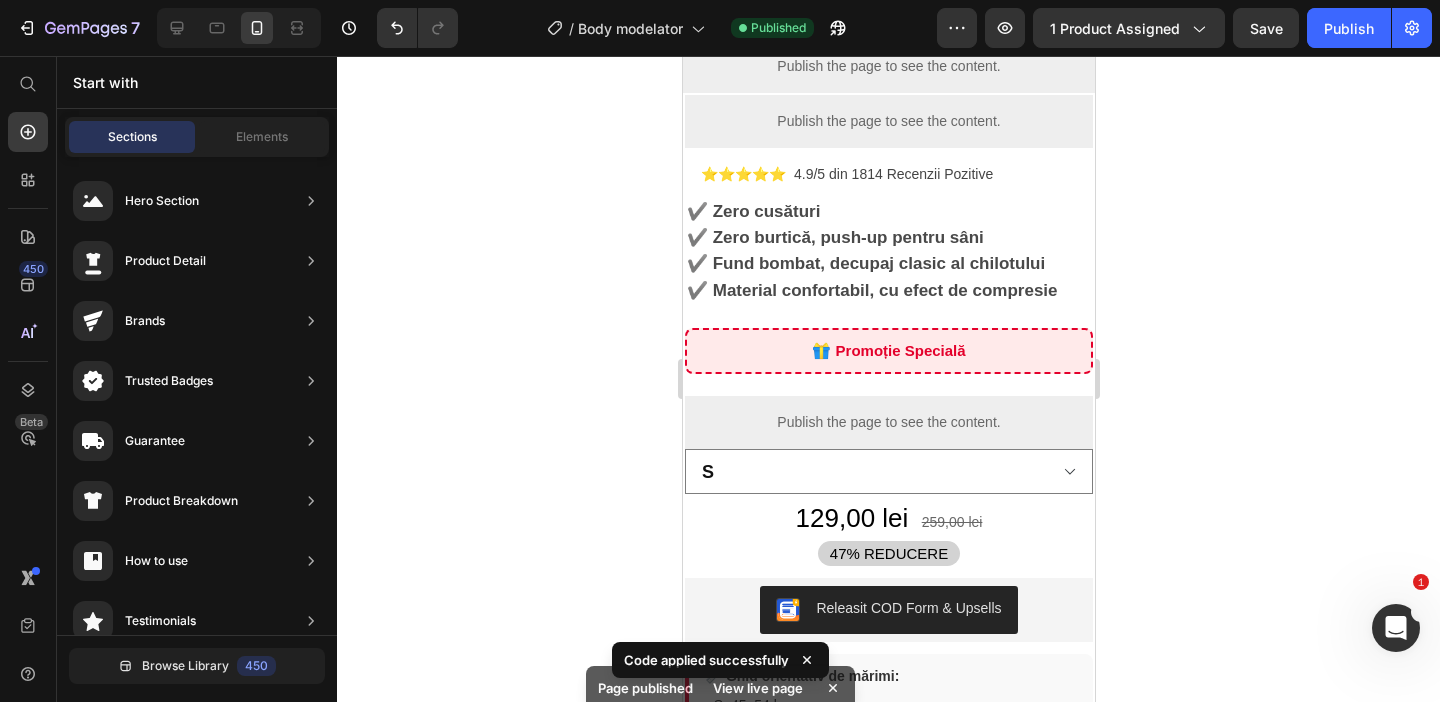 click 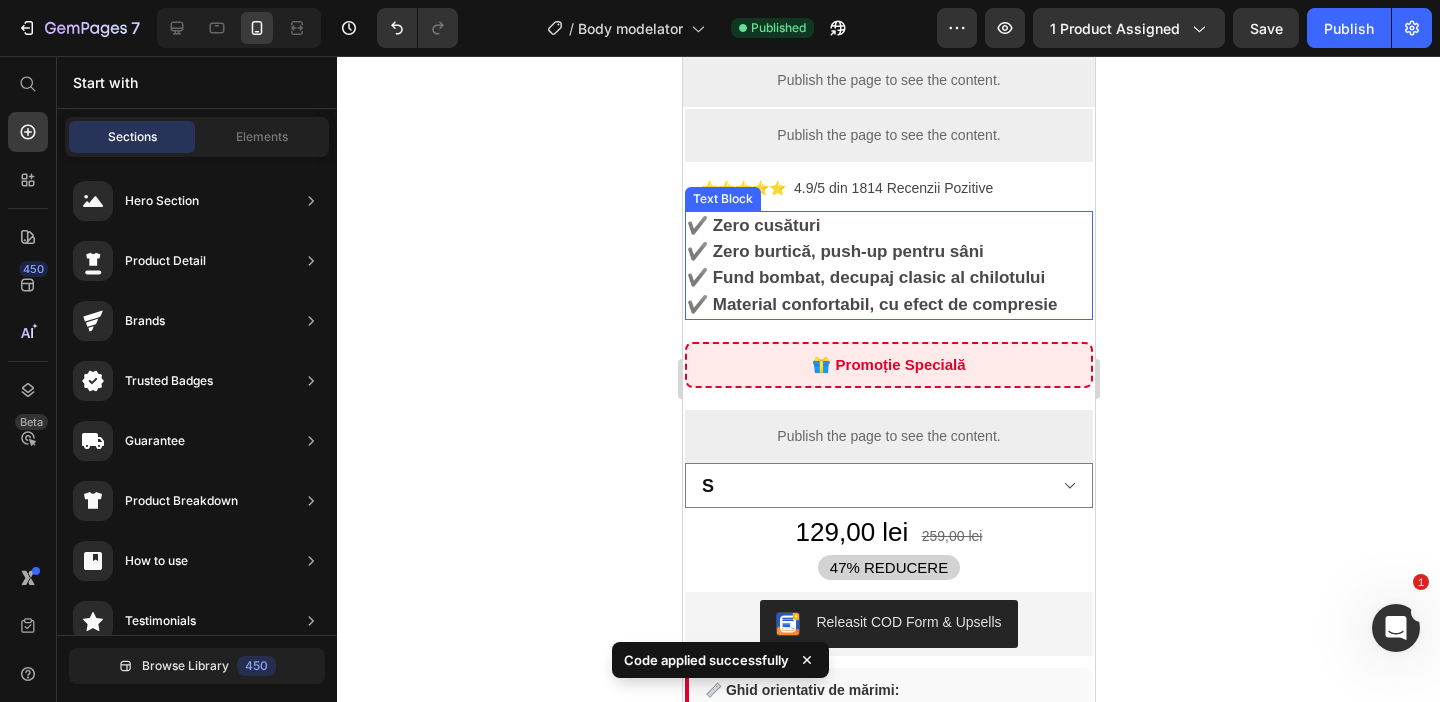 scroll, scrollTop: 42, scrollLeft: 0, axis: vertical 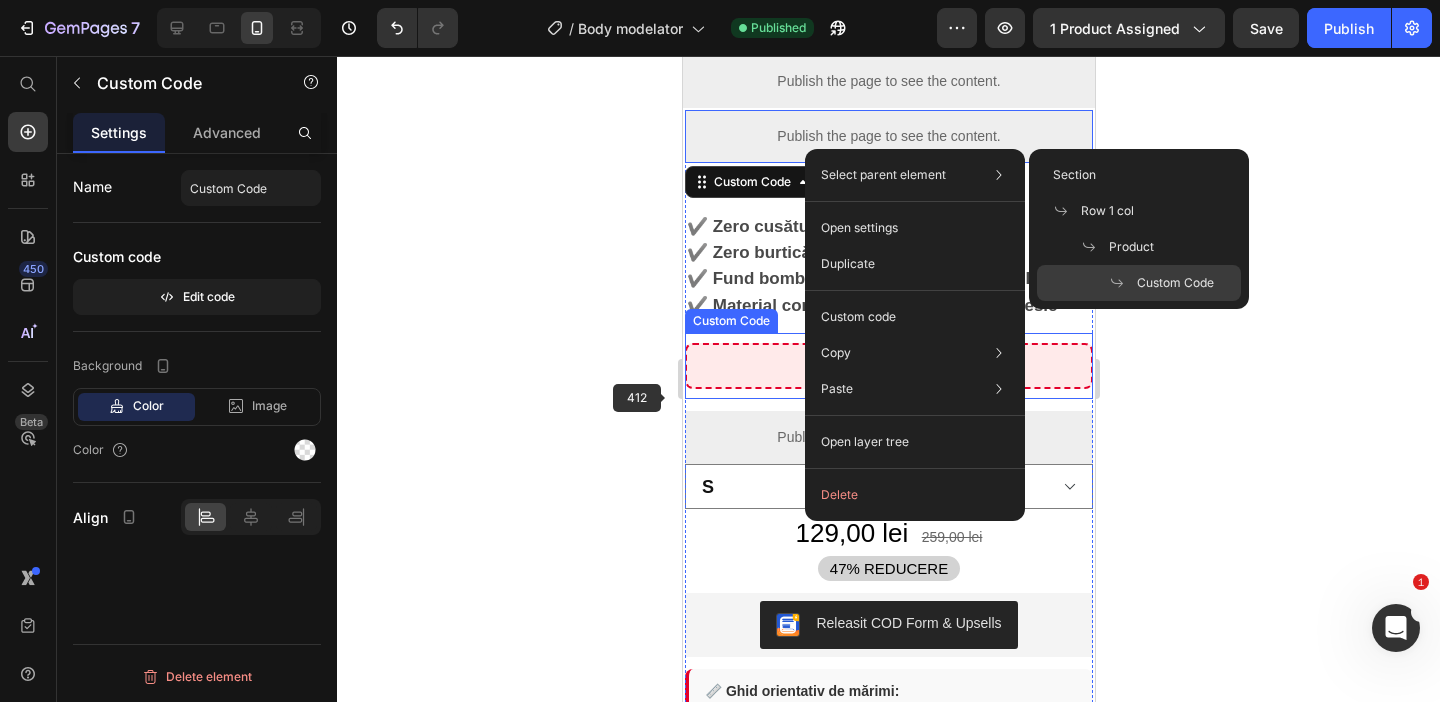 click 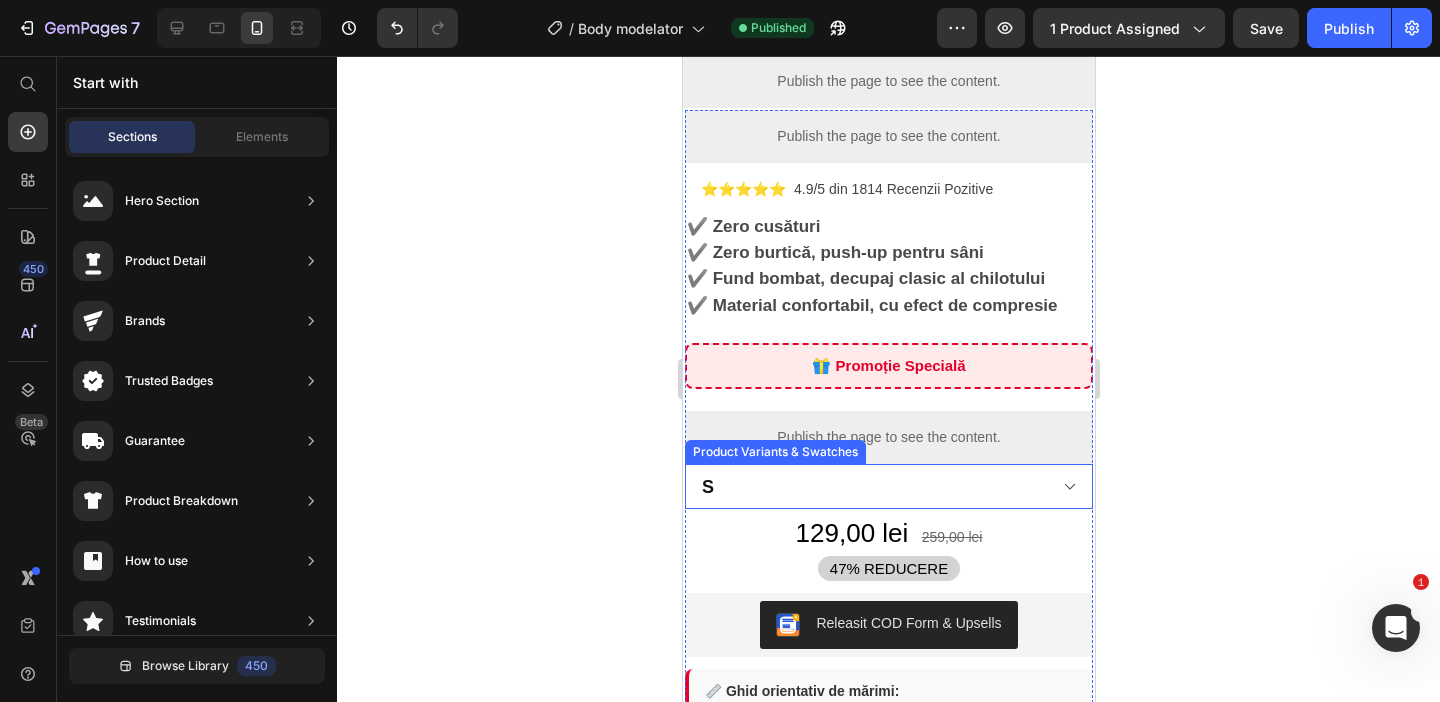 click on "S  M  L  XL  2XL  3XL" at bounding box center [888, 486] 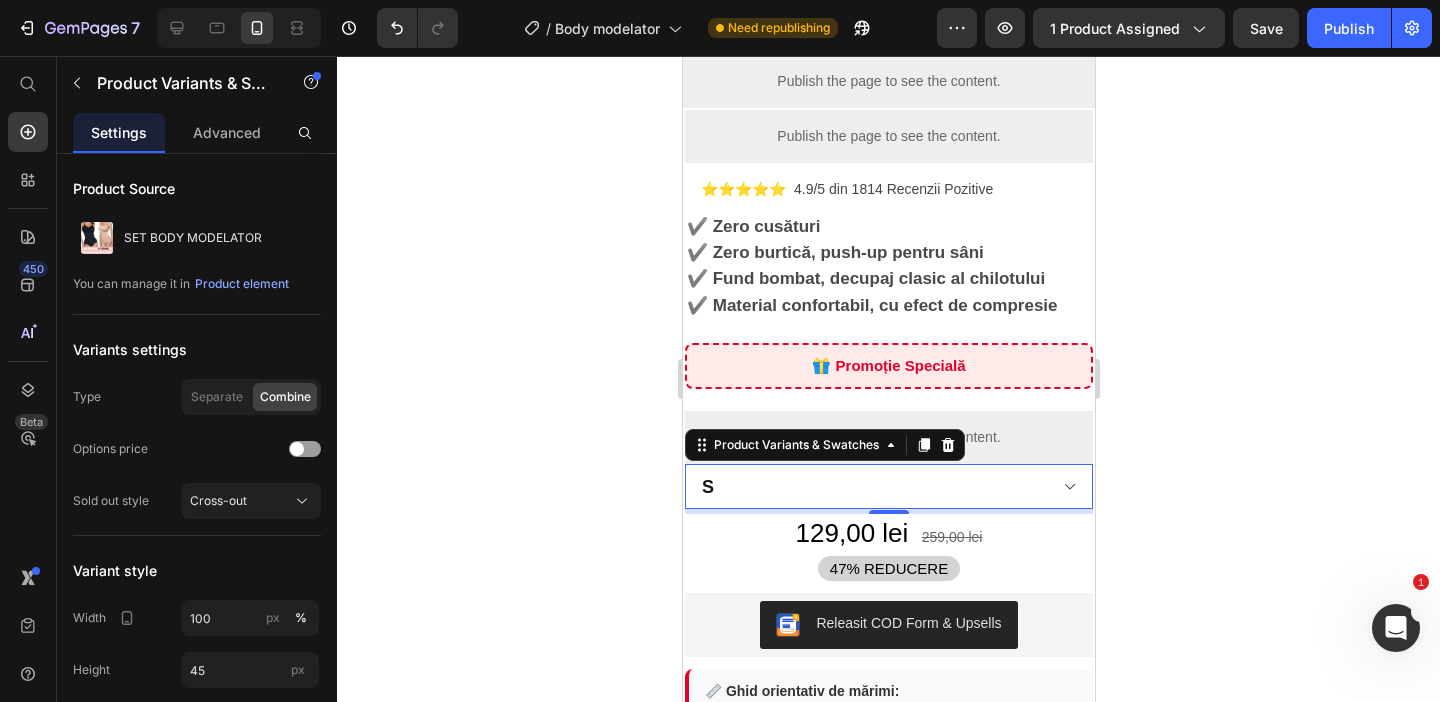 click 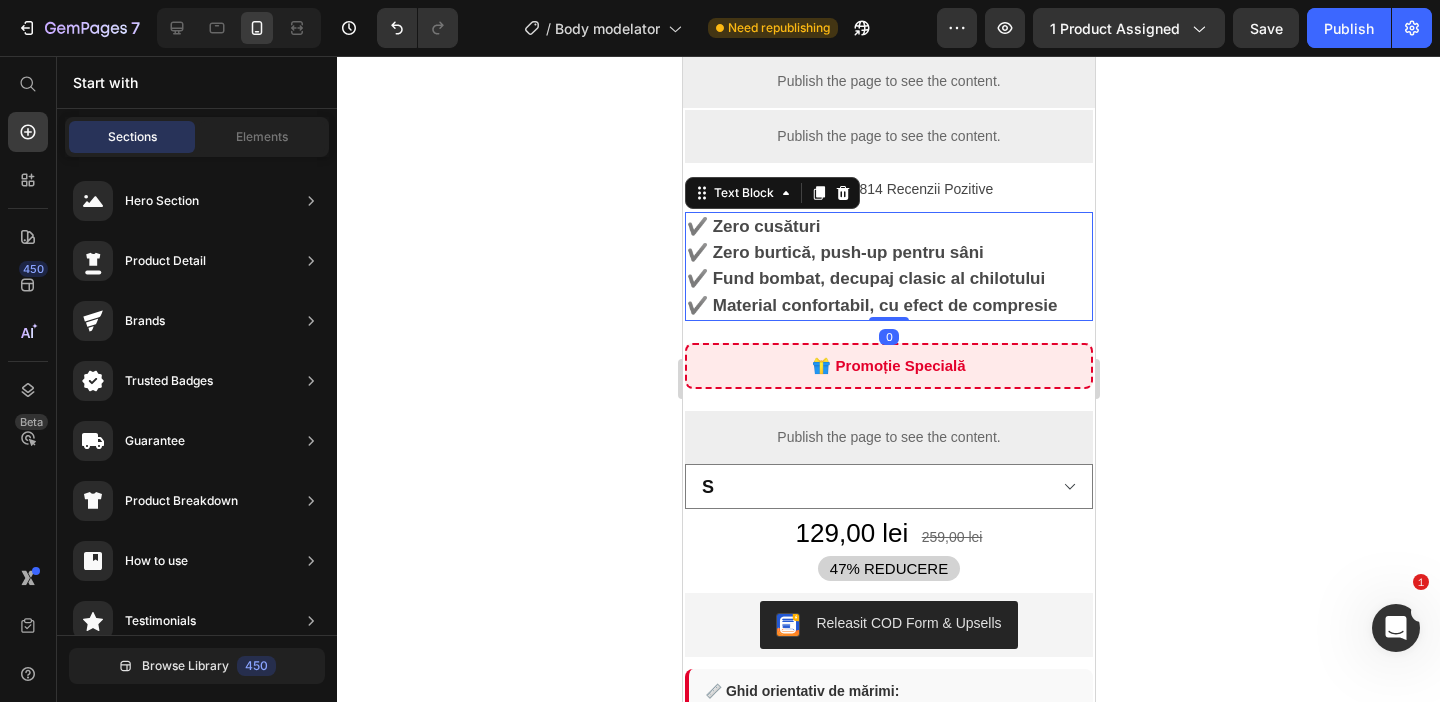 click on "✔️ Zero cusături ✔️ Zero burtică, push-up pentru sâni ✔️ Fund bombat, decupaj clasic al chilotului ✔️ Material confortabil, cu efect de compresie" at bounding box center (888, 266) 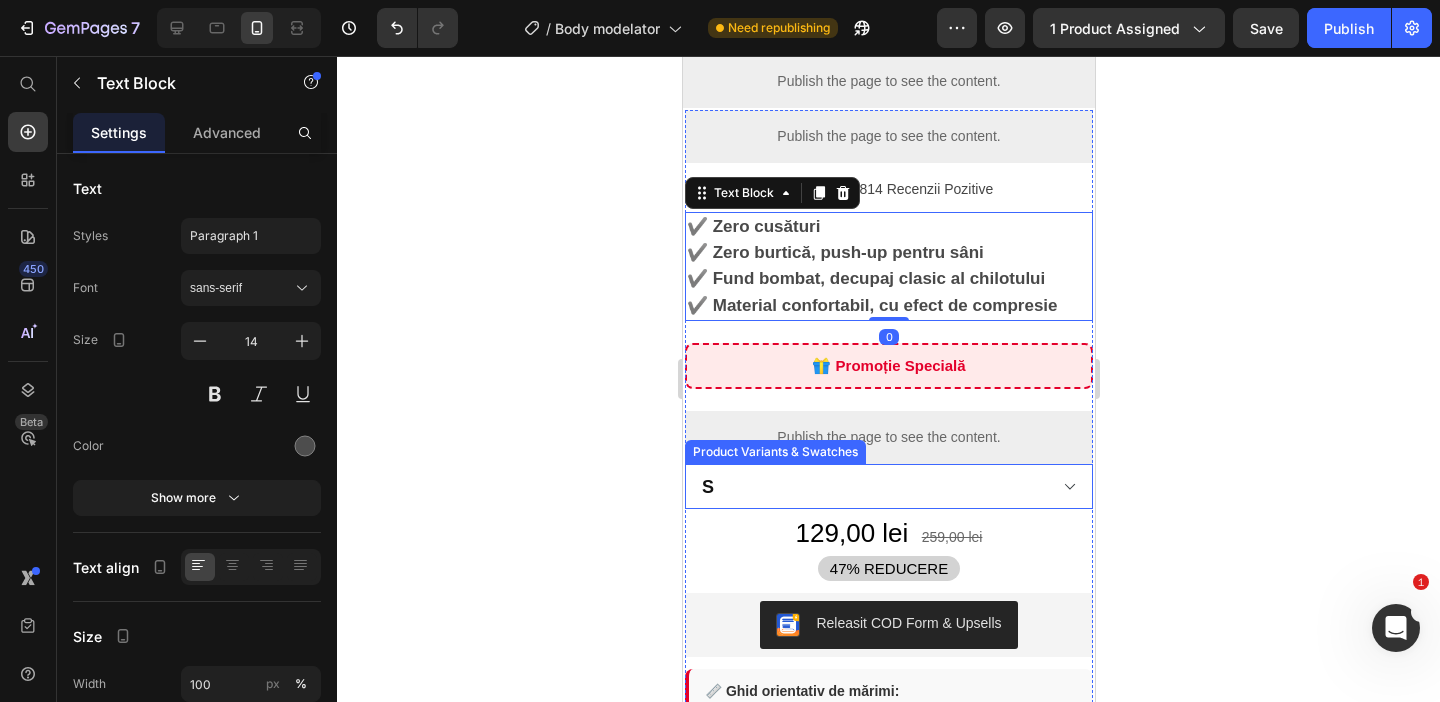 click on "S  M  L  XL  2XL  3XL" at bounding box center [888, 486] 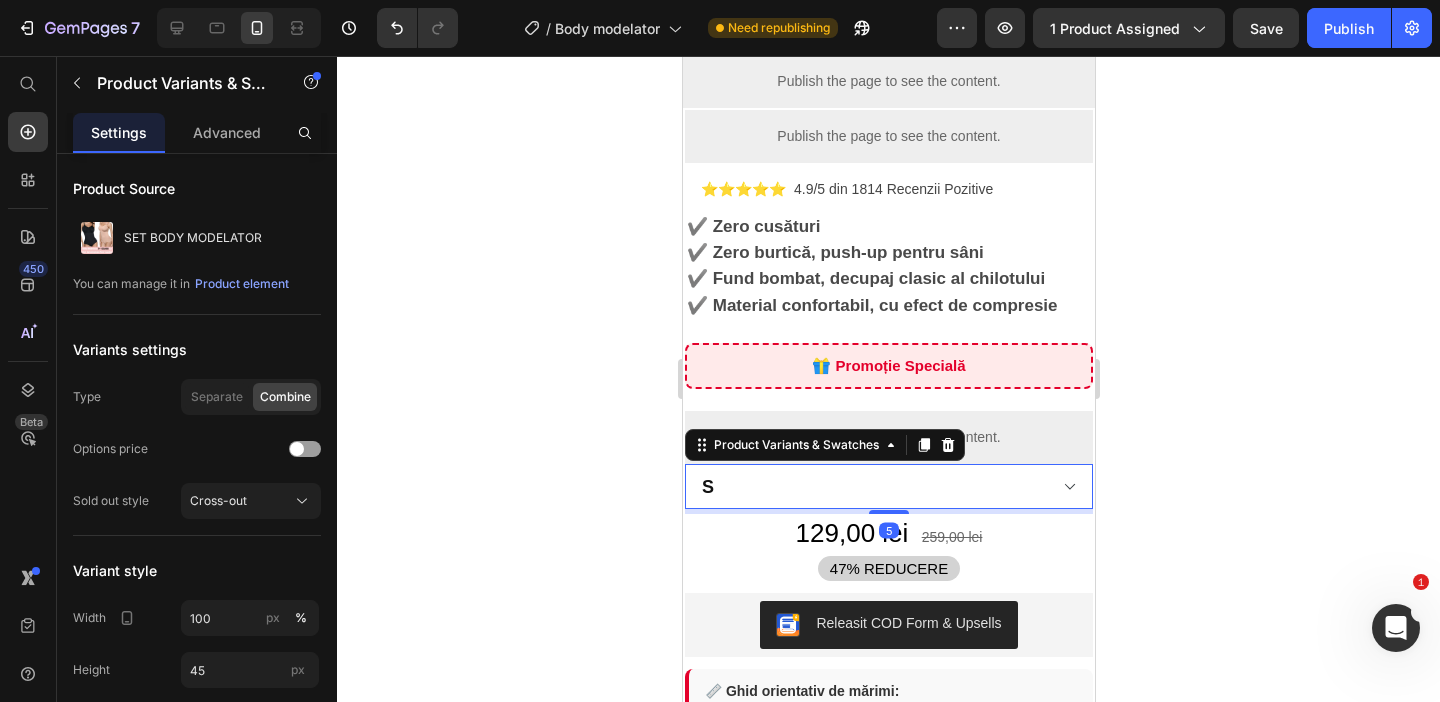click 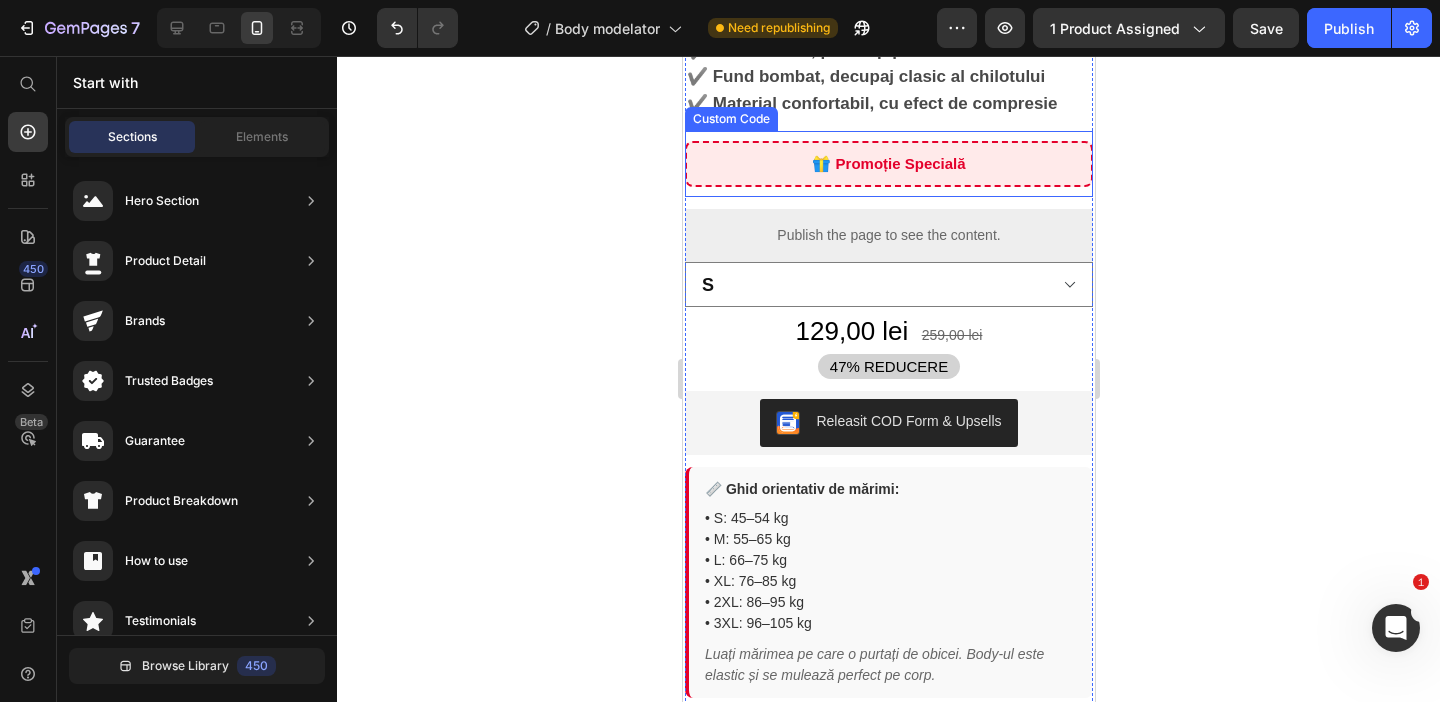 scroll, scrollTop: 247, scrollLeft: 0, axis: vertical 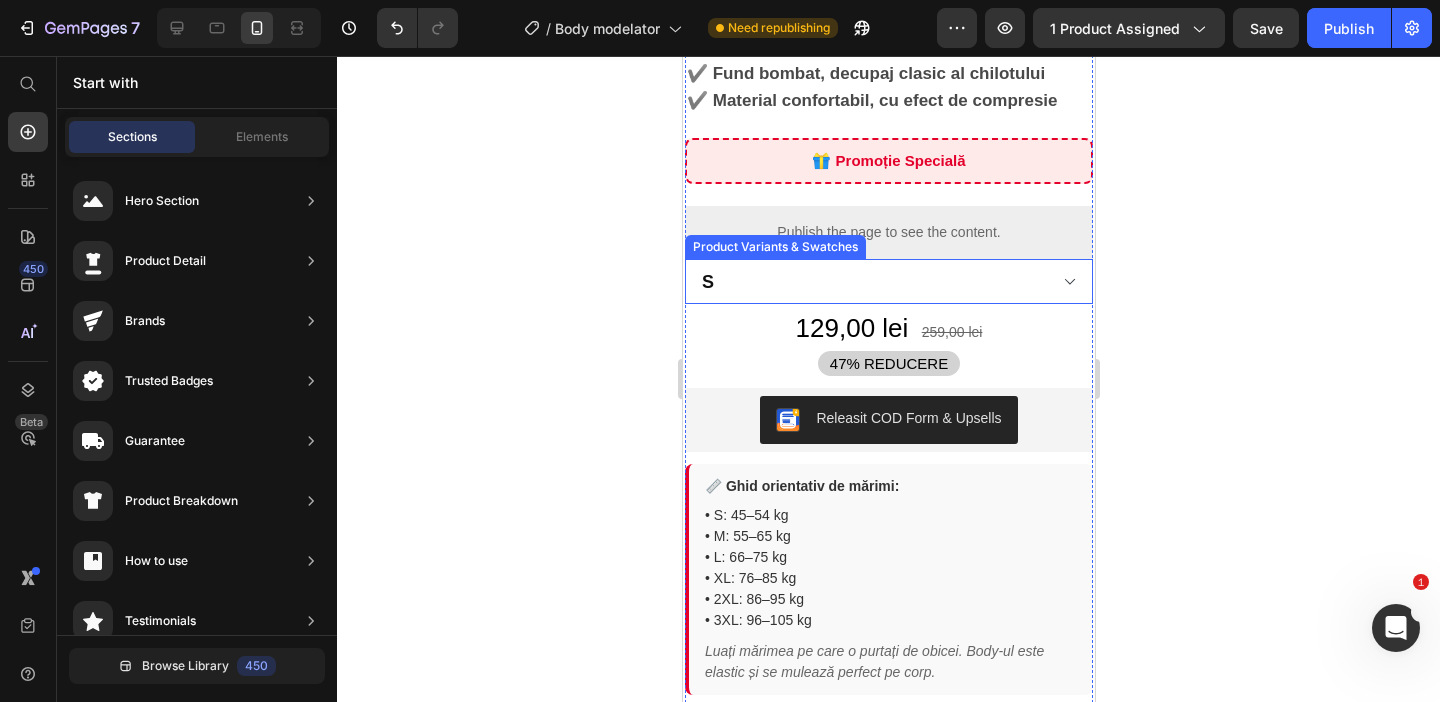 click on "S  M  L  XL  2XL  3XL" at bounding box center (888, 281) 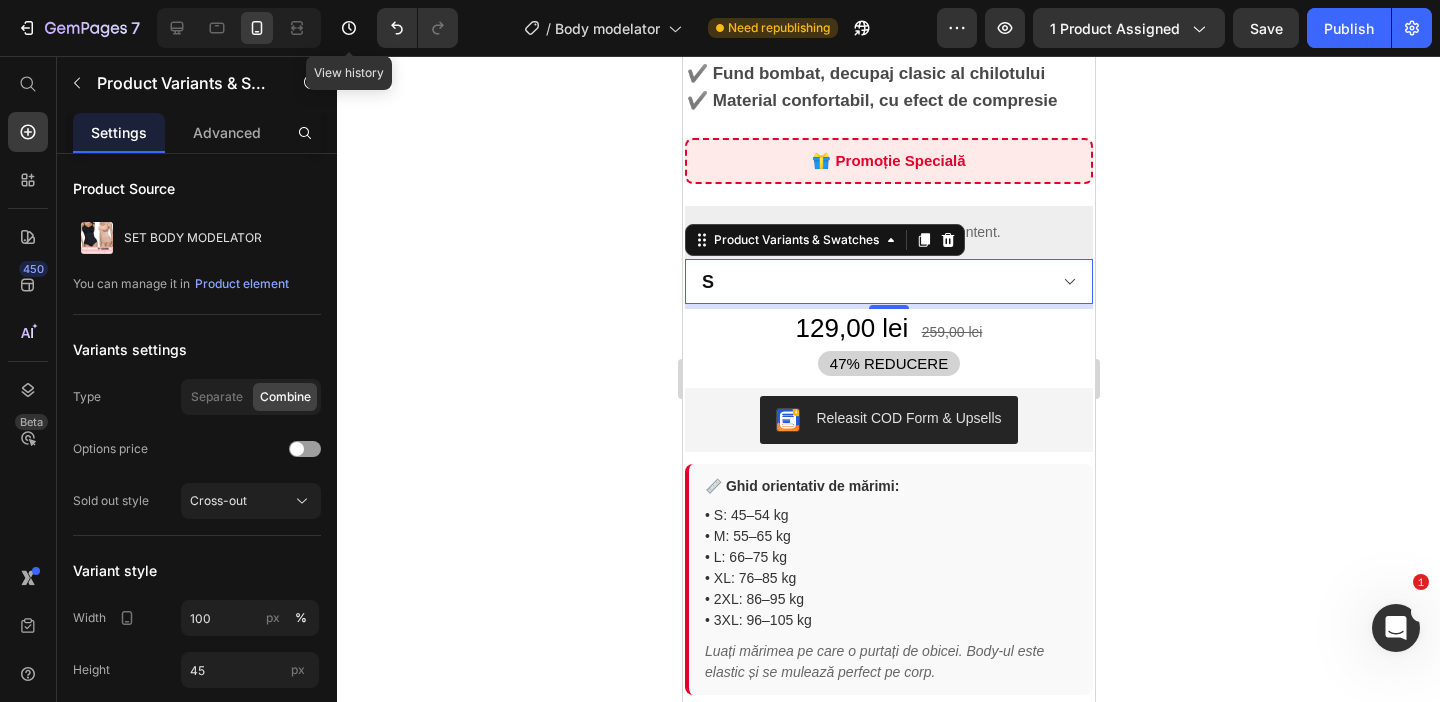 click at bounding box center (413, 28) 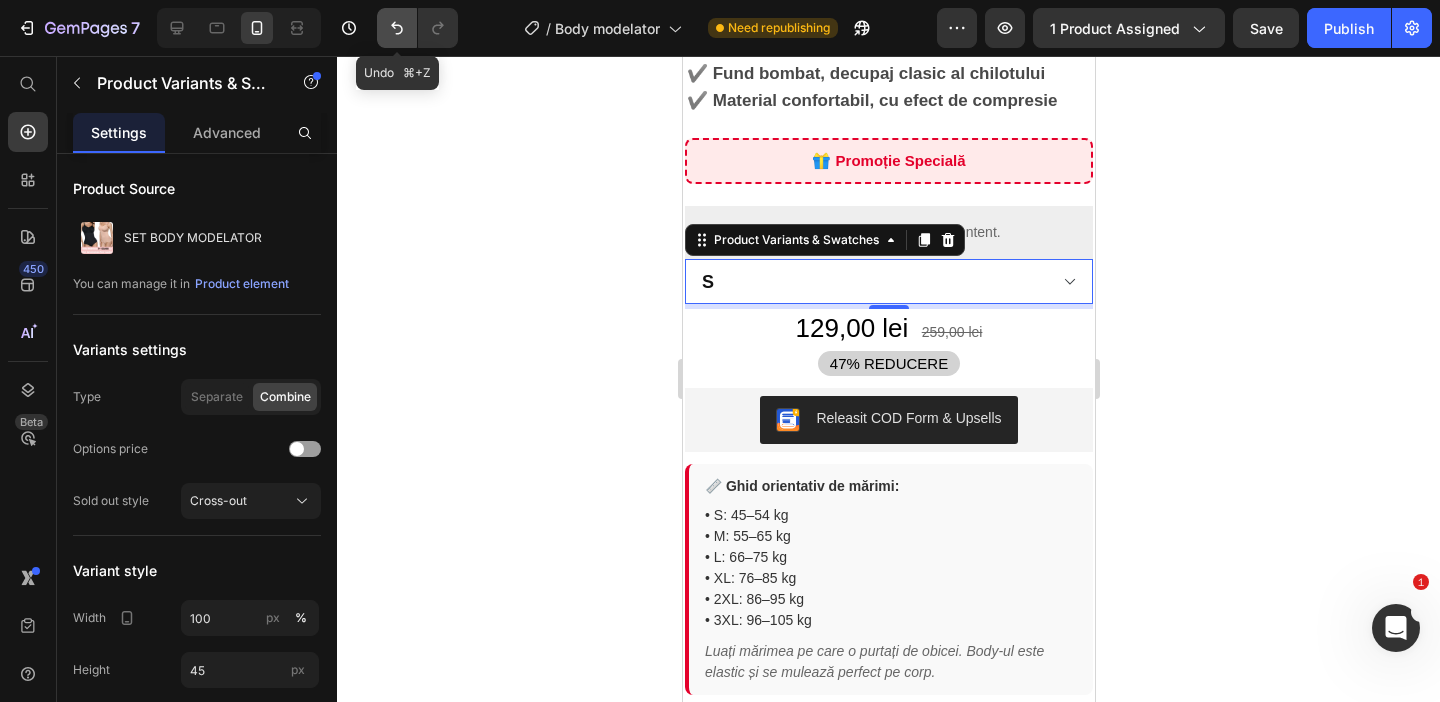 click 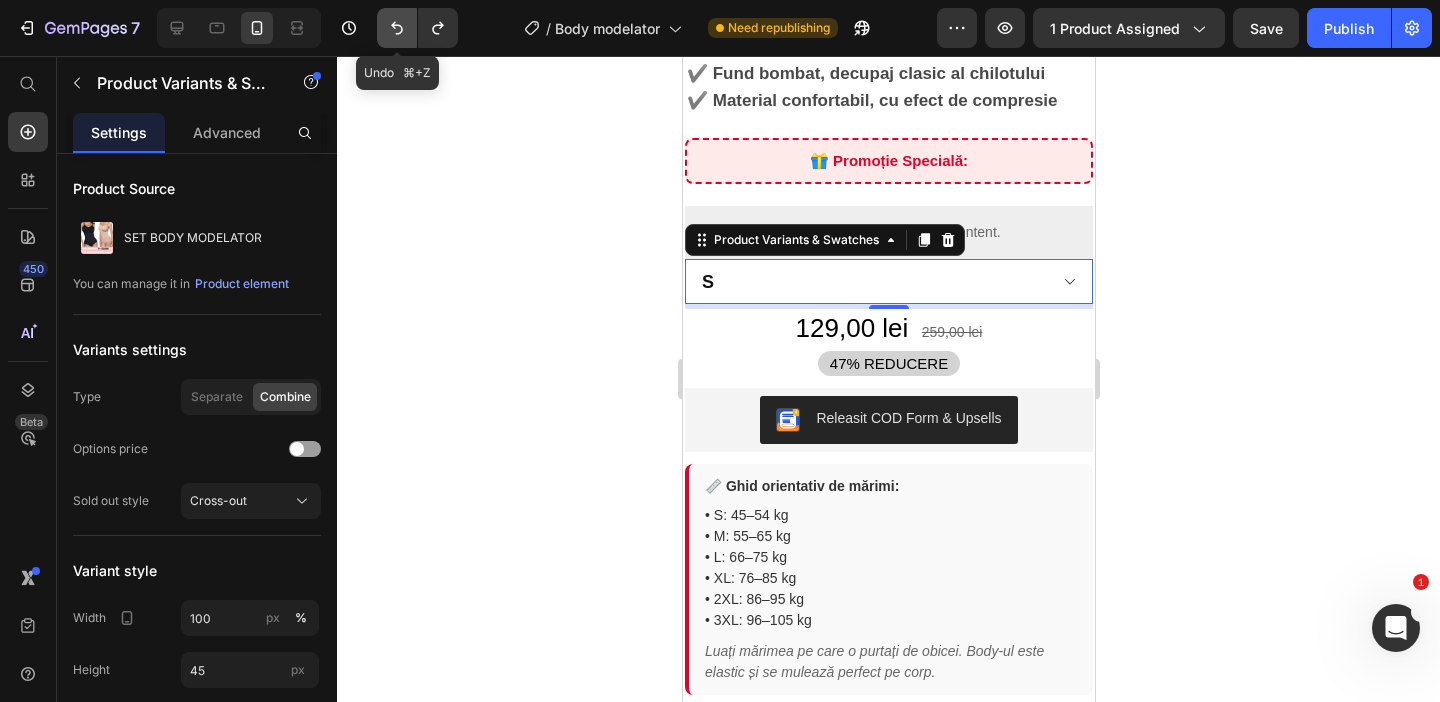 click 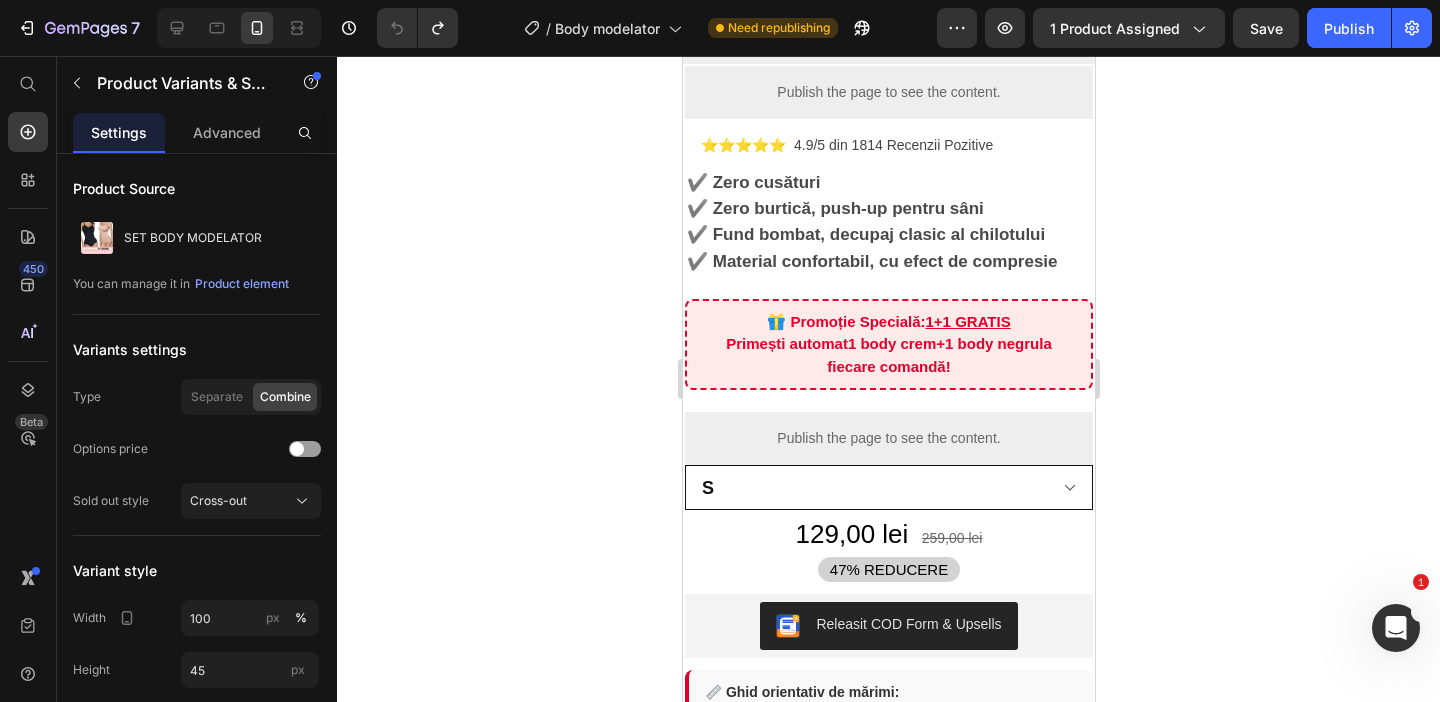 scroll, scrollTop: 0, scrollLeft: 0, axis: both 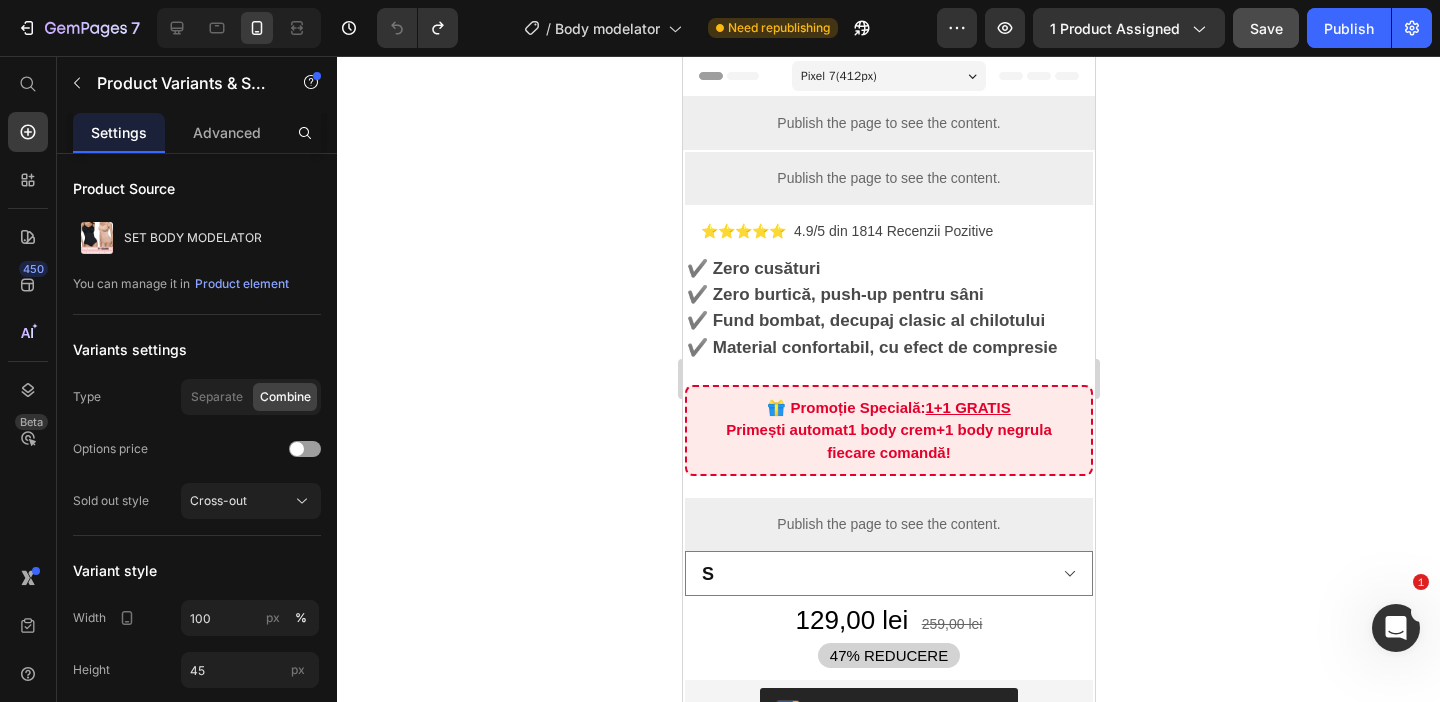 click on "Save" 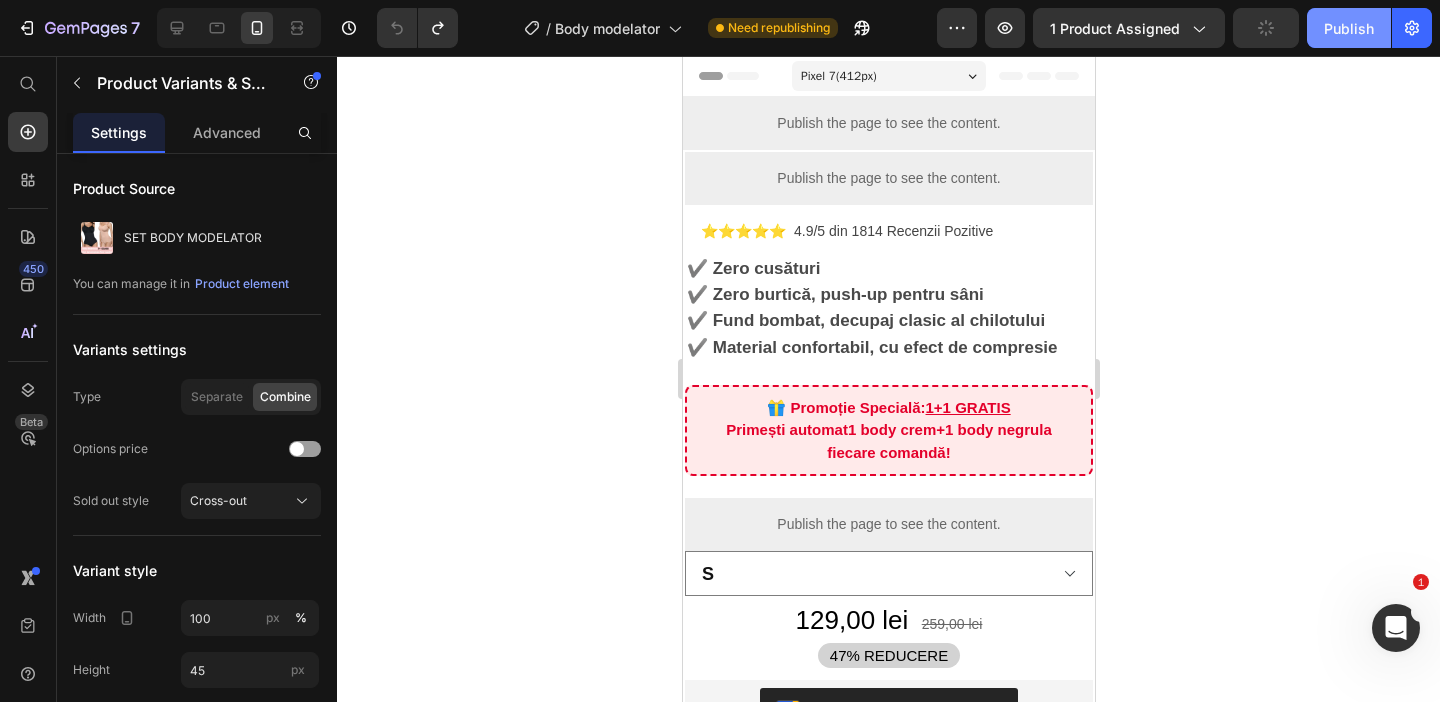 click on "Publish" 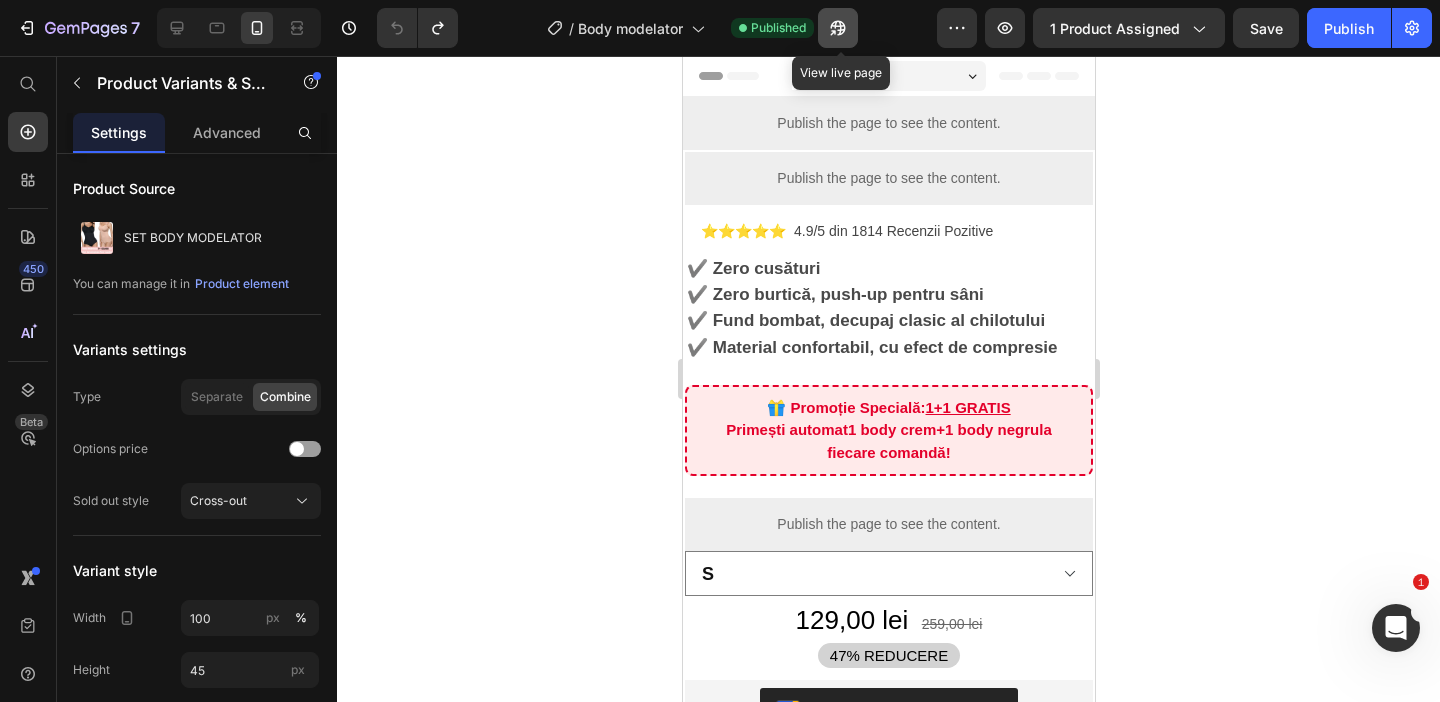 click 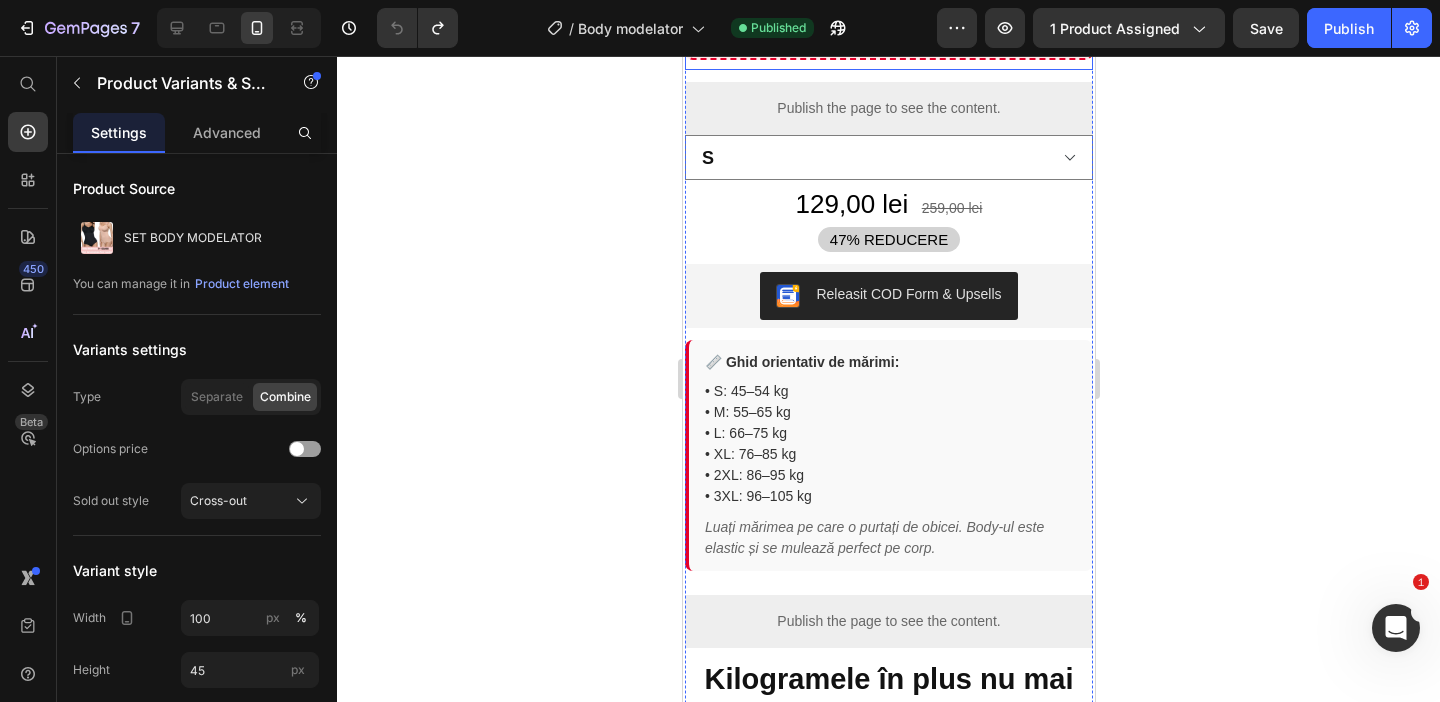 scroll, scrollTop: 422, scrollLeft: 0, axis: vertical 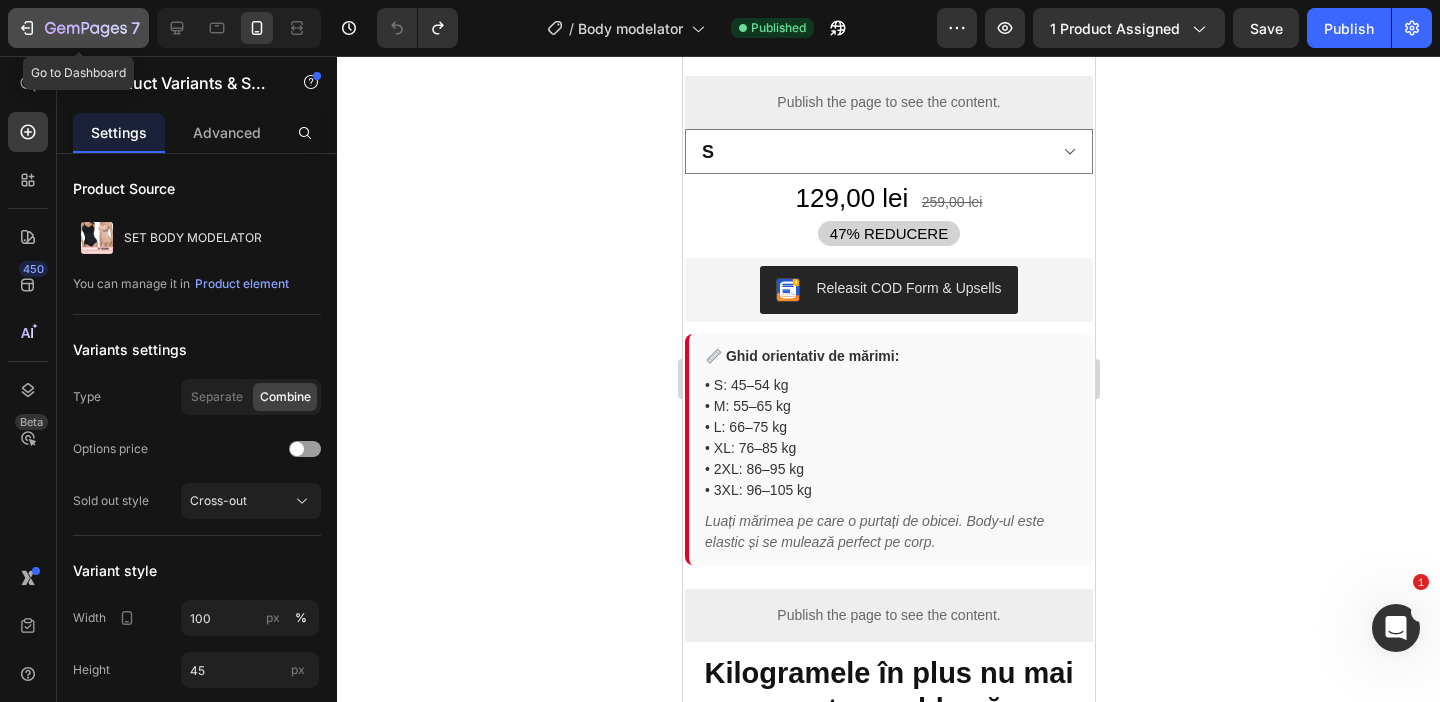 click 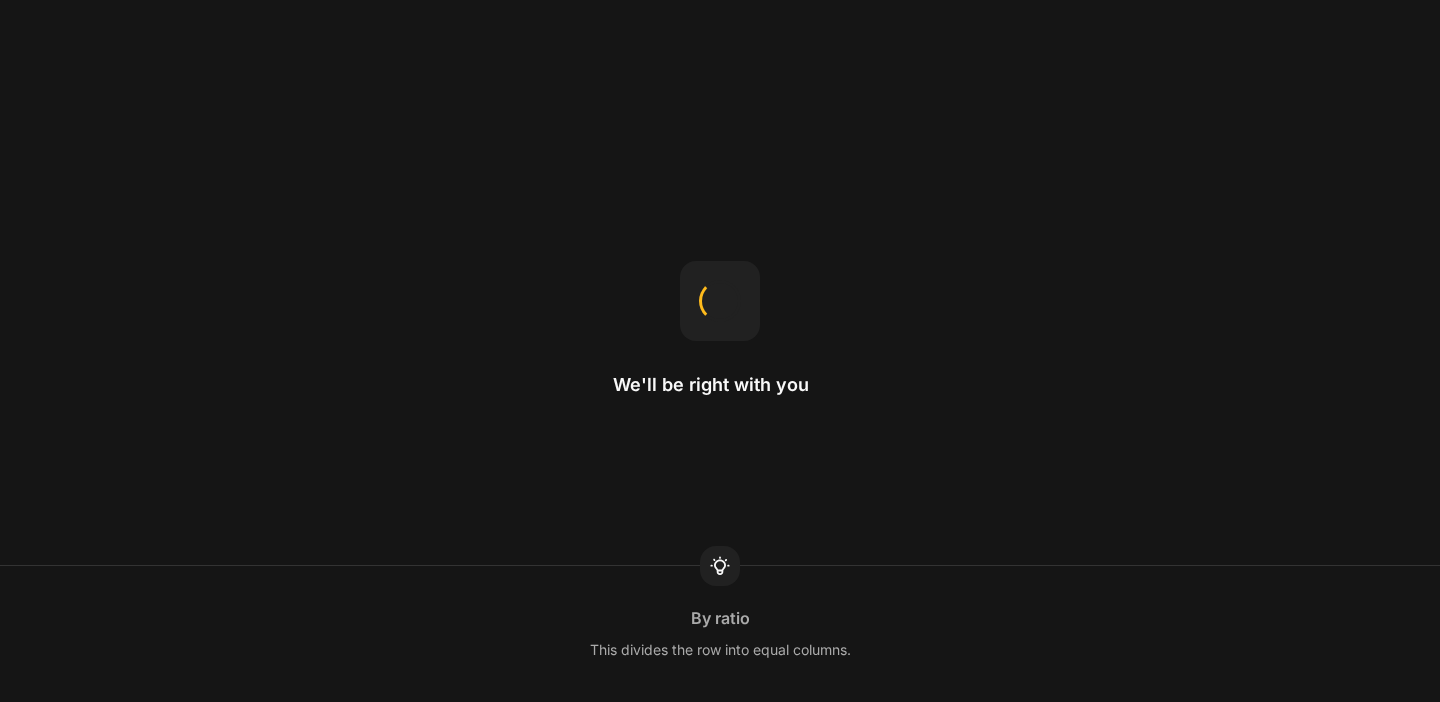 scroll, scrollTop: 0, scrollLeft: 0, axis: both 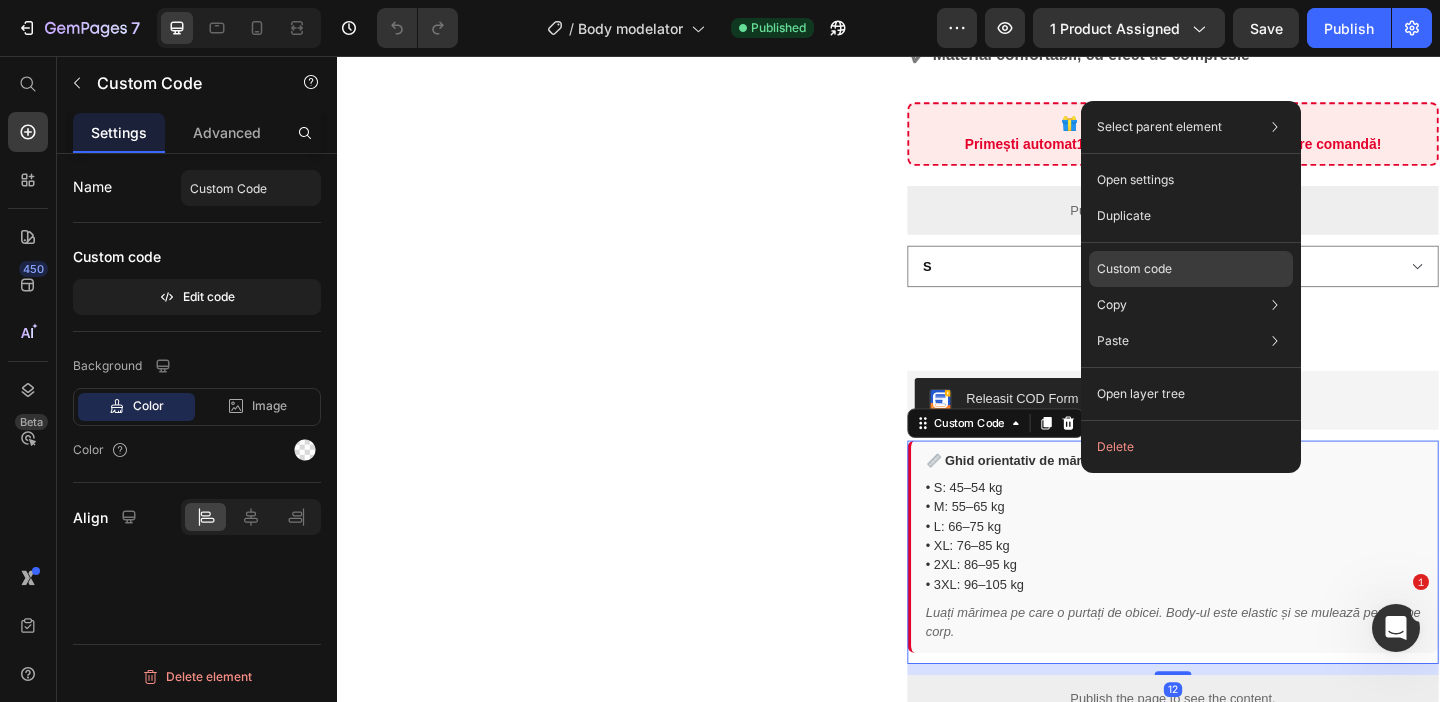 click on "Custom code" at bounding box center (1134, 269) 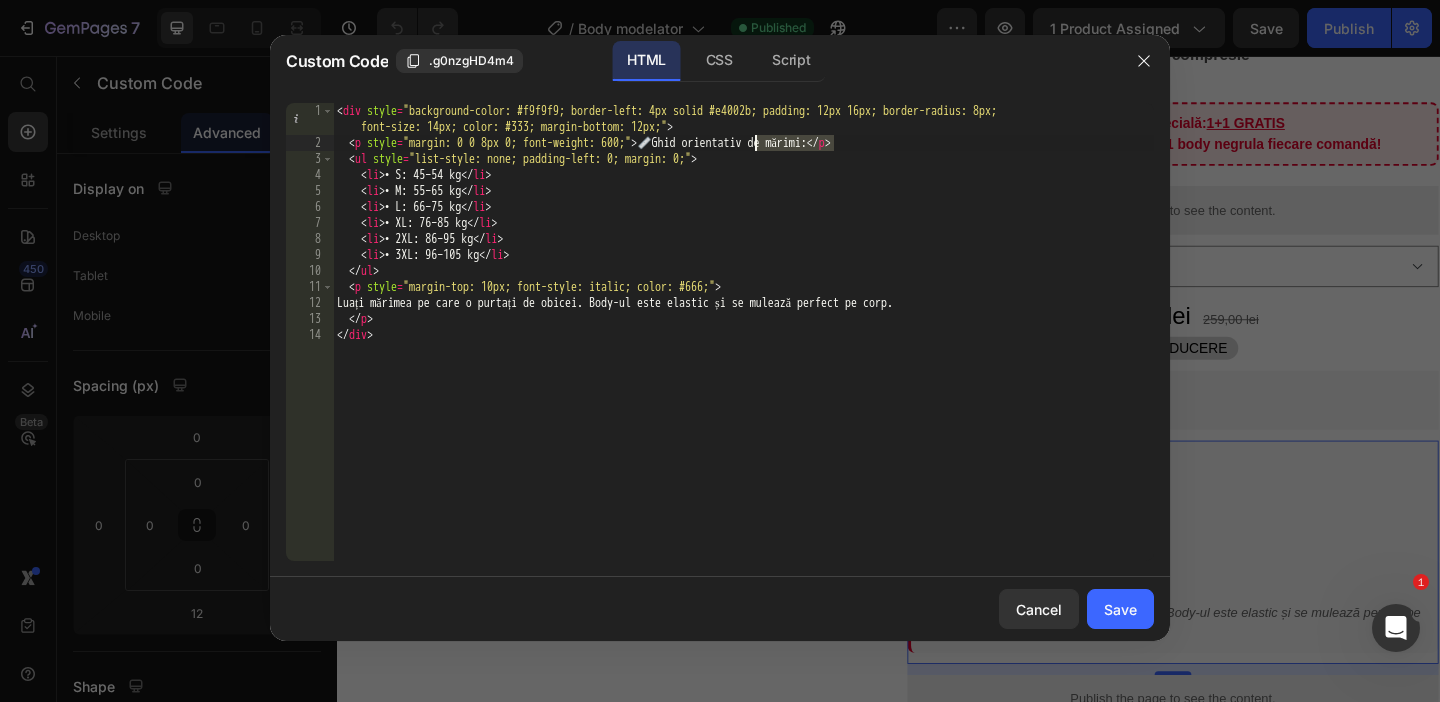 drag, startPoint x: 833, startPoint y: 142, endPoint x: 756, endPoint y: 139, distance: 77.05842 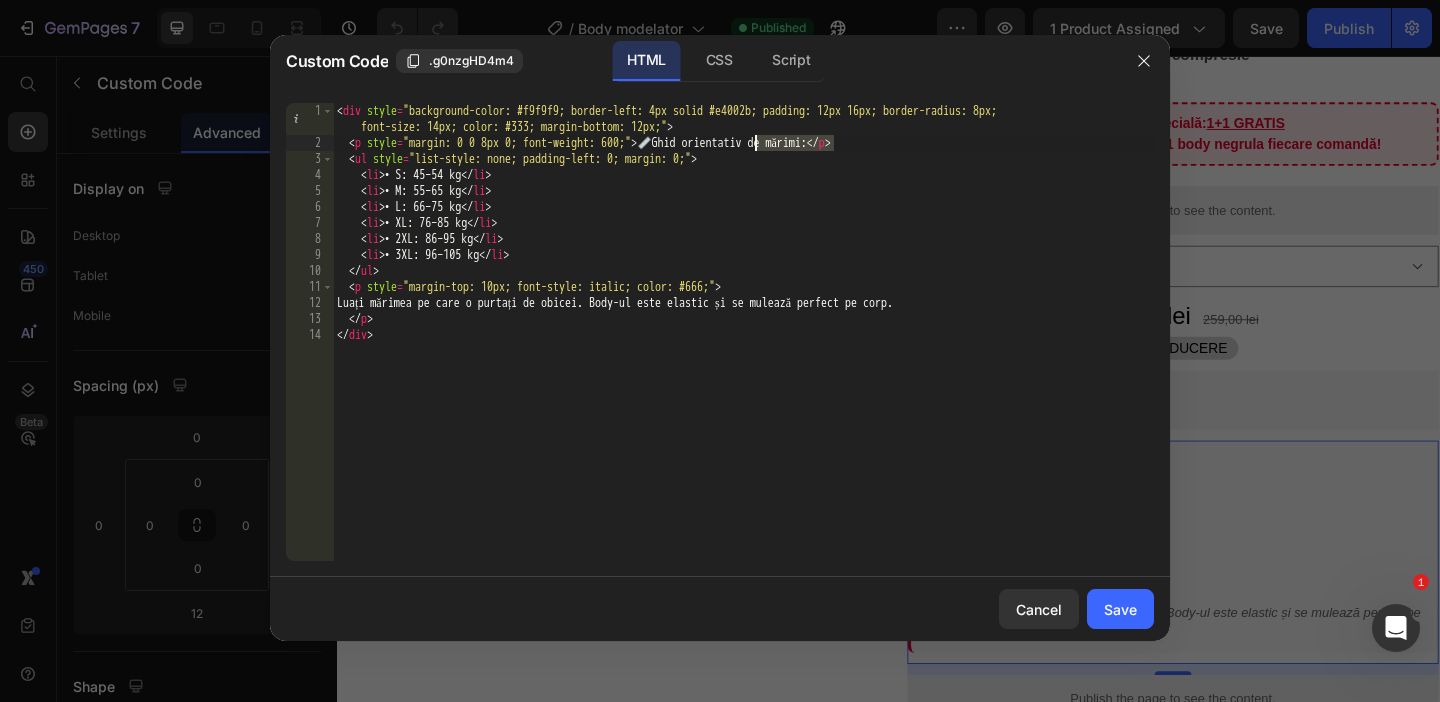 click on "< div   style = "background-color: #f9f9f9; border-left: 4px solid #e4002b; padding: 12px 16px; border-radius: 8px;       font-size: 14px; color: #333; margin-bottom: 12px;" >    < p   style = "margin: 0 0 8px 0; font-weight: 600;" > 📏  Ghid orientativ de mărimi: </ p >    < ul   style = "list-style: none; padding-left: 0; margin: 0;" >      < li > • S: 45–54 kg </ li >      < li > • M: 55–65 kg </ li >      < li > • L: 66–75 kg </ li >      < li > • XL: 76–85 kg </ li >      < li > • 2XL: 86–95 kg </ li >      < li > • 3XL: 96–105 kg </ li >    </ ul >    < p   style = "margin-top: 10px; font-style: italic; color: #666;" >     Luați mărimea pe care o purtați de obicei. Body-ul este elastic și se mulează perfect pe corp.    </ p > </ div >" at bounding box center (743, 356) 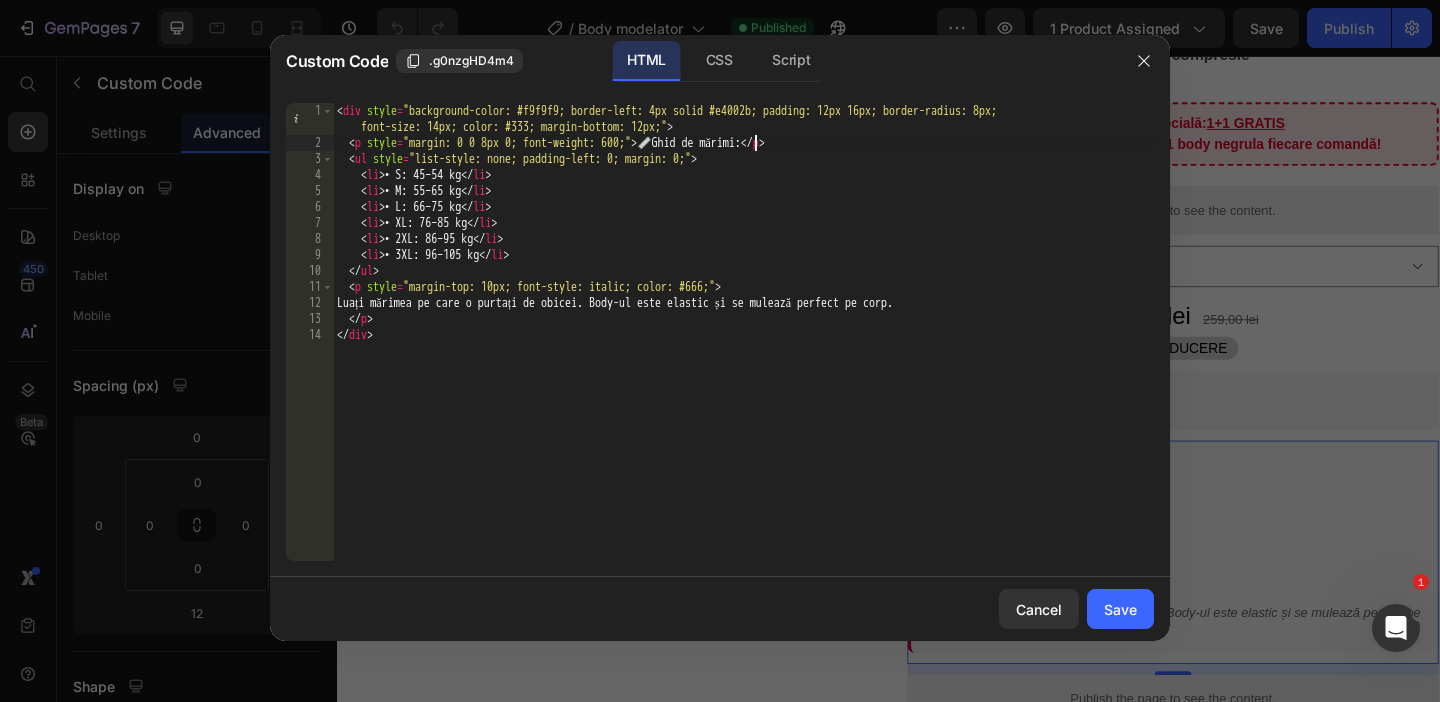 scroll, scrollTop: 0, scrollLeft: 34, axis: horizontal 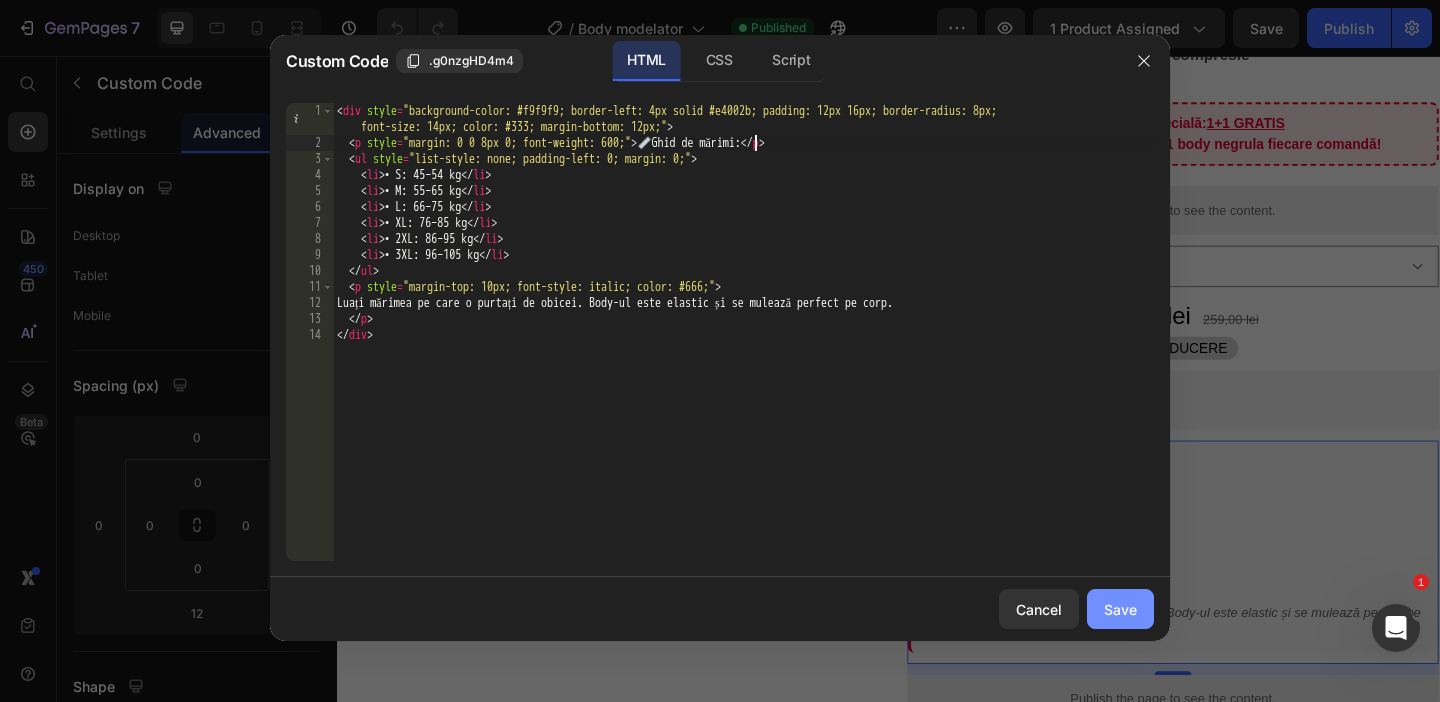 type on "<p style="margin: 0 0 8px 0; font-weight: 600;">📏 Ghid de mărimi:</p>" 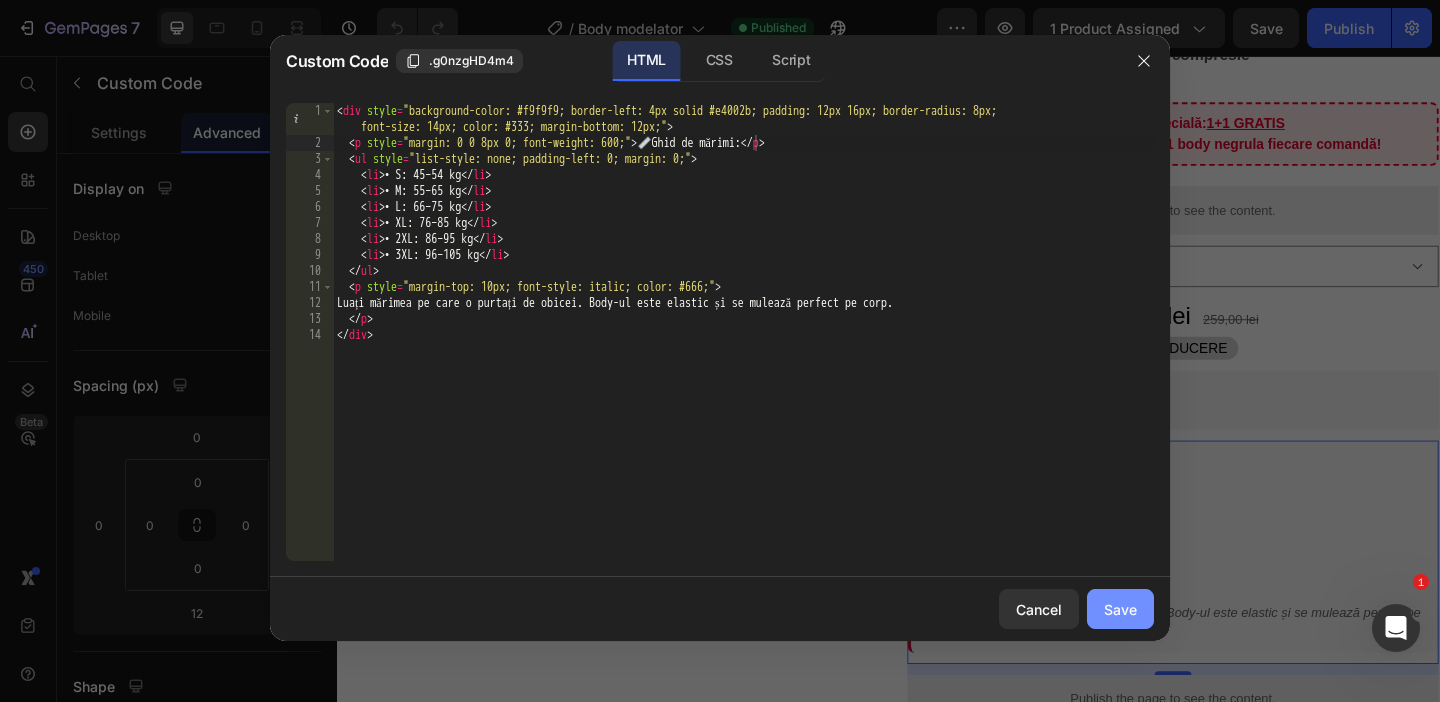 click on "Save" at bounding box center (1120, 609) 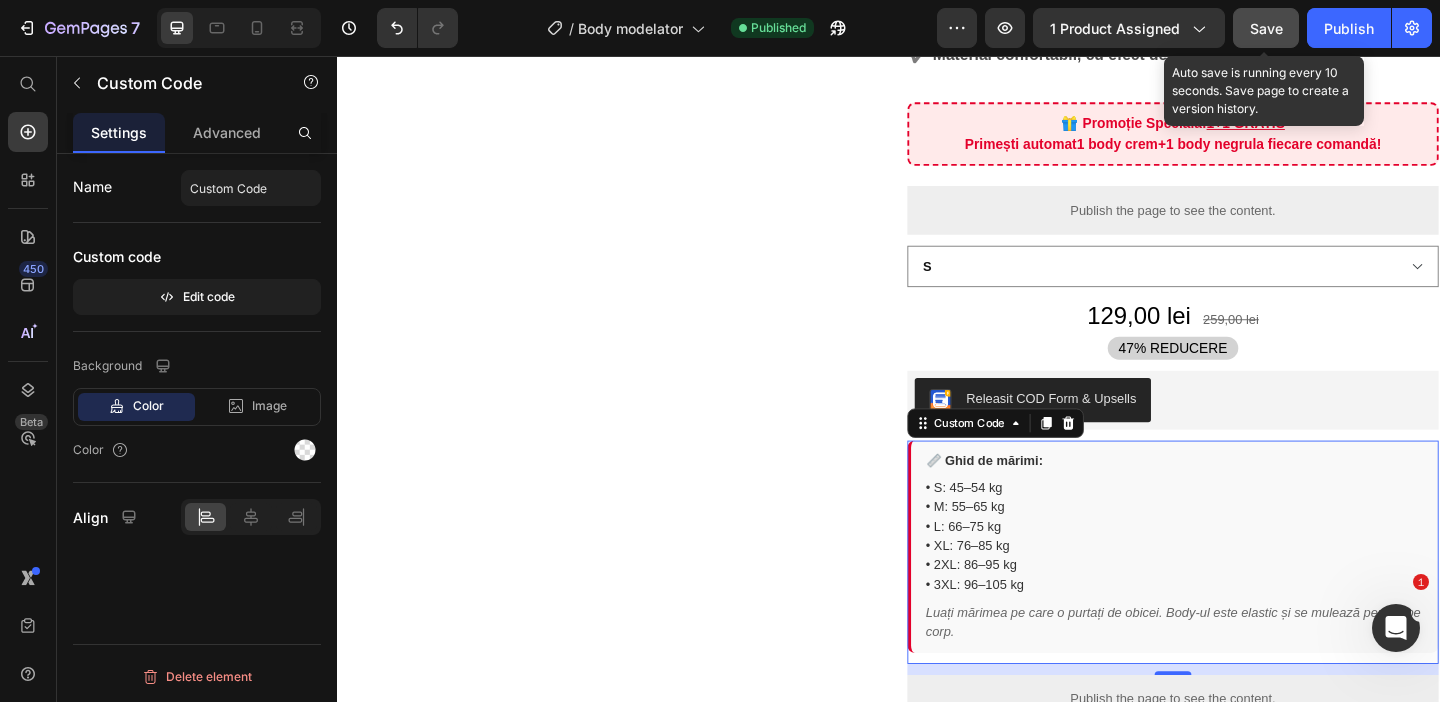 click on "Save" at bounding box center [1266, 28] 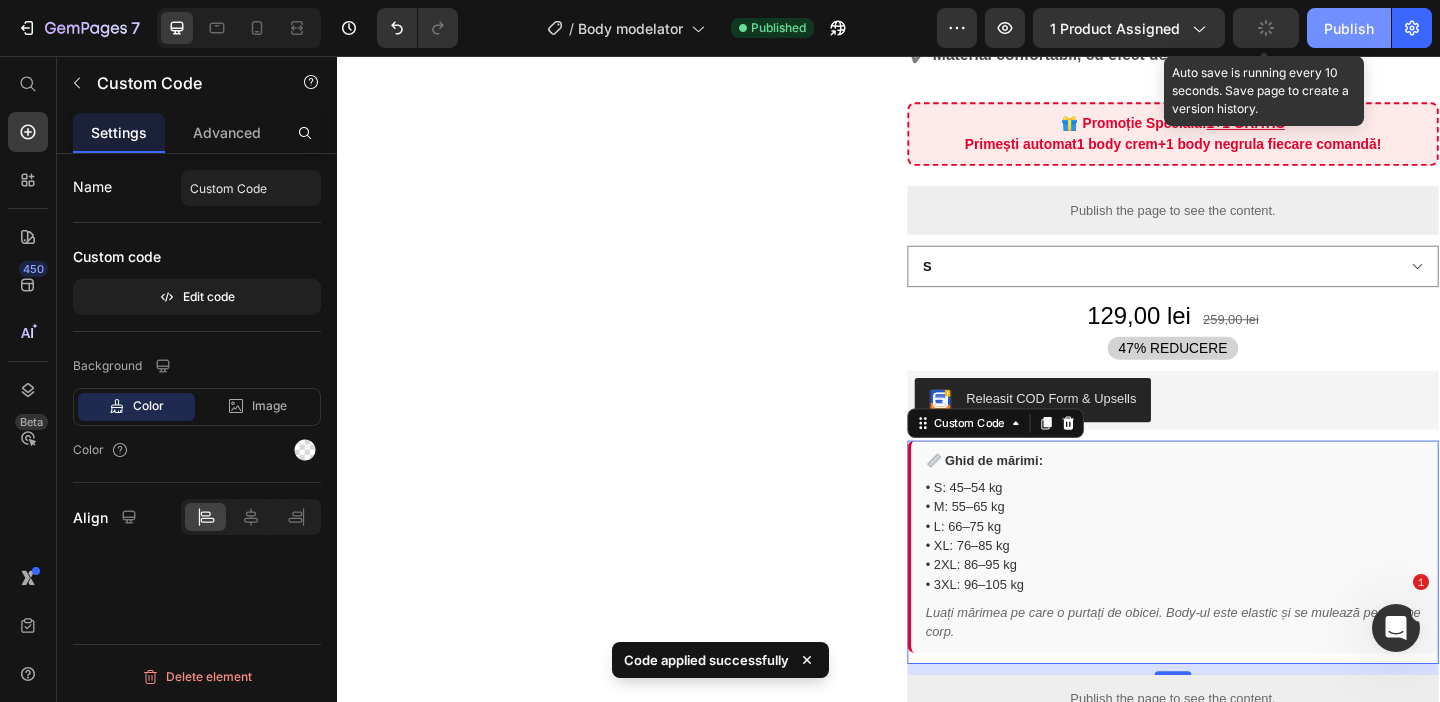 click on "Publish" 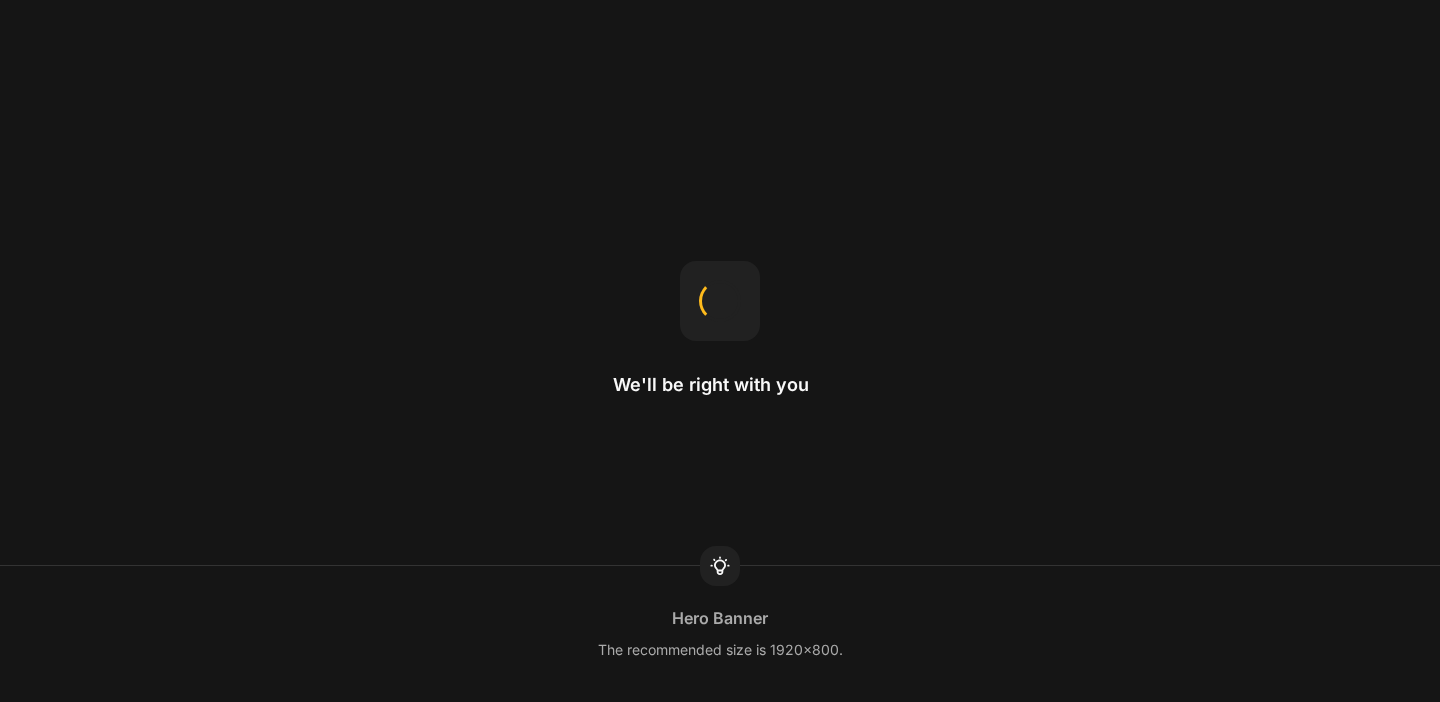 scroll, scrollTop: 0, scrollLeft: 0, axis: both 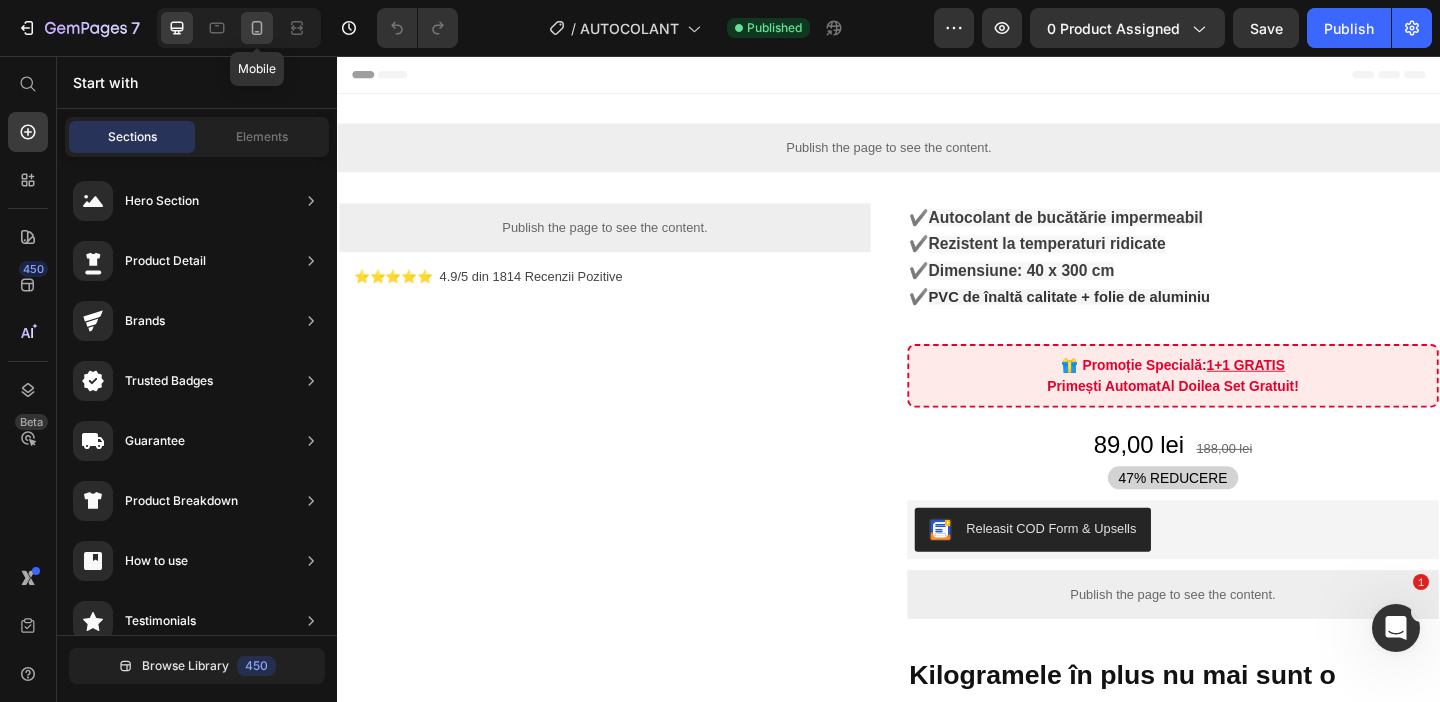 click 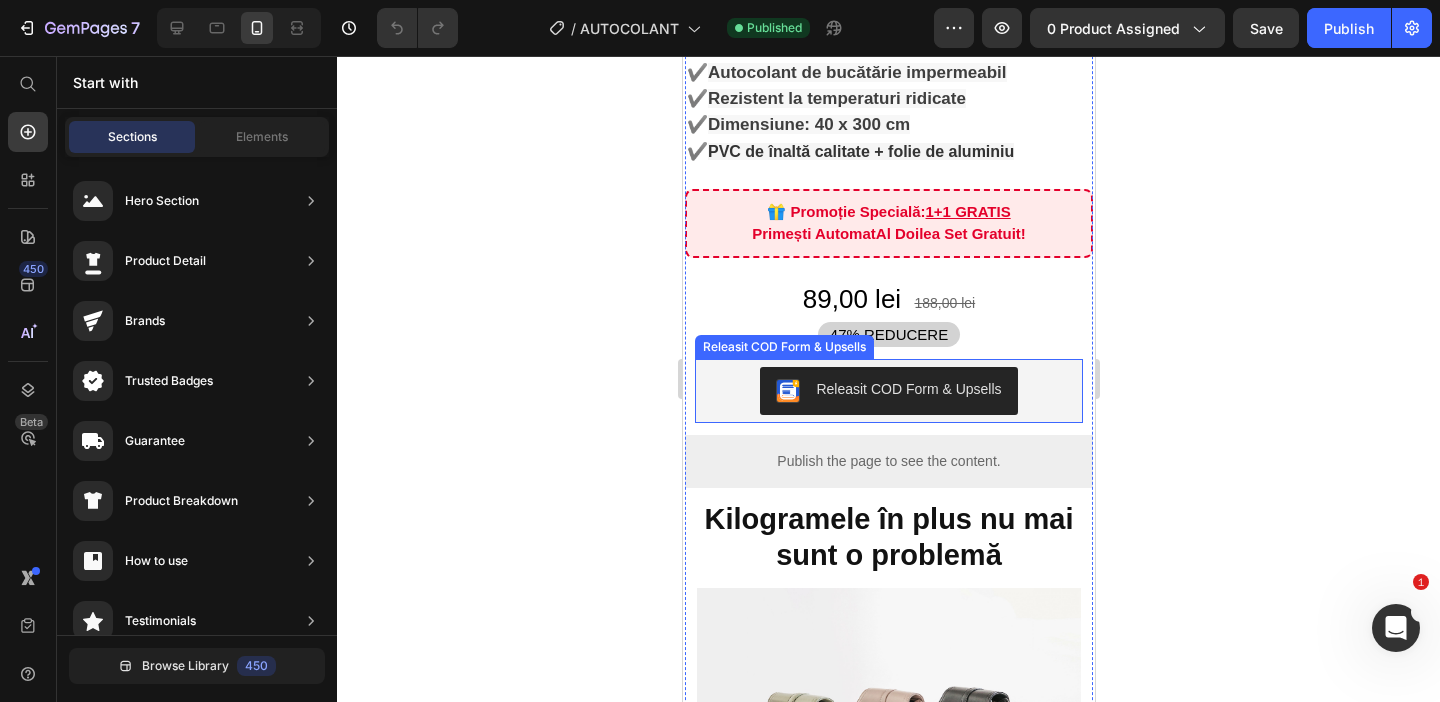 scroll, scrollTop: 200, scrollLeft: 0, axis: vertical 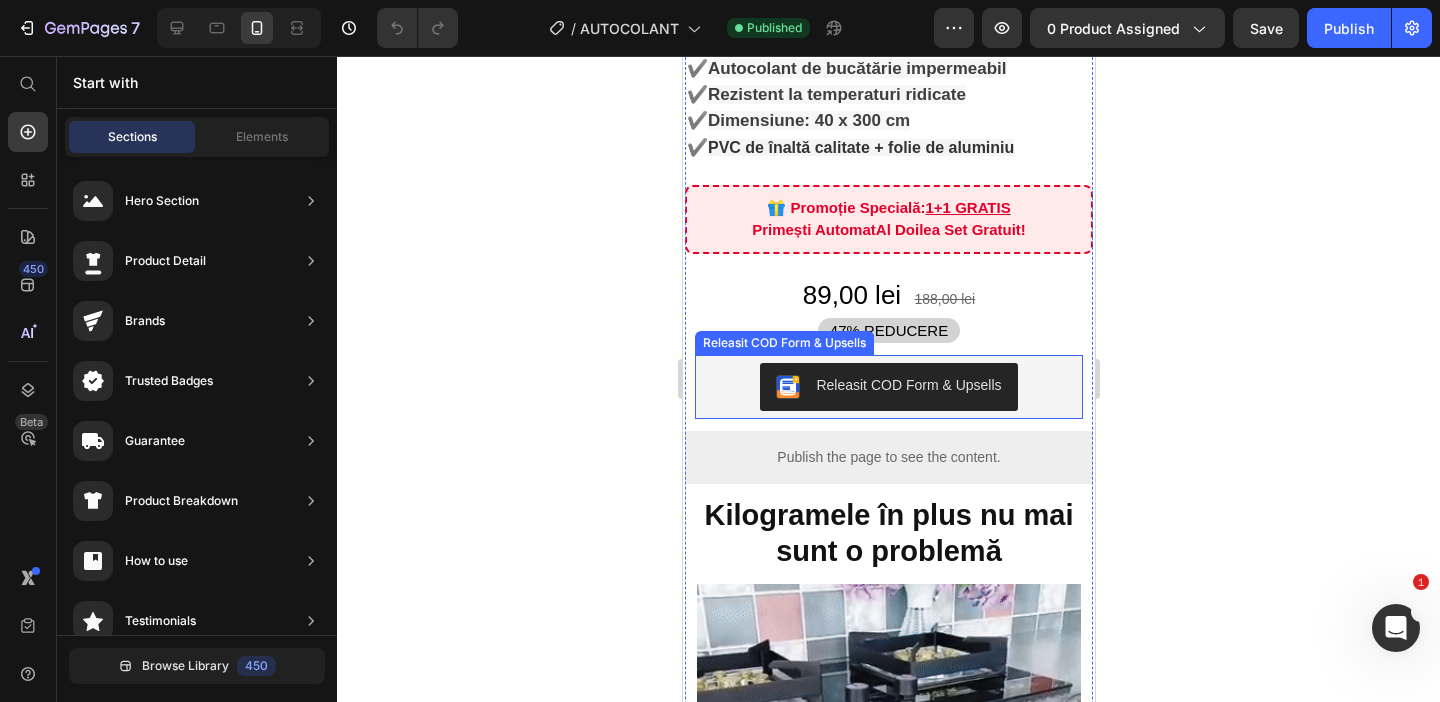 click on "Kilogramele în plus nu mai sunt o problemă" at bounding box center (887, 533) 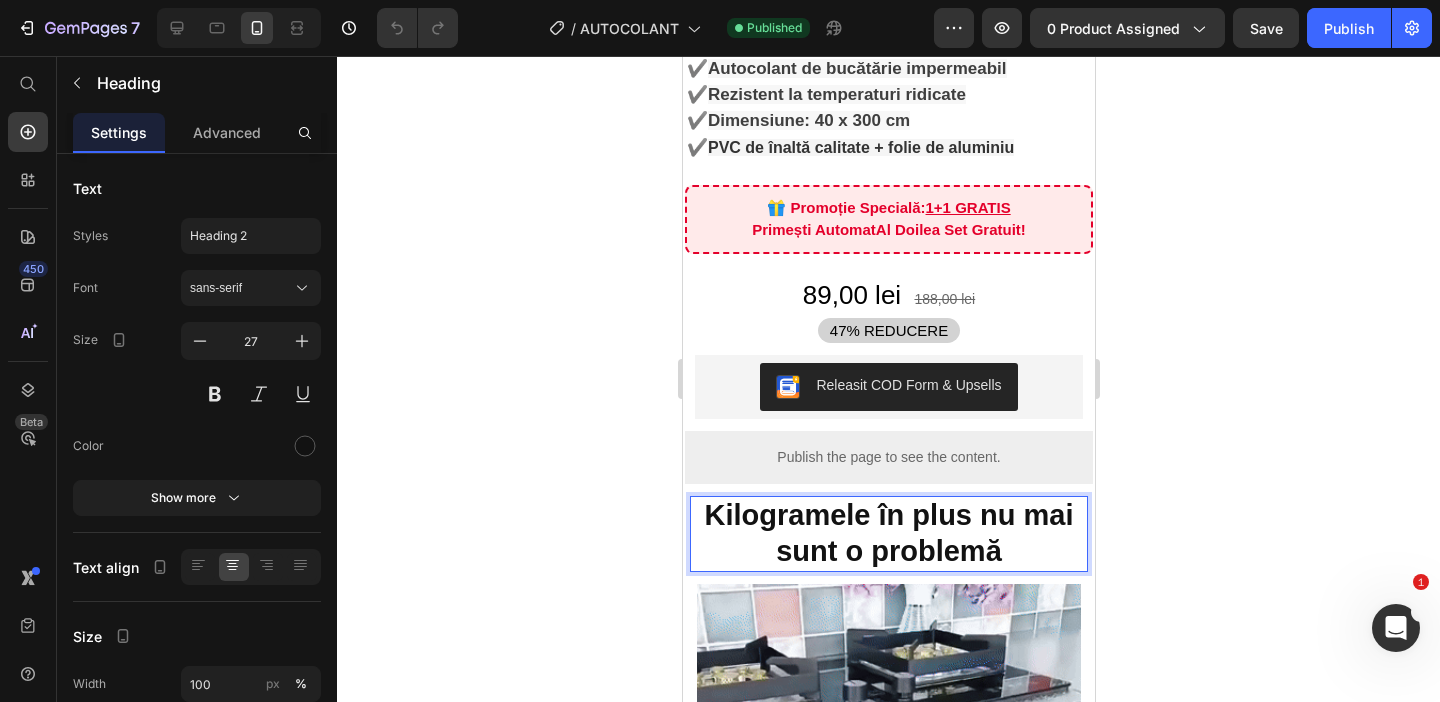 click on "Kilogramele în plus nu mai sunt o problemă" at bounding box center [887, 533] 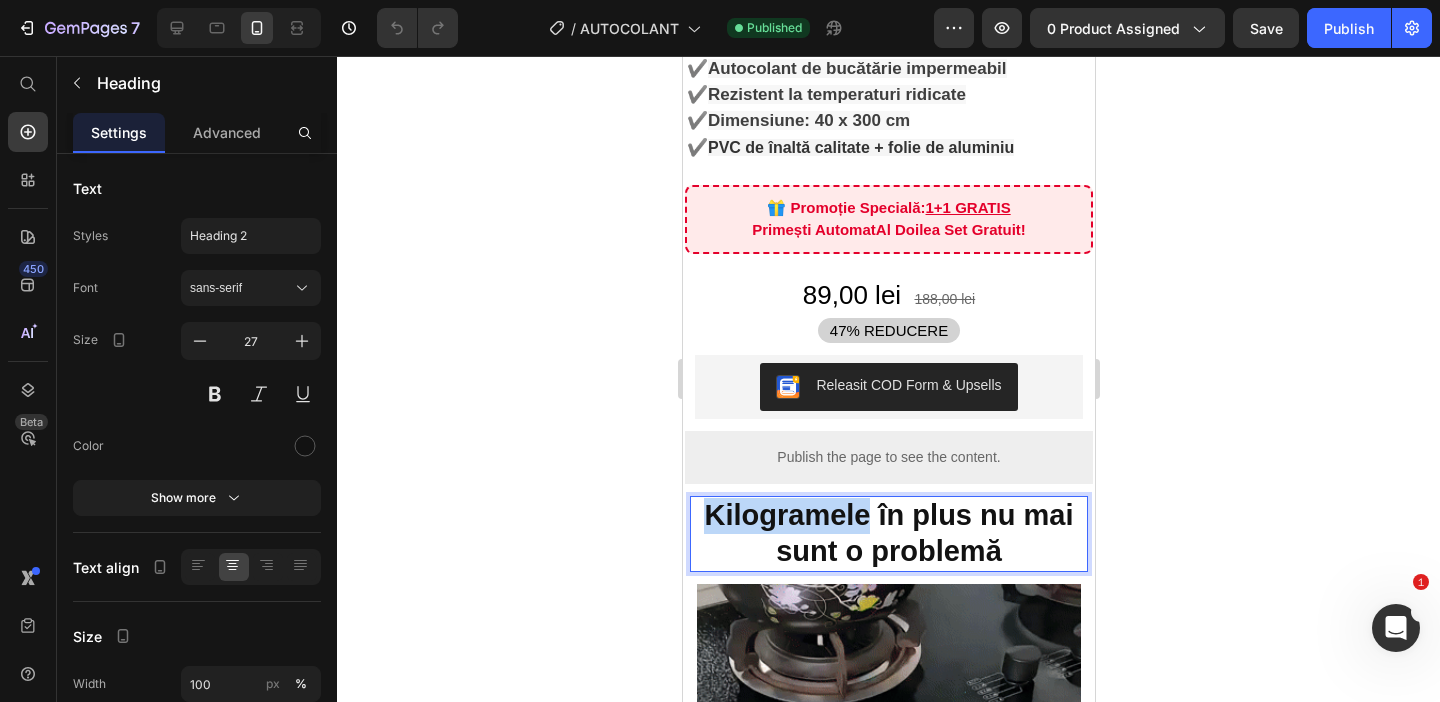 click on "Kilogramele în plus nu mai sunt o problemă" at bounding box center [887, 533] 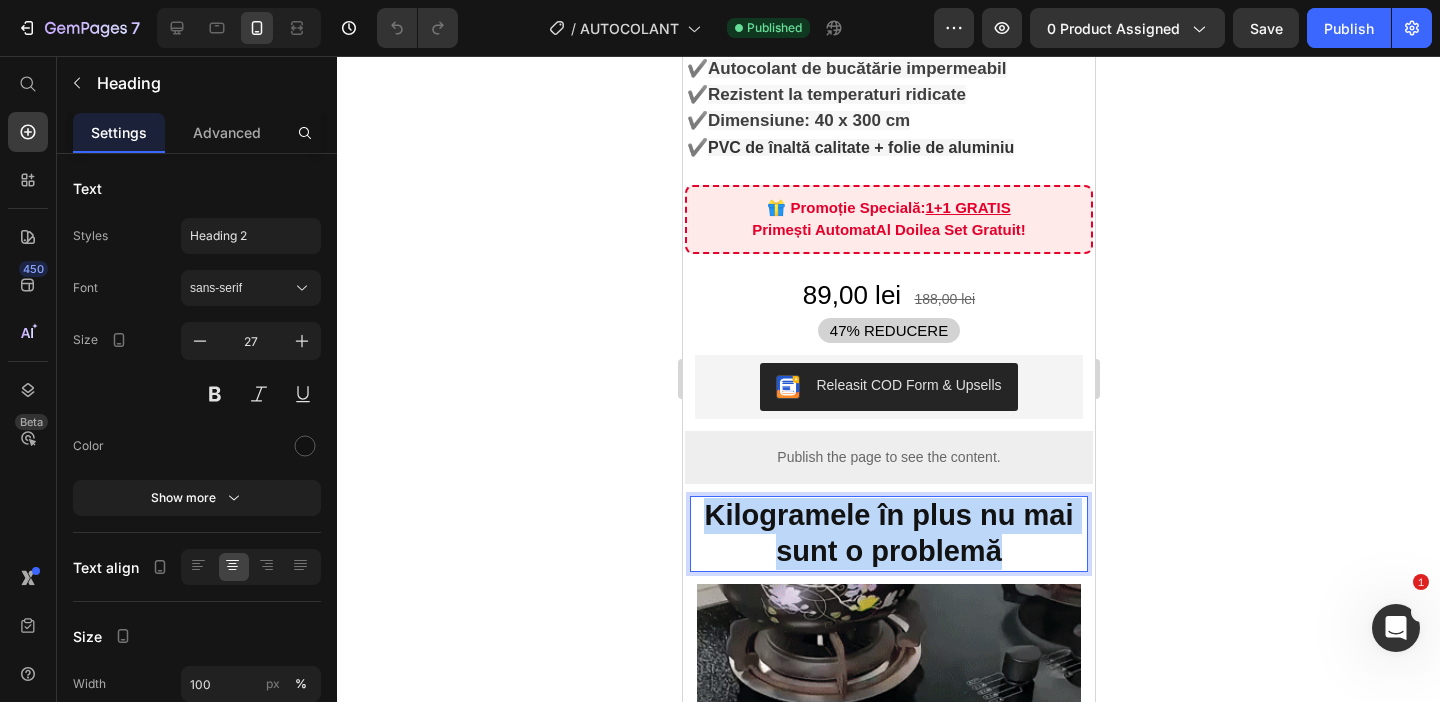 click on "Kilogramele în plus nu mai sunt o problemă" at bounding box center [887, 533] 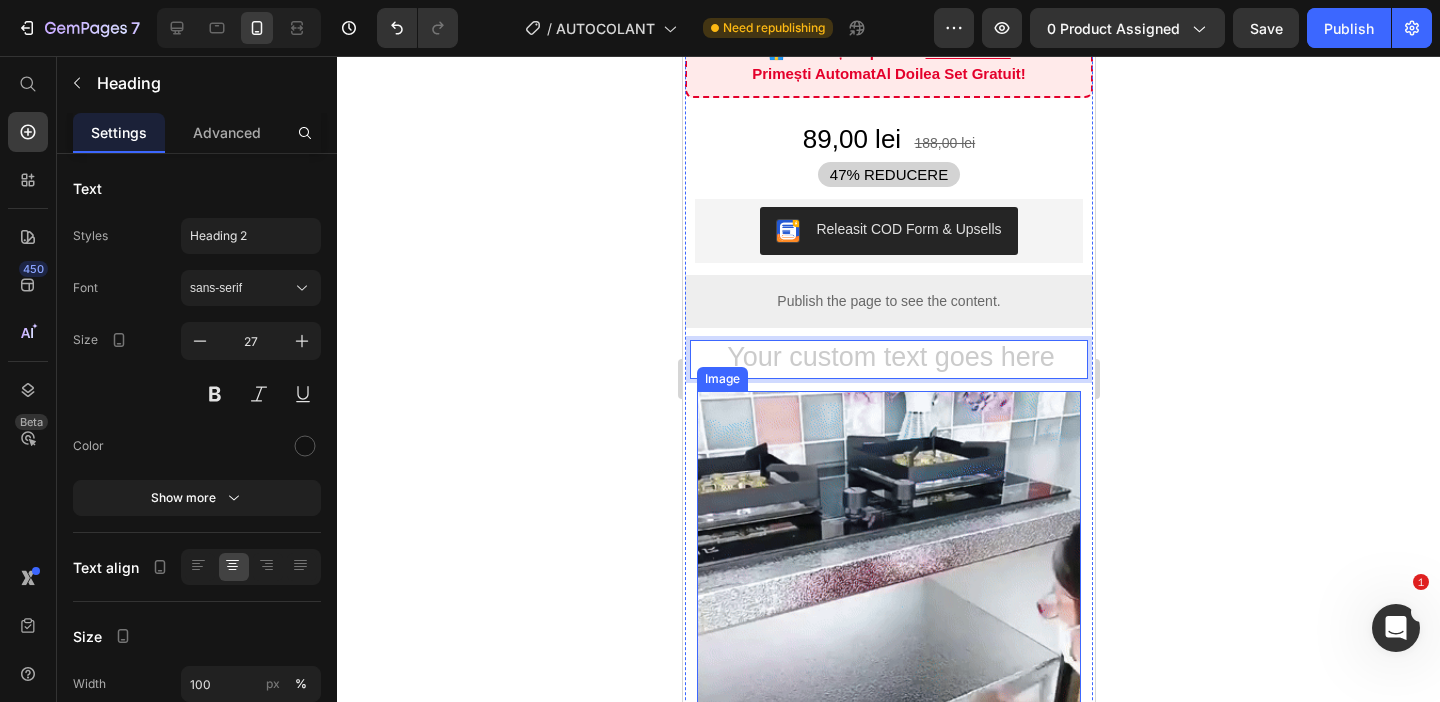 scroll, scrollTop: 349, scrollLeft: 0, axis: vertical 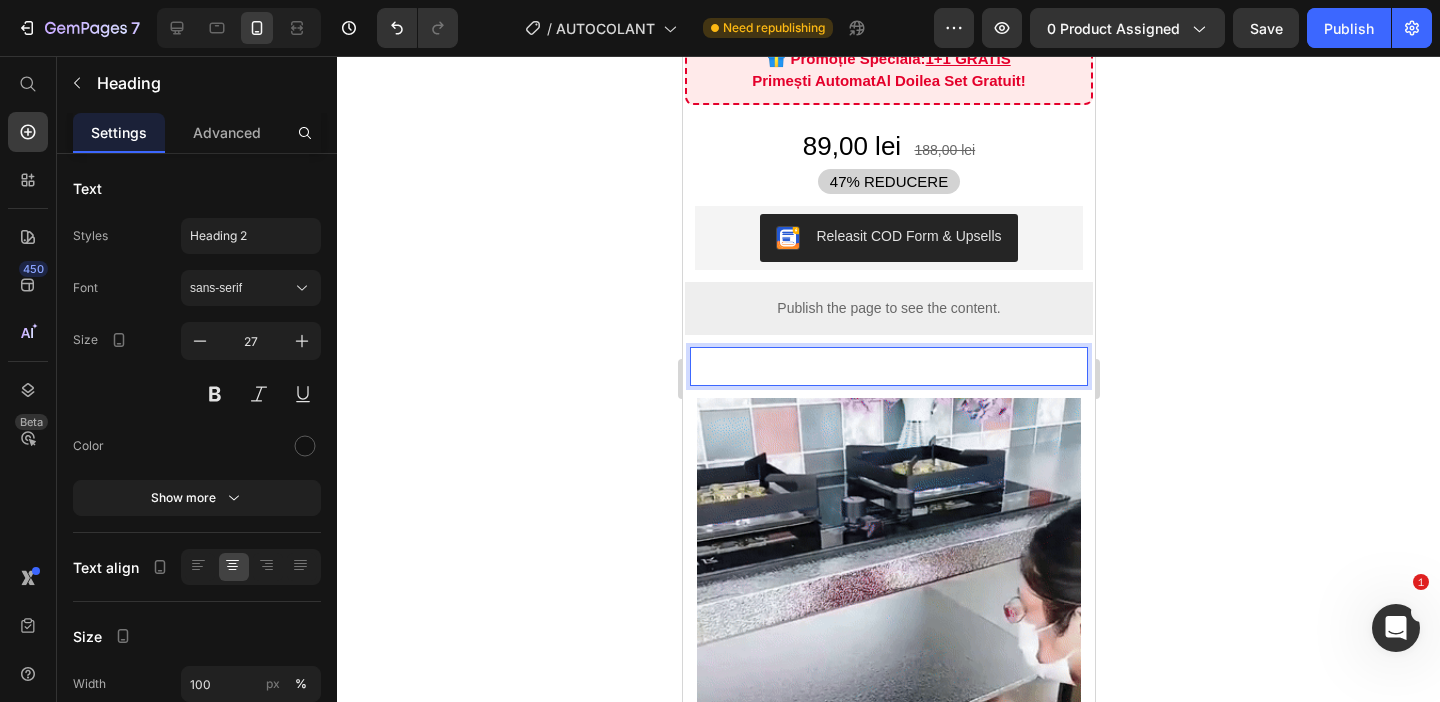 click at bounding box center (888, 366) 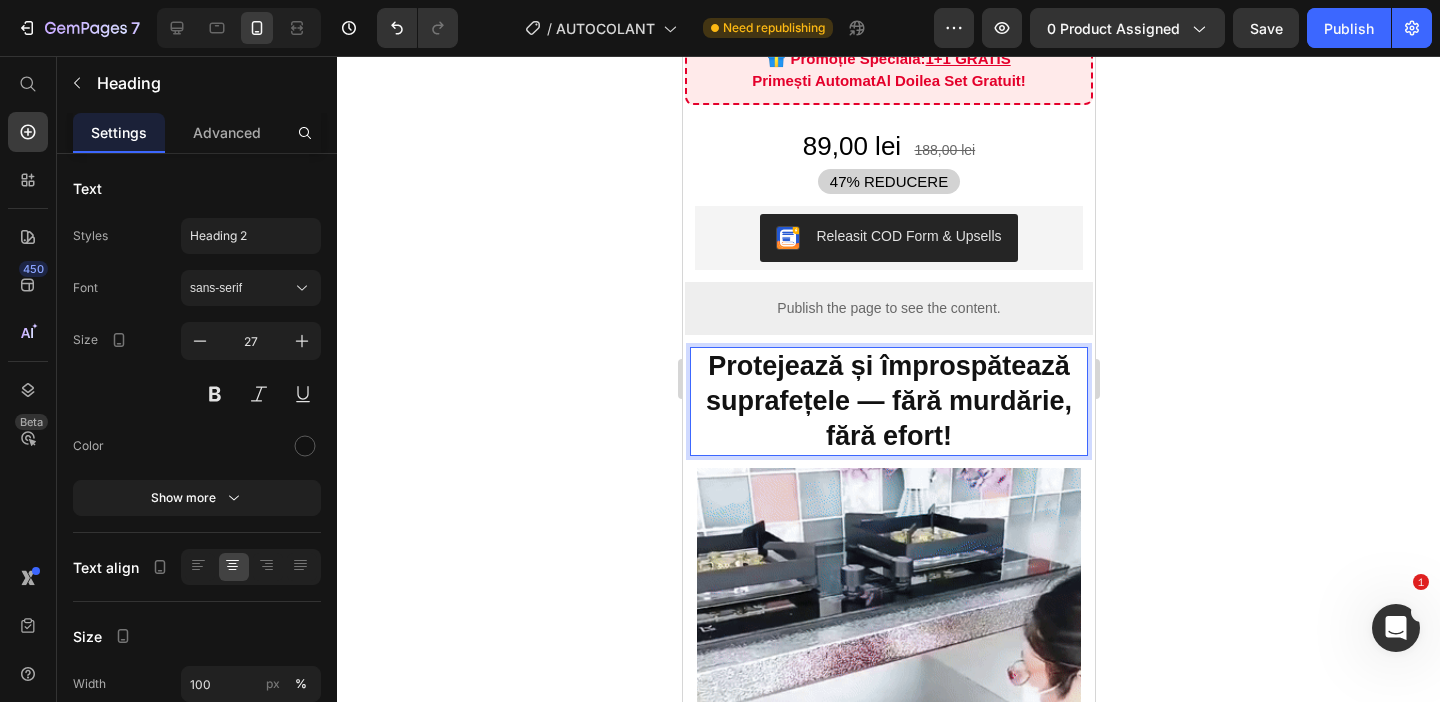 click on "Protejează și împrospătează suprafețele — fără murdărie, fără efort!" at bounding box center (888, 401) 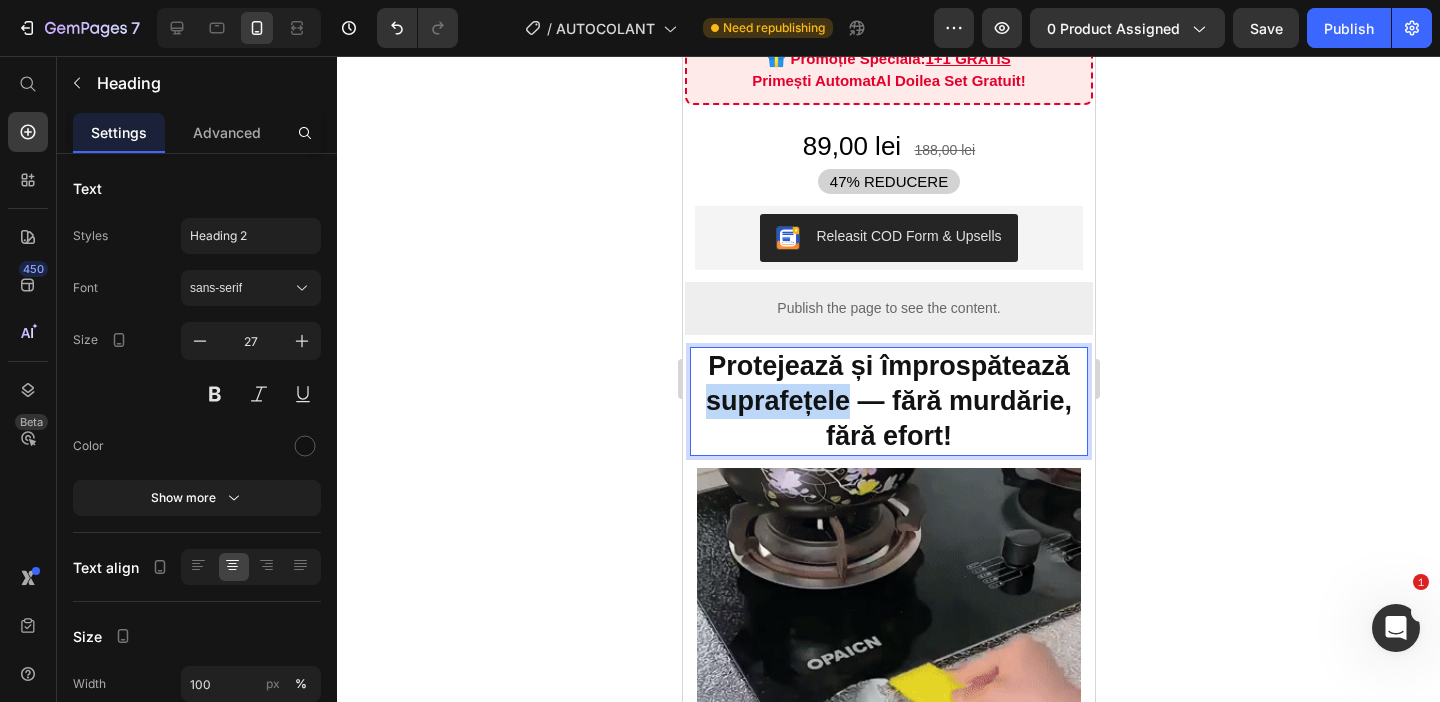 drag, startPoint x: 850, startPoint y: 394, endPoint x: 697, endPoint y: 394, distance: 153 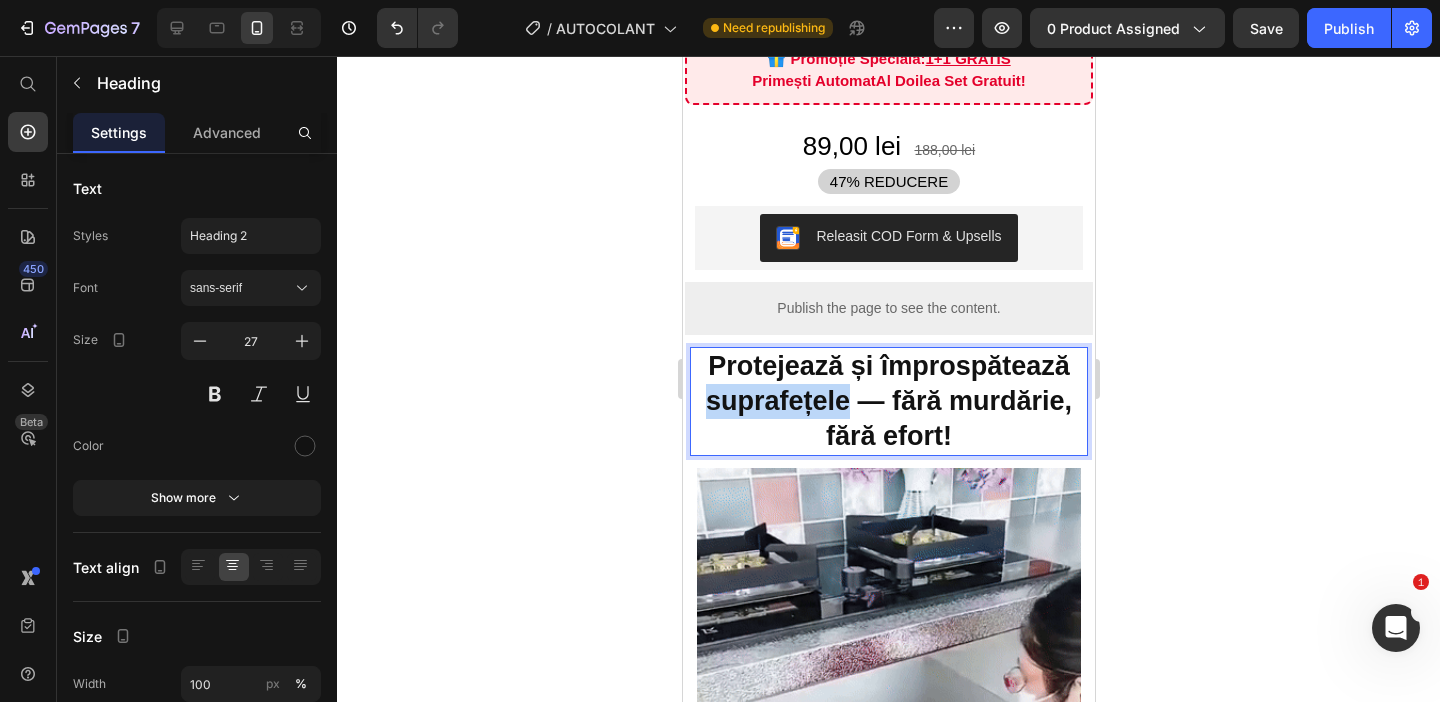 click on "Protejează și împrospătează suprafețele — fără murdărie, fără efort!" at bounding box center [888, 401] 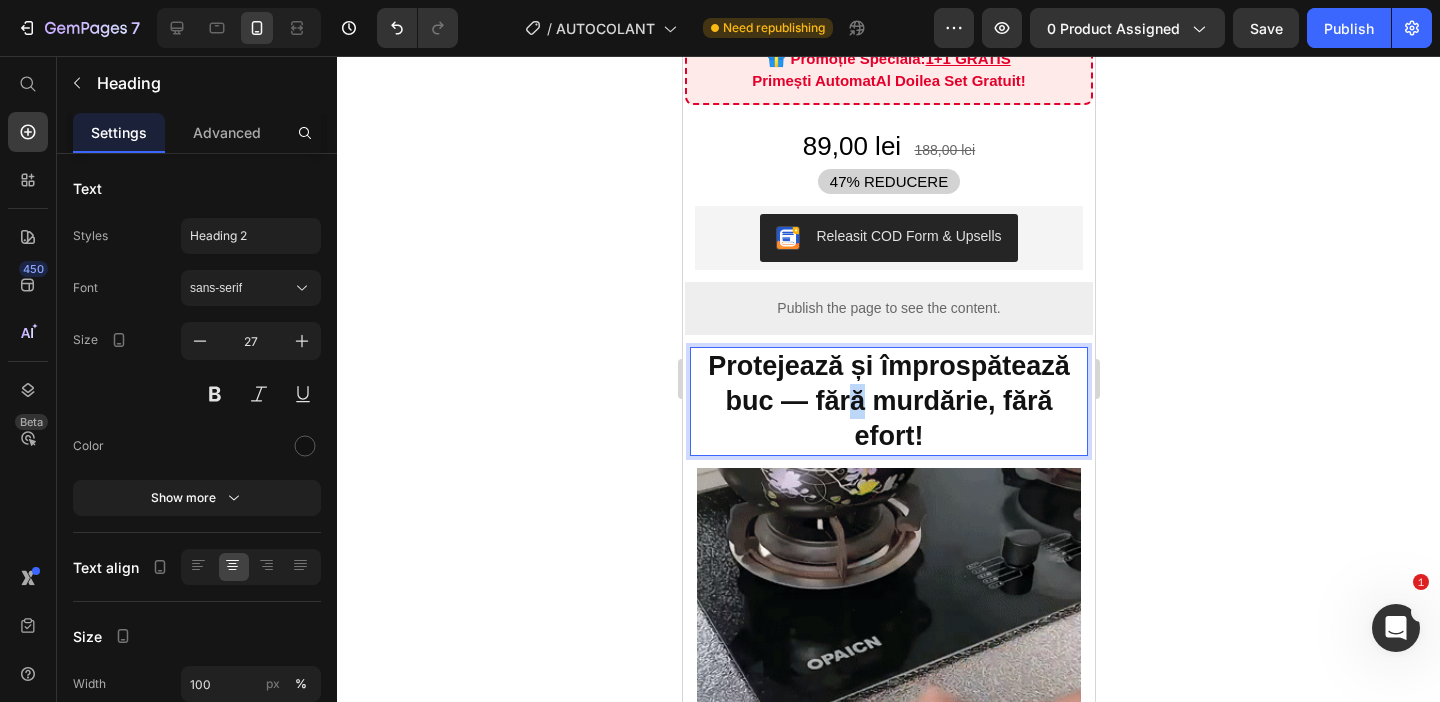 drag, startPoint x: 856, startPoint y: 402, endPoint x: 844, endPoint y: 403, distance: 12.0415945 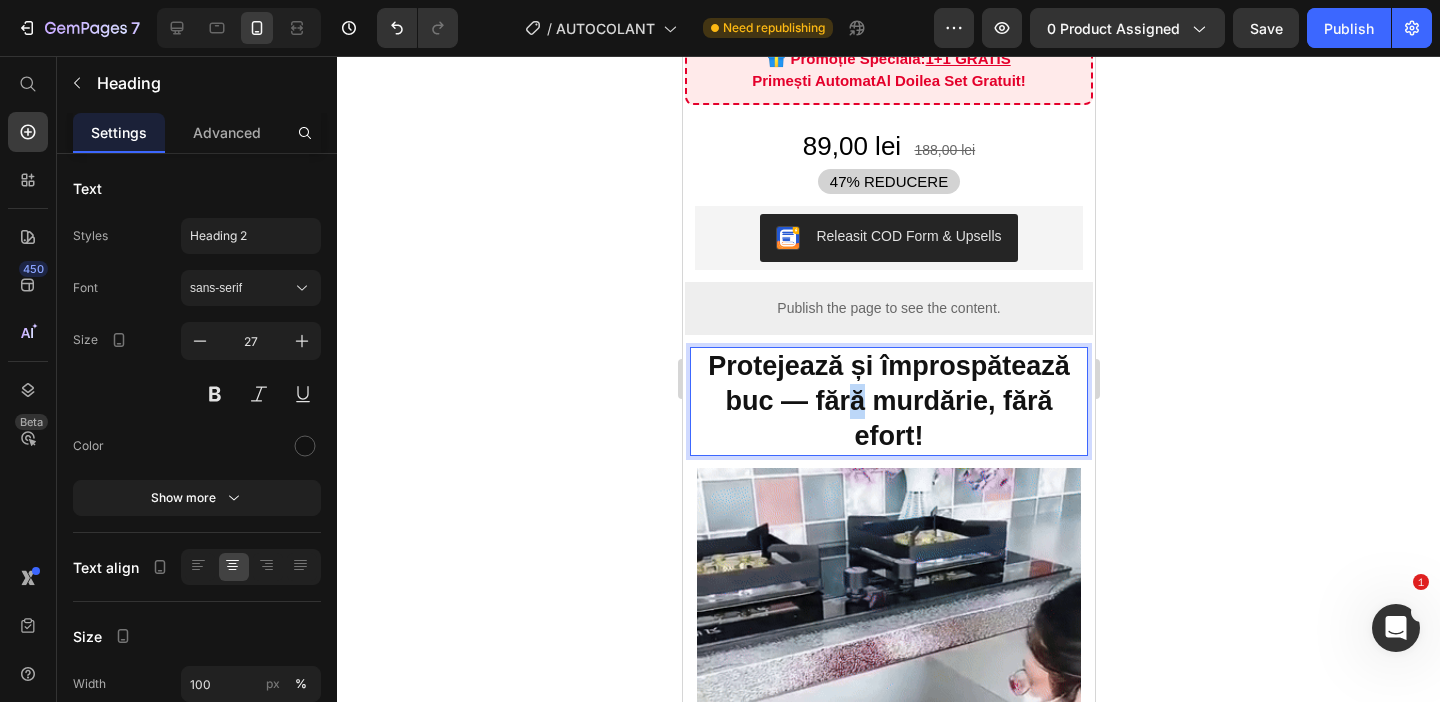 click on "Protejează și împrospătează buc — fără murdărie, fără efort!" at bounding box center [888, 401] 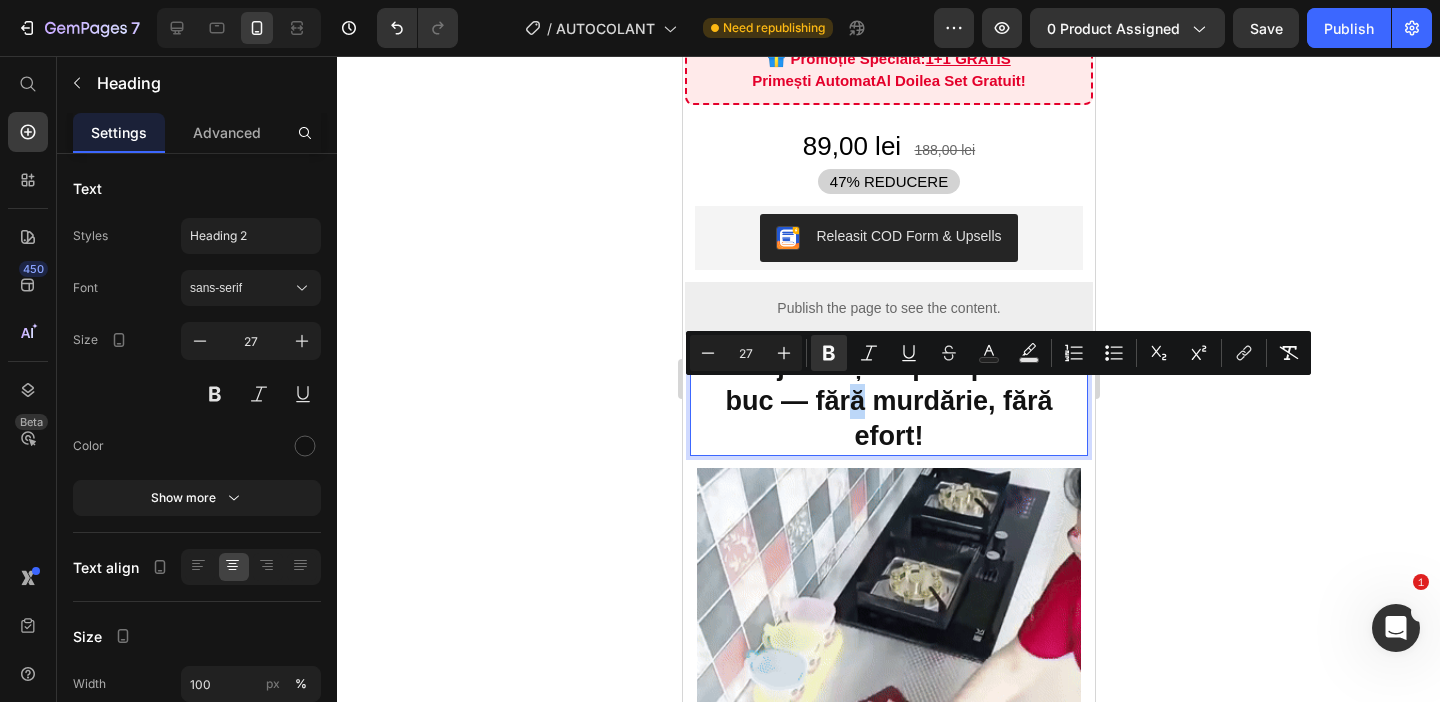 copy on "ă" 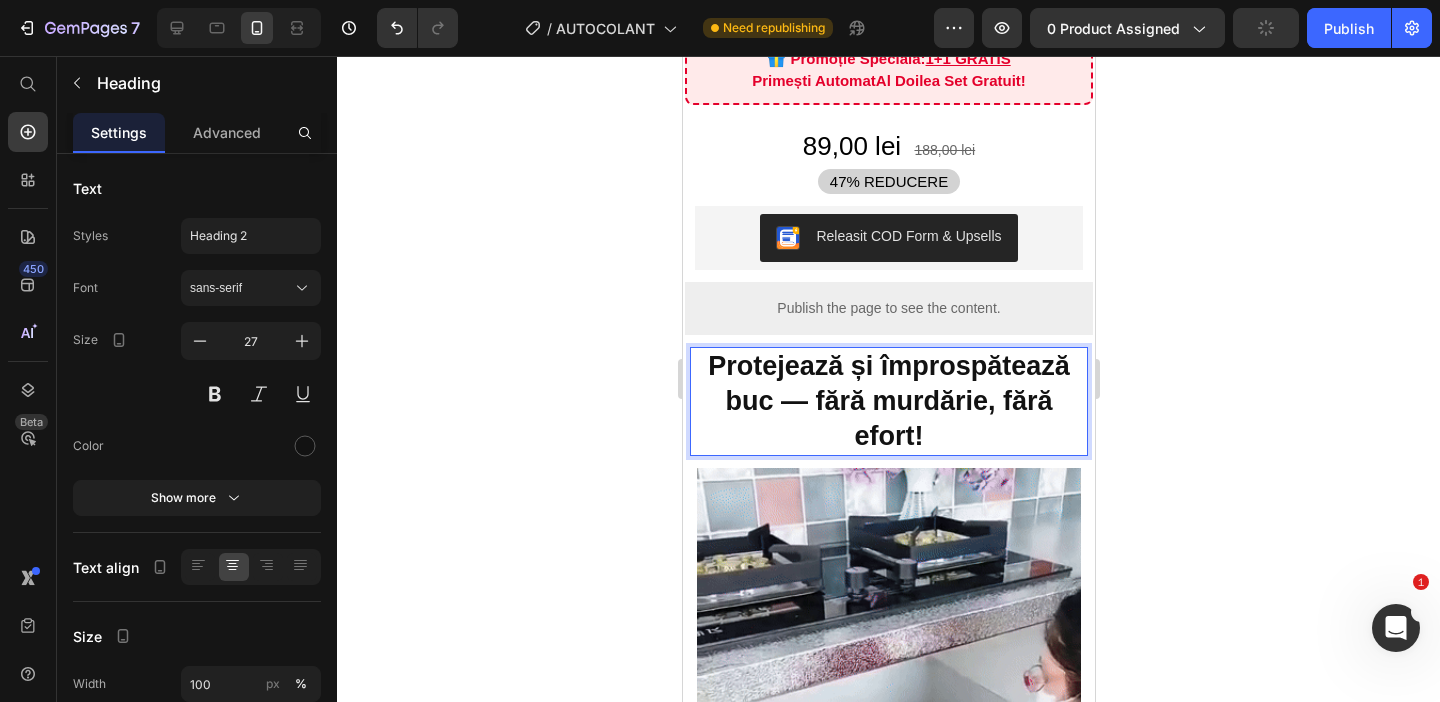 click on "Protejează și împrospătează buc — fără murdărie, fără efort!" at bounding box center (888, 401) 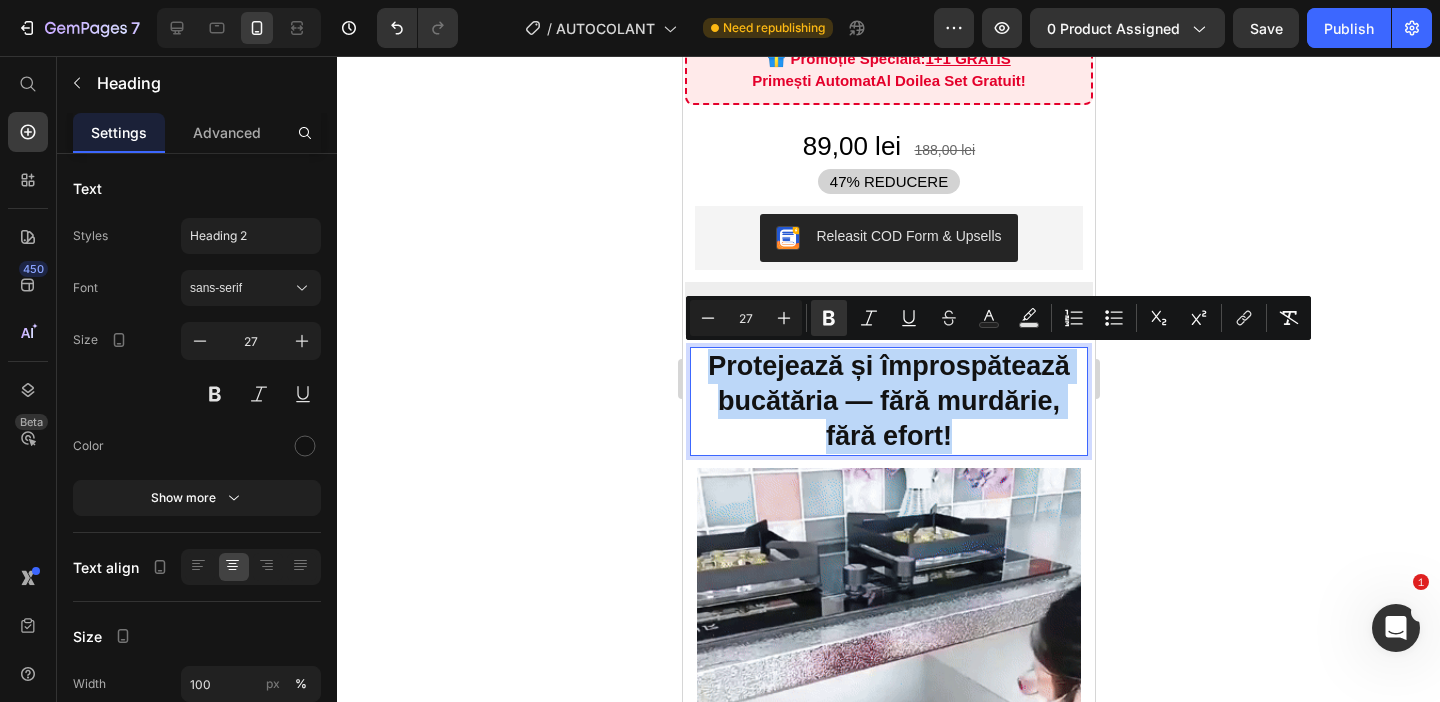 drag, startPoint x: 714, startPoint y: 358, endPoint x: 1046, endPoint y: 446, distance: 343.4647 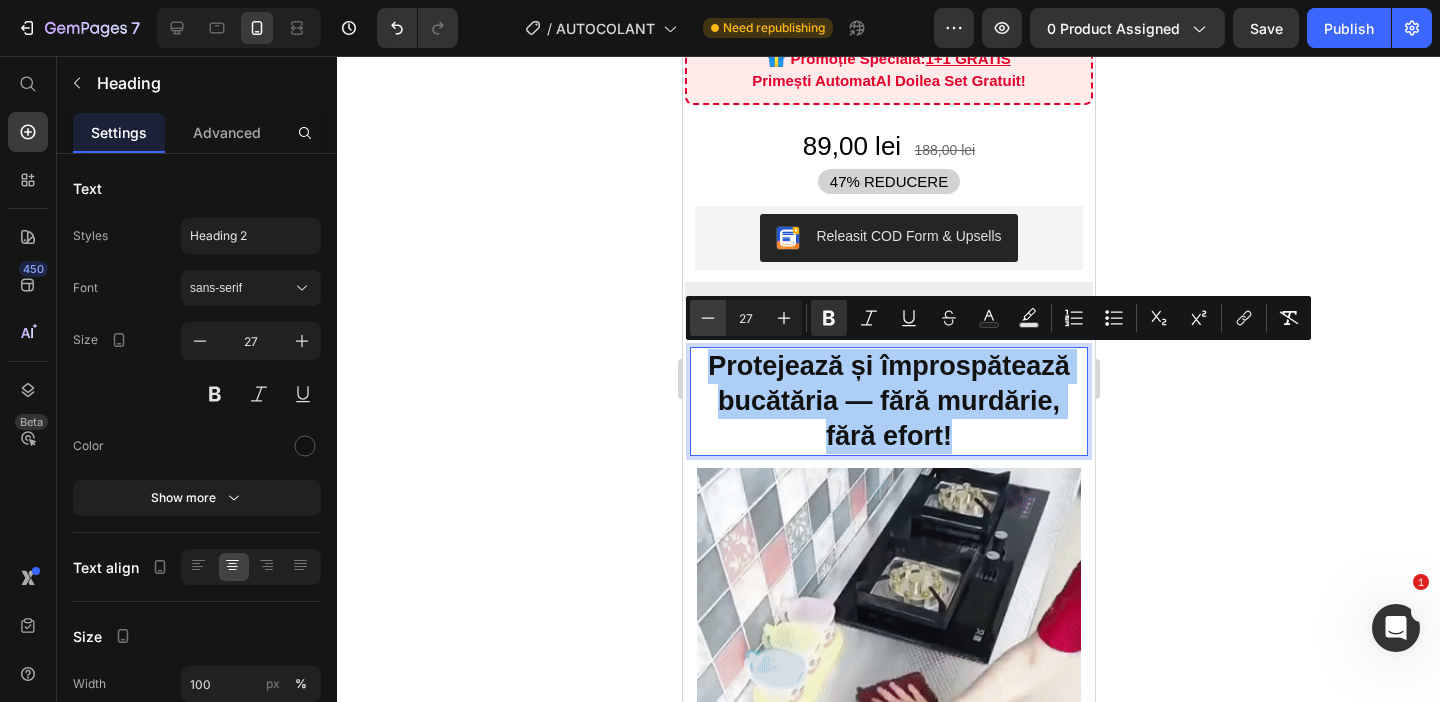 click 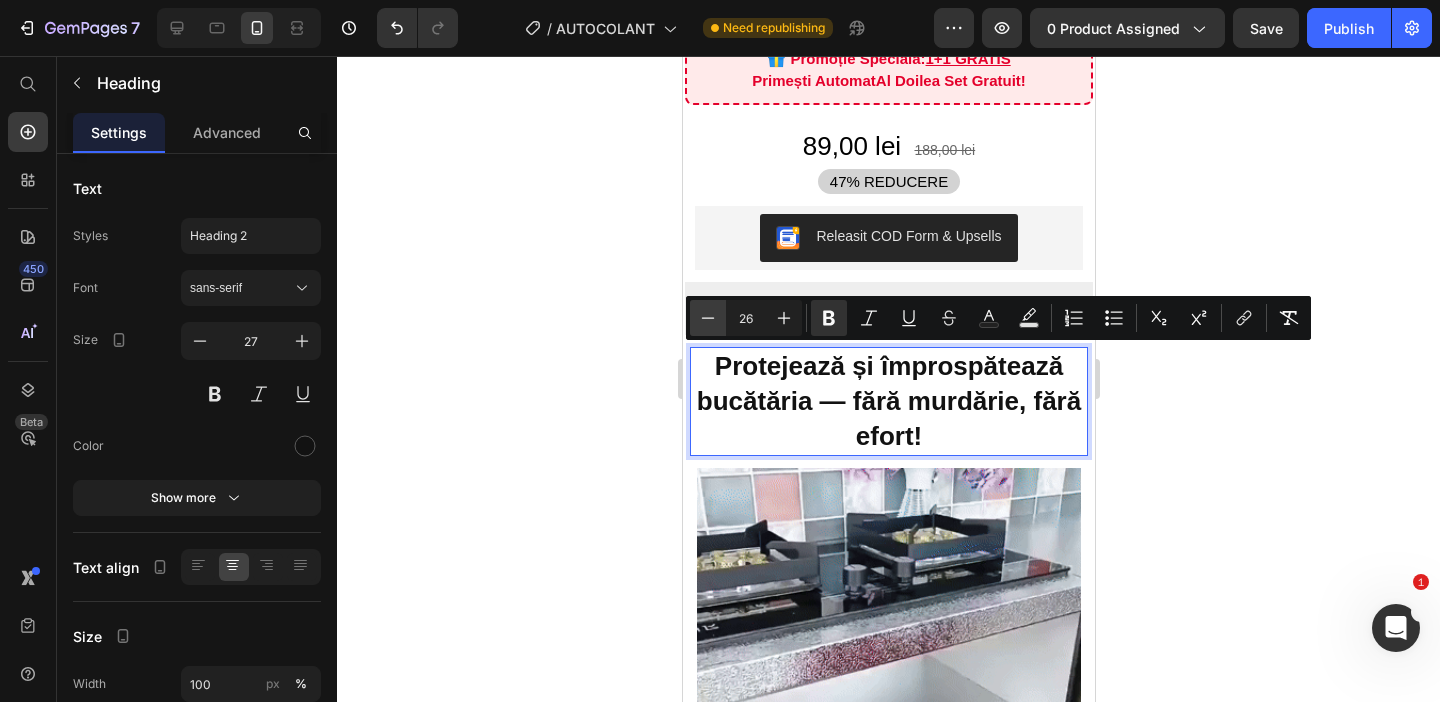 click 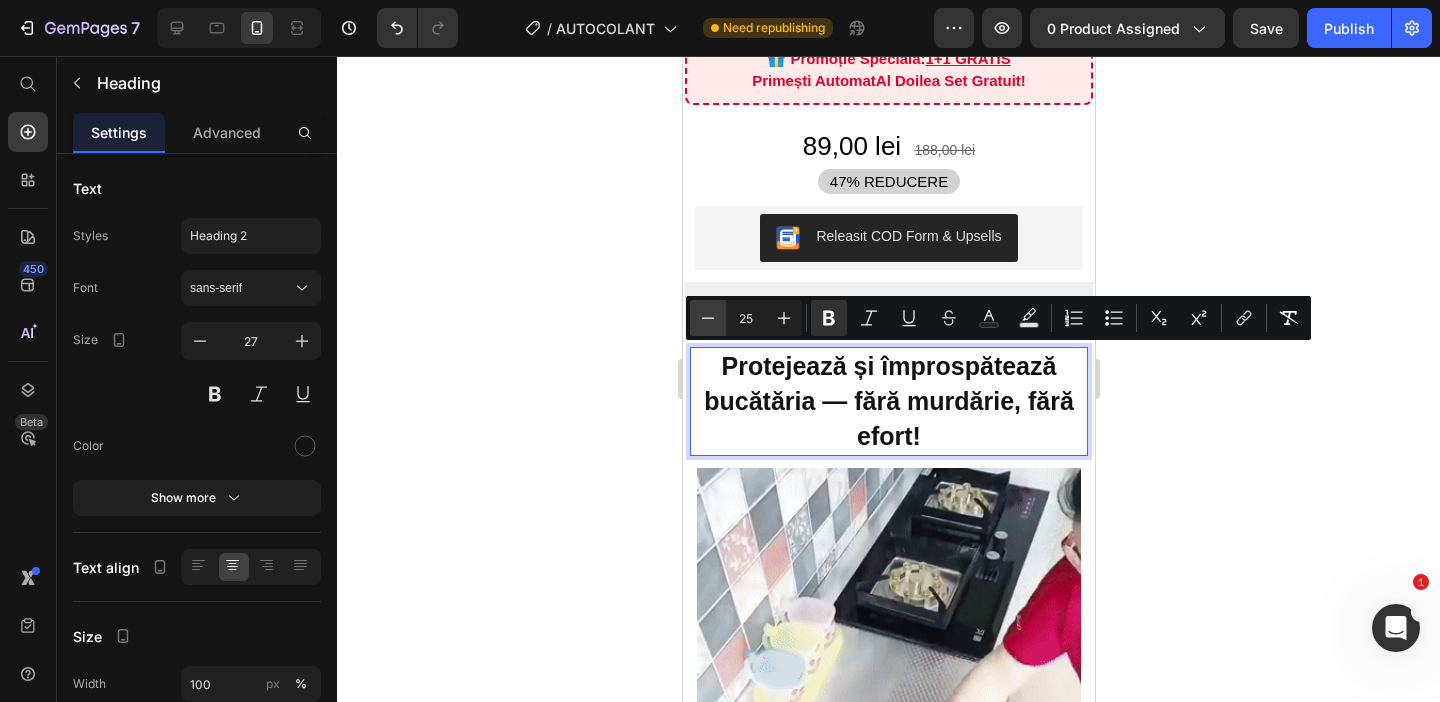 click 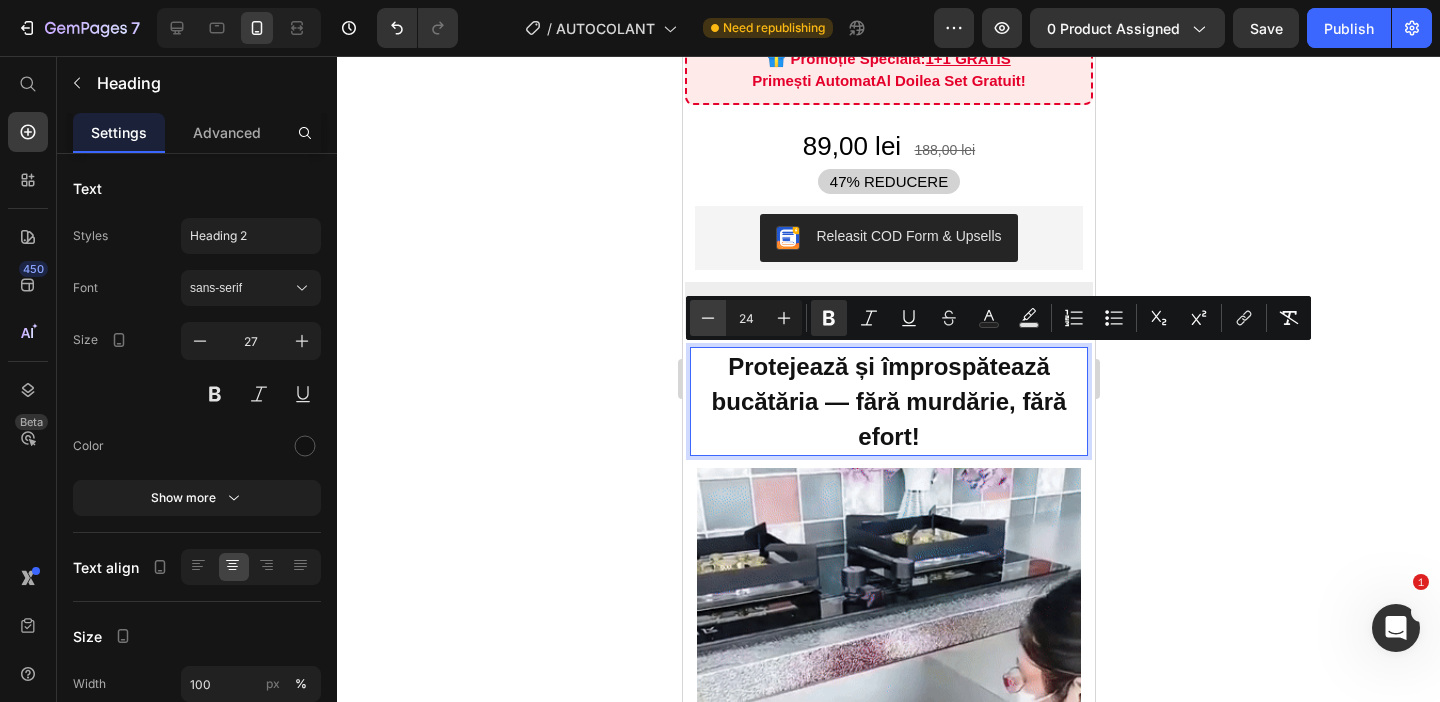 click 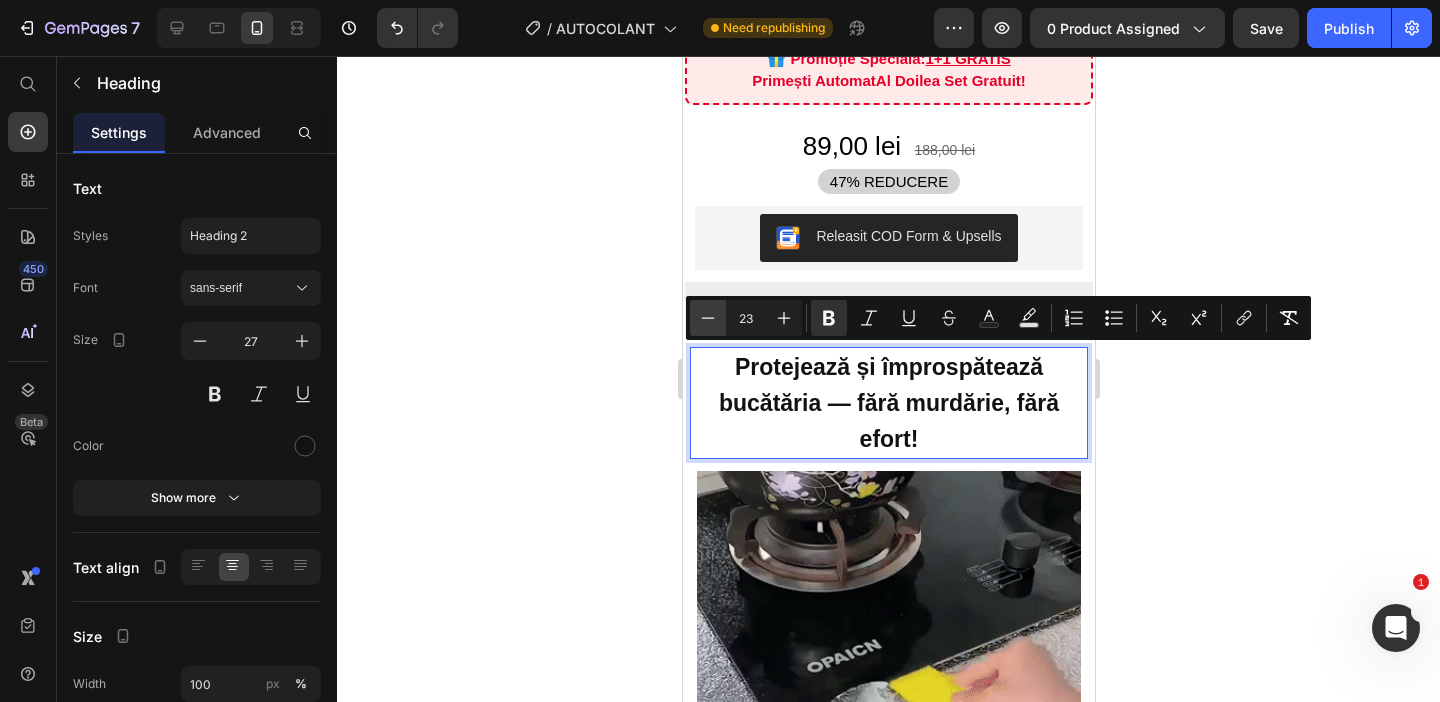 click 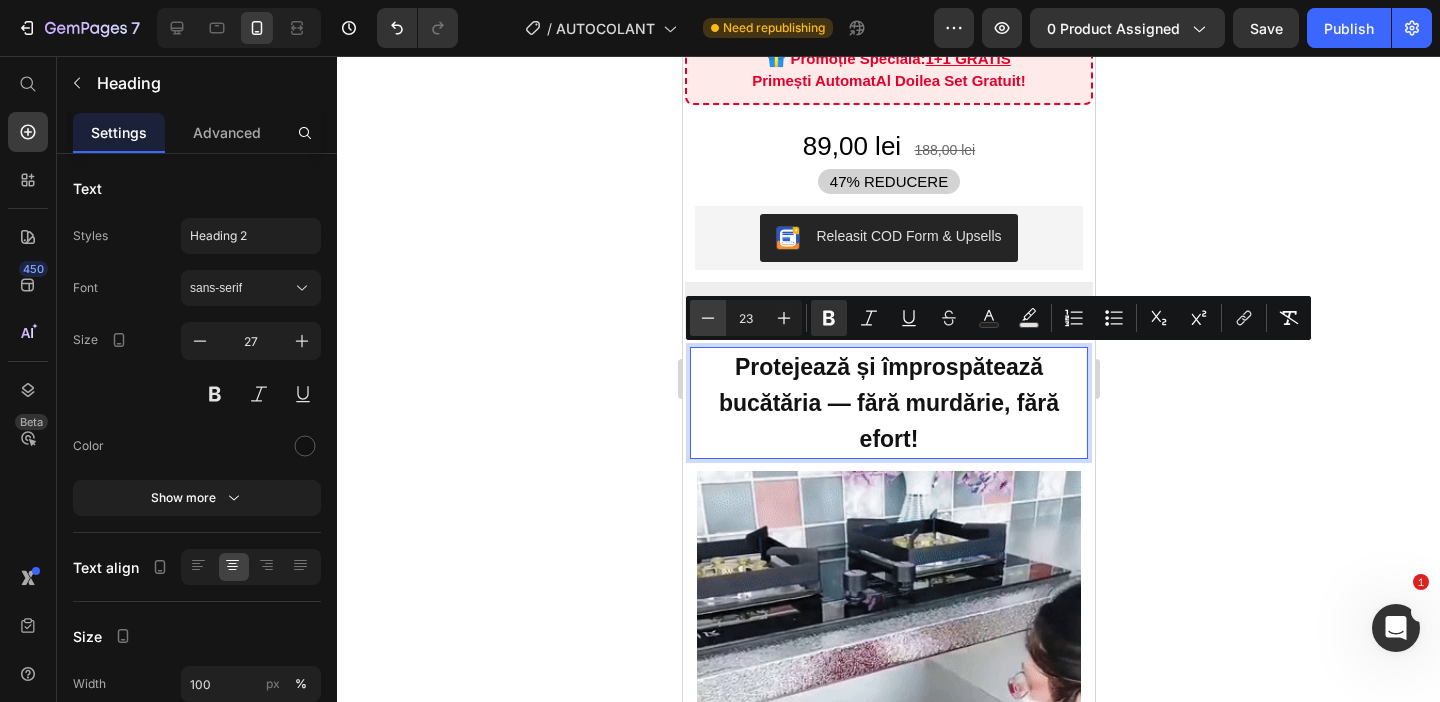 type on "22" 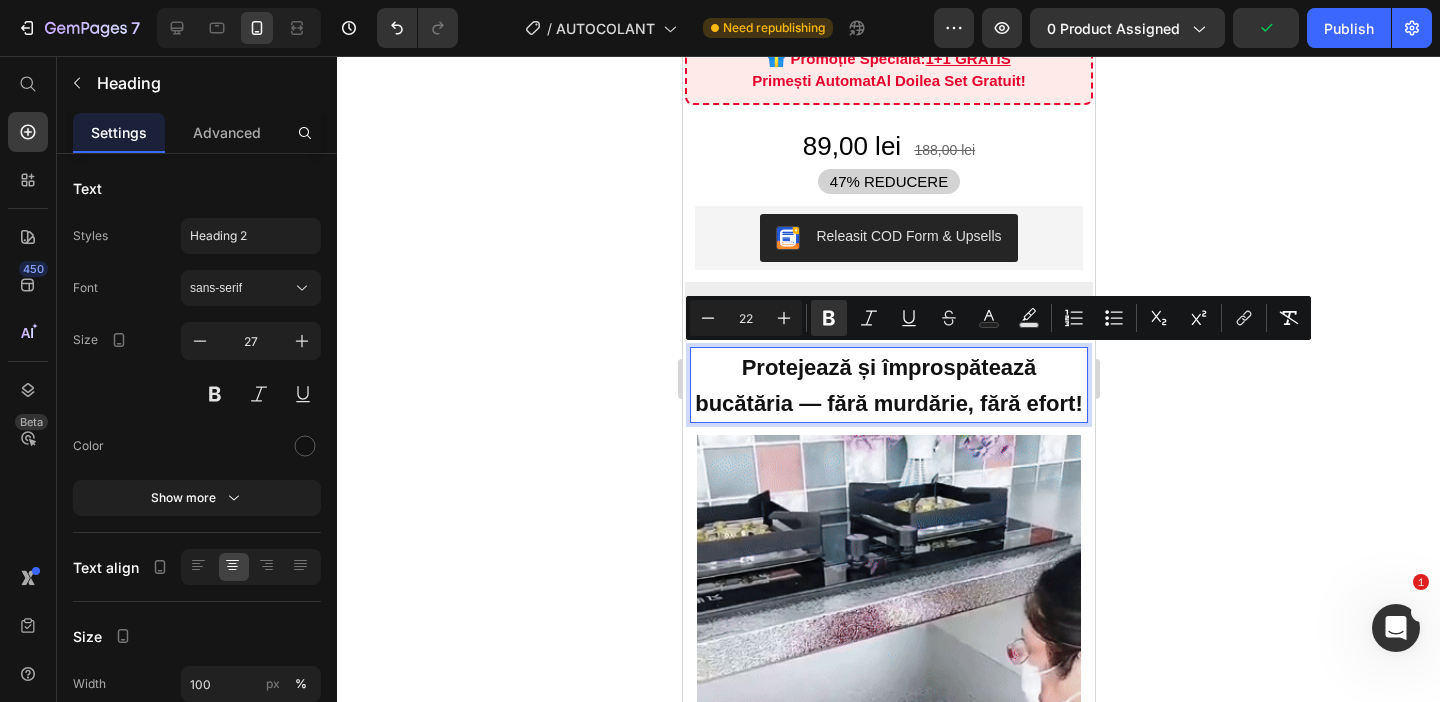 click 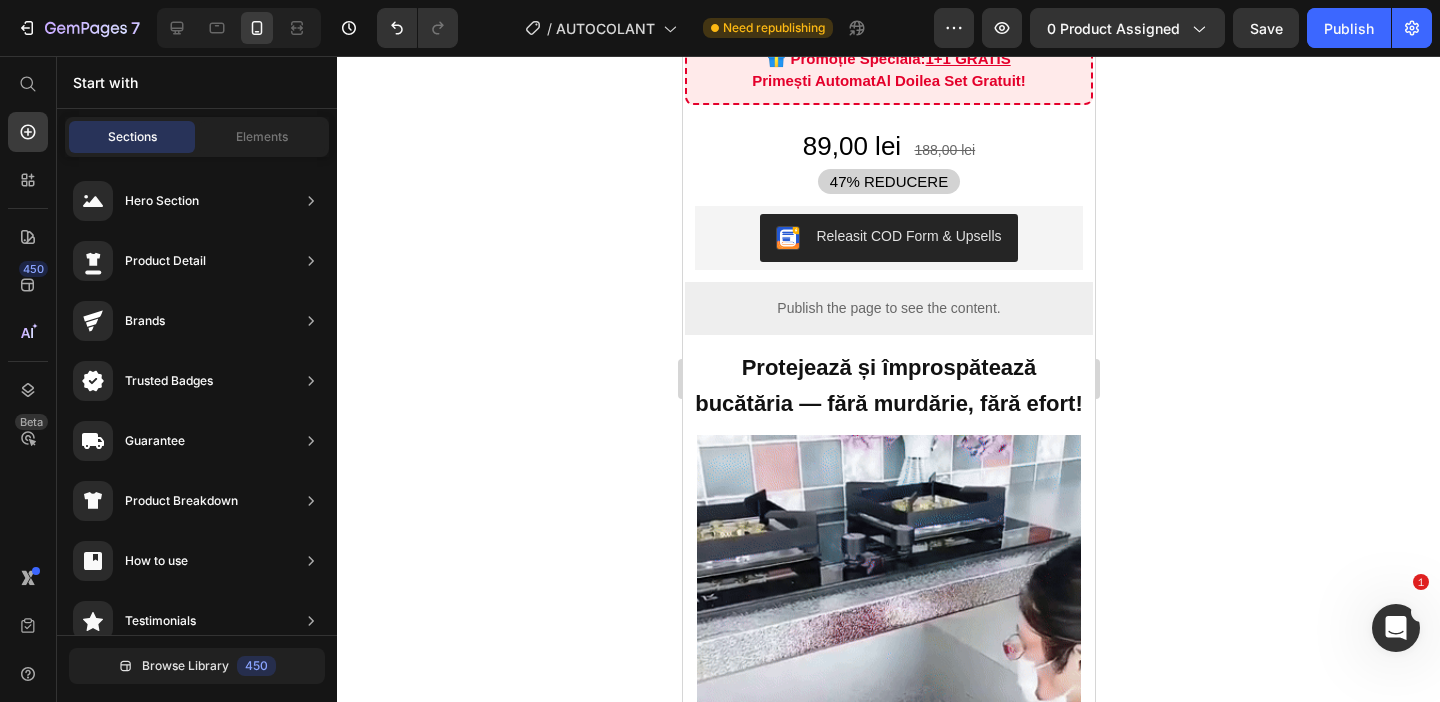click 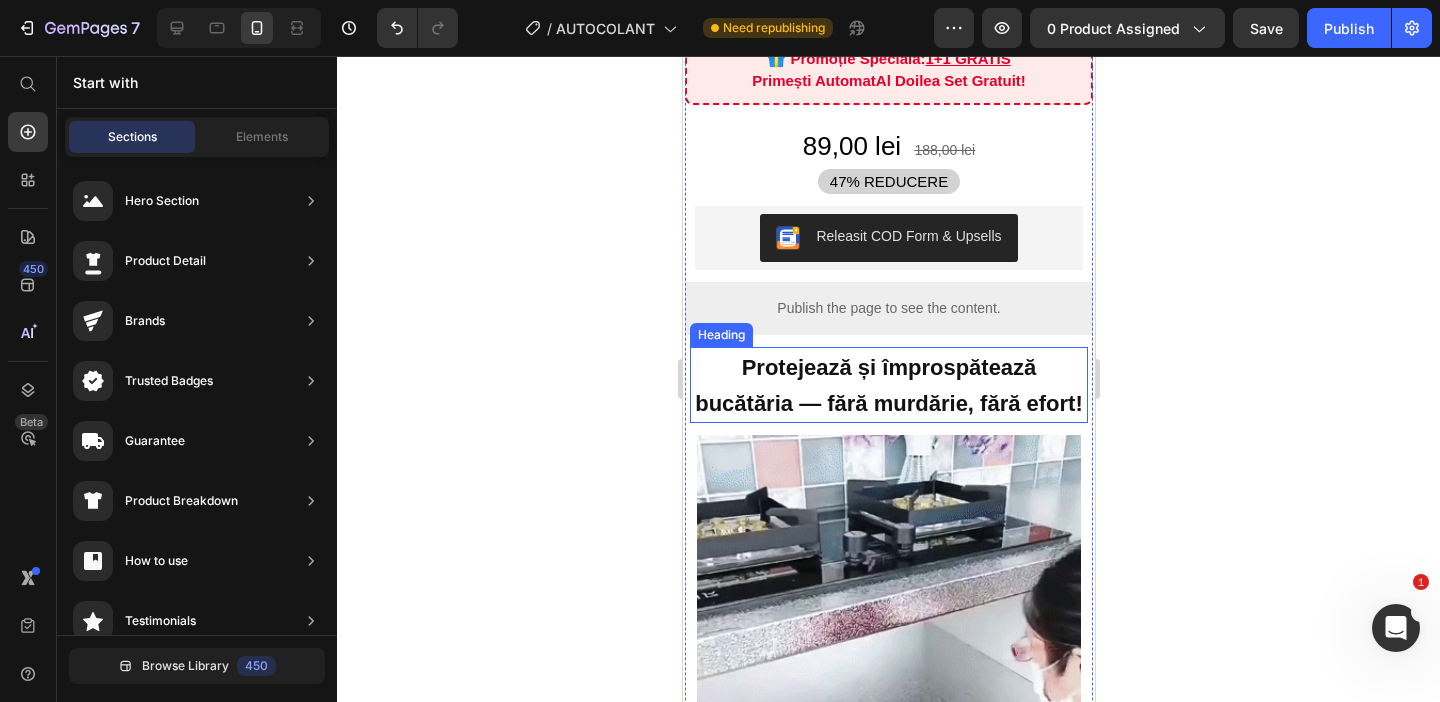 click on "Protejează și împrospătează bucătăria — fără murdărie, fără efort!" at bounding box center (888, 385) 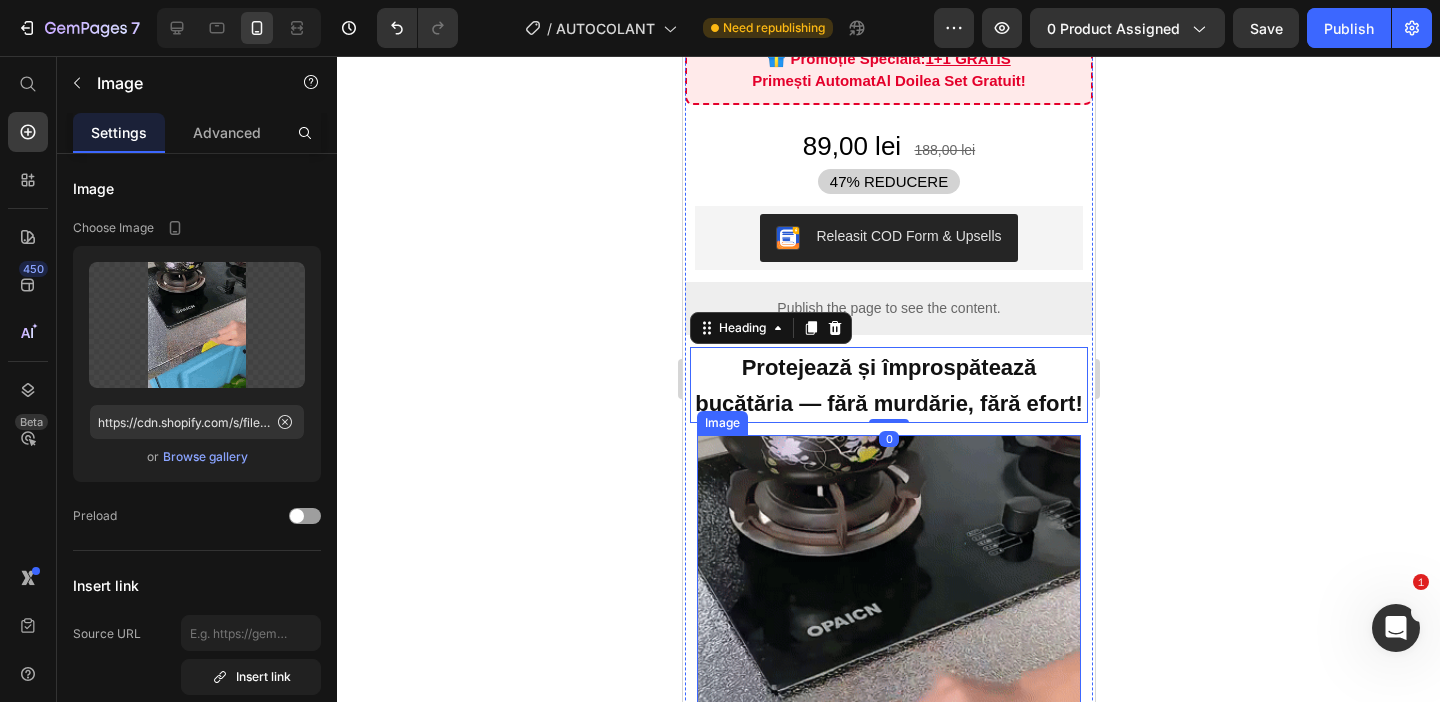 click at bounding box center (888, 682) 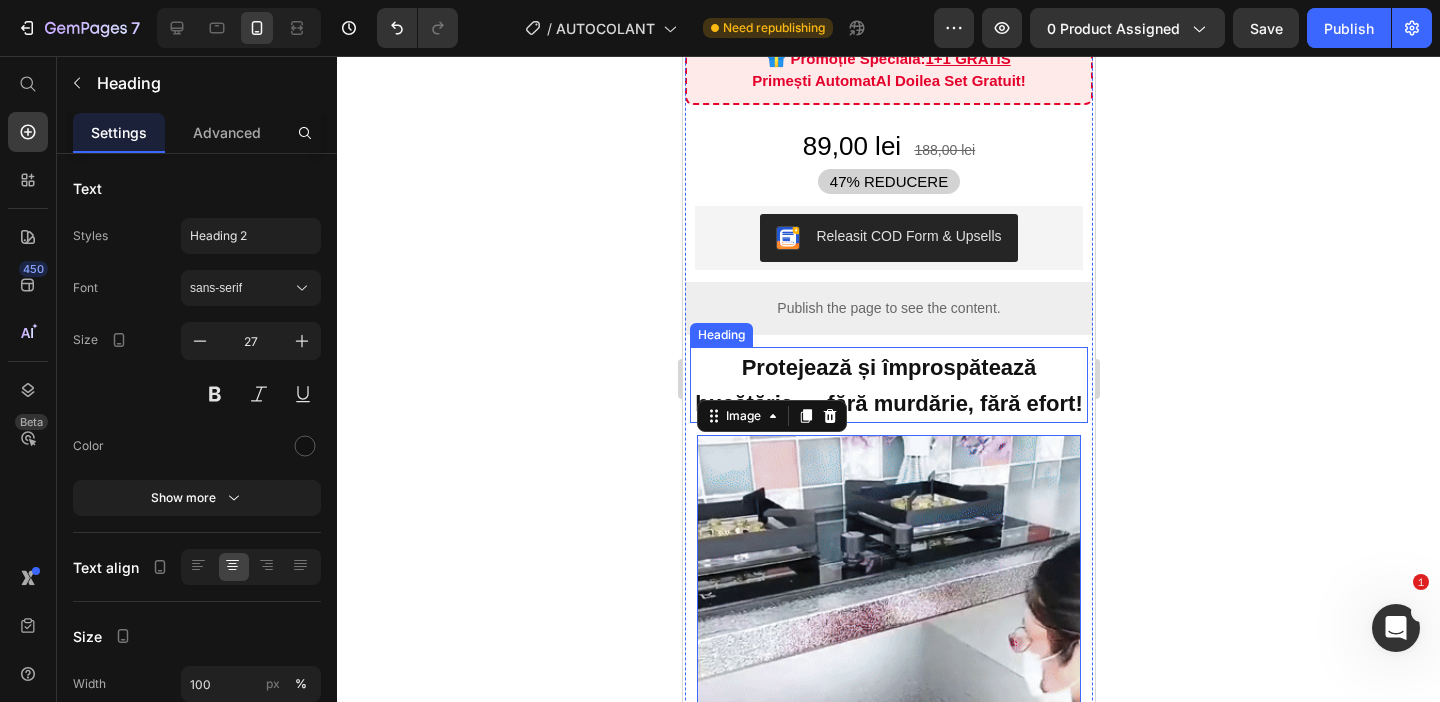 click on "⁠⁠⁠⁠⁠⁠⁠ Protejează și împrospătează bucătăria — fără murdărie, fără efort!" at bounding box center [888, 385] 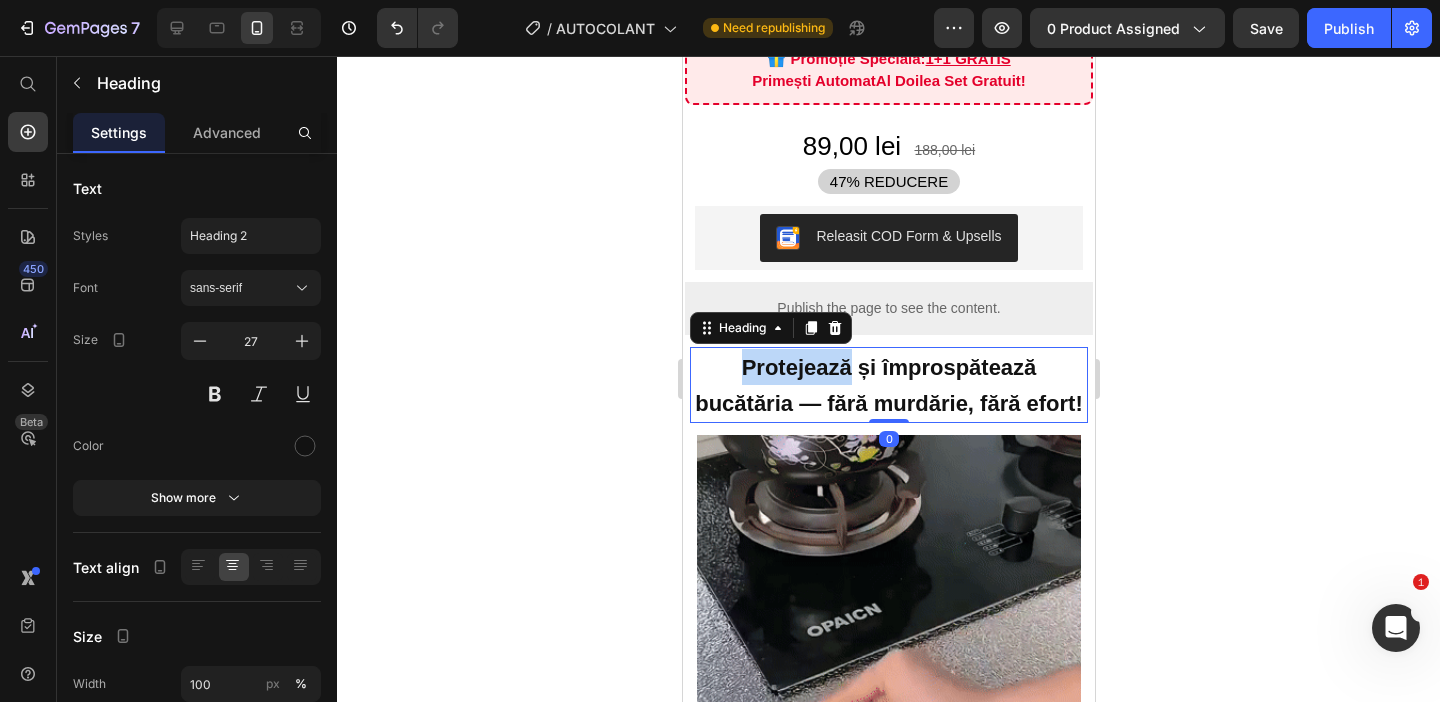 click on "Protejează și împrospătează bucătăria — fără murdărie, fără efort!" at bounding box center [888, 385] 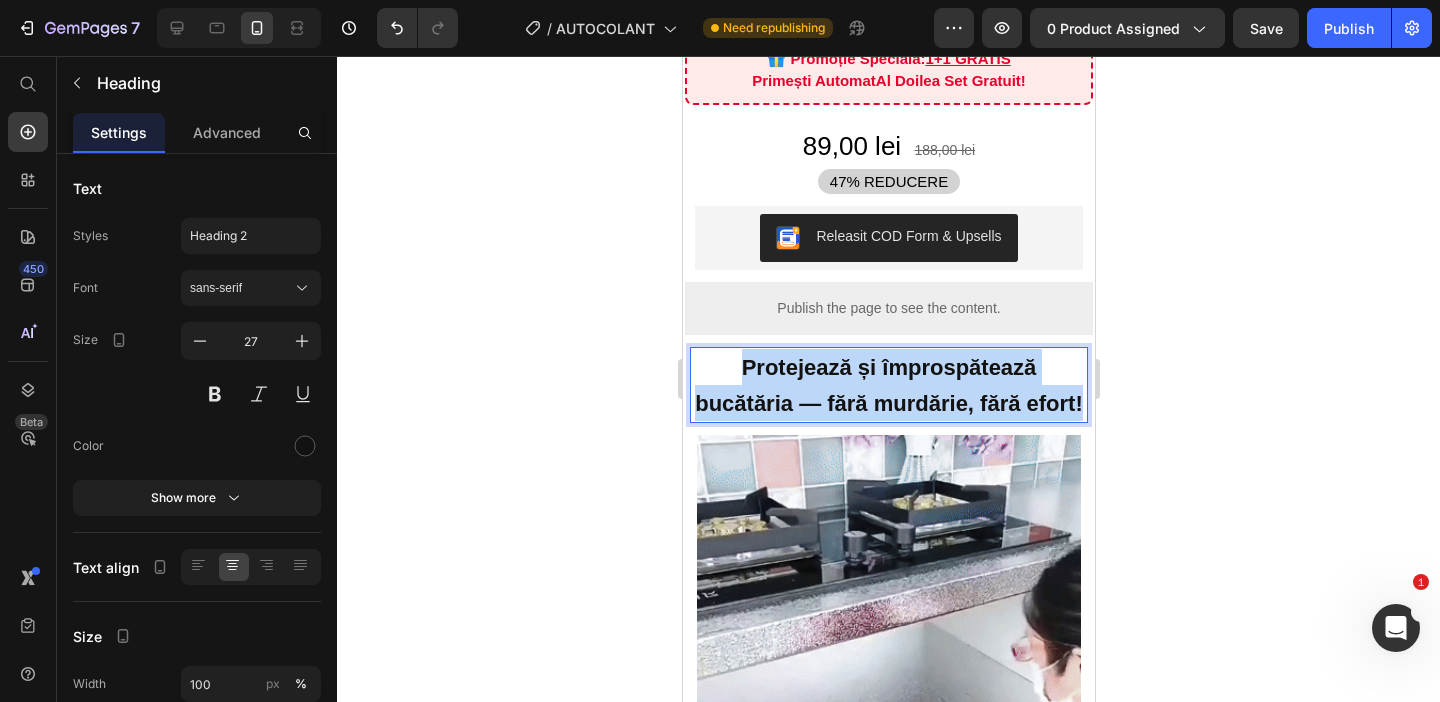 click on "Protejează și împrospătează bucătăria — fără murdărie, fără efort!" at bounding box center (888, 385) 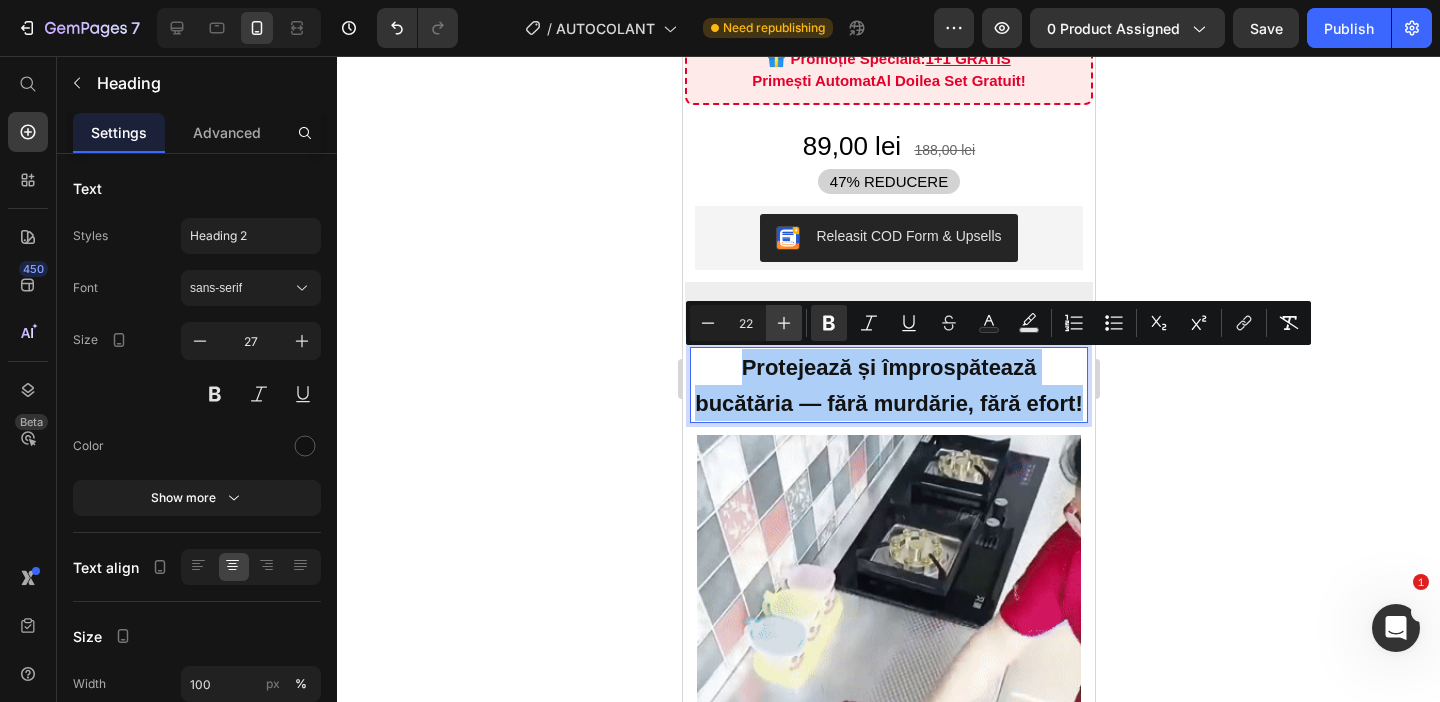 click on "Plus" at bounding box center [784, 323] 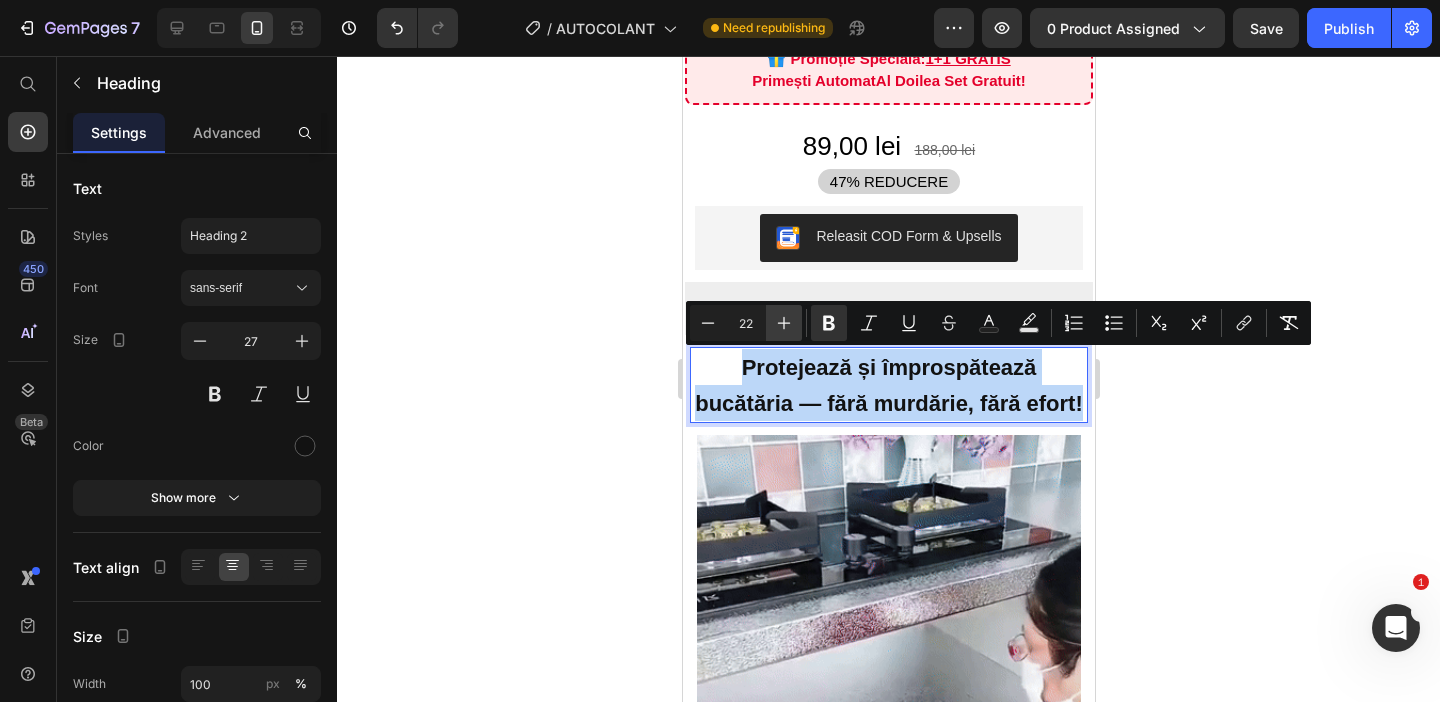 type on "23" 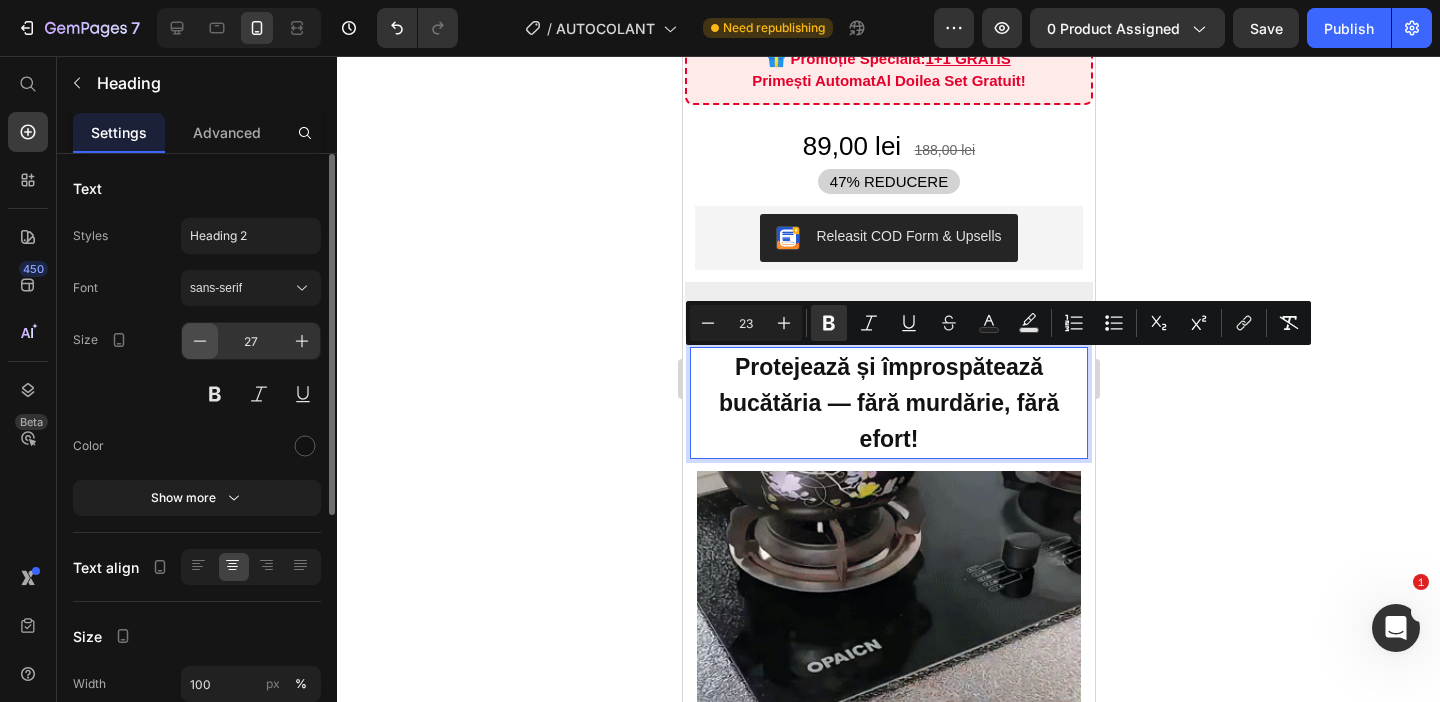 click 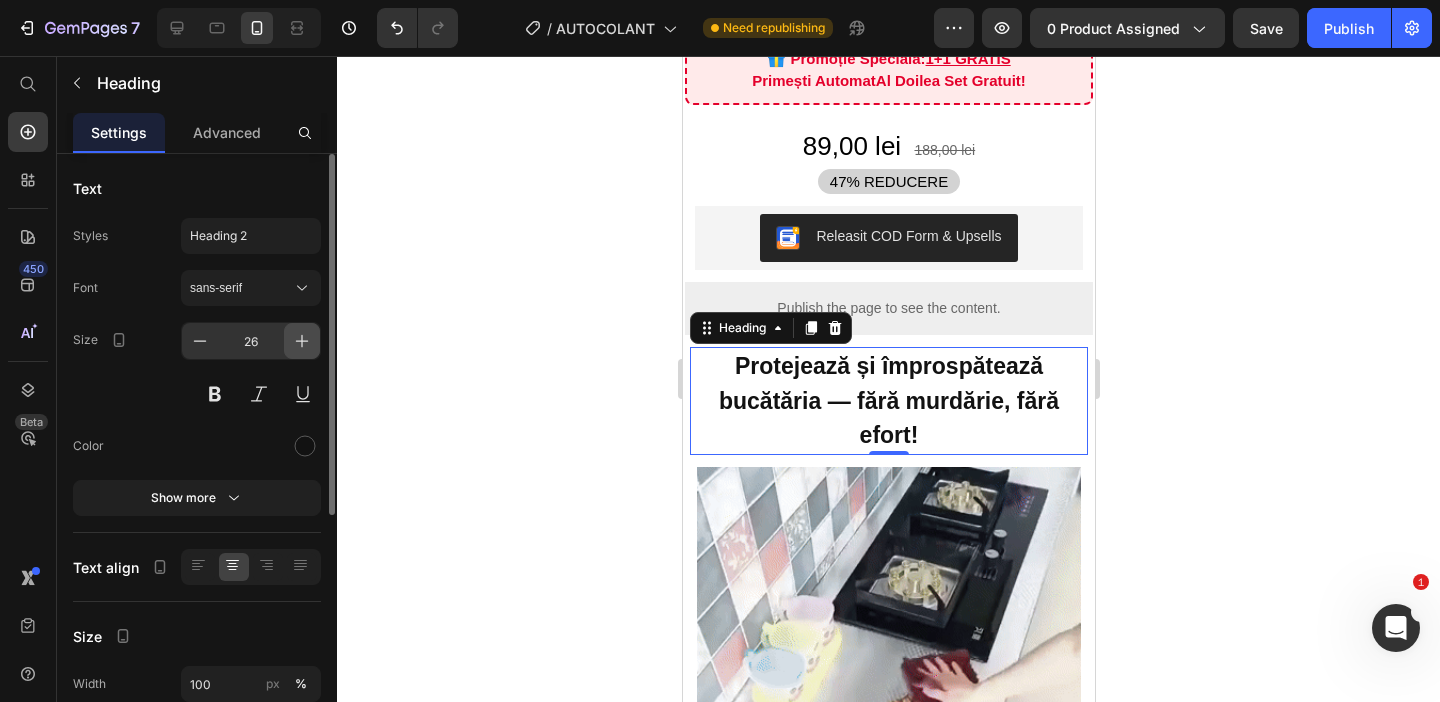click at bounding box center (302, 341) 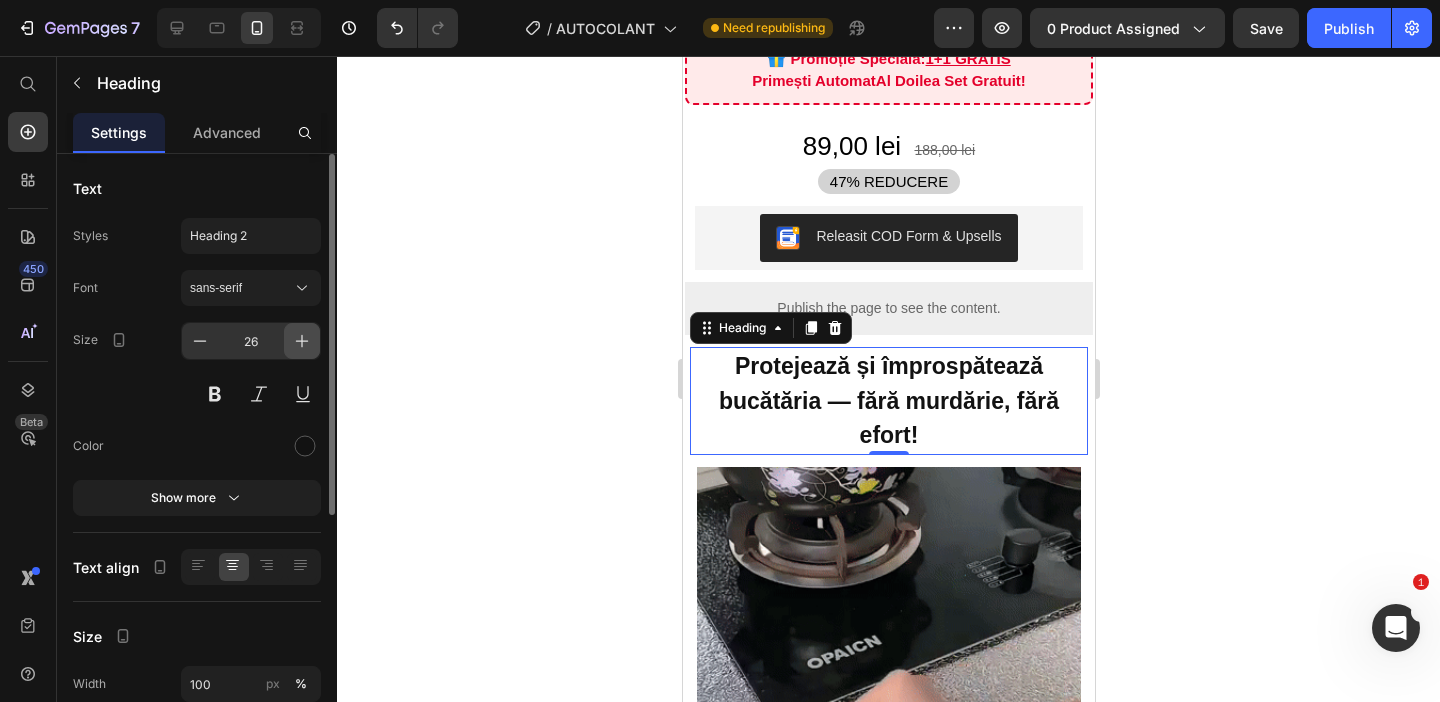 type on "27" 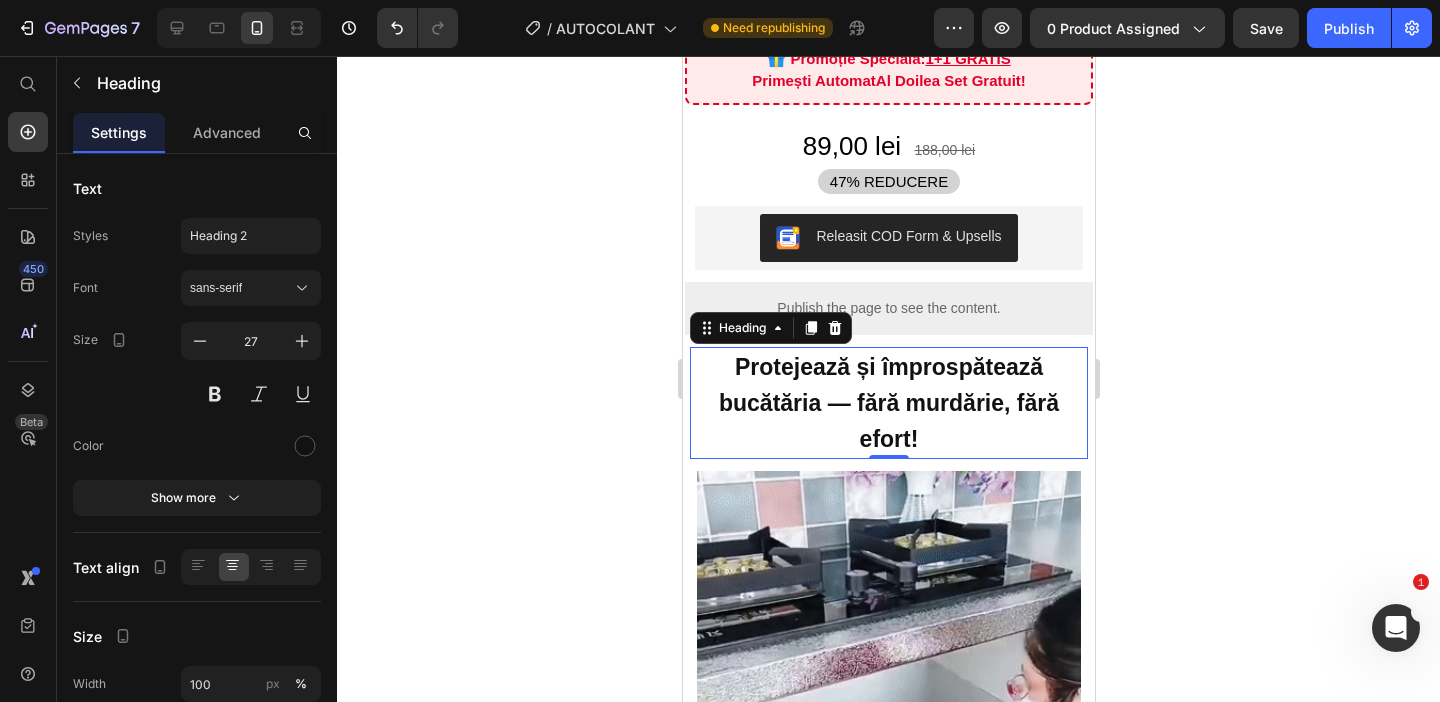 click on "Protejează și împrospătează bucătăria — fără murdărie, fără efort!" at bounding box center (888, 403) 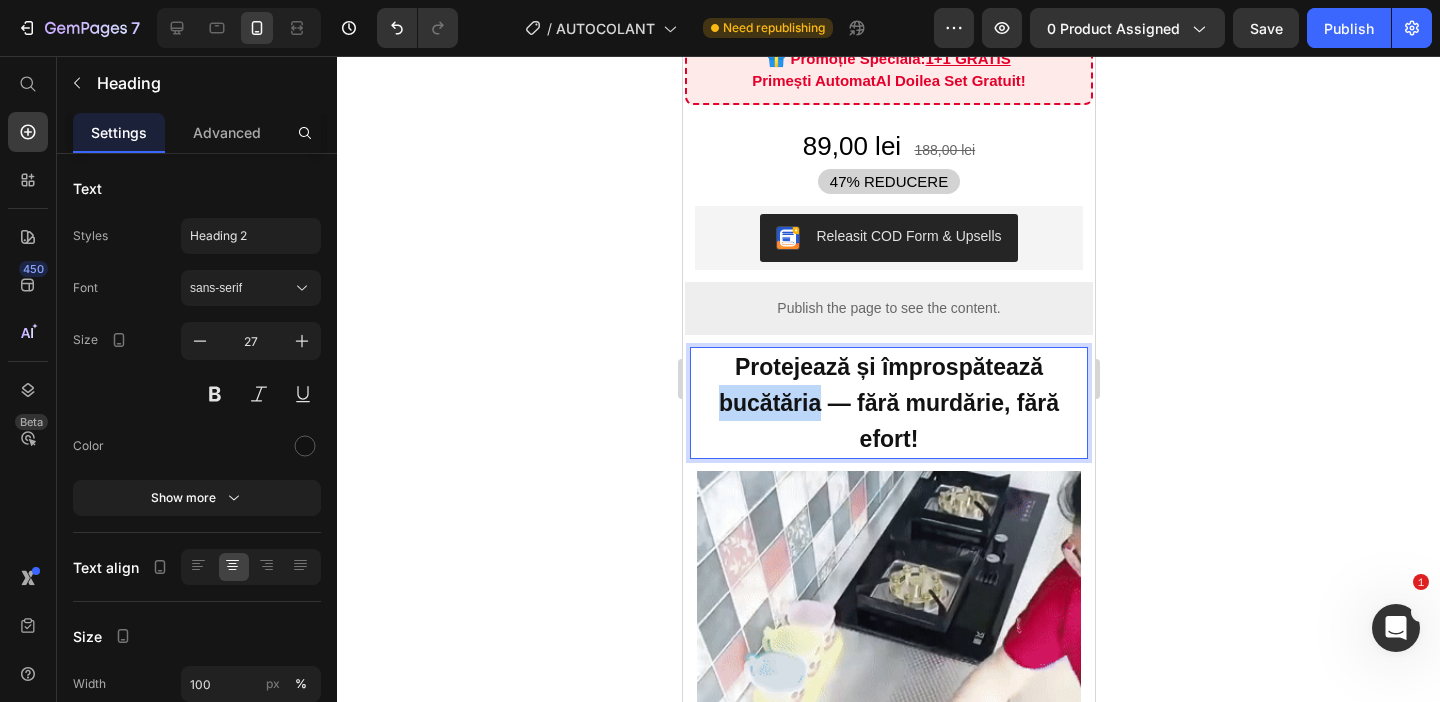 click on "Protejează și împrospătează bucătăria — fără murdărie, fără efort!" at bounding box center (888, 403) 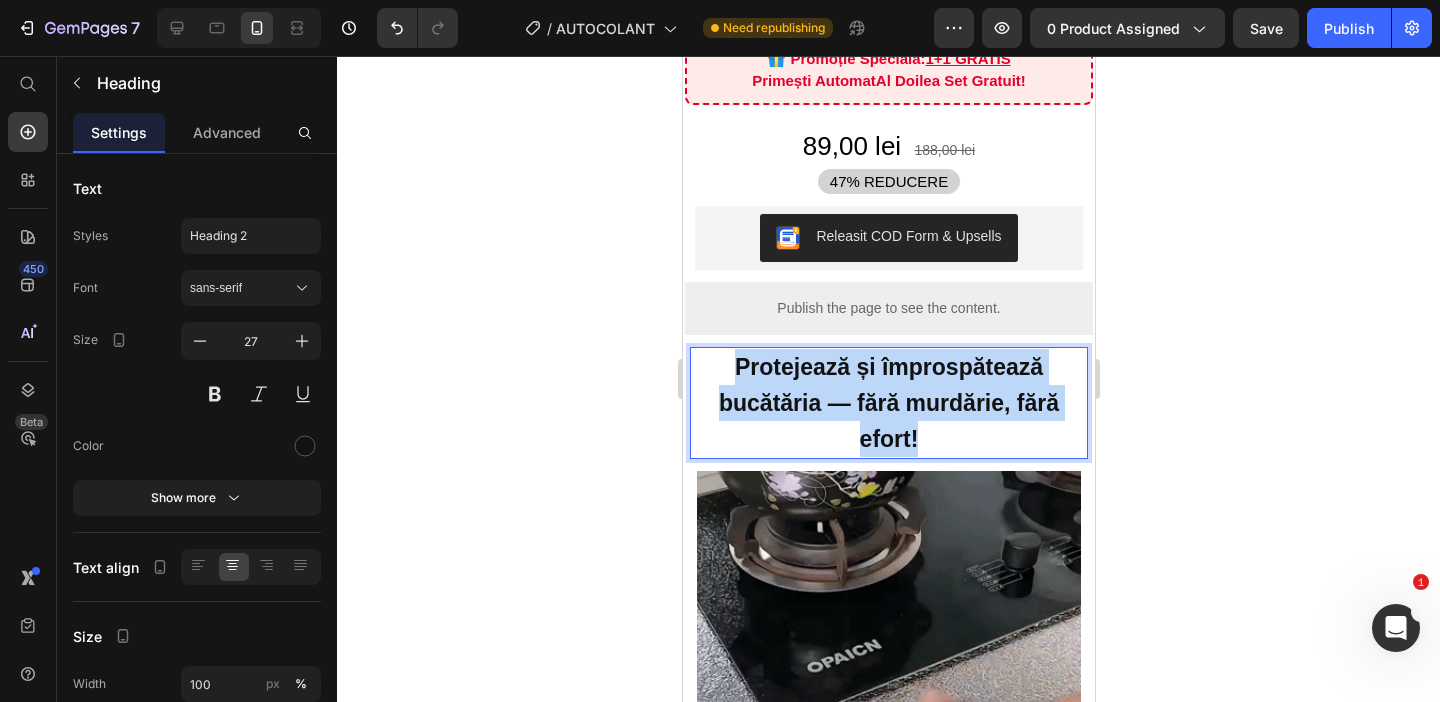 click on "Protejează și împrospătează bucătăria — fără murdărie, fără efort!" at bounding box center (888, 403) 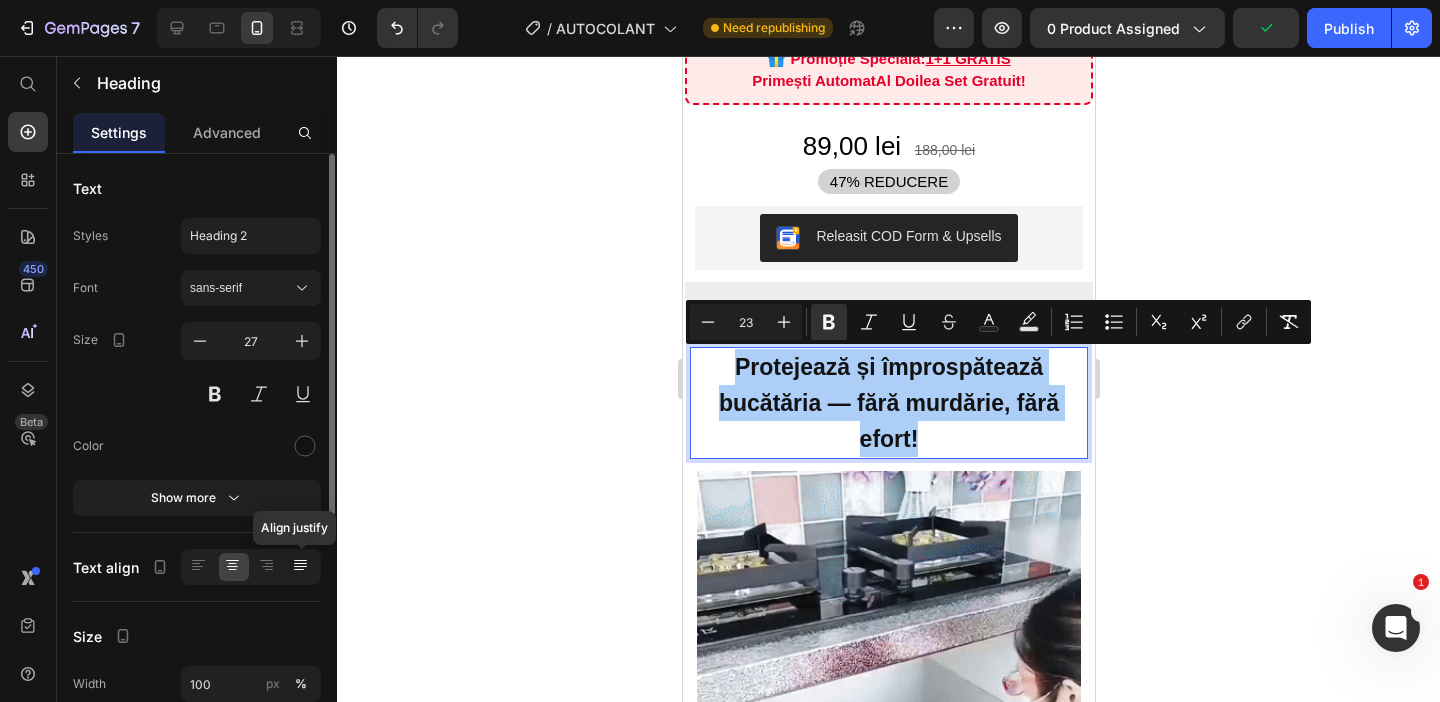 click 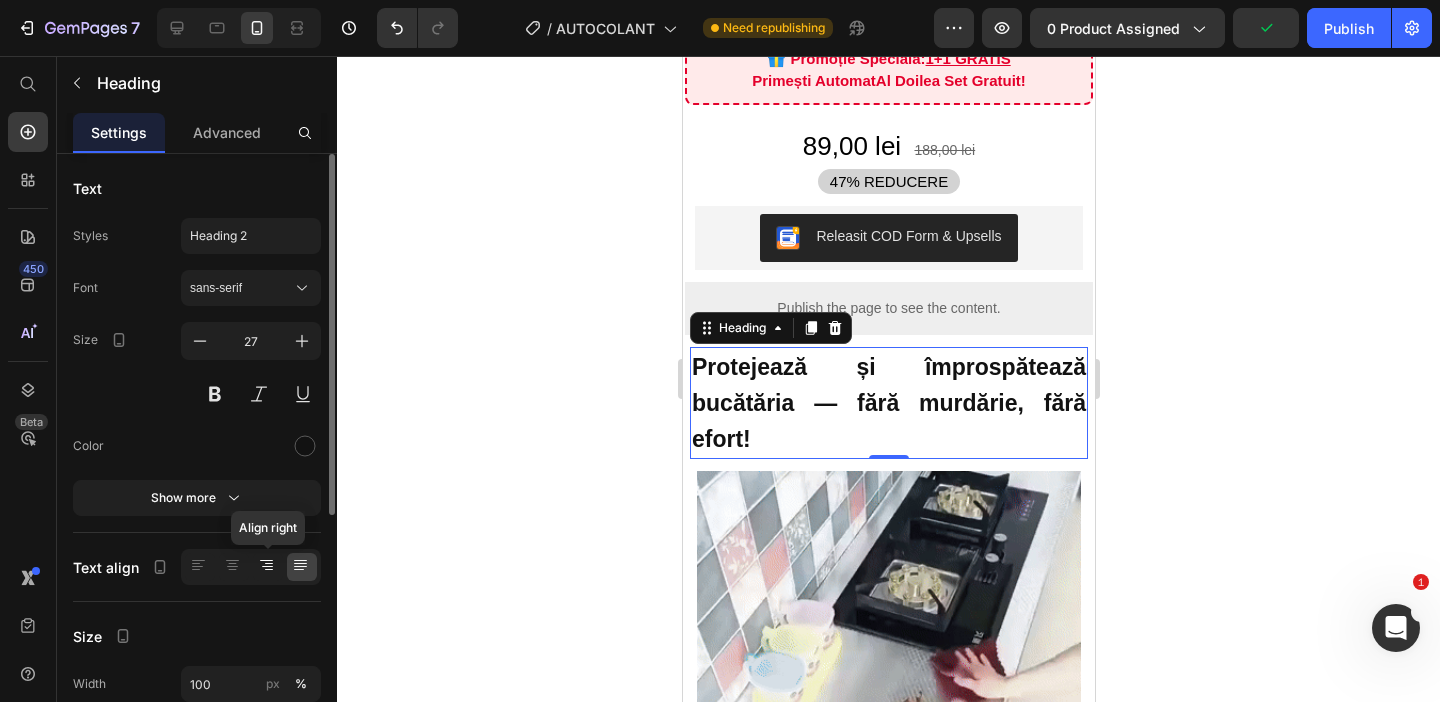 click 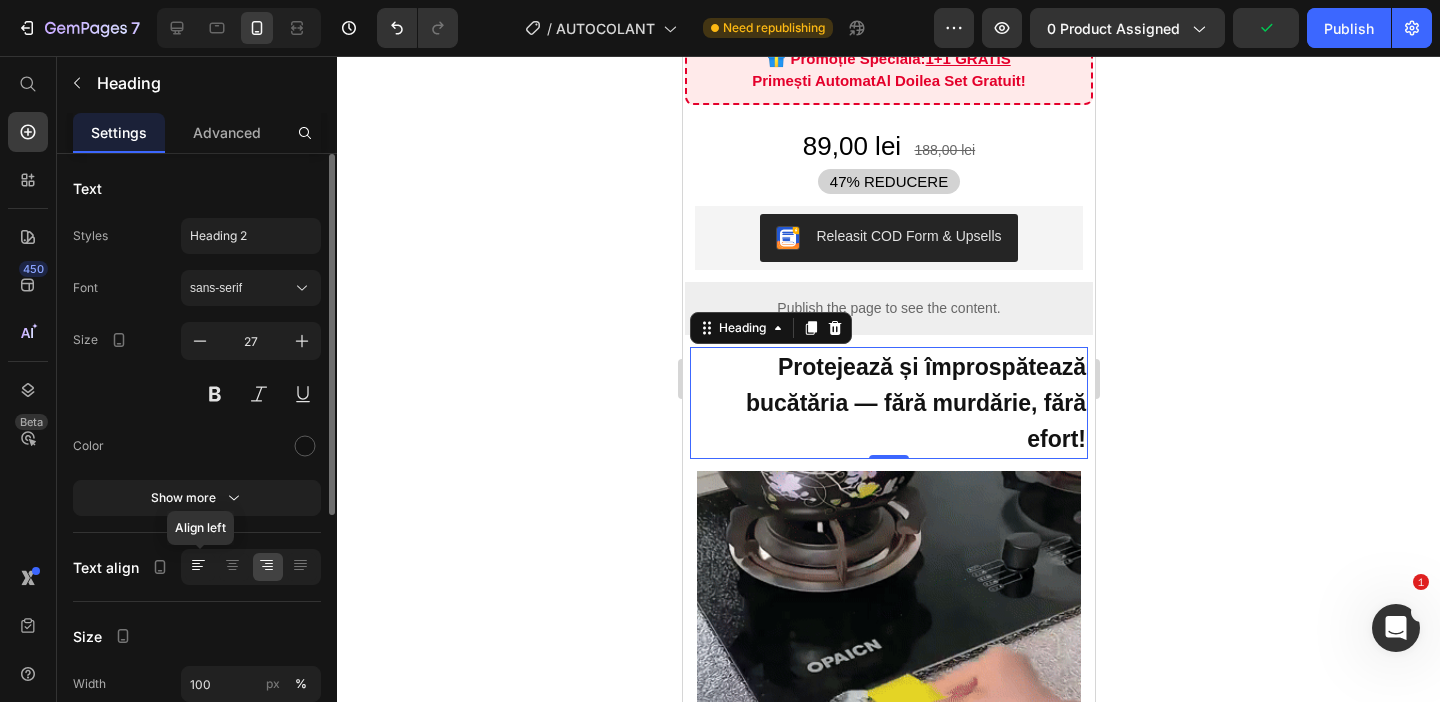 click 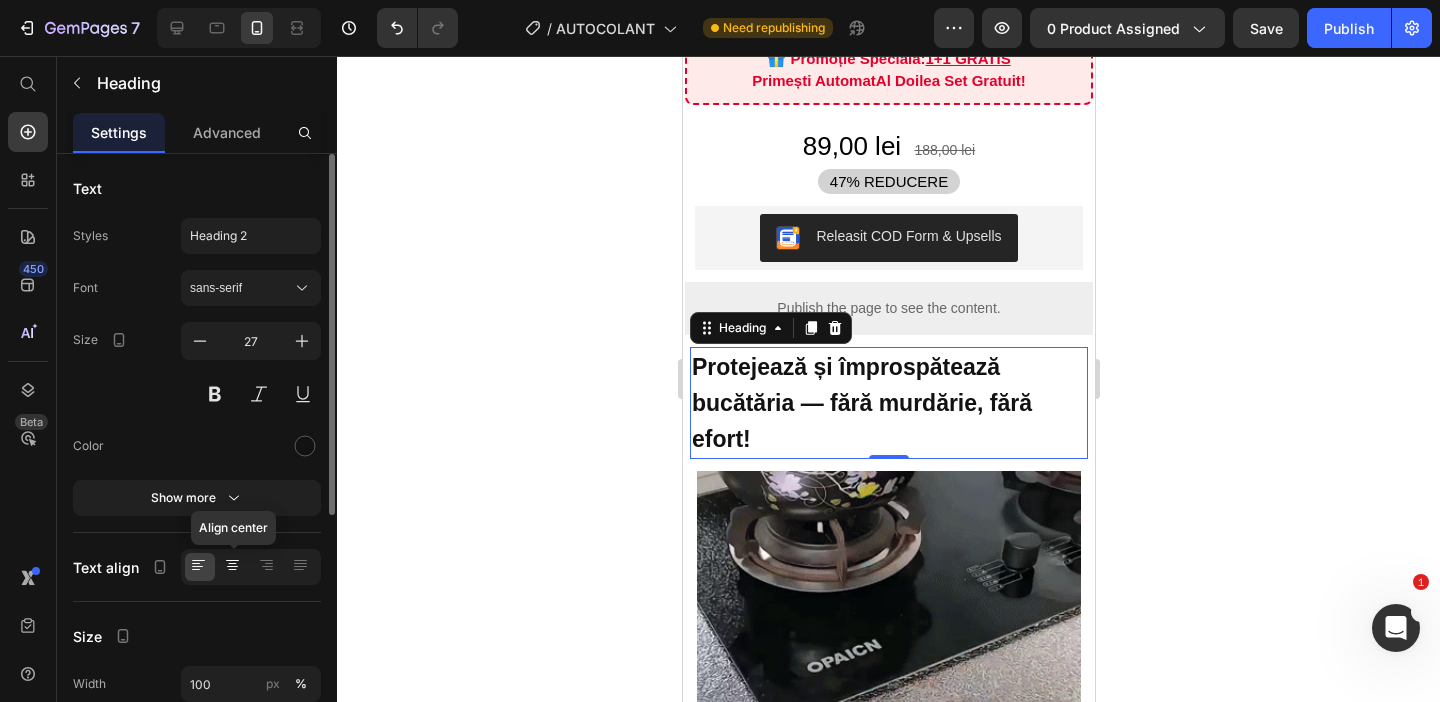 click 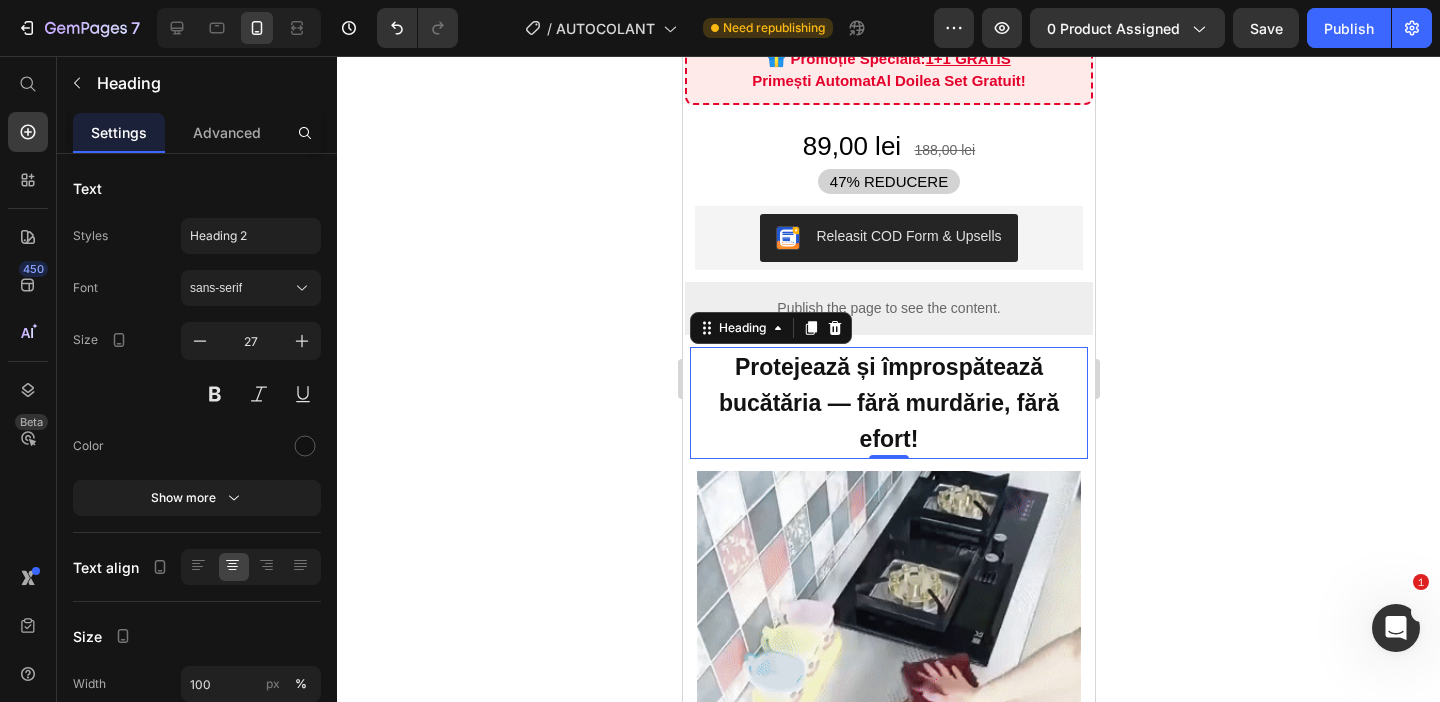 click on "Protejează și împrospătează bucătăria — fără murdărie, fără efort!" at bounding box center (888, 403) 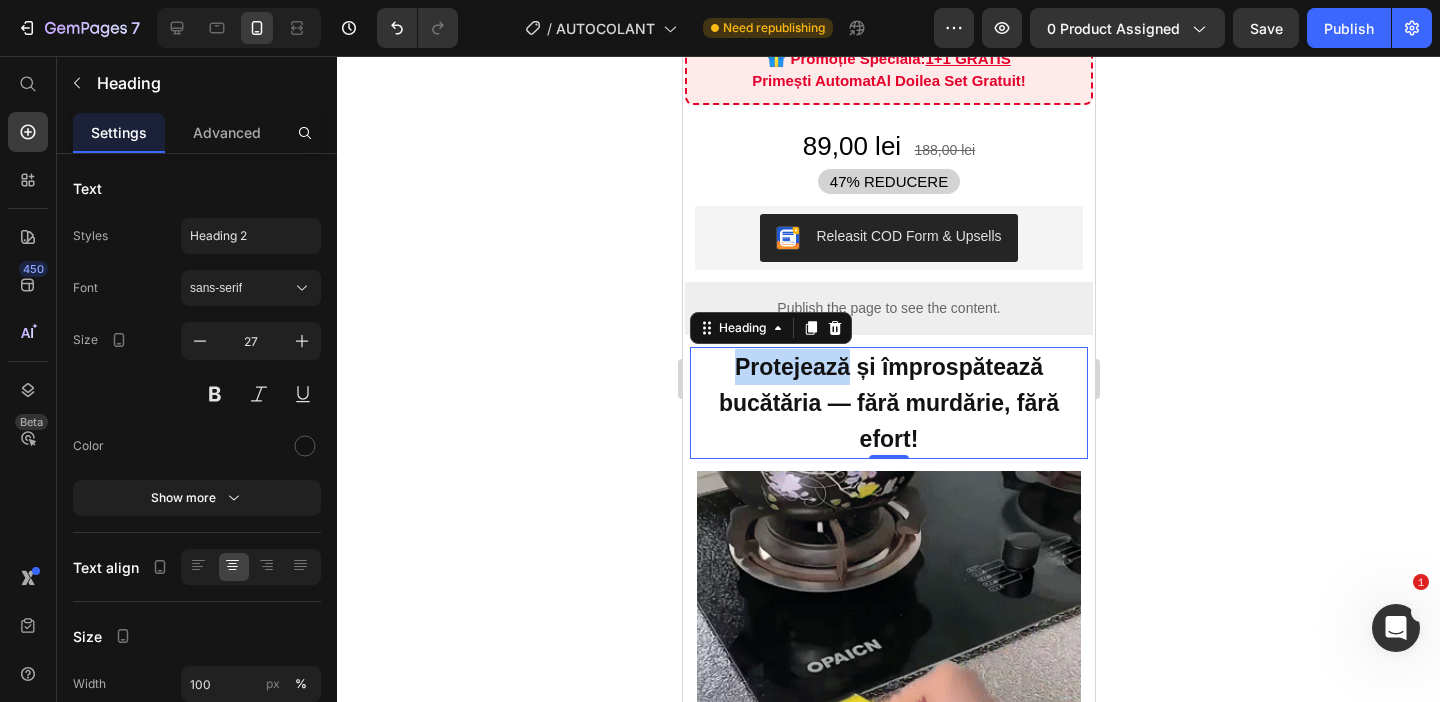 click on "Protejează și împrospătează bucătăria — fără murdărie, fără efort!" at bounding box center [888, 403] 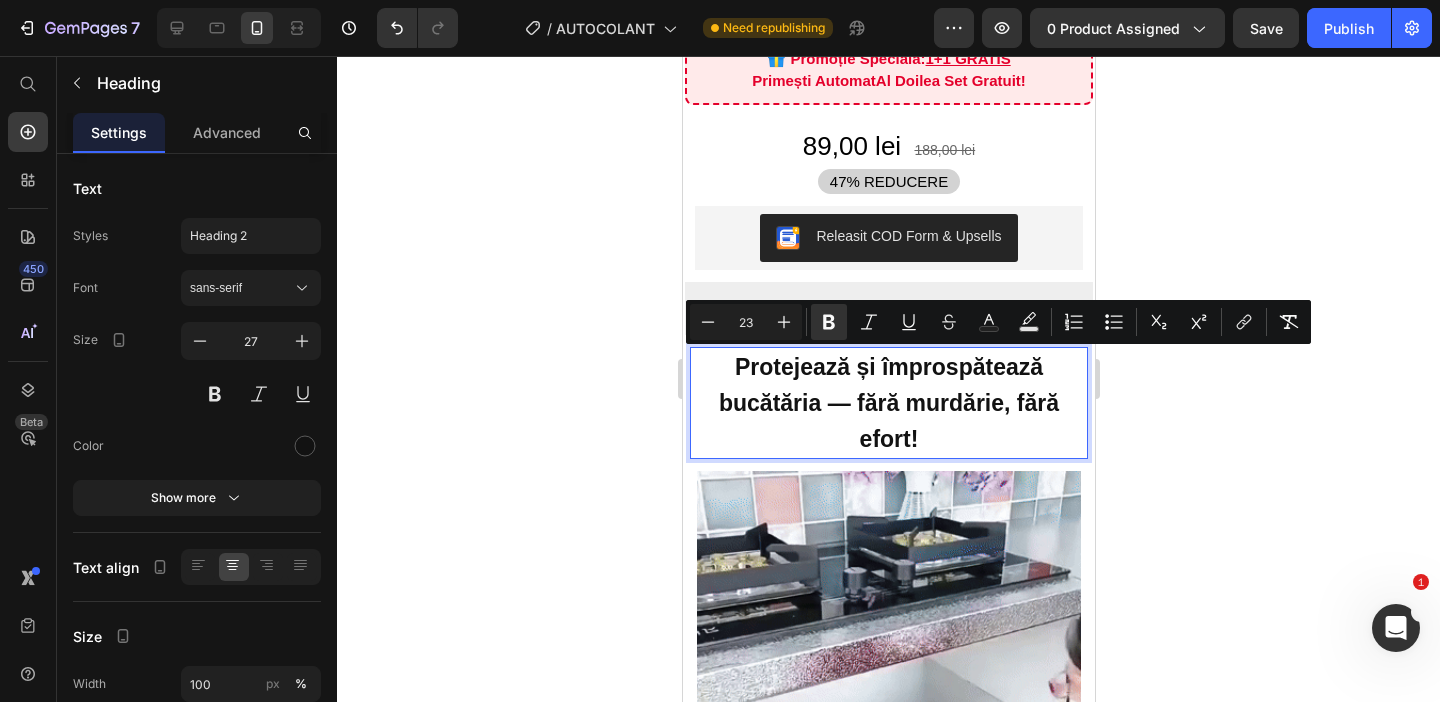 click on "Protejează și împrospătează bucătăria — fără murdărie, fără efort!" at bounding box center [888, 403] 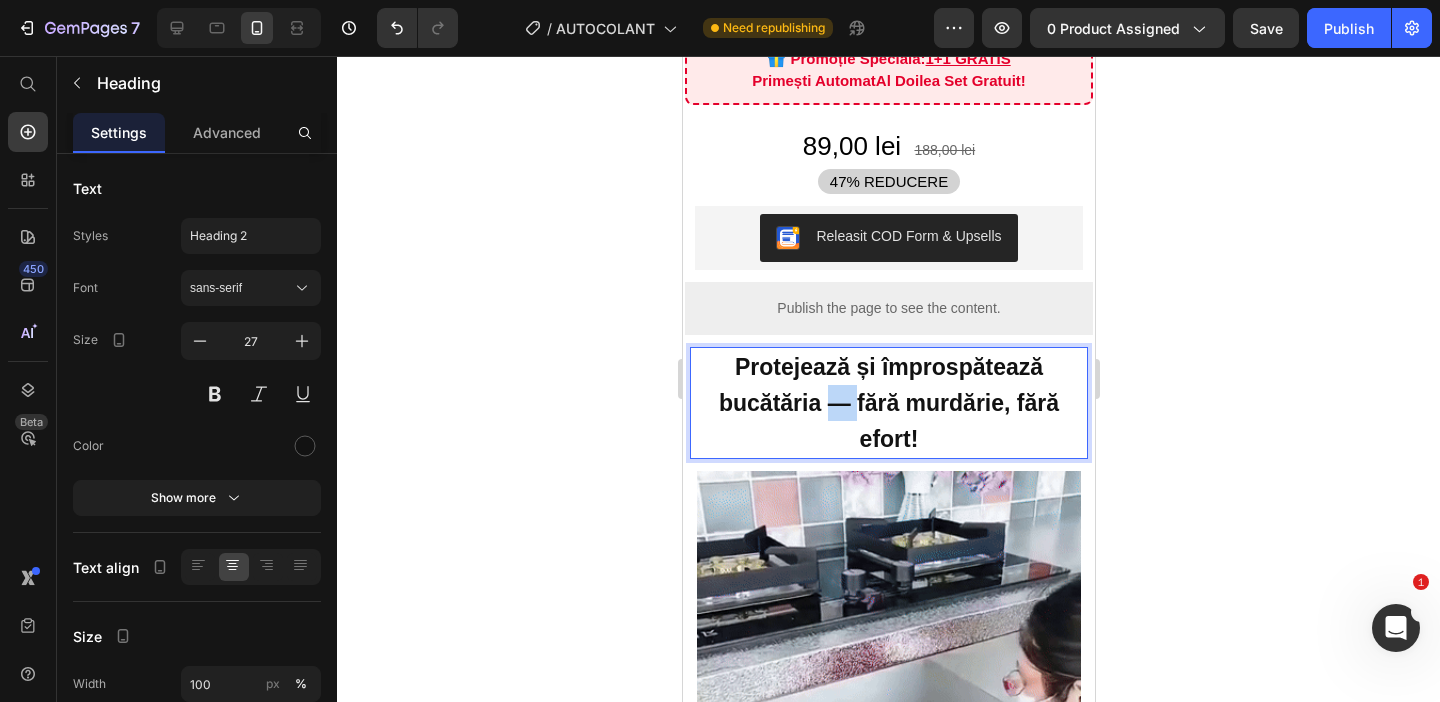 drag, startPoint x: 854, startPoint y: 399, endPoint x: 836, endPoint y: 399, distance: 18 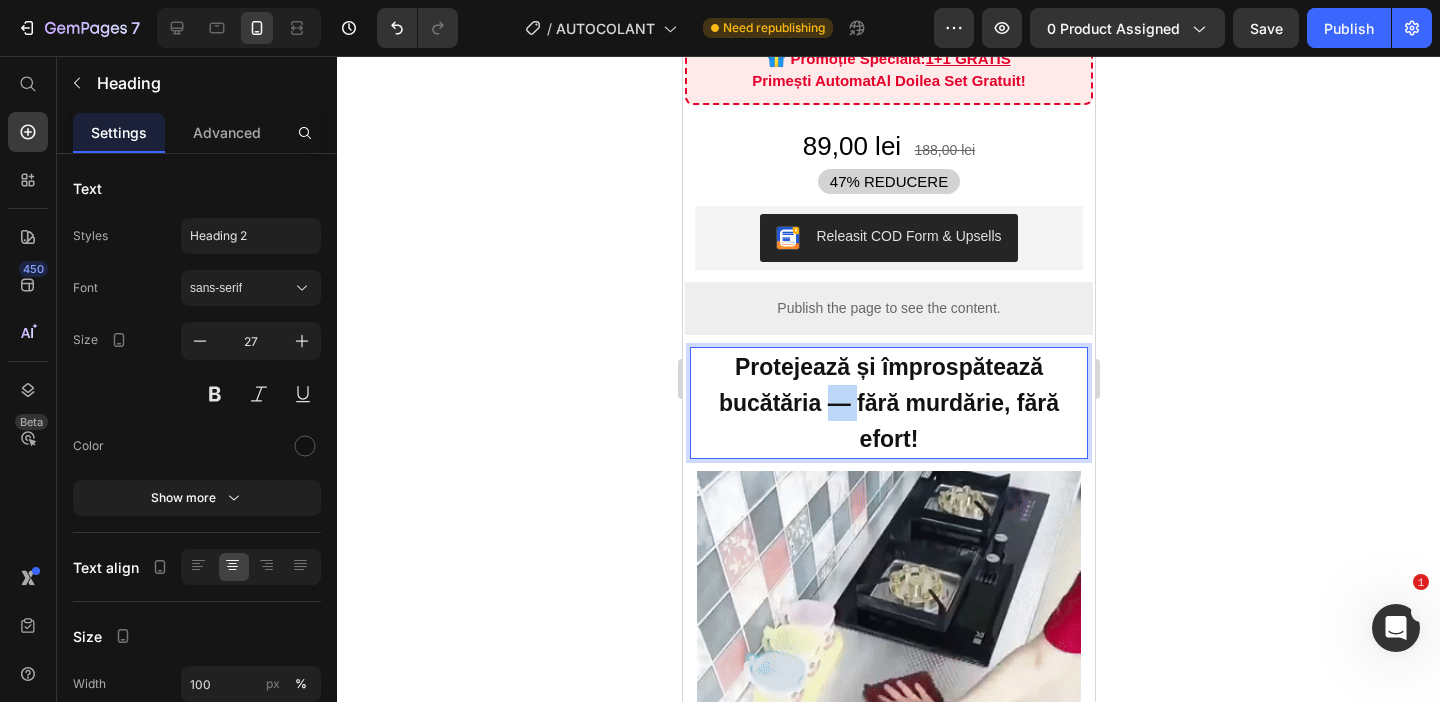 click on "Protejează și împrospătează bucătăria — fără murdărie, fără efort!" at bounding box center (888, 403) 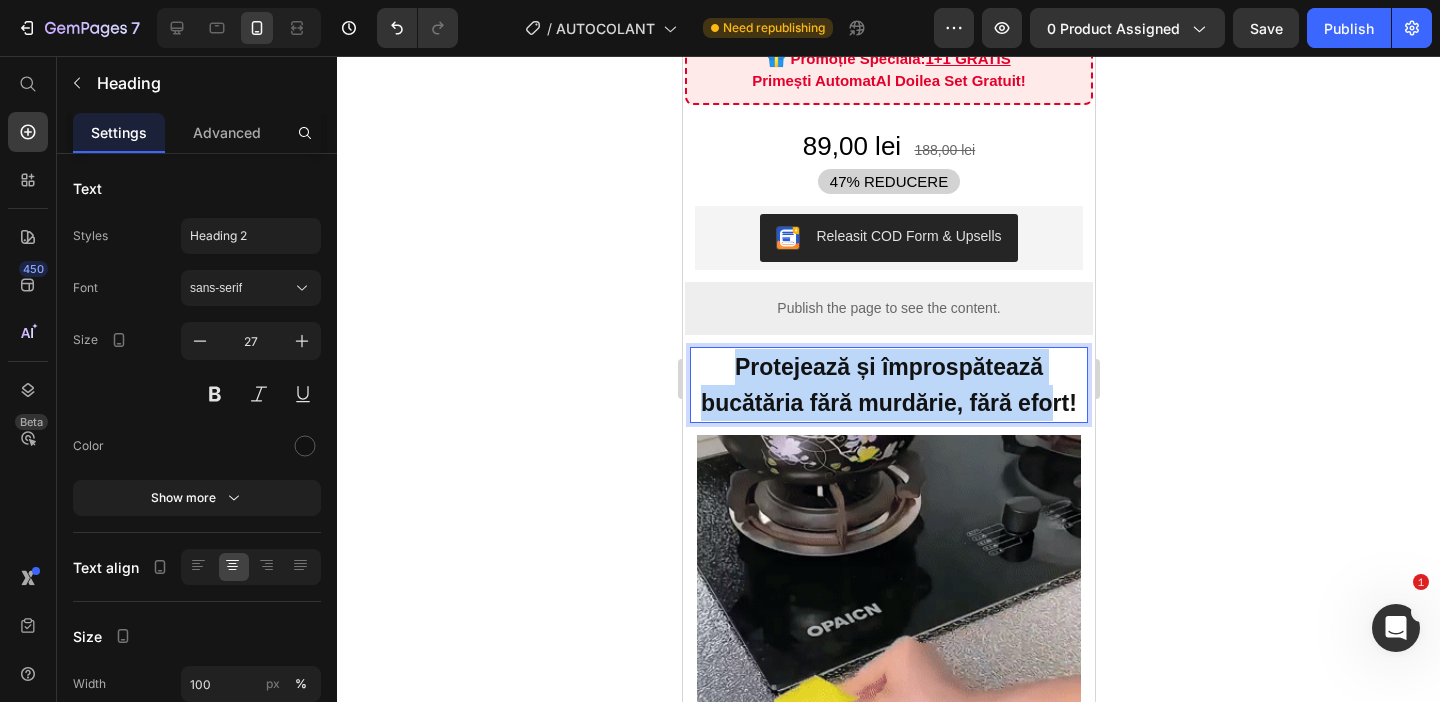 drag, startPoint x: 711, startPoint y: 376, endPoint x: 1050, endPoint y: 420, distance: 341.84354 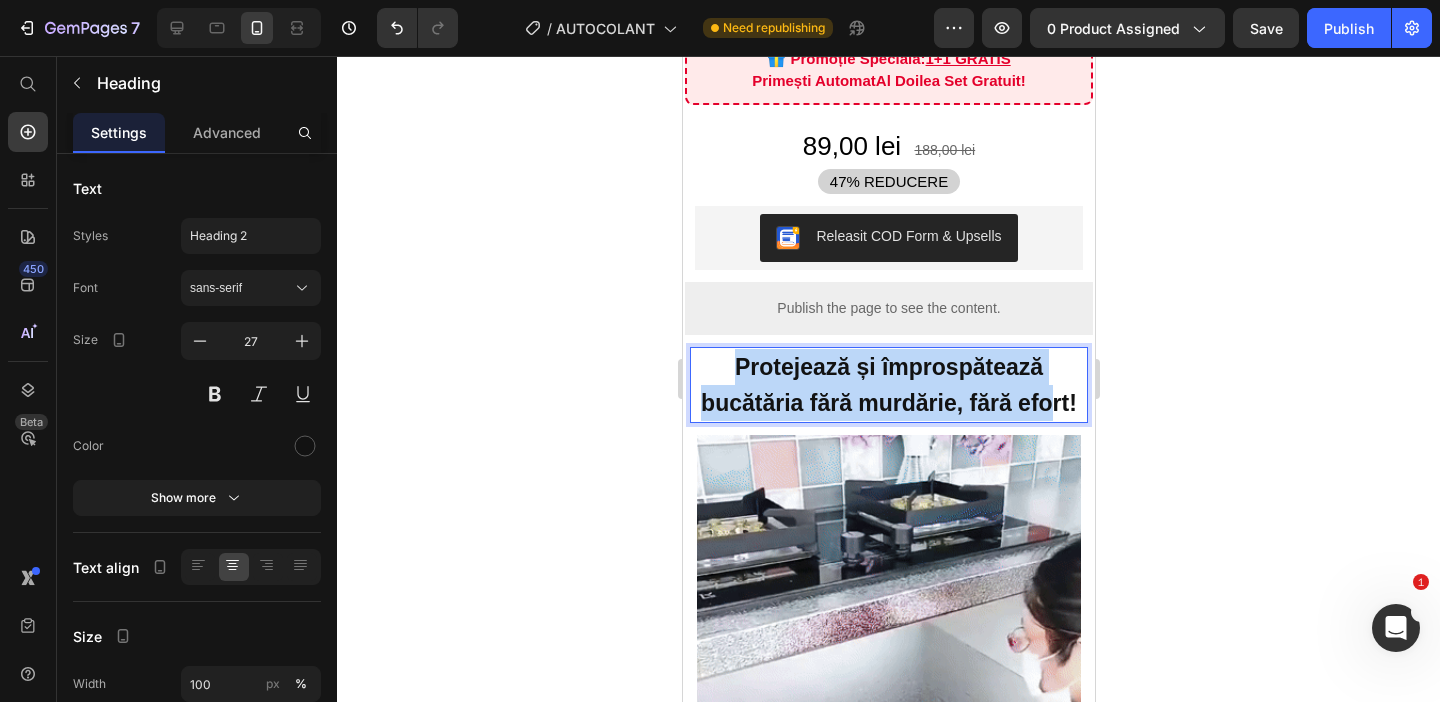 click on "Protejează și împrospătează bucătăria fără murdărie, fără efort!" at bounding box center [888, 385] 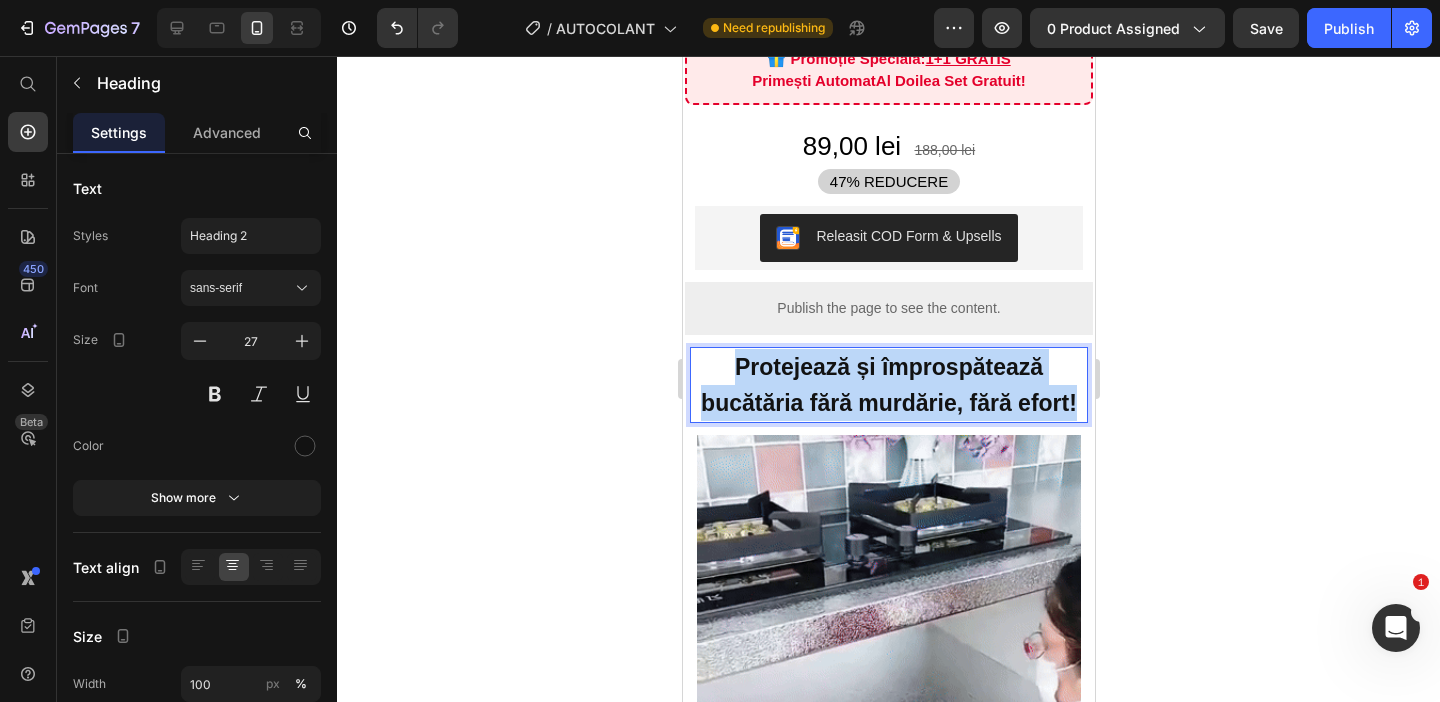 drag, startPoint x: 1078, startPoint y: 409, endPoint x: 722, endPoint y: 356, distance: 359.9236 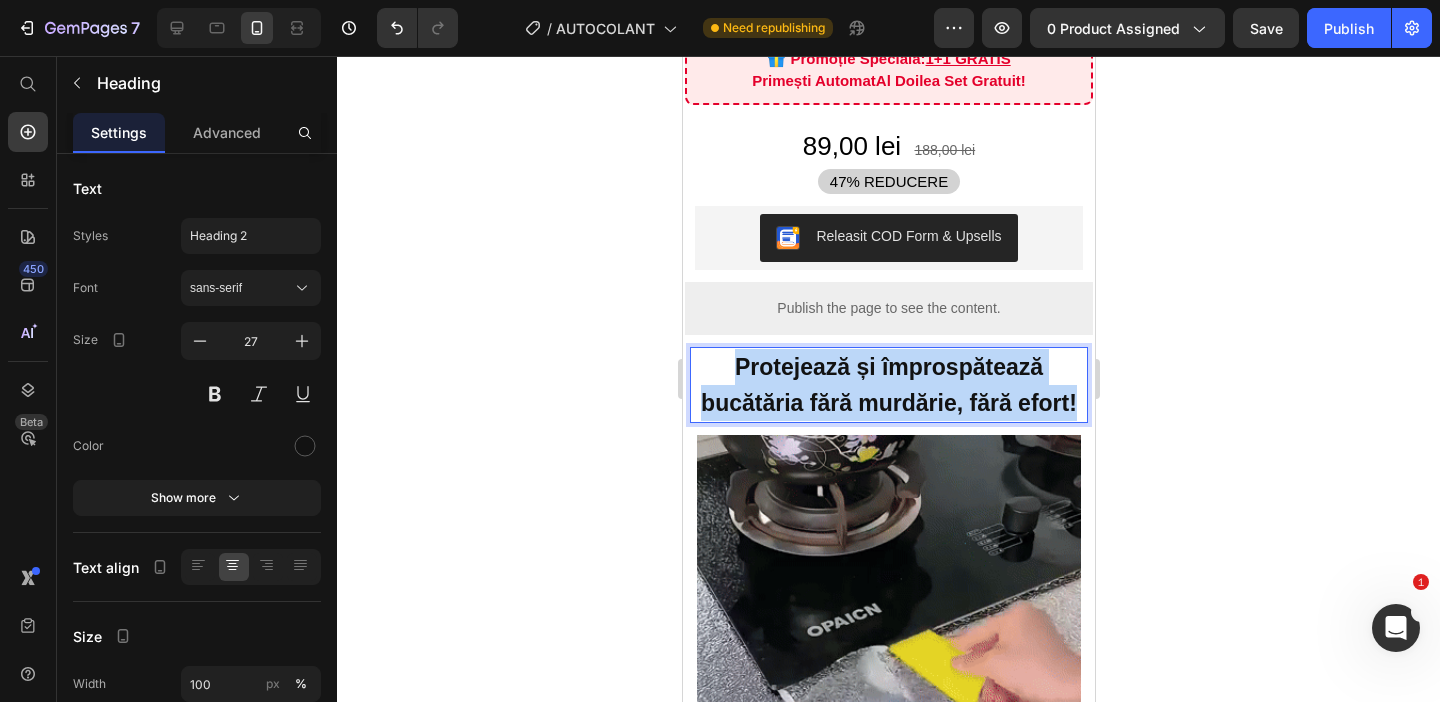 click on "Protejează și împrospătează bucătăria fără murdărie, fără efort!" at bounding box center (888, 385) 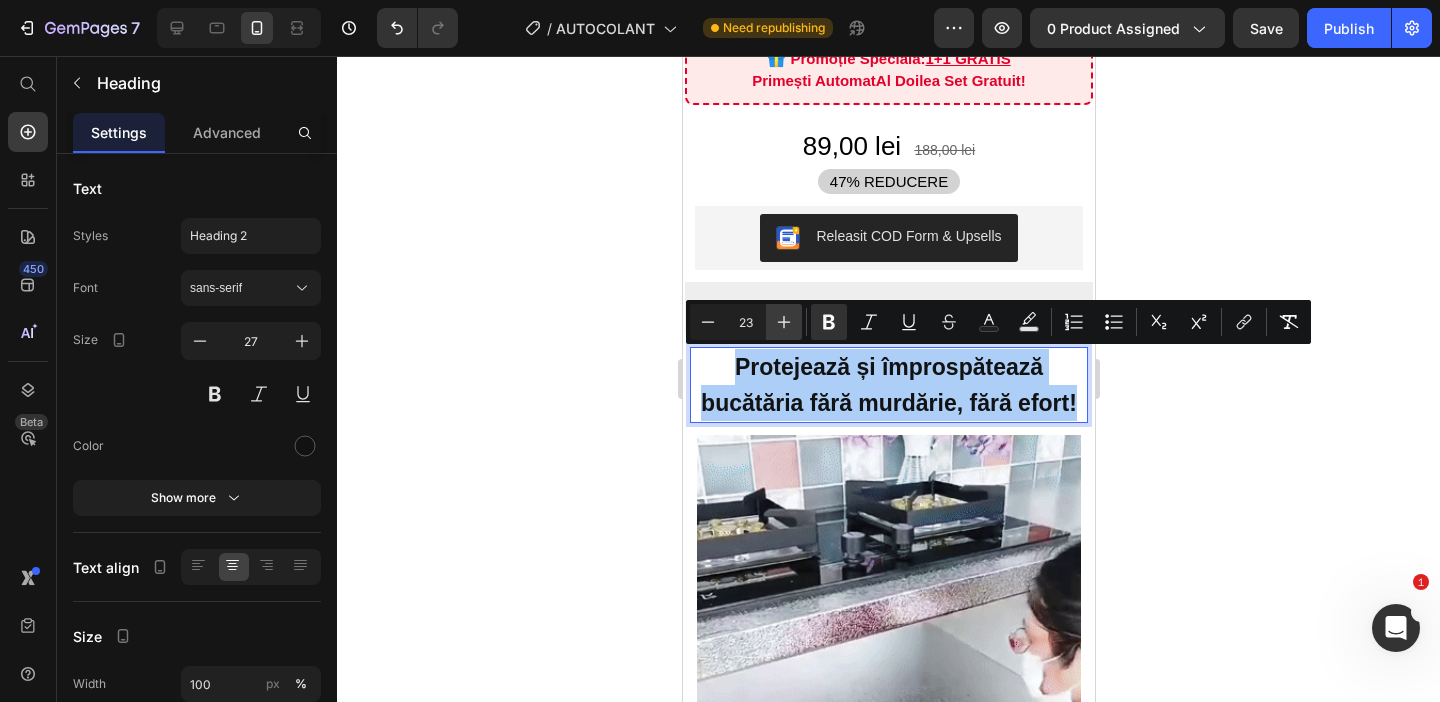 click on "Plus" at bounding box center [784, 322] 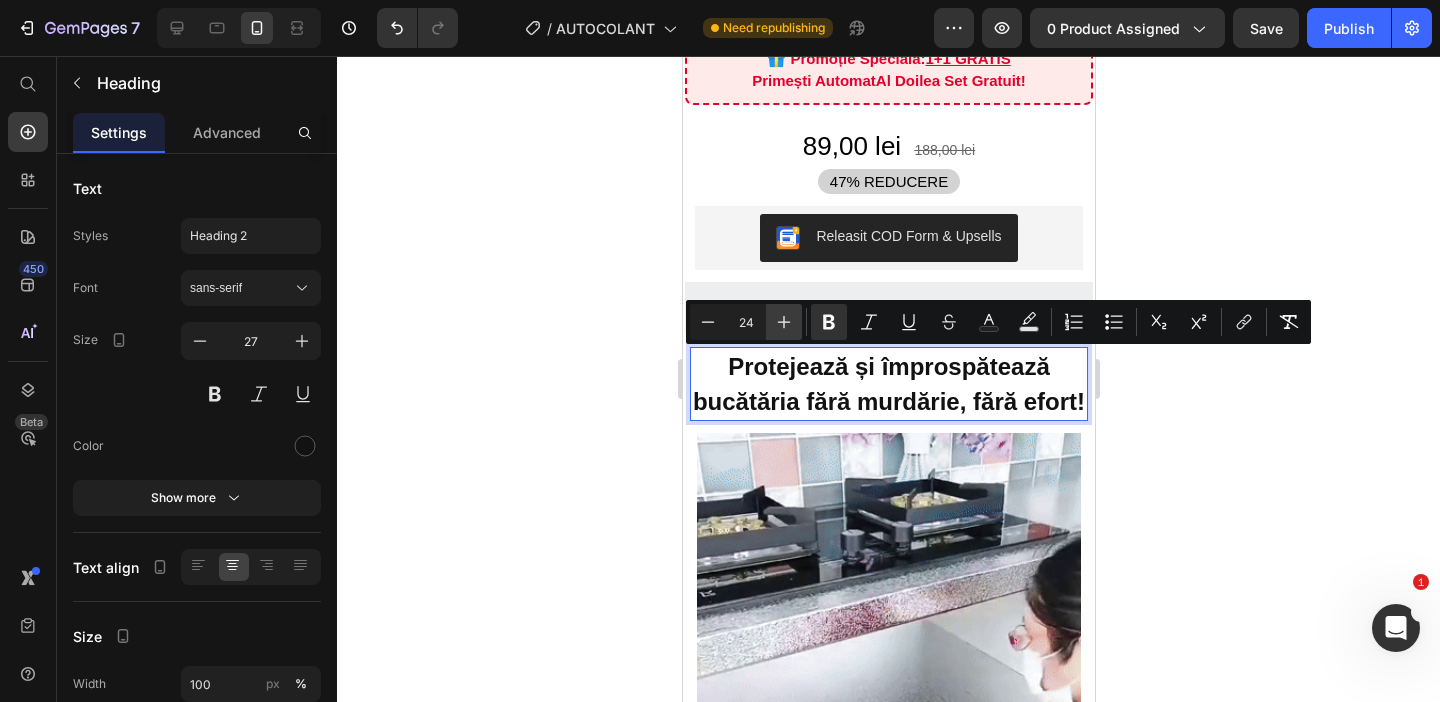click on "Plus" at bounding box center (784, 322) 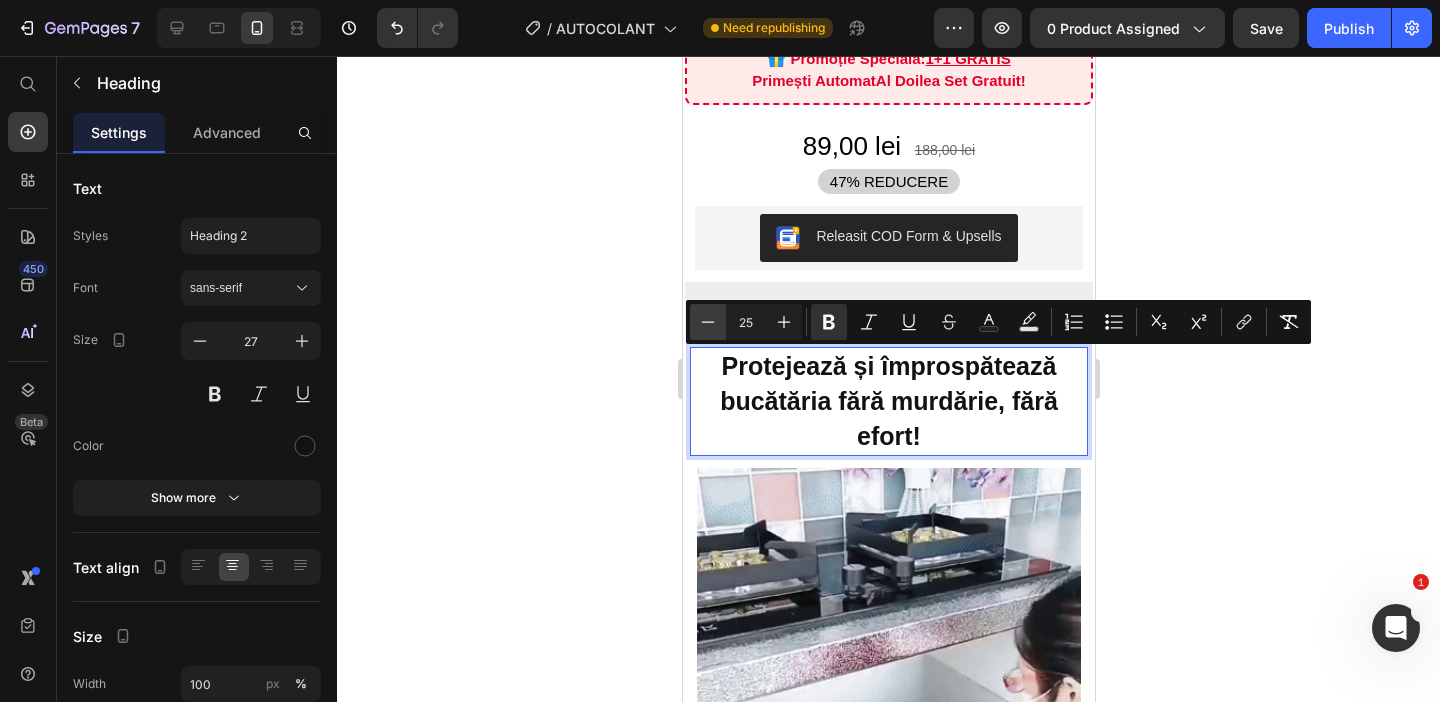 click 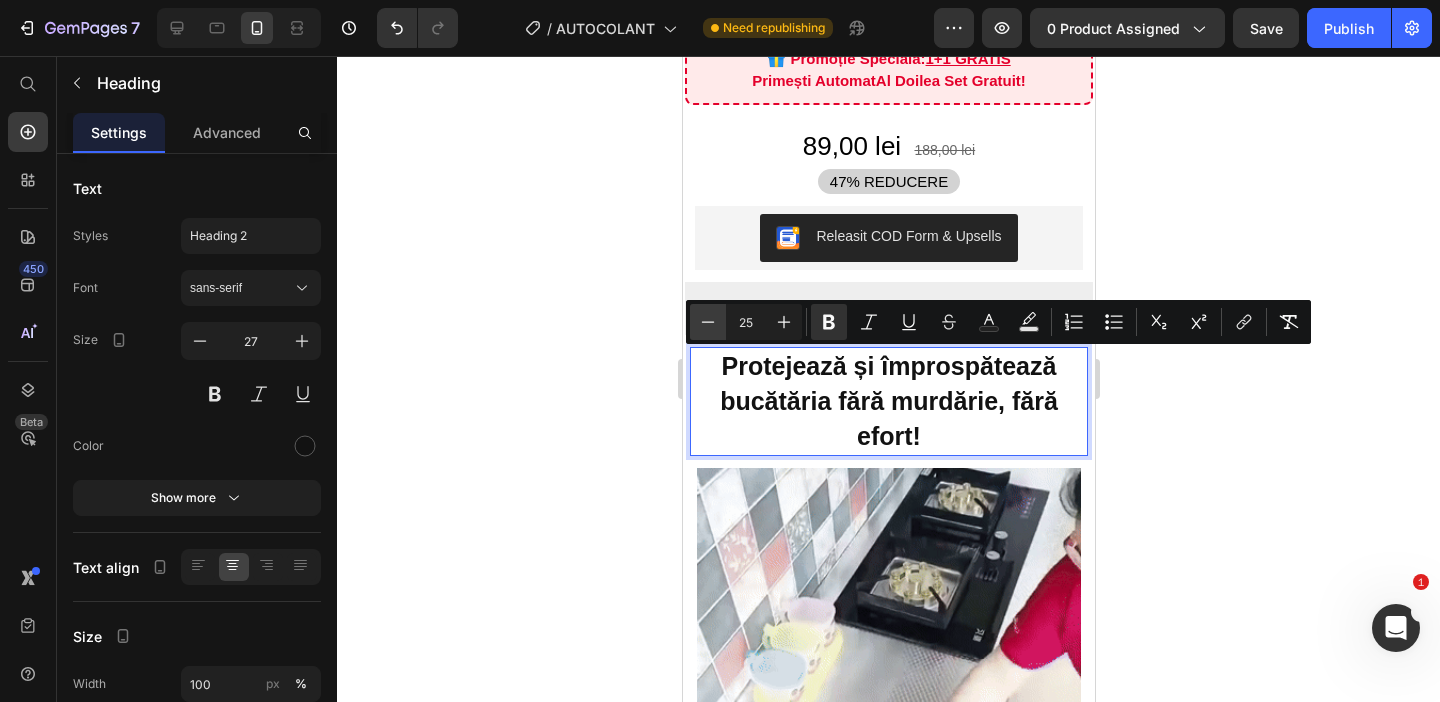 type on "24" 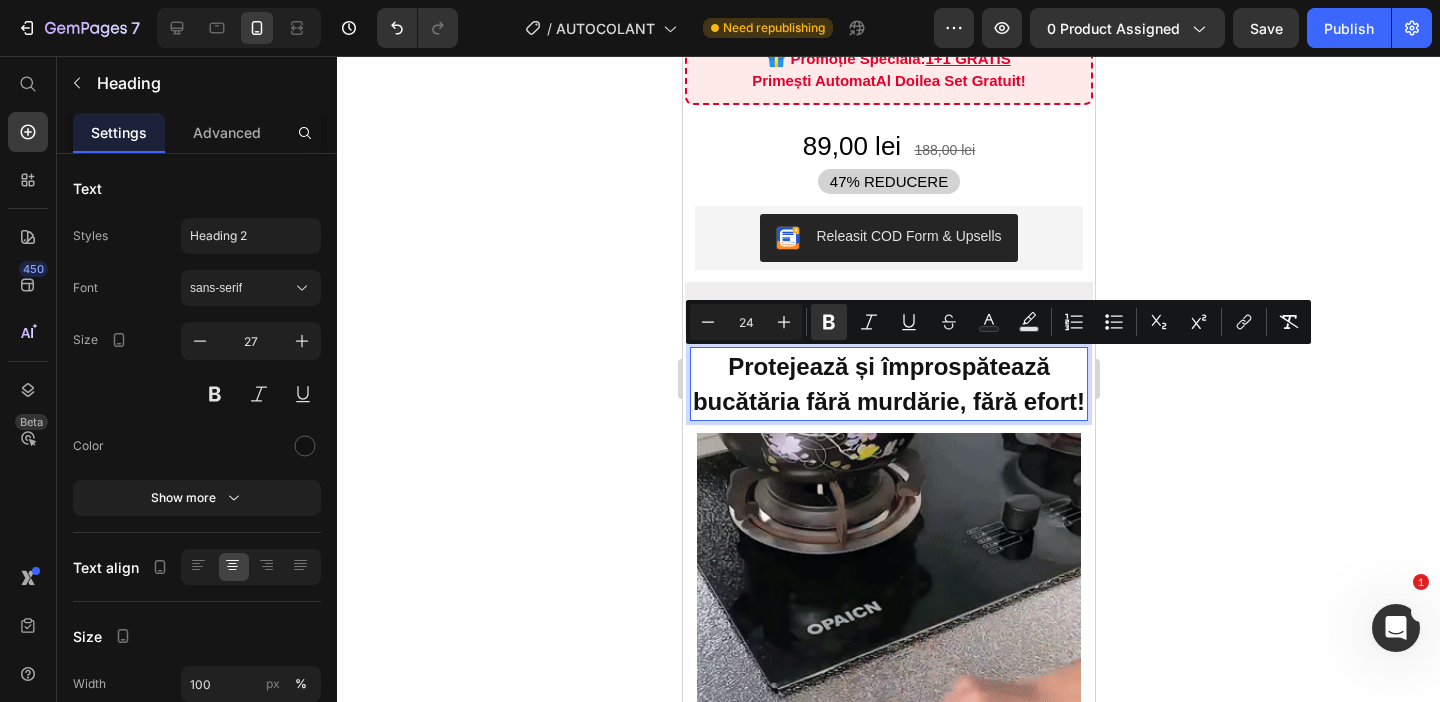 click 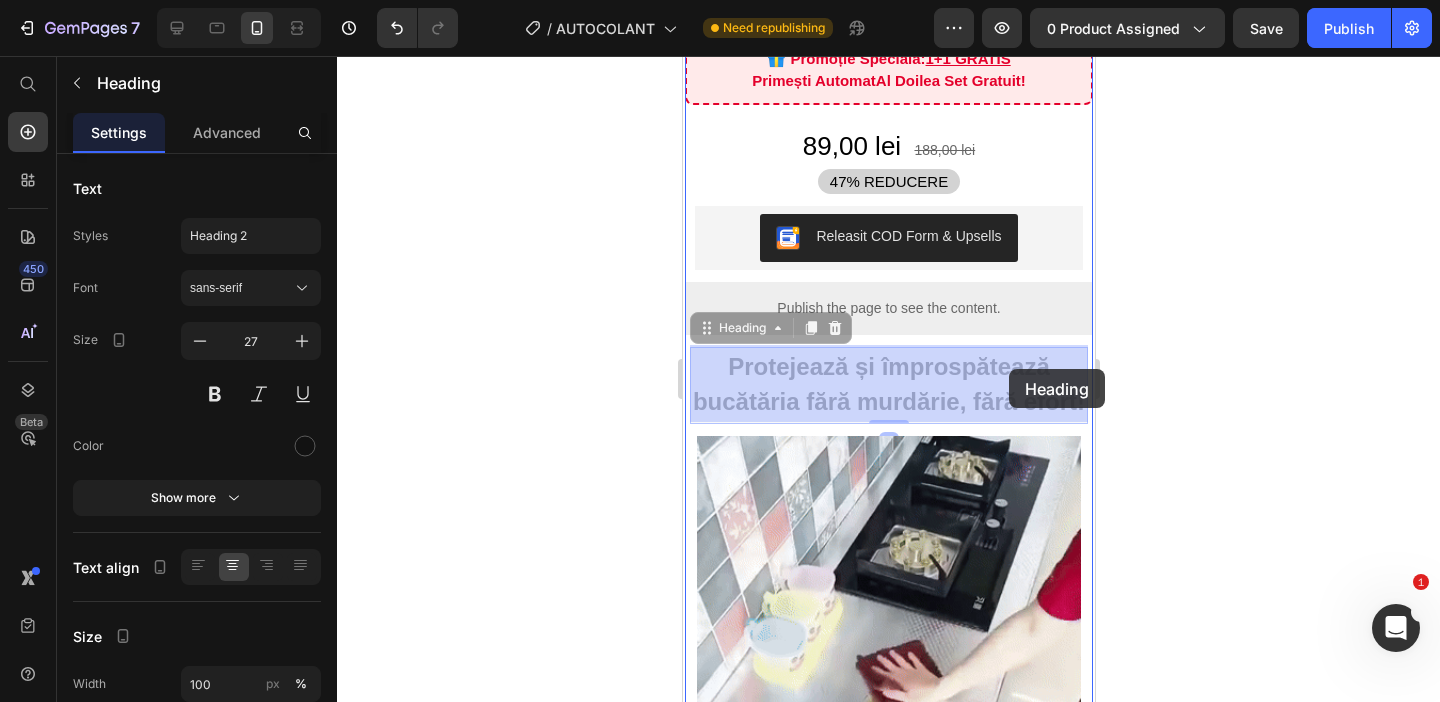 drag, startPoint x: 879, startPoint y: 372, endPoint x: 1007, endPoint y: 367, distance: 128.09763 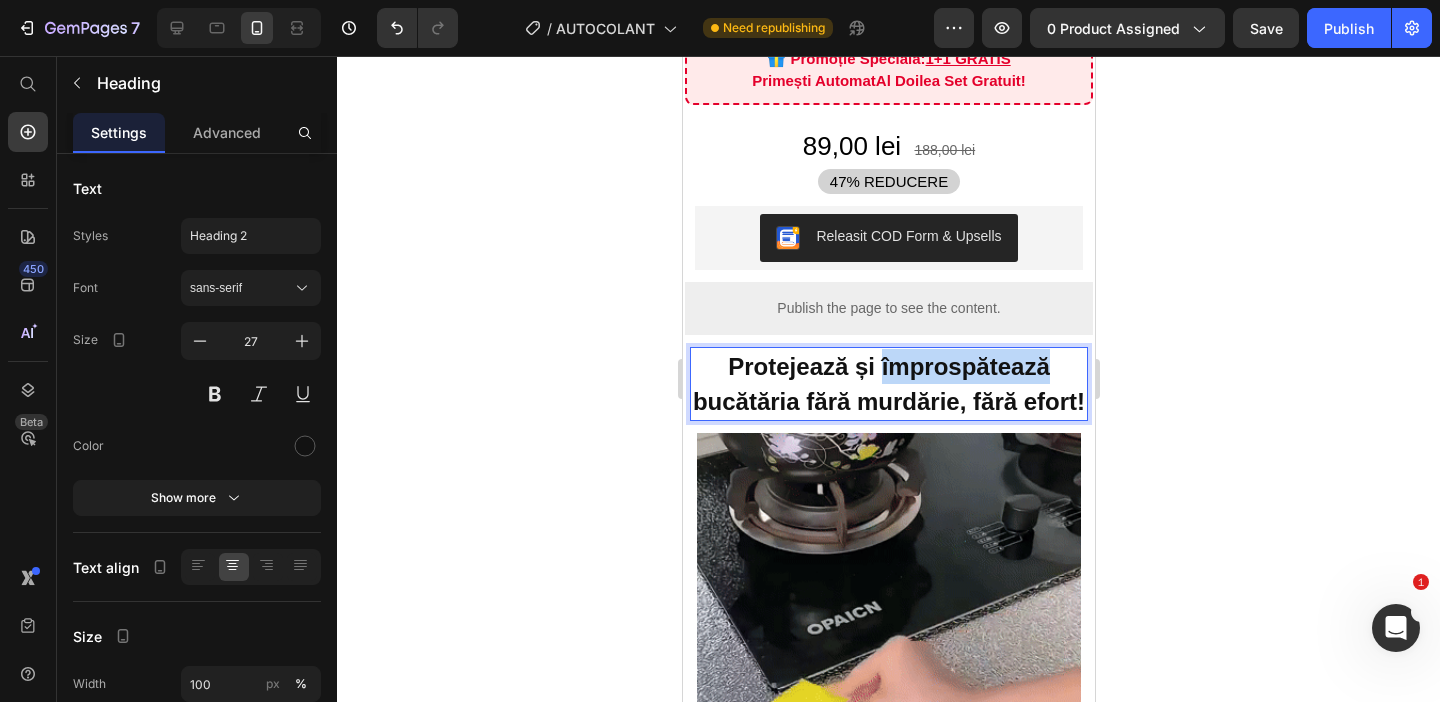 drag, startPoint x: 1049, startPoint y: 373, endPoint x: 880, endPoint y: 374, distance: 169.00296 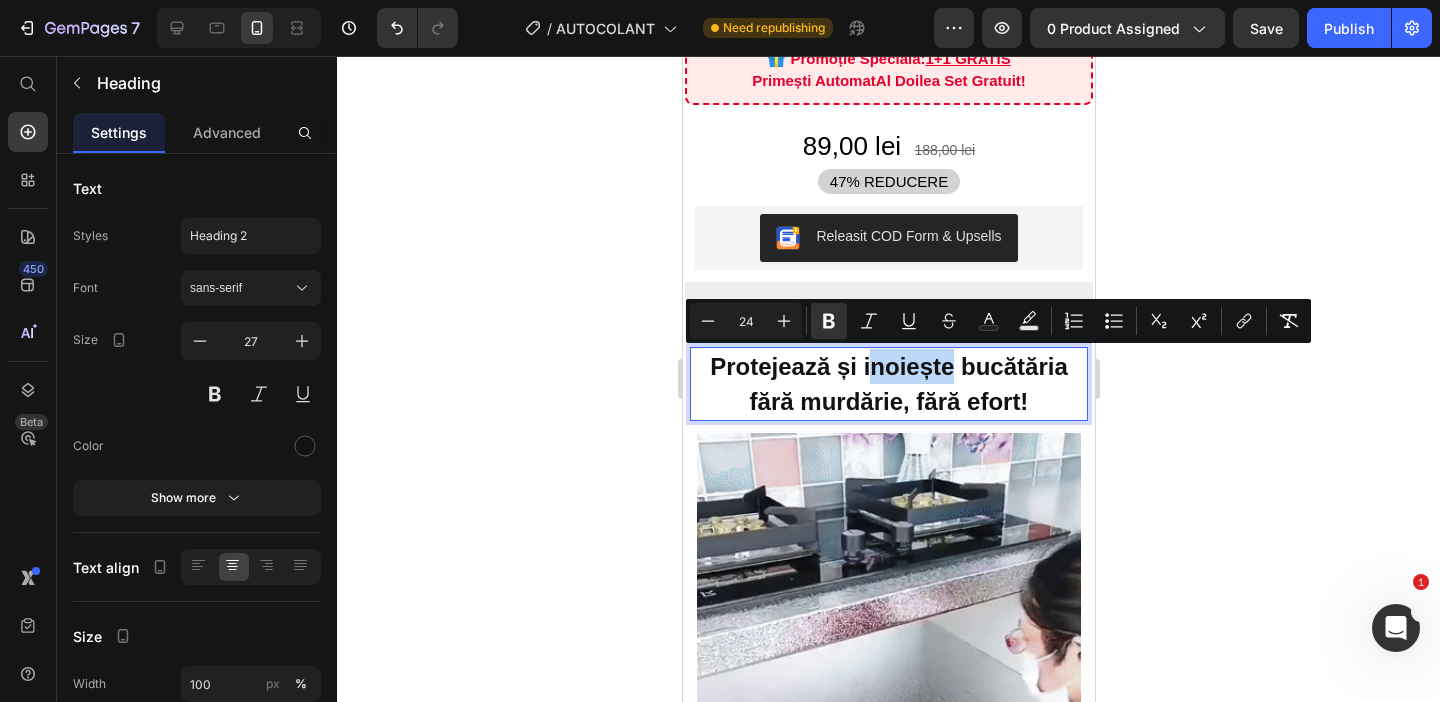 drag, startPoint x: 951, startPoint y: 364, endPoint x: 866, endPoint y: 366, distance: 85.02353 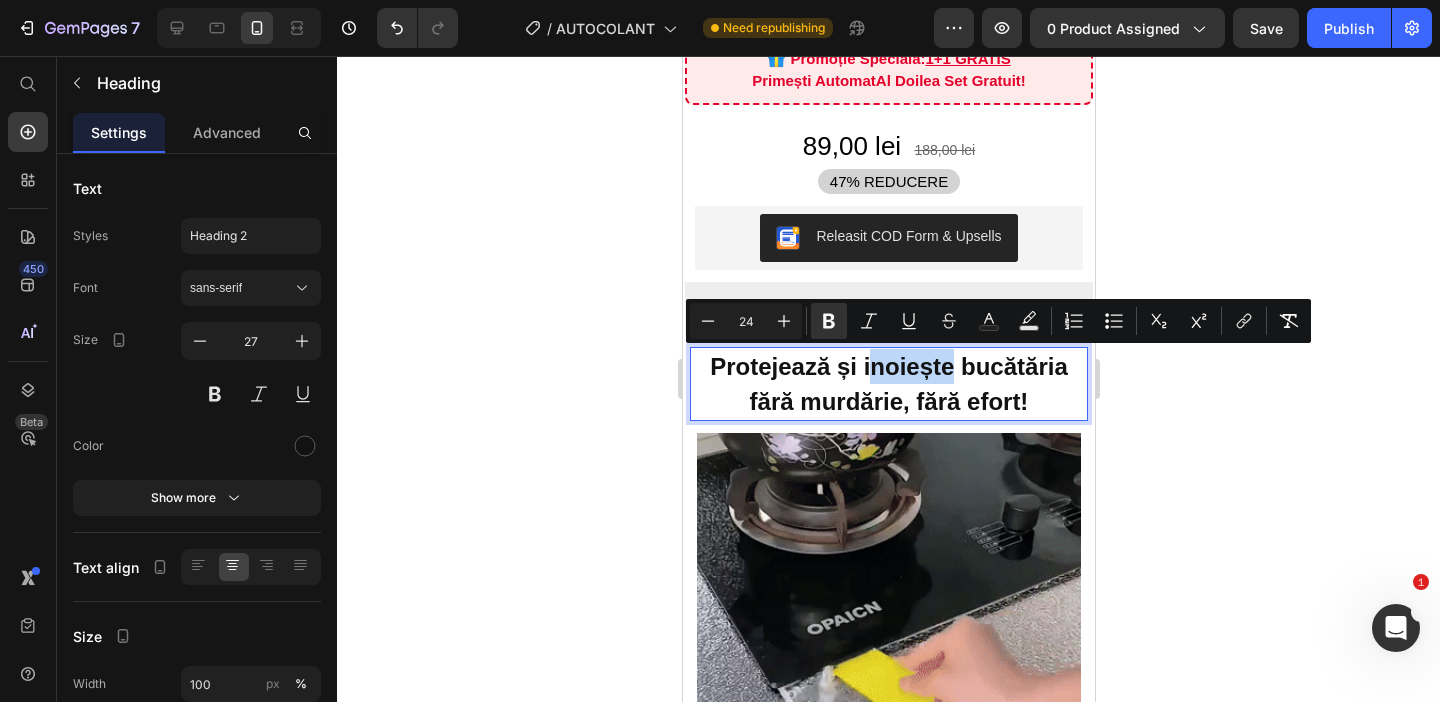 click on "Protejează și inoiește bucătăria fără murdărie, fără efort!" at bounding box center [887, 384] 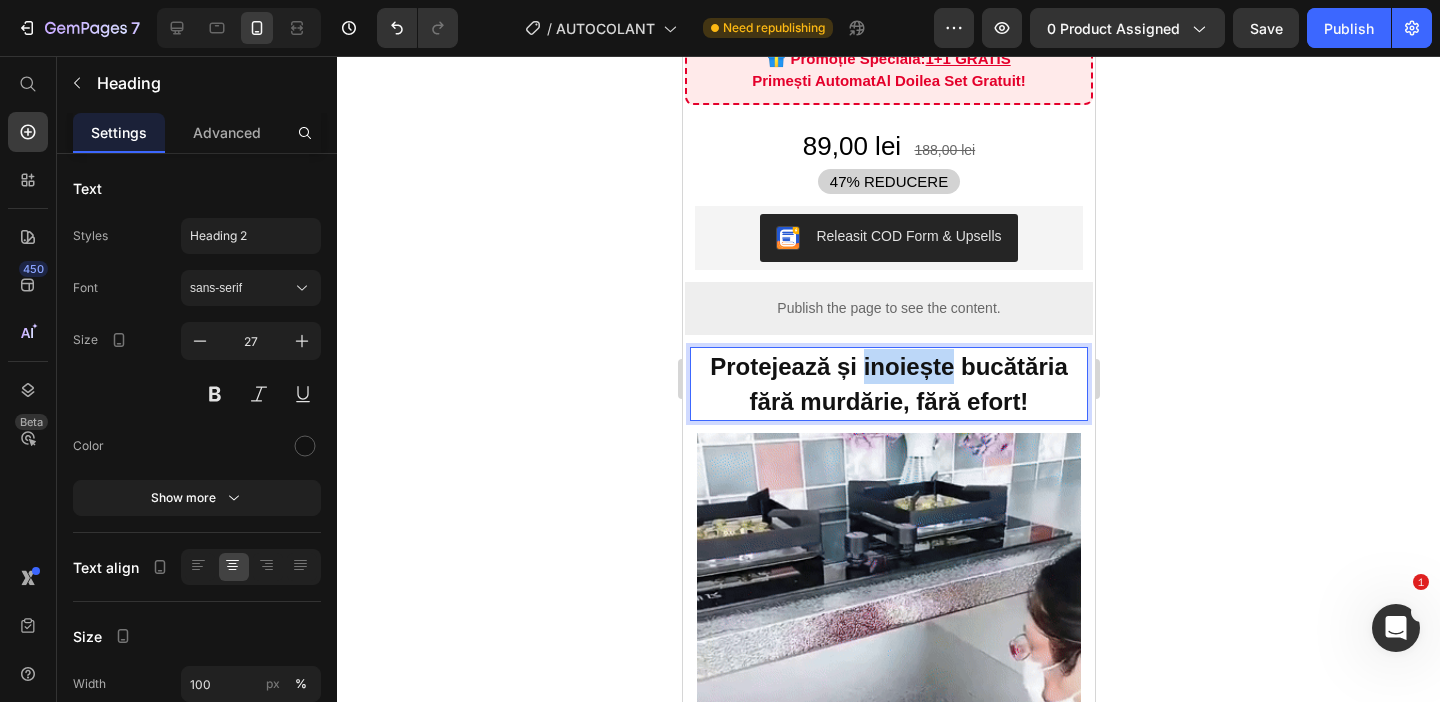 drag, startPoint x: 859, startPoint y: 366, endPoint x: 952, endPoint y: 373, distance: 93.26307 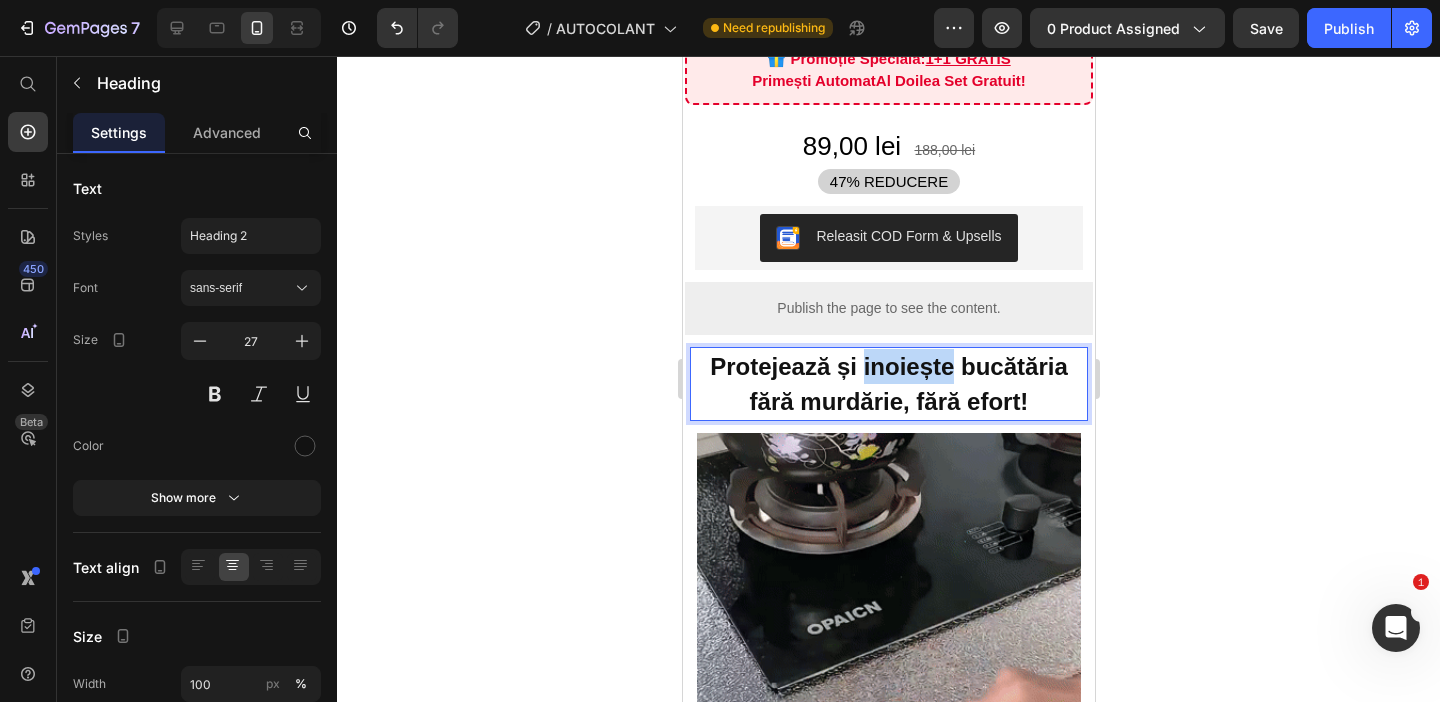 click on "Protejează și inoiește bucătăria fără murdărie, fără efort!" at bounding box center (887, 384) 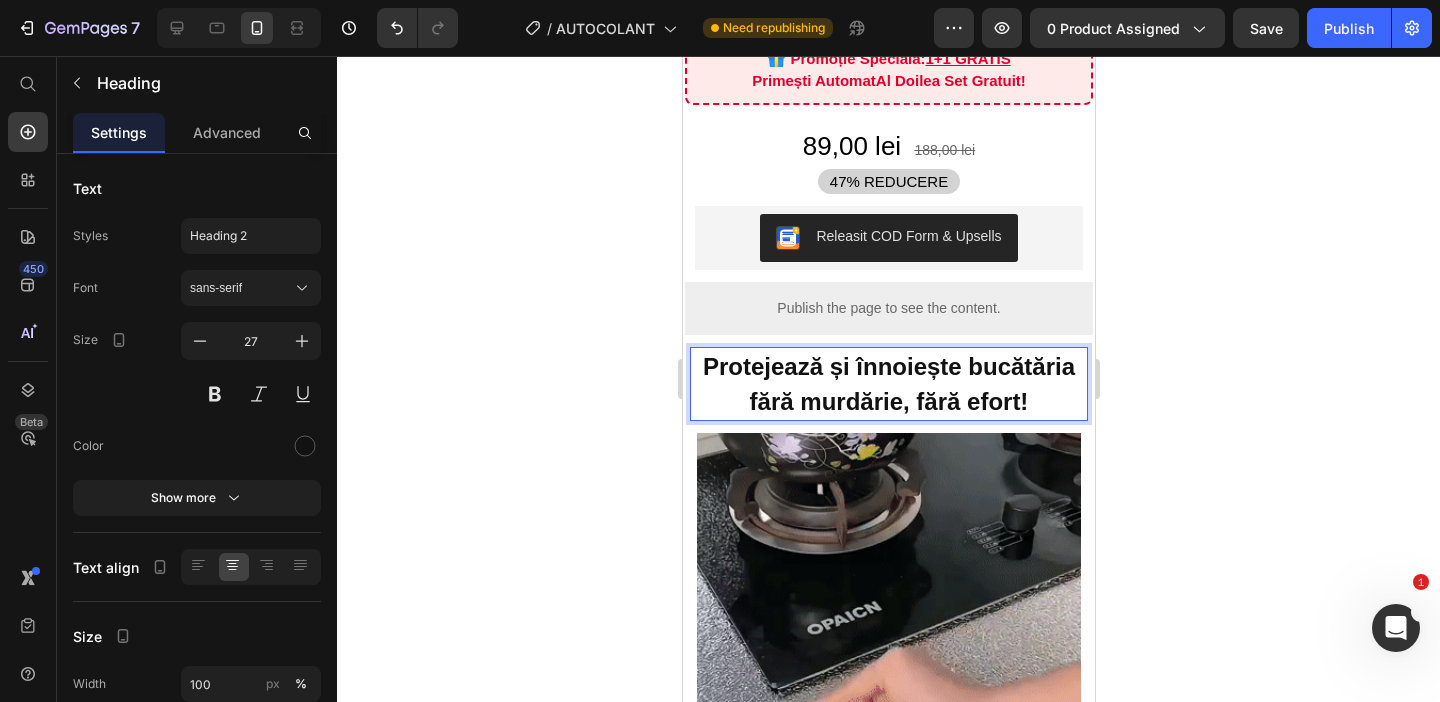 click on "Protejează și înnoiește bucătăria fără murdărie, fără efort!" at bounding box center [888, 384] 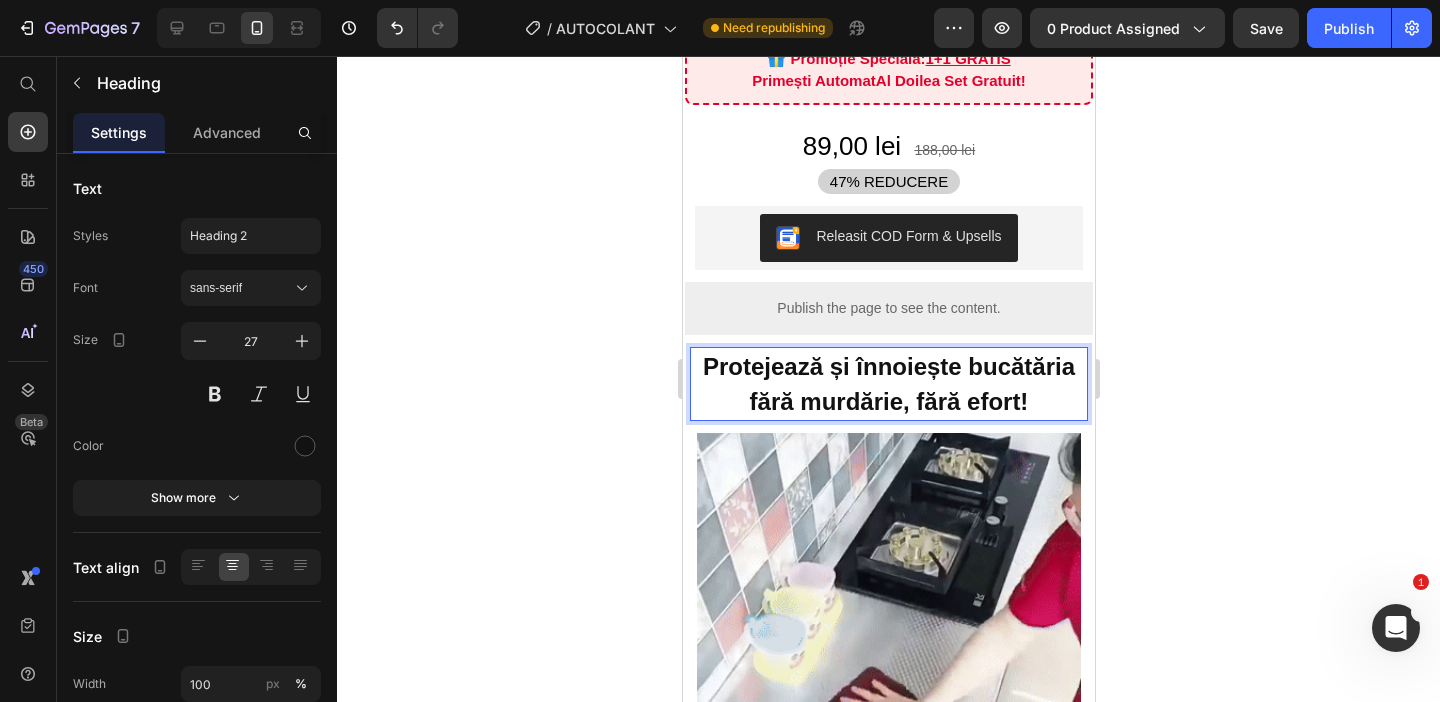 click 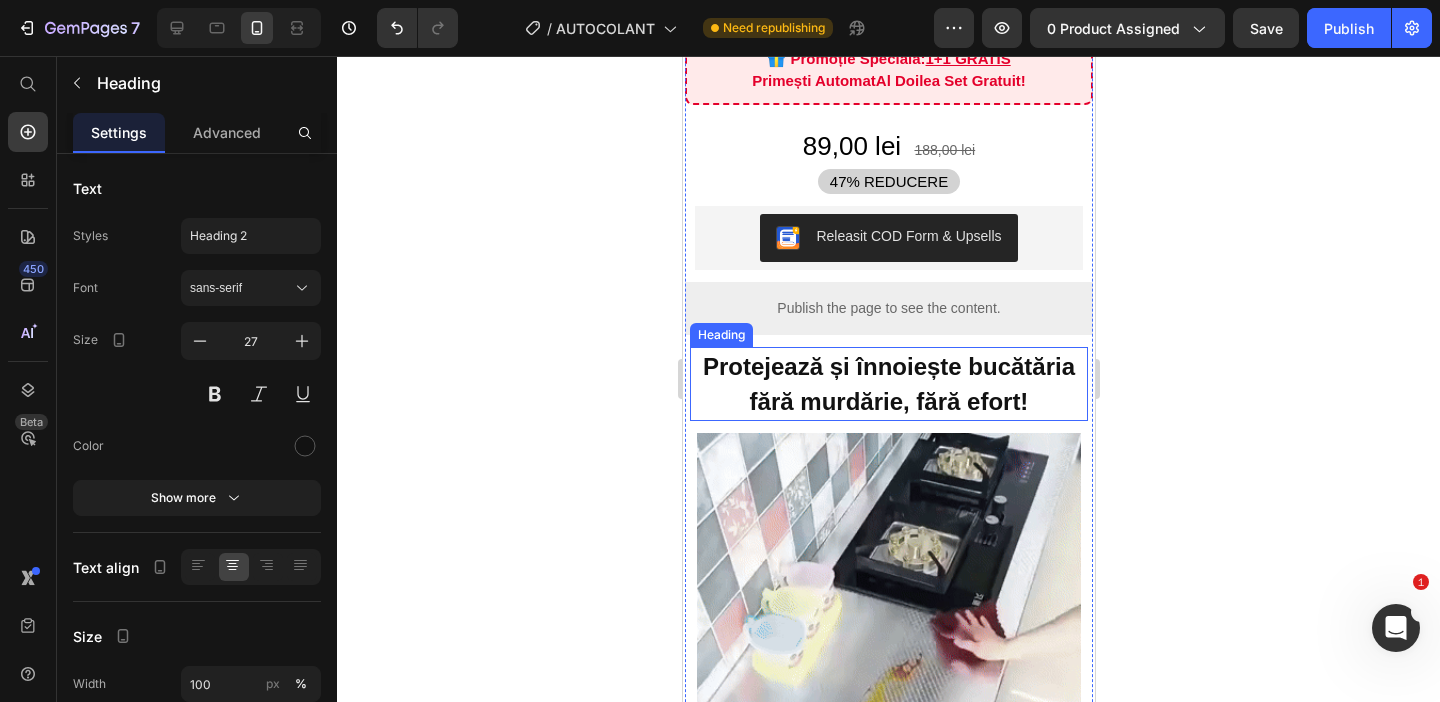 click on "Protejează și înnoiește bucătăria fără murdărie, fără efort!" at bounding box center (888, 384) 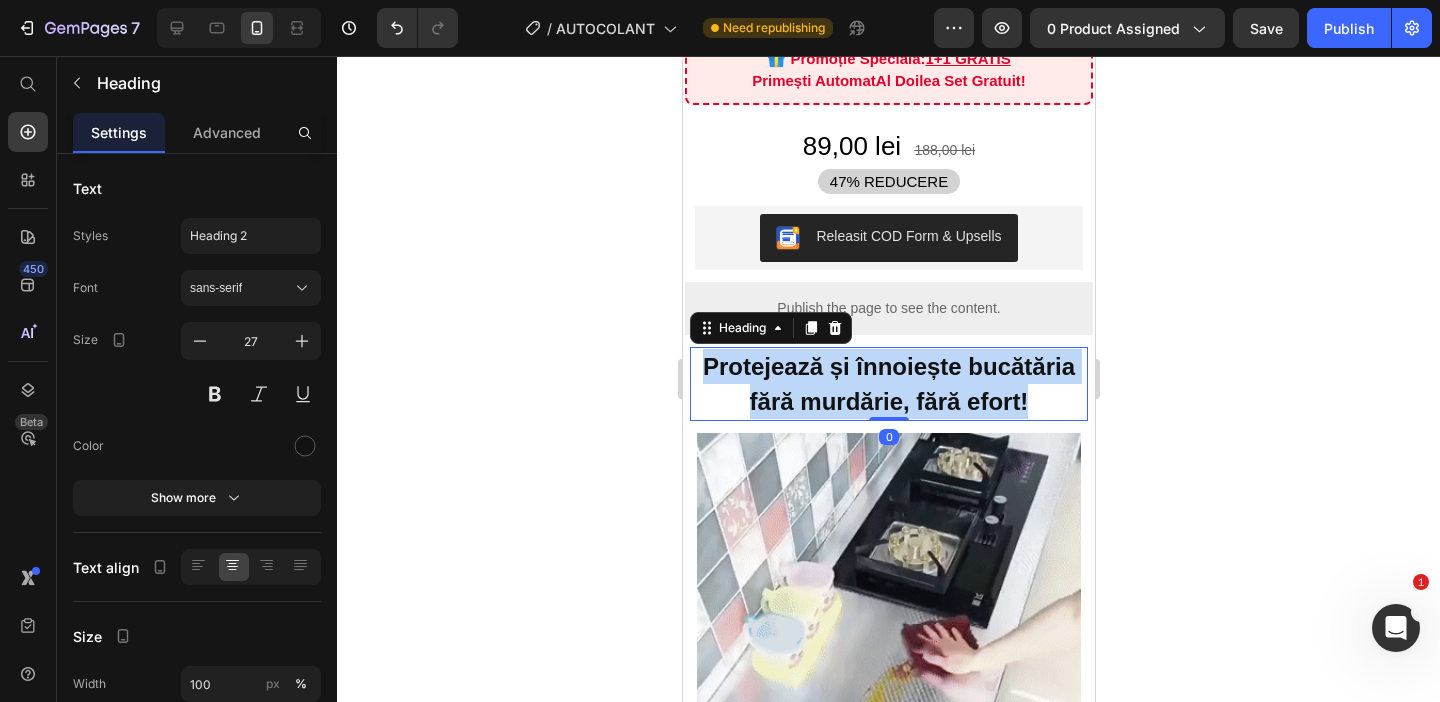 click on "Protejează și înnoiește bucătăria fără murdărie, fără efort!" at bounding box center (888, 384) 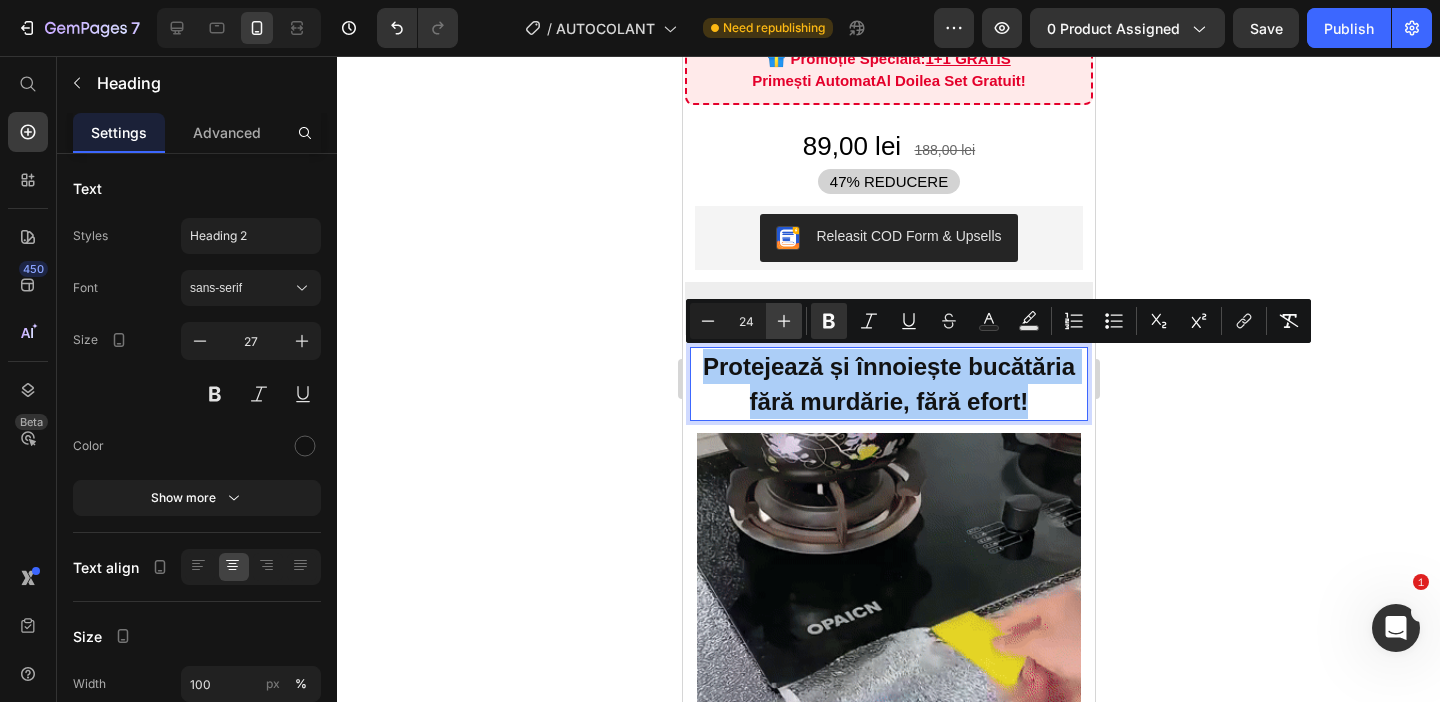 click 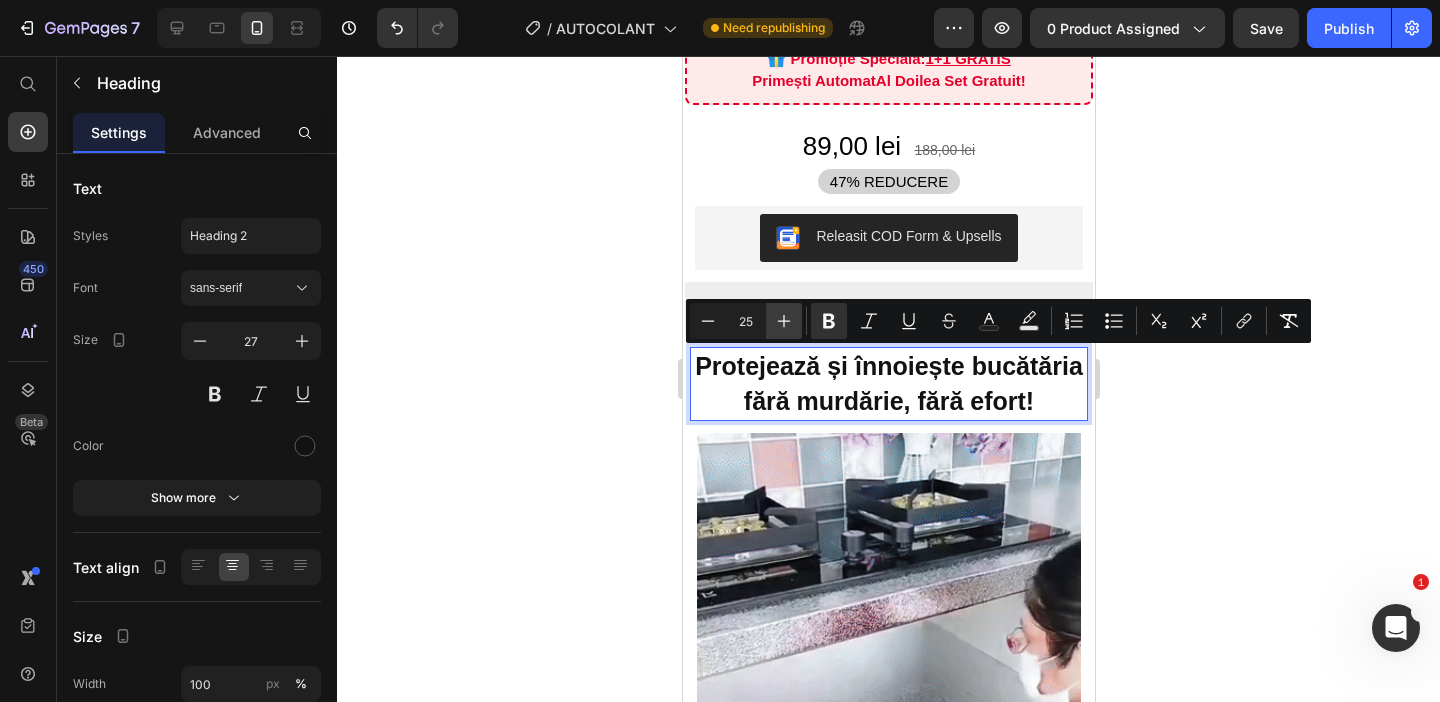 click 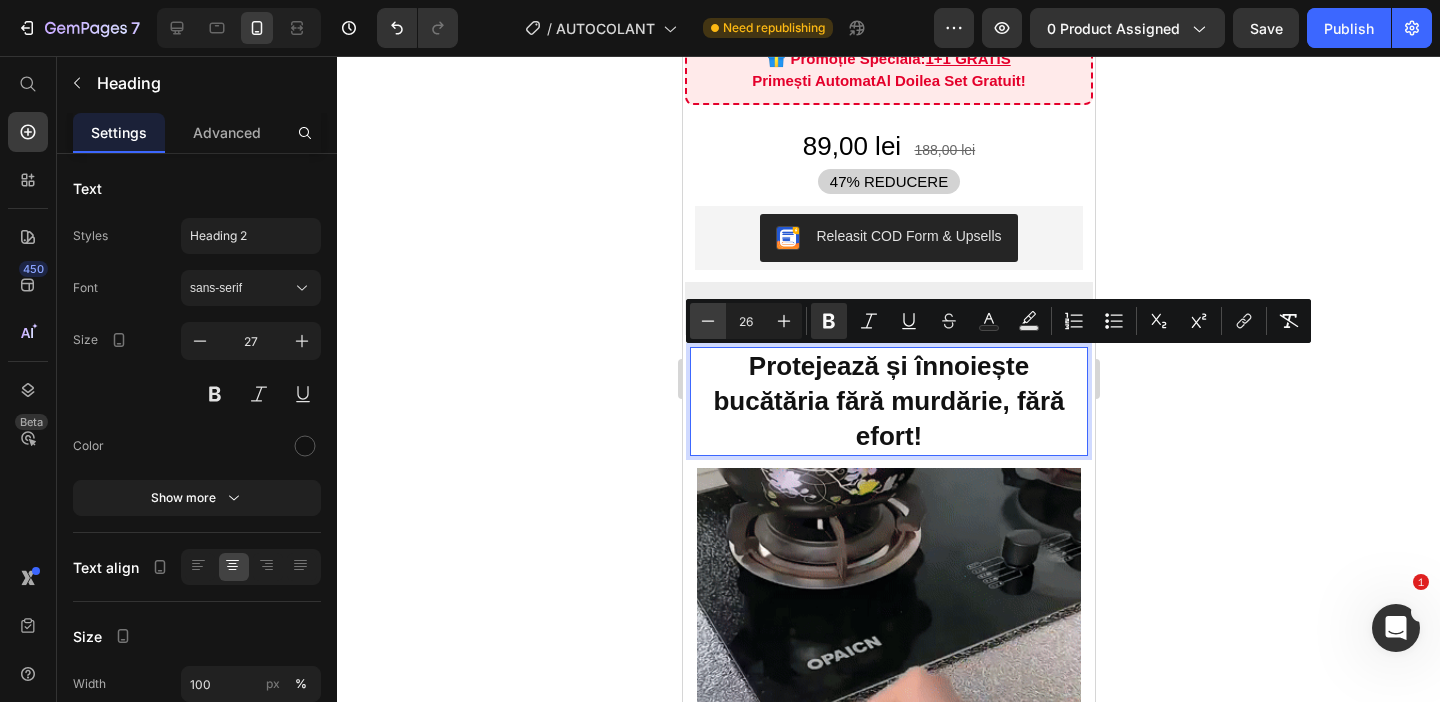 click 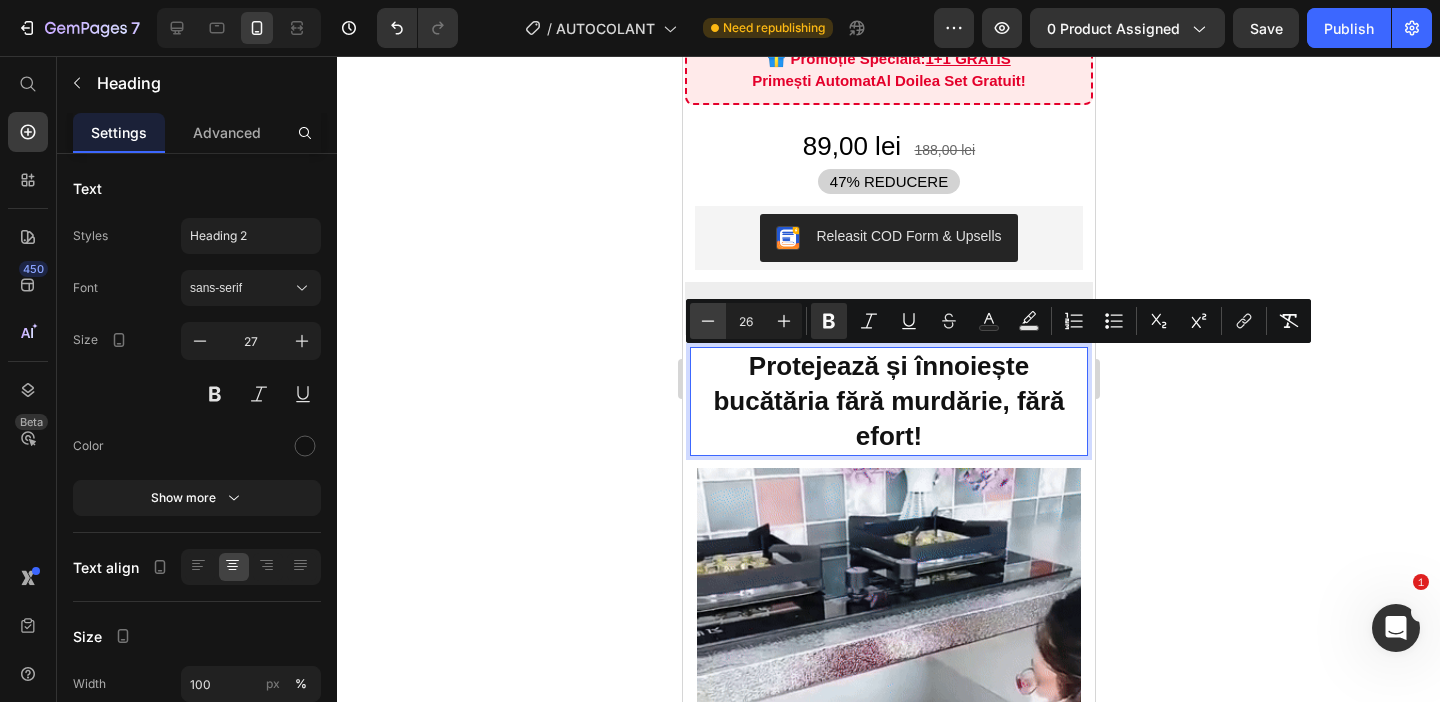 type on "25" 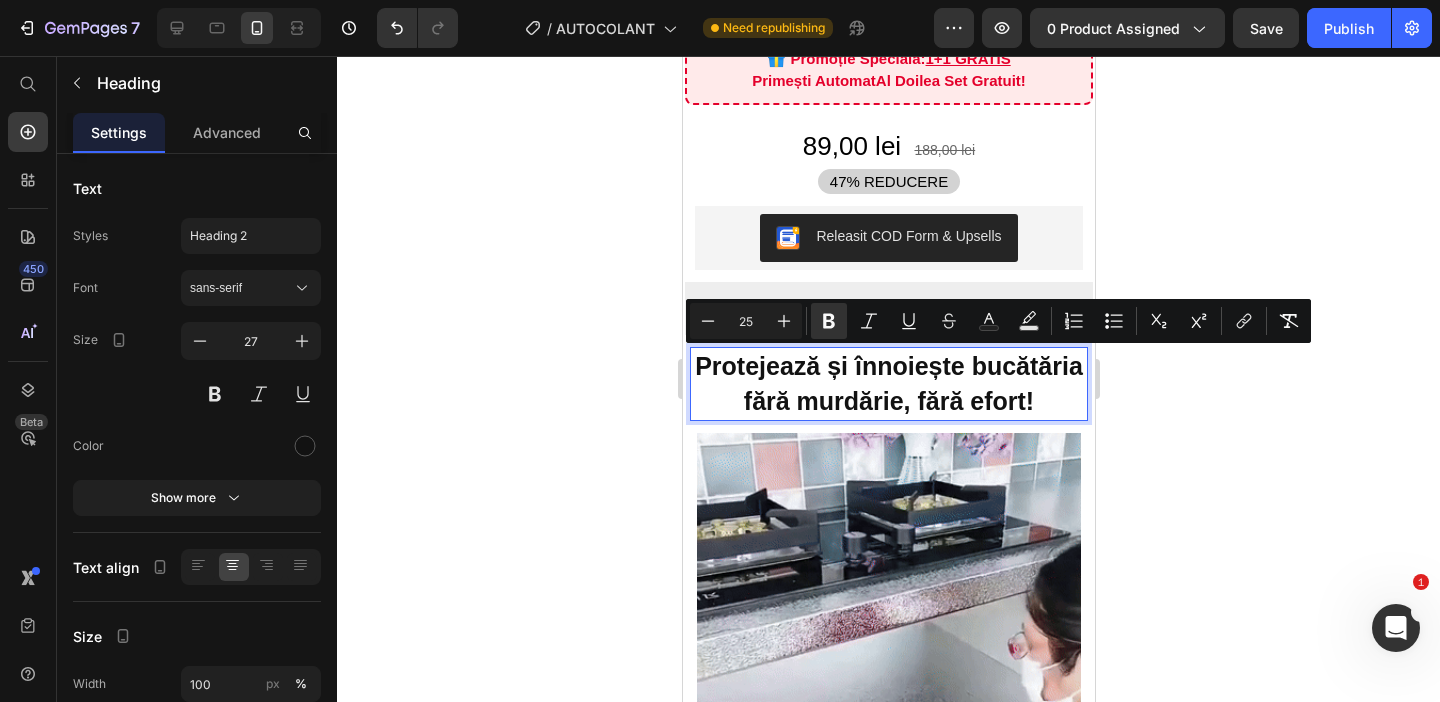 click 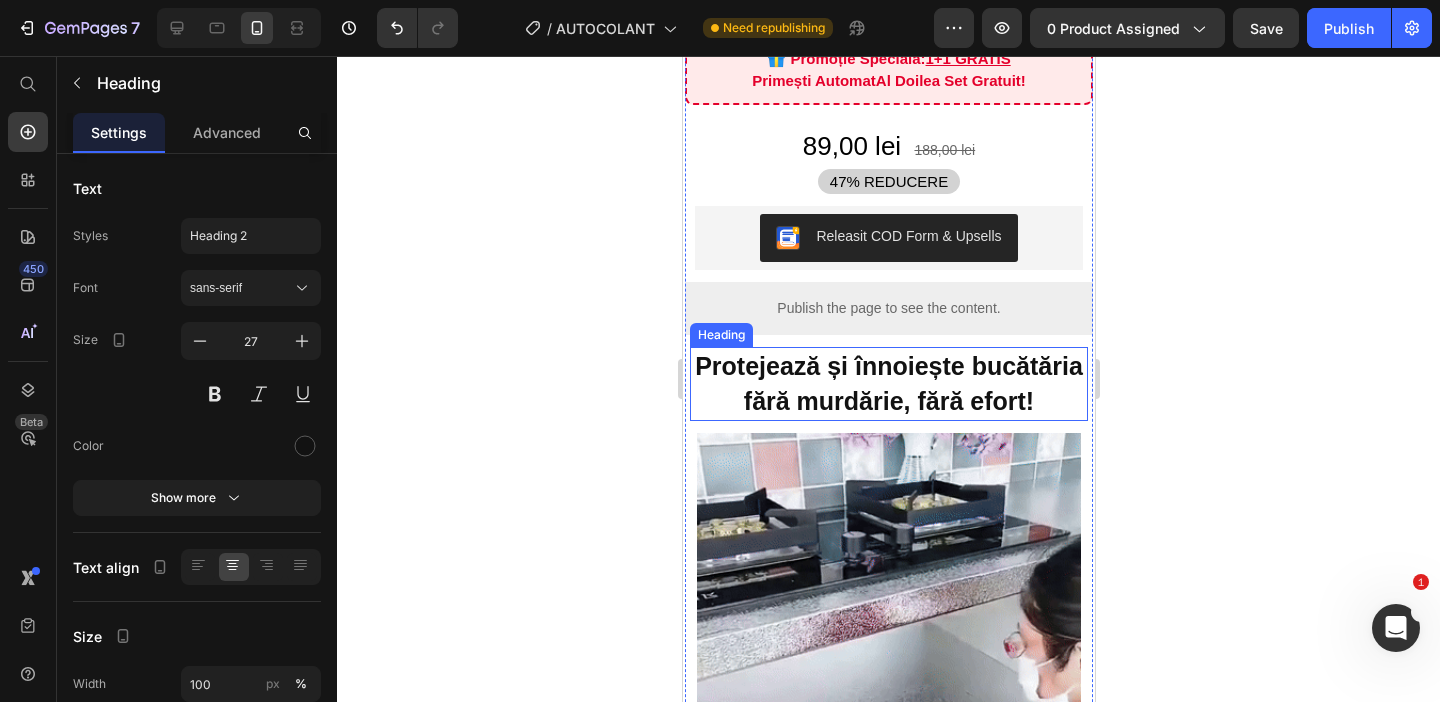 click on "Protejează și înnoiește bucătăria fără murdărie, fără efort!" at bounding box center [888, 383] 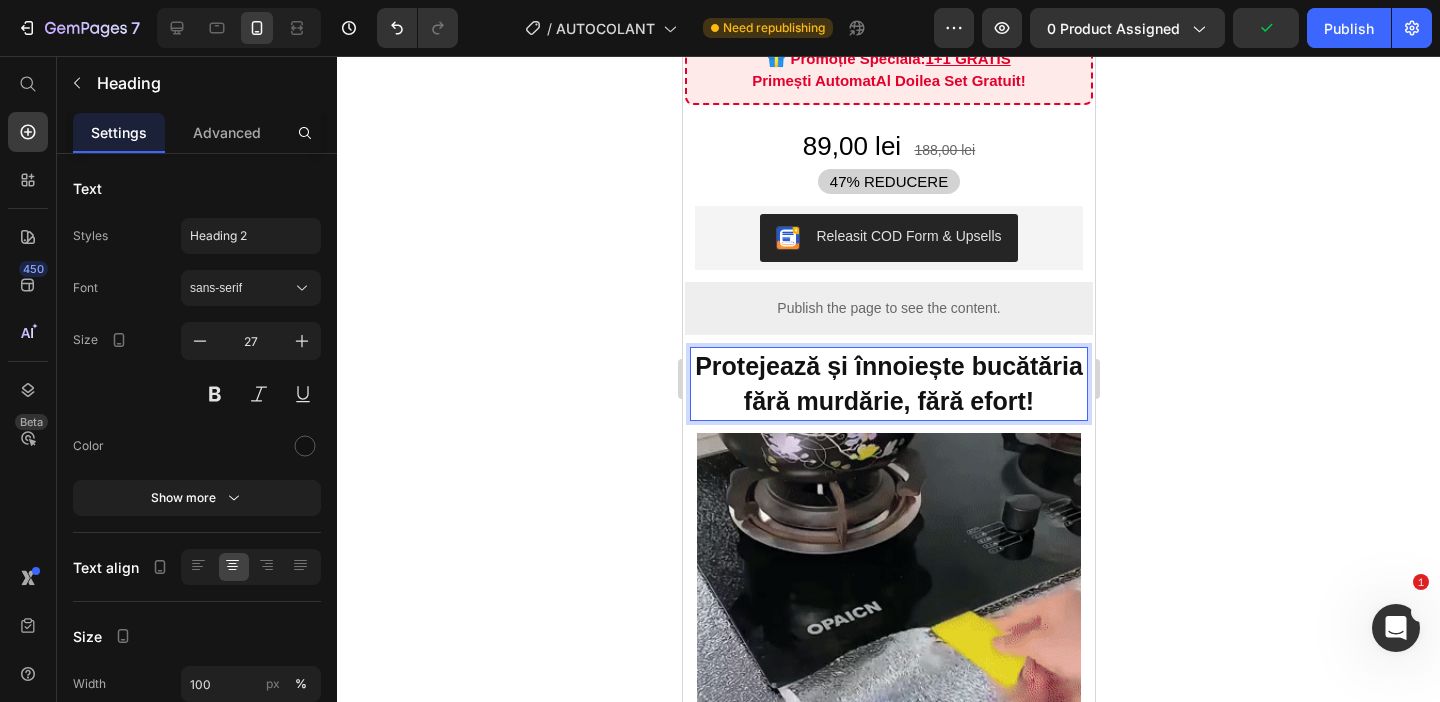 click on "Protejează și înnoiește bucătăria fără murdărie, fără efort!" at bounding box center [888, 383] 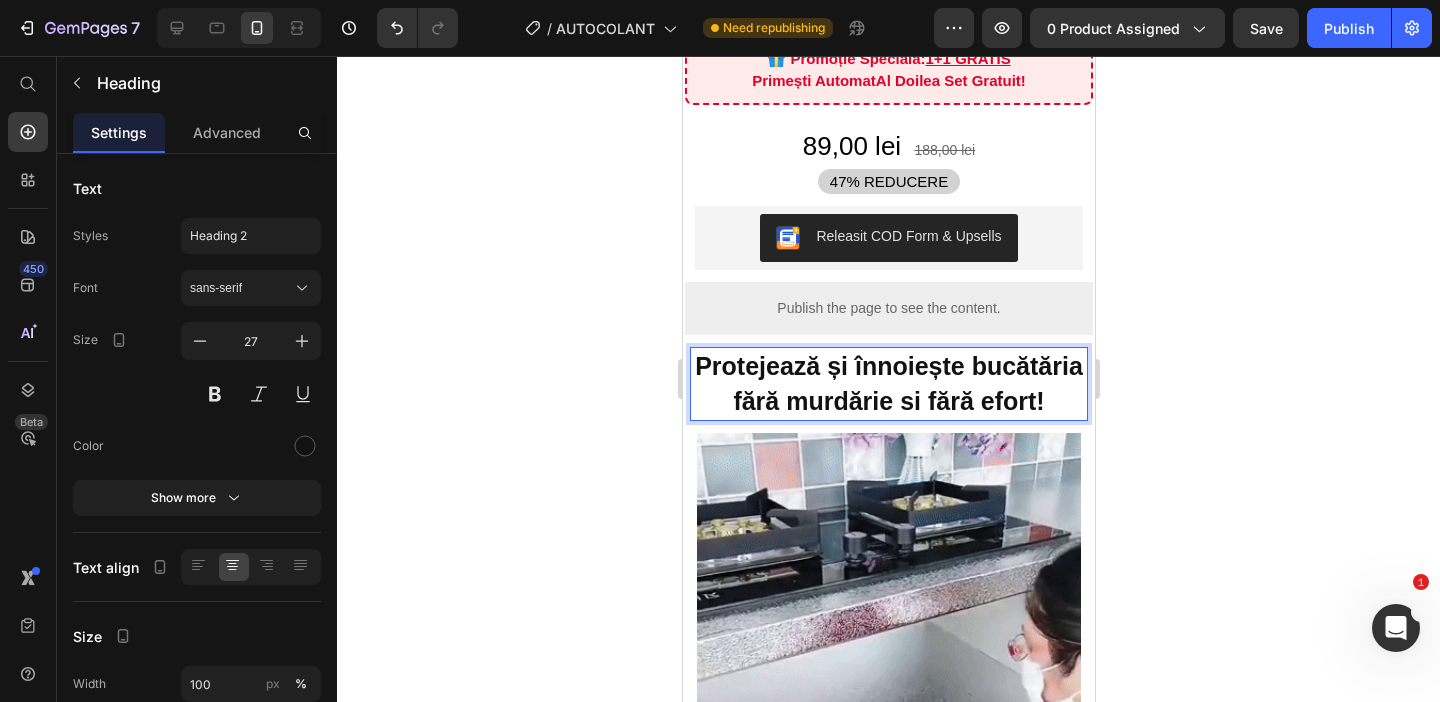 click on "Protejează și înnoiește bucătăria fără murdărie si fără efort!" at bounding box center (888, 383) 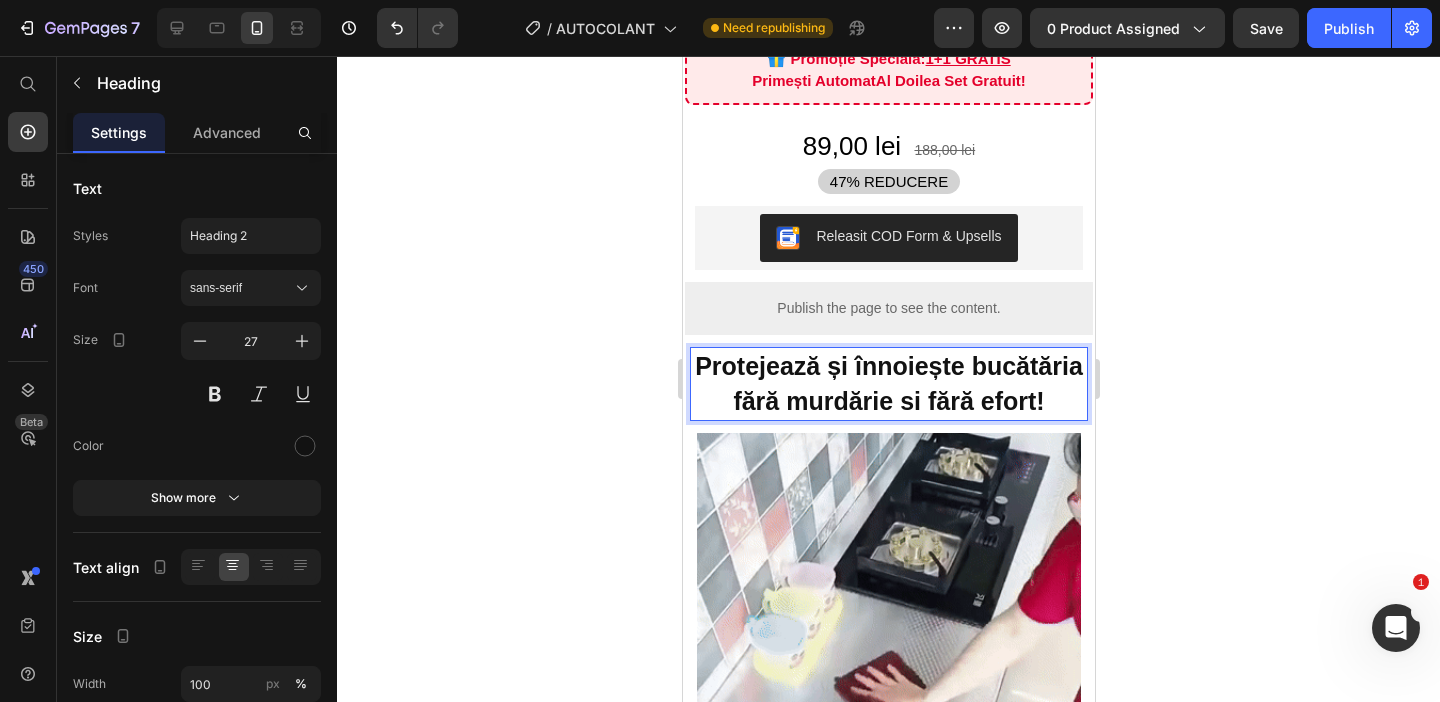 click on "Protejează și înnoiește bucătăria fără murdărie si fără efort!" at bounding box center (888, 383) 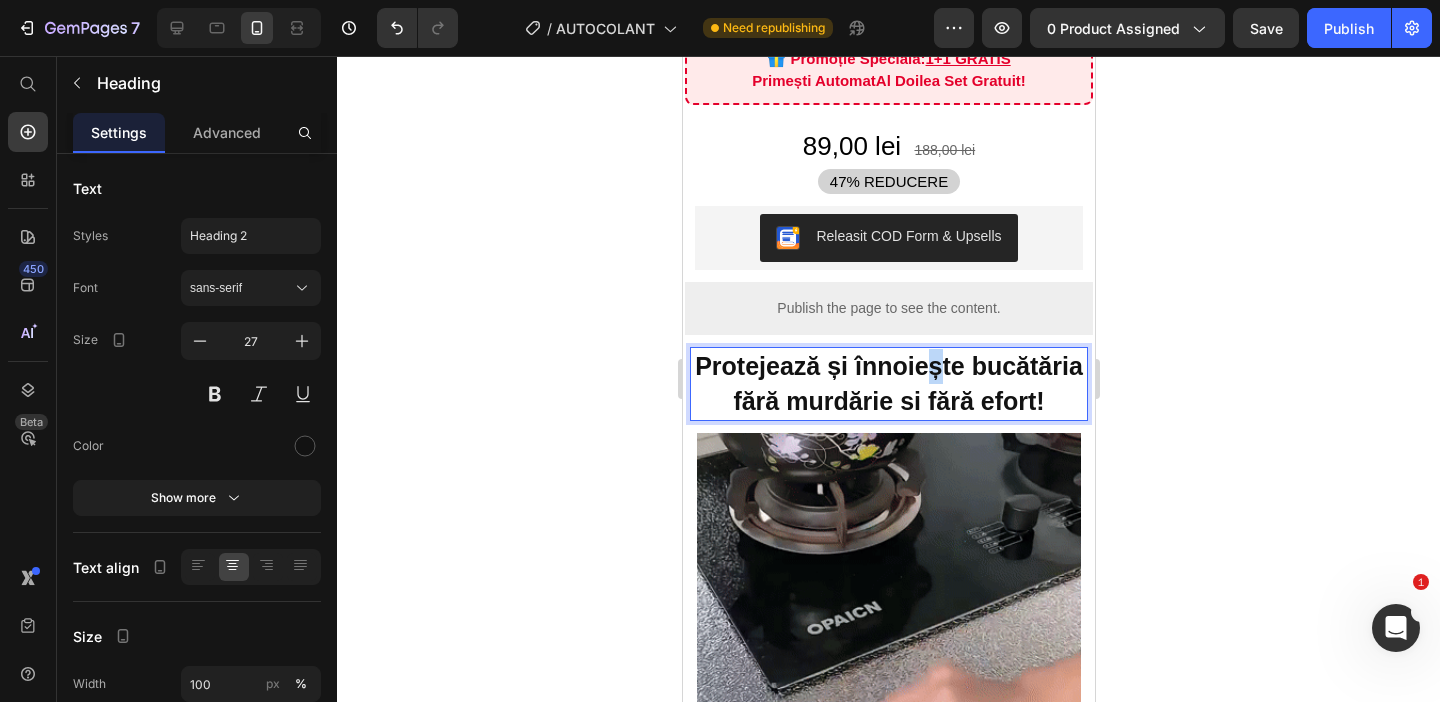 drag, startPoint x: 941, startPoint y: 370, endPoint x: 930, endPoint y: 370, distance: 11 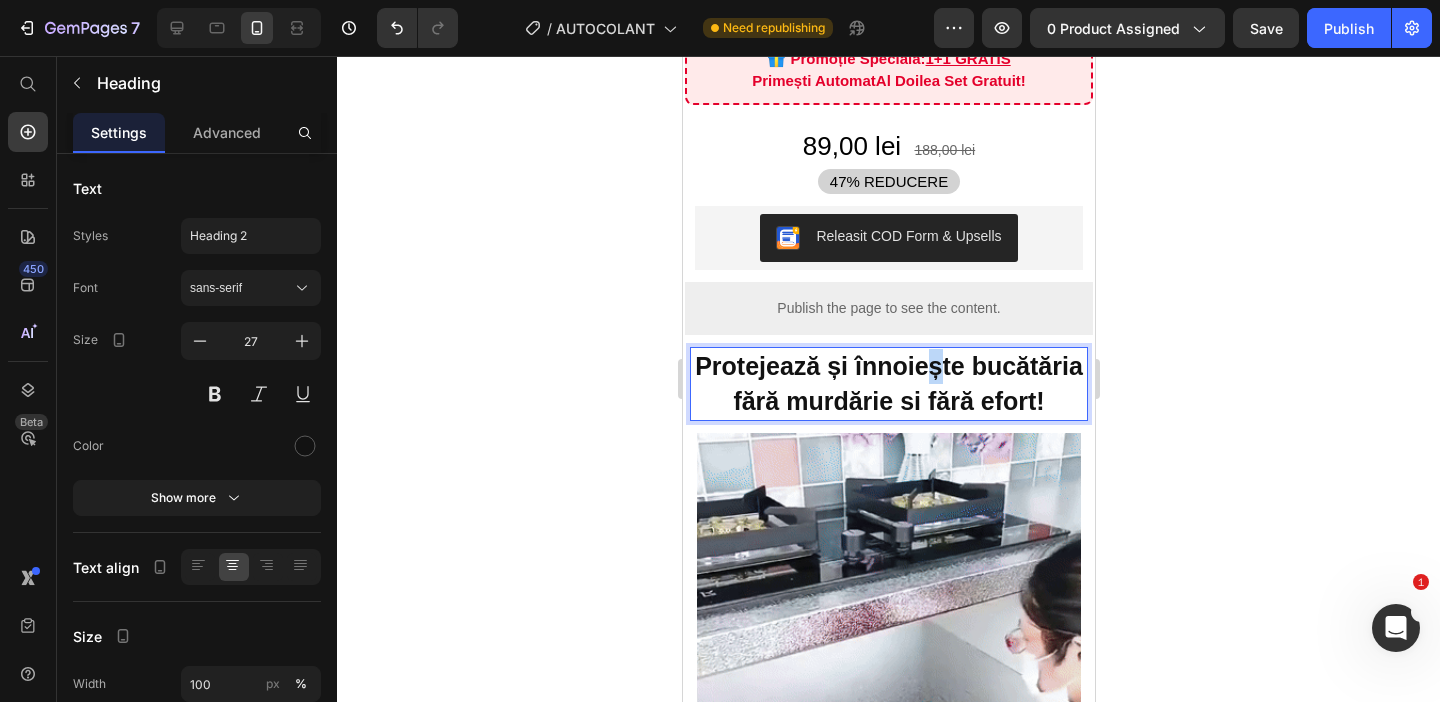 click on "Protejează și înnoiește bucătăria fără murdărie si fără efort!" at bounding box center (888, 383) 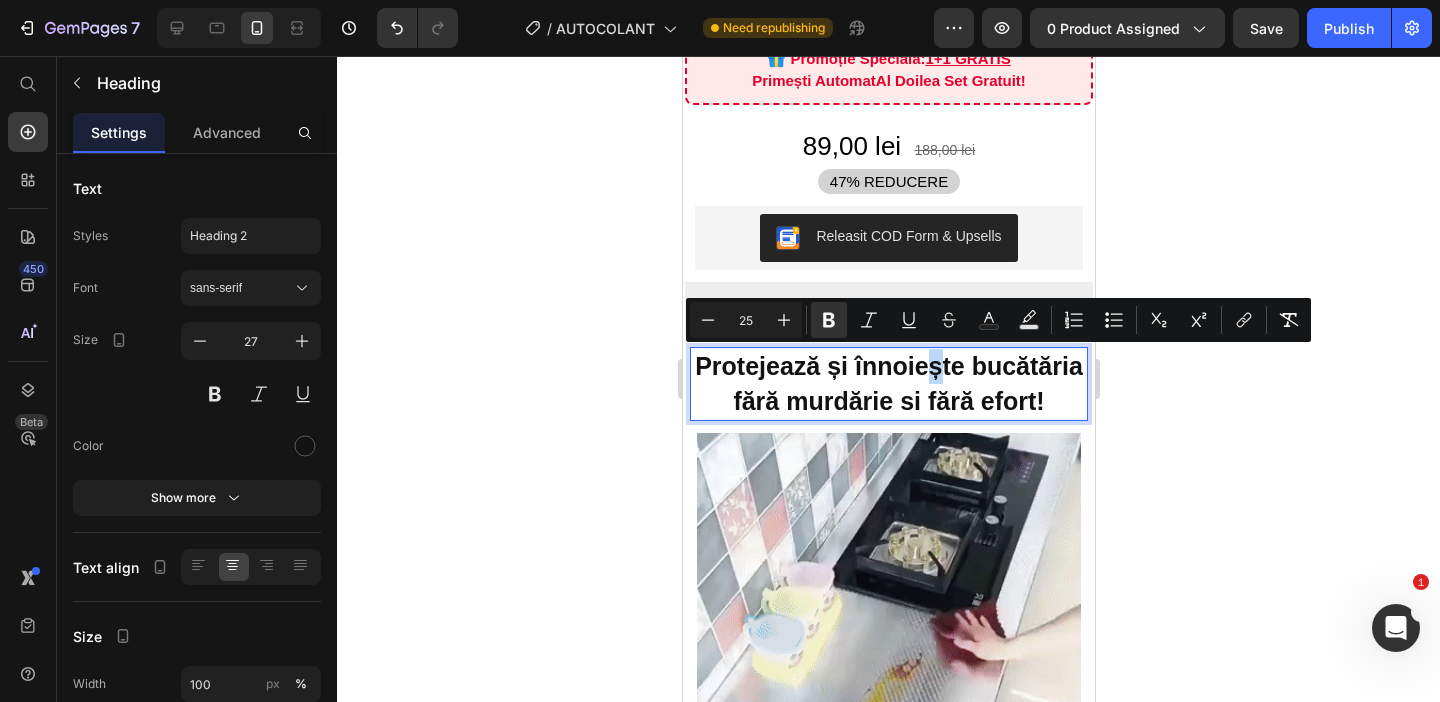 copy on "ș" 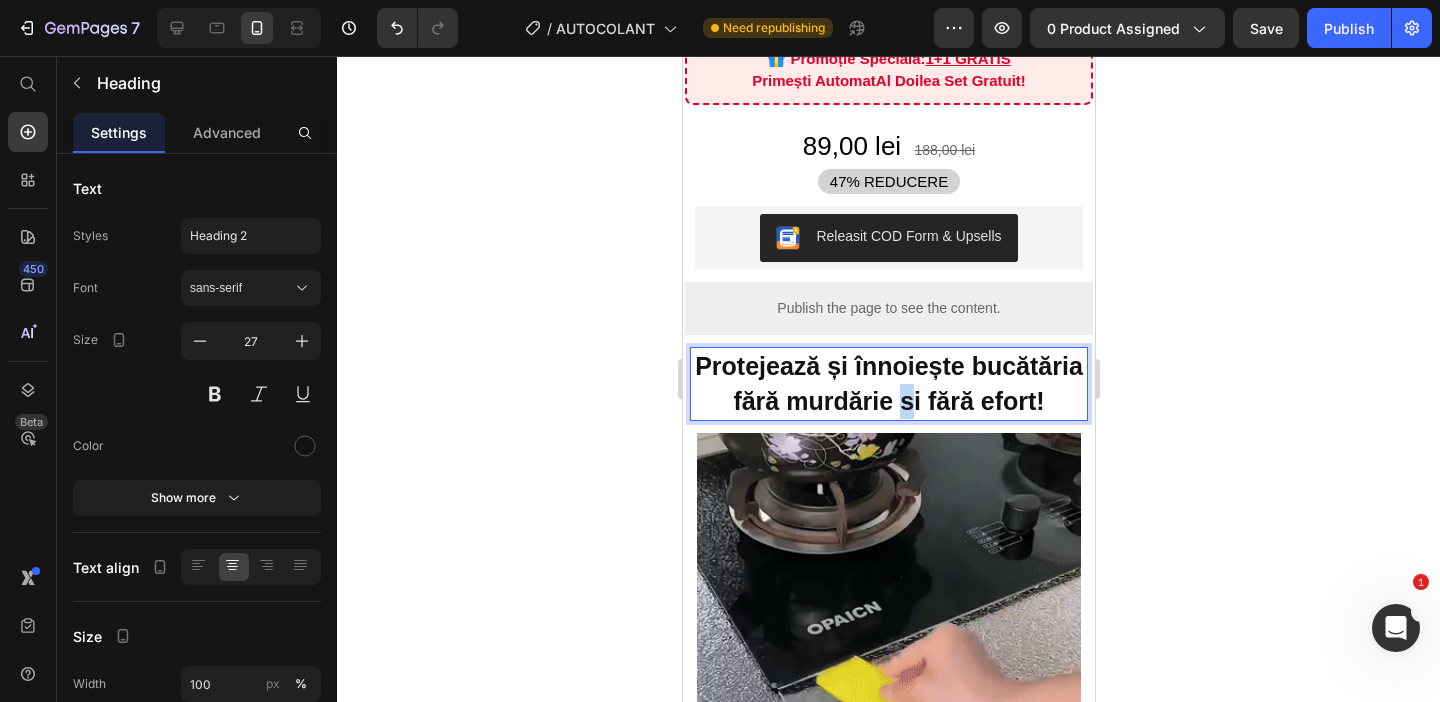 click on "Protejează și înnoiește bucătăria fără murdărie si fără efort!" at bounding box center (888, 383) 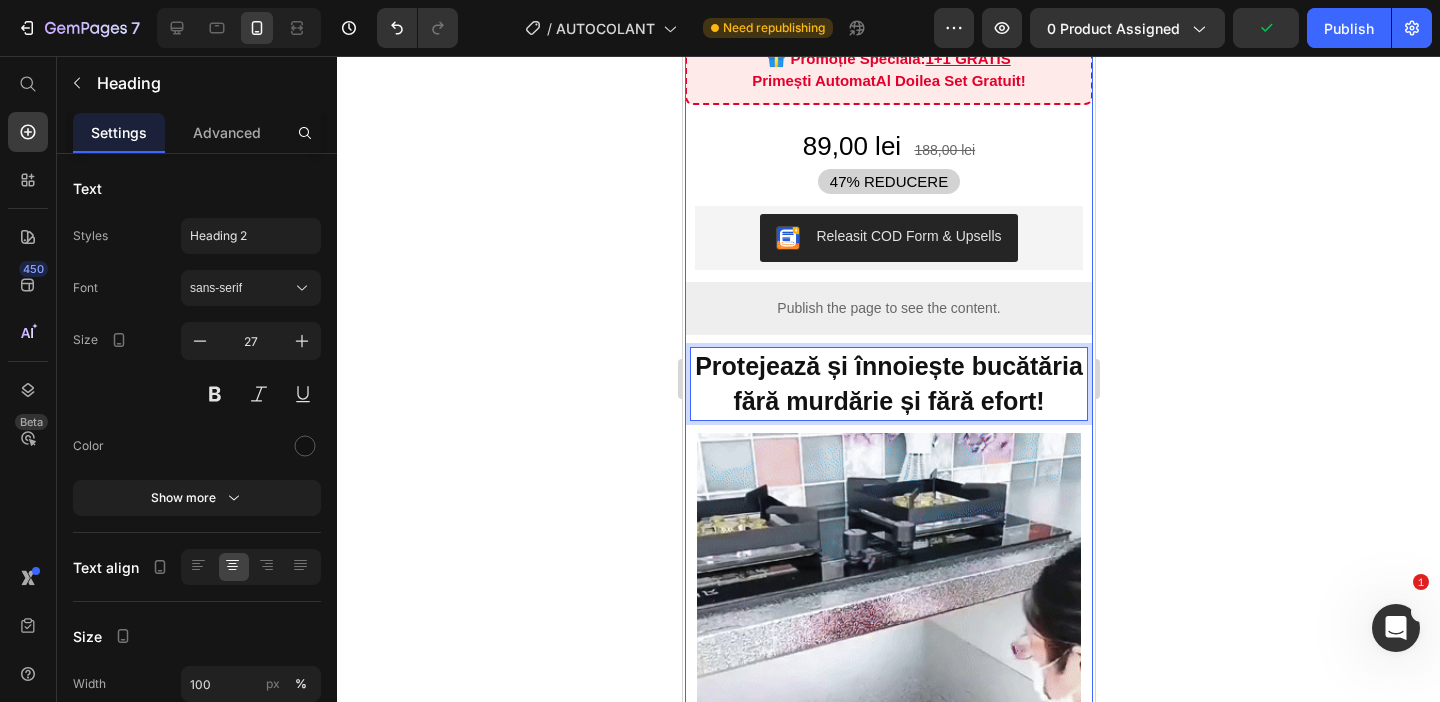 click 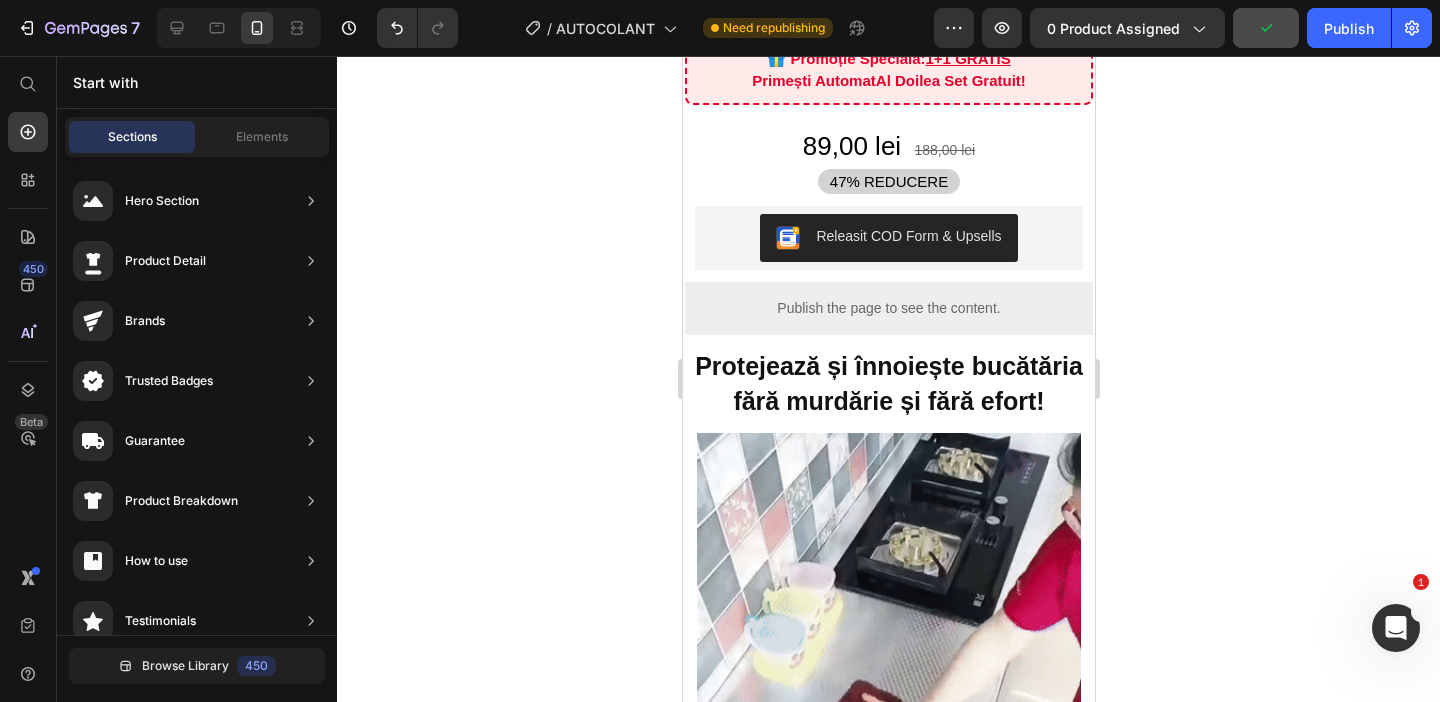 click 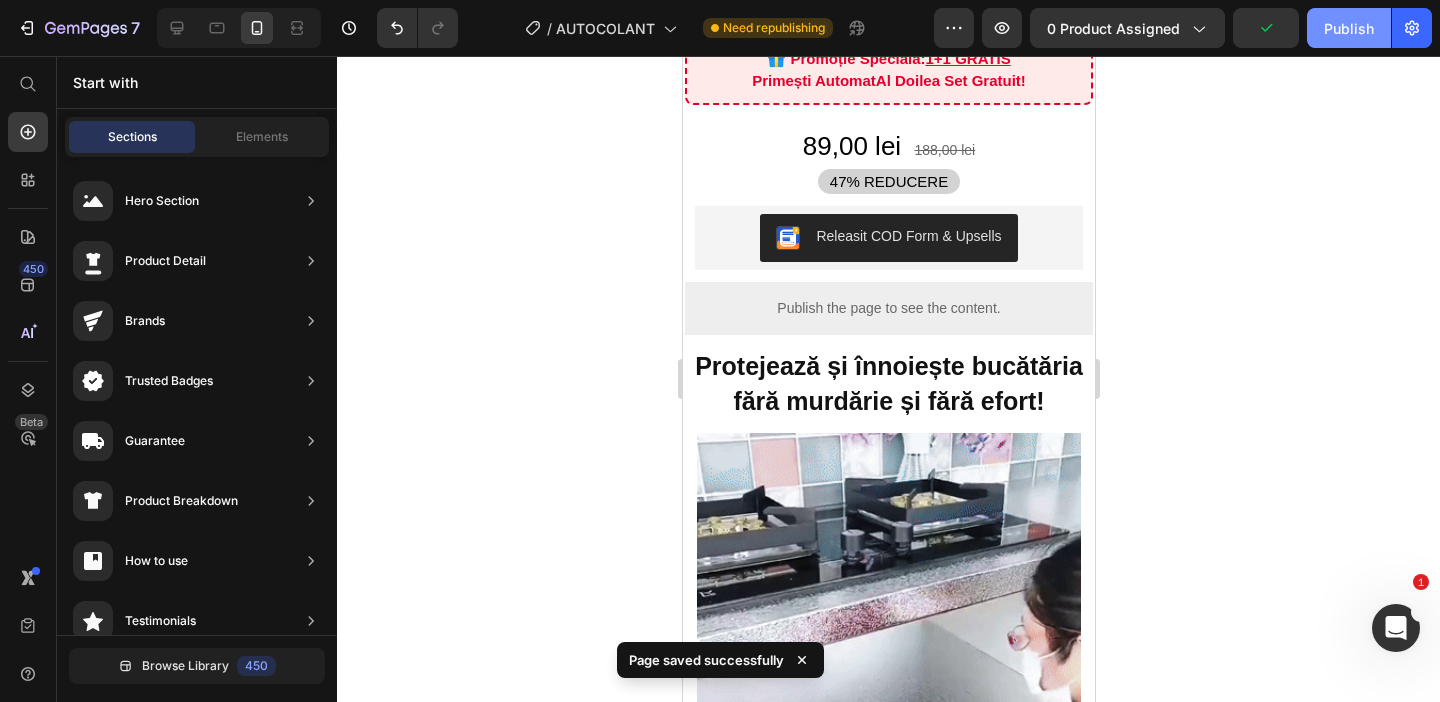 click on "Publish" 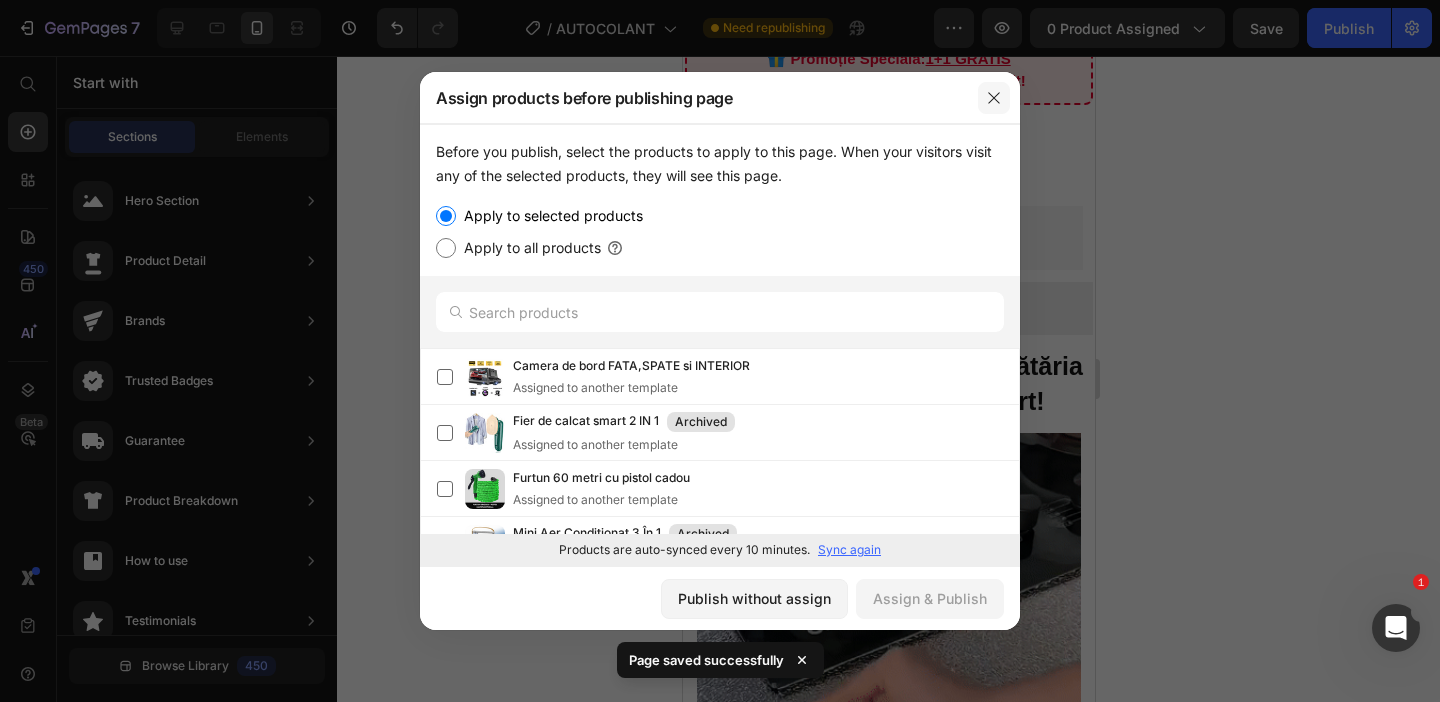 click 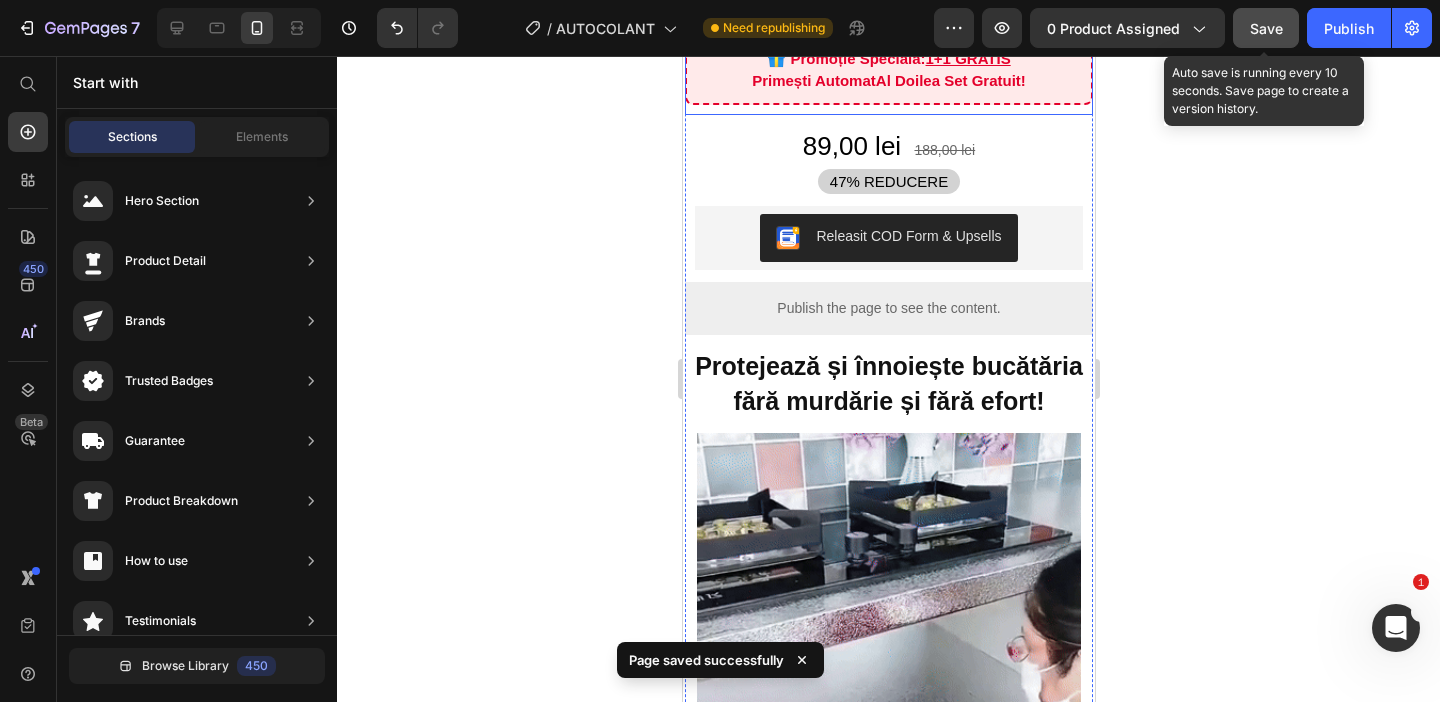 click on "Save" 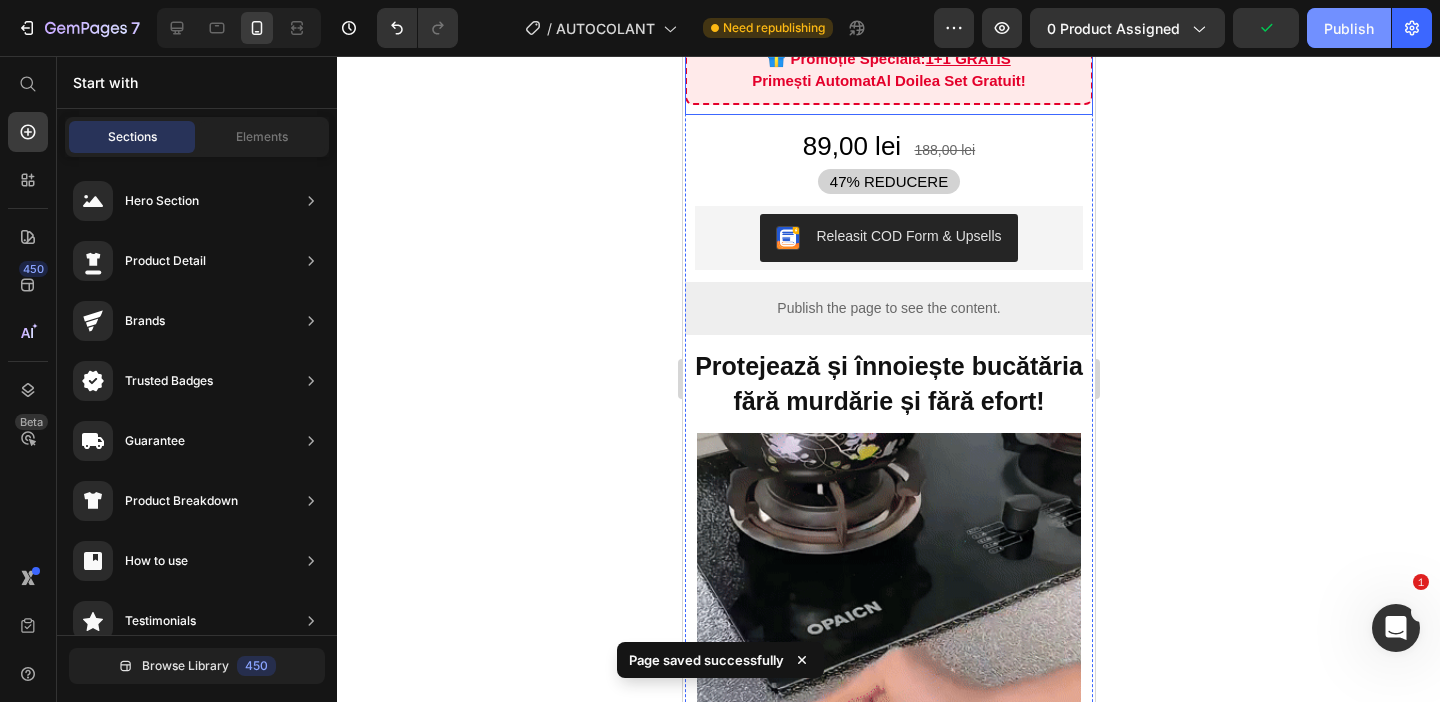 click on "Publish" 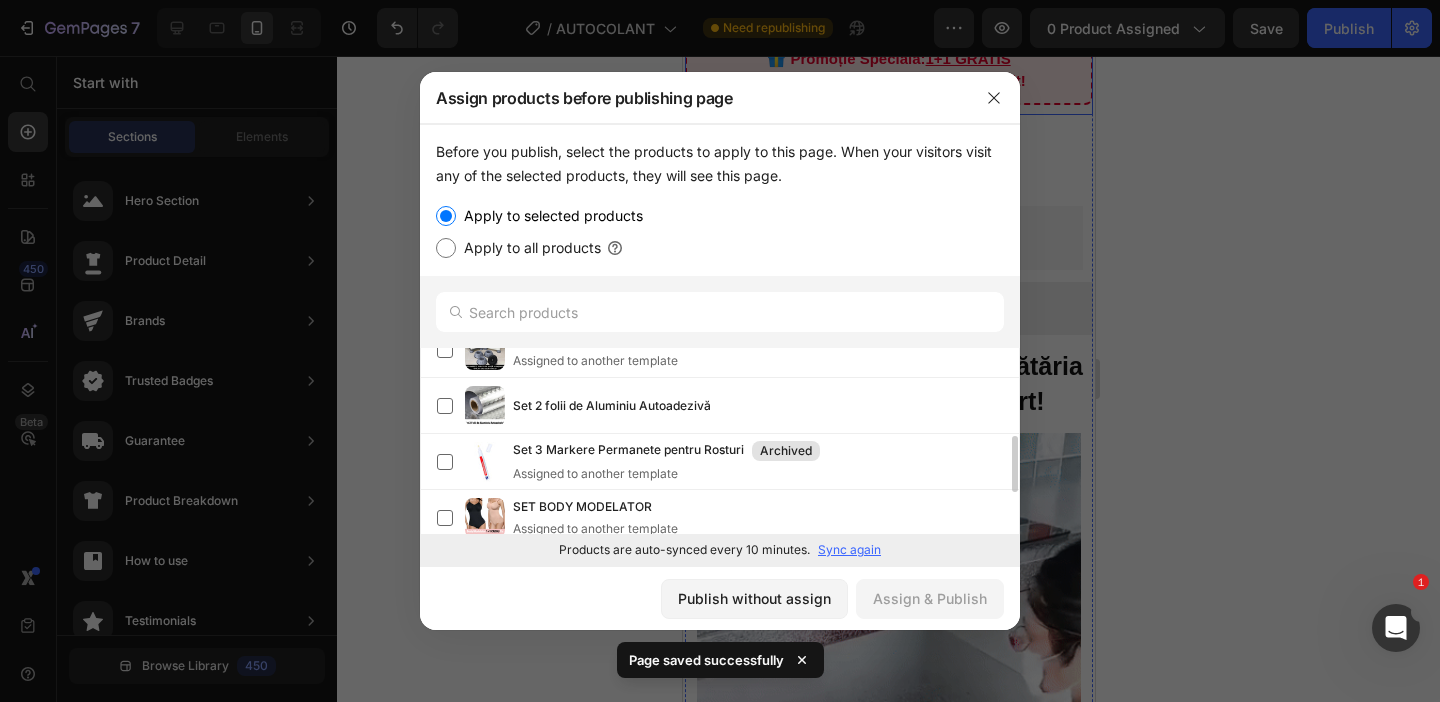 scroll, scrollTop: 303, scrollLeft: 0, axis: vertical 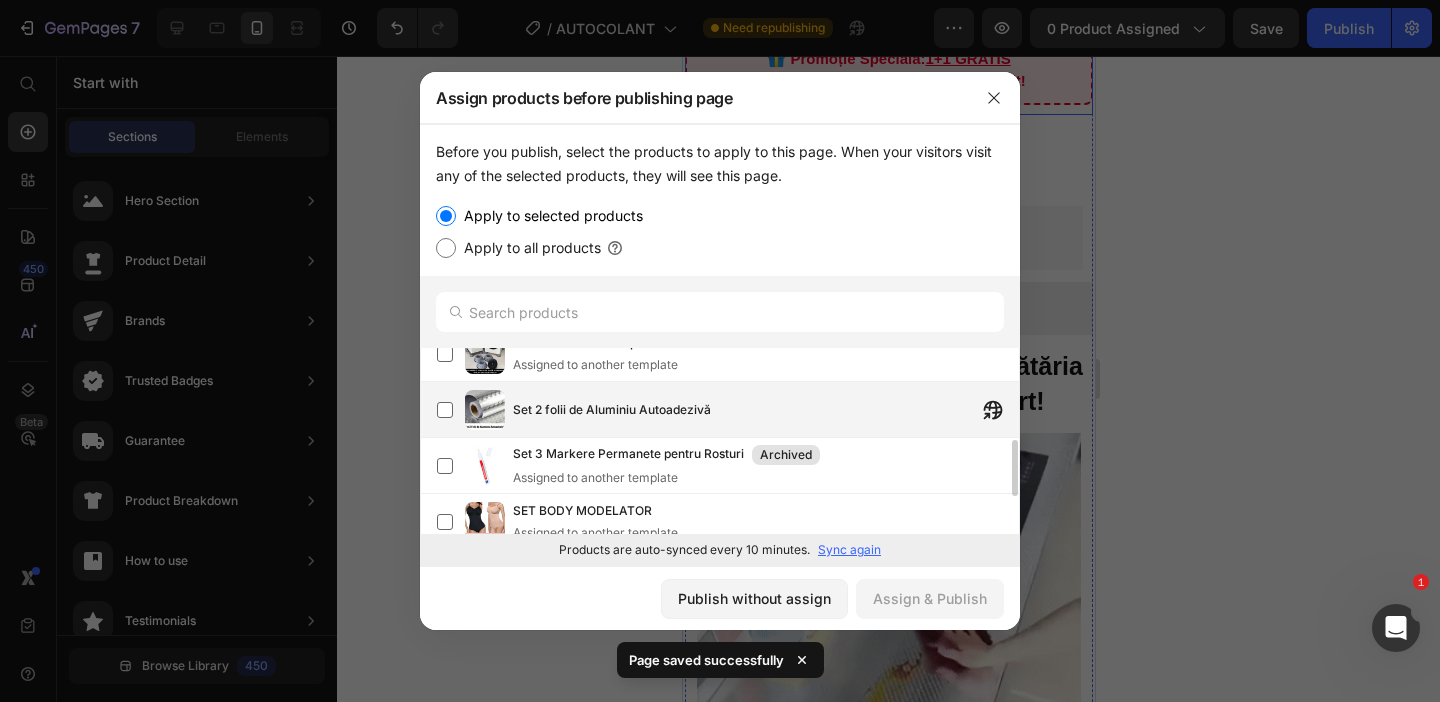 click on "Set 2 folii de Aluminiu Autoadezivă" at bounding box center [766, 410] 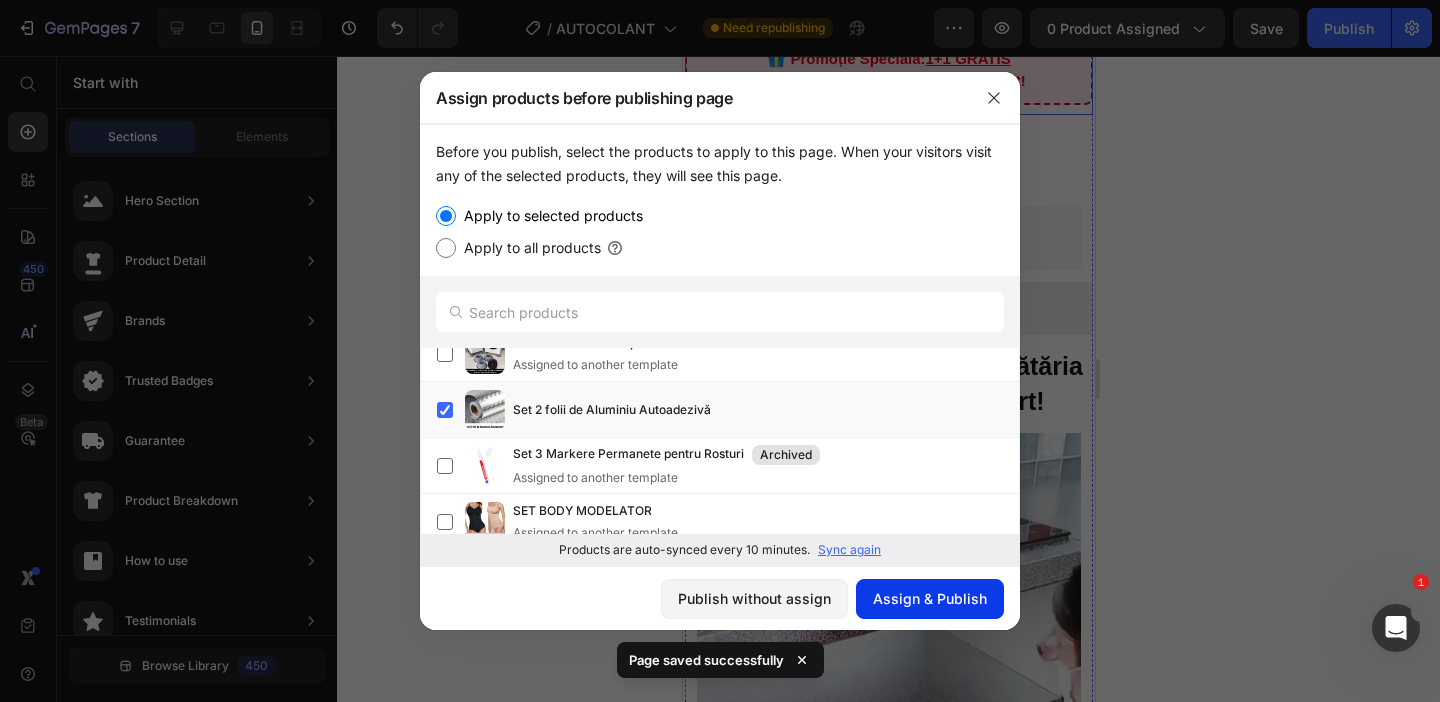click on "Assign & Publish" at bounding box center [930, 598] 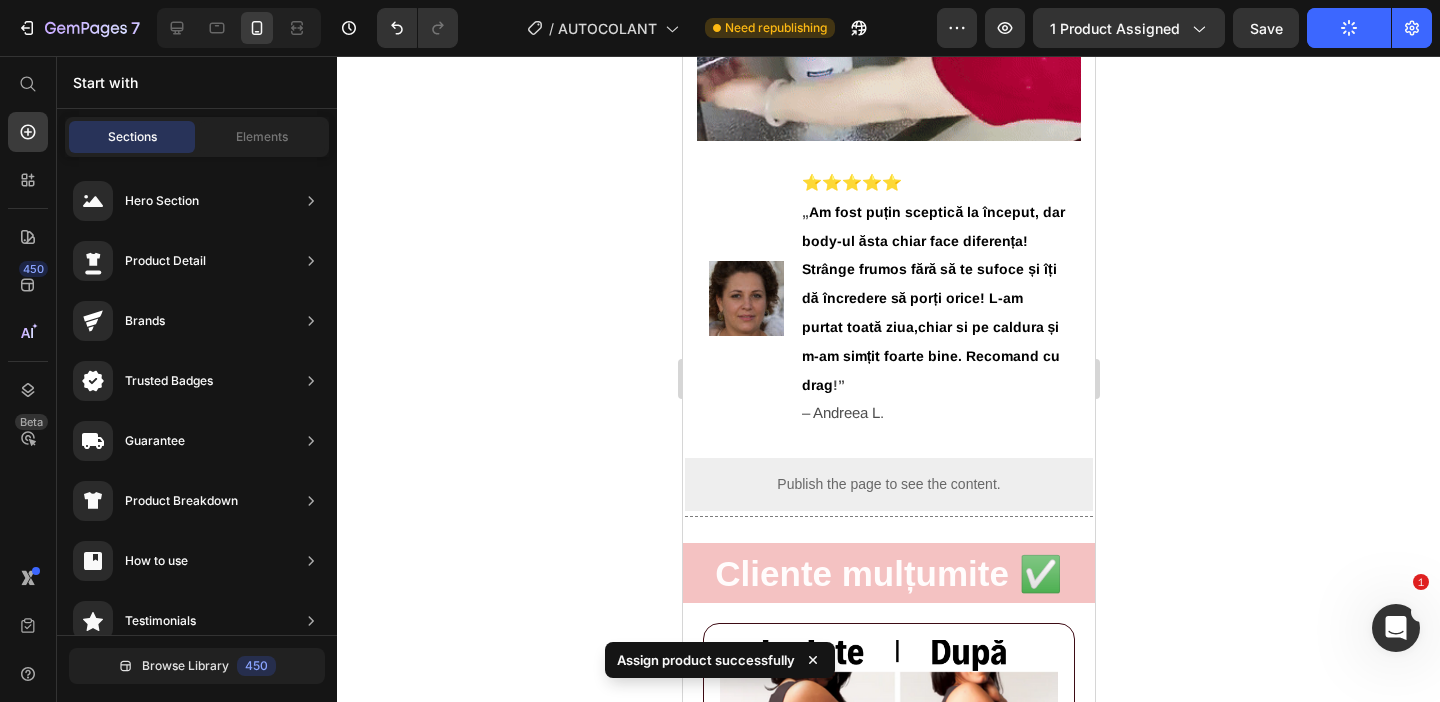 scroll, scrollTop: 1137, scrollLeft: 0, axis: vertical 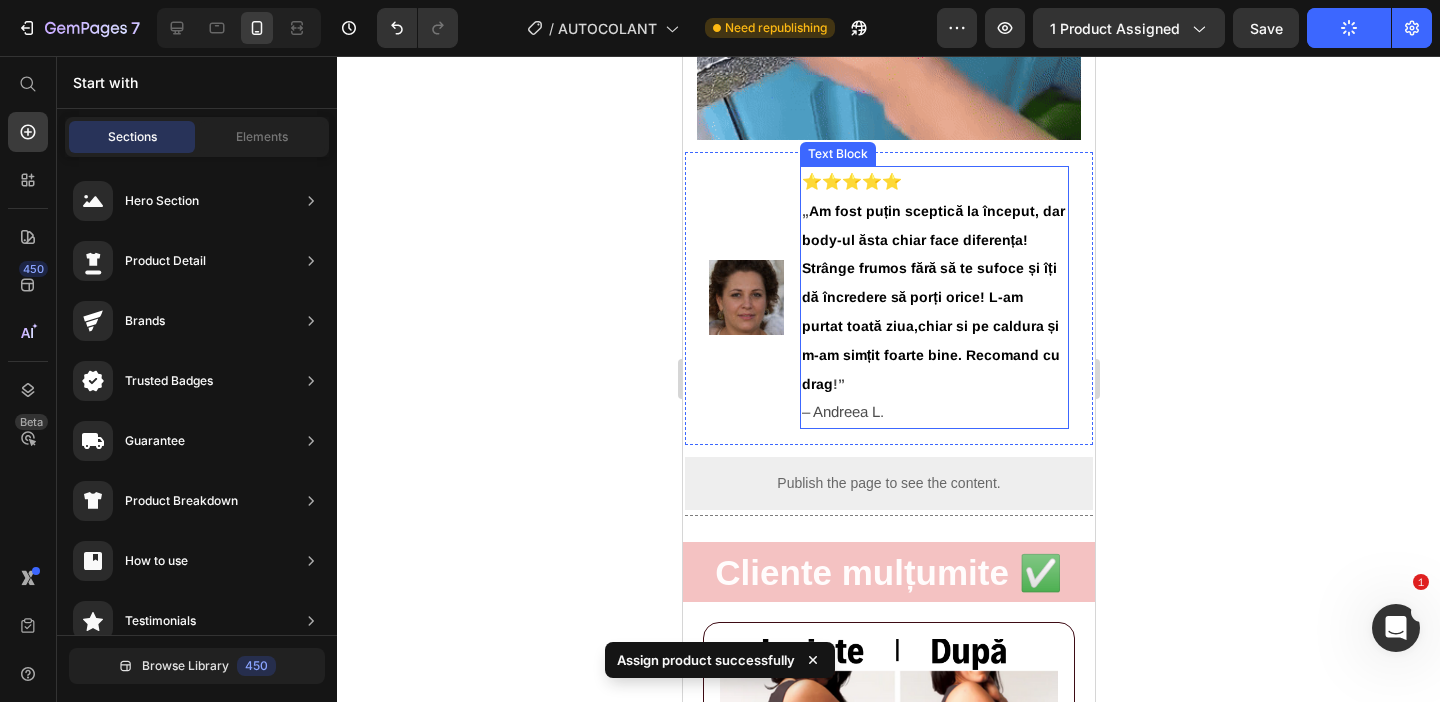 click on "Am fost puțin sceptică la început, dar body-ul ăsta chiar face diferența! Strânge frumos fără să te sufoce și îți dă încredere să porți orice! L-am purtat toată ziua,chiar si pe caldura și m-am simțit foarte bine. Recomand cu drag" at bounding box center [932, 297] 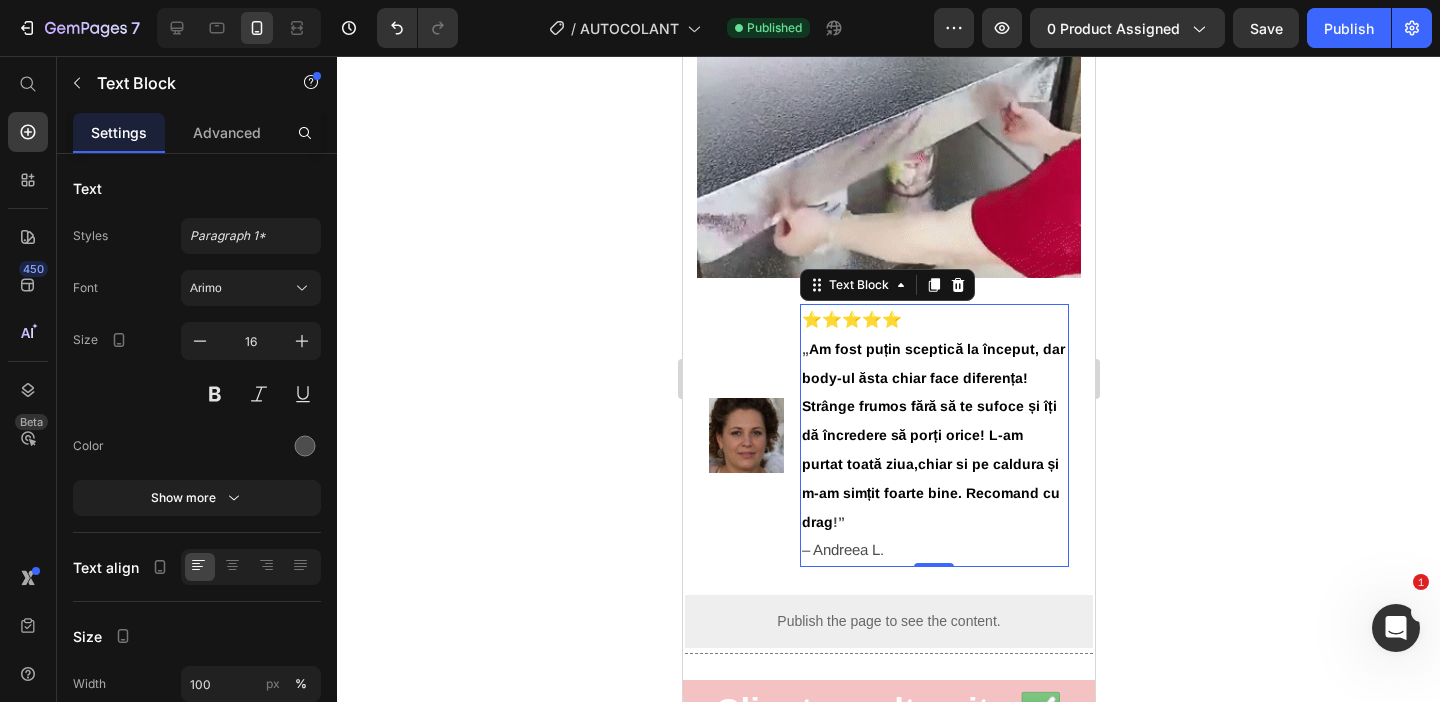 scroll, scrollTop: 996, scrollLeft: 0, axis: vertical 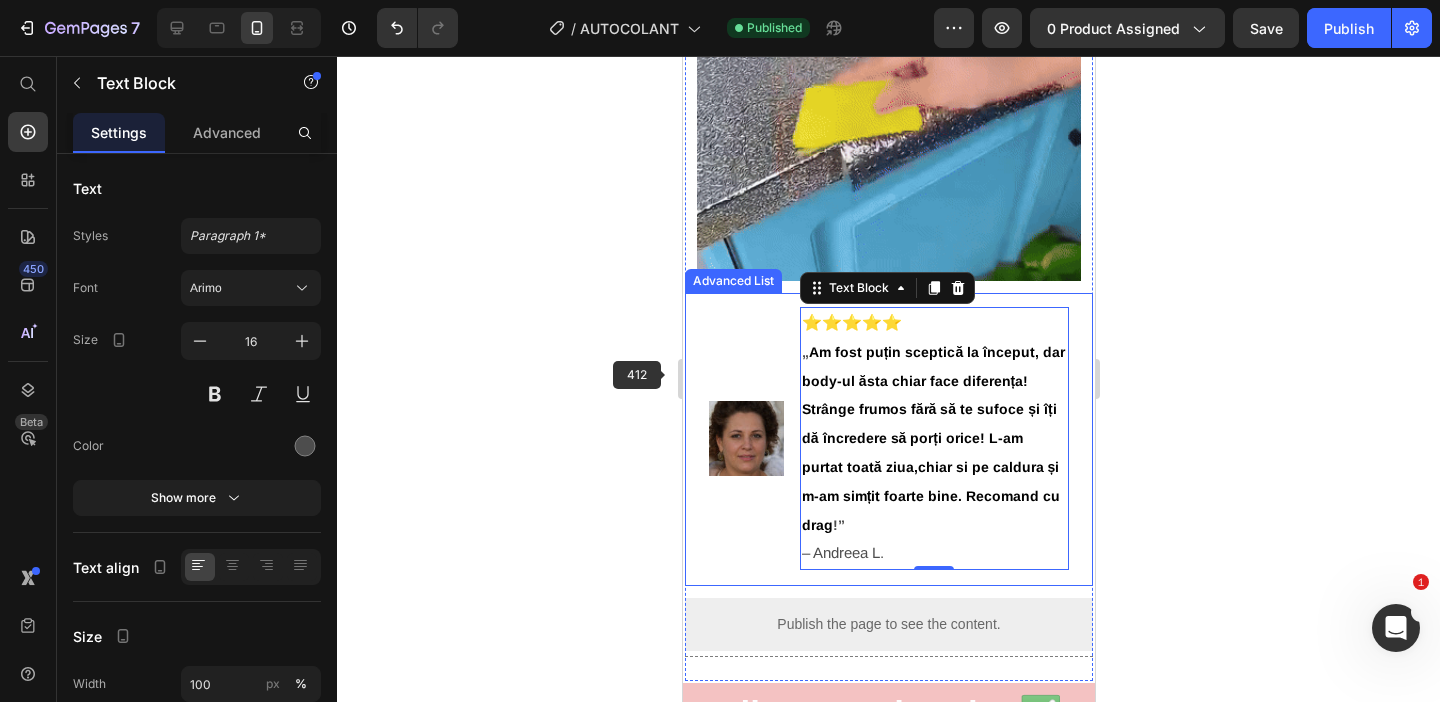 click 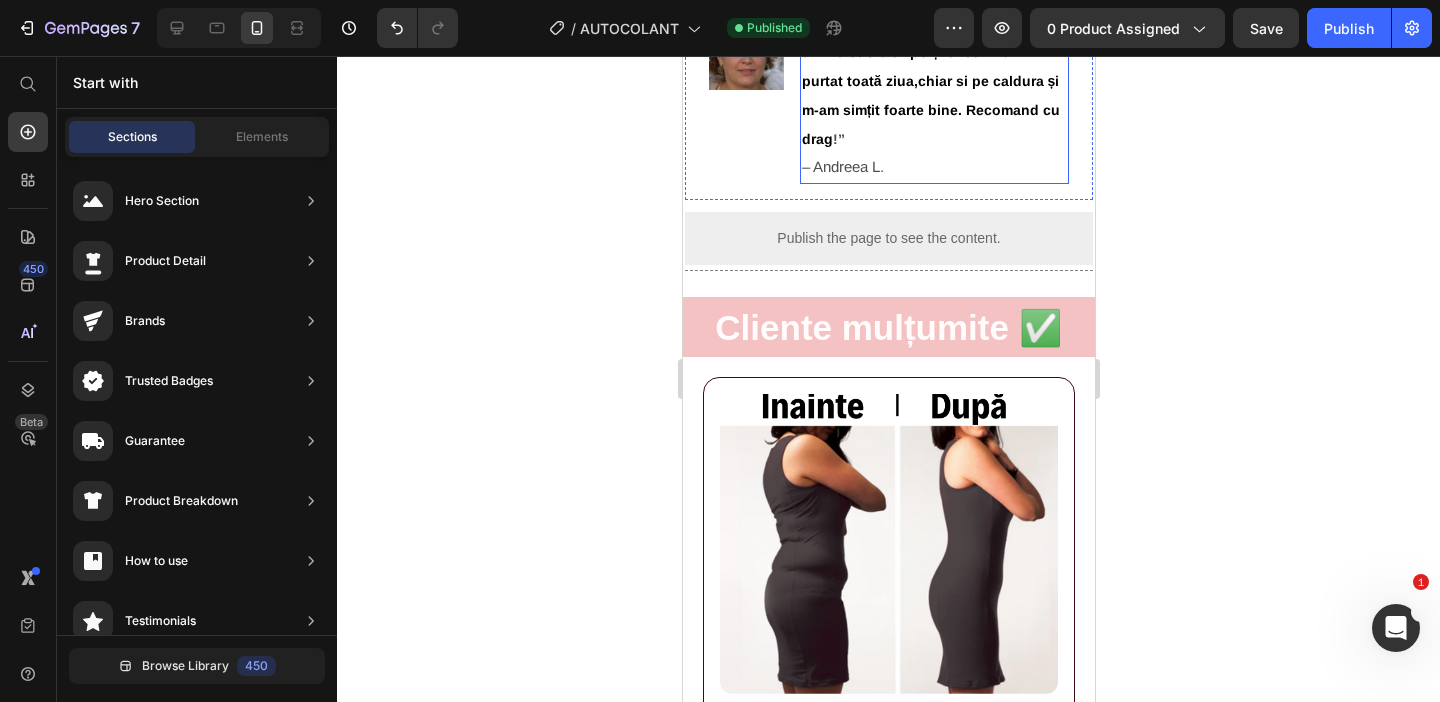 scroll, scrollTop: 1429, scrollLeft: 0, axis: vertical 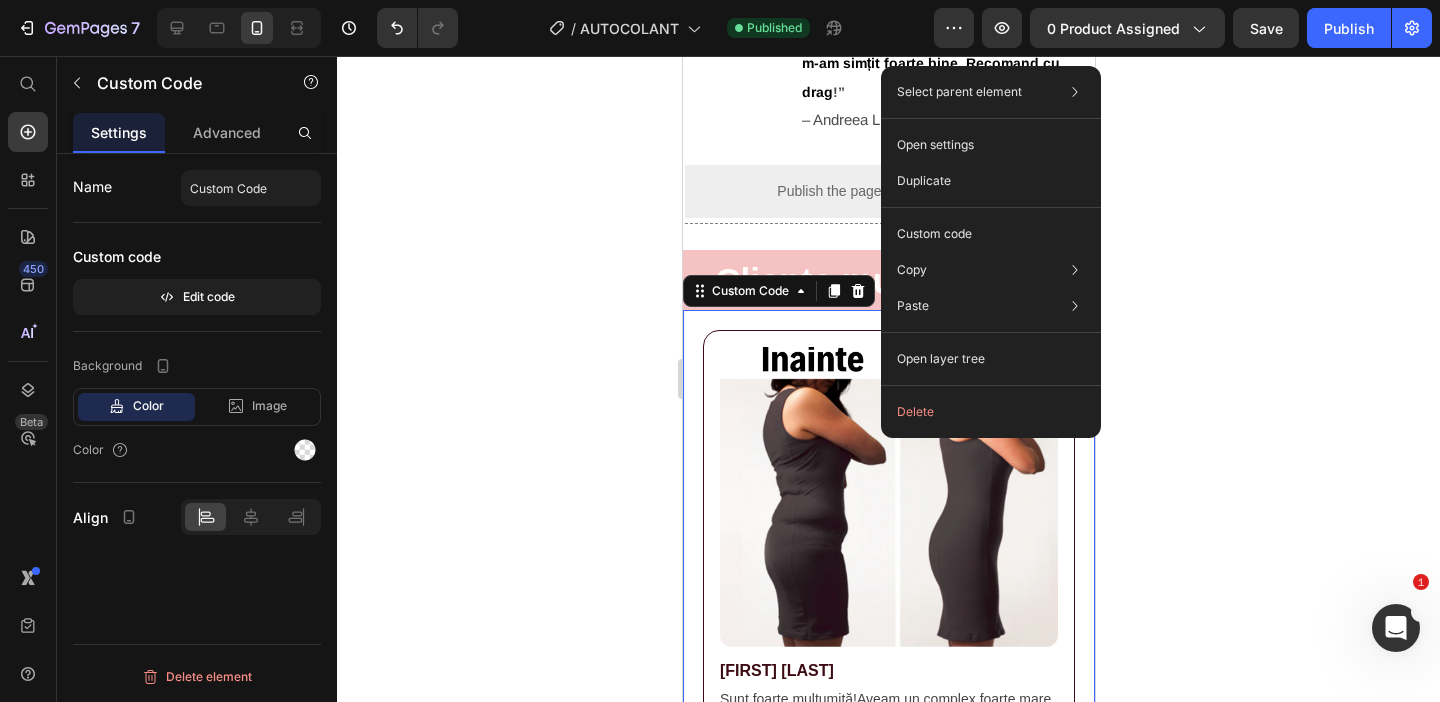 click at bounding box center [888, 497] 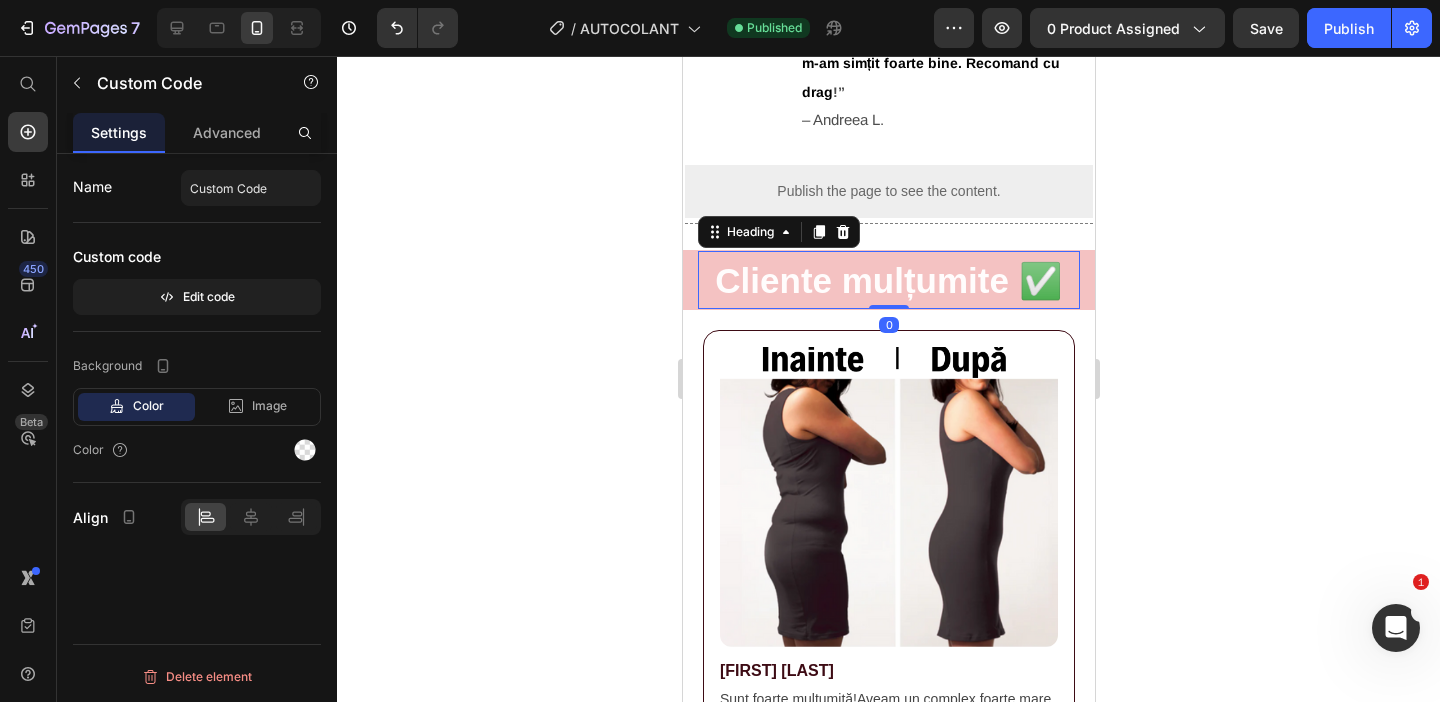 click on "Cliente mulțumite ✅" at bounding box center [887, 280] 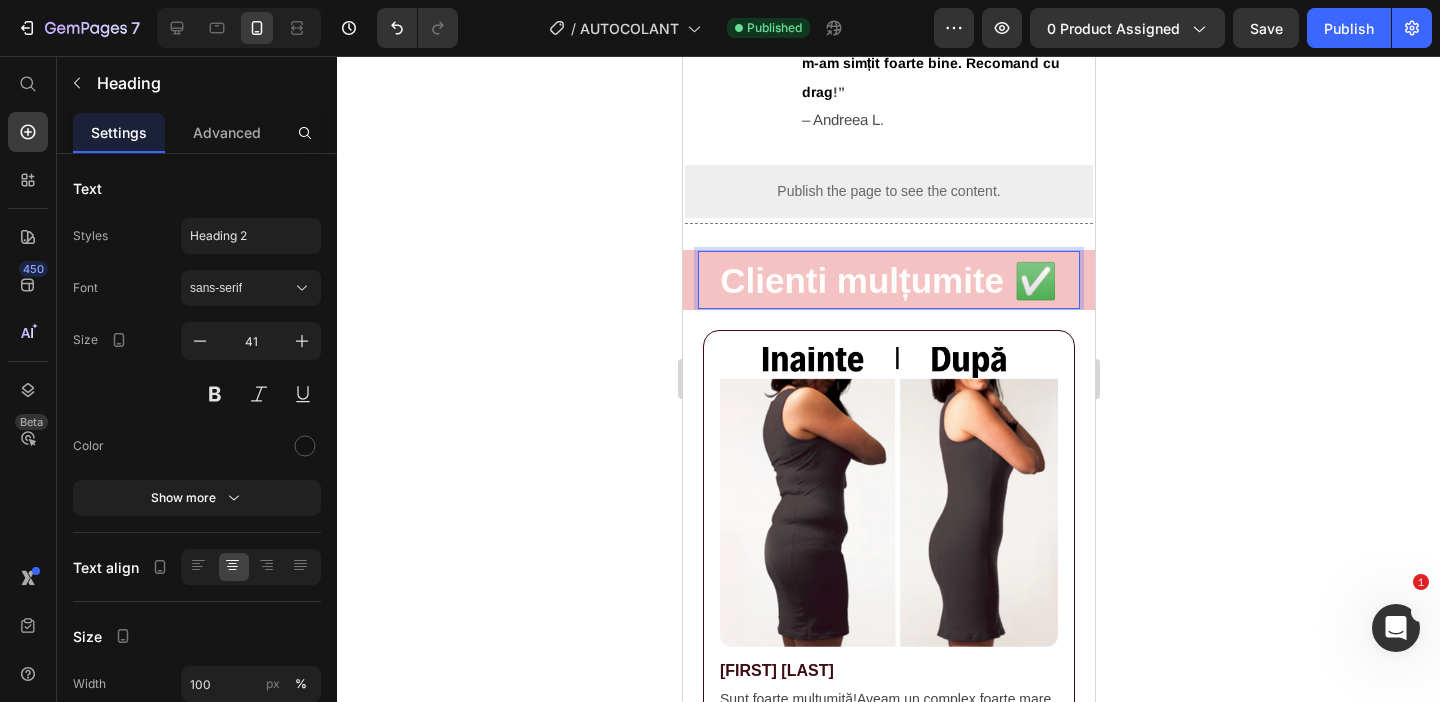 click on "Clienti mulțumite ✅" at bounding box center (888, 280) 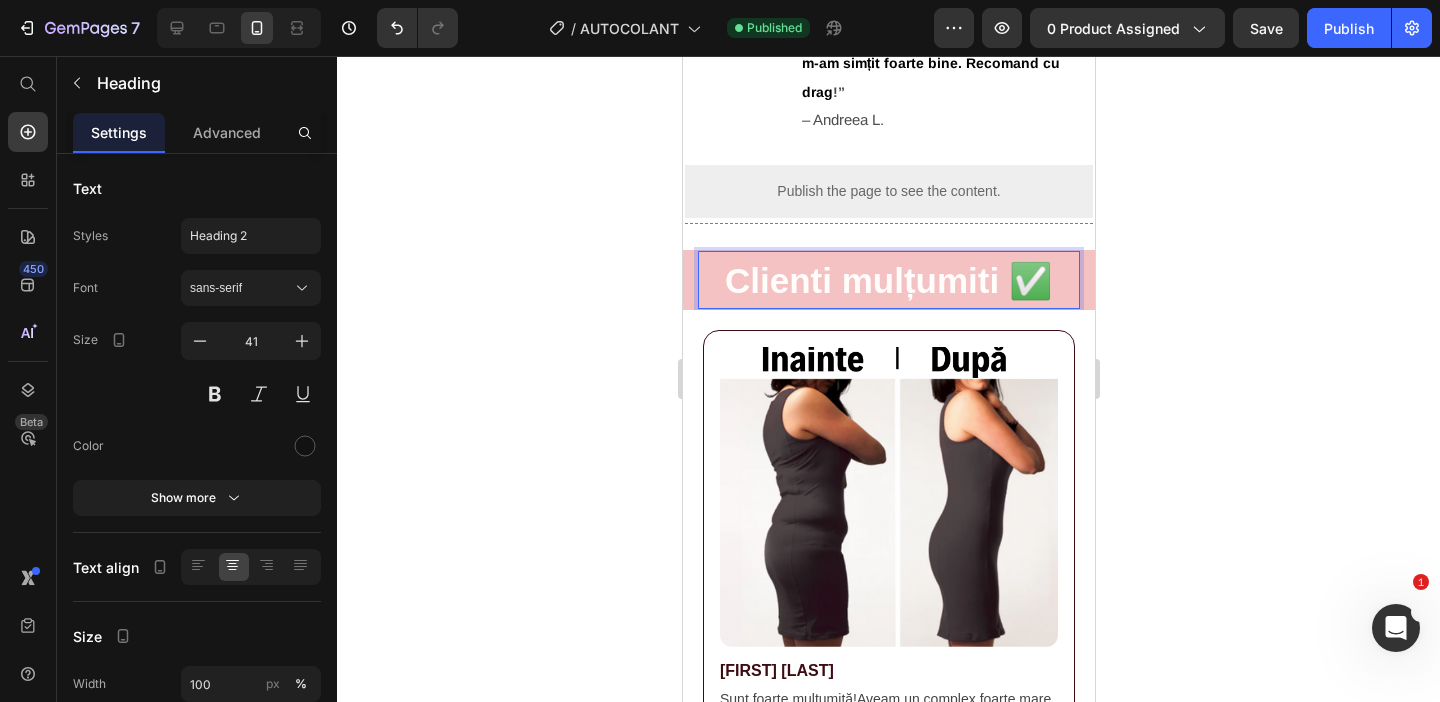 click on "Clienti mulțumiti ✅" at bounding box center (888, 280) 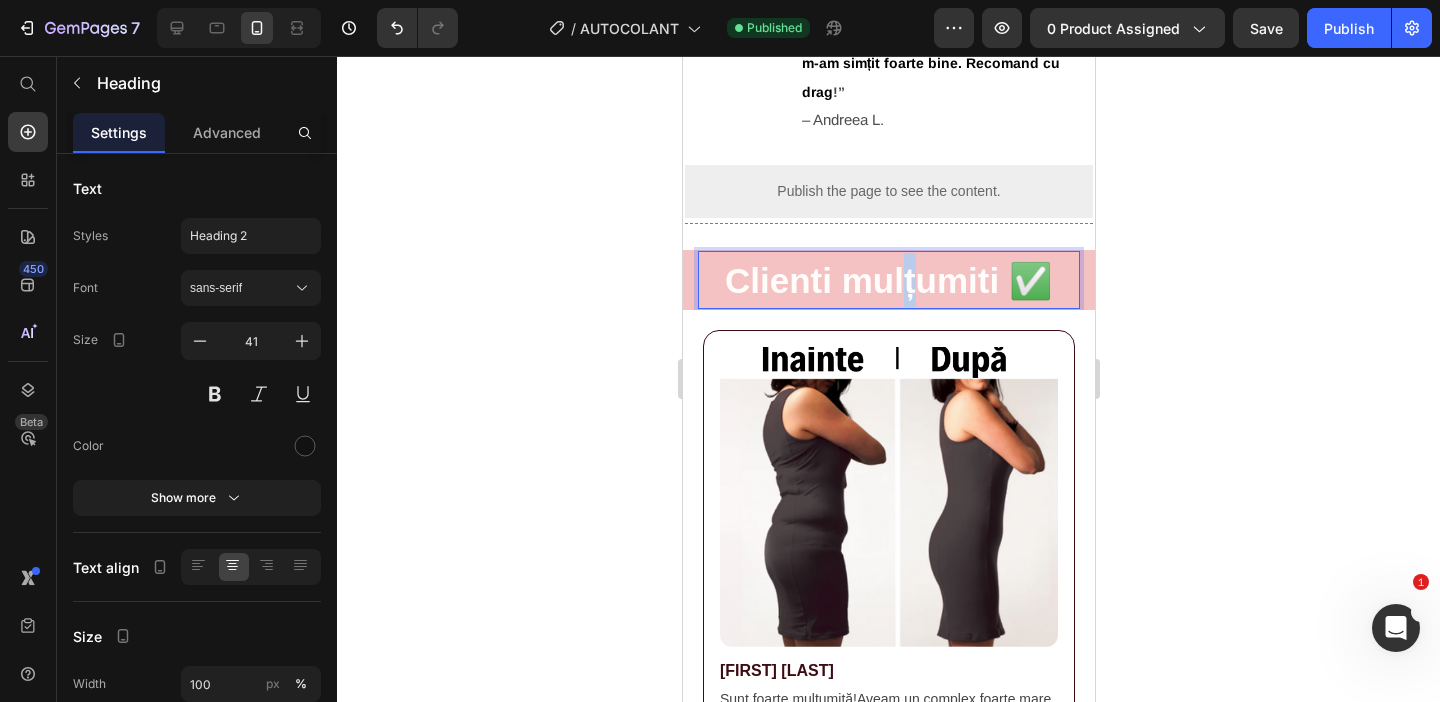click on "Clienti mulțumiti ✅" at bounding box center [888, 280] 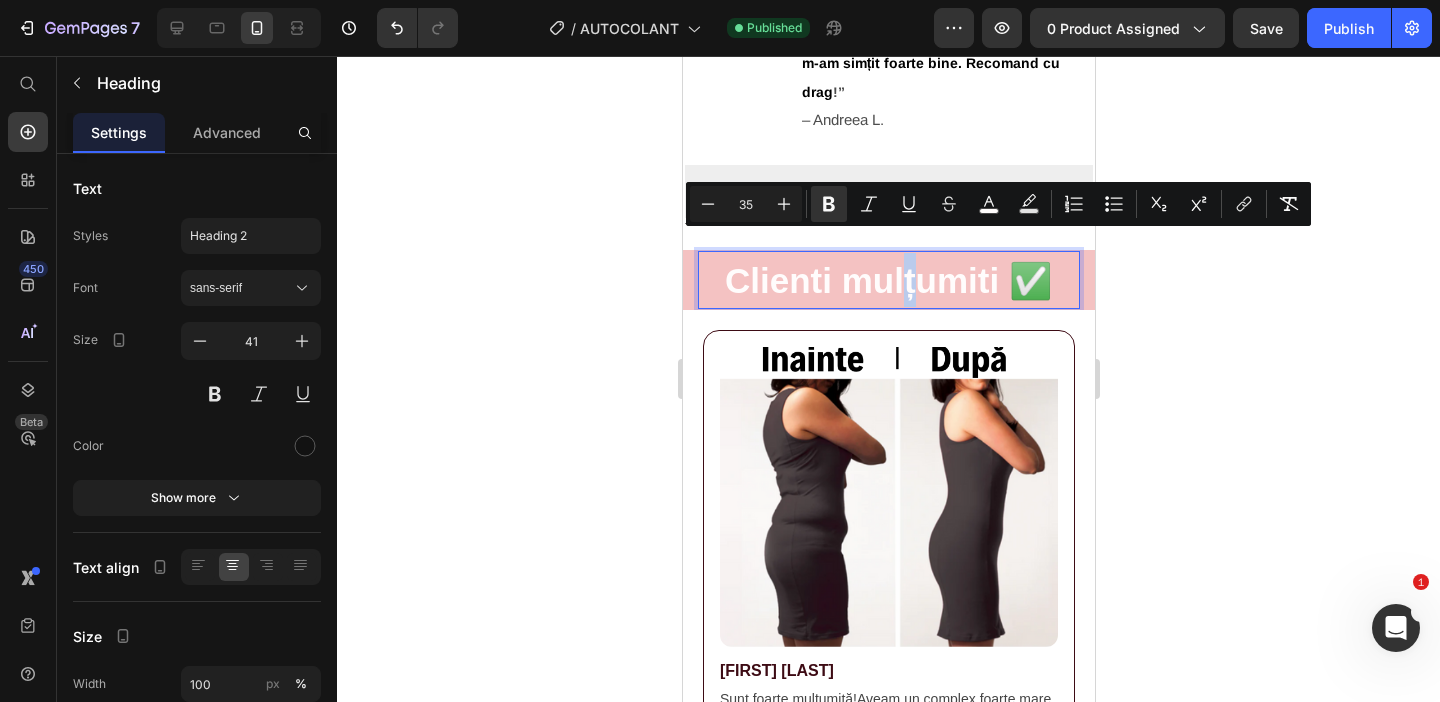 copy on "ț" 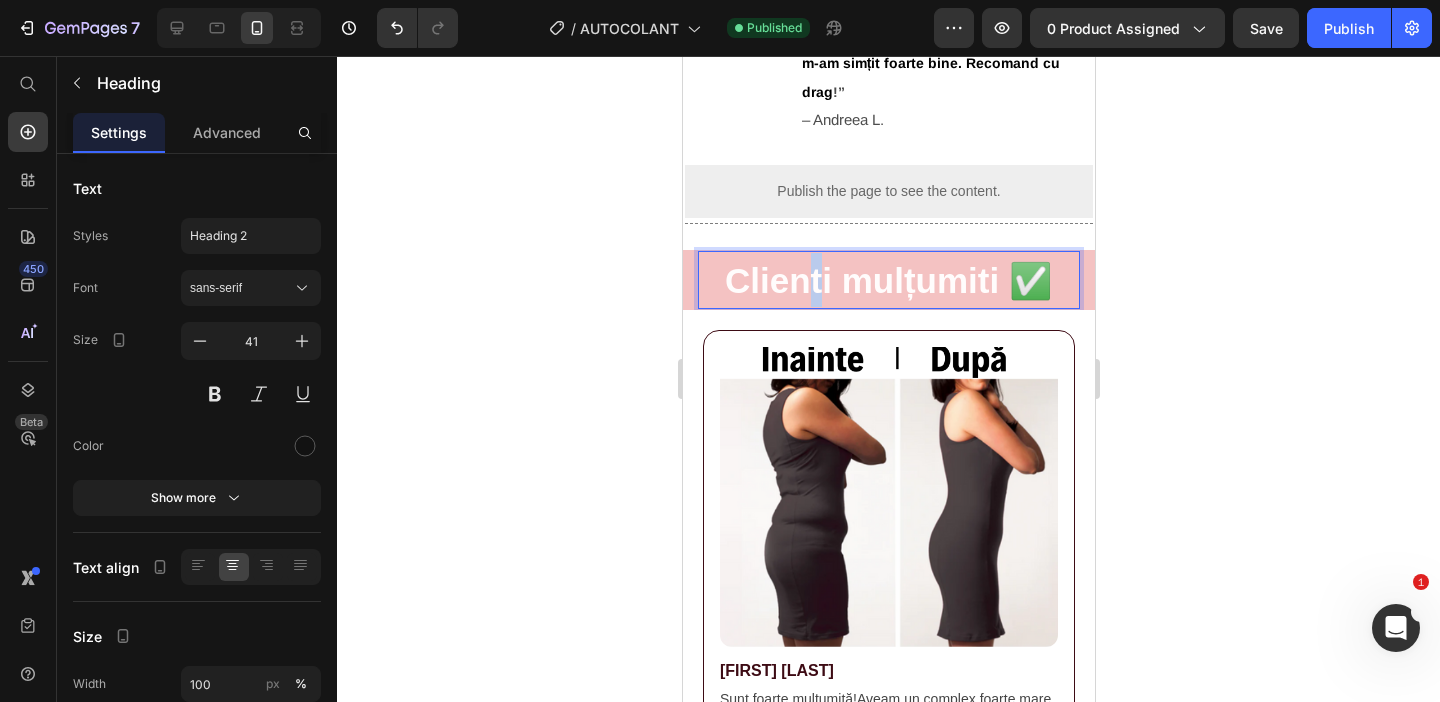 drag, startPoint x: 821, startPoint y: 269, endPoint x: 811, endPoint y: 272, distance: 10.440307 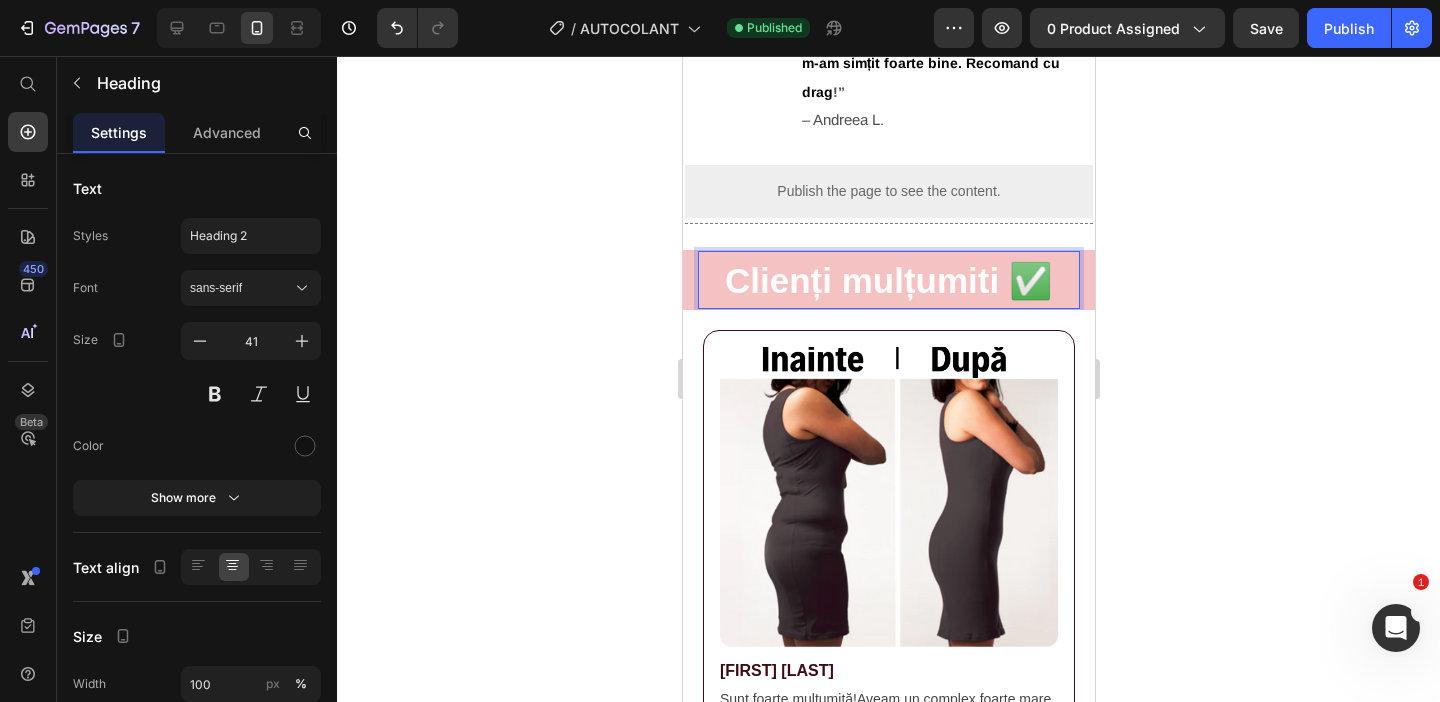 click 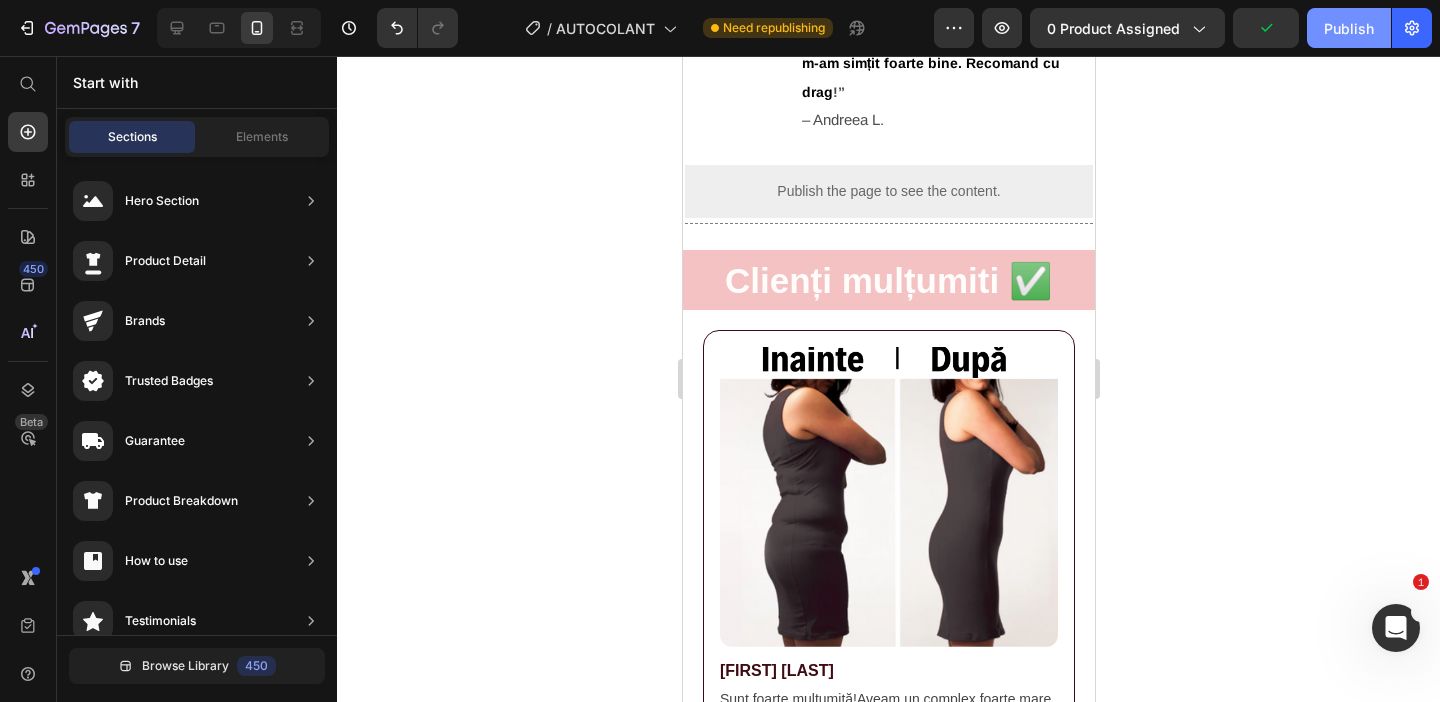 click on "Publish" 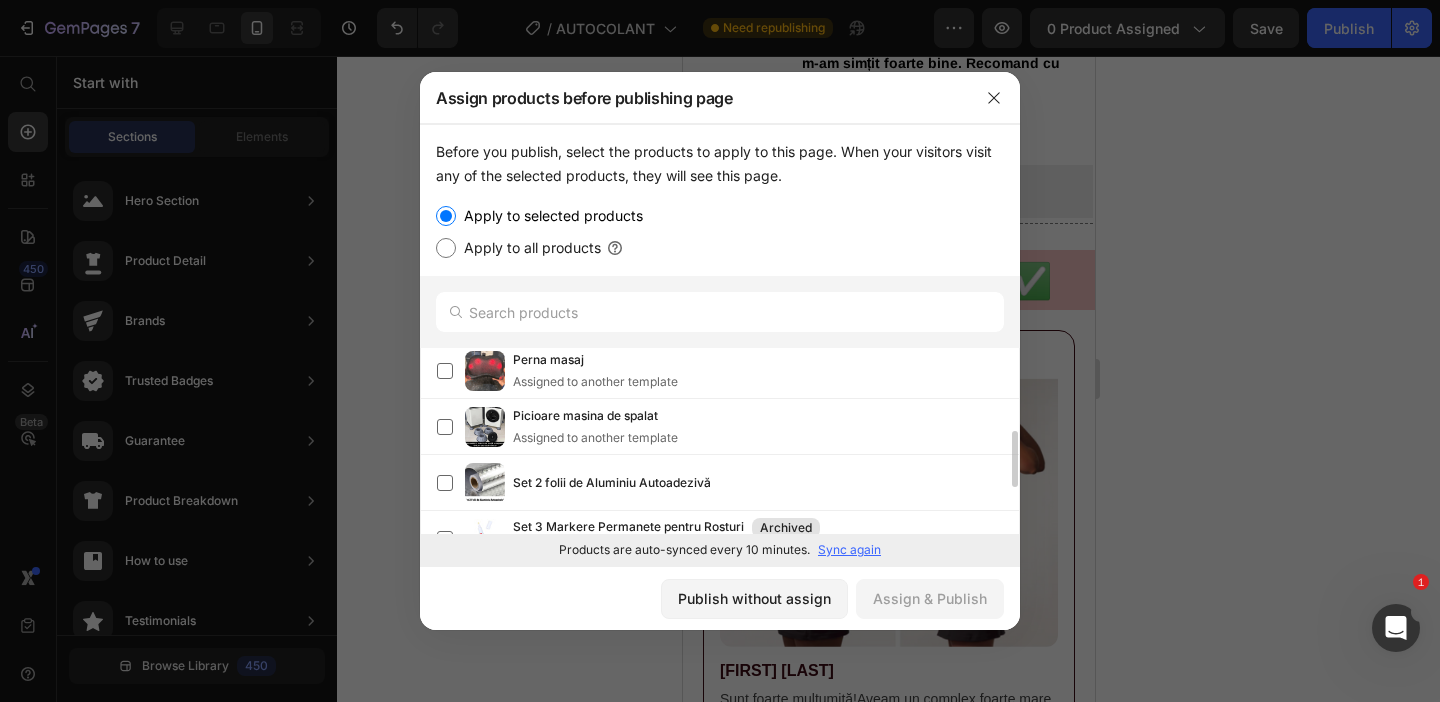 scroll, scrollTop: 240, scrollLeft: 0, axis: vertical 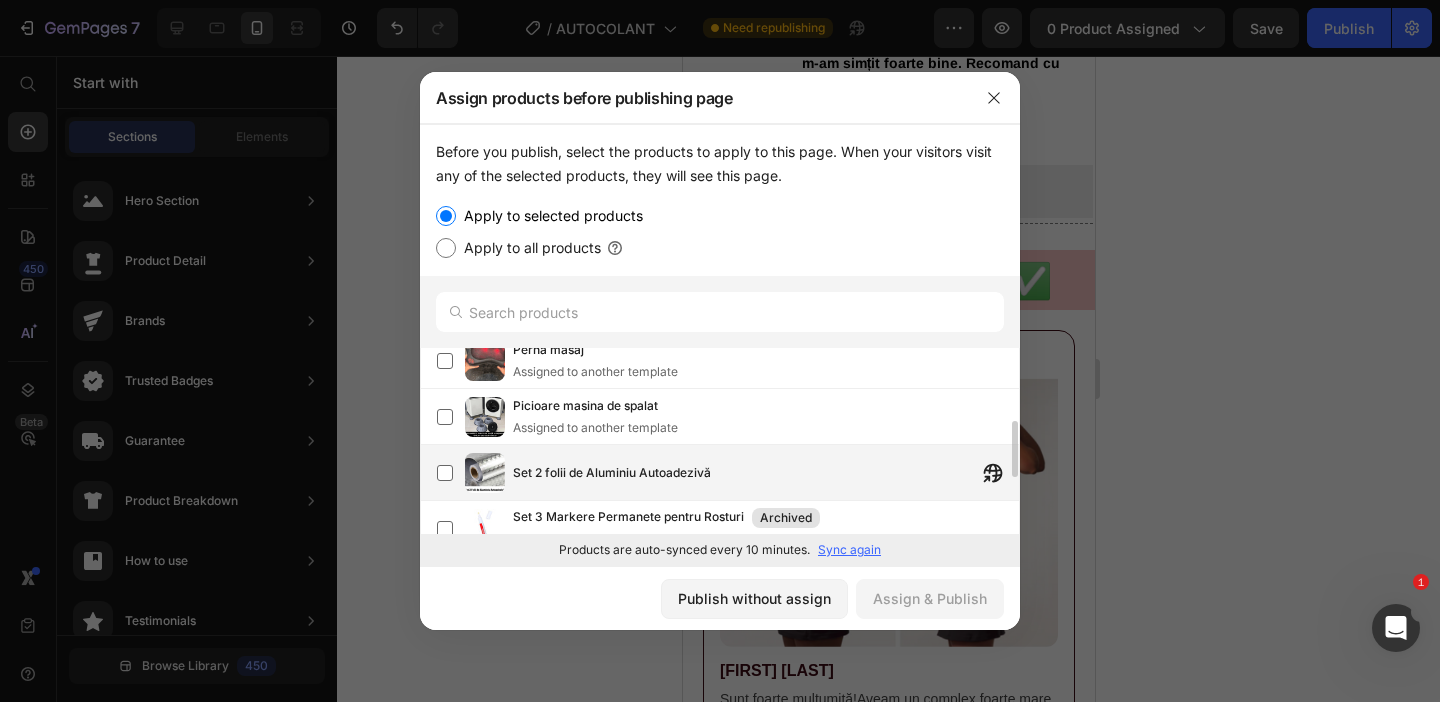 click on "Set 2 folii de Aluminiu Autoadezivă" at bounding box center (612, 473) 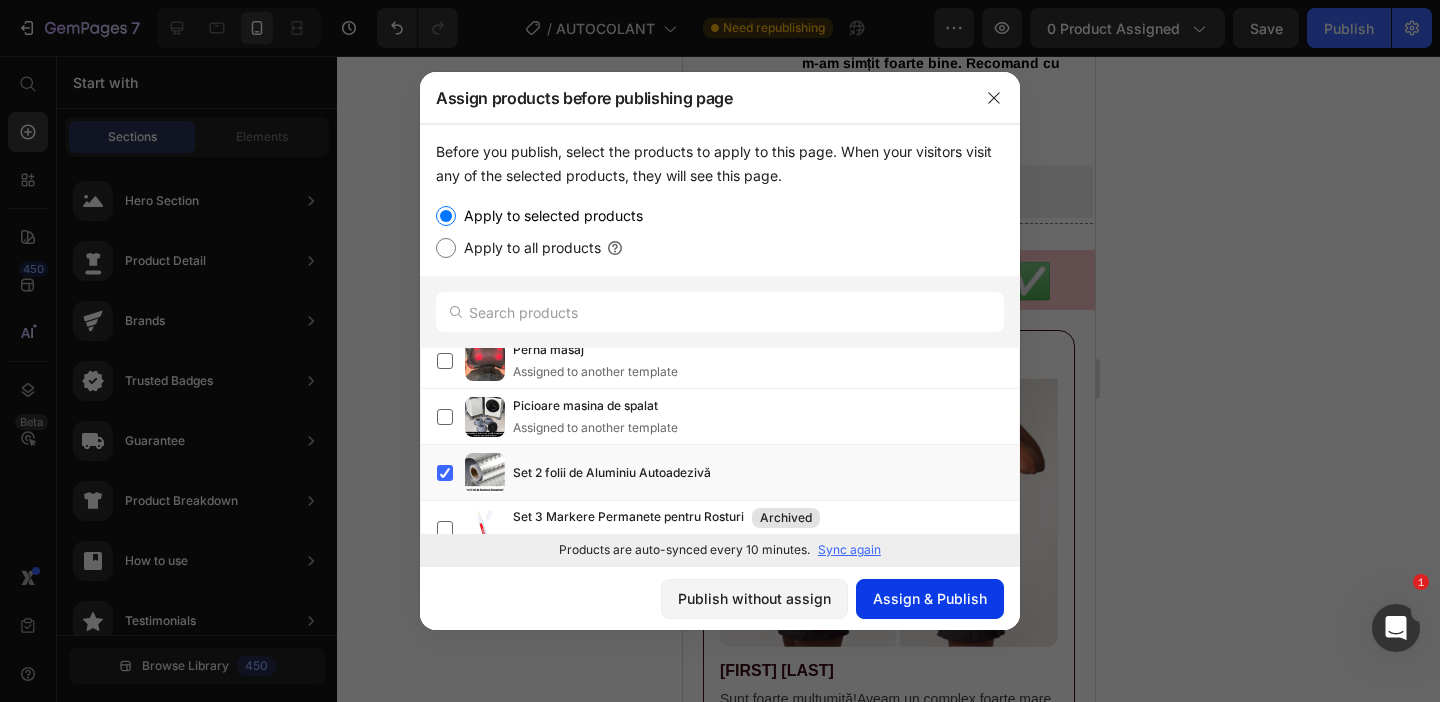 click on "Assign & Publish" at bounding box center [930, 598] 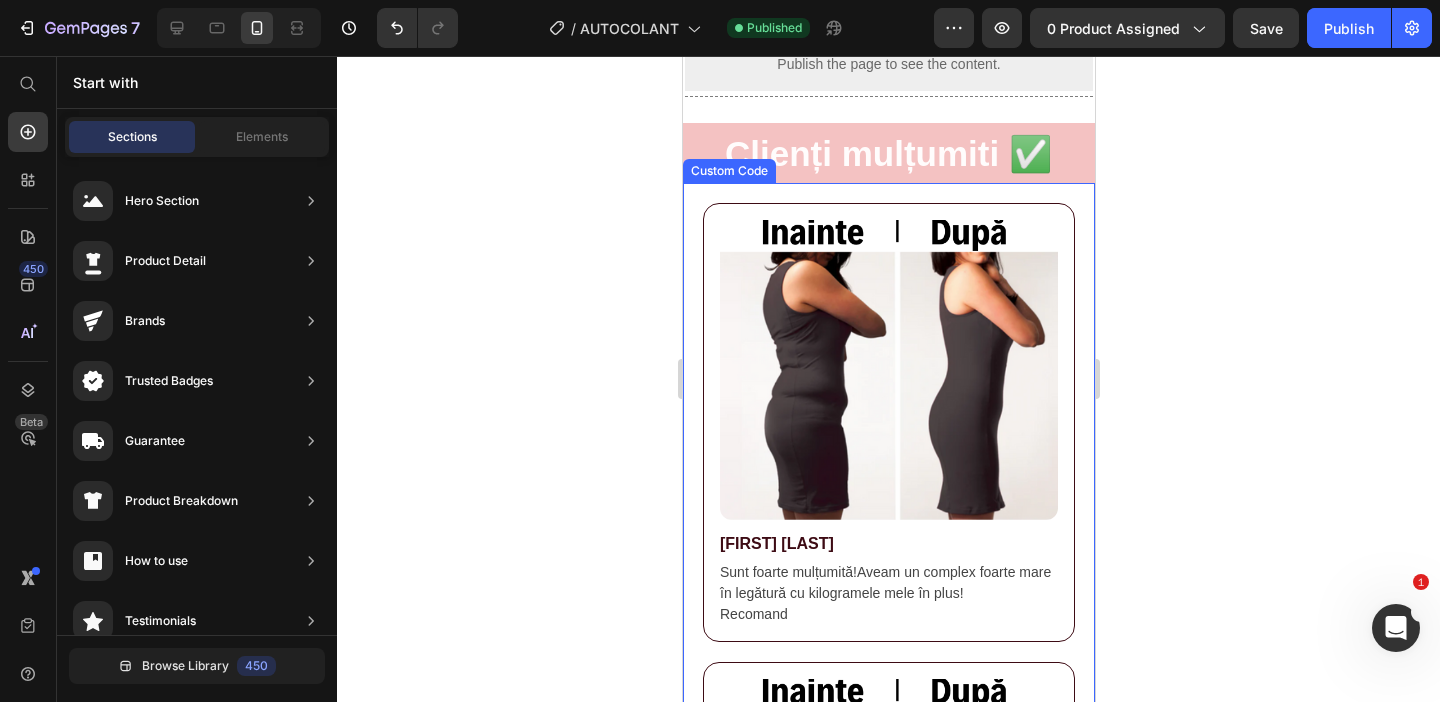 scroll, scrollTop: 1573, scrollLeft: 0, axis: vertical 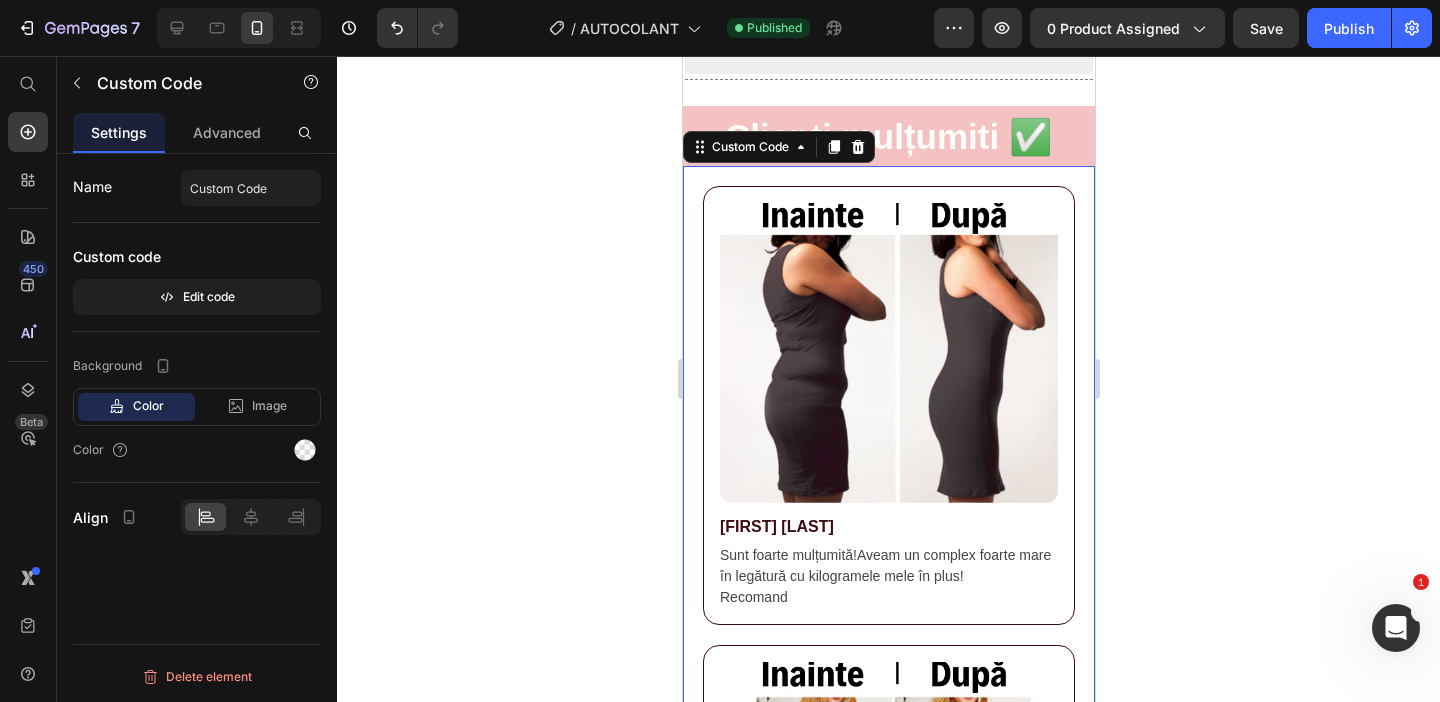 click at bounding box center (888, 353) 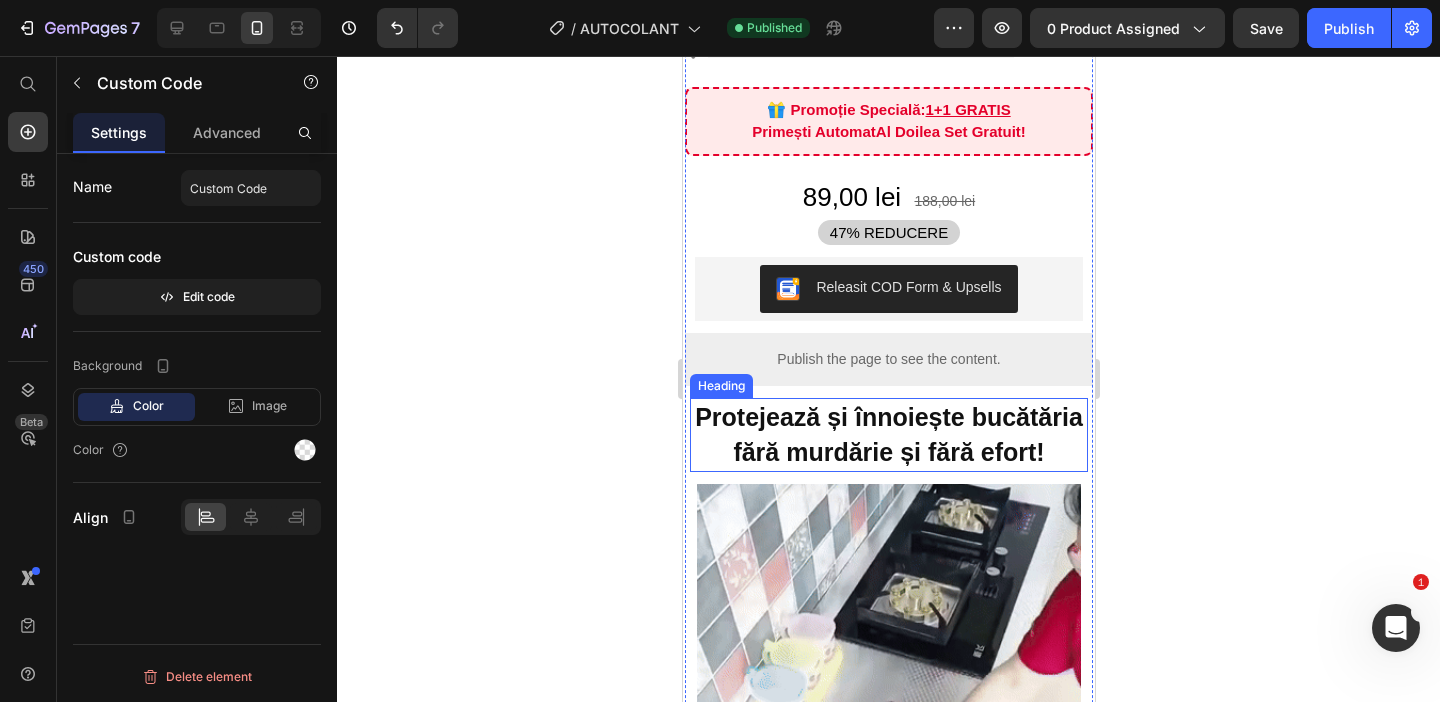 scroll, scrollTop: 0, scrollLeft: 0, axis: both 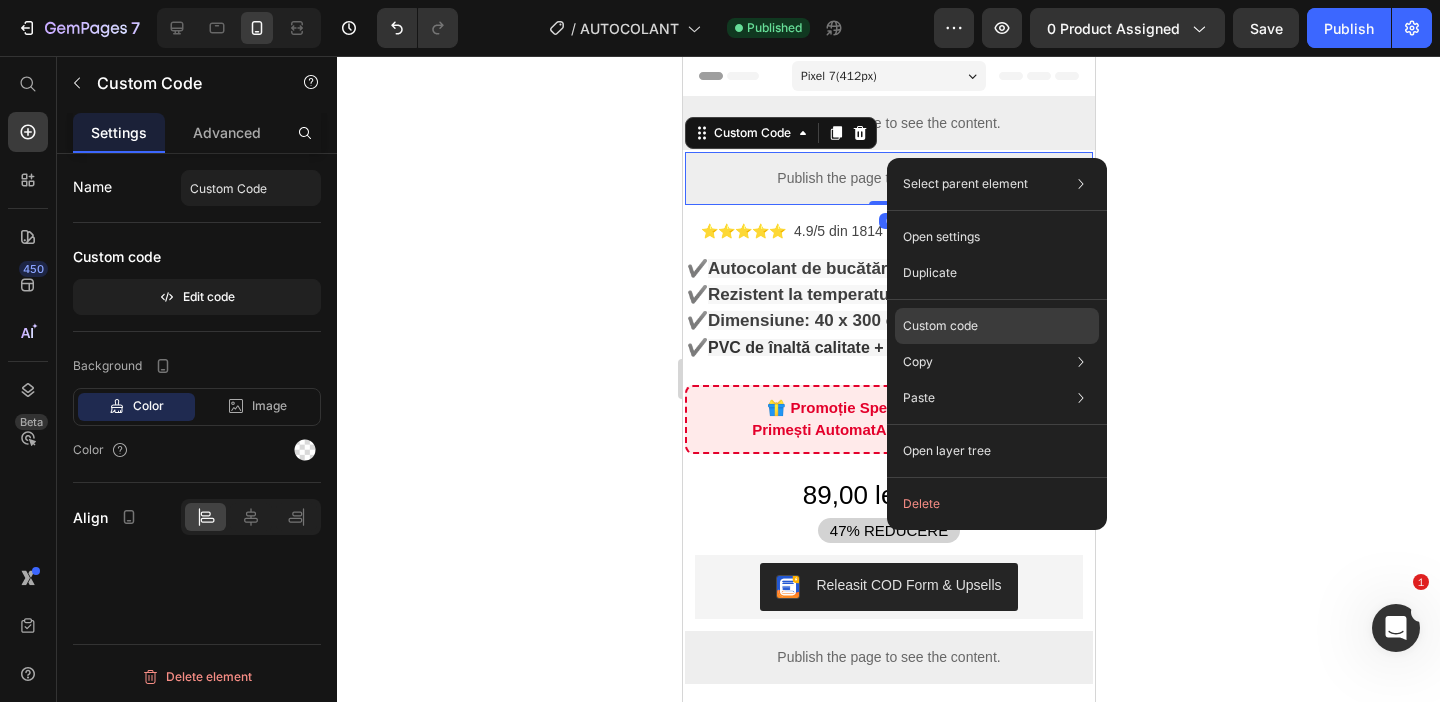 click on "Custom code" at bounding box center [940, 326] 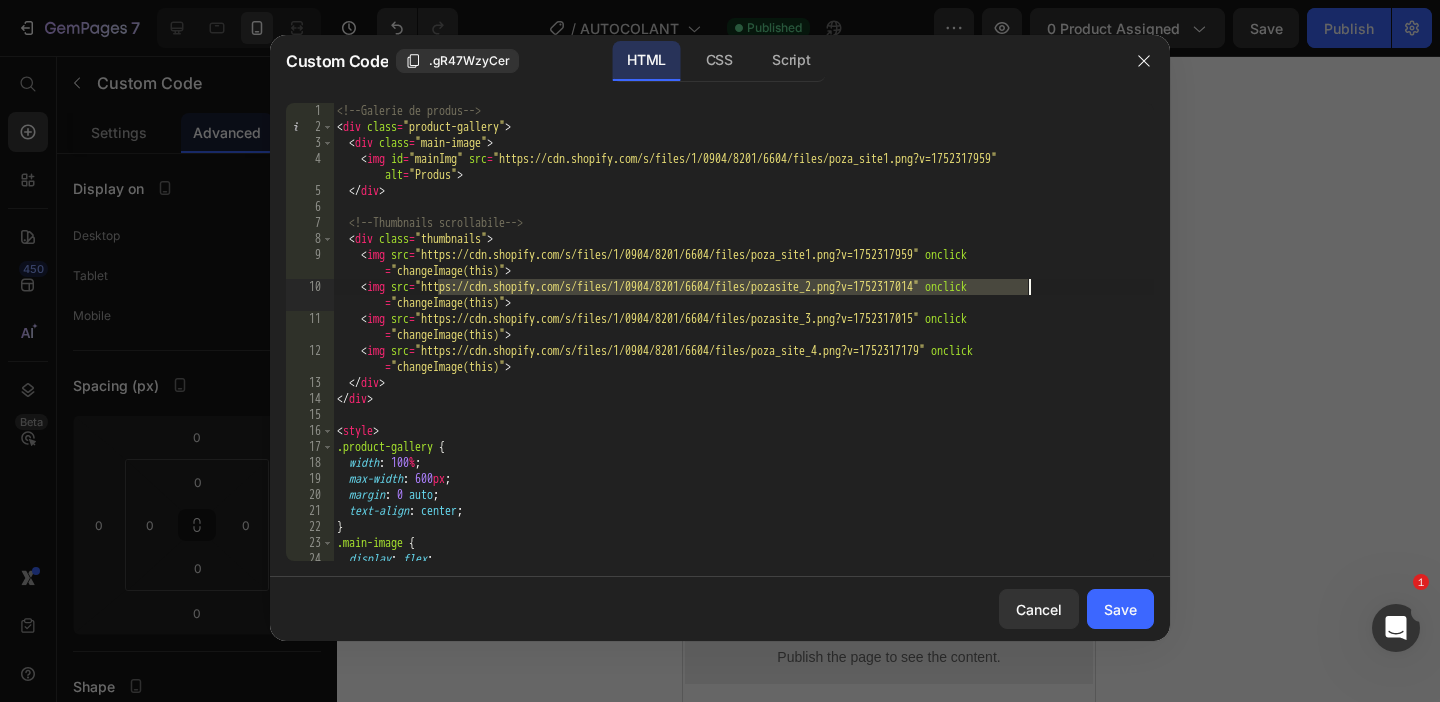 drag, startPoint x: 438, startPoint y: 285, endPoint x: 1031, endPoint y: 292, distance: 593.0413 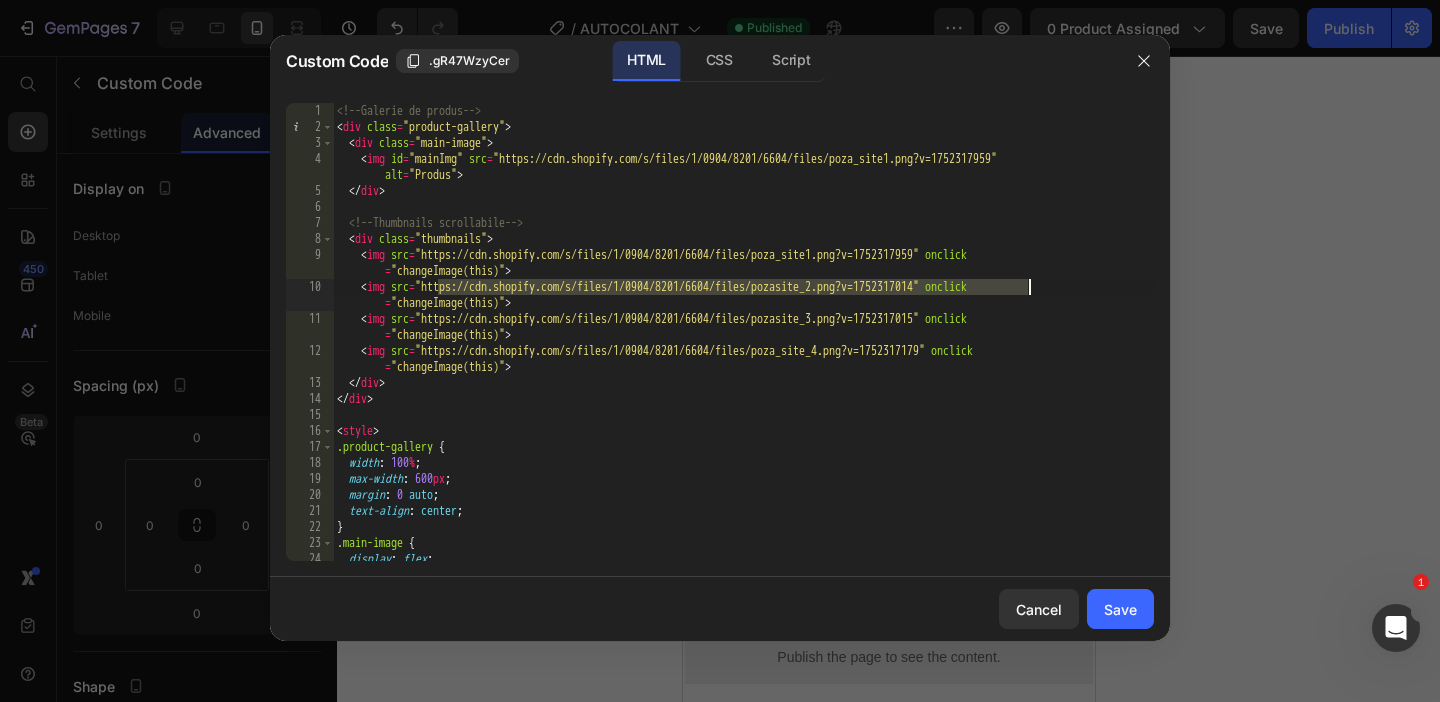 click on "<!--  Galerie de produs  --> < div   class = "product-gallery" >    < div   class = "main-image" >      < img   id = "mainImg"   src = "https://cdn.shopify.com/s/files/1/0904/8201/6604/files/poza_site1.png?v=1752317959"            alt = "Produs" >    </ div >    <!--  Thumbnails scrollabile  -->    < div   class = "thumbnails" >      < img   src = "https://cdn.shopify.com/s/files/1/0904/8201/6604/files/poza_site1.png?v=1752317959"   onclick          = "changeImage(this)" >      < img   src = "https://cdn.shopify.com/s/files/1/0904/8201/6604/files/pozasite_2.png?v=1752317014"   onclick          = "changeImage(this)" >      < img   src = "https://cdn.shopify.com/s/files/1/0904/8201/6604/files/pozasite_3.png?v=1752317015"   onclick          = "changeImage(this)" >      < img   src = "https://cdn.shopify.com/s/files/1/0904/8201/6604/files/poza_site_4.png?v=1752317179"   onclick          = "changeImage(this)" >    </ div > </ div > < style > .product-gallery   {    width :" at bounding box center (743, 348) 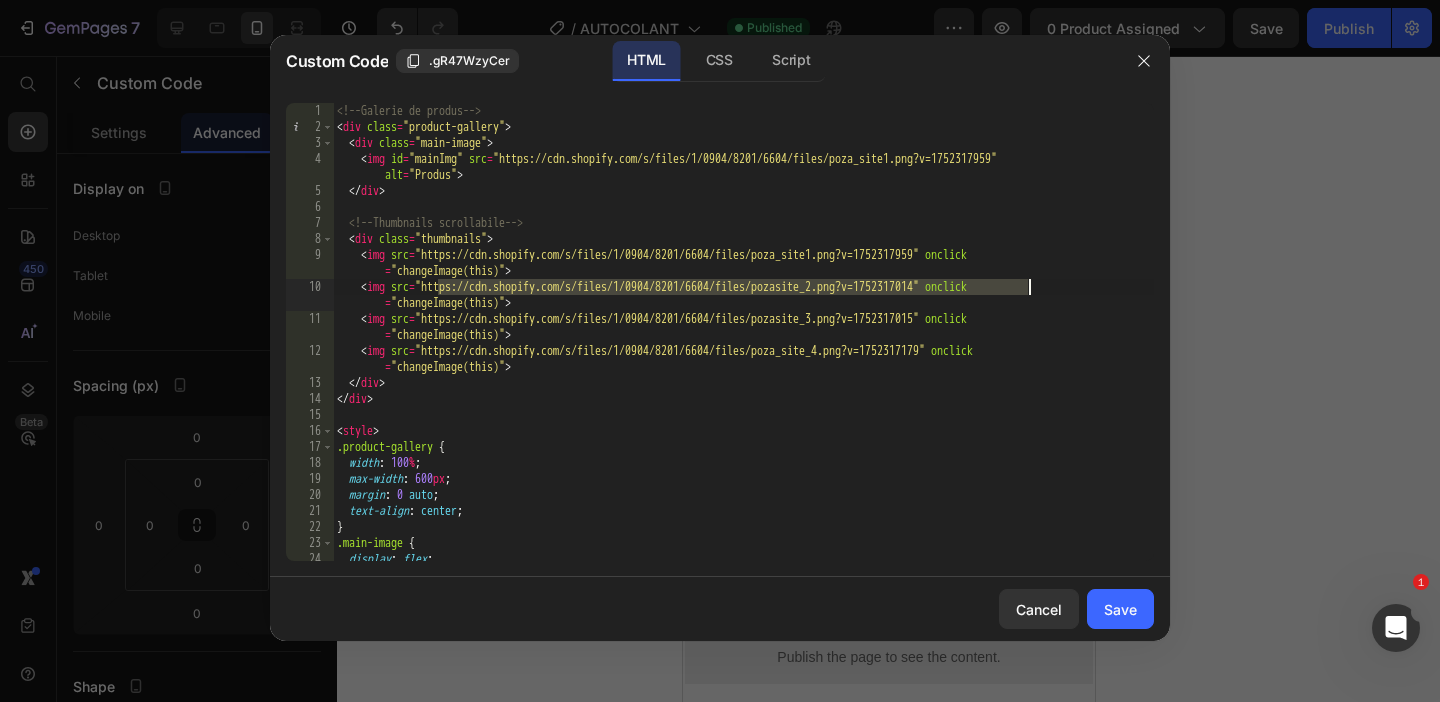 paste on "marime.webp?v=1752321530" 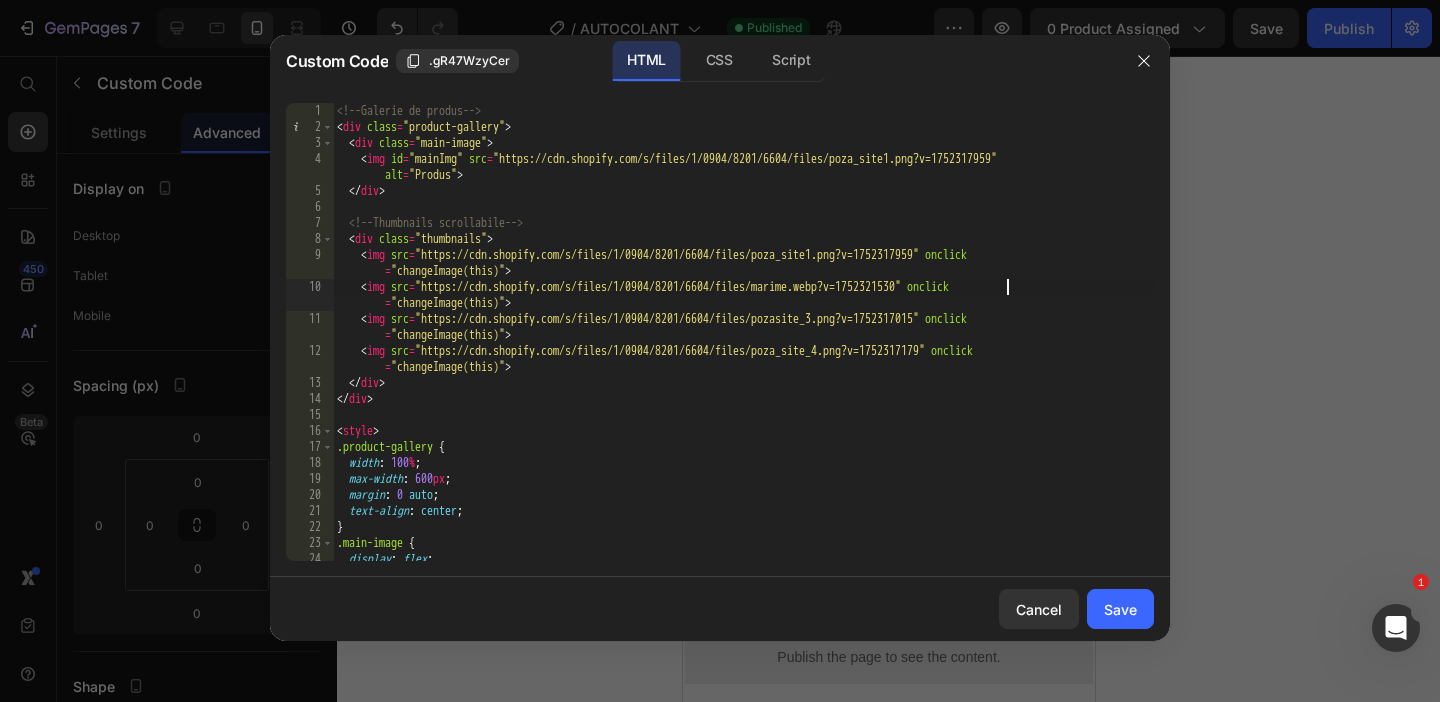 click on "<!--  Galerie de produs  --> < div   class = "product-gallery" >    < div   class = "main-image" >      < img   id = "mainImg"   src = "https://cdn.shopify.com/s/files/1/0904/8201/6604/files/poza_site1.png?v=1752317959"            alt = "Produs" >    </ div >    <!--  Thumbnails scrollabile  -->    < div   class = "thumbnails" >      < img   src = "https://cdn.shopify.com/s/files/1/0904/8201/6604/files/poza_site1.png?v=1752317959"   onclick          = "changeImage(this)" >      < img   src = "https://cdn.shopify.com/s/files/1/0904/8201/6604/files/marime.webp?v=1752321530"   onclick          = "changeImage(this)" >      < img   src = "https://cdn.shopify.com/s/files/1/0904/8201/6604/files/pozasite_3.png?v=1752317015"   onclick          = "changeImage(this)" >      < img   src = "https://cdn.shopify.com/s/files/1/0904/8201/6604/files/poza_site_4.png?v=1752317179"   onclick          = "changeImage(this)" >    </ div > </ div > < style > .product-gallery   {    width :   %" at bounding box center (743, 348) 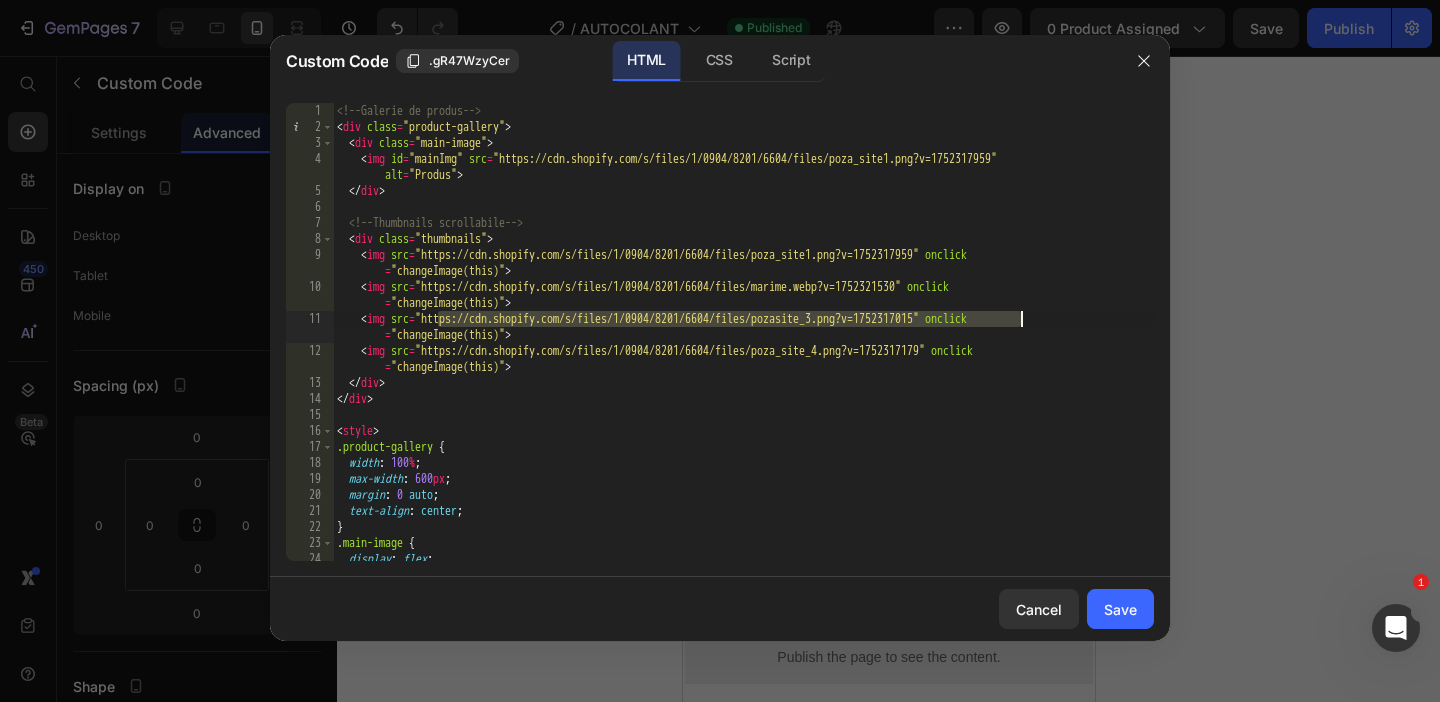 drag, startPoint x: 440, startPoint y: 313, endPoint x: 1025, endPoint y: 312, distance: 585.00085 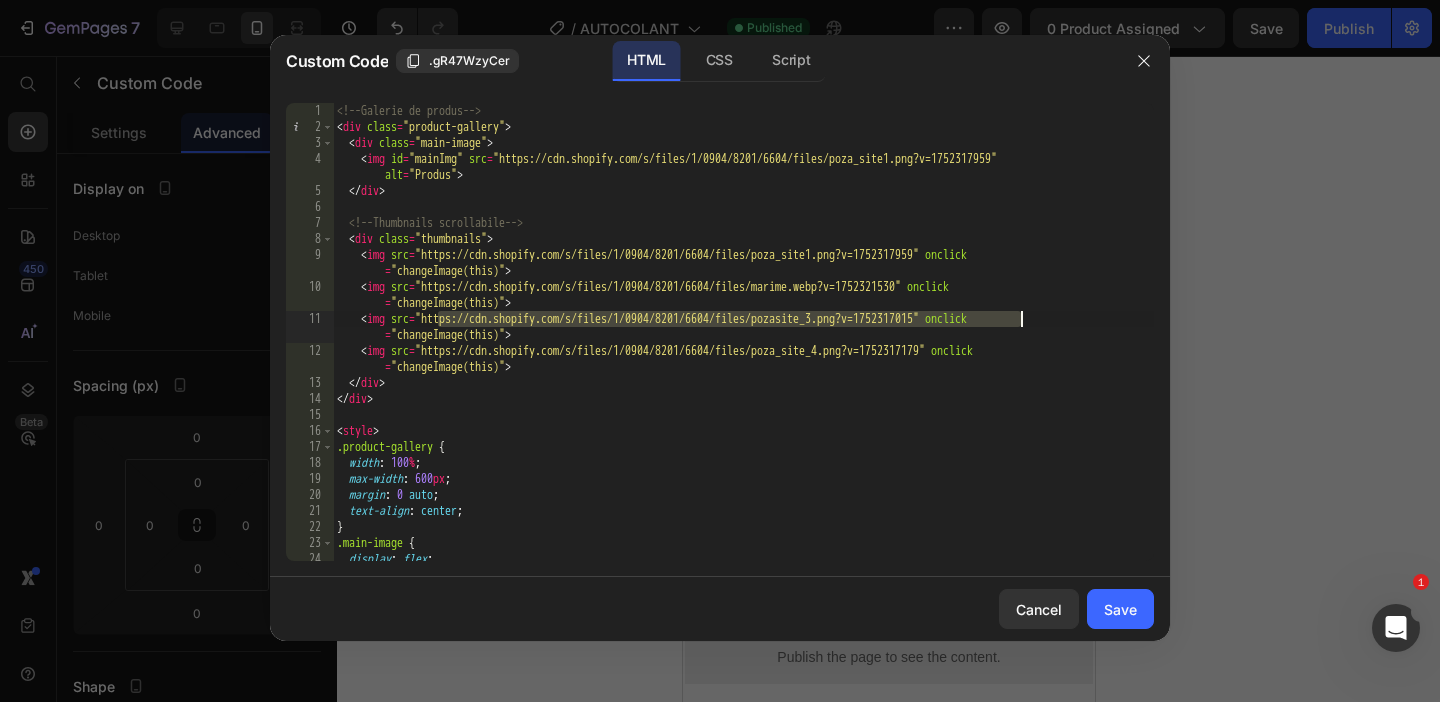 click on "<!--  Galerie de produs  --> < div   class = "product-gallery" >    < div   class = "main-image" >      < img   id = "mainImg"   src = "https://cdn.shopify.com/s/files/1/0904/8201/6604/files/poza_site1.png?v=1752317959"            alt = "Produs" >    </ div >    <!--  Thumbnails scrollabile  -->    < div   class = "thumbnails" >      < img   src = "https://cdn.shopify.com/s/files/1/0904/8201/6604/files/poza_site1.png?v=1752317959"   onclick          = "changeImage(this)" >      < img   src = "https://cdn.shopify.com/s/files/1/0904/8201/6604/files/marime.webp?v=1752321530"   onclick          = "changeImage(this)" >      < img   src = "https://cdn.shopify.com/s/files/1/0904/8201/6604/files/pozasite_3.png?v=1752317015"   onclick          = "changeImage(this)" >      < img   src = "https://cdn.shopify.com/s/files/1/0904/8201/6604/files/poza_site_4.png?v=1752317179"   onclick          = "changeImage(this)" >    </ div > </ div > < style > .product-gallery   {    width :   %" at bounding box center [743, 348] 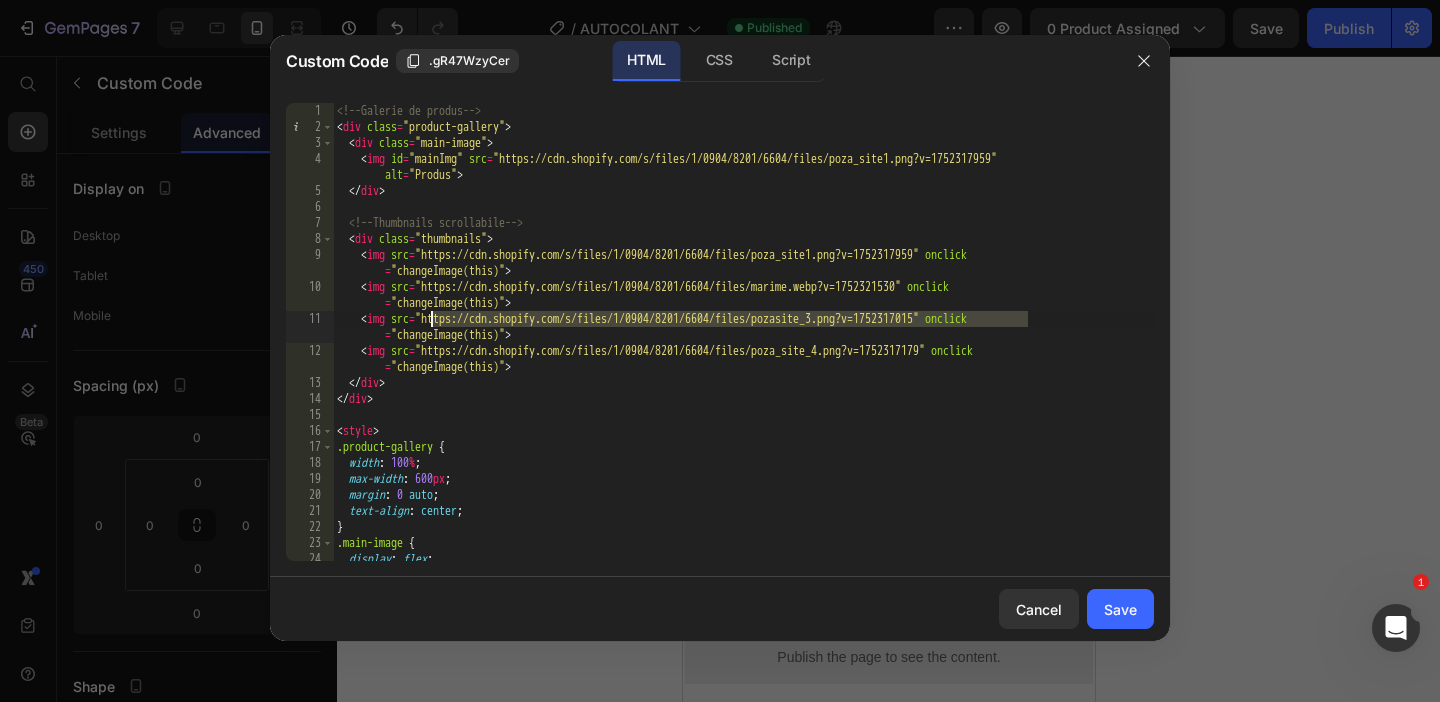 drag, startPoint x: 1030, startPoint y: 318, endPoint x: 435, endPoint y: 319, distance: 595.00085 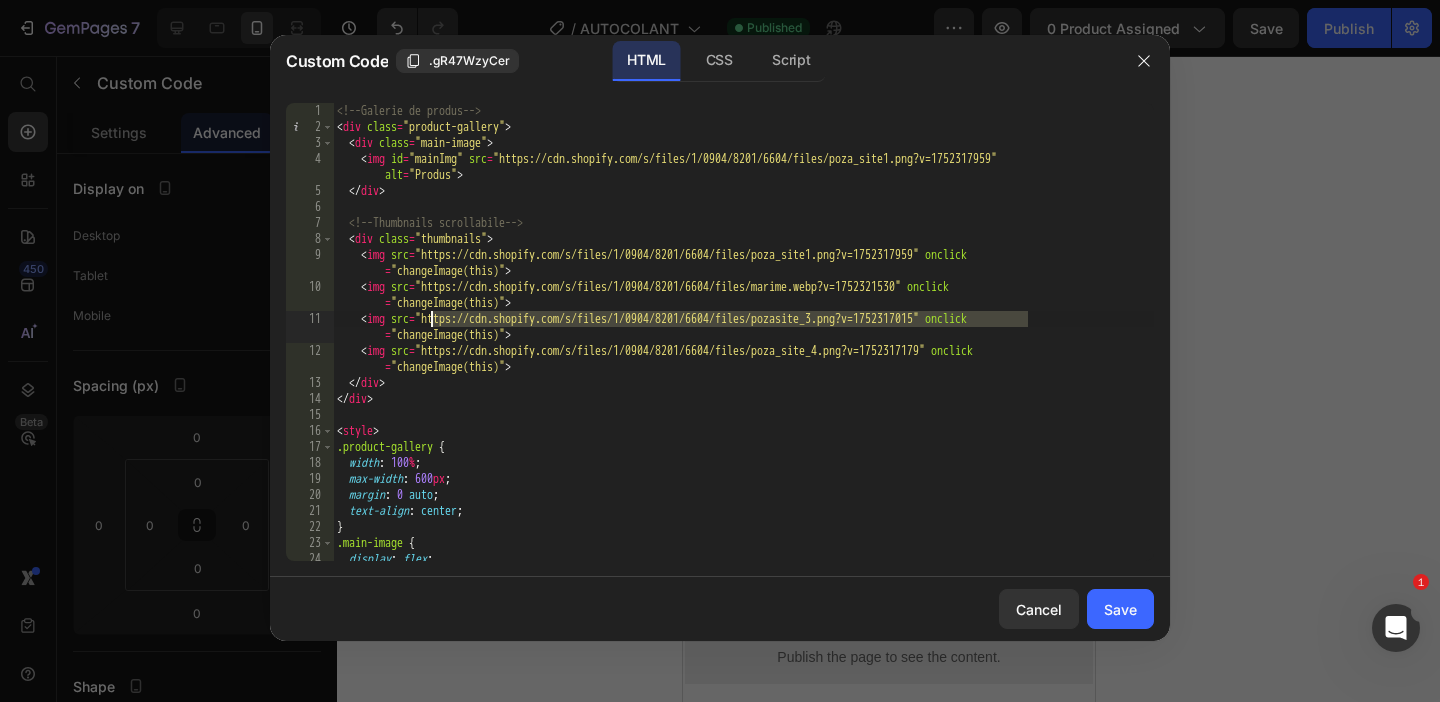 click on "<!--  Galerie de produs  --> < div   class = "product-gallery" >    < div   class = "main-image" >      < img   id = "mainImg"   src = "https://cdn.shopify.com/s/files/1/0904/8201/6604/files/poza_site1.png?v=1752317959"            alt = "Produs" >    </ div >    <!--  Thumbnails scrollabile  -->    < div   class = "thumbnails" >      < img   src = "https://cdn.shopify.com/s/files/1/0904/8201/6604/files/poza_site1.png?v=1752317959"   onclick          = "changeImage(this)" >      < img   src = "https://cdn.shopify.com/s/files/1/0904/8201/6604/files/marime.webp?v=1752321530"   onclick          = "changeImage(this)" >      < img   src = "https://cdn.shopify.com/s/files/1/0904/8201/6604/files/pozasite_3.png?v=1752317015"   onclick          = "changeImage(this)" >      < img   src = "https://cdn.shopify.com/s/files/1/0904/8201/6604/files/poza_site_4.png?v=1752317179"   onclick          = "changeImage(this)" >    </ div > </ div > < style > .product-gallery   {    width :   %" at bounding box center (743, 348) 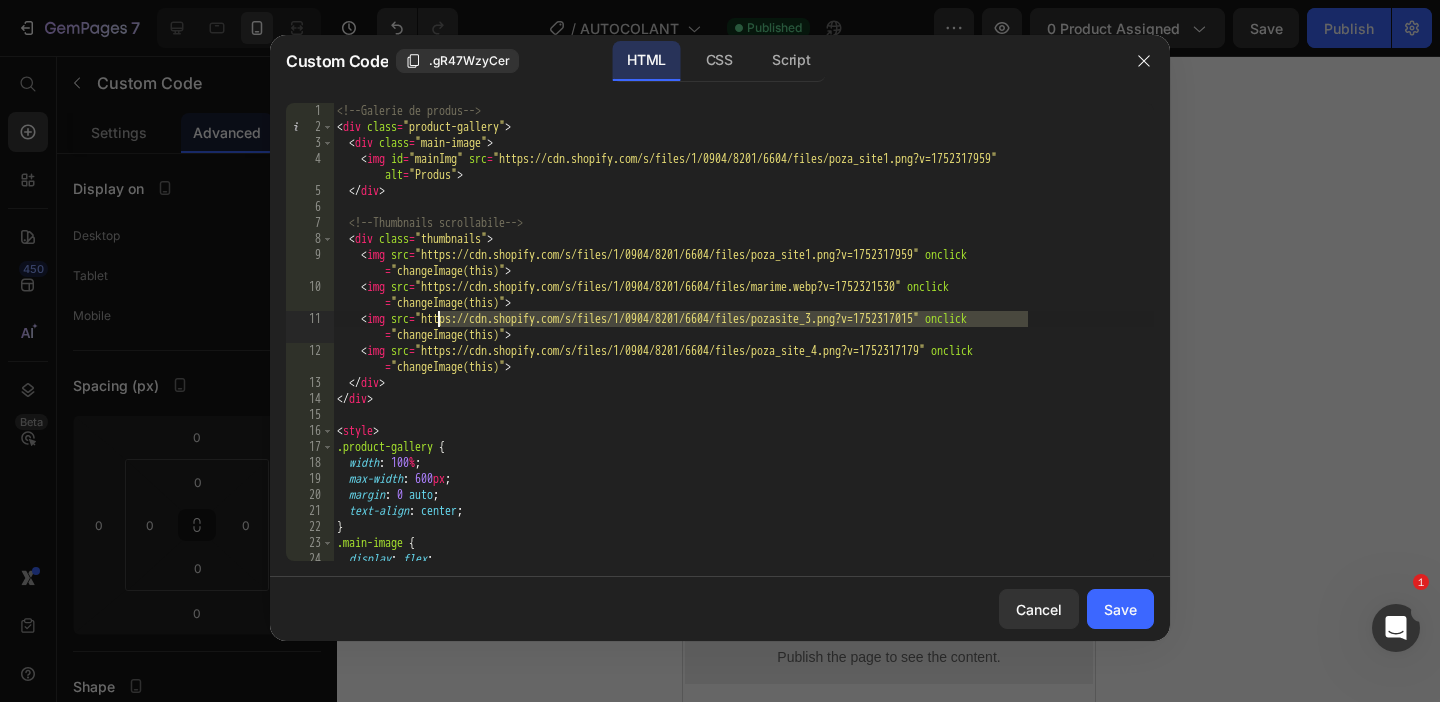 paste on "4.png?v=1752321709" 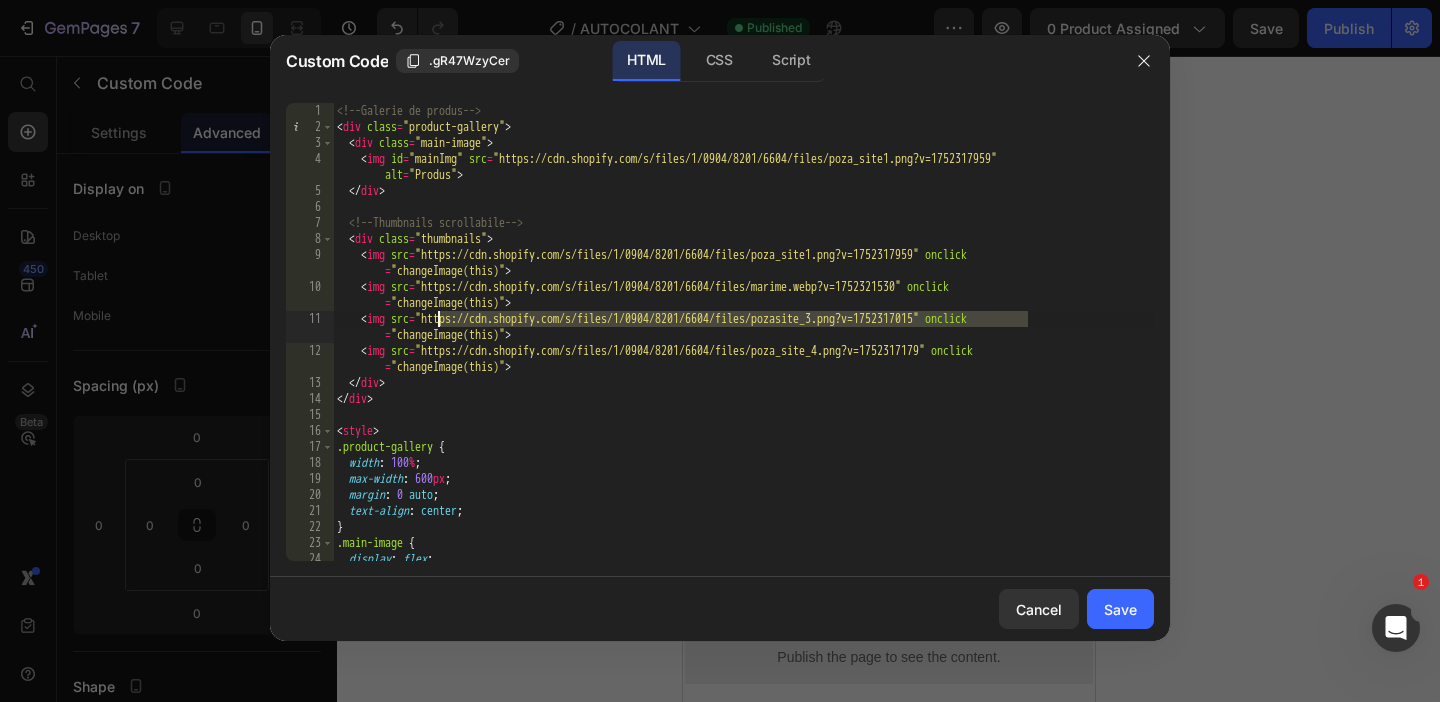 type on "<img src="https://cdn.shopify.com/s/files/1/0904/8201/6604/files/p4.png?v=1752321709" onclick="changeImage(this)">" 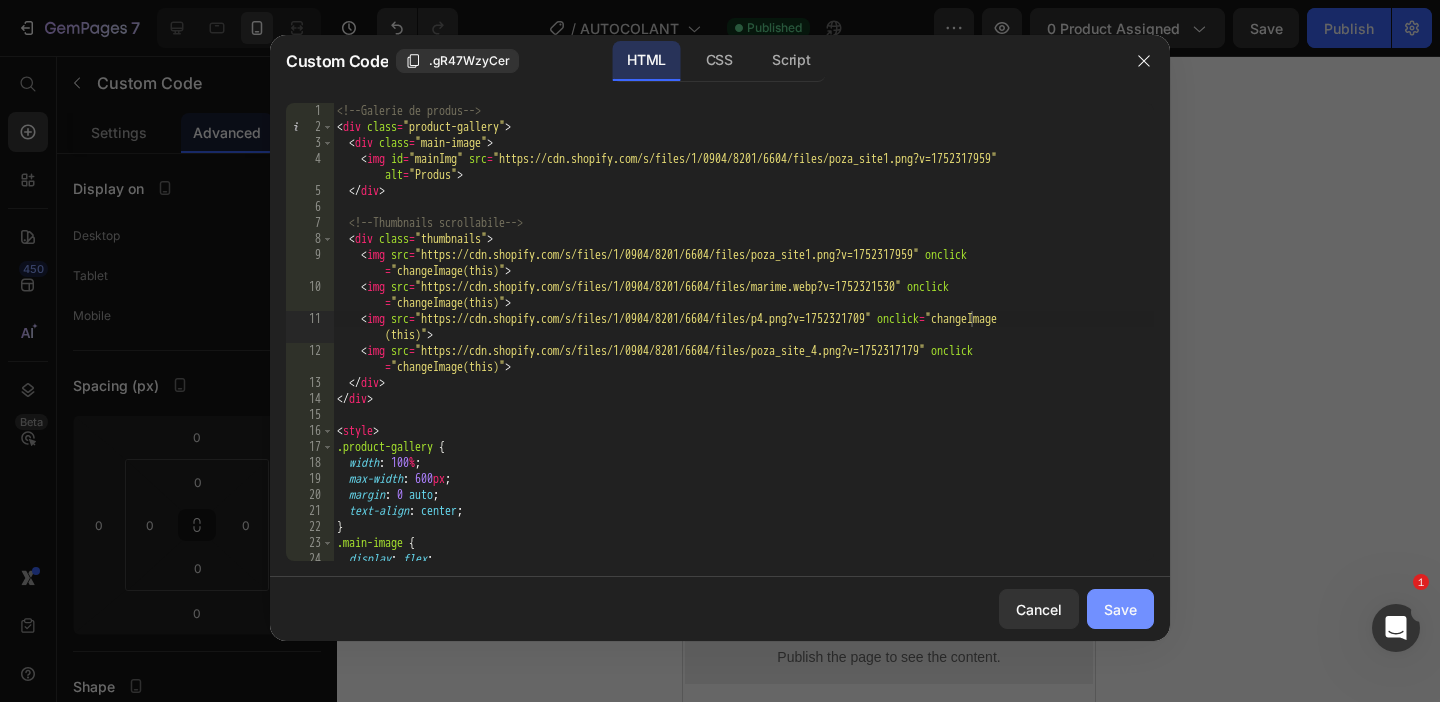 click on "Save" 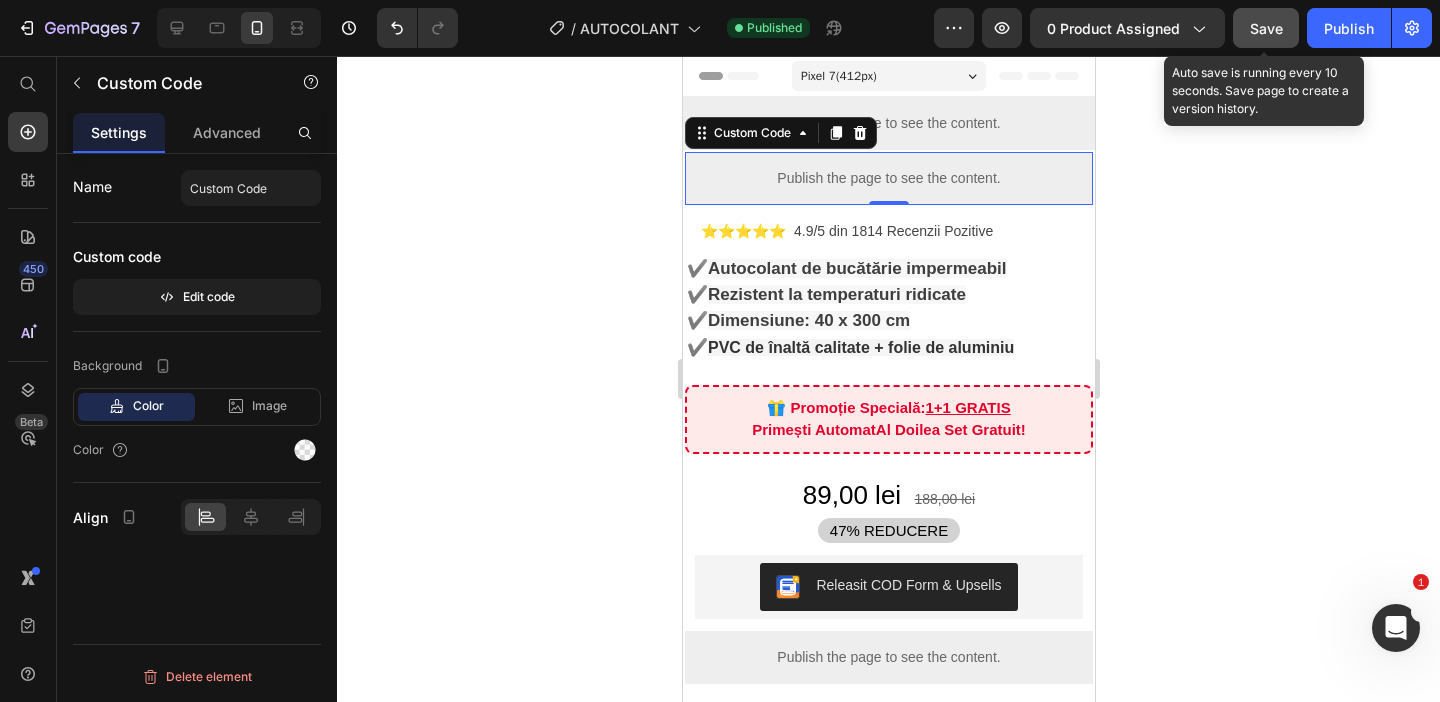 click on "Save" at bounding box center [1266, 28] 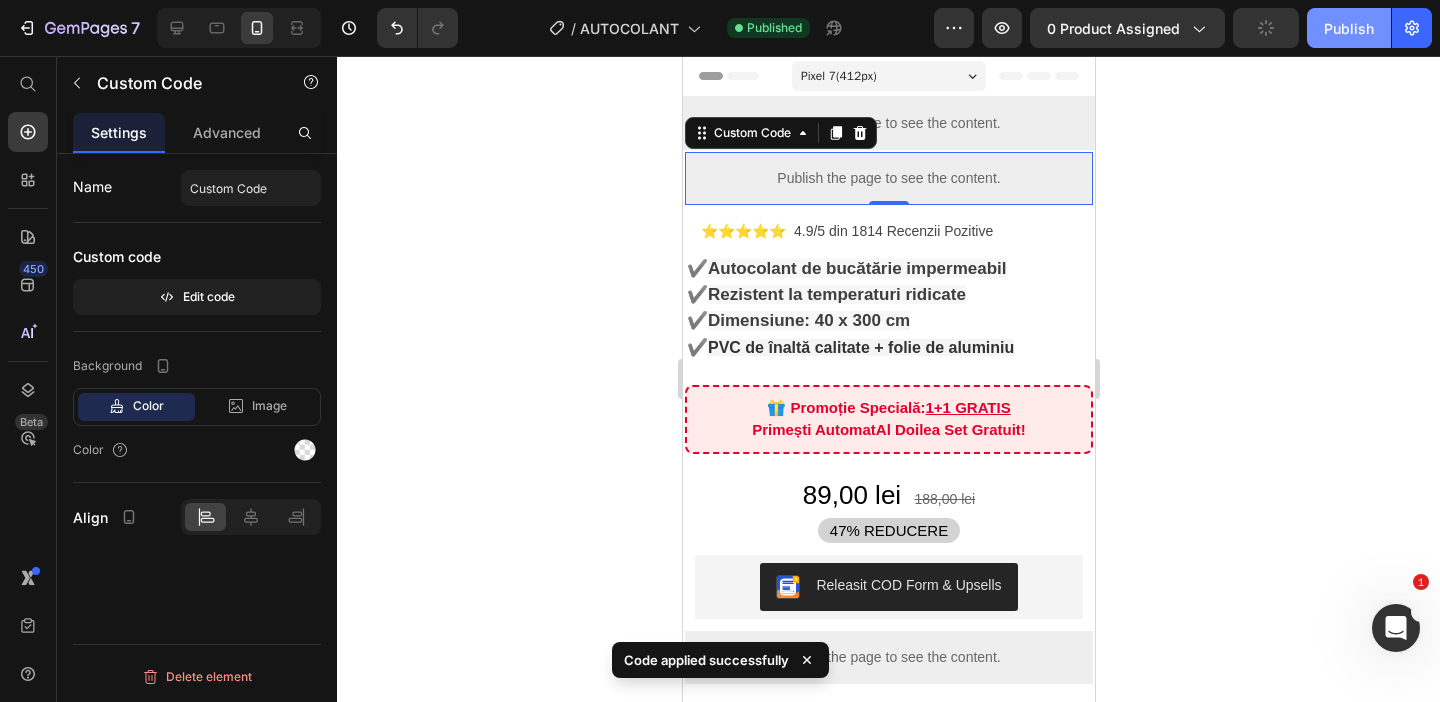 click on "Publish" at bounding box center (1349, 28) 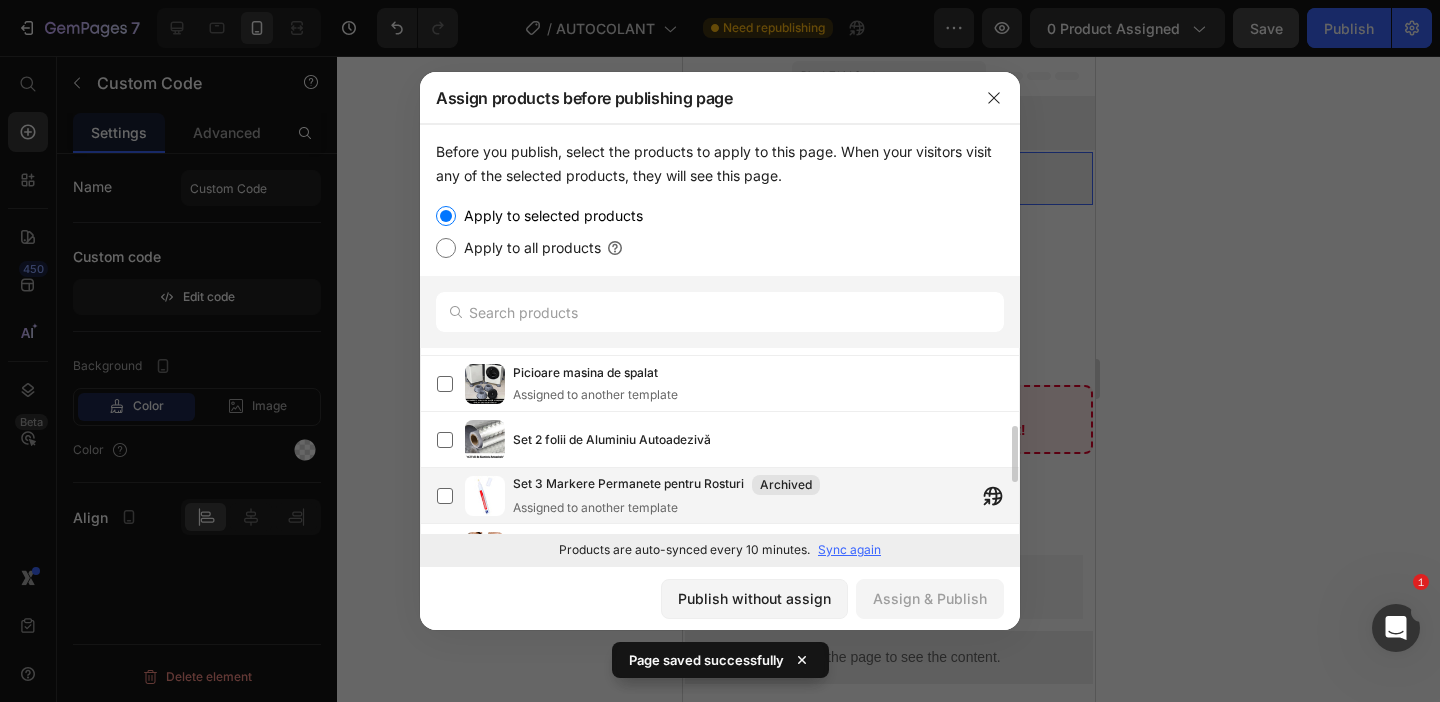 scroll, scrollTop: 269, scrollLeft: 0, axis: vertical 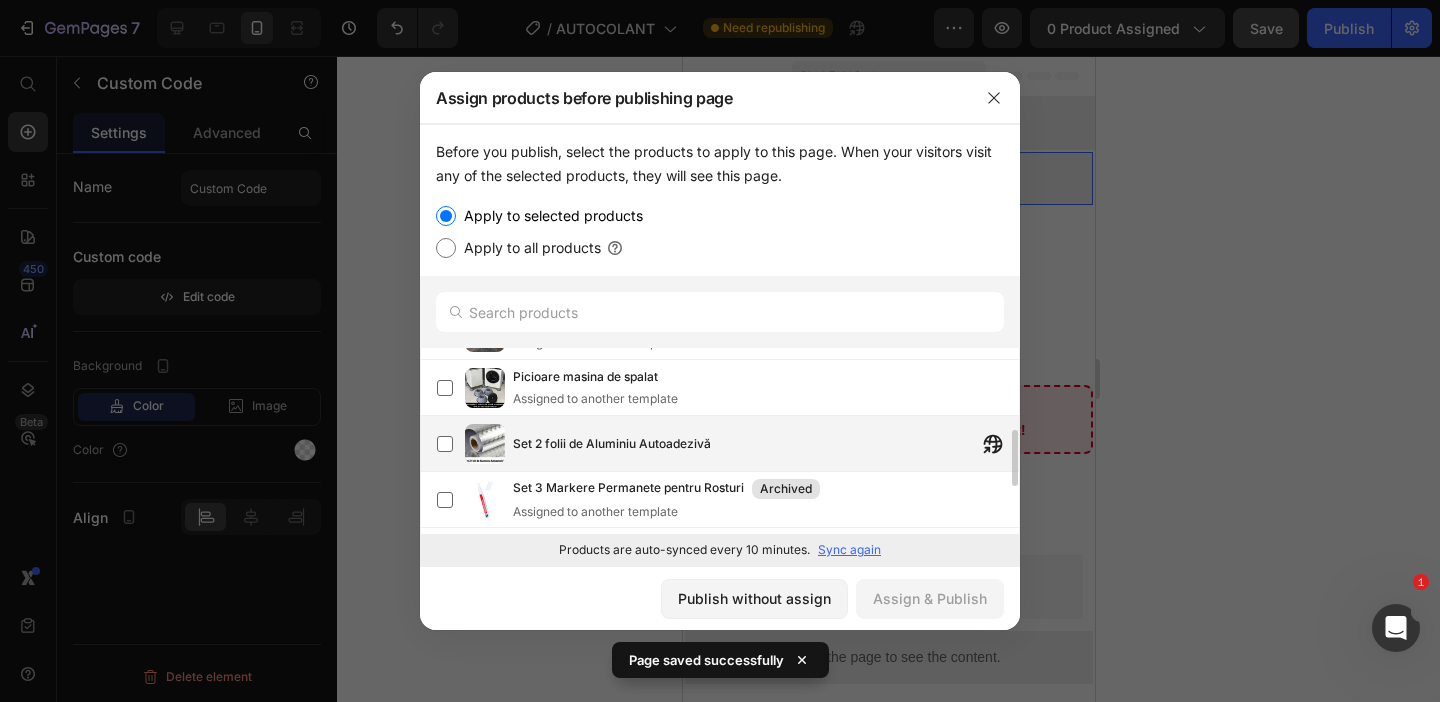 click on "Set 2 folii de Aluminiu Autoadezivă" at bounding box center (766, 444) 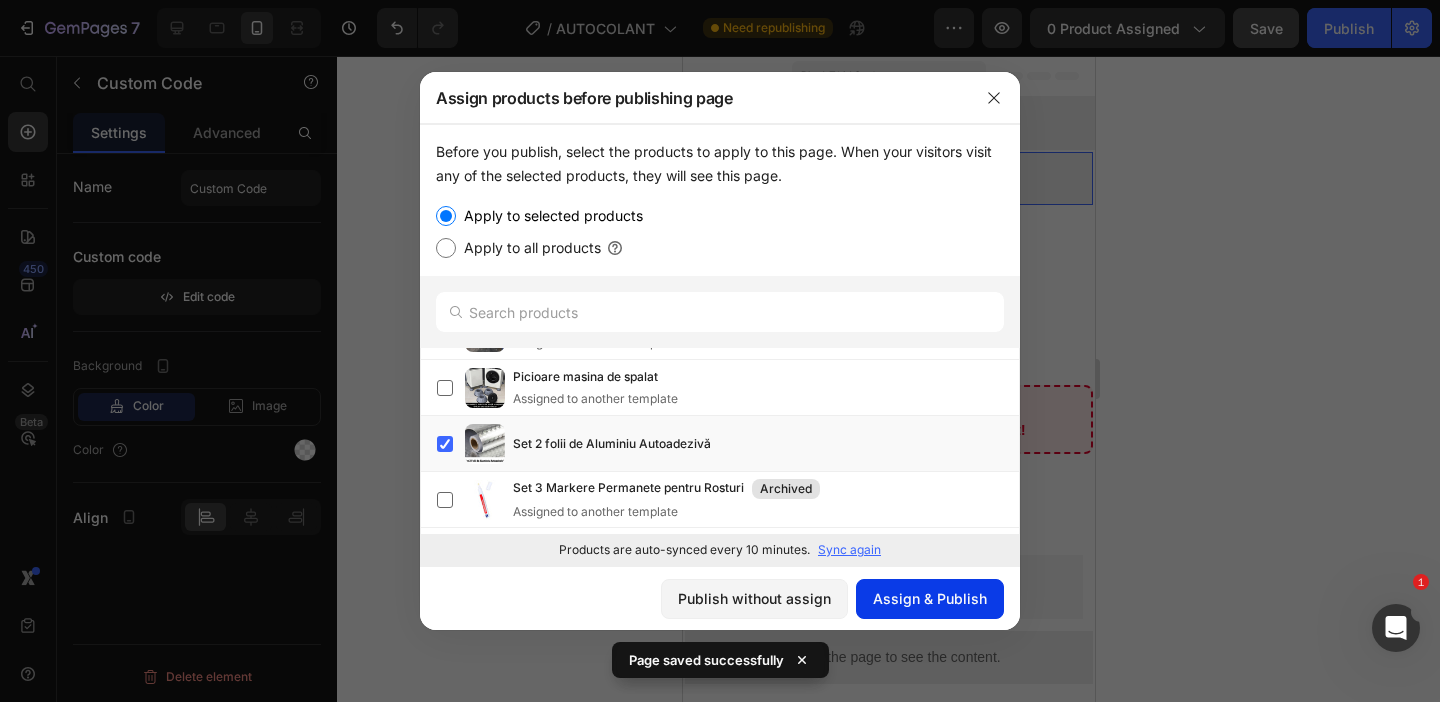 click on "Assign & Publish" 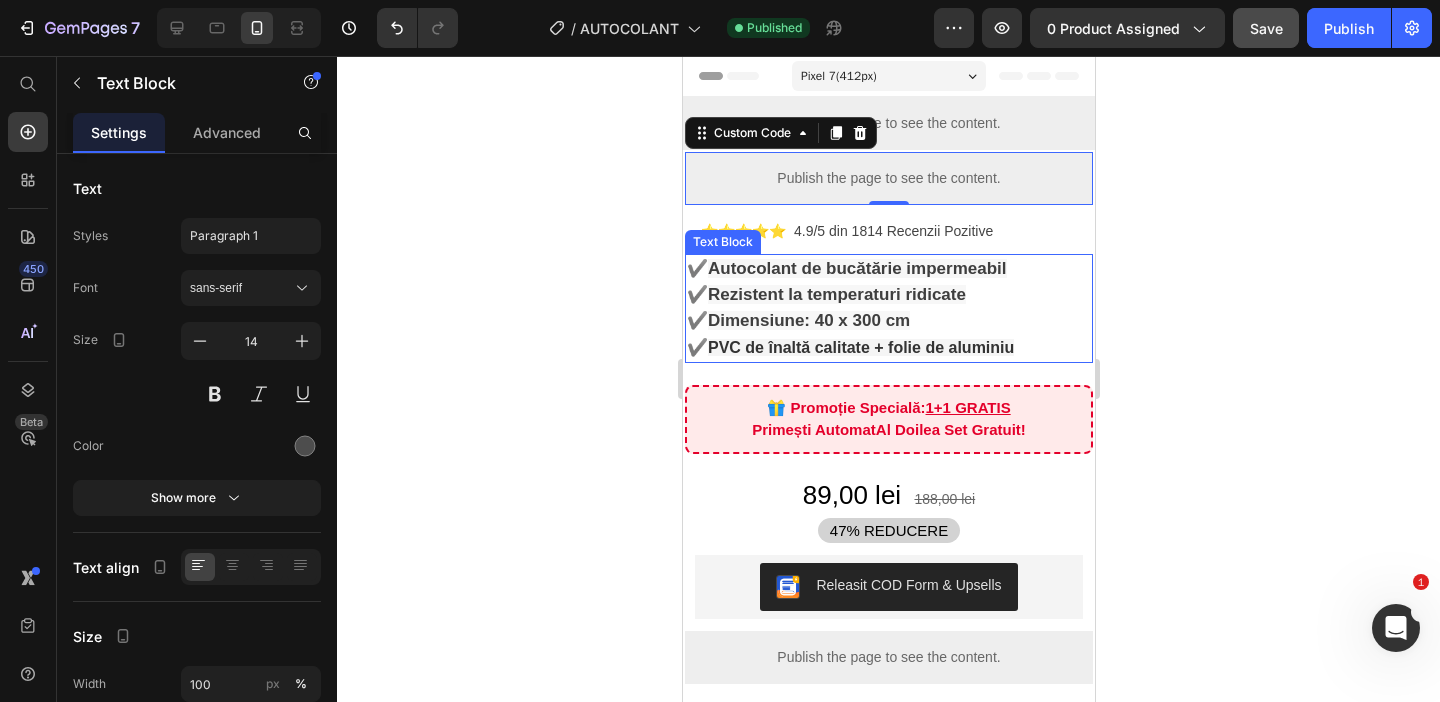 click on "✔️  Autocolant de bucătărie impermeabil ✔️  Rezistent la temperaturi ridicate ✔️  Dimensiune: 40 x 300 cm ✔️  PVC de înaltă calitate + folie de aluminiu" at bounding box center (888, 308) 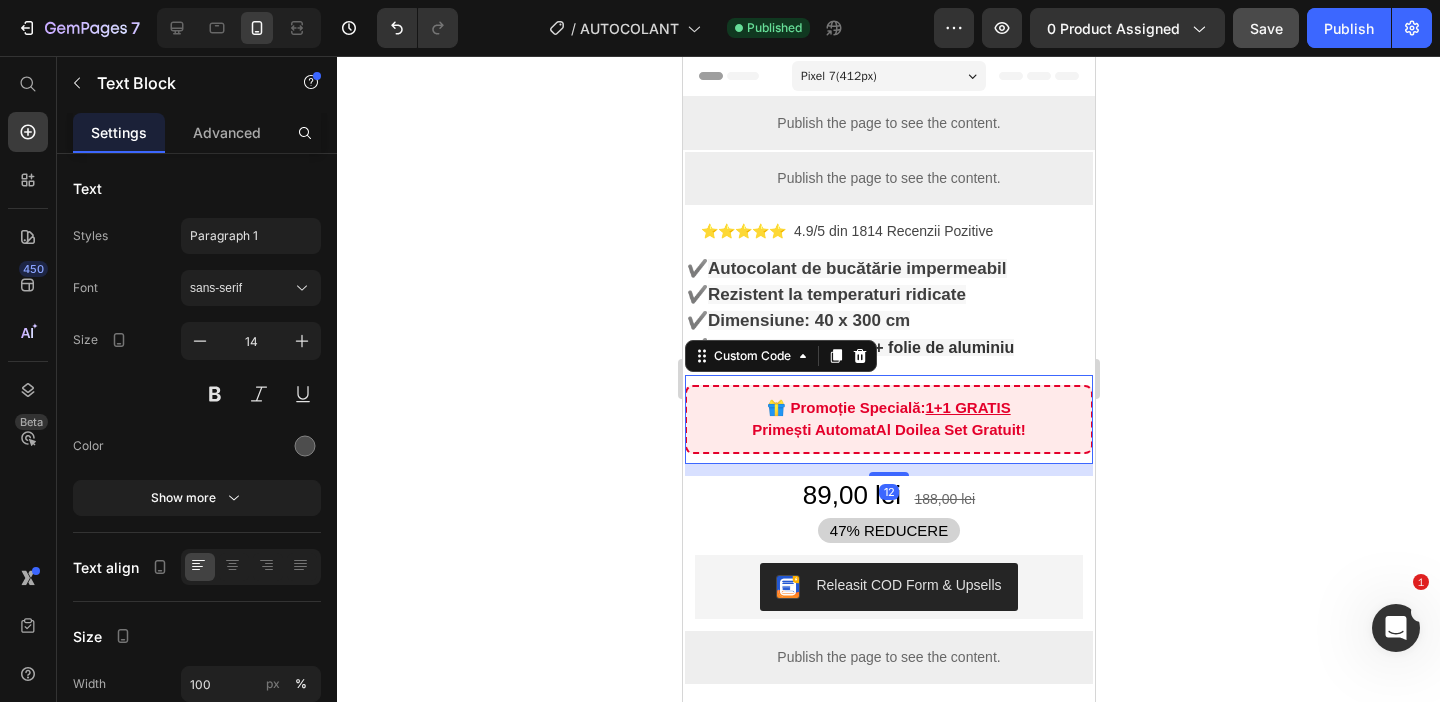 click on "🎁 Promoție Specială:  1+1 GRATIS
Primești Automat  Al Doilea Set Gratuit!" at bounding box center (888, 419) 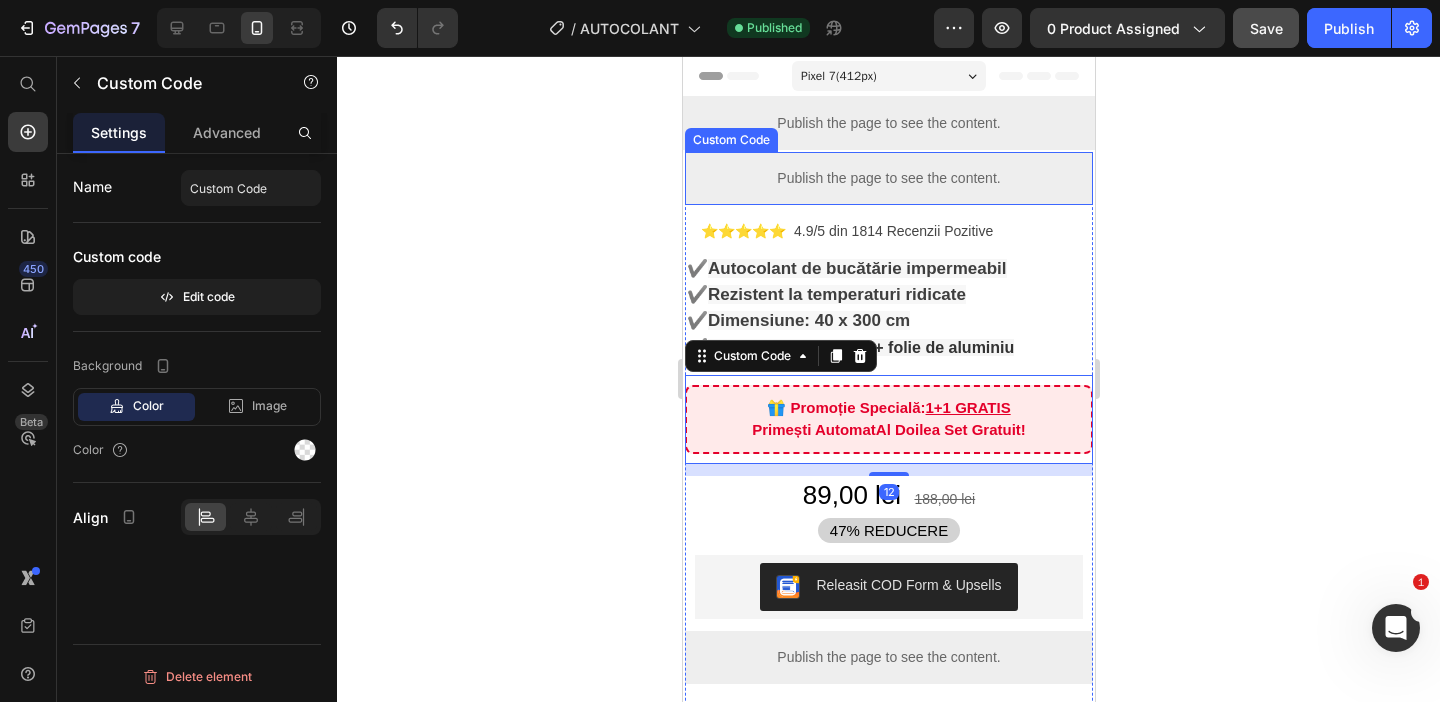 click on "Publish the page to see the content." at bounding box center (888, 178) 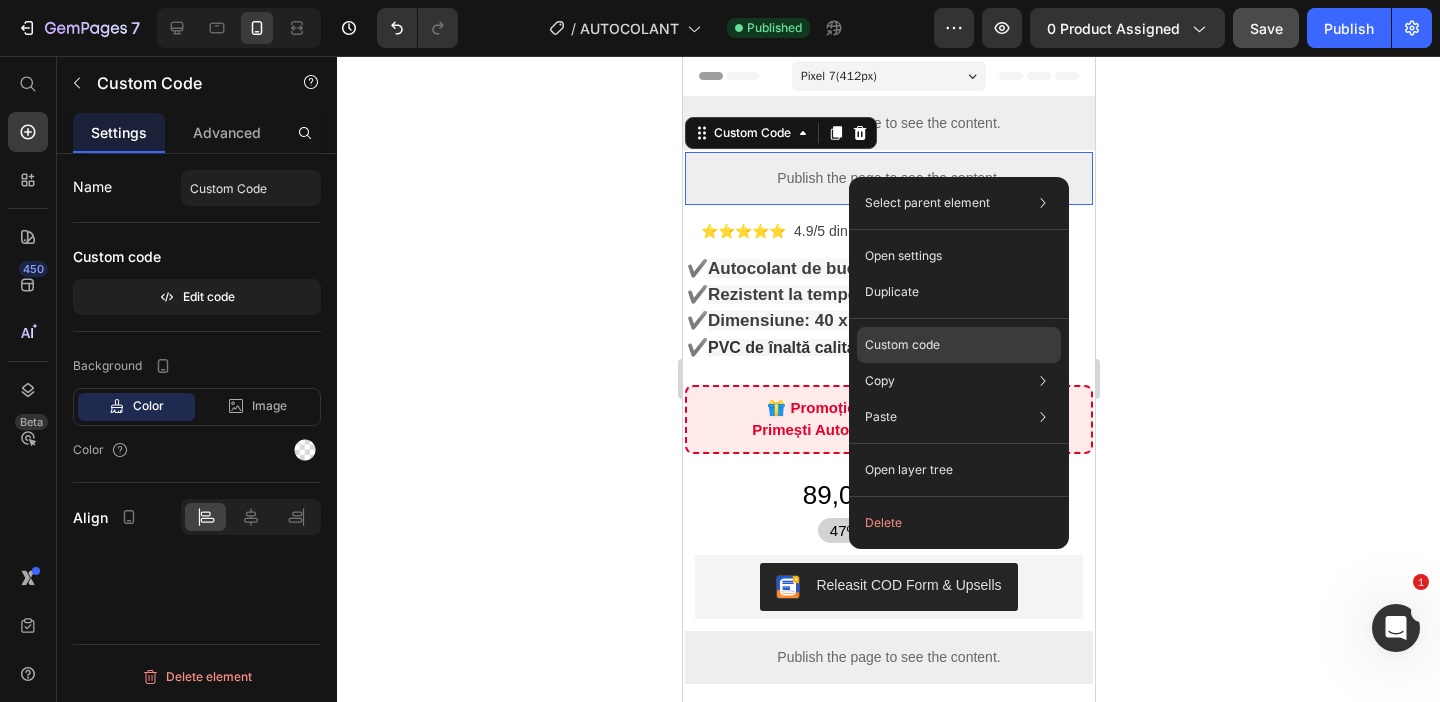 click on "Custom code" at bounding box center (902, 345) 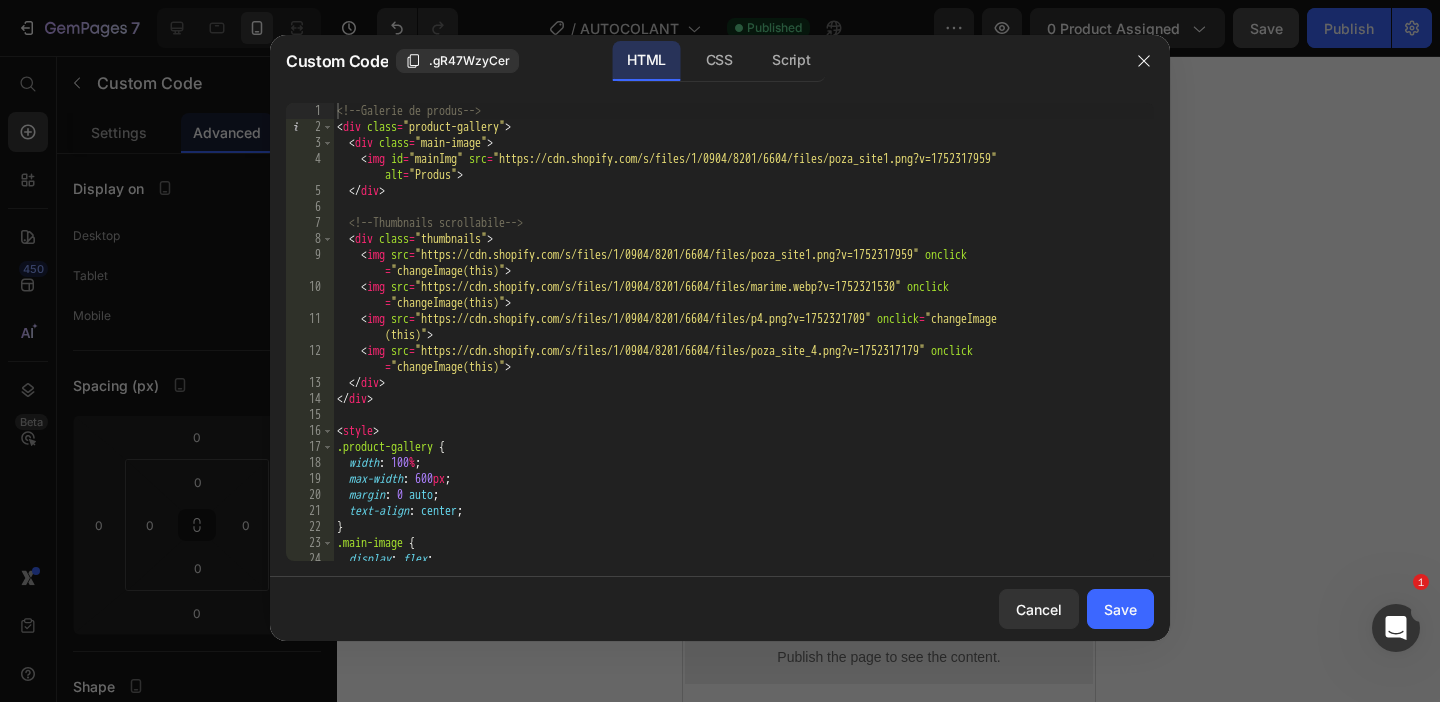 click at bounding box center [1144, 61] 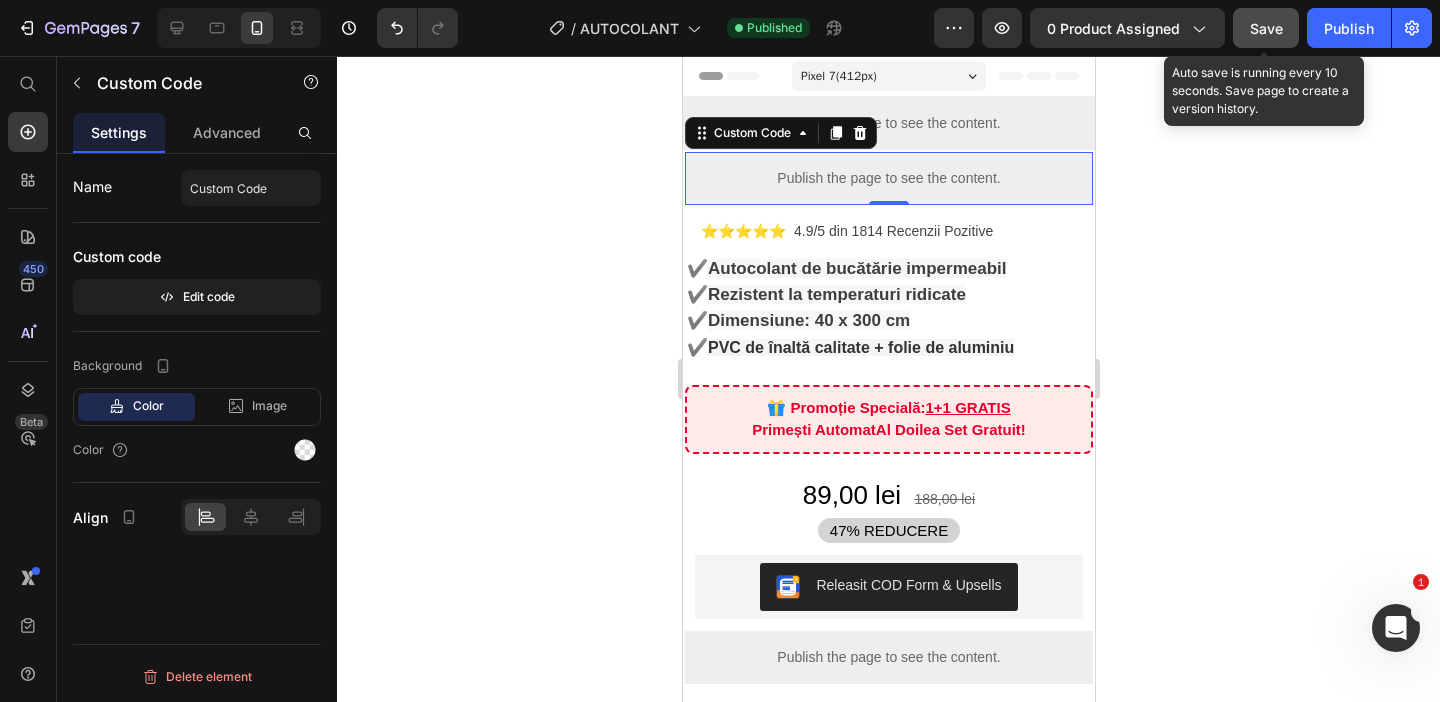 click on "Save" at bounding box center [1266, 28] 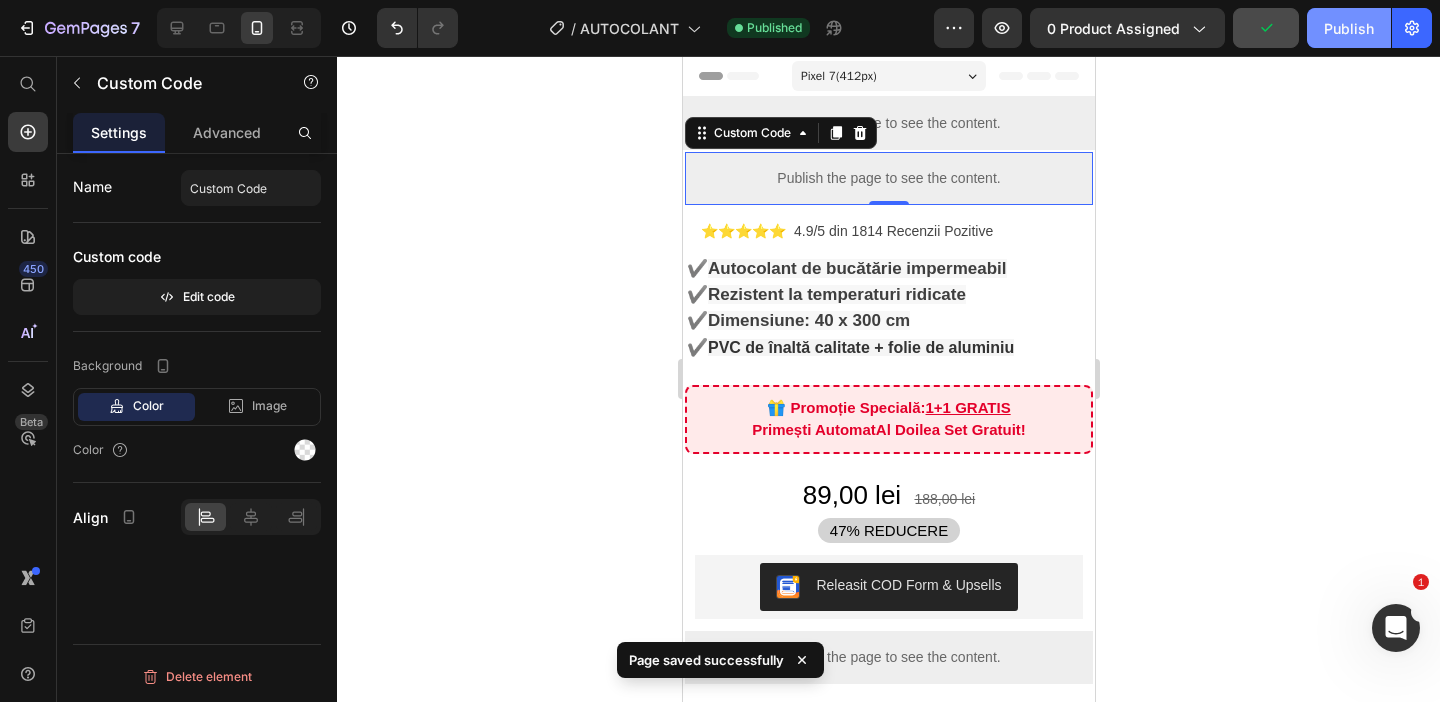 click on "Publish" at bounding box center (1349, 28) 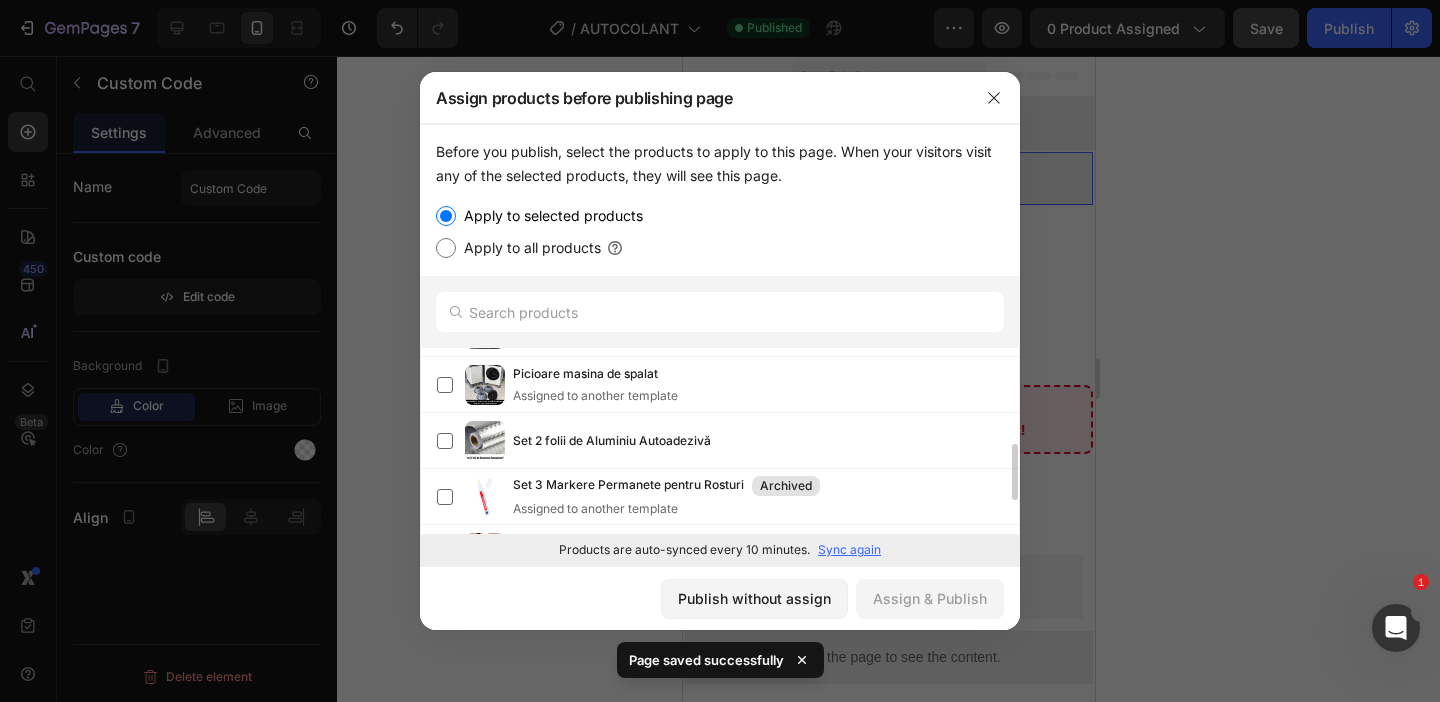scroll, scrollTop: 262, scrollLeft: 0, axis: vertical 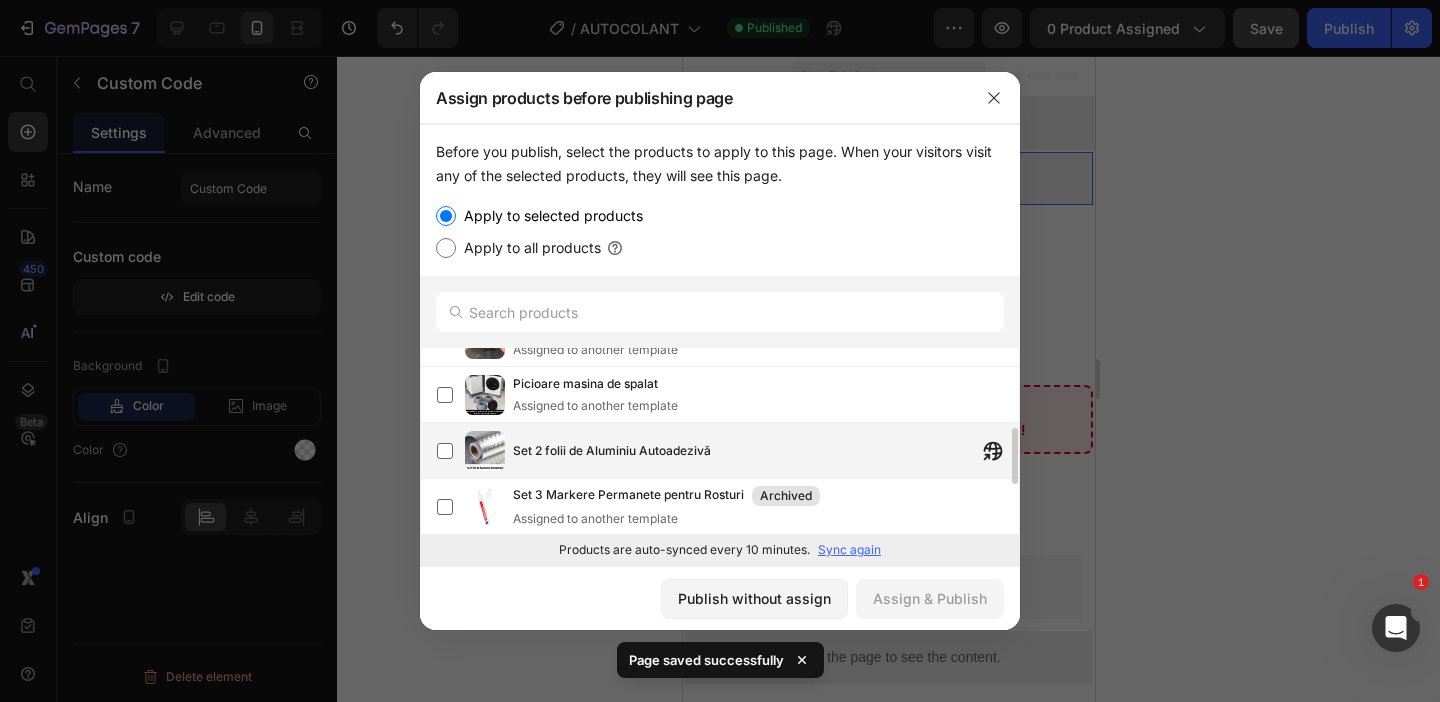 click on "Set 2 folii de Aluminiu Autoadezivă" 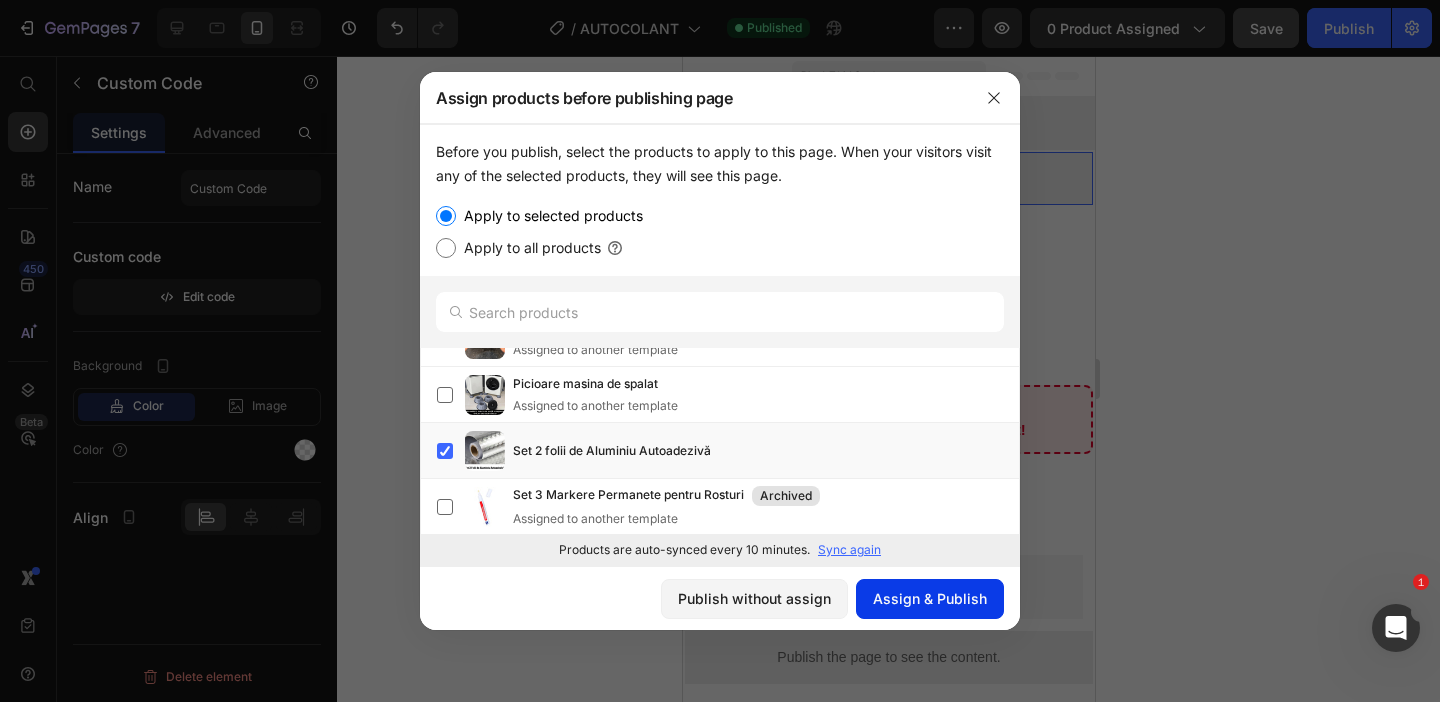 click on "Assign & Publish" at bounding box center [930, 598] 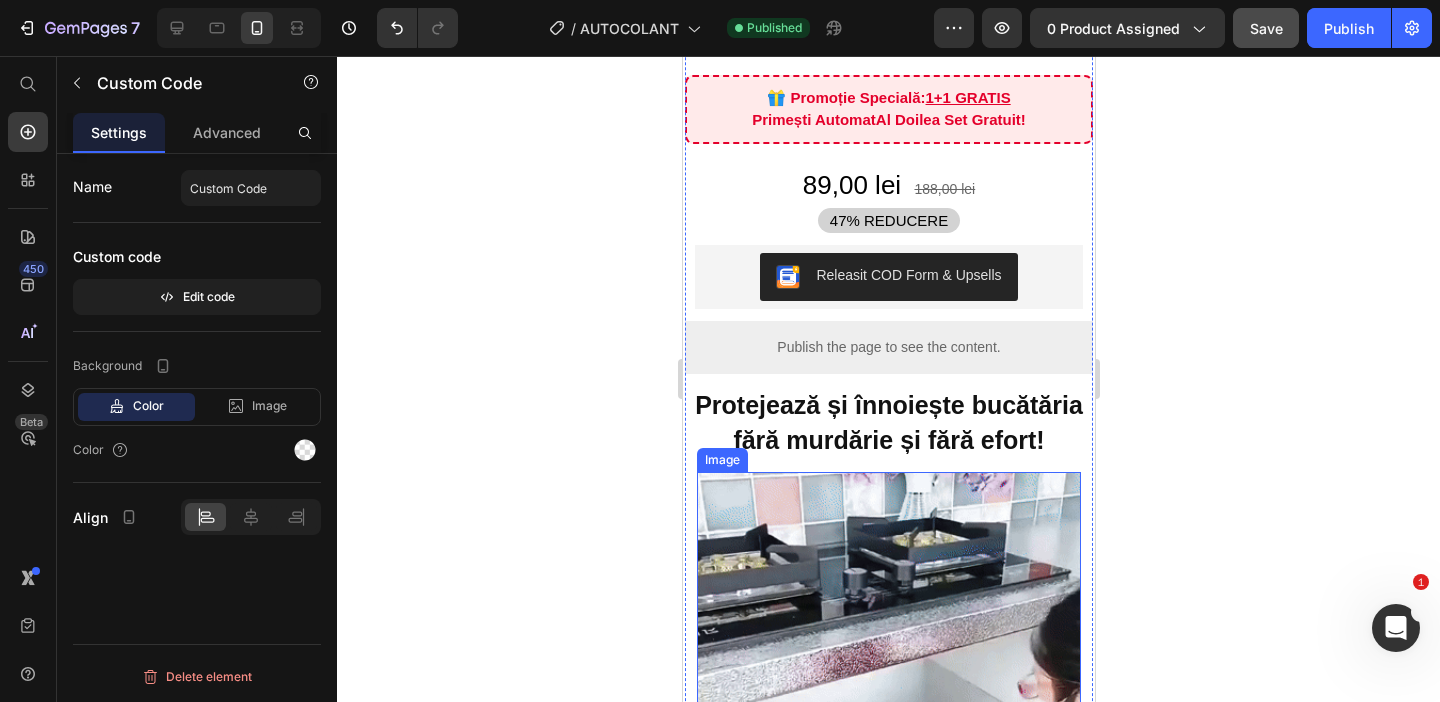 scroll, scrollTop: 0, scrollLeft: 0, axis: both 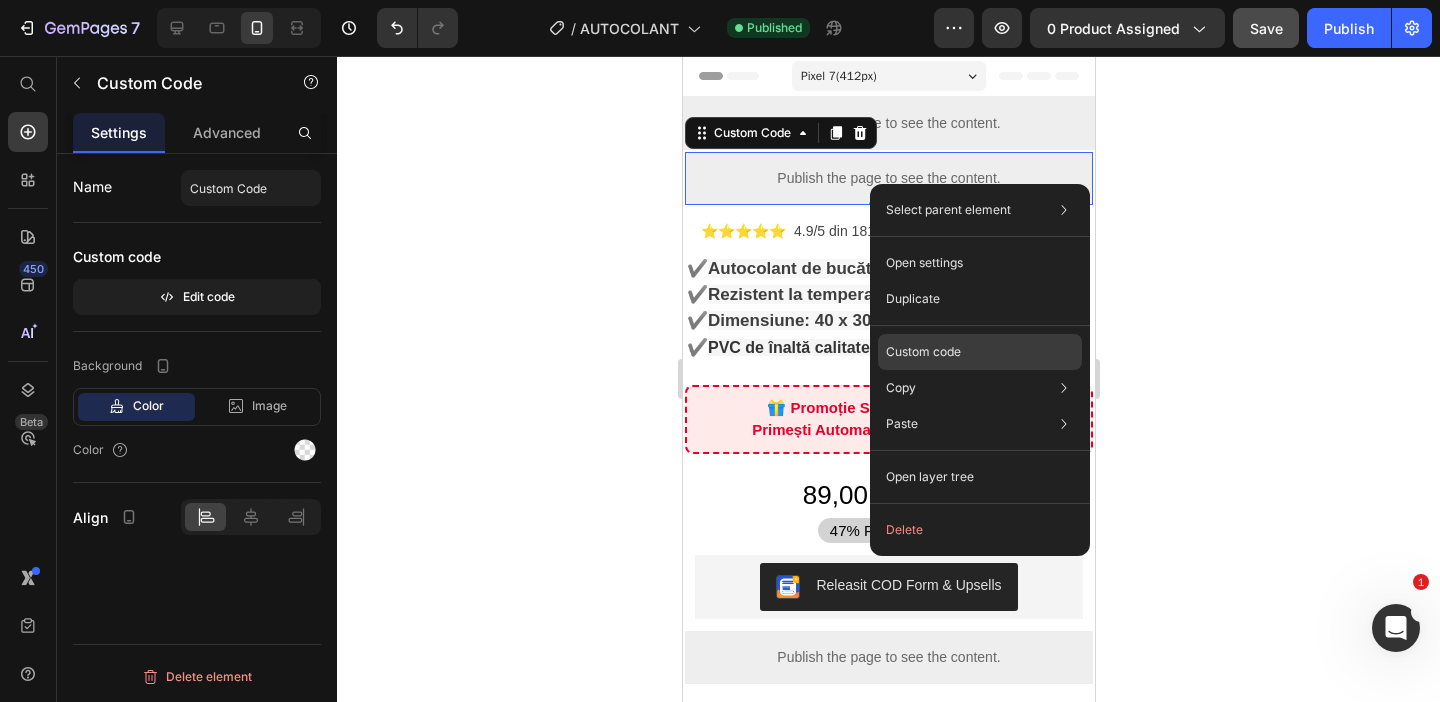 click on "Custom code" at bounding box center (923, 352) 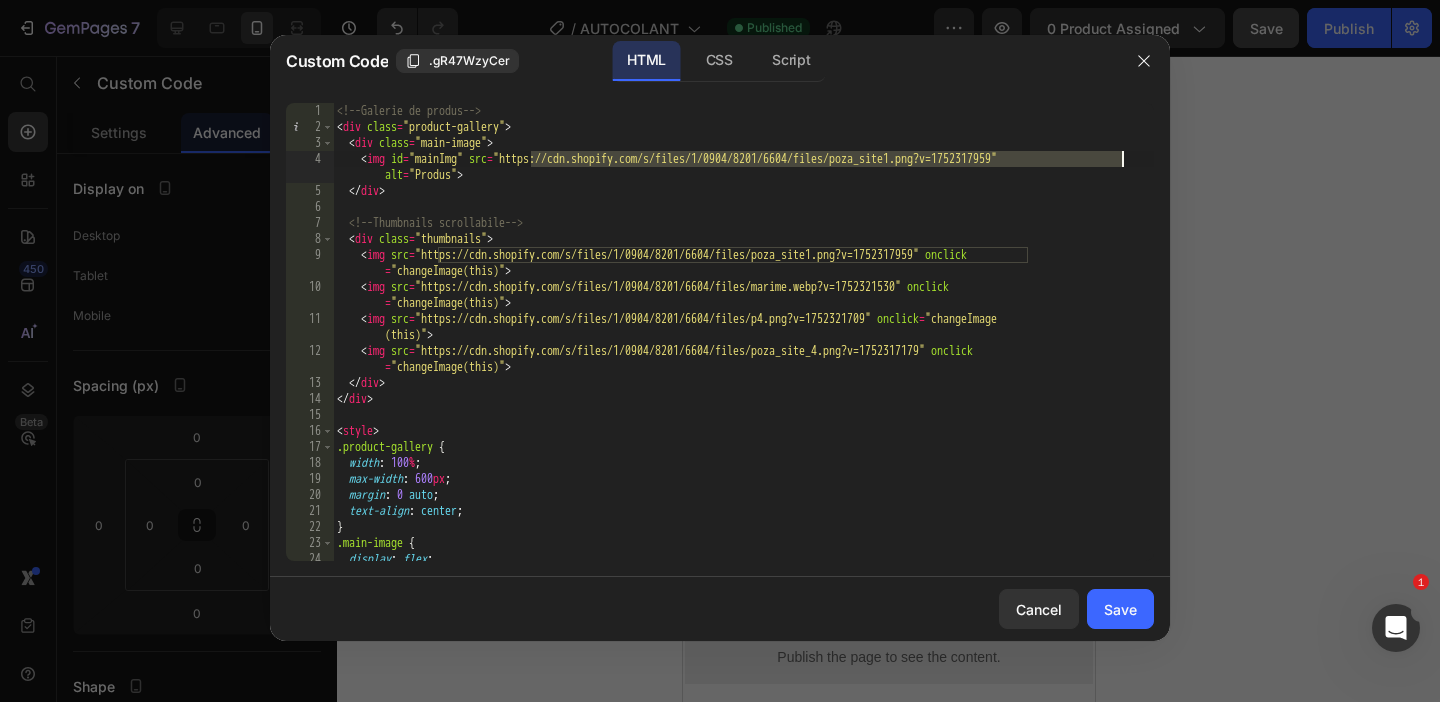 drag, startPoint x: 532, startPoint y: 156, endPoint x: 1123, endPoint y: 153, distance: 591.0076 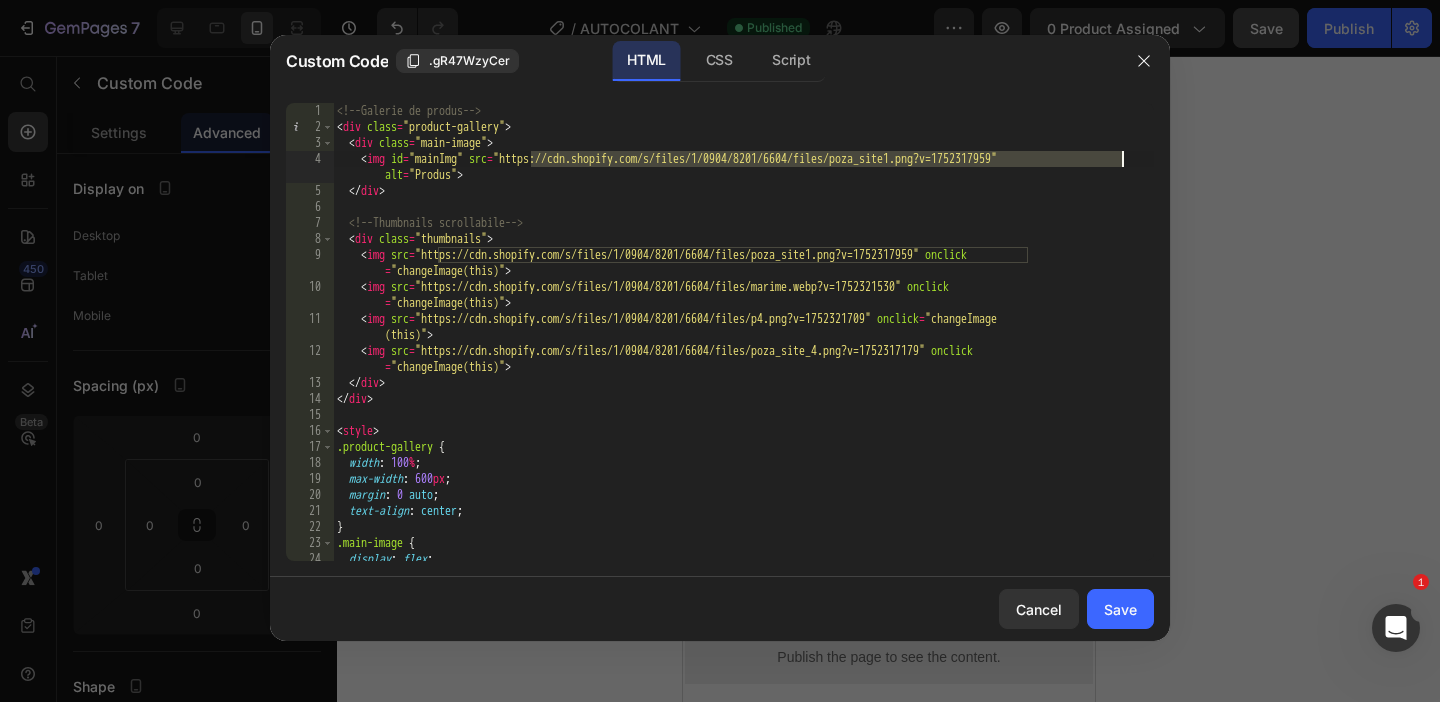 click on "<!--  Galerie de produs  --> < div   class = "product-gallery" >    < div   class = "main-image" >      < img   id = "mainImg"   src = "https://cdn.shopify.com/s/files/1/0904/8201/6604/files/poza_site1.png?v=1752317959"            alt = "Produs" >    </ div >    <!--  Thumbnails scrollabile  -->    < div   class = "thumbnails" >      < img   src = "https://cdn.shopify.com/s/files/1/0904/8201/6604/files/poza_site1.png?v=1752317959"   onclick          = "changeImage(this)" >      < img   src = "https://cdn.shopify.com/s/files/1/0904/8201/6604/files/marime.webp?v=1752321530"   onclick          = "changeImage(this)" >      < img   src = "https://cdn.shopify.com/s/files/1/0904/8201/6604/files/p4.png?v=1752321709"   onclick = "changeImage          (this)" >      < img   src = "https://cdn.shopify.com/s/files/1/0904/8201/6604/files/poza_site_4.png?v=1752317179"   onclick          = "changeImage(this)" >    </ div > </ div > < style > .product-gallery   {    width :   100 % ; :" at bounding box center (743, 348) 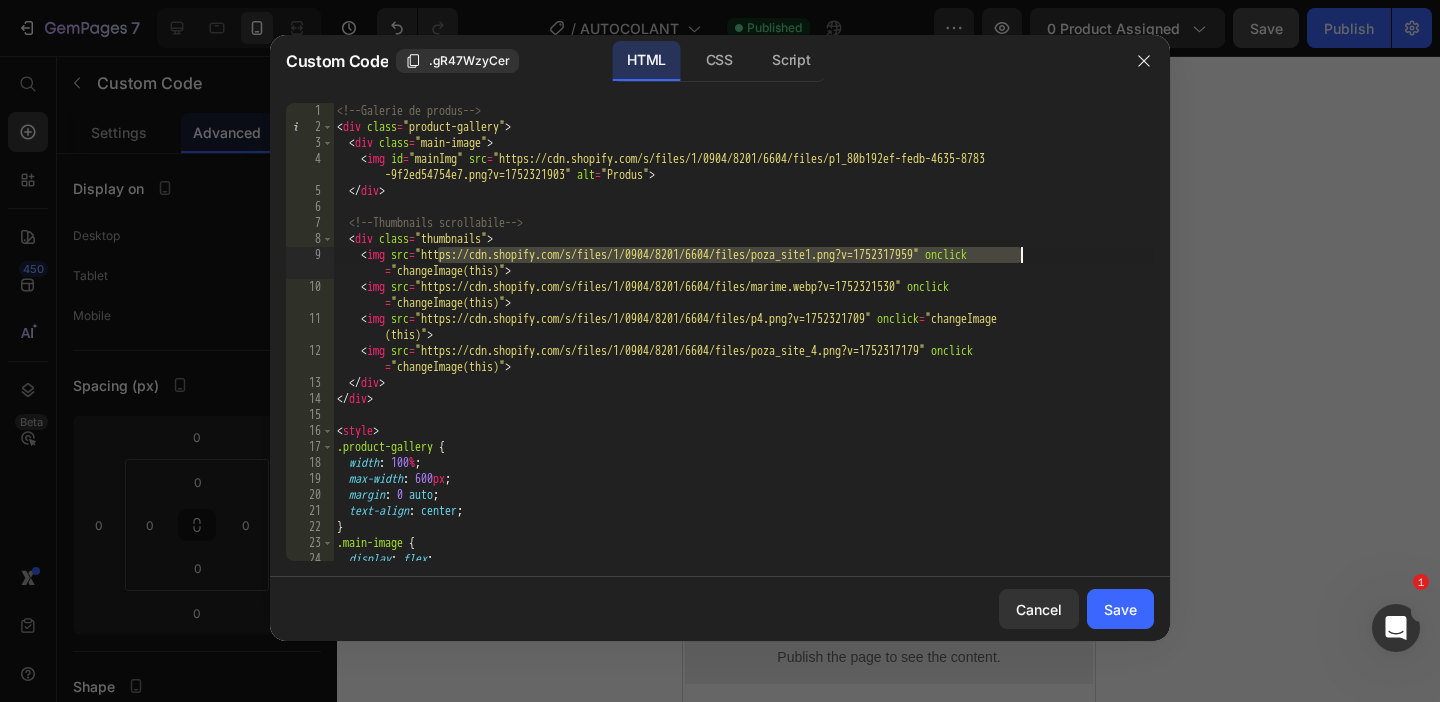 drag, startPoint x: 440, startPoint y: 257, endPoint x: 1023, endPoint y: 248, distance: 583.06946 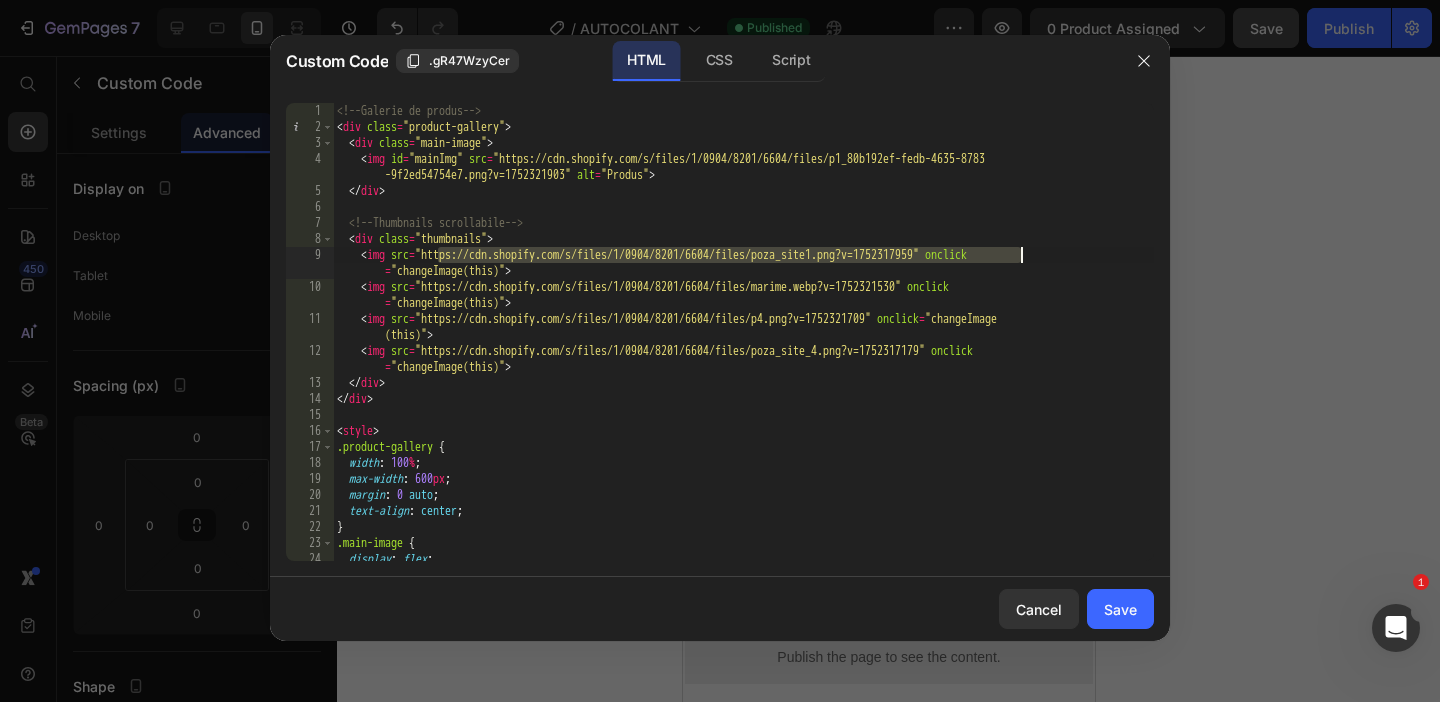 click on "<!--  Galerie de produs  --> < div   class = "product-gallery" >    < div   class = "main-image" >      < img   id = "mainImg"   src = "https://cdn.shopify.com/s/files/1/0904/8201/6604/files/p1_80b192ef-fedb-4635-8783          -9f2ed54754e7.png?v=1752321903"   alt = "Produs" >    </ div >    <!--  Thumbnails scrollabile  -->    < div   class = "thumbnails" >      < img   src = "https://cdn.shopify.com/s/files/1/0904/8201/6604/files/poza_site1.png?v=1752317959"   onclick          = "changeImage(this)" >      < img   src = "https://cdn.shopify.com/s/files/1/0904/8201/6604/files/marime.webp?v=1752321530"   onclick          = "changeImage(this)" >      < img   src = "https://cdn.shopify.com/s/files/1/0904/8201/6604/files/p4.png?v=1752321709"   onclick = "changeImage          (this)" >      < img   src = "https://cdn.shopify.com/s/files/1/0904/8201/6604/files/poza_site_4.png?v=1752317179"   onclick          = "changeImage(this)" >    </ div > </ div > < style >   {    width" at bounding box center (743, 348) 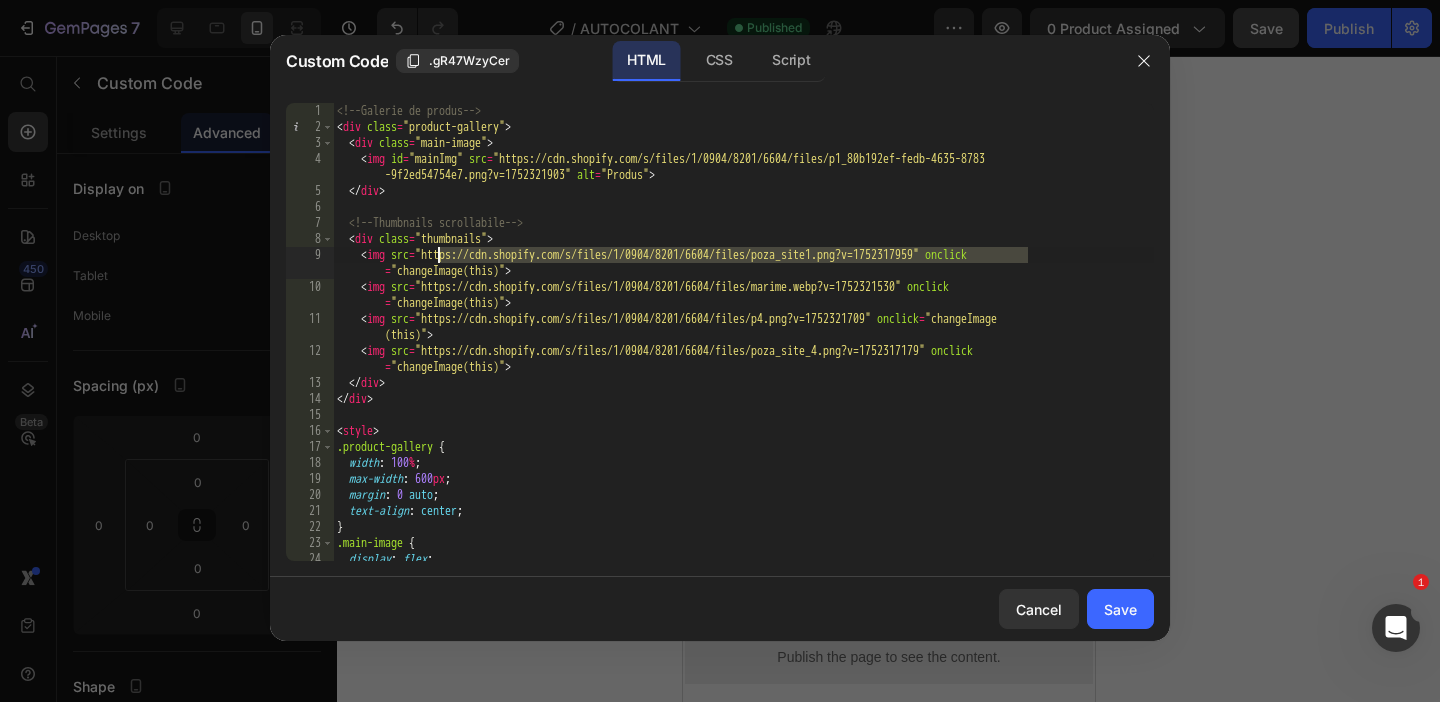 drag, startPoint x: 1028, startPoint y: 252, endPoint x: 439, endPoint y: 258, distance: 589.0306 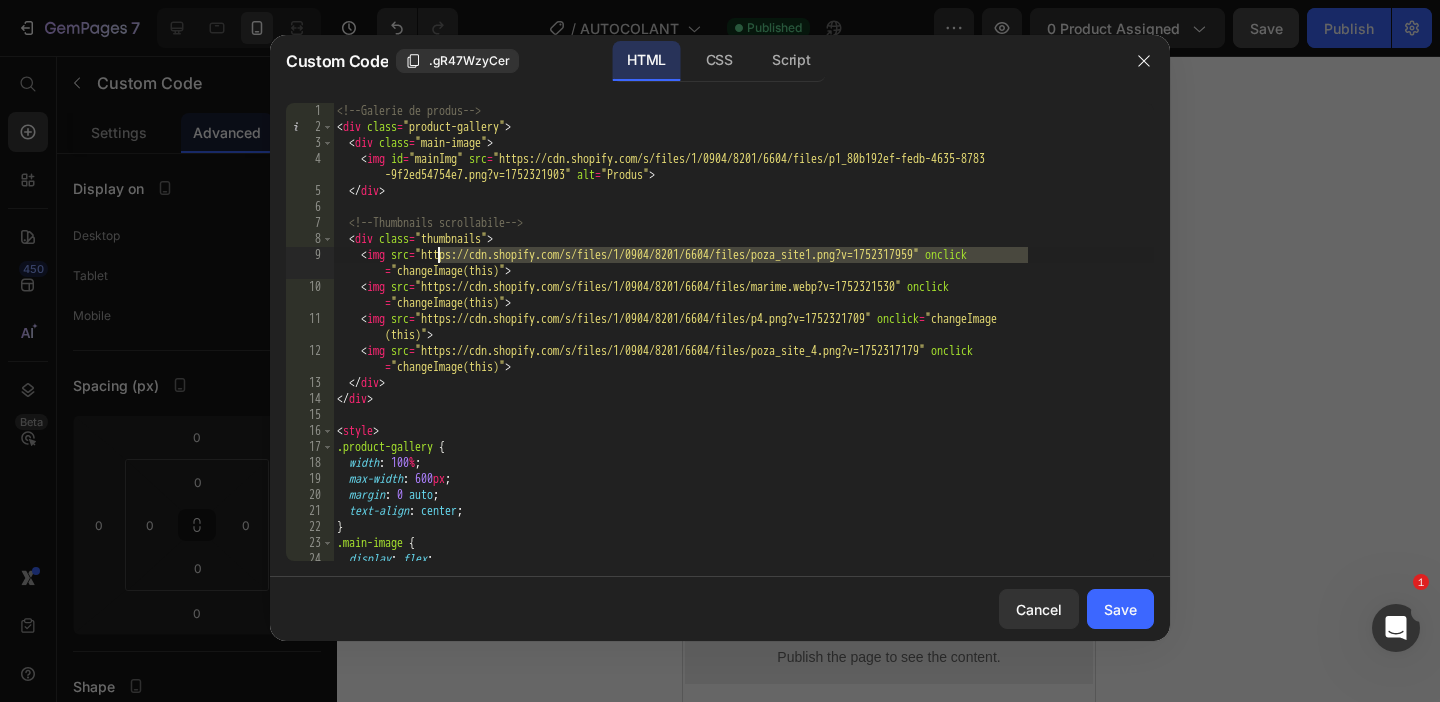 click on "<!--  Galerie de produs  --> < div   class = "product-gallery" >    < div   class = "main-image" >      < img   id = "mainImg"   src = "https://cdn.shopify.com/s/files/1/0904/8201/6604/files/p1_80b192ef-fedb-4635-8783          -9f2ed54754e7.png?v=1752321903"   alt = "Produs" >    </ div >    <!--  Thumbnails scrollabile  -->    < div   class = "thumbnails" >      < img   src = "https://cdn.shopify.com/s/files/1/0904/8201/6604/files/poza_site1.png?v=1752317959"   onclick          = "changeImage(this)" >      < img   src = "https://cdn.shopify.com/s/files/1/0904/8201/6604/files/marime.webp?v=1752321530"   onclick          = "changeImage(this)" >      < img   src = "https://cdn.shopify.com/s/files/1/0904/8201/6604/files/p4.png?v=1752321709"   onclick = "changeImage          (this)" >      < img   src = "https://cdn.shopify.com/s/files/1/0904/8201/6604/files/poza_site_4.png?v=1752317179"   onclick          = "changeImage(this)" >    </ div > </ div > < style >   {    width" at bounding box center [743, 348] 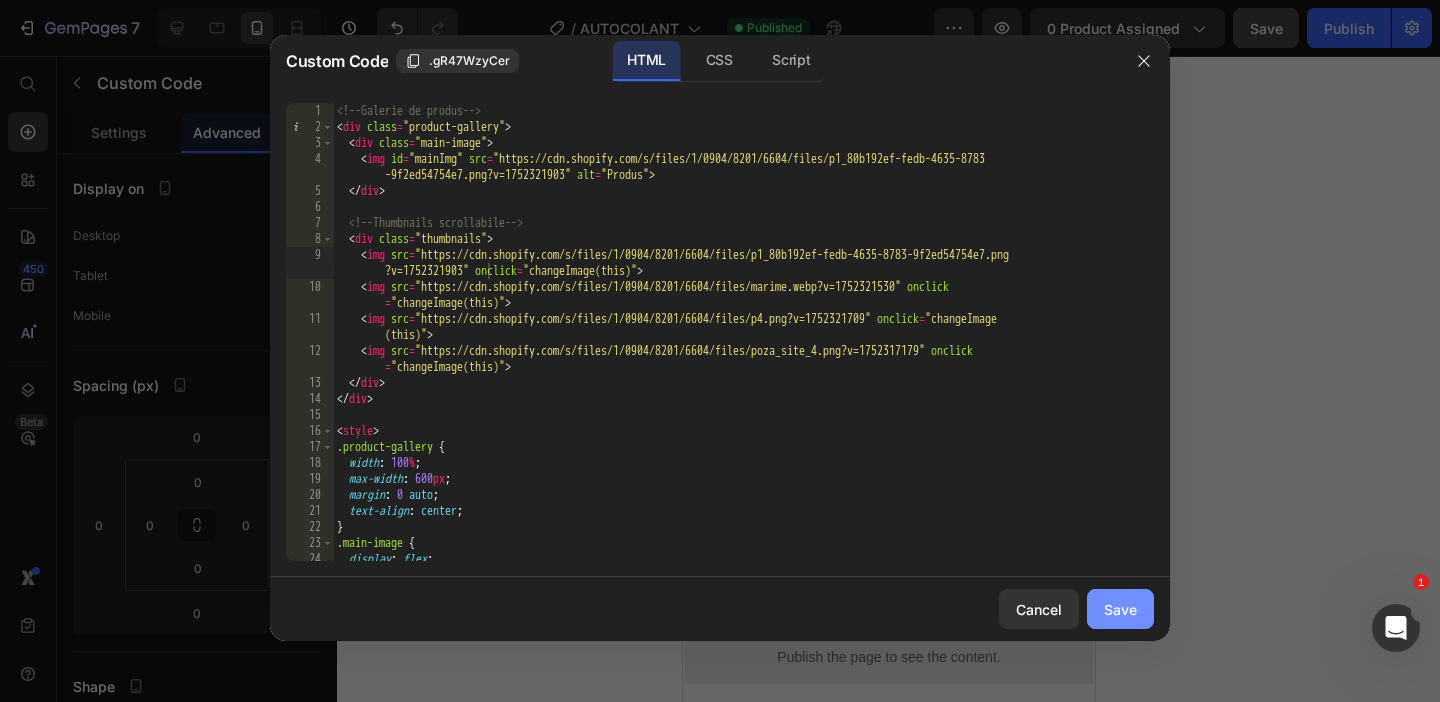 click on "Save" 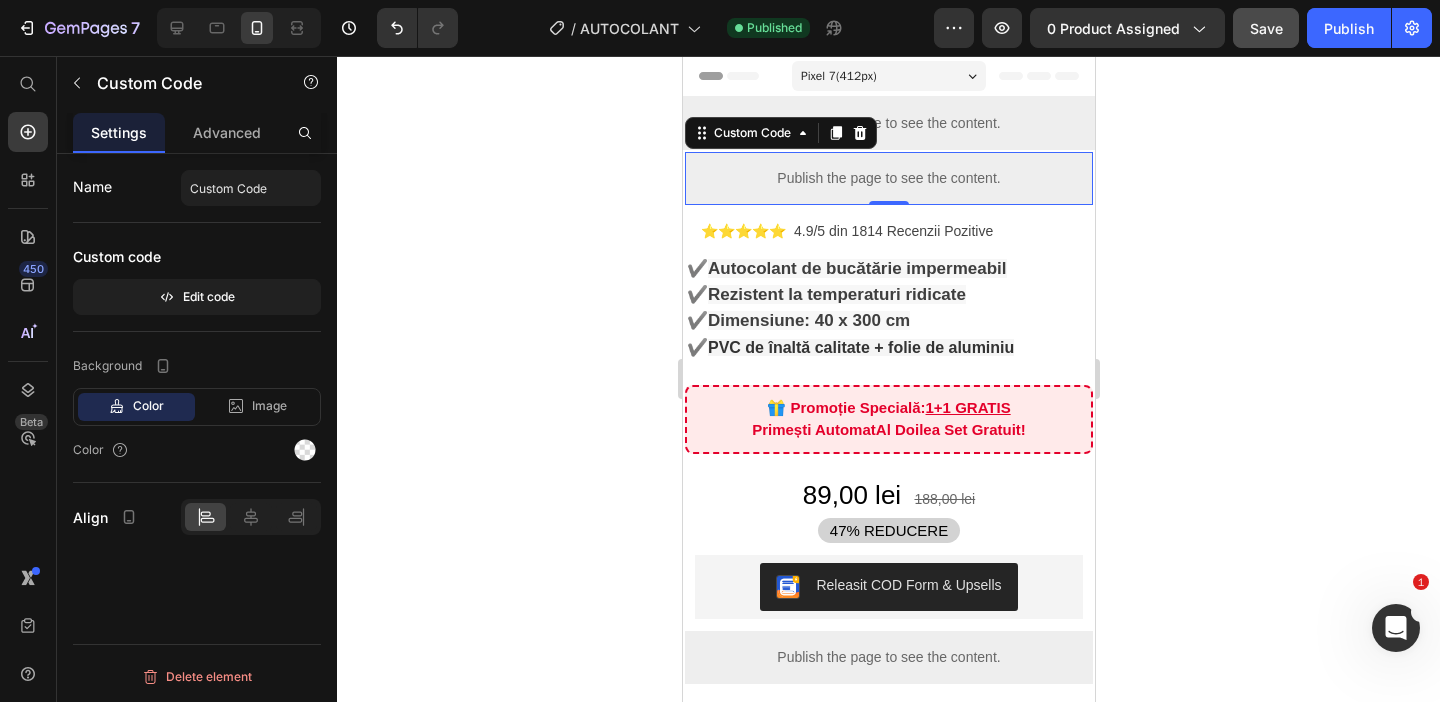 click on "Save" 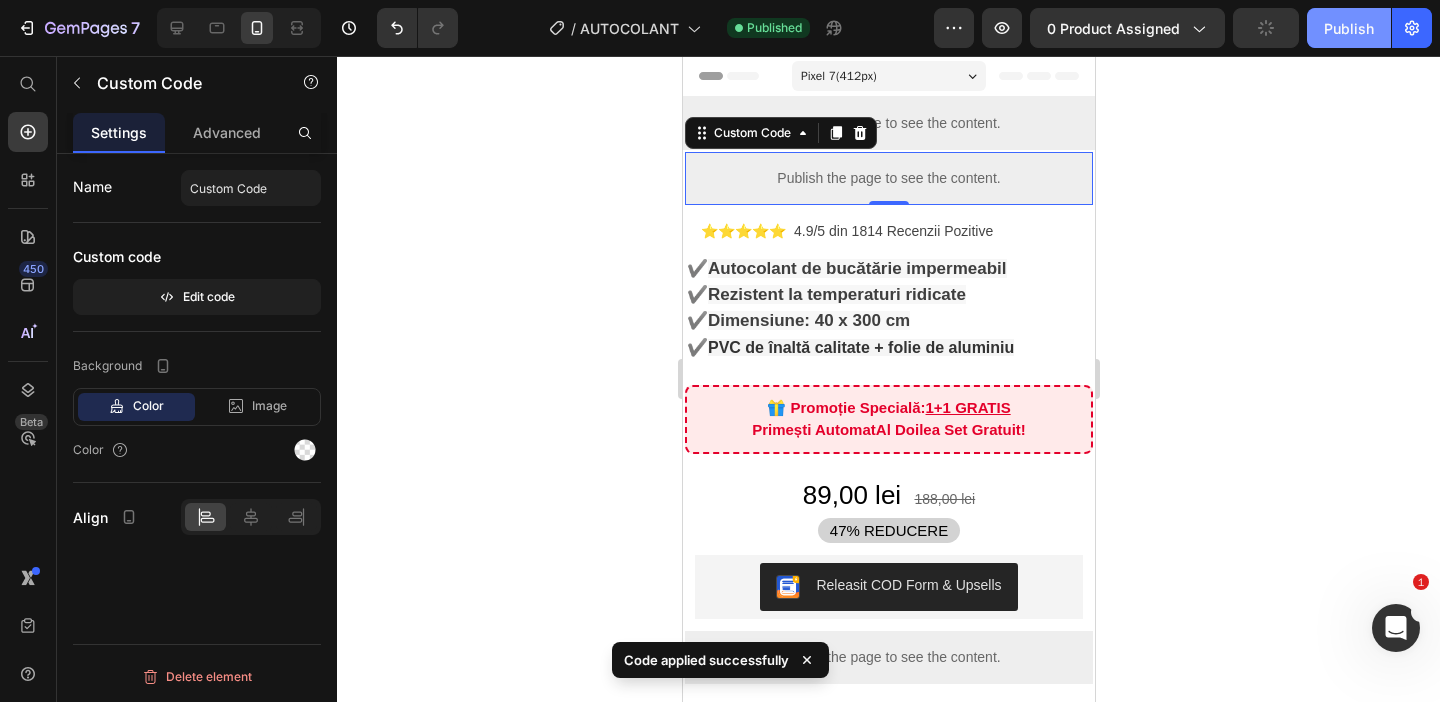click on "Publish" 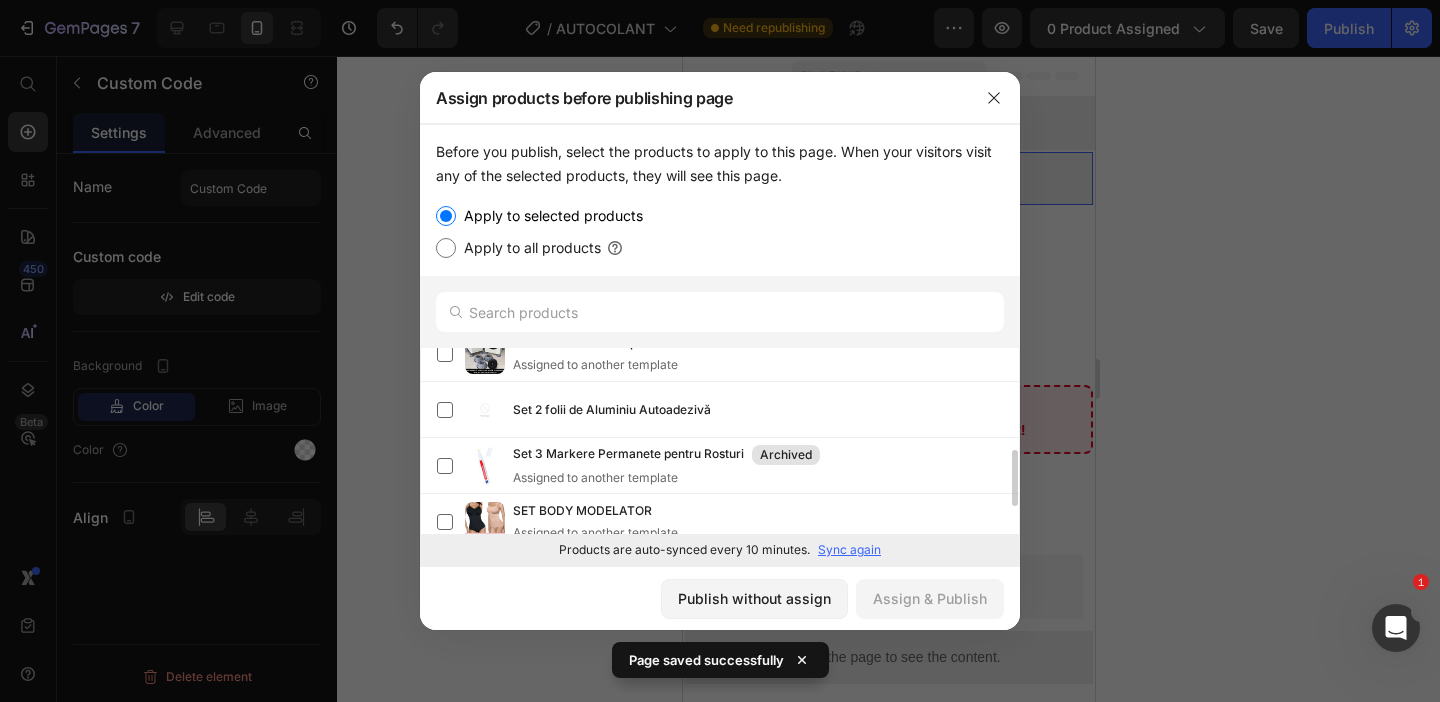 scroll, scrollTop: 288, scrollLeft: 0, axis: vertical 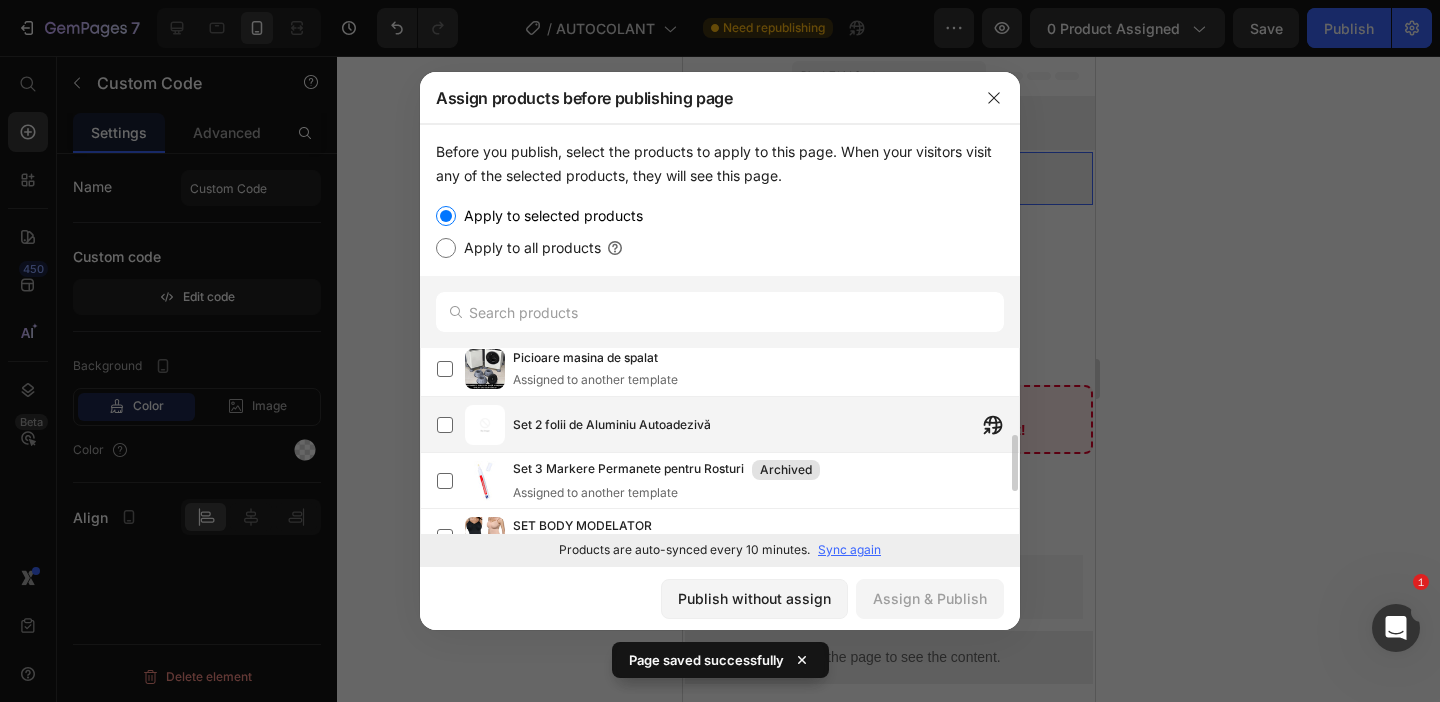 click on "Set 2 folii de Aluminiu Autoadezivă" at bounding box center (612, 425) 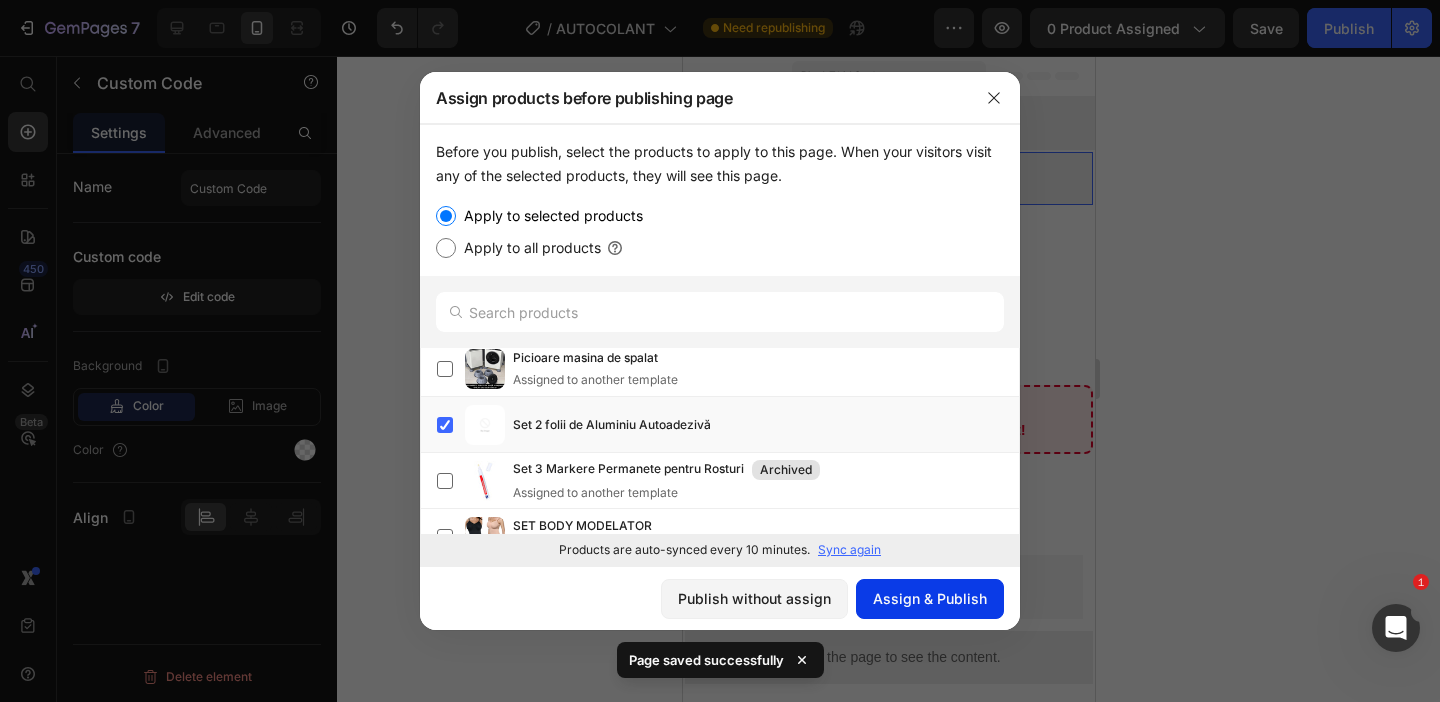 click on "Assign & Publish" 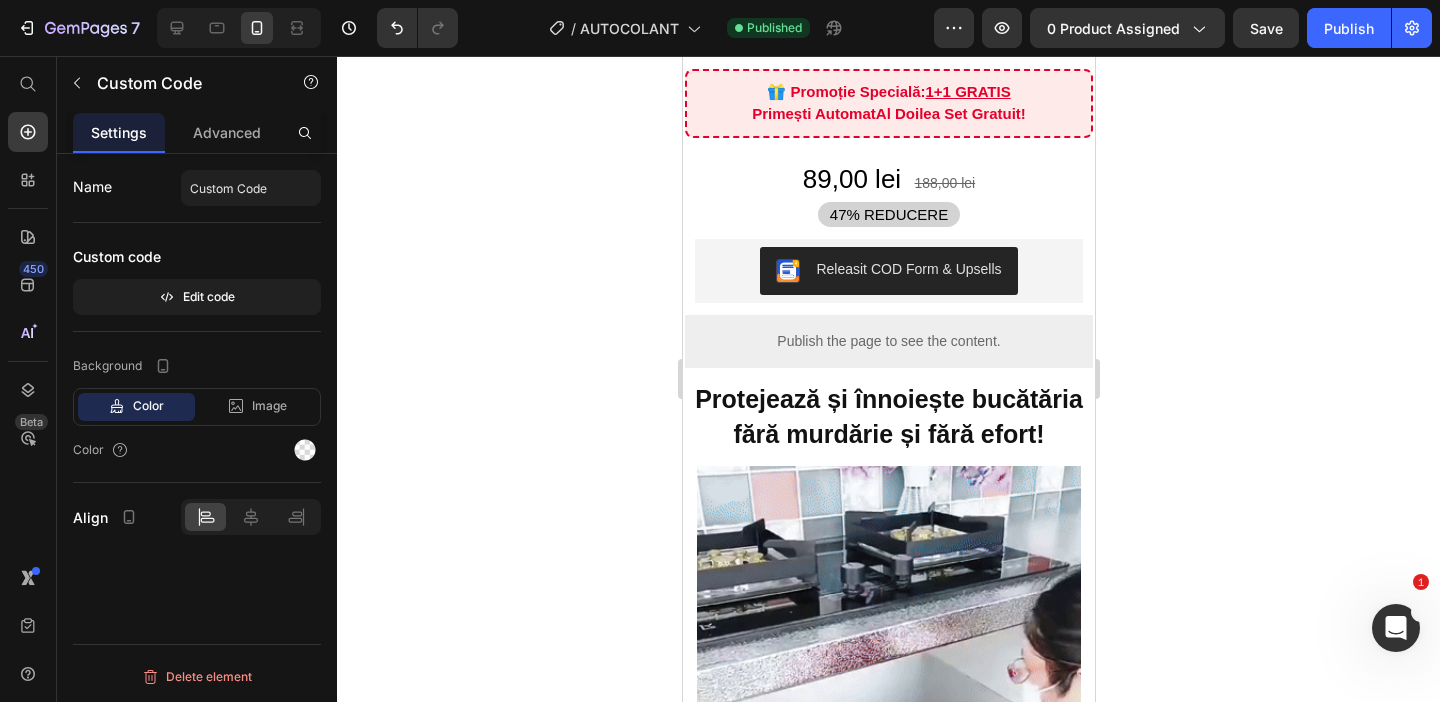 scroll, scrollTop: 384, scrollLeft: 0, axis: vertical 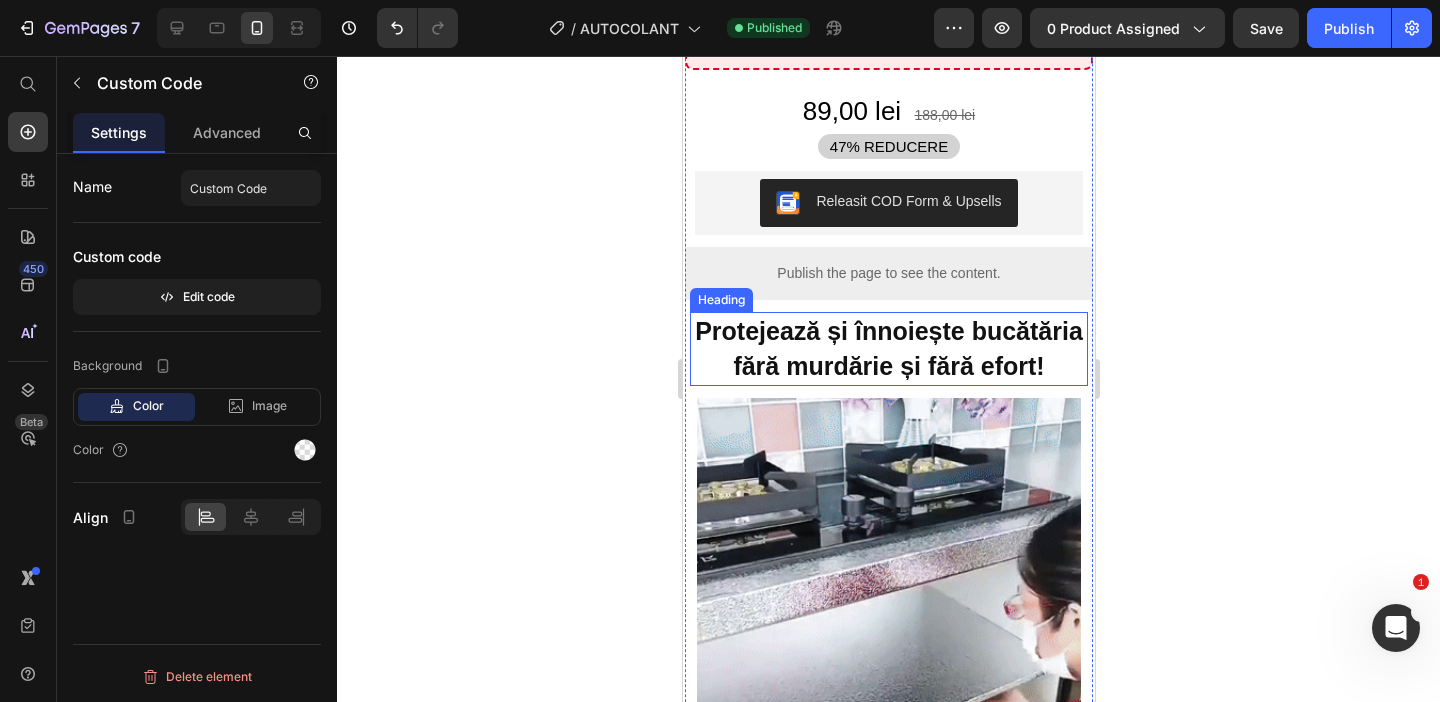 click on "Protejează și înnoiește bucătăria fără murdărie și fără efort!" at bounding box center (888, 348) 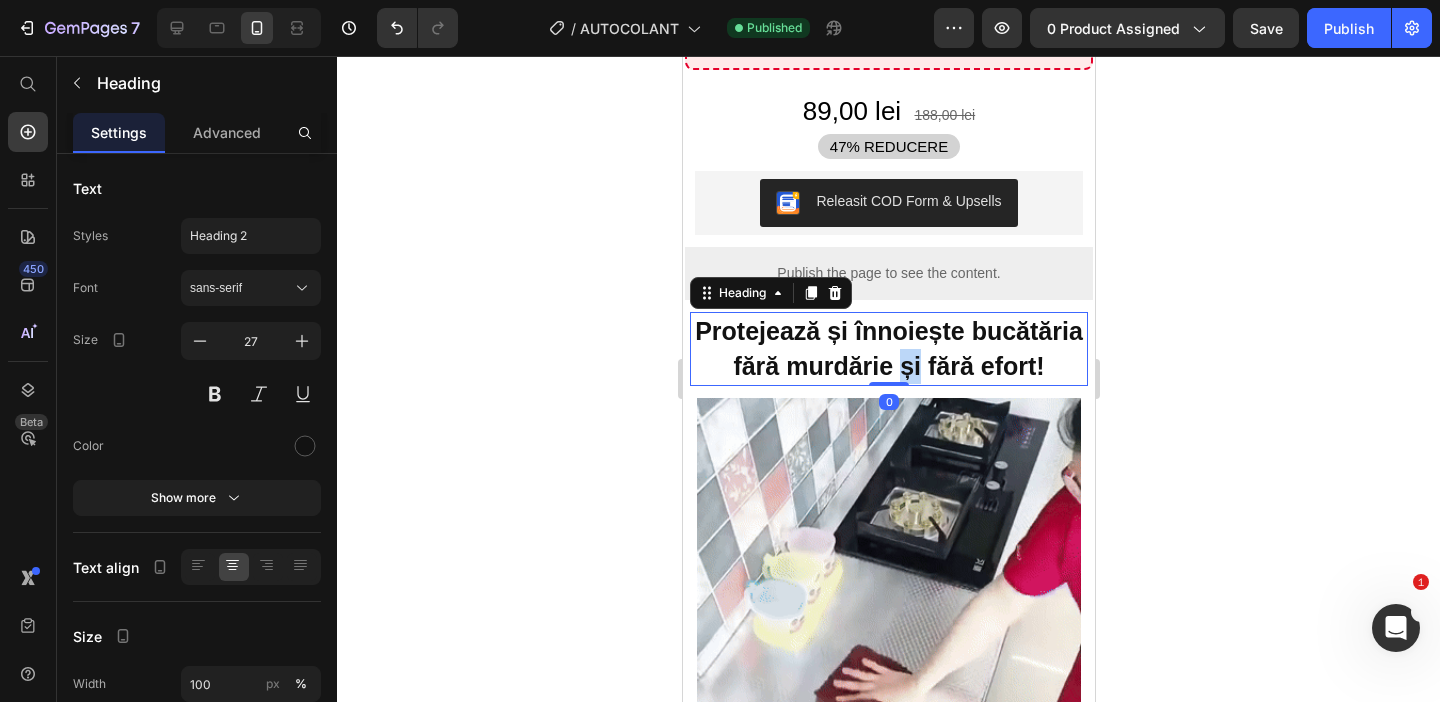 click on "Protejează și înnoiește bucătăria fără murdărie și fără efort!" at bounding box center [888, 348] 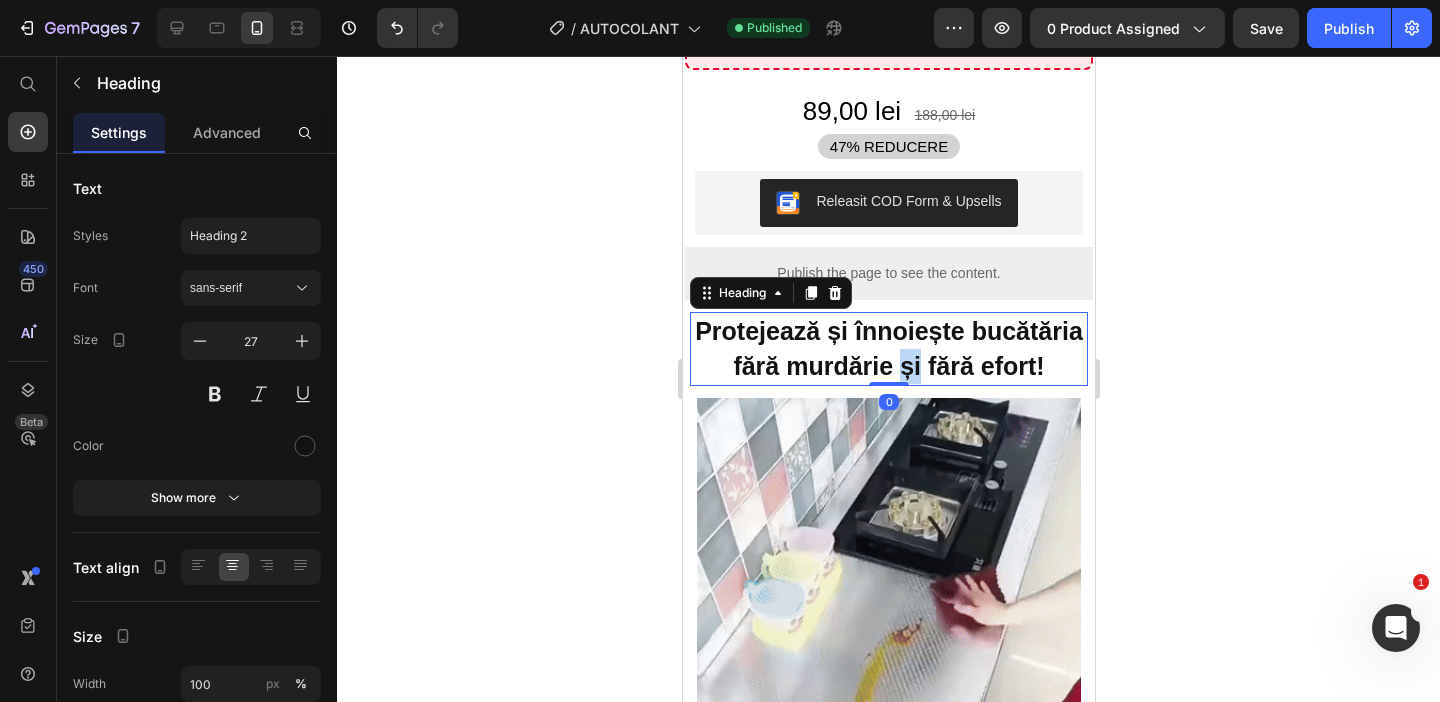 click on "Protejează și înnoiește bucătăria fără murdărie și fără efort!" at bounding box center [888, 348] 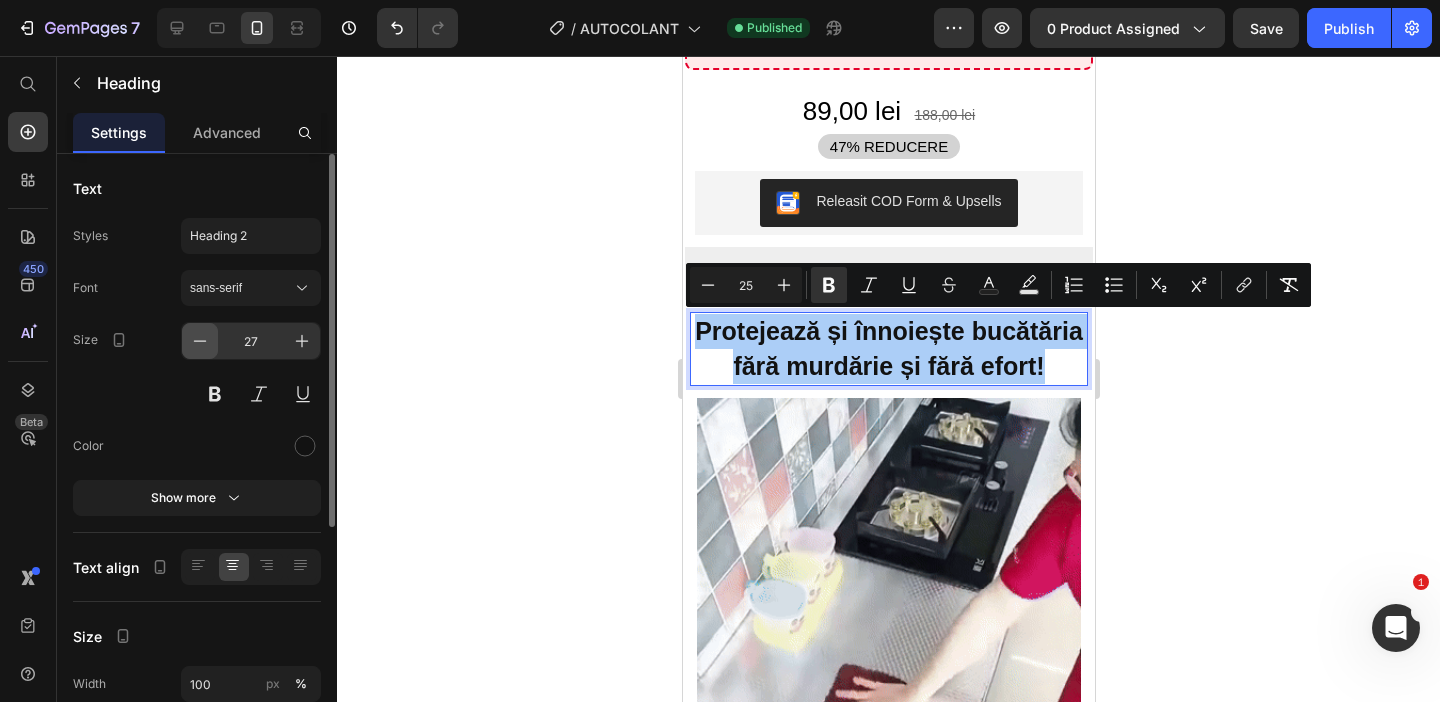 click at bounding box center (200, 341) 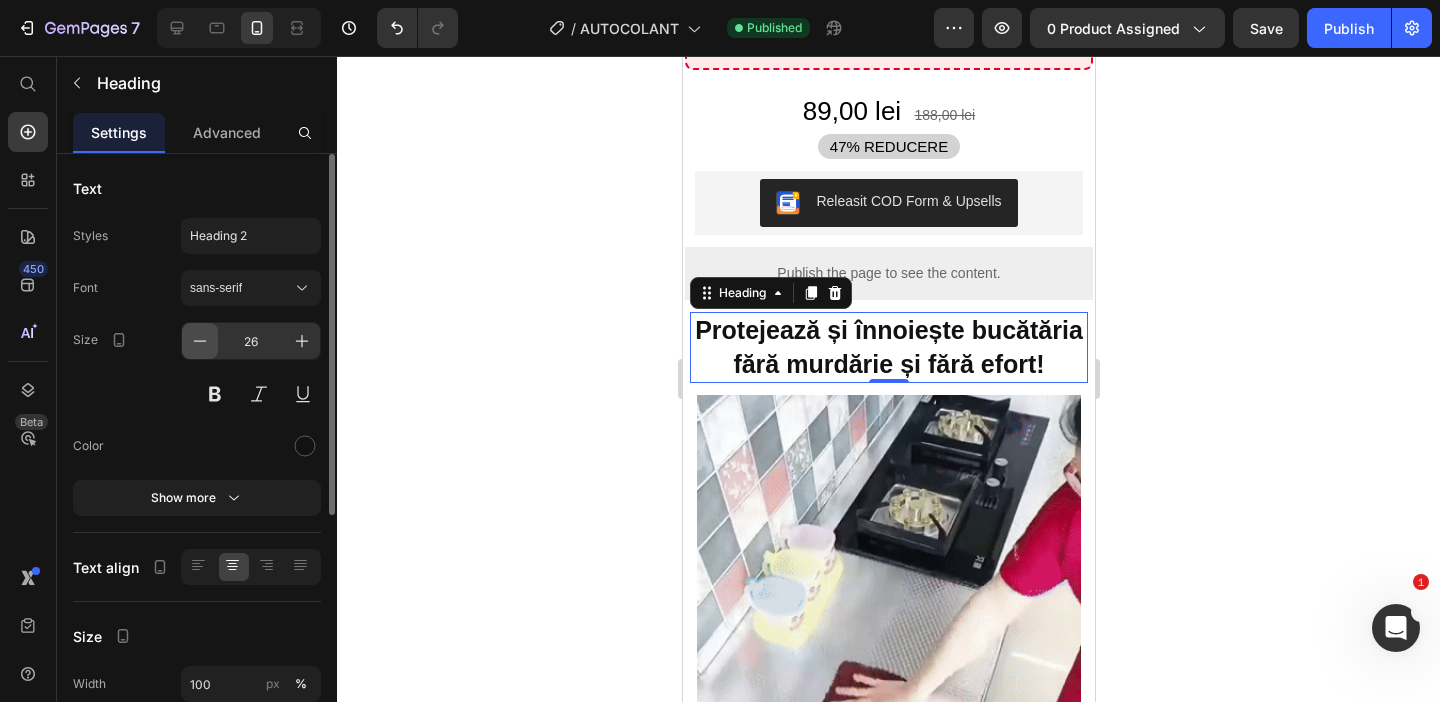 click at bounding box center [200, 341] 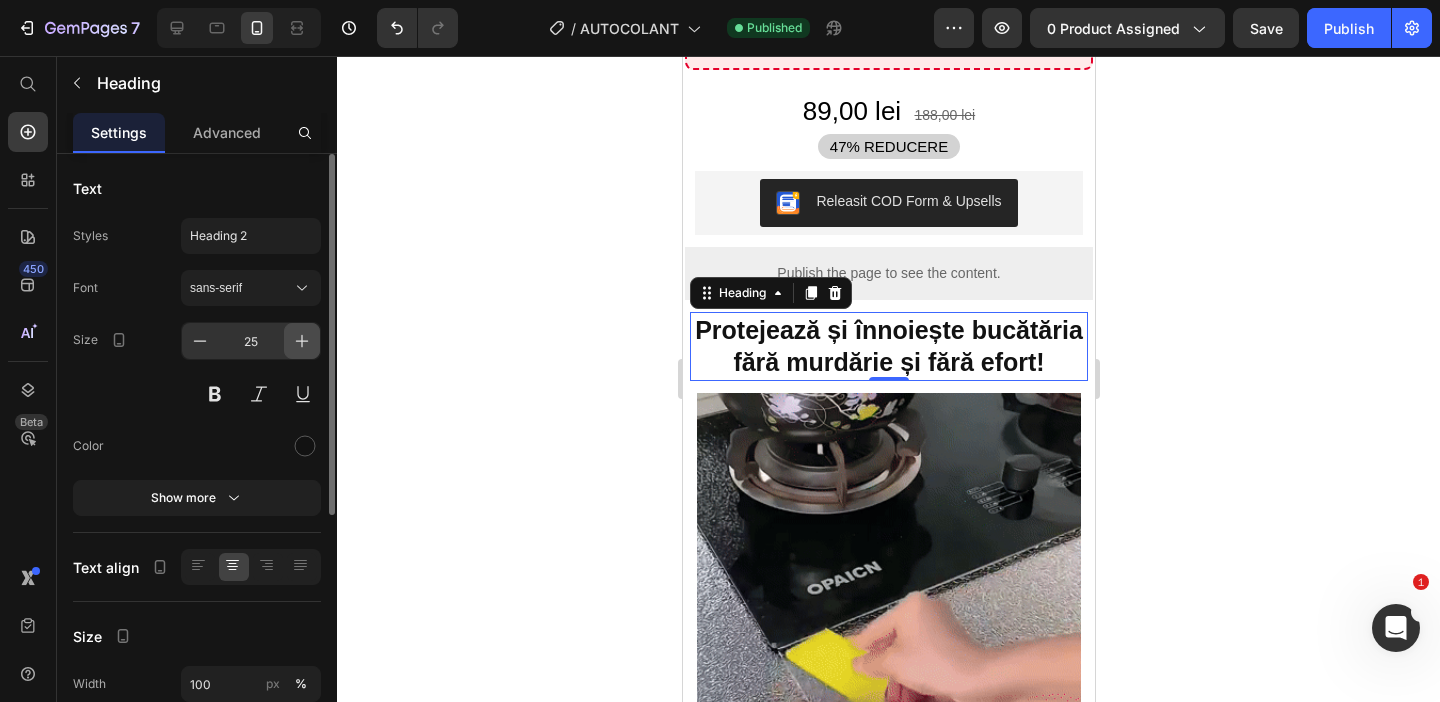 click 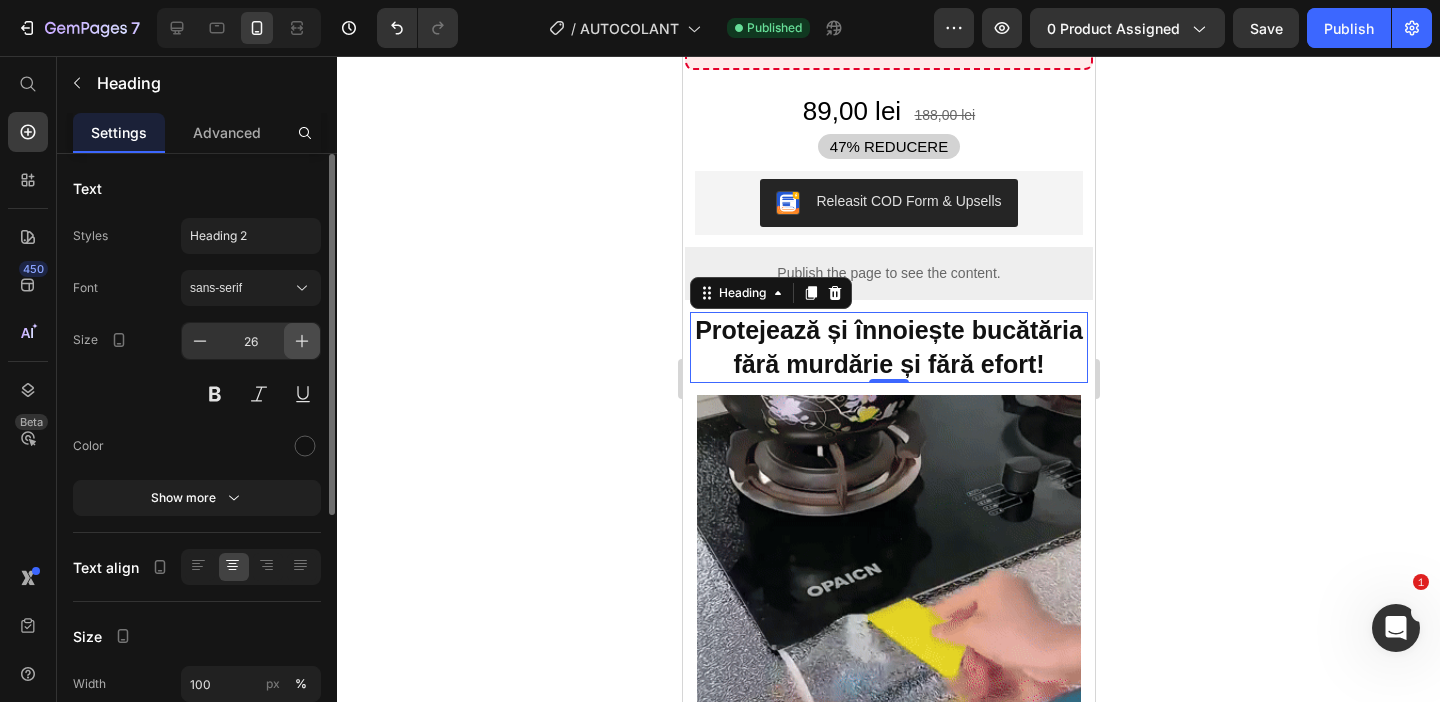 click 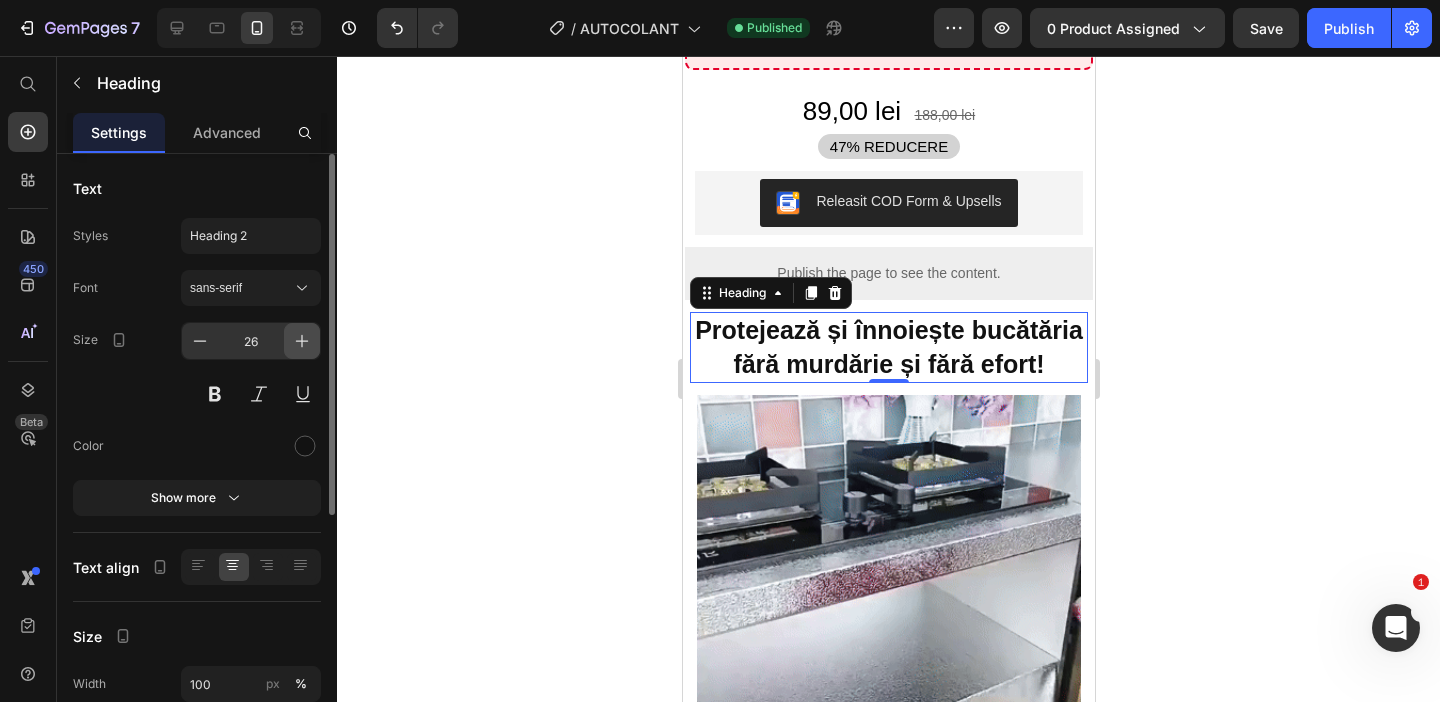 type on "27" 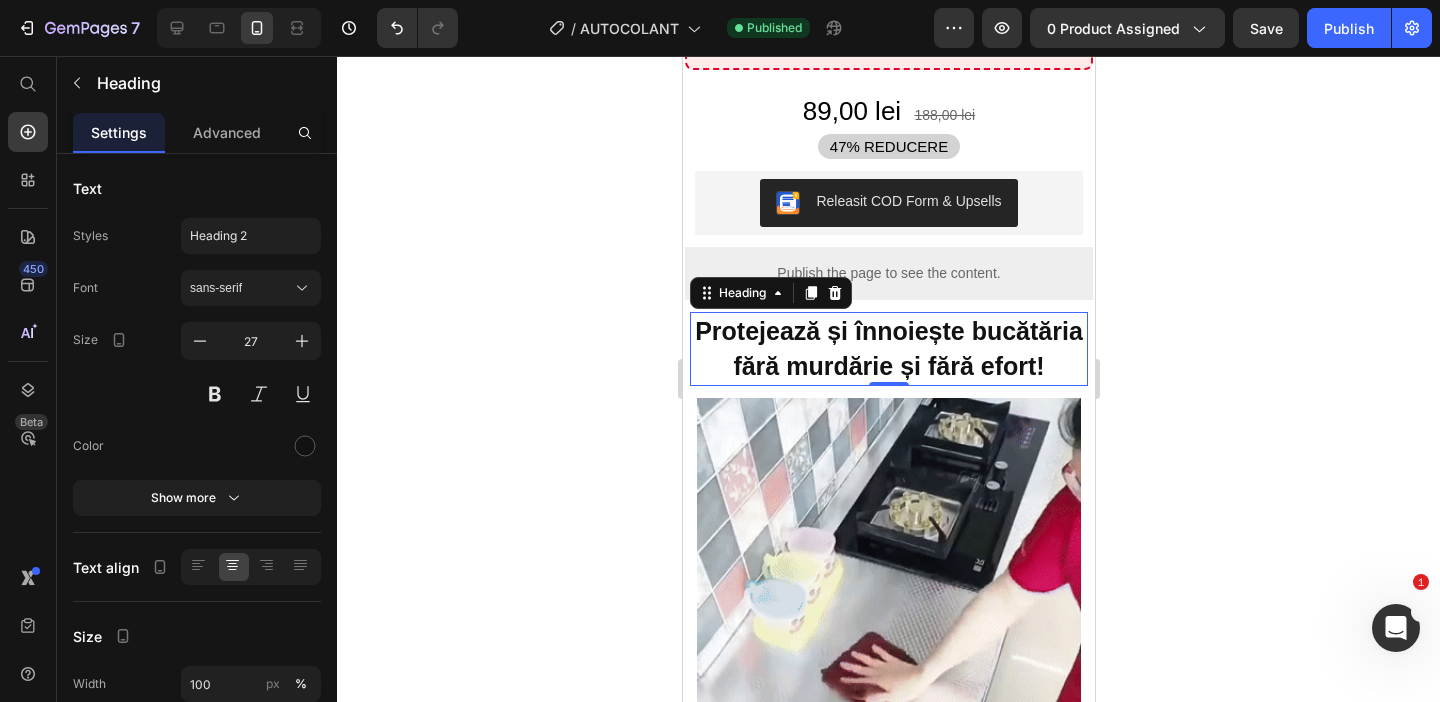click on "Protejează și înnoiește bucătăria fără murdărie și fără efort!" at bounding box center [888, 349] 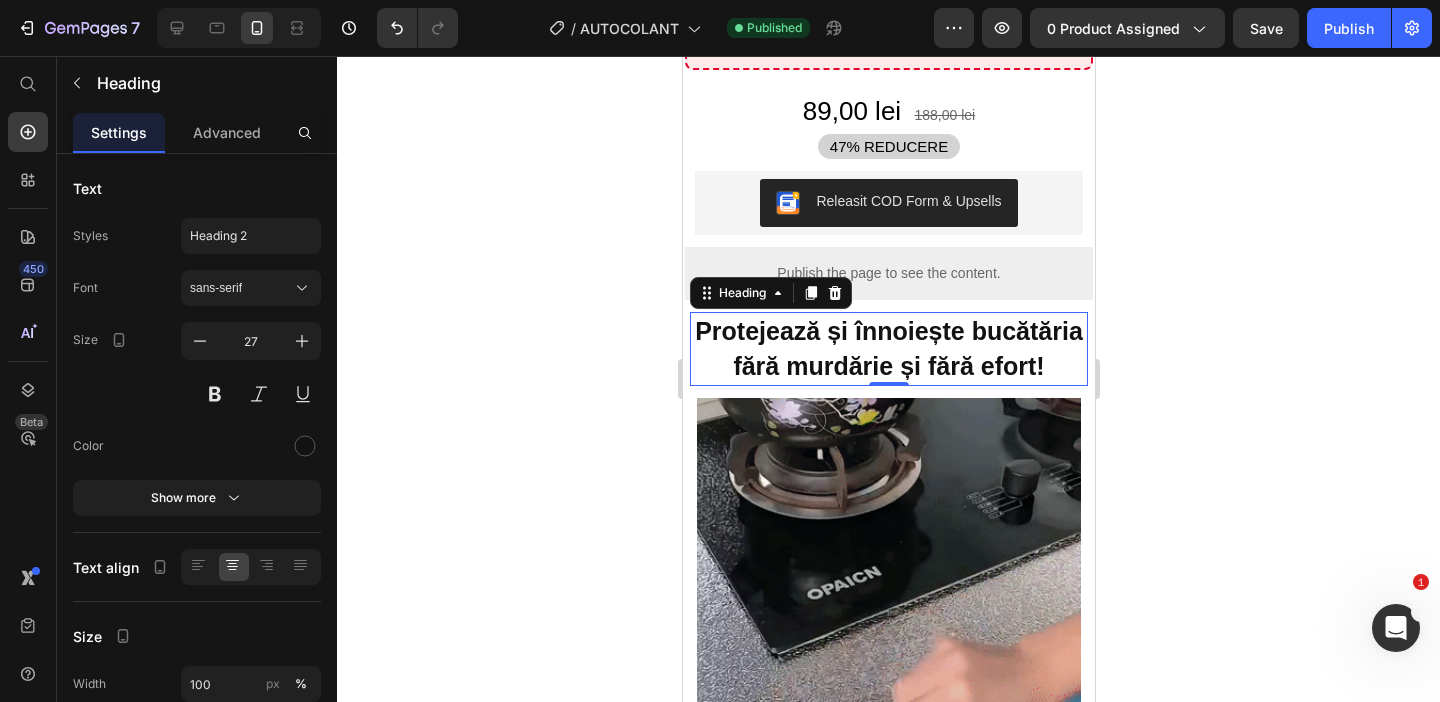 click on "Protejează și înnoiește bucătăria fără murdărie și fără efort!" at bounding box center (888, 349) 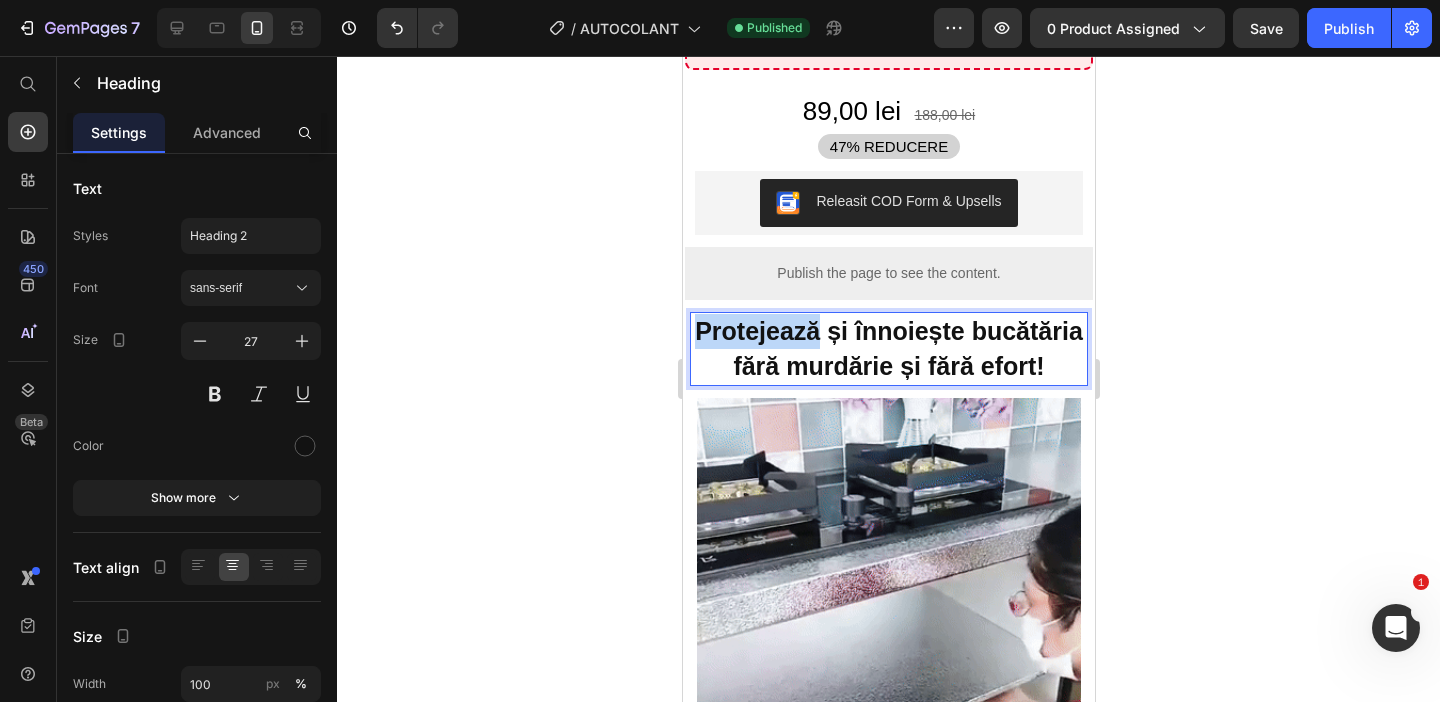 click on "Protejează și înnoiește bucătăria fără murdărie și fără efort!" at bounding box center (888, 349) 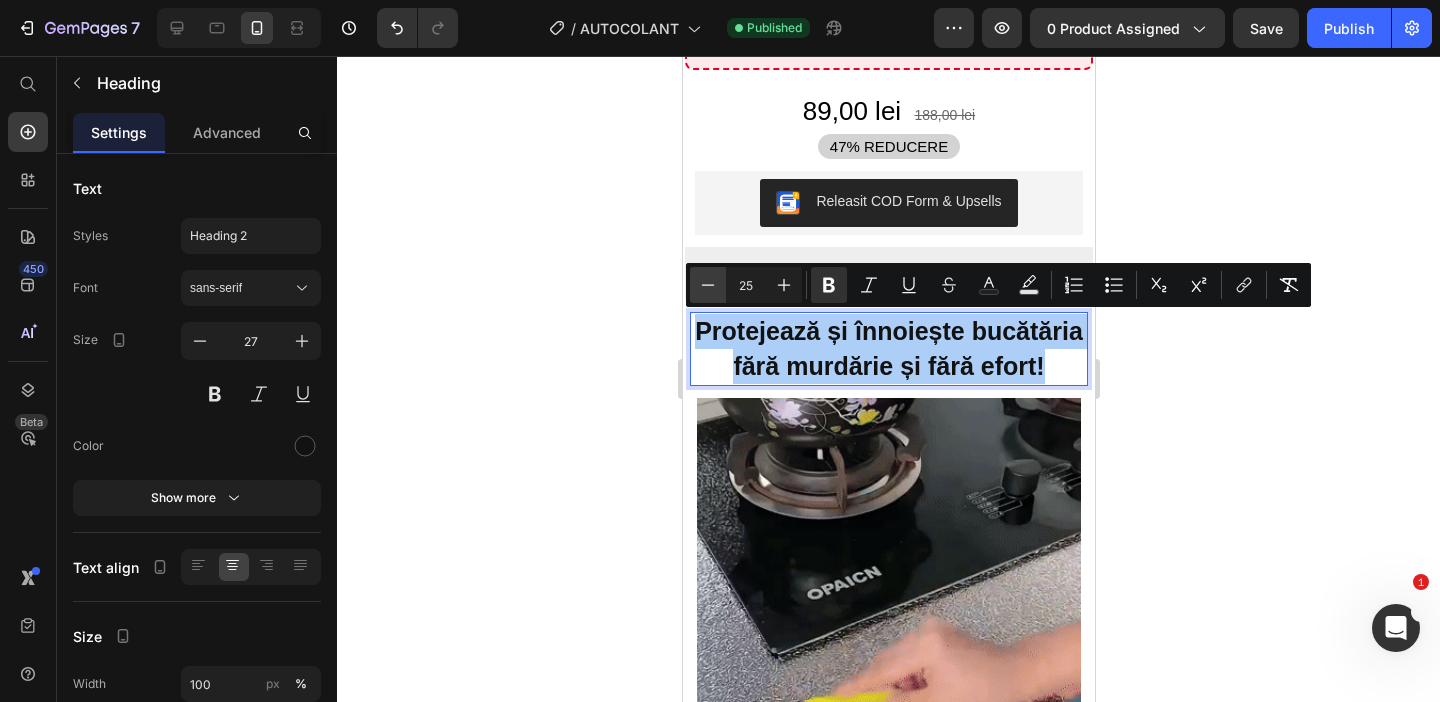 click on "Minus" at bounding box center [708, 285] 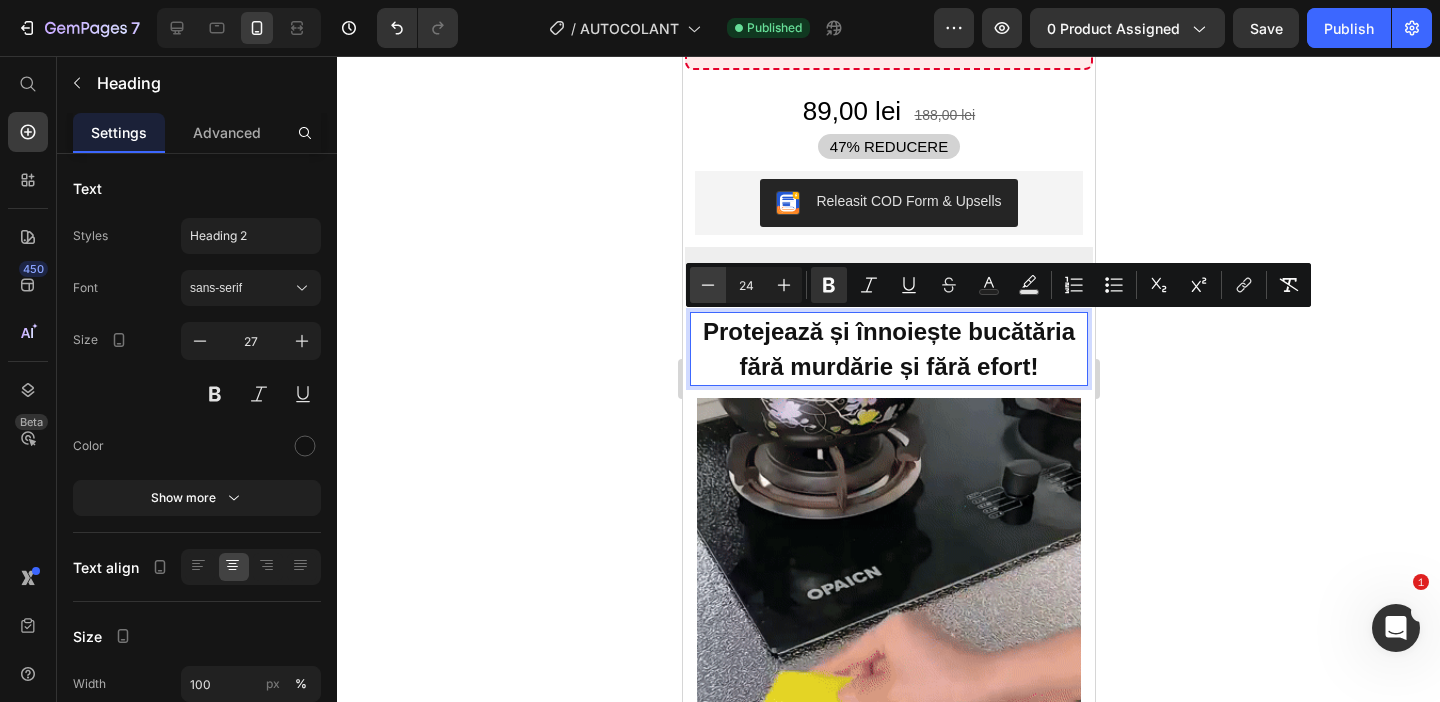 click on "Minus" at bounding box center (708, 285) 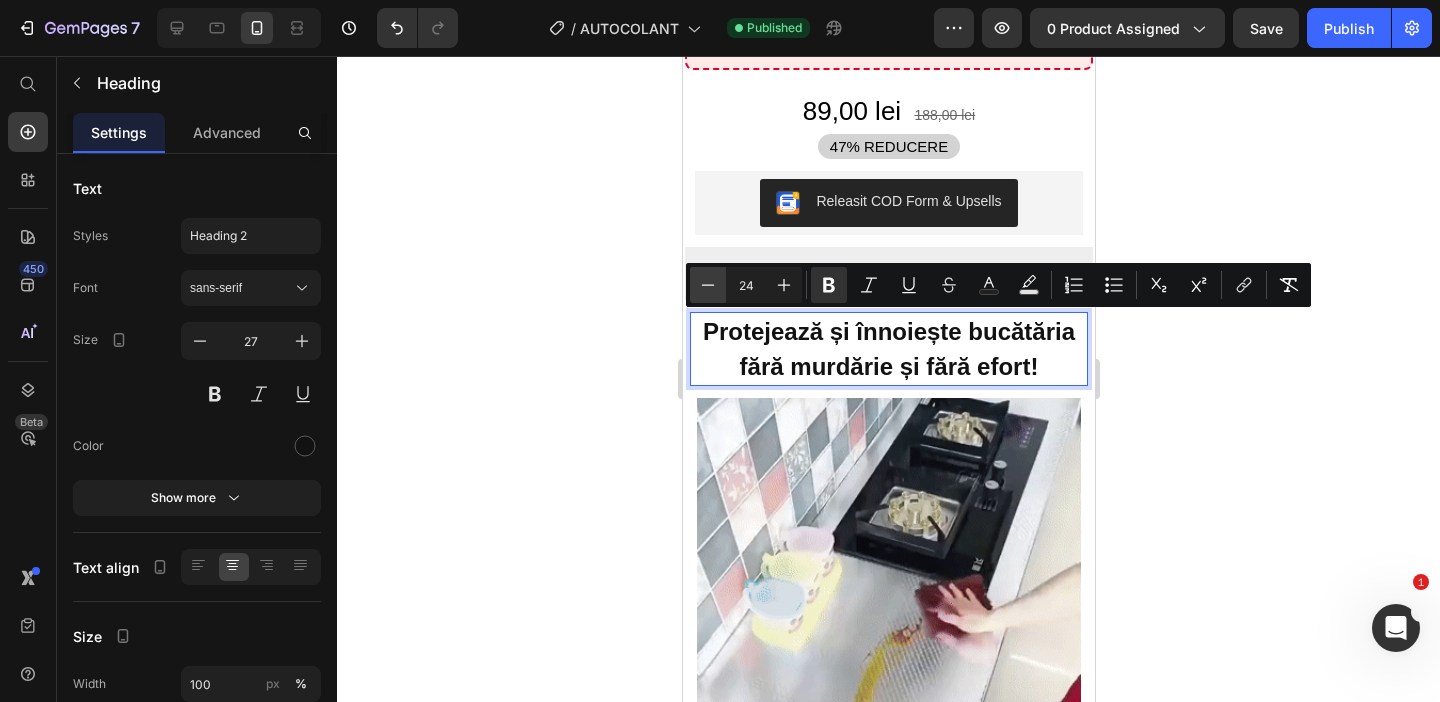 type on "23" 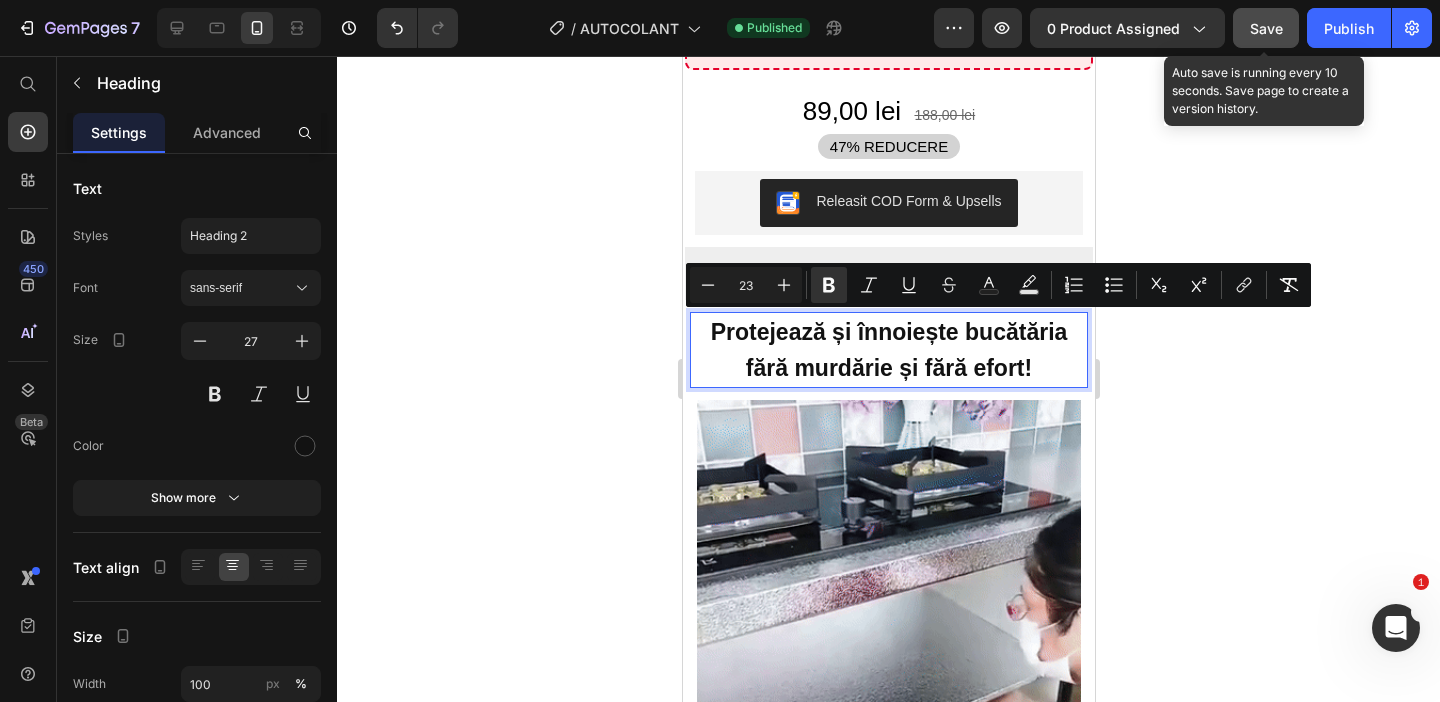 click on "Save" 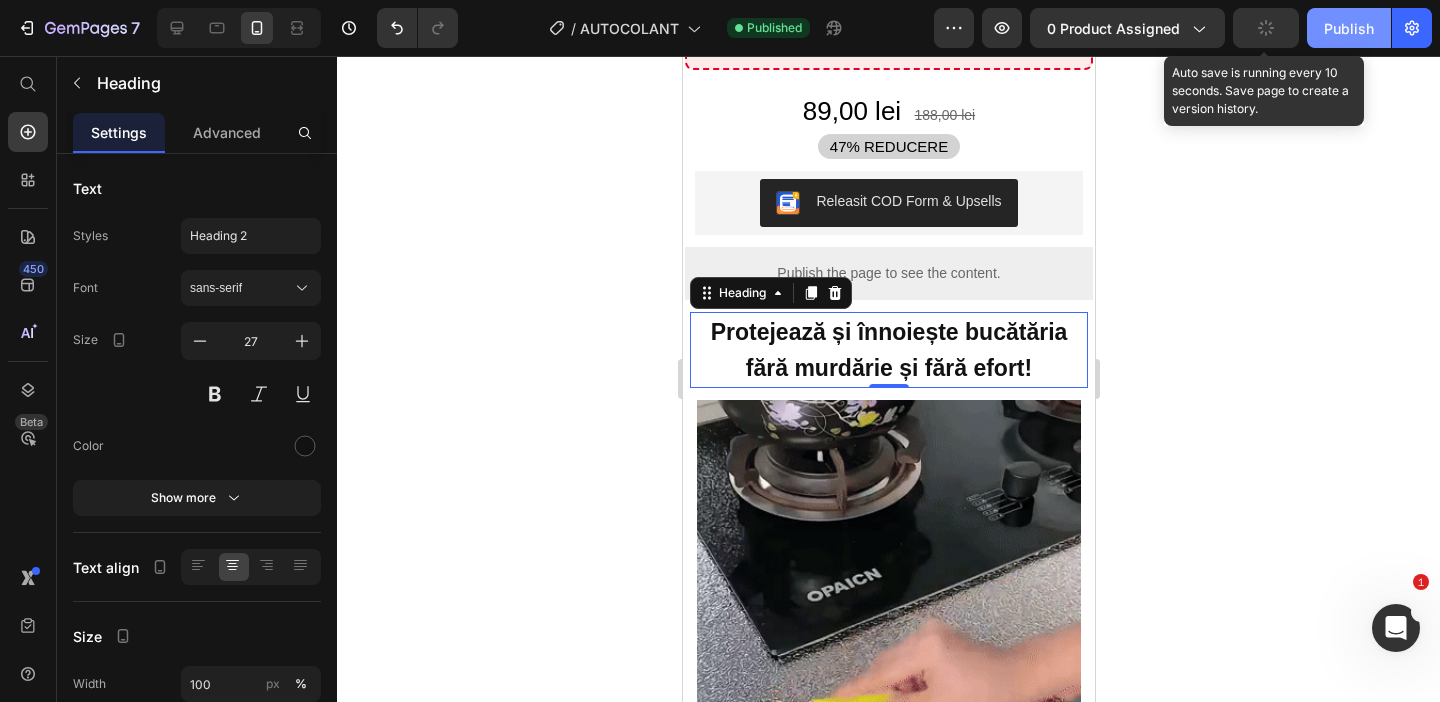 click on "Publish" at bounding box center [1349, 28] 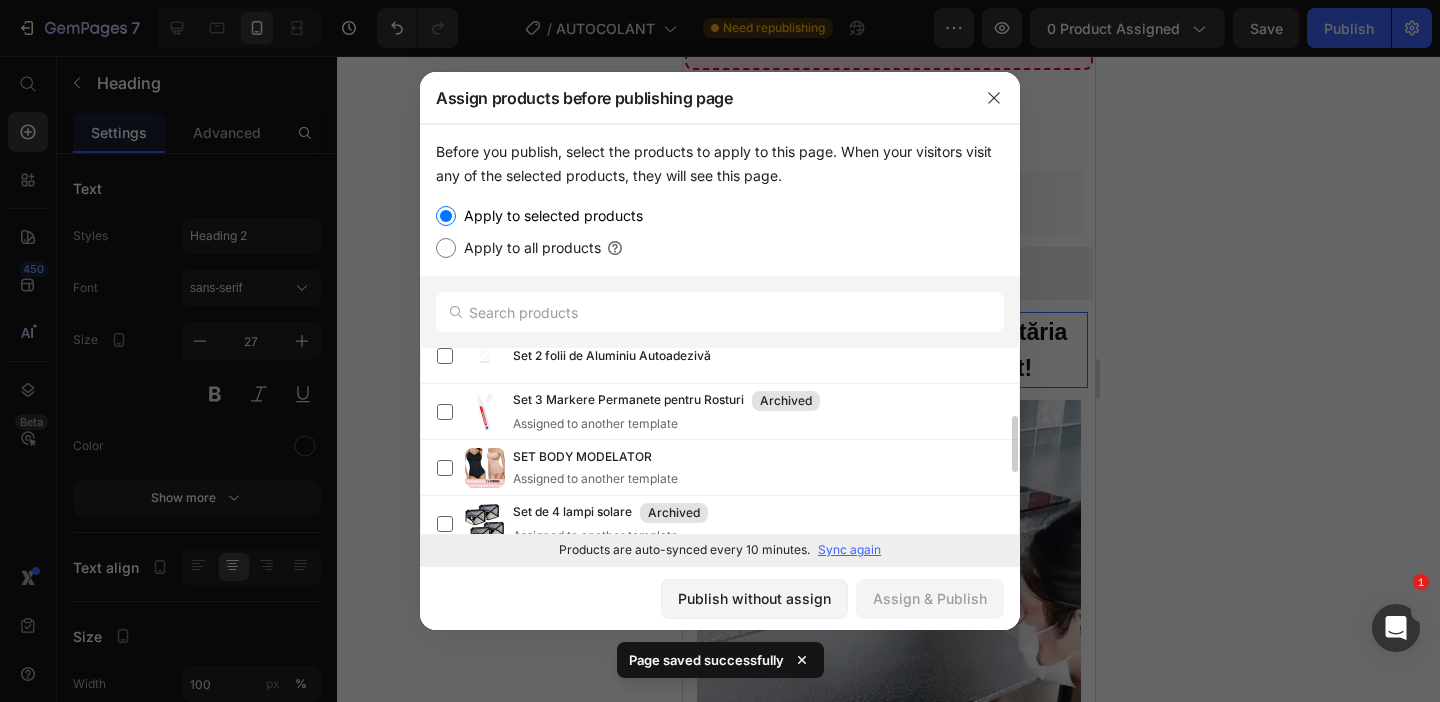 scroll, scrollTop: 324, scrollLeft: 0, axis: vertical 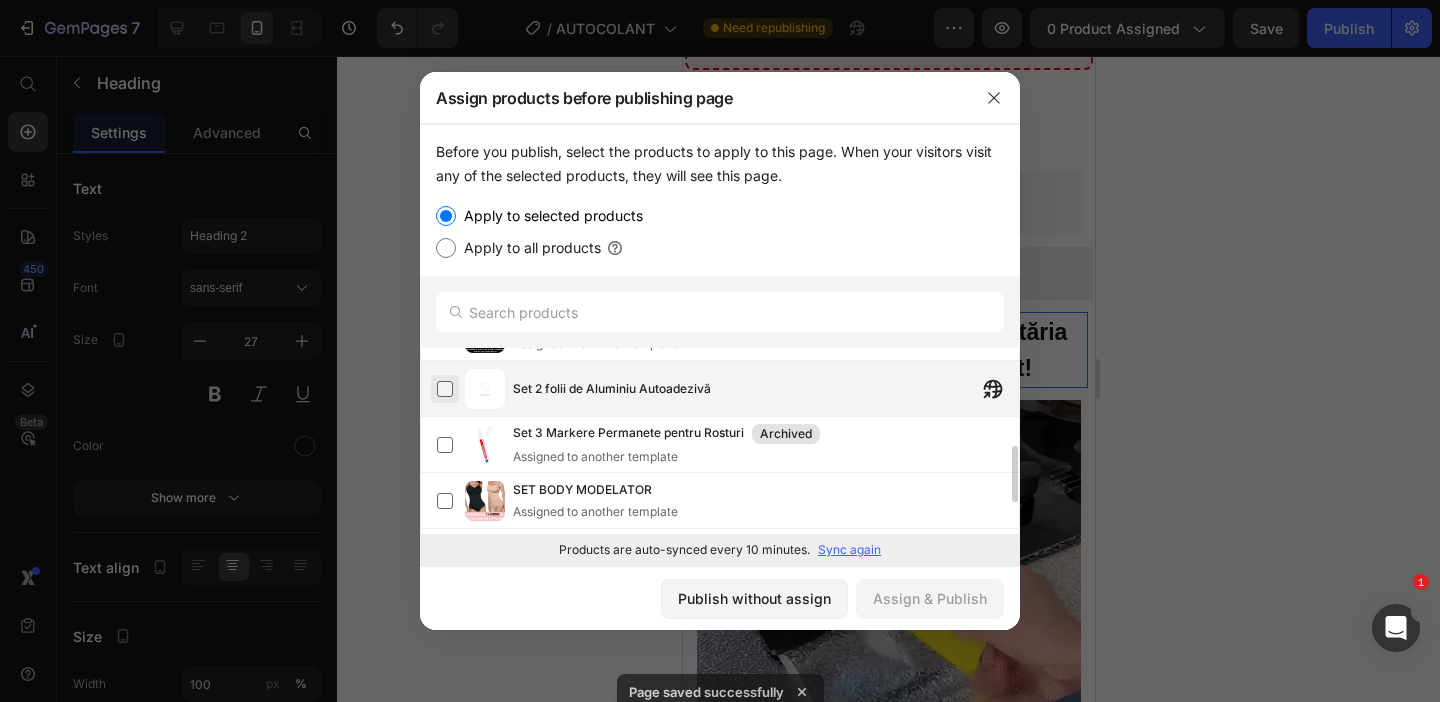 click at bounding box center (445, 389) 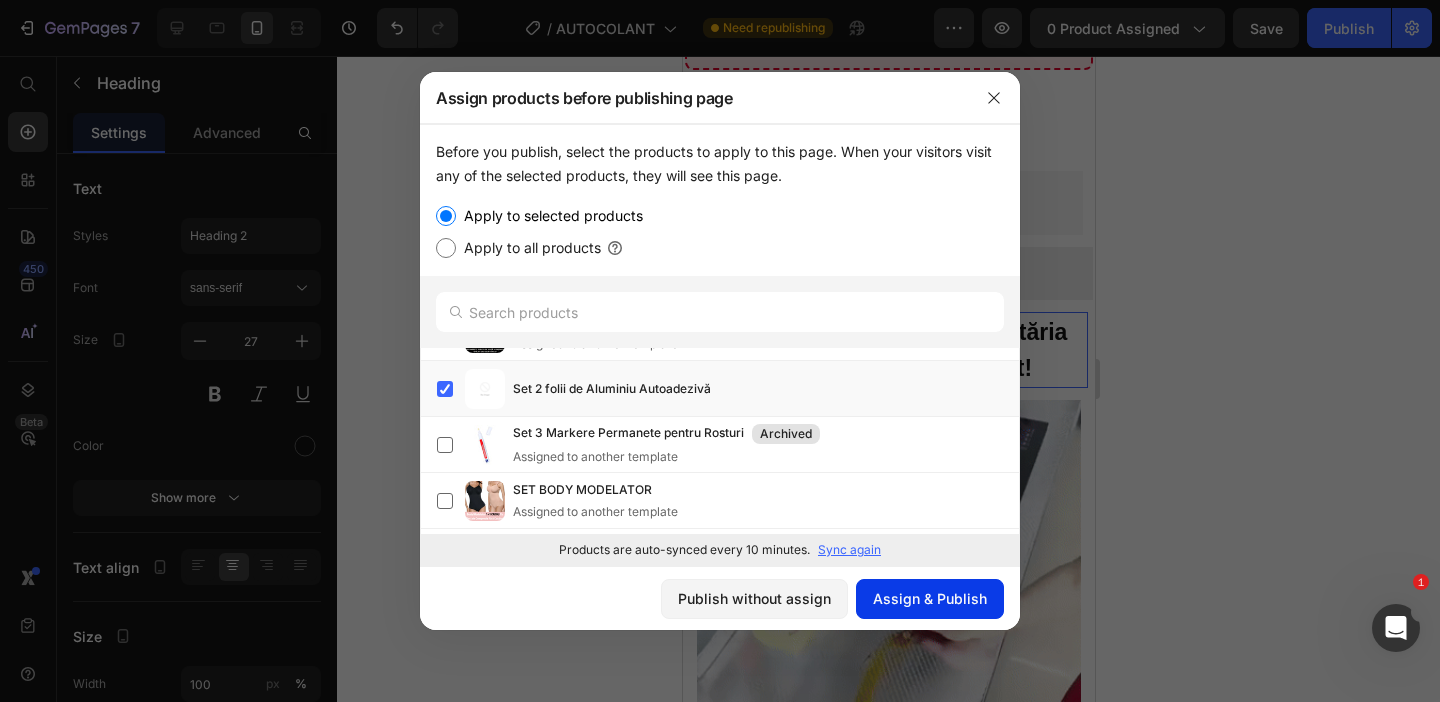 click on "Assign & Publish" at bounding box center [930, 598] 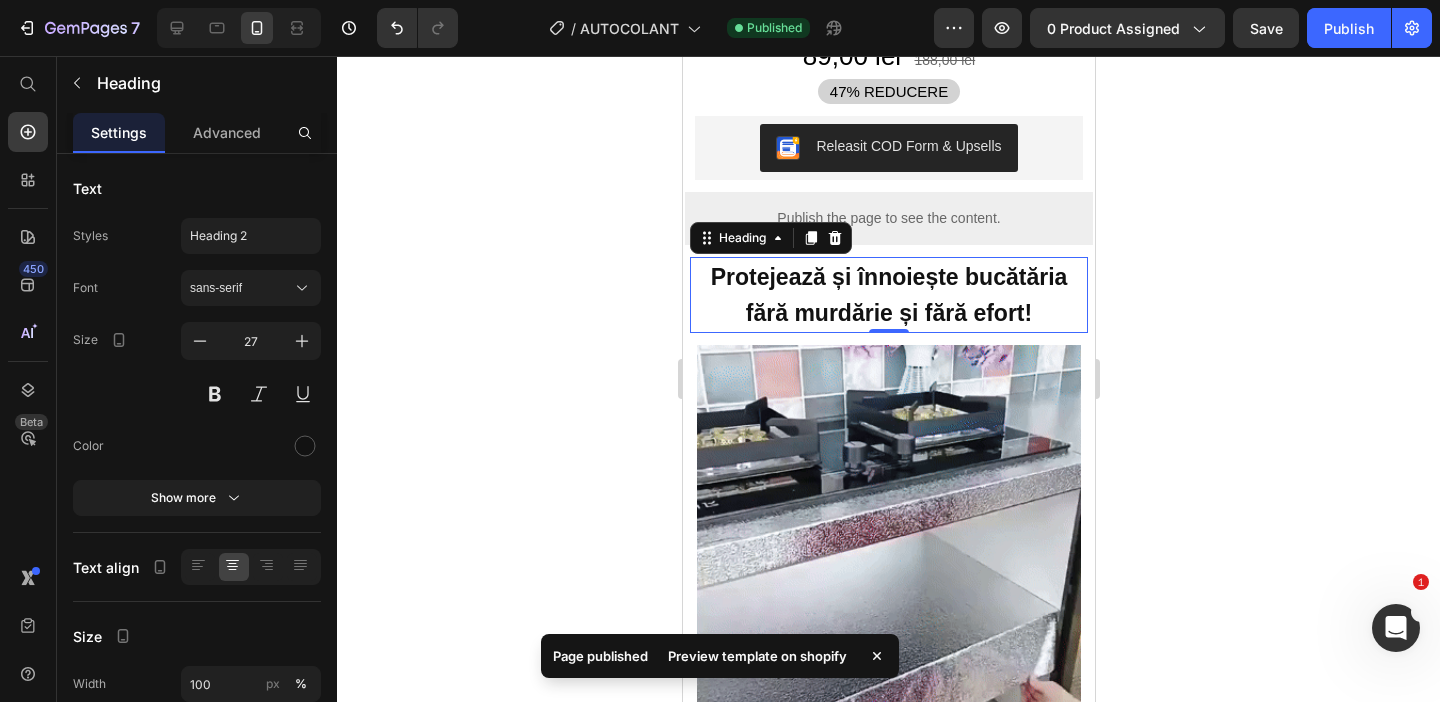 scroll, scrollTop: 437, scrollLeft: 0, axis: vertical 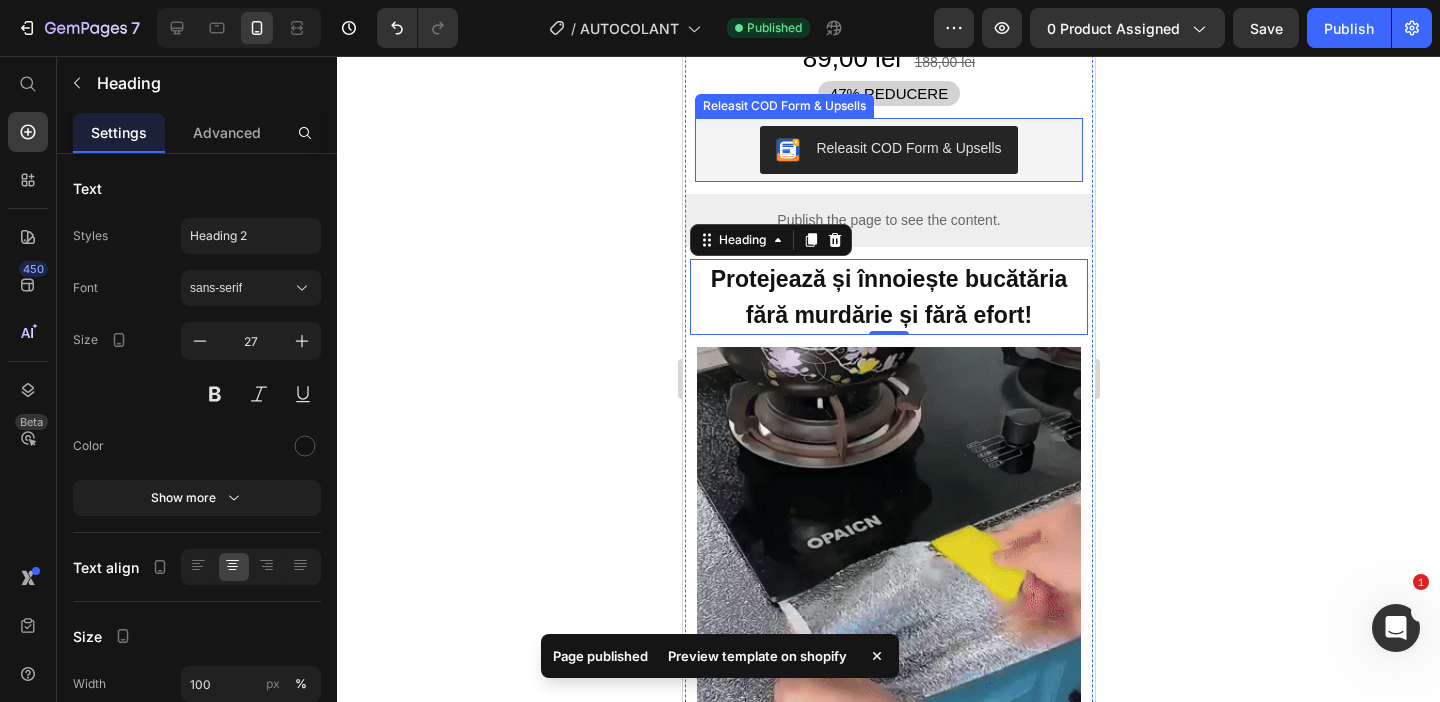 click on "Releasit COD Form & Upsells" at bounding box center [907, 148] 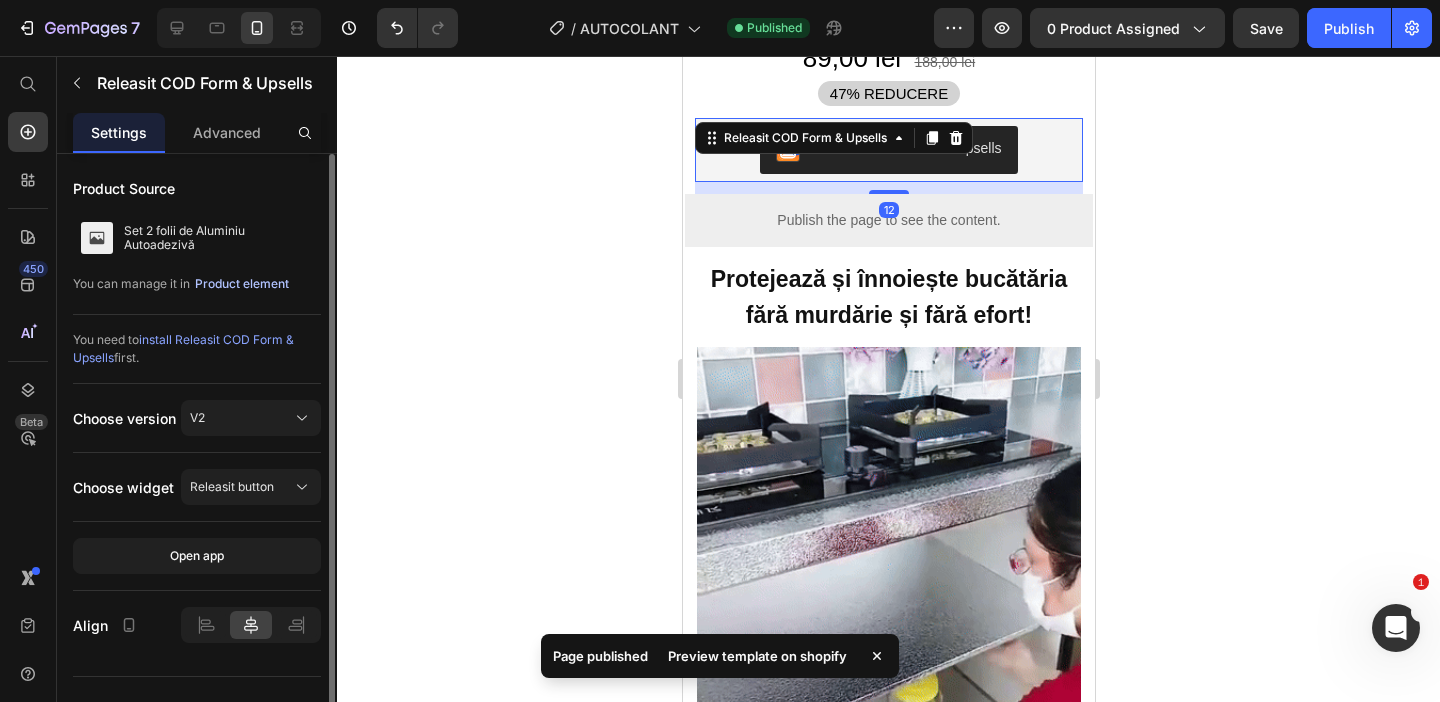 click on "Product element" at bounding box center [242, 284] 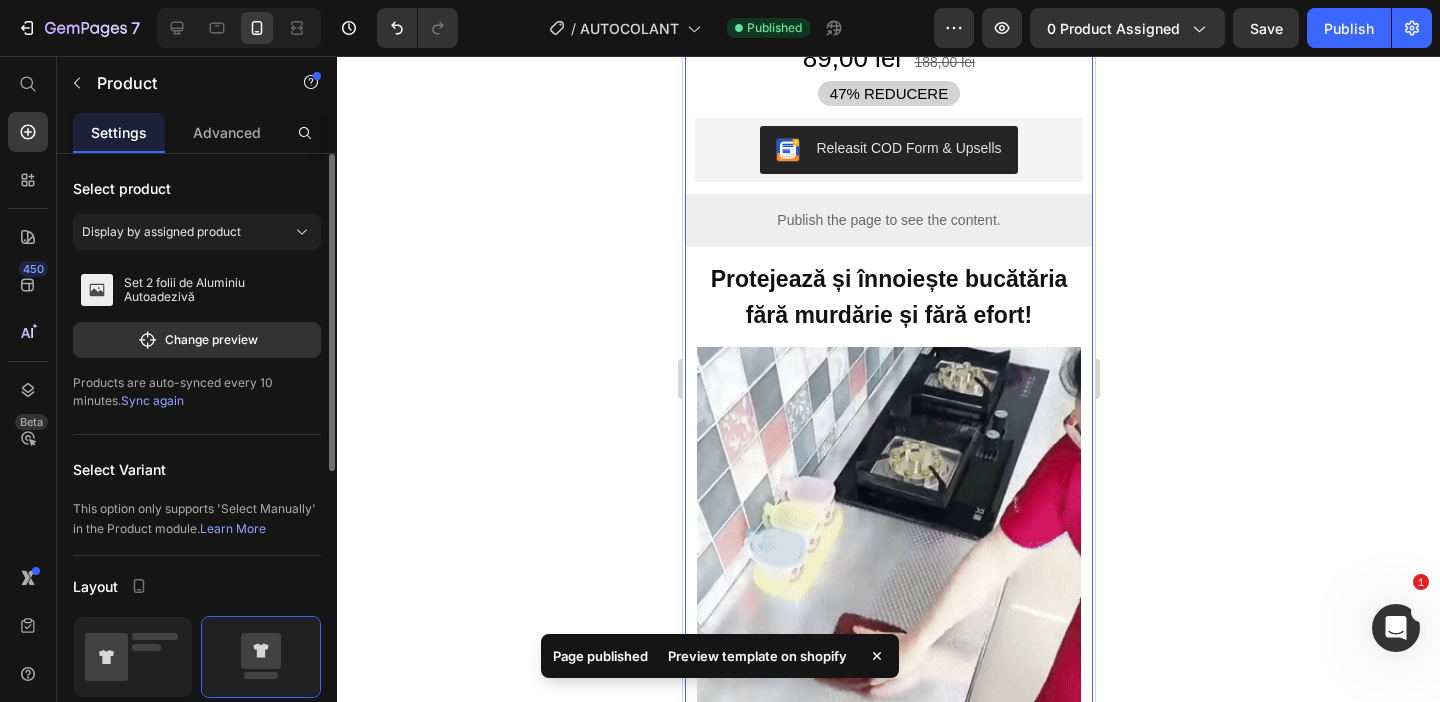click 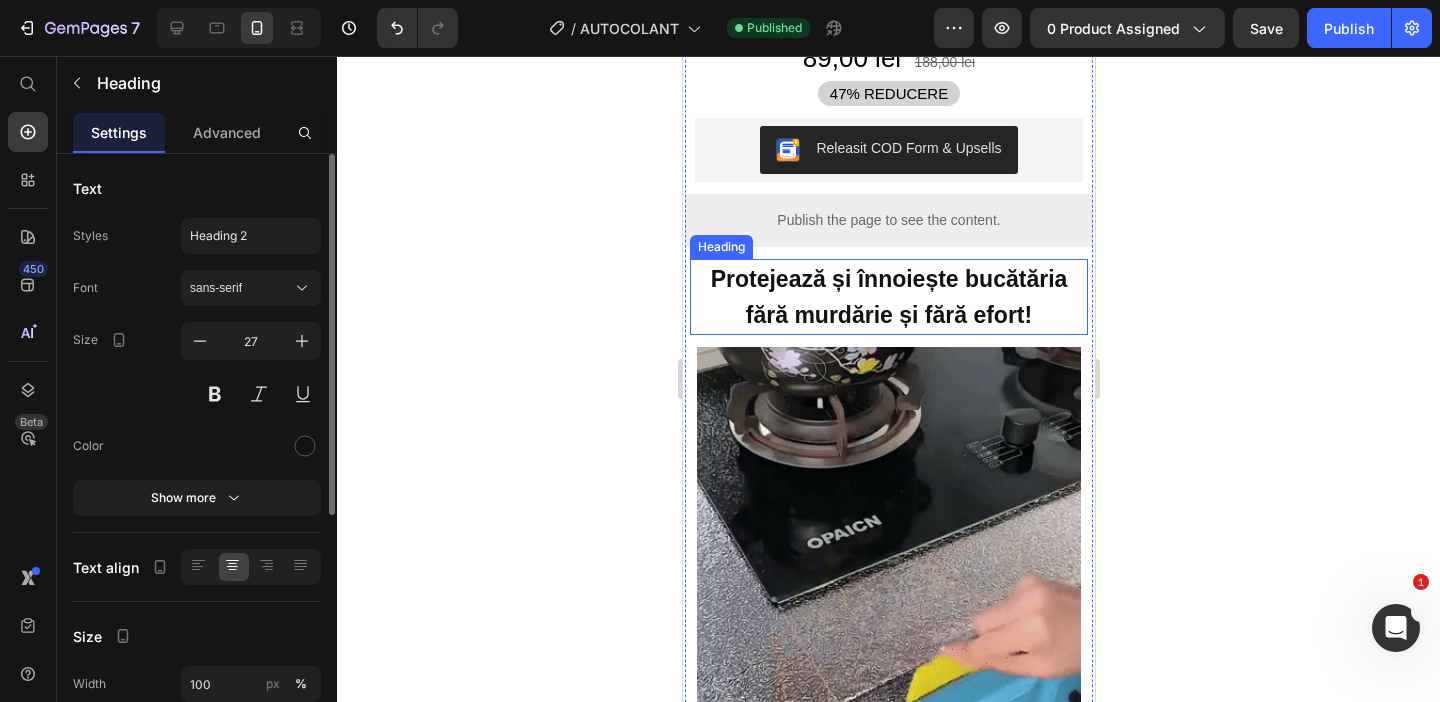 click on "⁠⁠⁠⁠⁠⁠⁠ Protejează și înnoiește bucătăria fără murdărie și fără efort!" at bounding box center (888, 297) 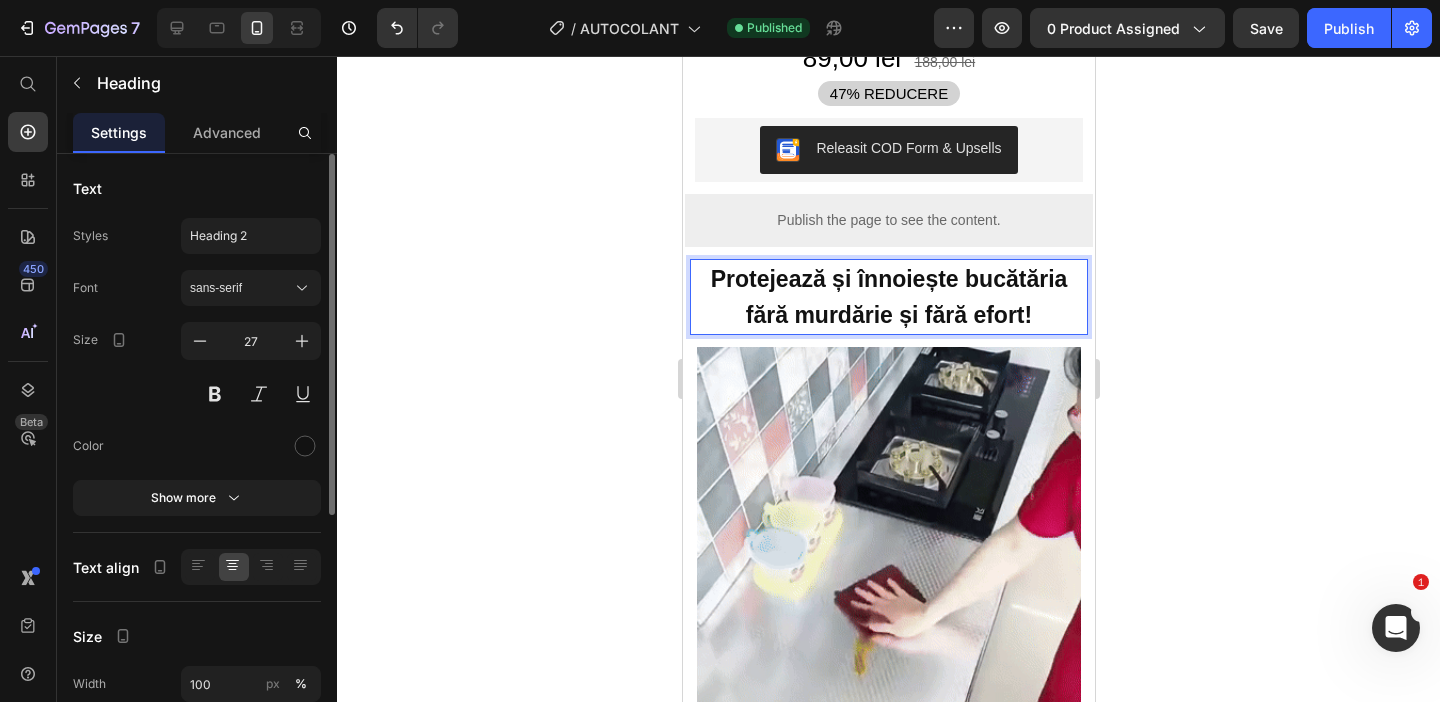 click on "Protejează și înnoiește bucătăria fără murdărie și fără efort!" at bounding box center (888, 297) 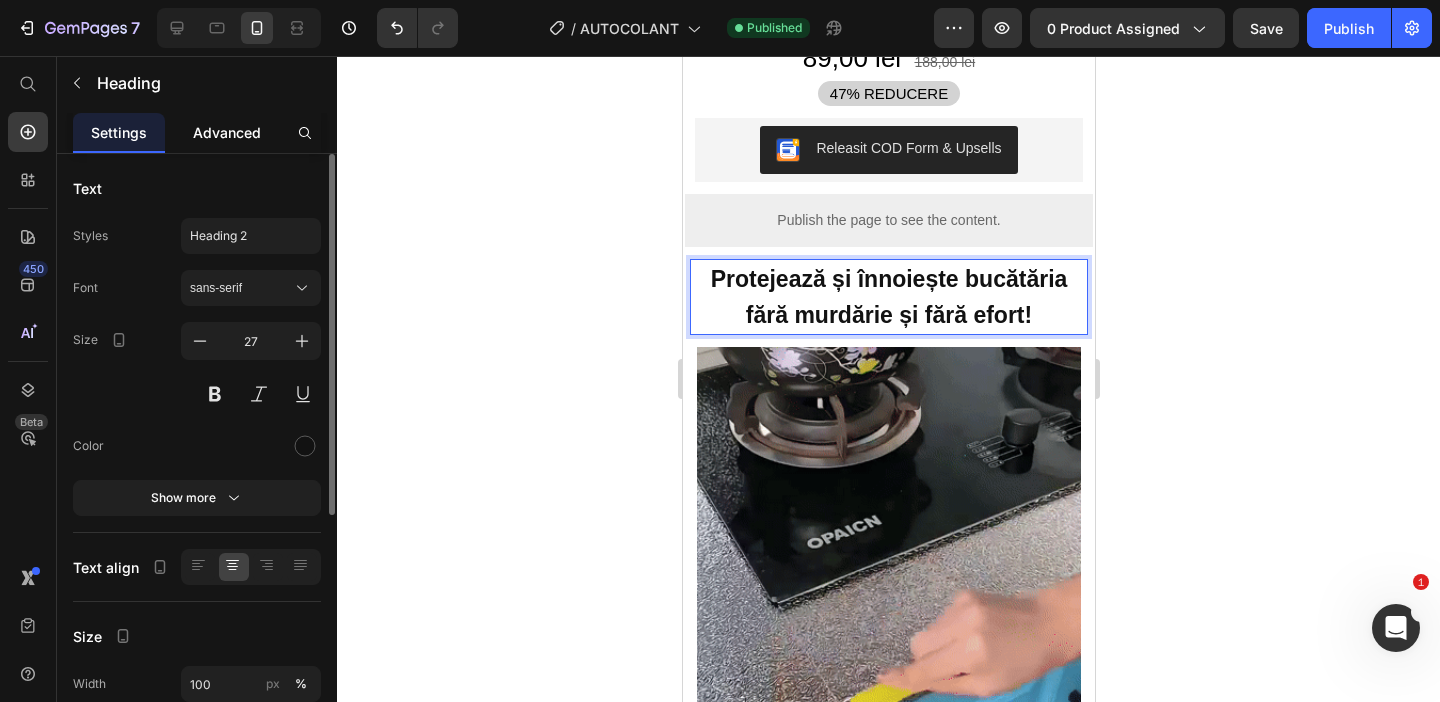 click on "Advanced" at bounding box center [227, 132] 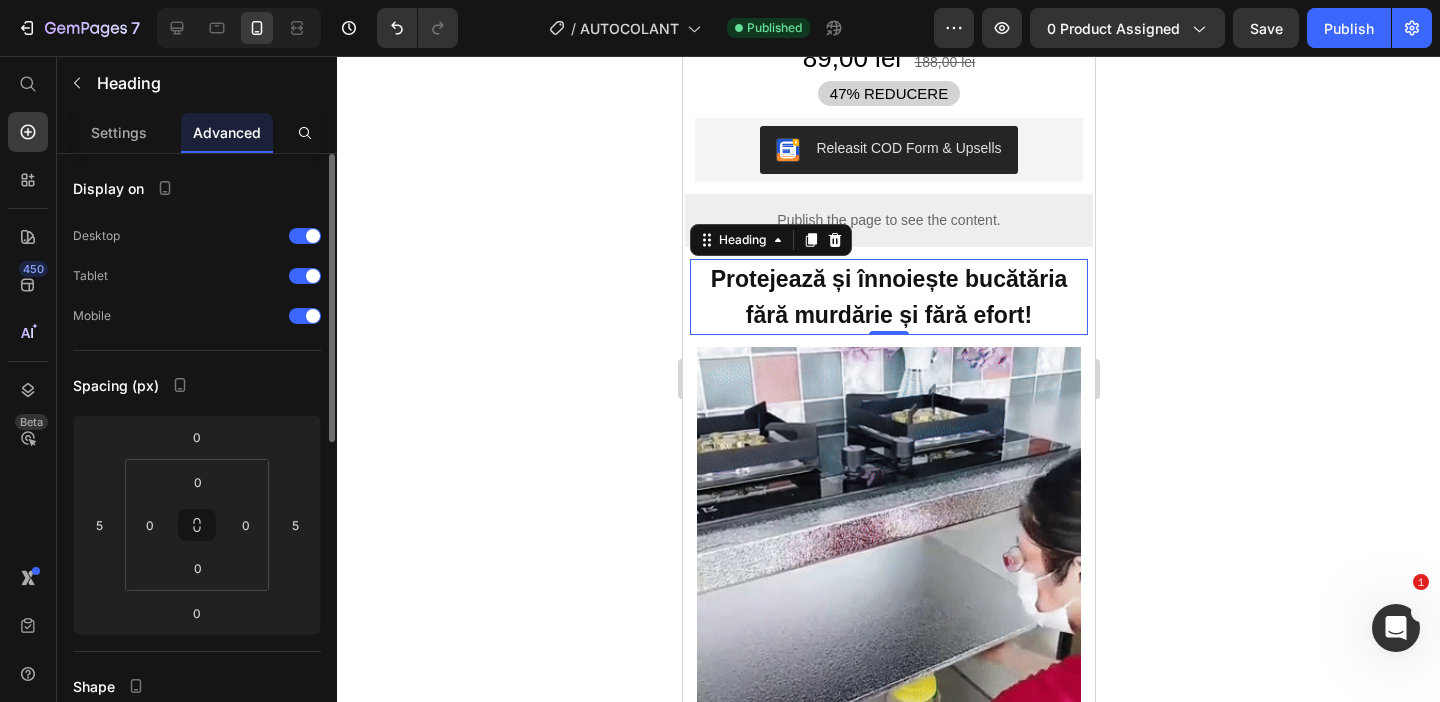 click 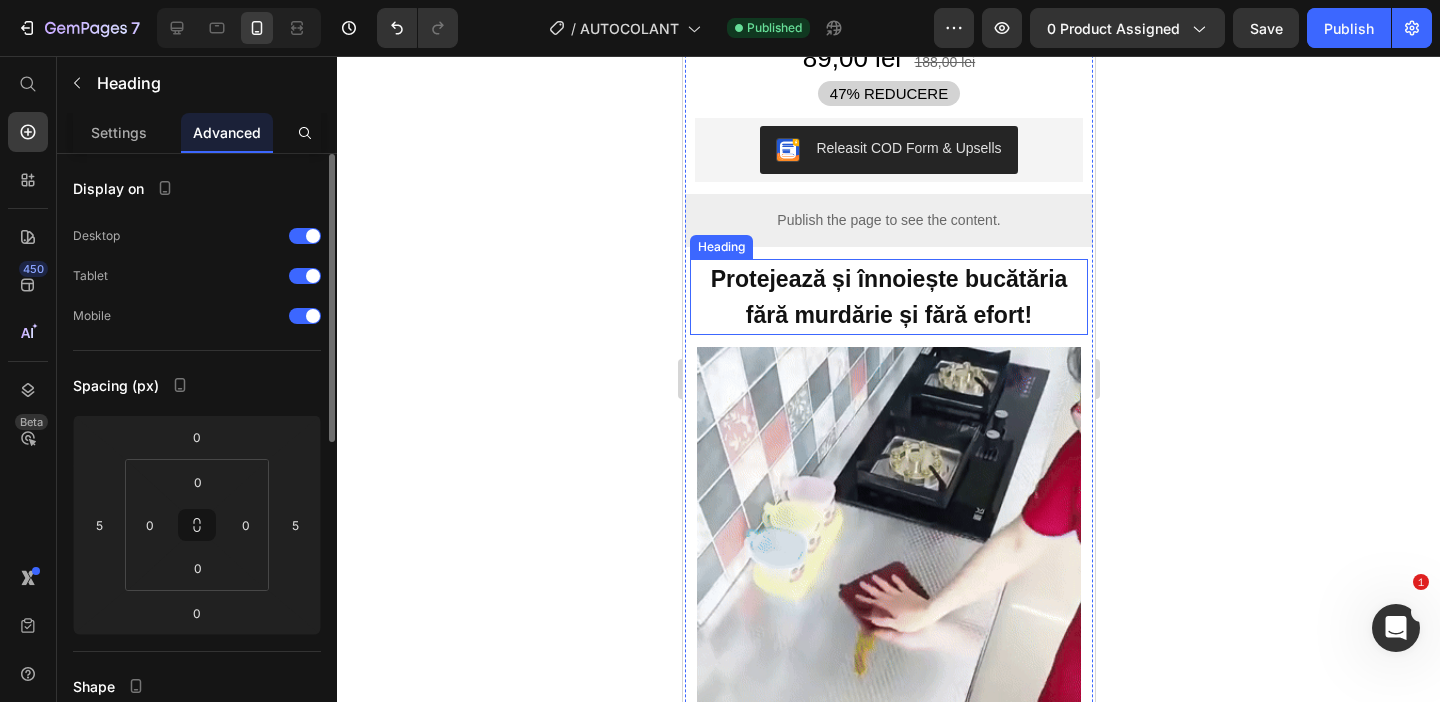 click on "Protejează și înnoiește bucătăria fără murdărie și fără efort!" at bounding box center (888, 297) 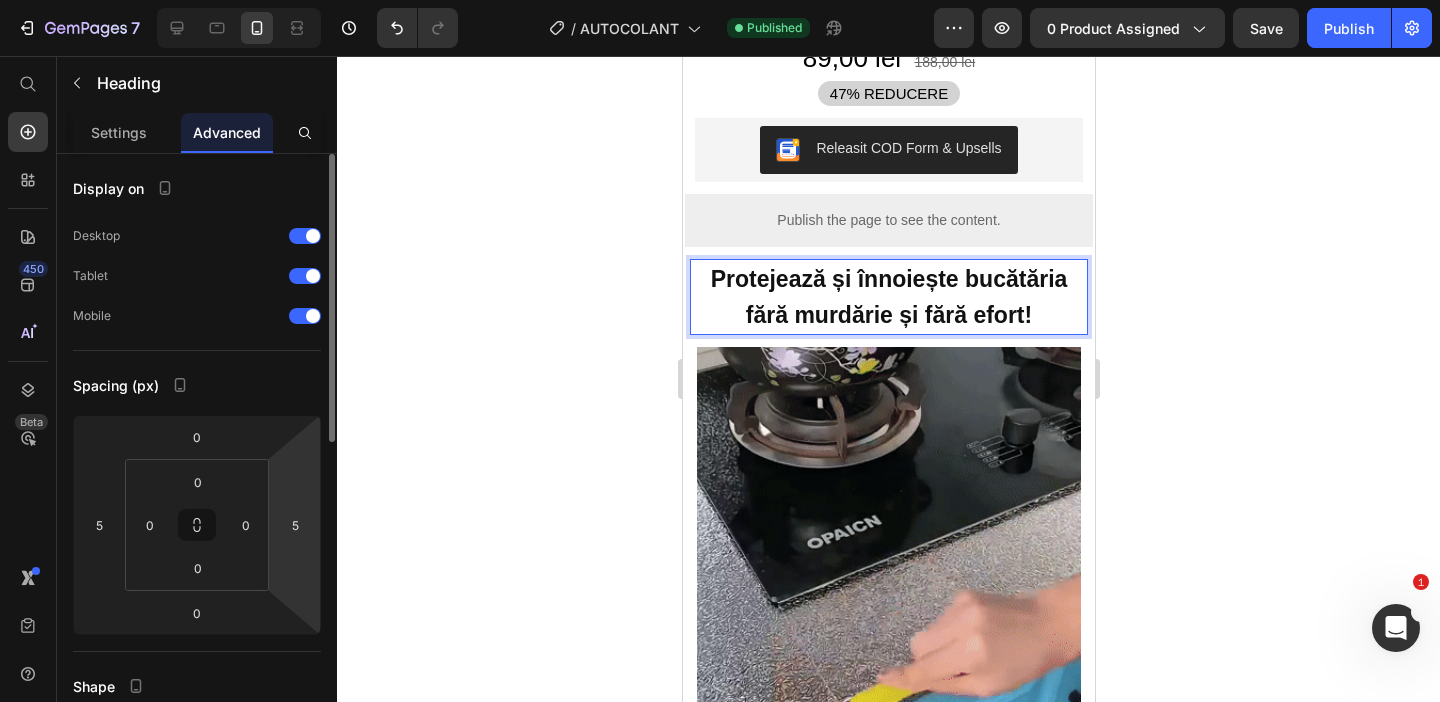 click on "7  Version history  /  AUTOCOLANT Published Preview 0 product assigned  Save   Publish  450 Beta Start with Sections Elements Hero Section Product Detail Brands Trusted Badges Guarantee Product Breakdown How to use Testimonials Compare Bundle FAQs Social Proof Brand Story Product List Collection Blog List Contact Sticky Add to Cart Custom Footer Browse Library 450 Layout
Row
Row
Row
Row Text
Heading
Text Block Button
Button
Button
Sticky Back to top Media
Image" at bounding box center (720, 0) 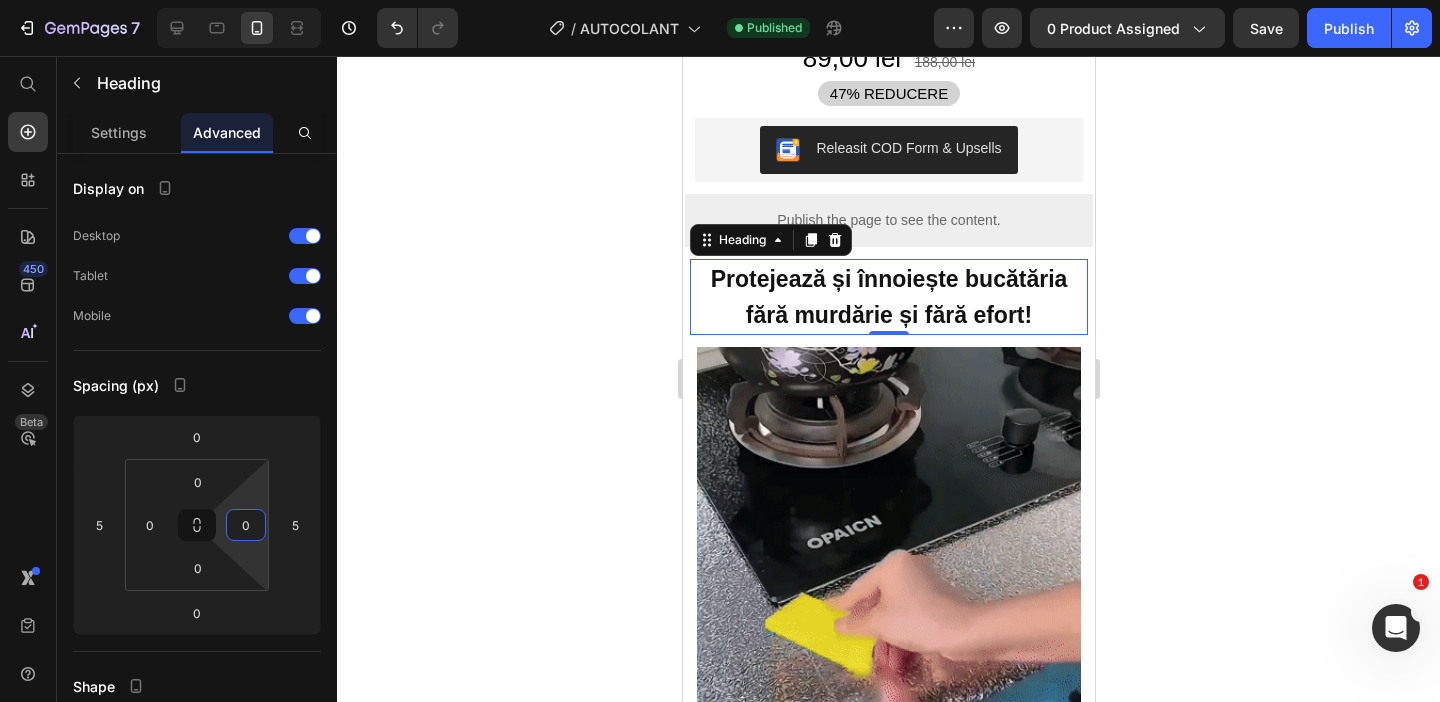 click on "7  Version history  /  AUTOCOLANT Published Preview 0 product assigned  Save   Publish  450 Beta Start with Sections Elements Hero Section Product Detail Brands Trusted Badges Guarantee Product Breakdown How to use Testimonials Compare Bundle FAQs Social Proof Brand Story Product List Collection Blog List Contact Sticky Add to Cart Custom Footer Browse Library 450 Layout
Row
Row
Row
Row Text
Heading
Text Block Button
Button
Button
Sticky Back to top Media
Image" at bounding box center [720, 0] 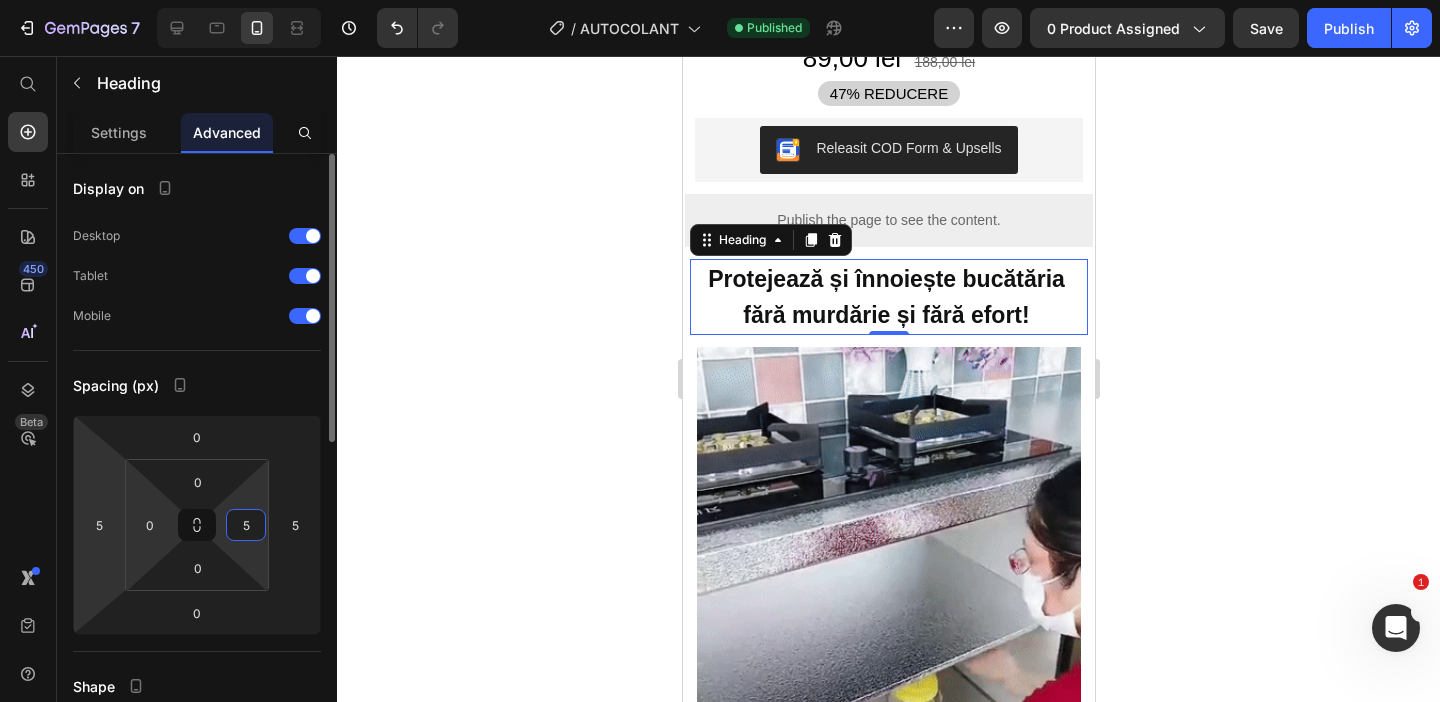type on "5" 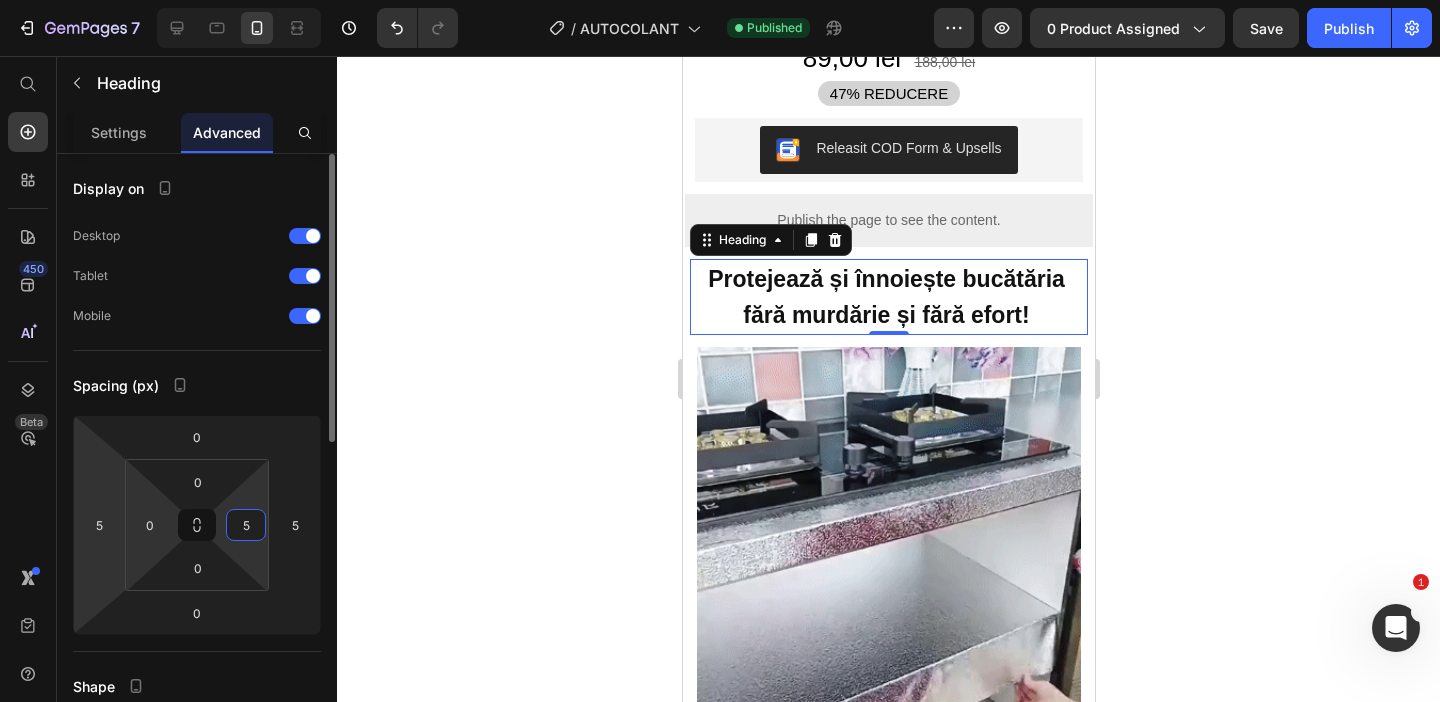 click on "7  Version history  /  AUTOCOLANT Published Preview 0 product assigned  Save   Publish  450 Beta Start with Sections Elements Hero Section Product Detail Brands Trusted Badges Guarantee Product Breakdown How to use Testimonials Compare Bundle FAQs Social Proof Brand Story Product List Collection Blog List Contact Sticky Add to Cart Custom Footer Browse Library 450 Layout
Row
Row
Row
Row Text
Heading
Text Block Button
Button
Button
Sticky Back to top Media
Image" at bounding box center [720, 0] 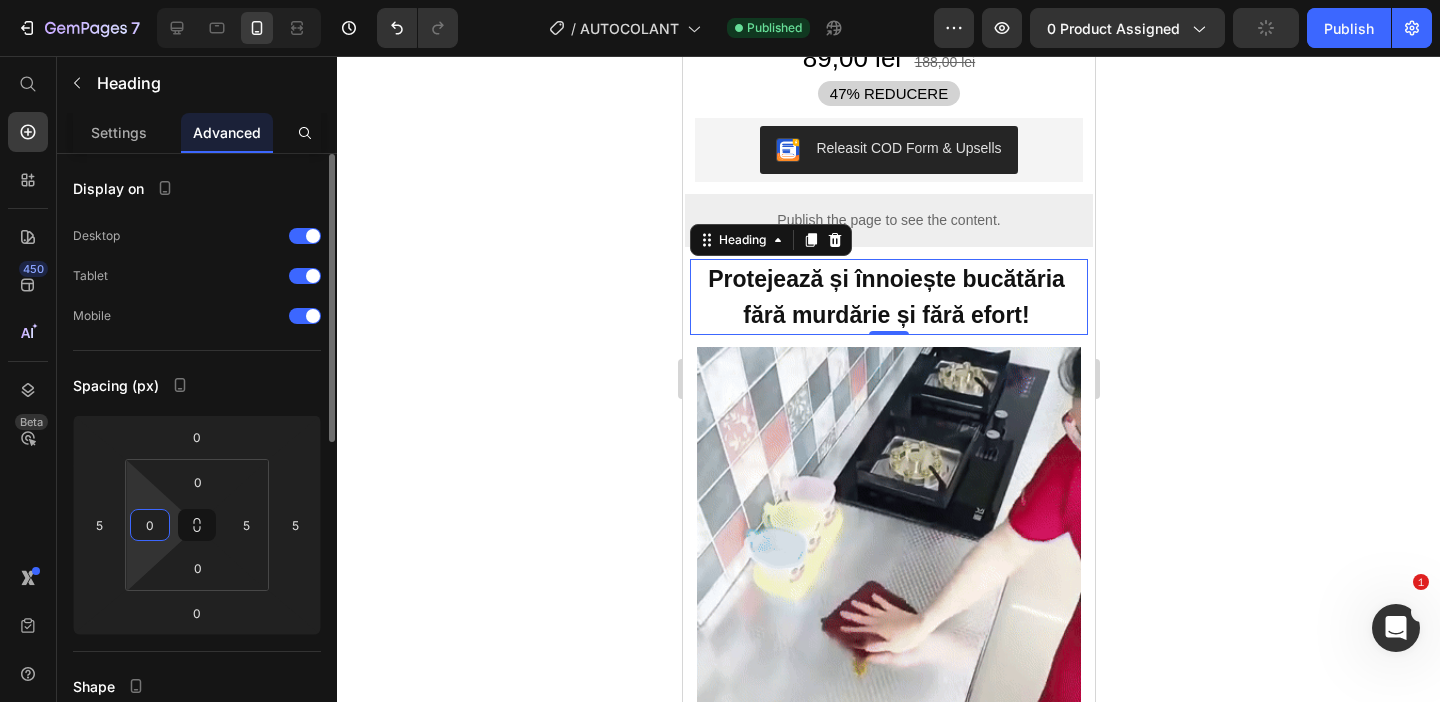 click on "7  Version history  /  AUTOCOLANT Published Preview 0 product assigned  Publish  450 Beta Start with Sections Elements Hero Section Product Detail Brands Trusted Badges Guarantee Product Breakdown How to use Testimonials Compare Bundle FAQs Social Proof Brand Story Product List Collection Blog List Contact Sticky Add to Cart Custom Footer Browse Library 450 Layout
Row
Row
Row
Row Text
Heading
Text Block Button
Button
Button
Sticky Back to top Media
Image" at bounding box center [720, 0] 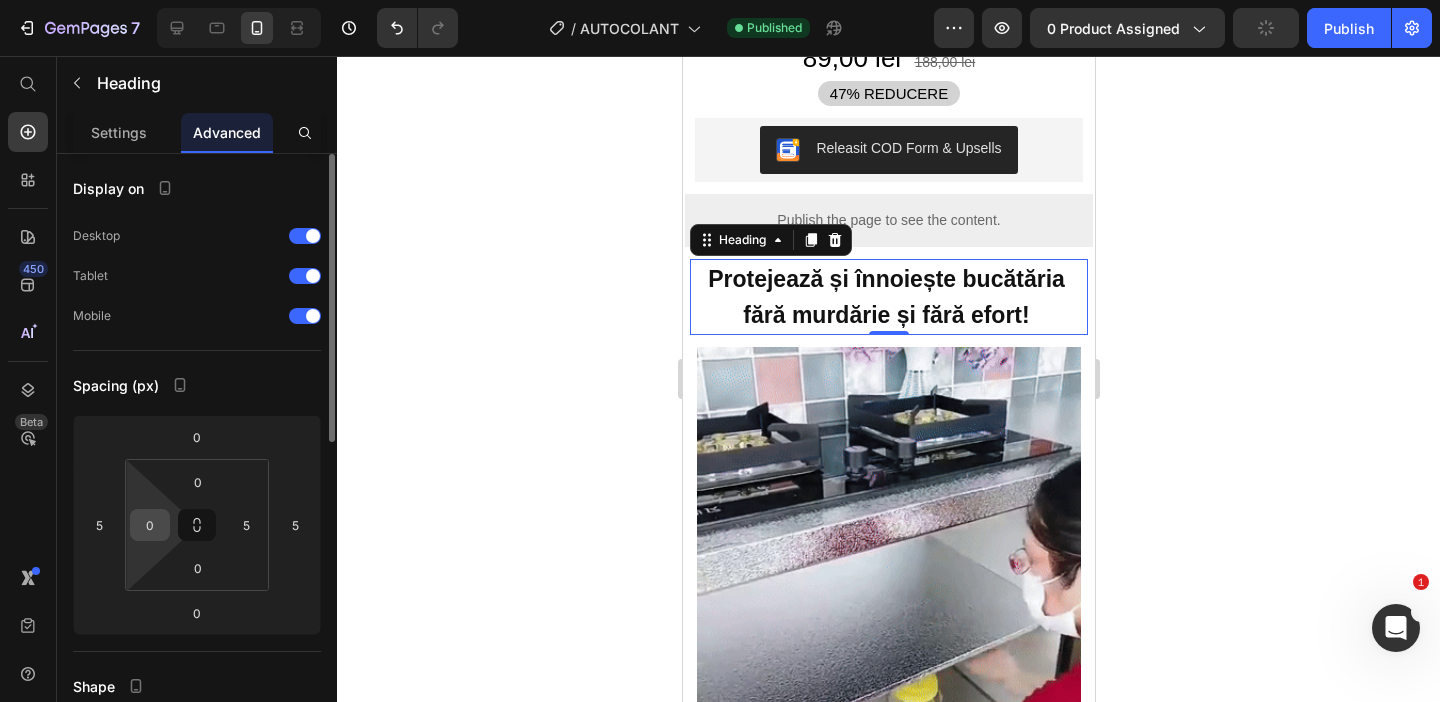 click on "0" at bounding box center [150, 525] 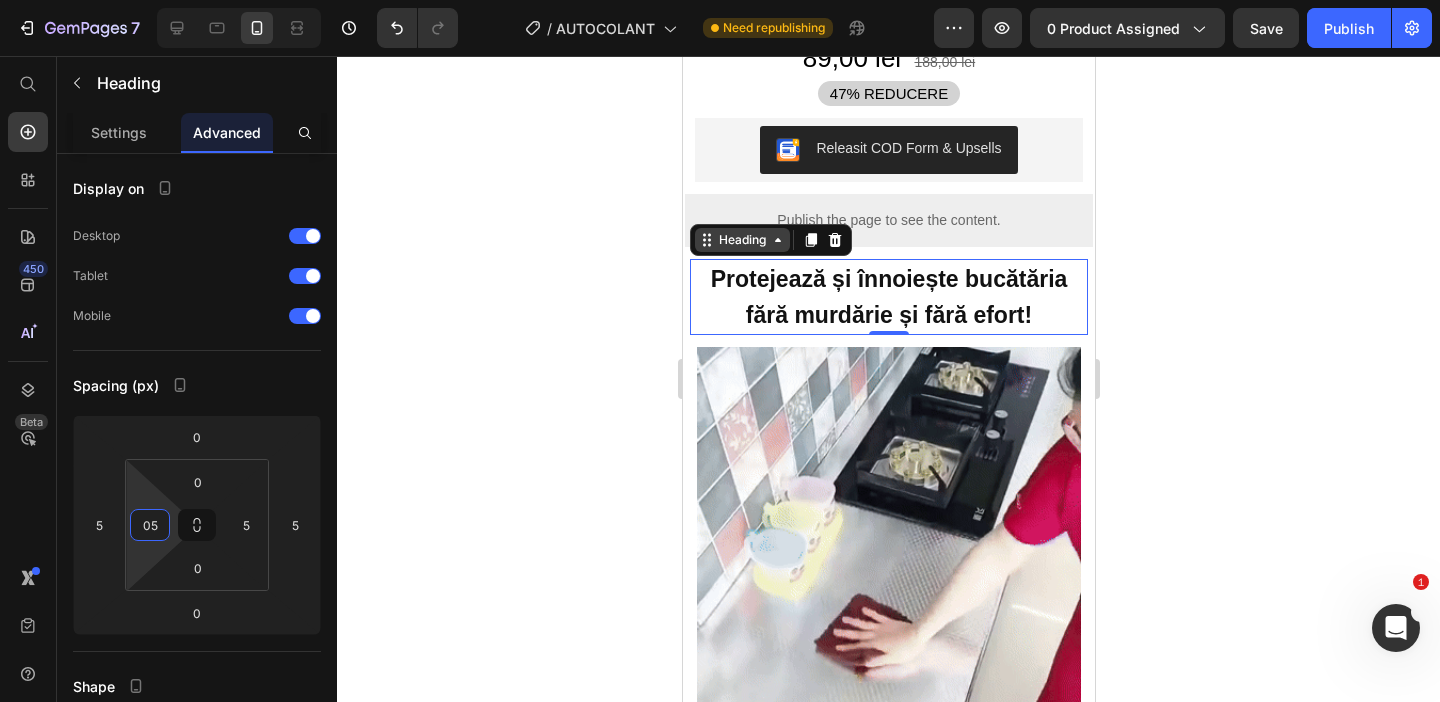 type on "0" 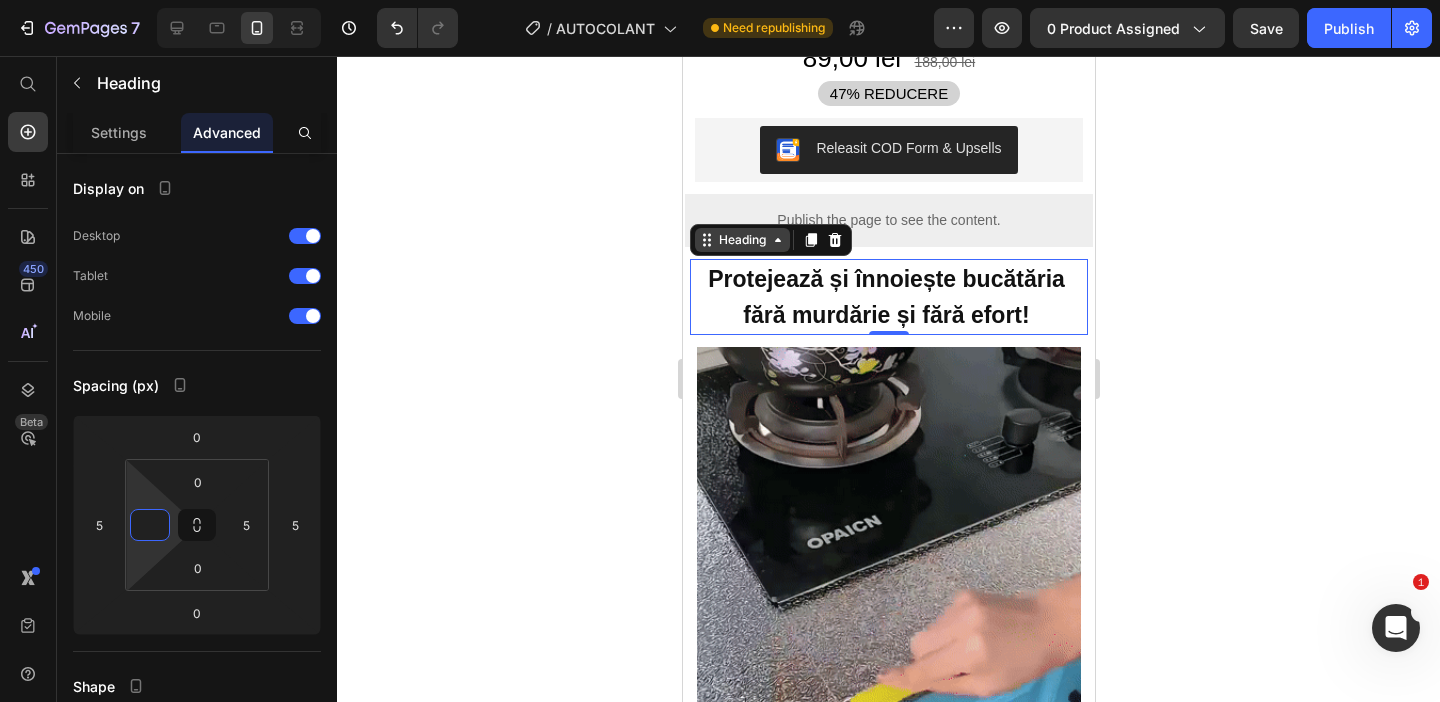 type on "5" 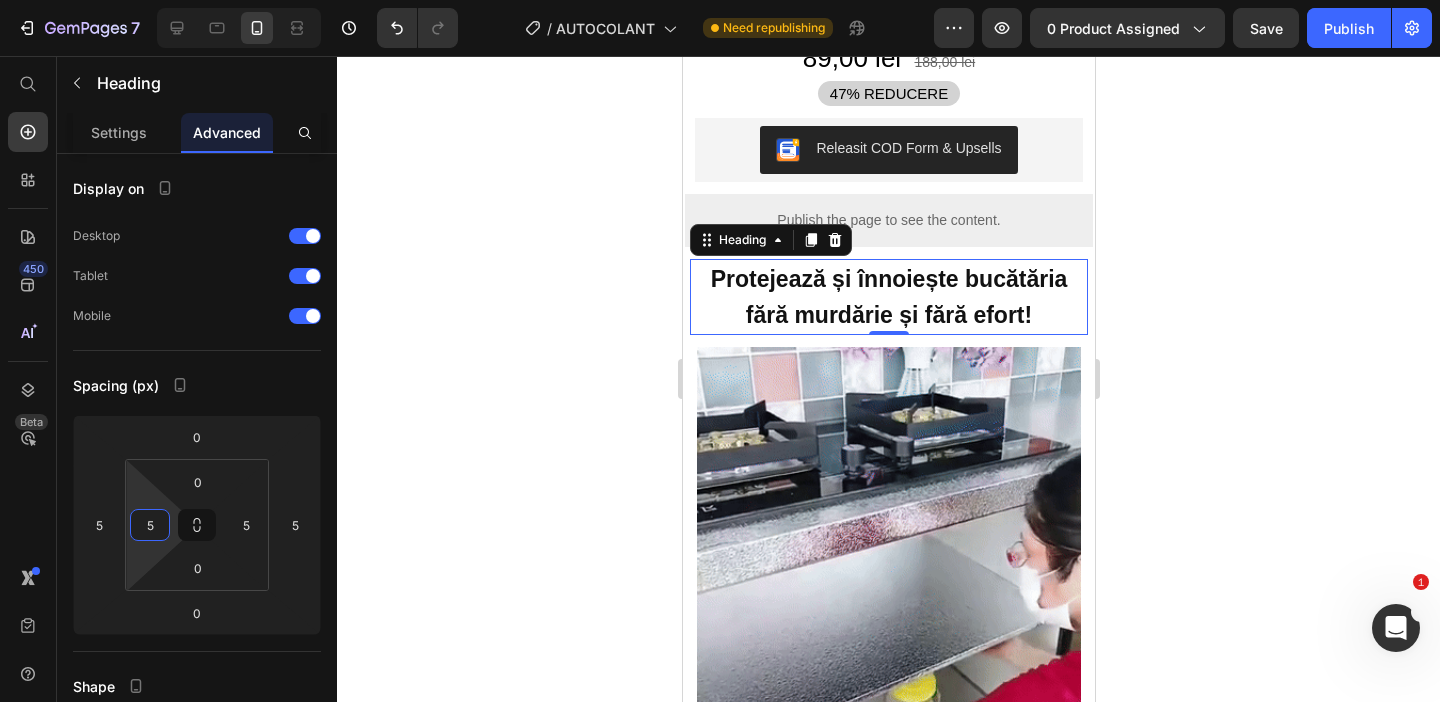 click 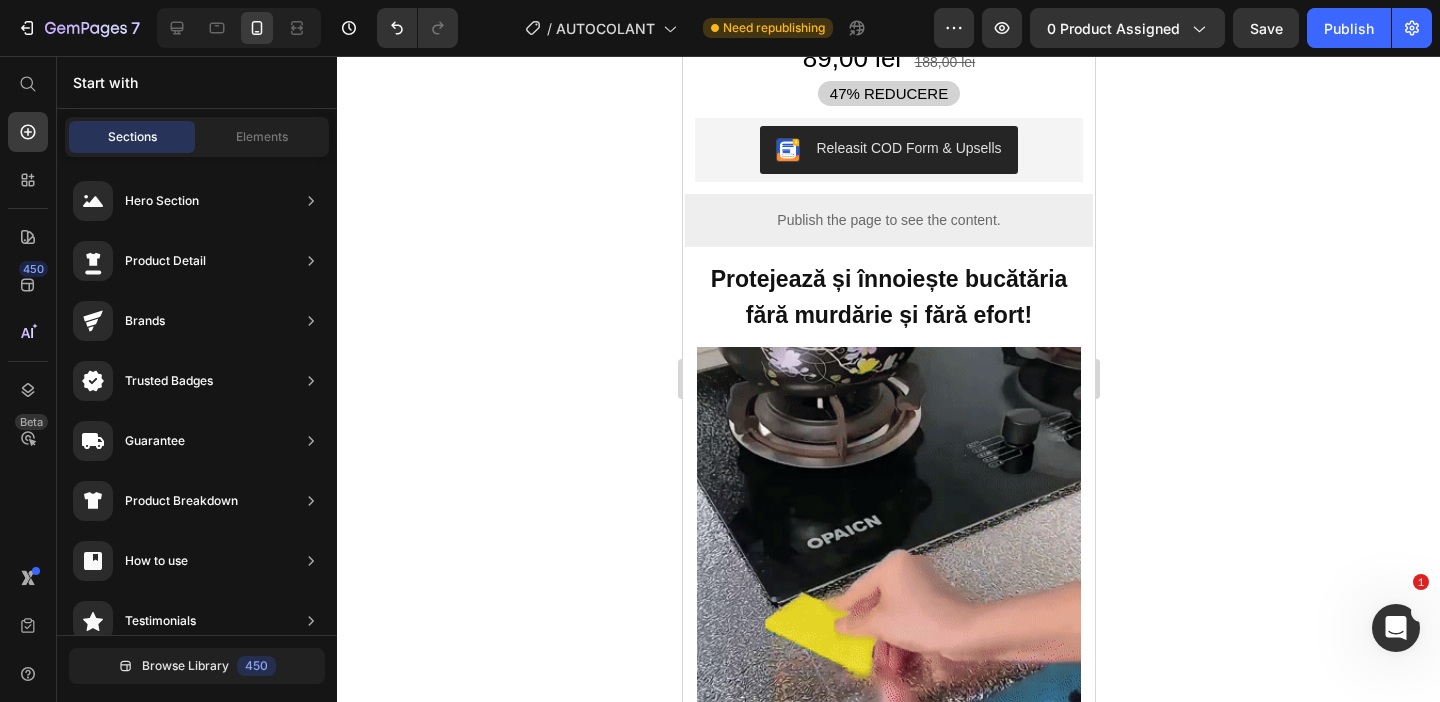 click on "Save" at bounding box center (1266, 28) 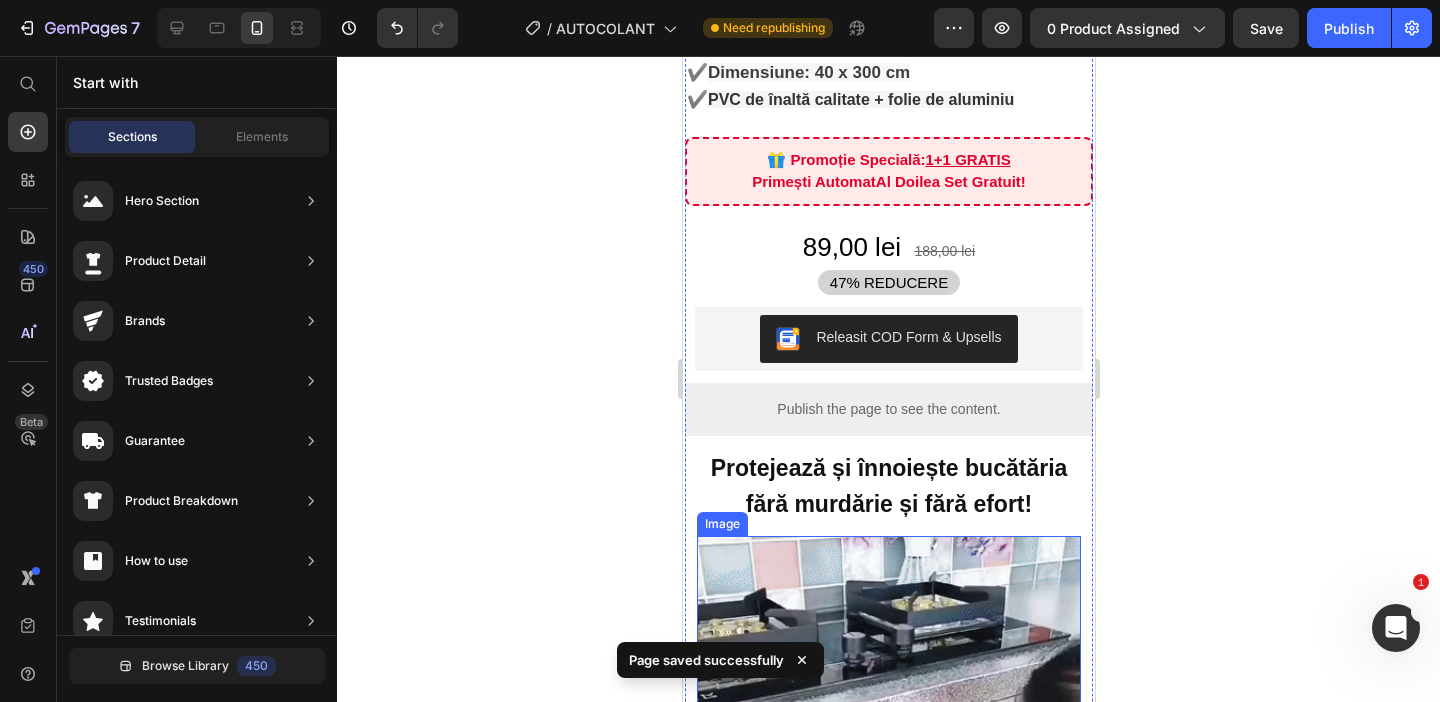 scroll, scrollTop: 0, scrollLeft: 0, axis: both 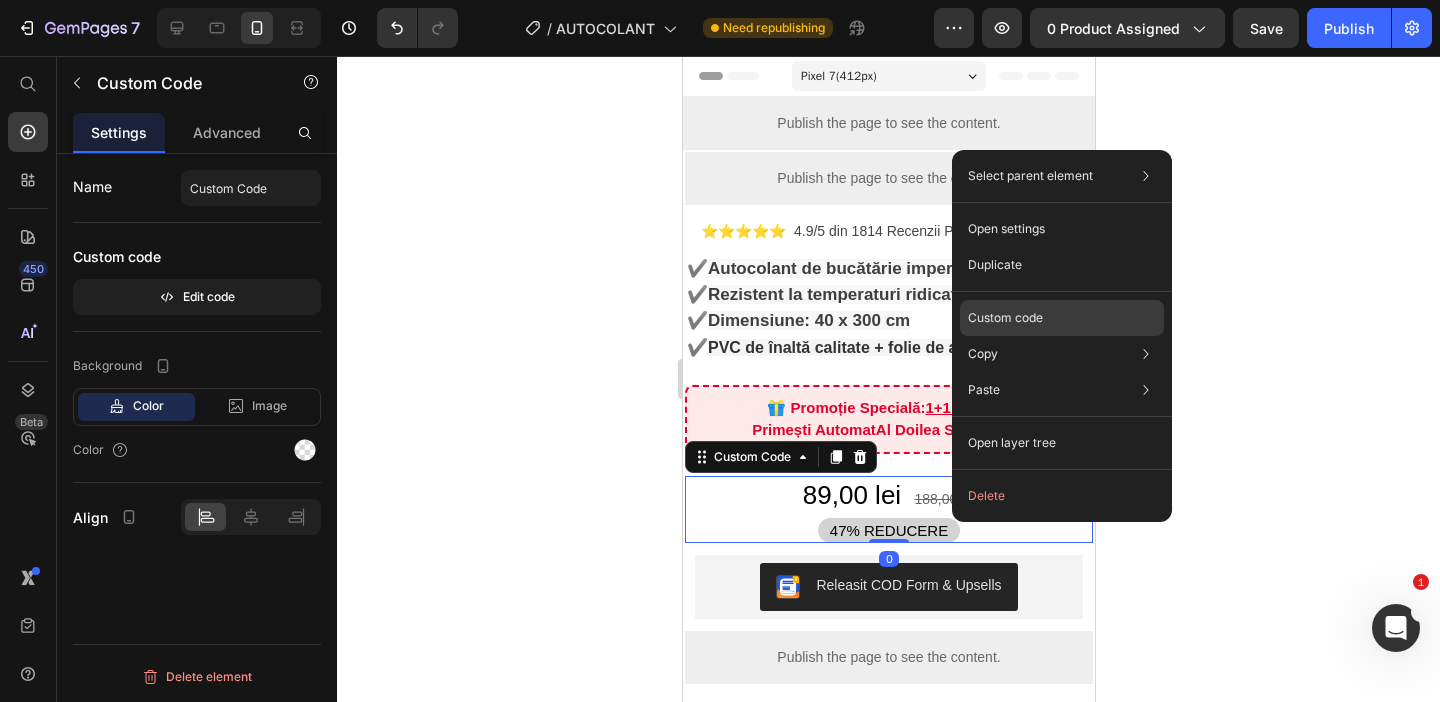 click on "Custom code" 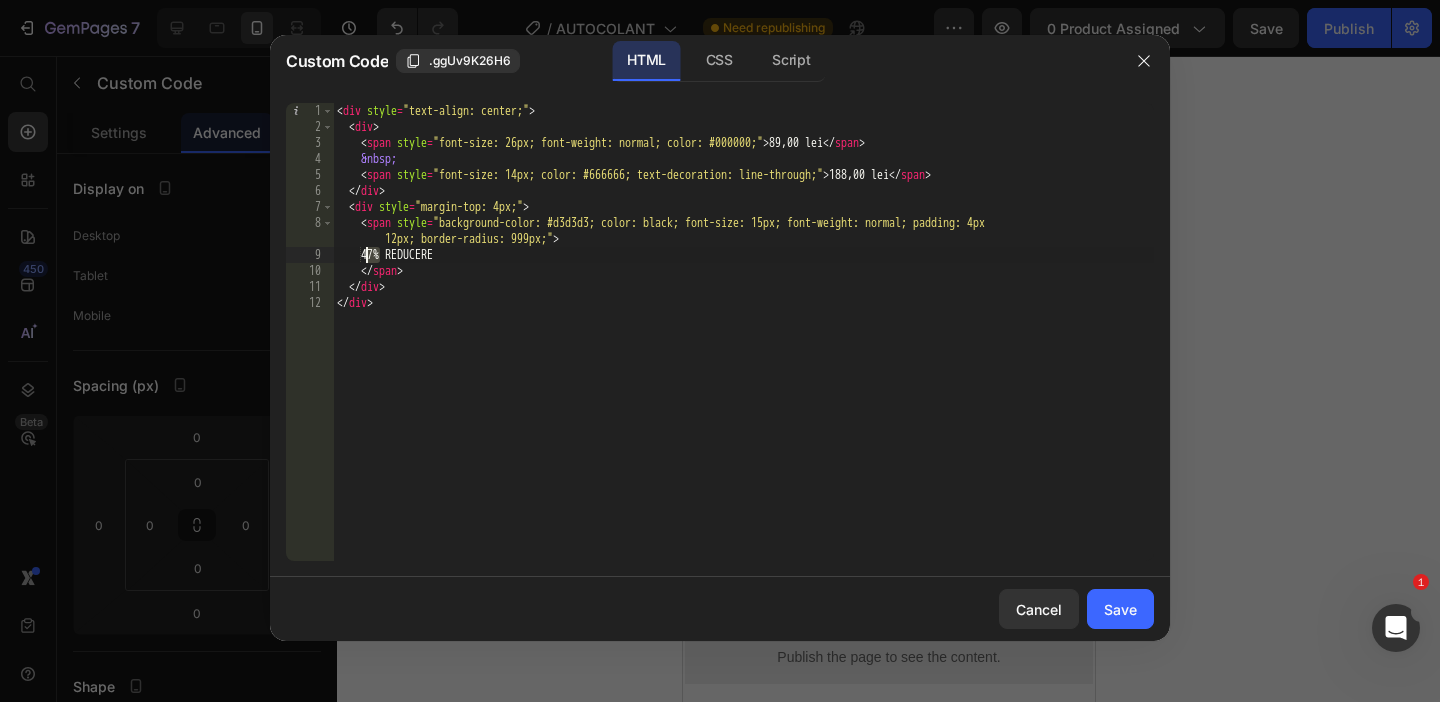 drag, startPoint x: 383, startPoint y: 255, endPoint x: 365, endPoint y: 255, distance: 18 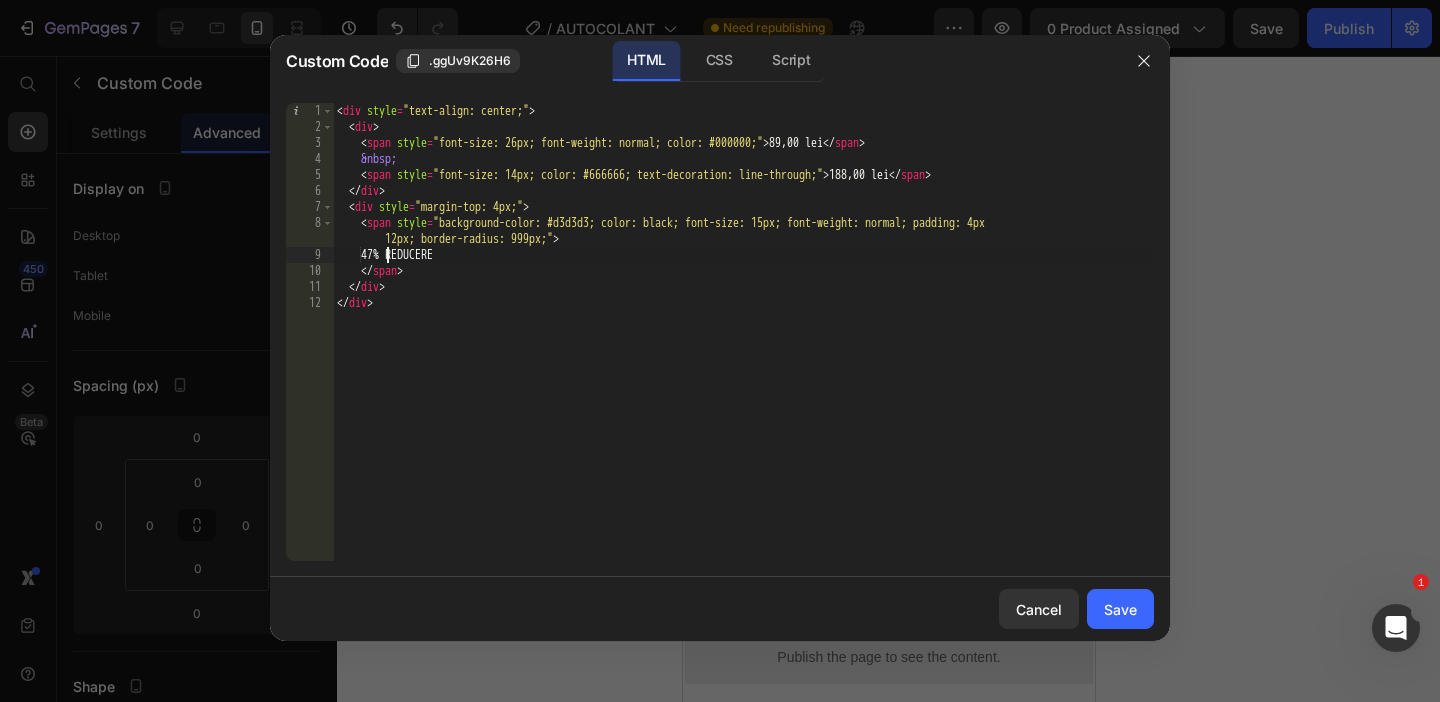 click on "< div   style = "text-align: center;" >    < div >      < span   style = "font-size: 26px; font-weight: normal; color: #000000;" > 89,00 lei </ span >      &nbsp;      < span   style = "font-size: 14px; color: #666666; text-decoration: line-through;" > 188,00 lei </ span >    </ div >    < div   style = "margin-top: 4px;" >      < span   style = "background-color: #d3d3d3; color: black; font-size: 15px; font-weight: normal; padding: 4px           12px; border-radius: 999px;" >       47% REDUCERE      </ span >    </ div > </ div >" at bounding box center (743, 348) 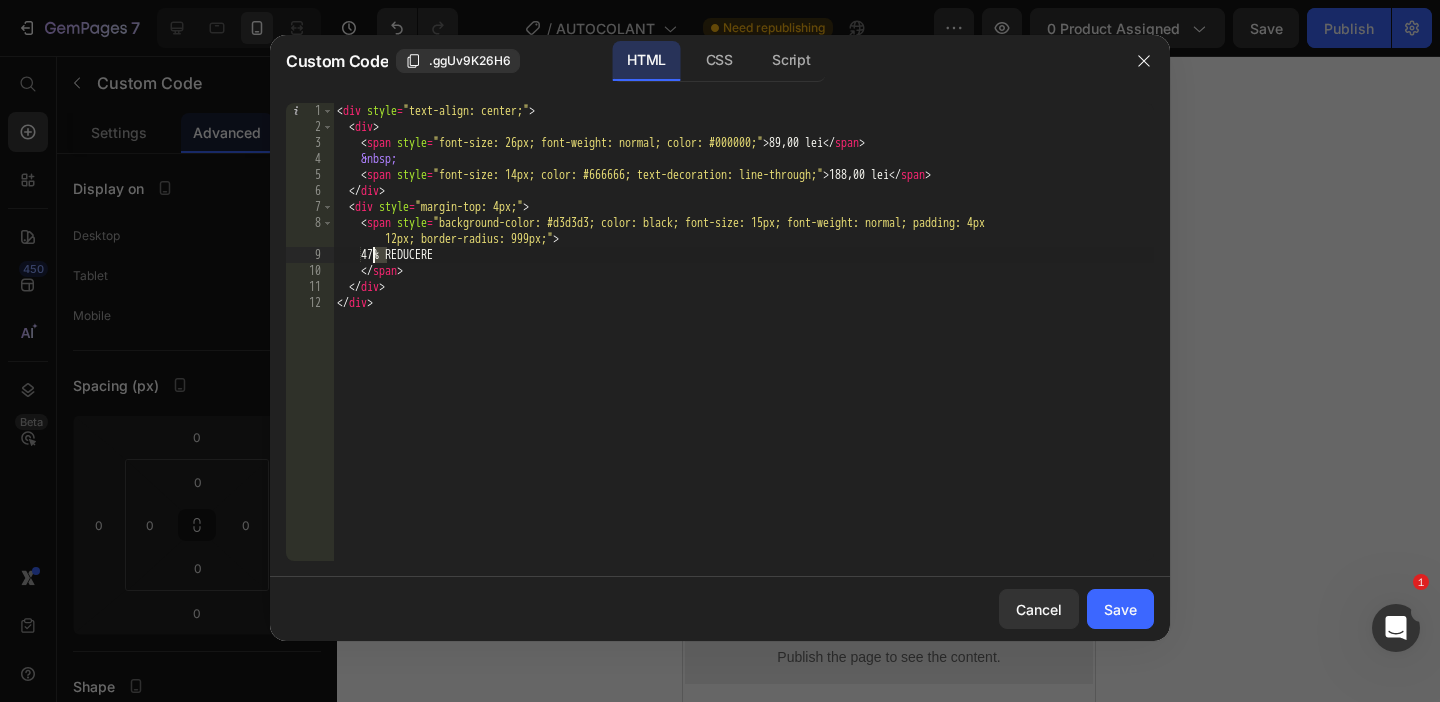 drag, startPoint x: 390, startPoint y: 252, endPoint x: 372, endPoint y: 252, distance: 18 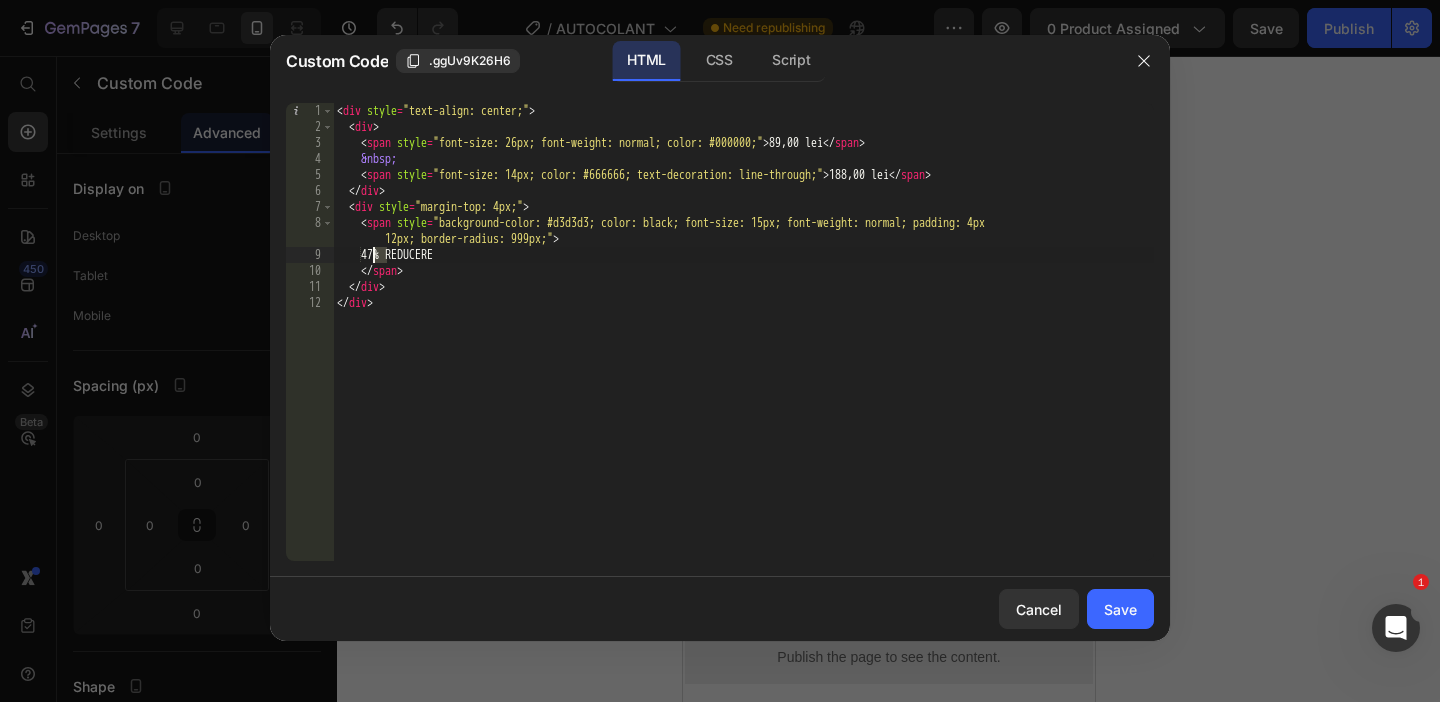 click on "< div   style = "text-align: center;" >    < div >      < span   style = "font-size: 26px; font-weight: normal; color: #000000;" > 89,00 lei </ span >      &nbsp;      < span   style = "font-size: 14px; color: #666666; text-decoration: line-through;" > 188,00 lei </ span >    </ div >    < div   style = "margin-top: 4px;" >      < span   style = "background-color: #d3d3d3; color: black; font-size: 15px; font-weight: normal; padding: 4px           12px; border-radius: 999px;" >       47% REDUCERE      </ span >    </ div > </ div >" at bounding box center (743, 348) 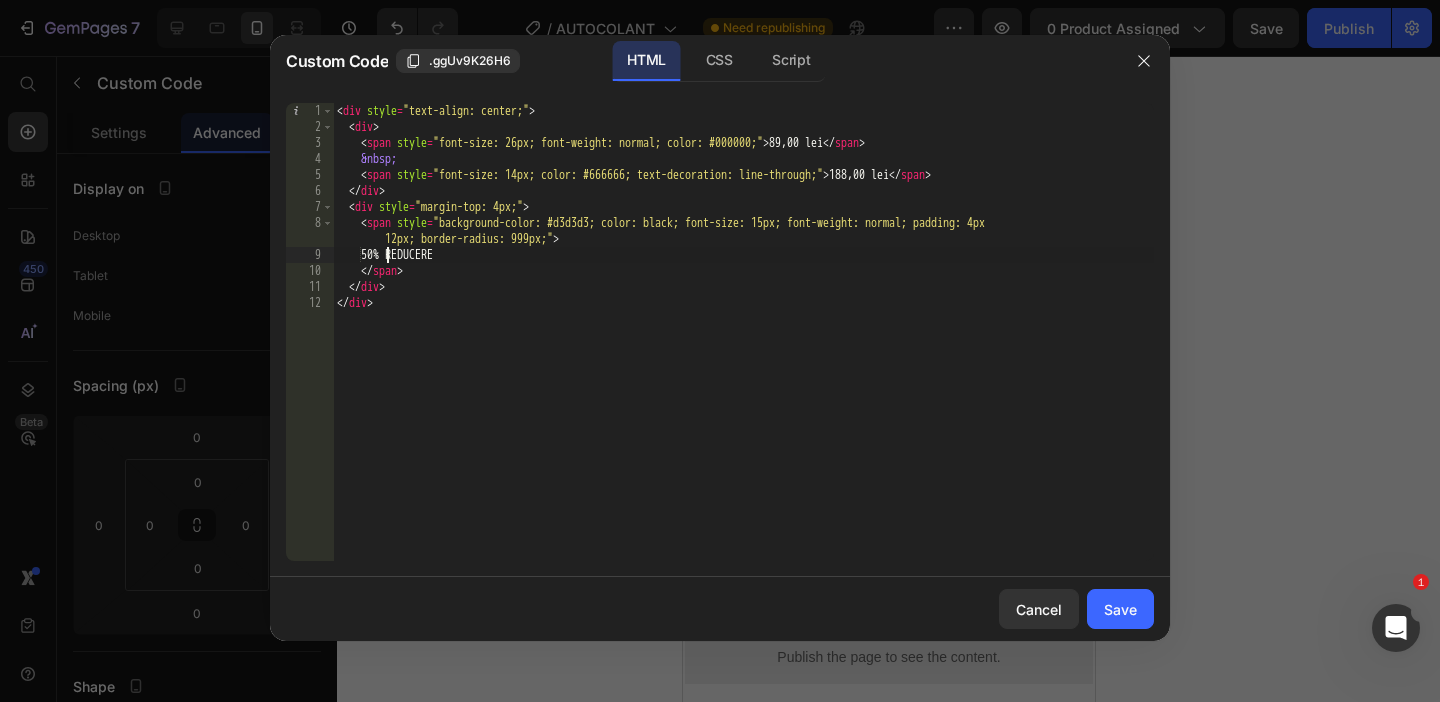 scroll, scrollTop: 0, scrollLeft: 3, axis: horizontal 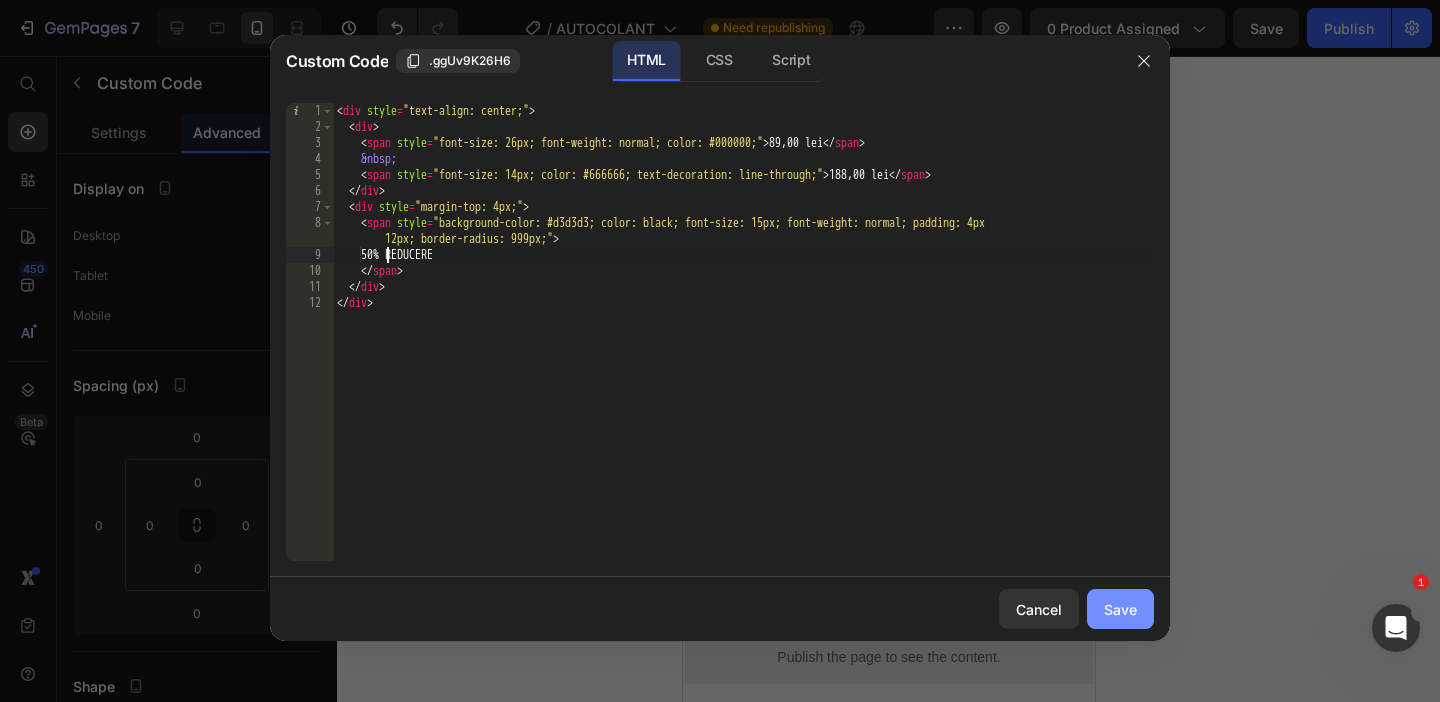 click on "Save" at bounding box center [1120, 609] 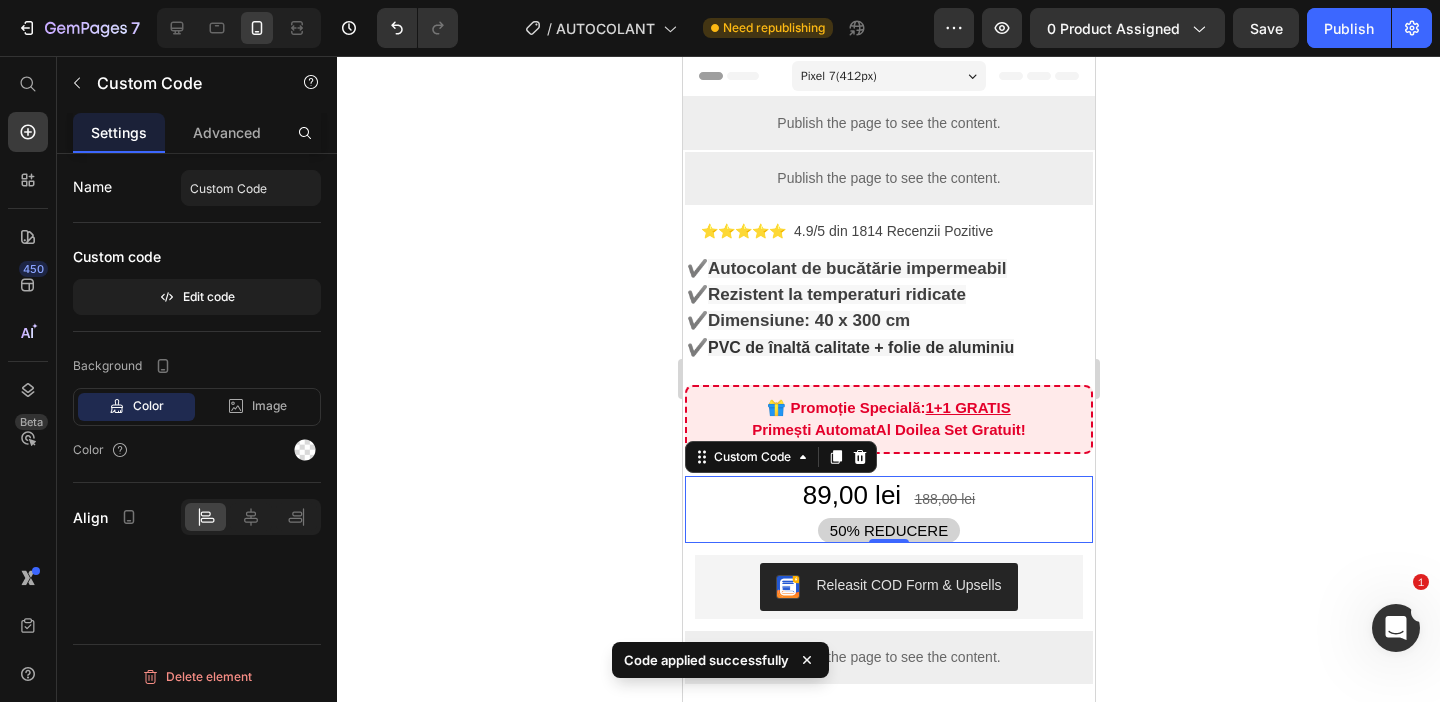 click on "Save" 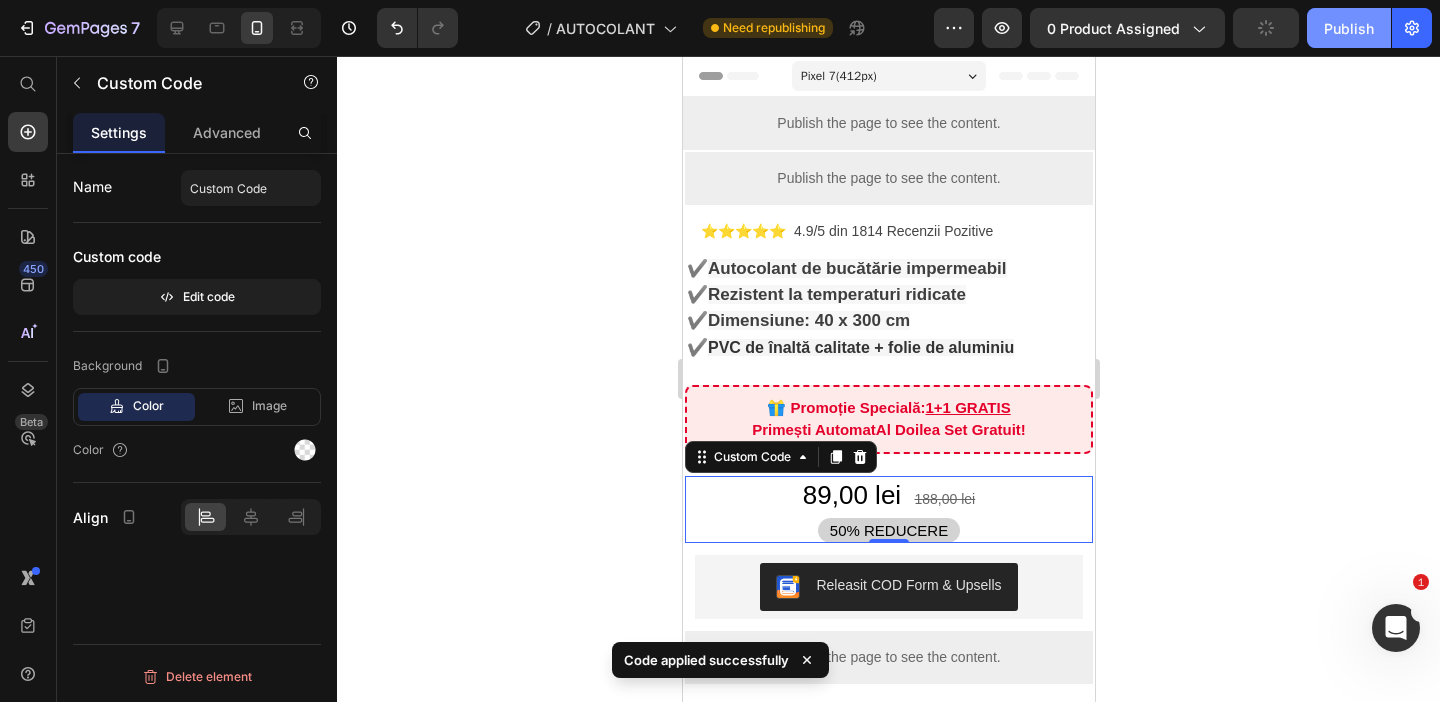 click on "Publish" at bounding box center (1349, 28) 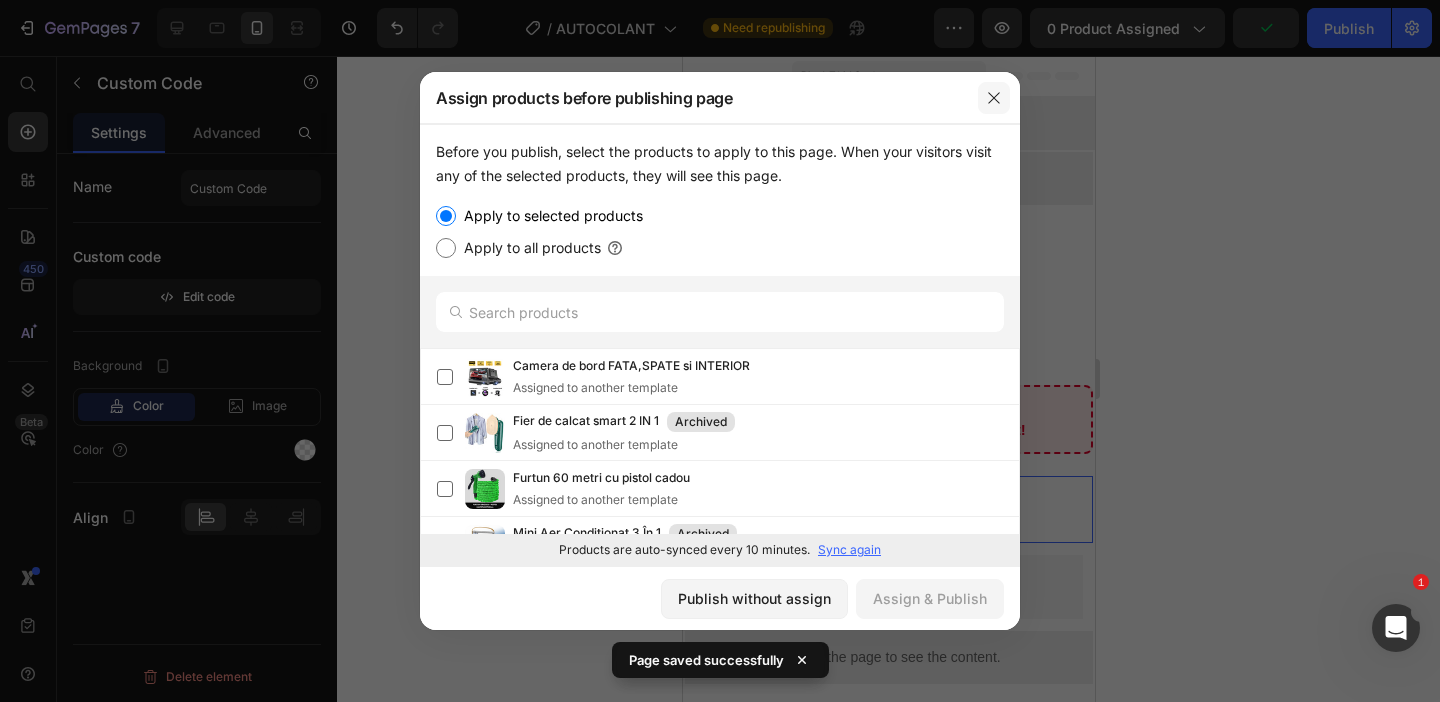 click 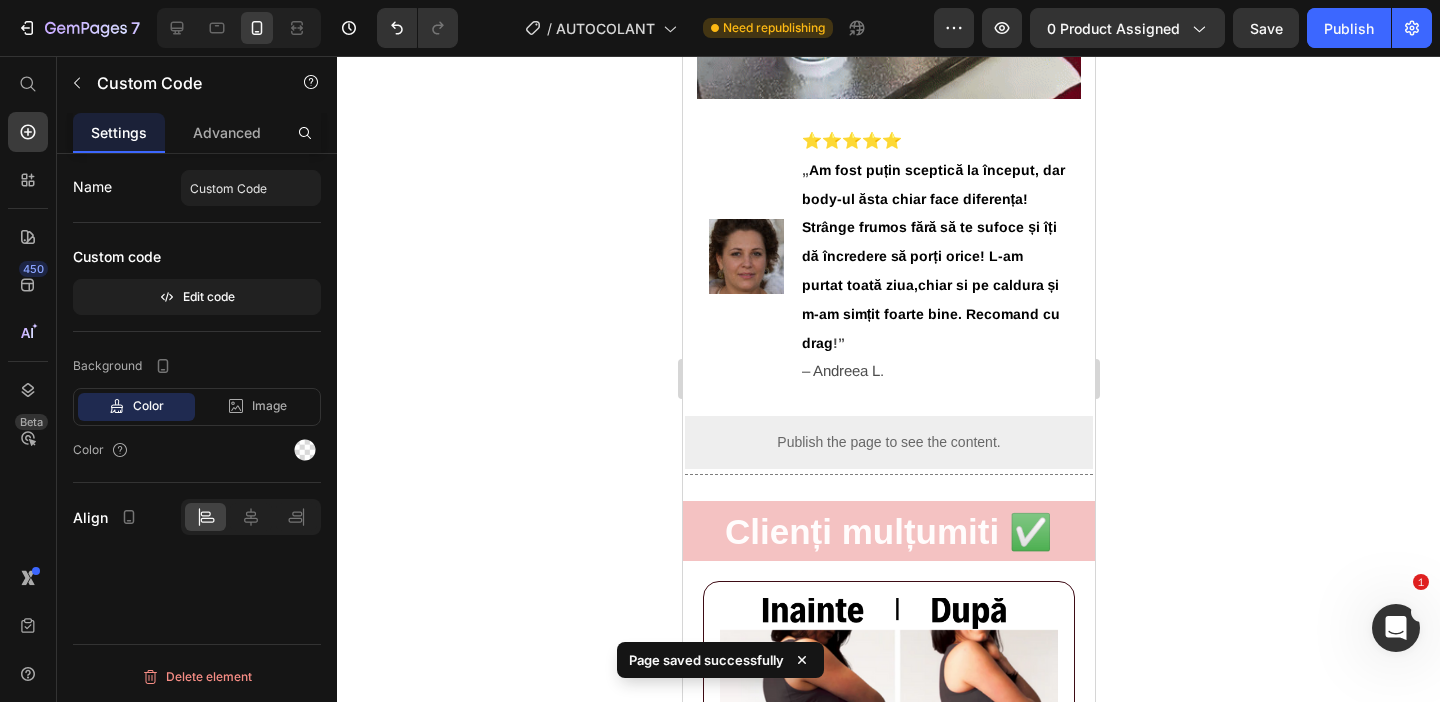 scroll, scrollTop: 1182, scrollLeft: 0, axis: vertical 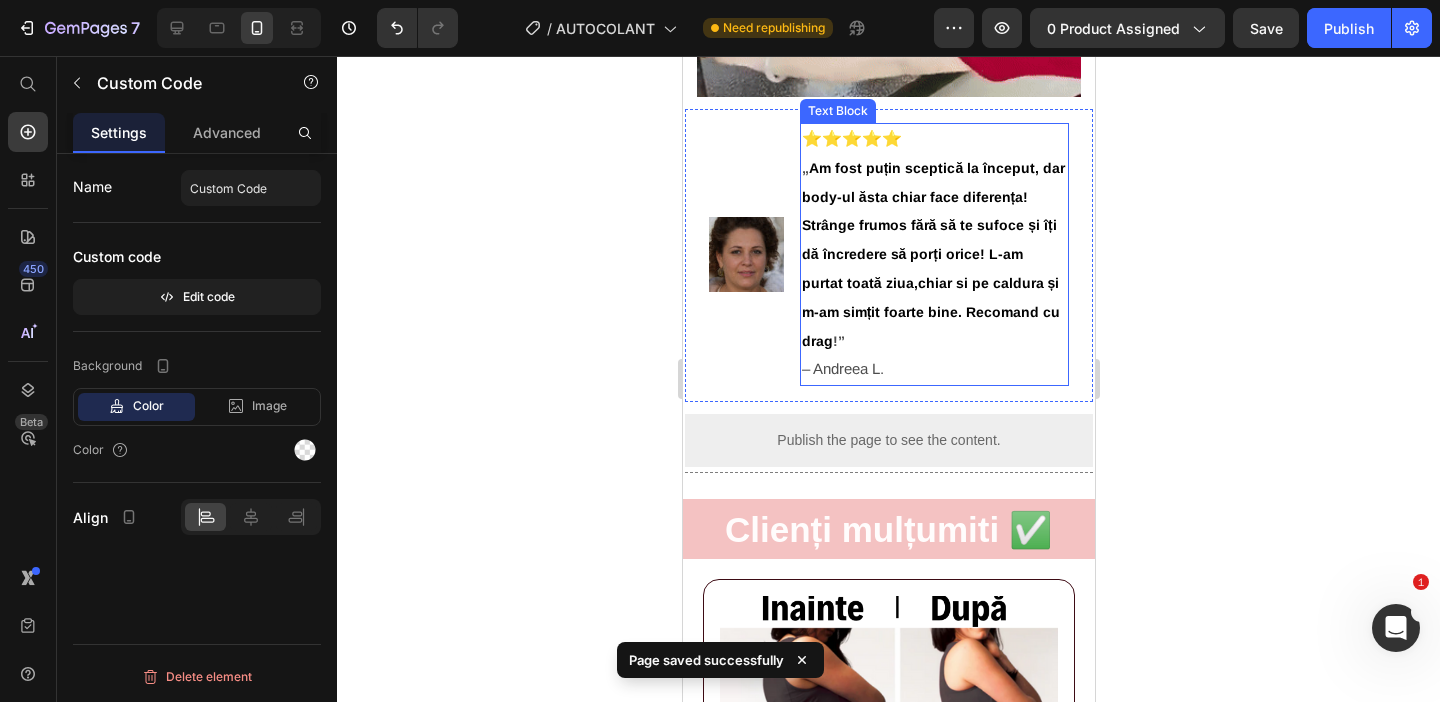 click on "⭐⭐⭐⭐⭐ „ Am fost puțin sceptică la început, dar body-ul ăsta chiar face diferența! Strânge frumos fără să te sufoce și îți dă încredere să porți orice! L-am purtat toată ziua,chiar si pe caldura și m-am simțit foarte bine. Recomand cu drag !” – [FIRST] [LAST]. Text Block" at bounding box center [933, 254] 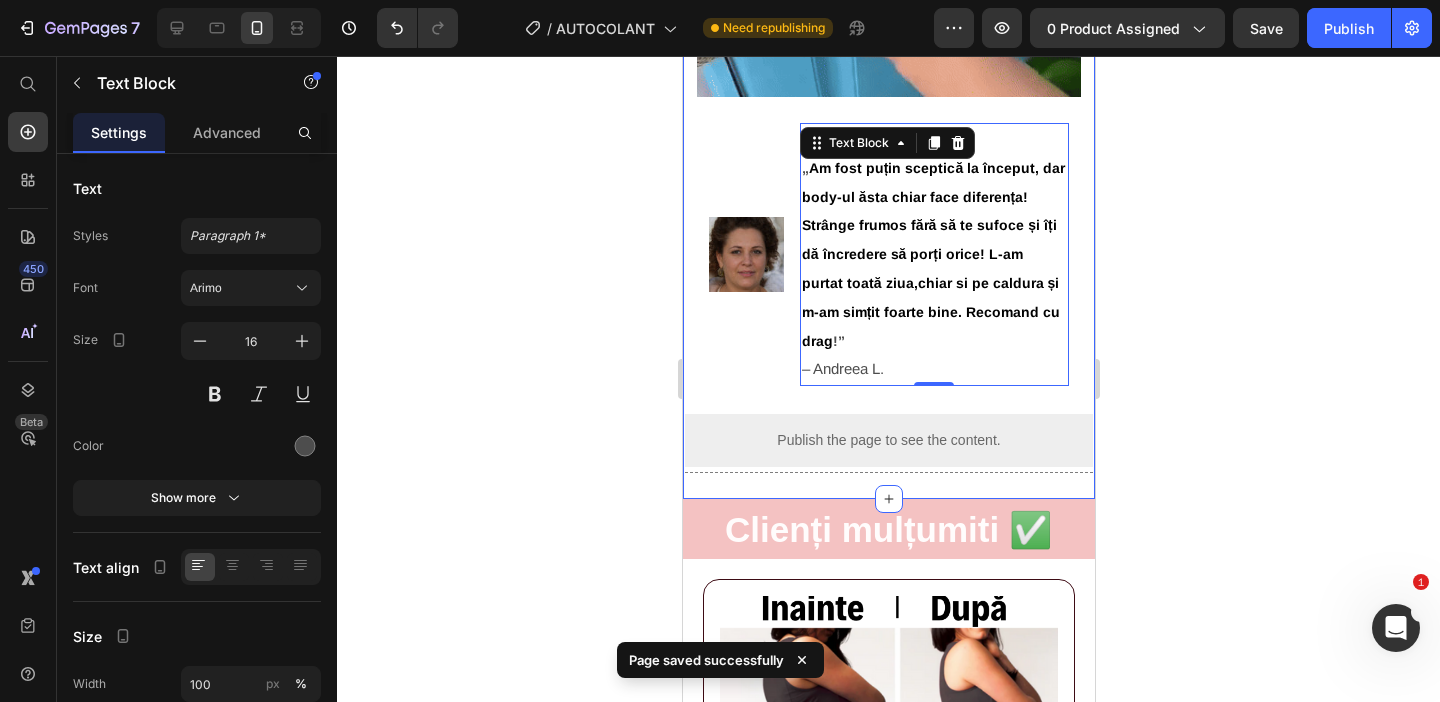 click 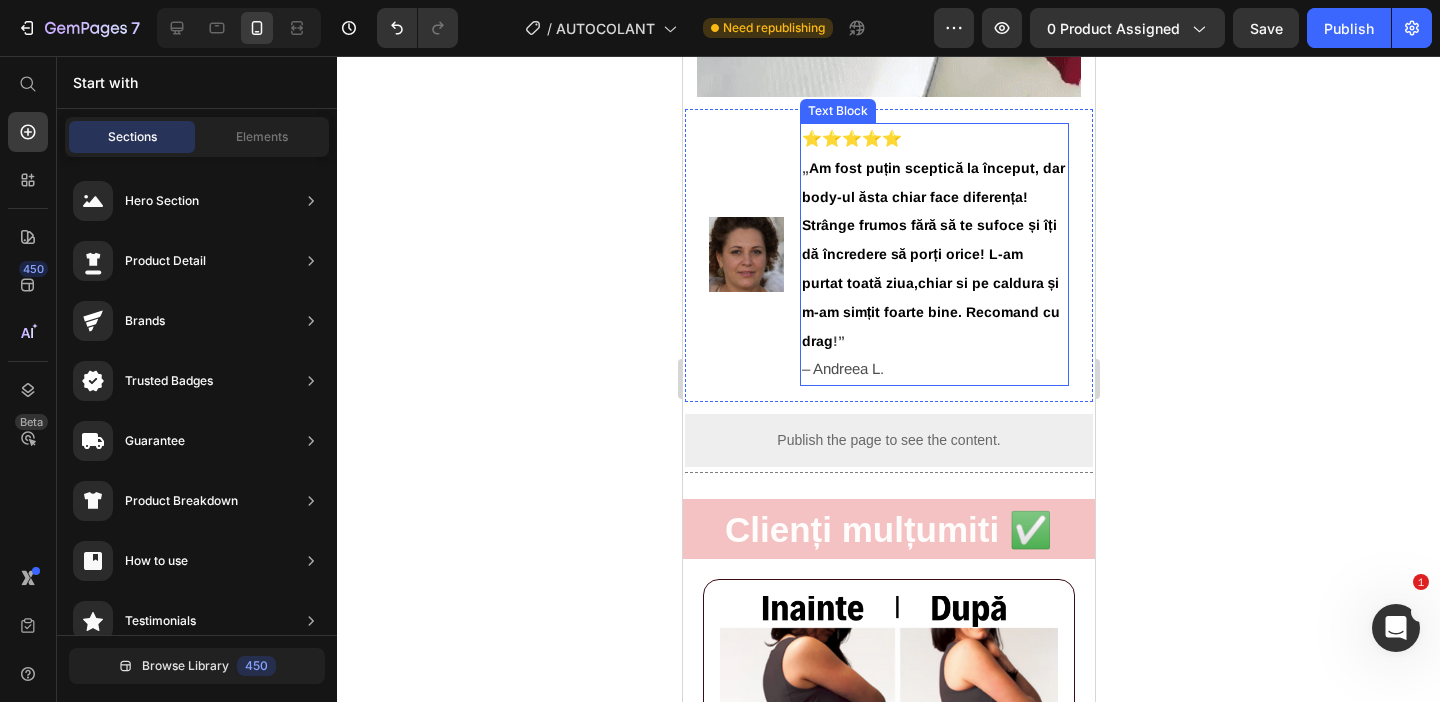 click on "Am fost puțin sceptică la început, dar body-ul ăsta chiar face diferența! Strânge frumos fără să te sufoce și îți dă încredere să porți orice! L-am purtat toată ziua,chiar si pe caldura și m-am simțit foarte bine. Recomand cu drag" at bounding box center [932, 254] 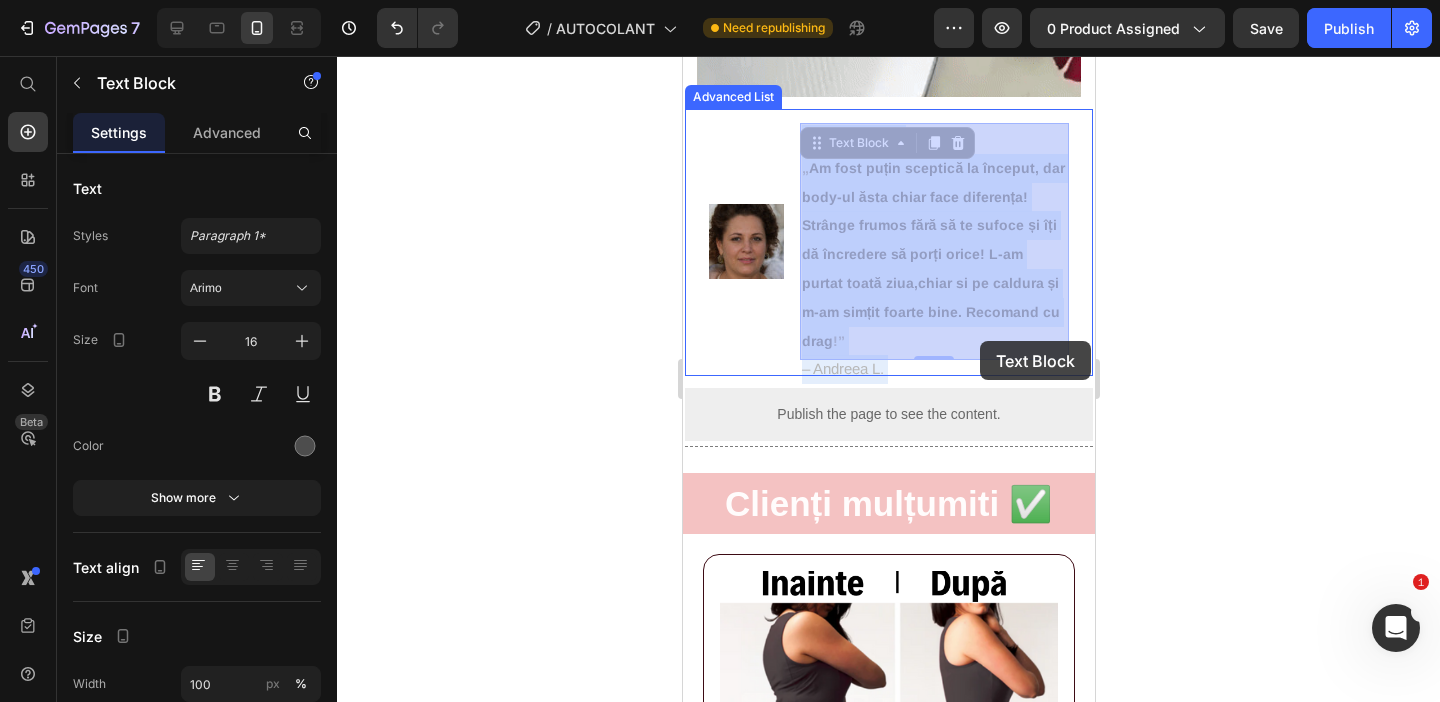 drag, startPoint x: 803, startPoint y: 168, endPoint x: 979, endPoint y: 341, distance: 246.78938 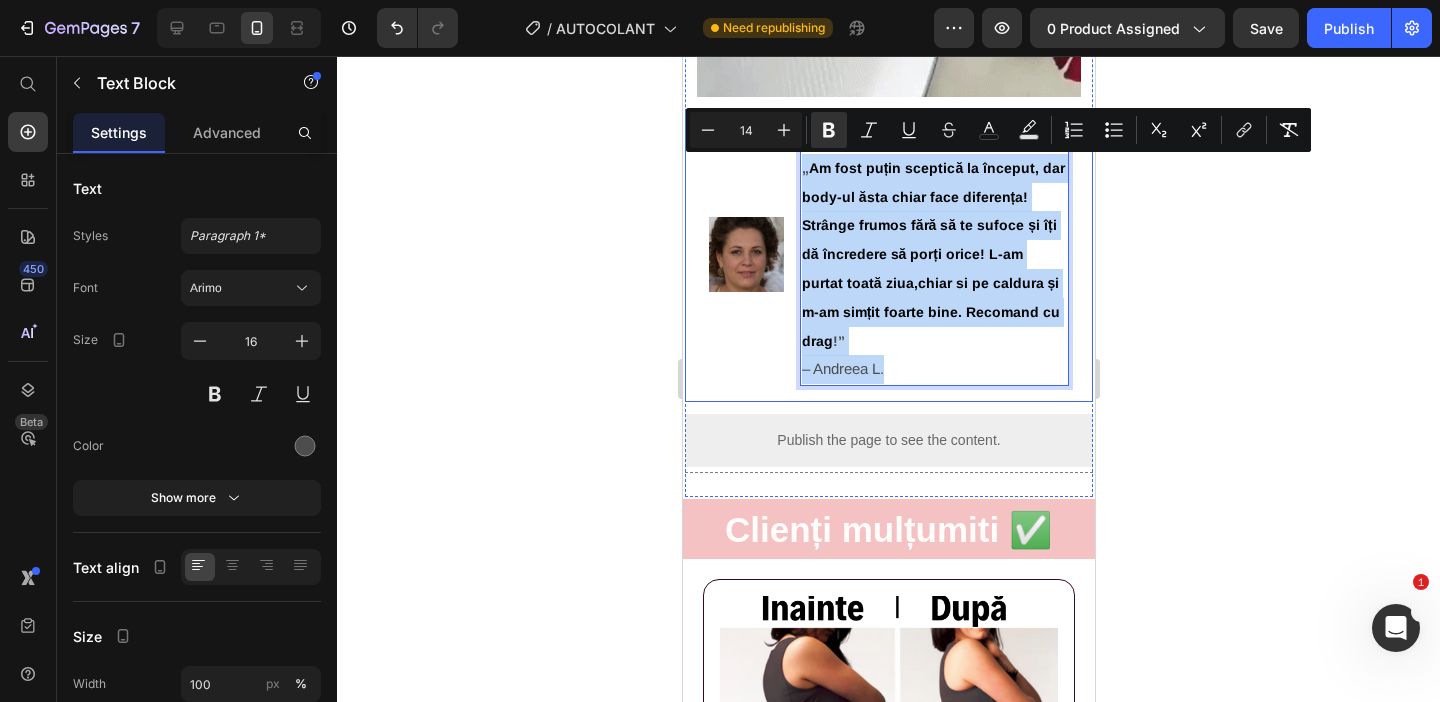 drag, startPoint x: 979, startPoint y: 341, endPoint x: 794, endPoint y: 174, distance: 249.2268 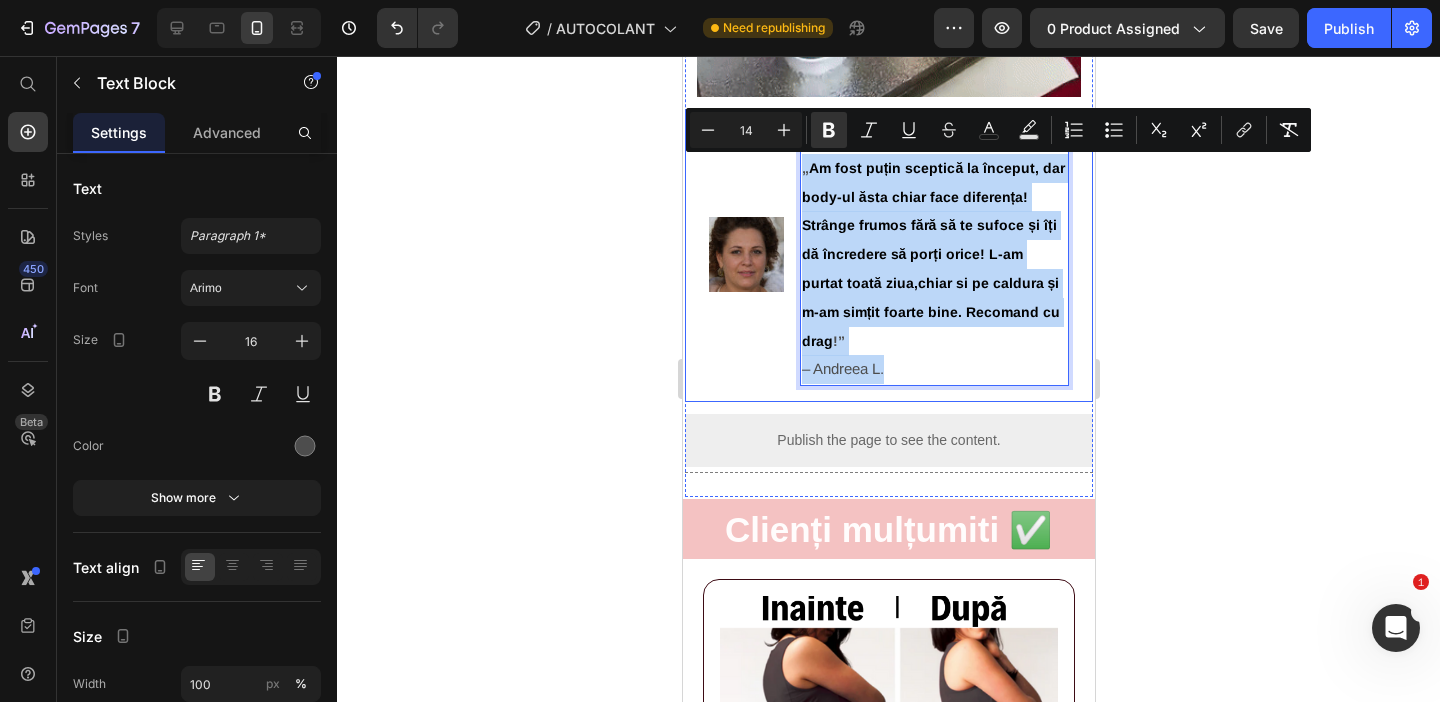 click on "Image ⭐⭐⭐⭐⭐ „ Am fost puțin sceptică la început, dar body-ul ăsta chiar face diferența! Strânge frumos fără să te sufoce și îți dă încredere să porți orice! L-am purtat toată ziua,chiar si pe caldura și m-am simțit foarte bine. Recomand cu drag !” – [FIRST] [LAST]. Text Block   0" at bounding box center [888, 254] 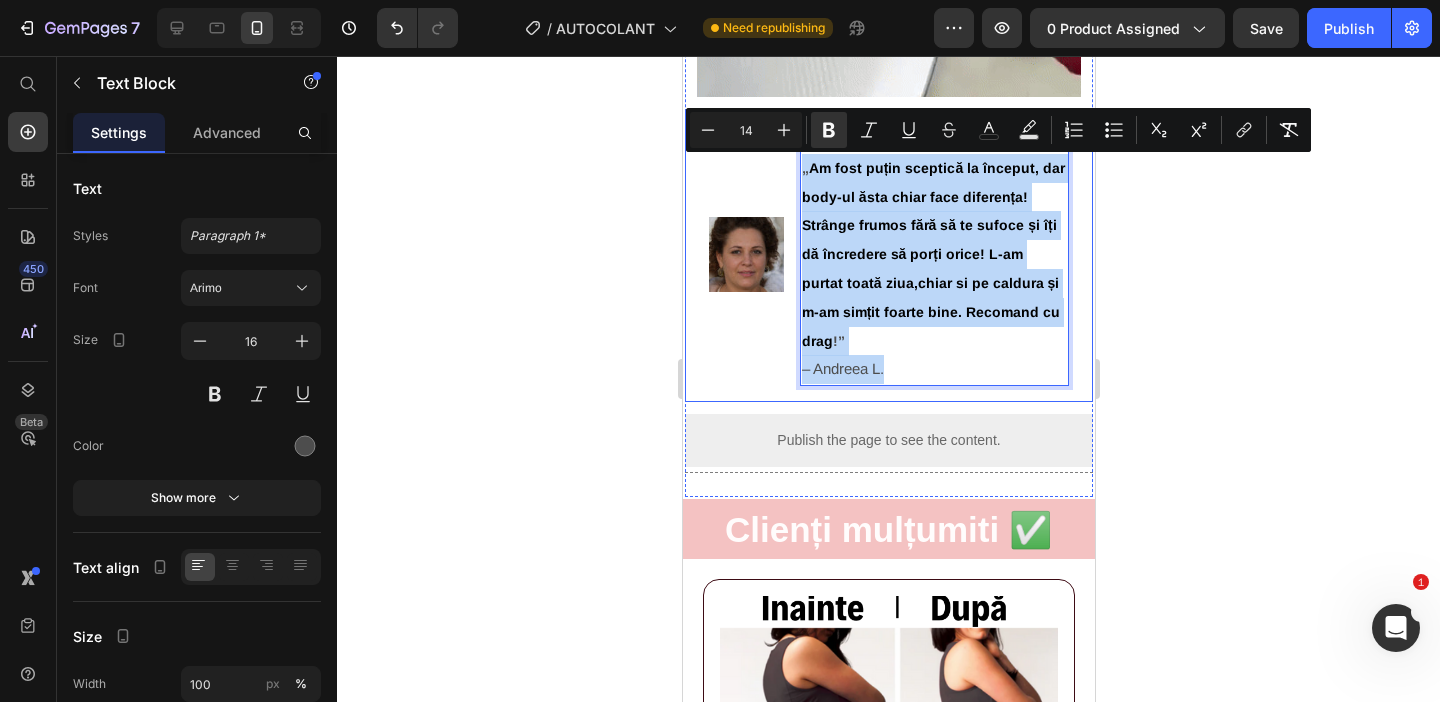 type on "16" 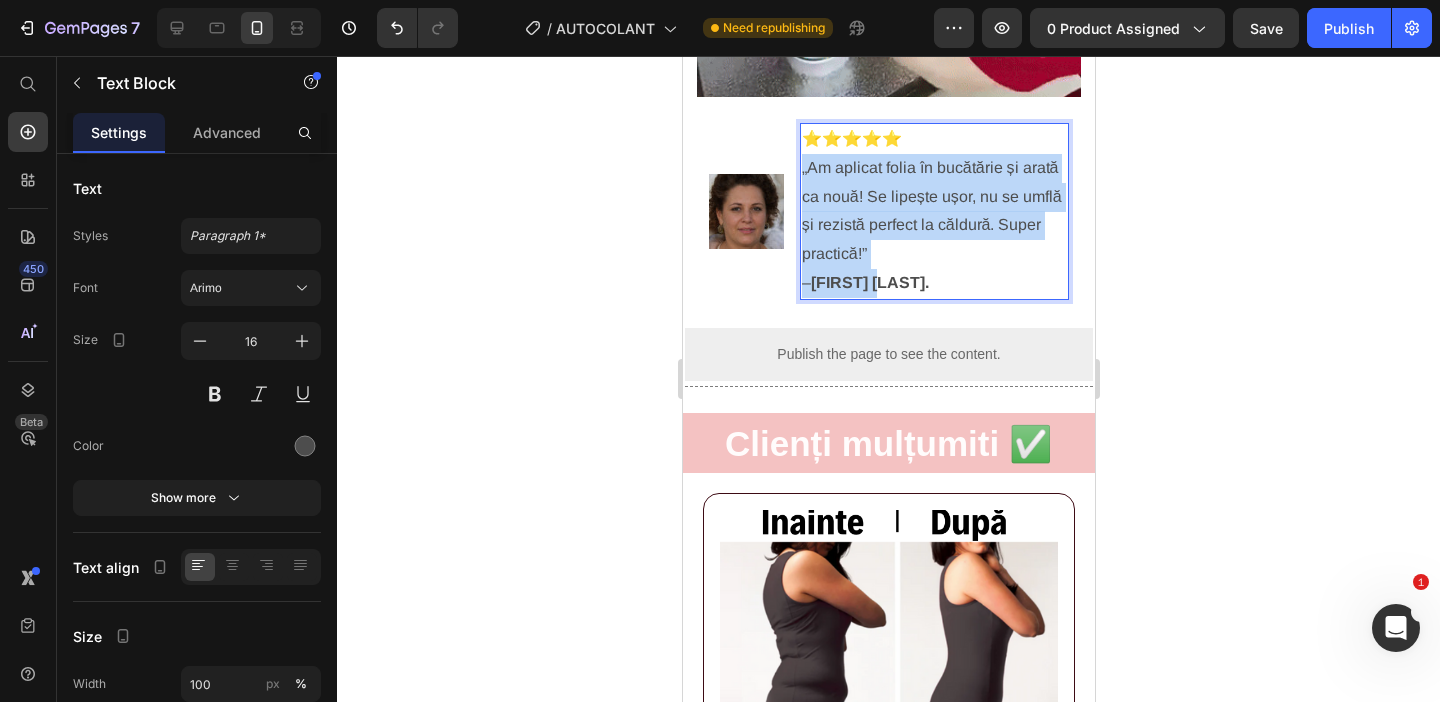 drag, startPoint x: 801, startPoint y: 169, endPoint x: 930, endPoint y: 280, distance: 170.18225 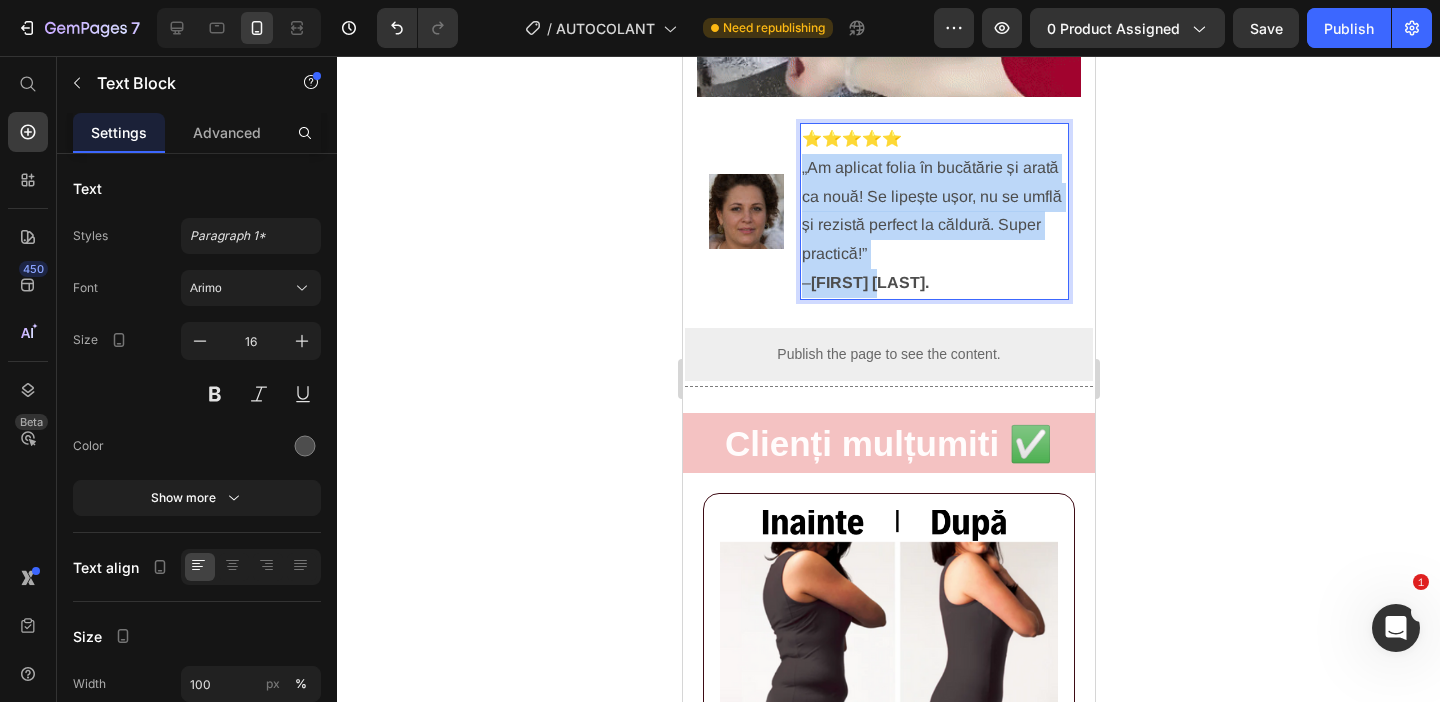 click on "⭐⭐⭐⭐⭐ „Am aplicat folia în bucătărie și arată ca nouă! Se lipește ușor, nu se umflă și rezistă perfect la căldură. Super practică!” –  [FIRST] [LAST]." at bounding box center (933, 211) 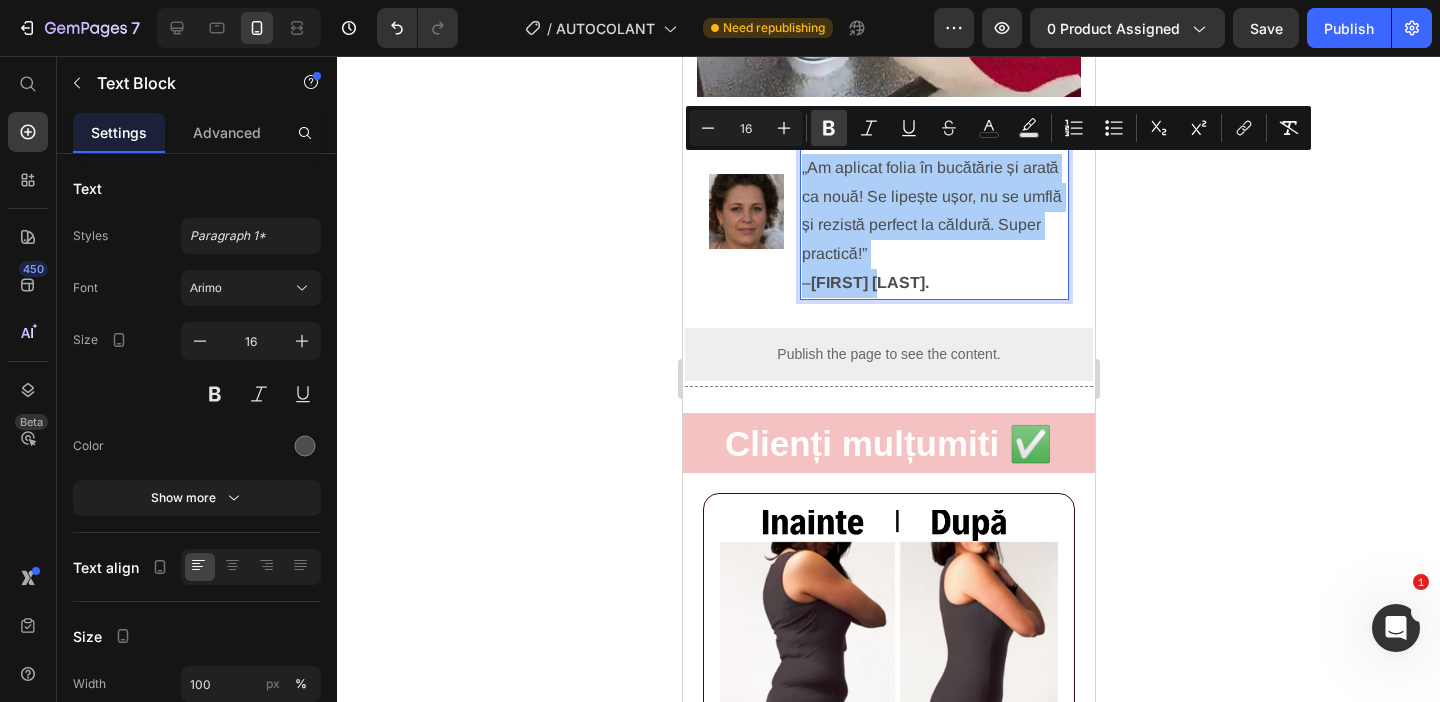 click on "Bold" at bounding box center [829, 128] 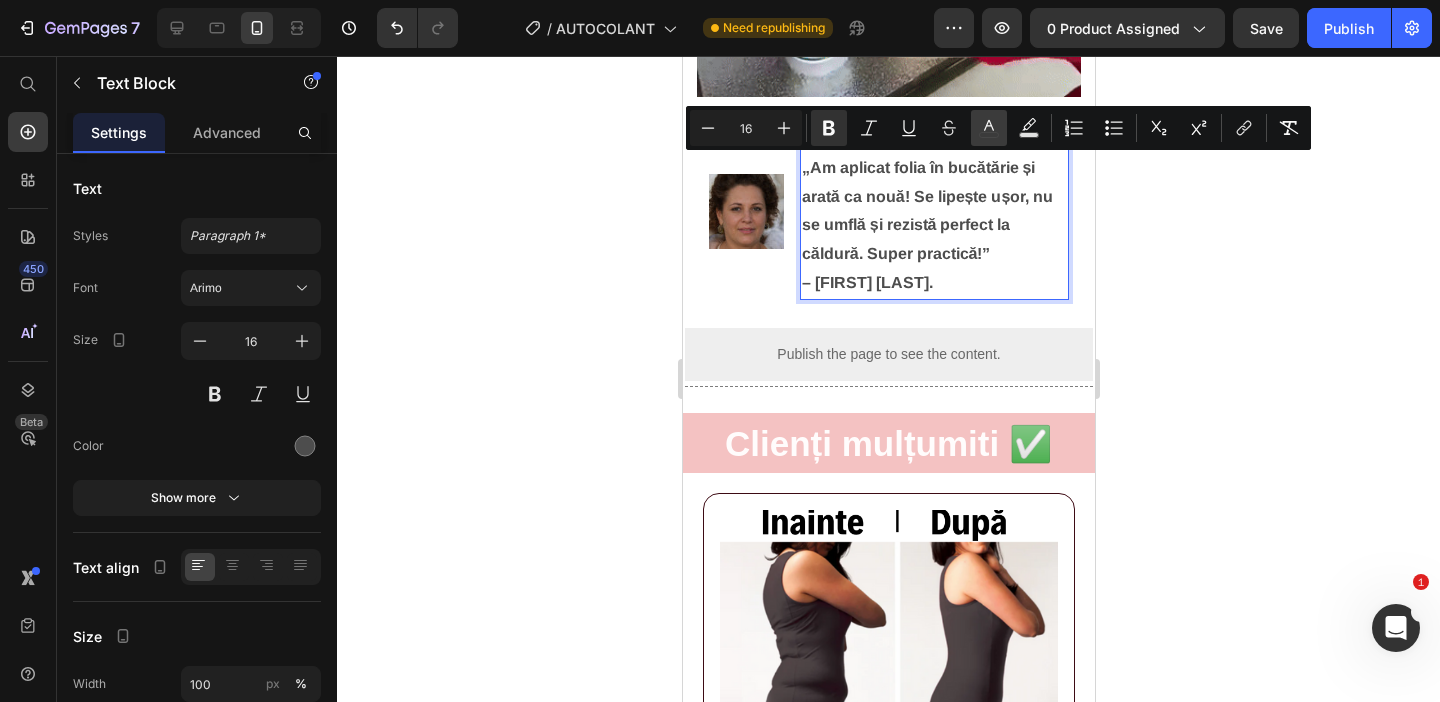 click 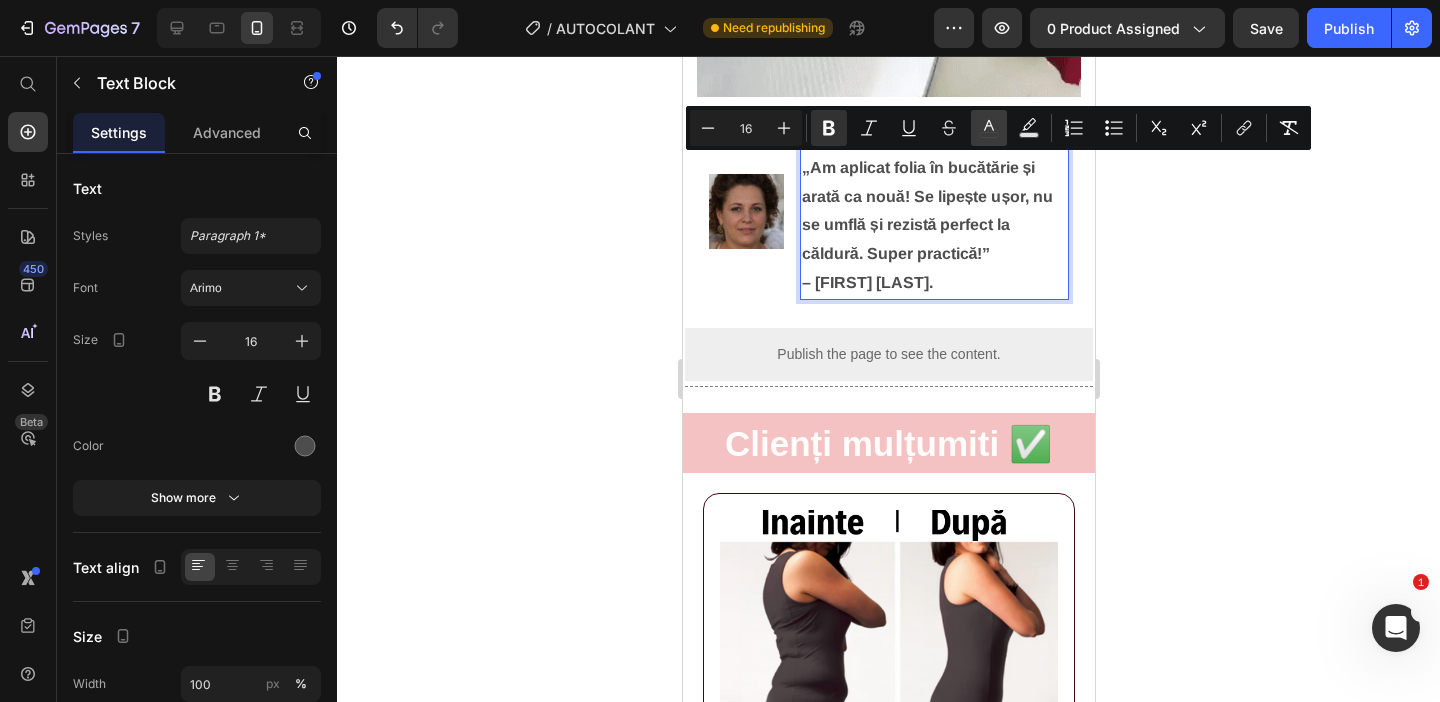 type on "4D4D4D" 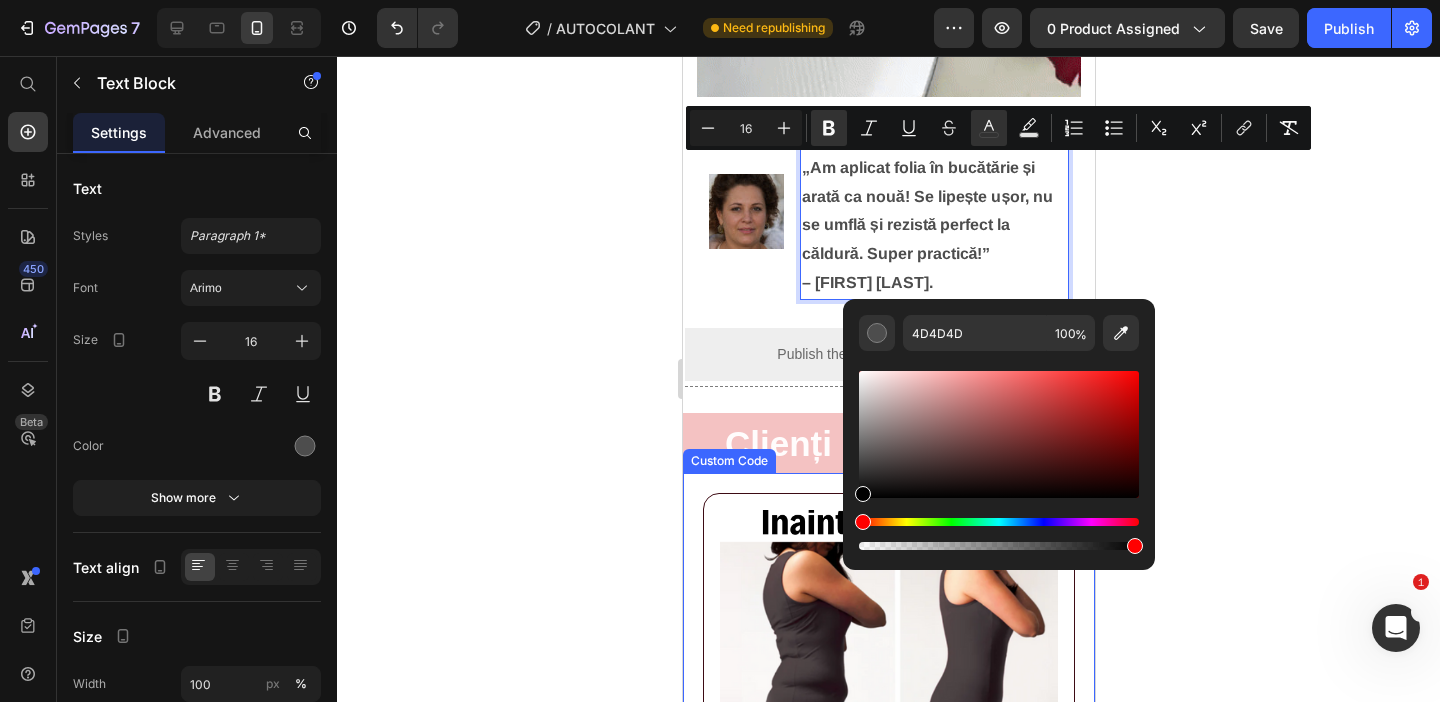 type on "000000" 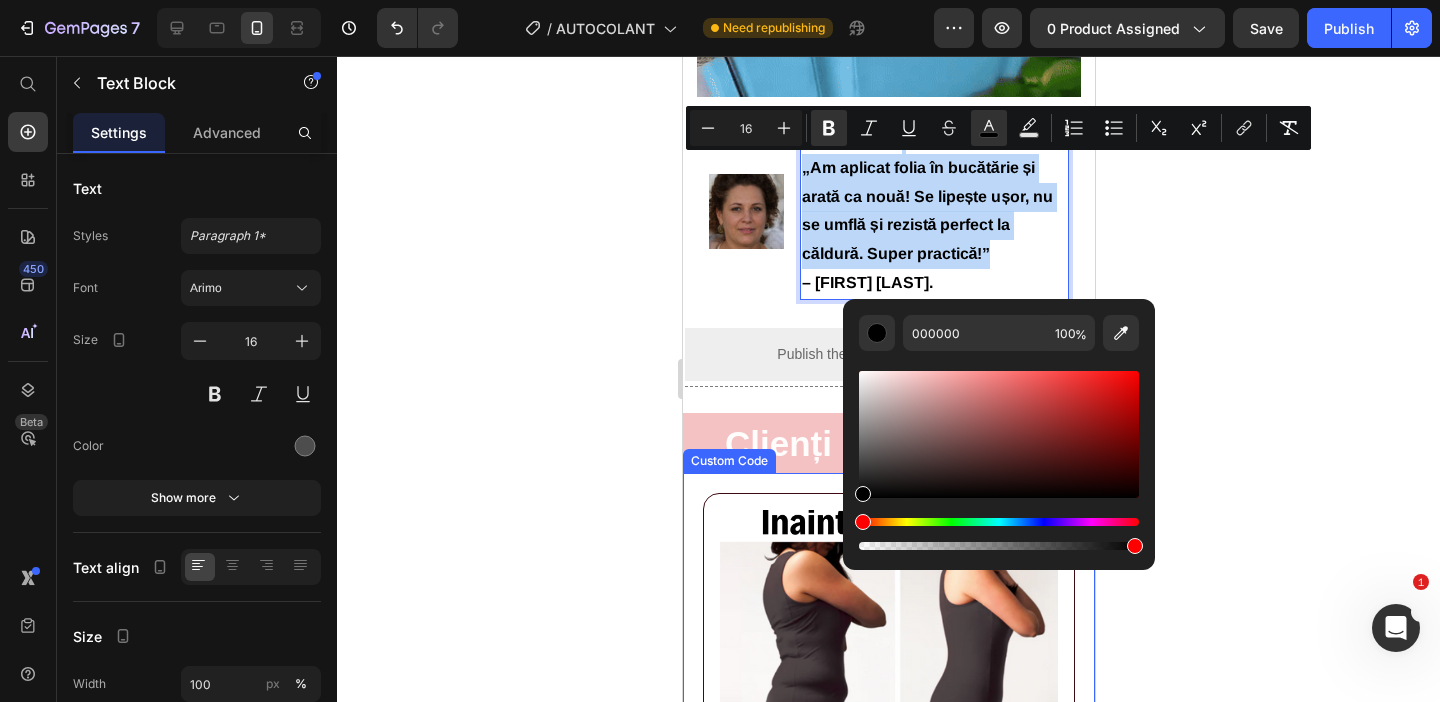 drag, startPoint x: 1585, startPoint y: 486, endPoint x: 837, endPoint y: 506, distance: 748.26733 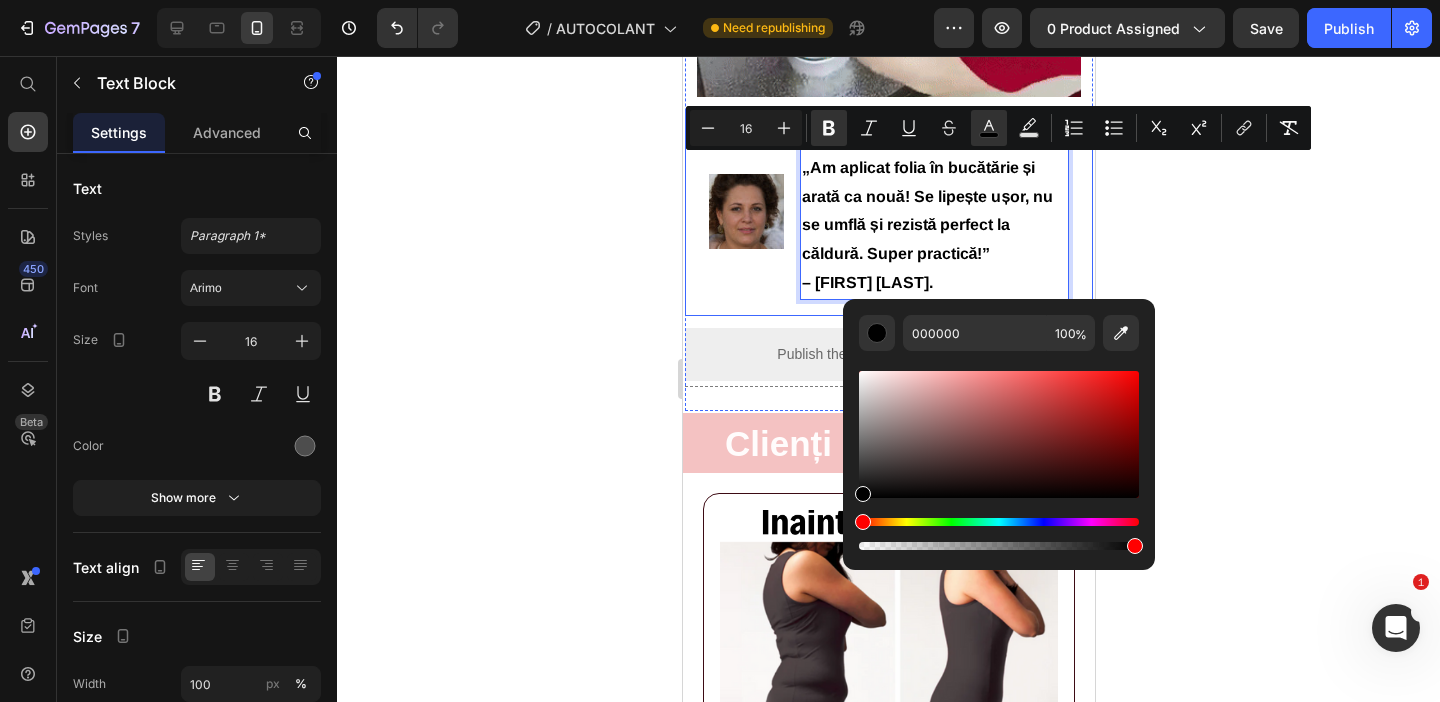 click on "– [FIRST] [LAST]." at bounding box center (866, 282) 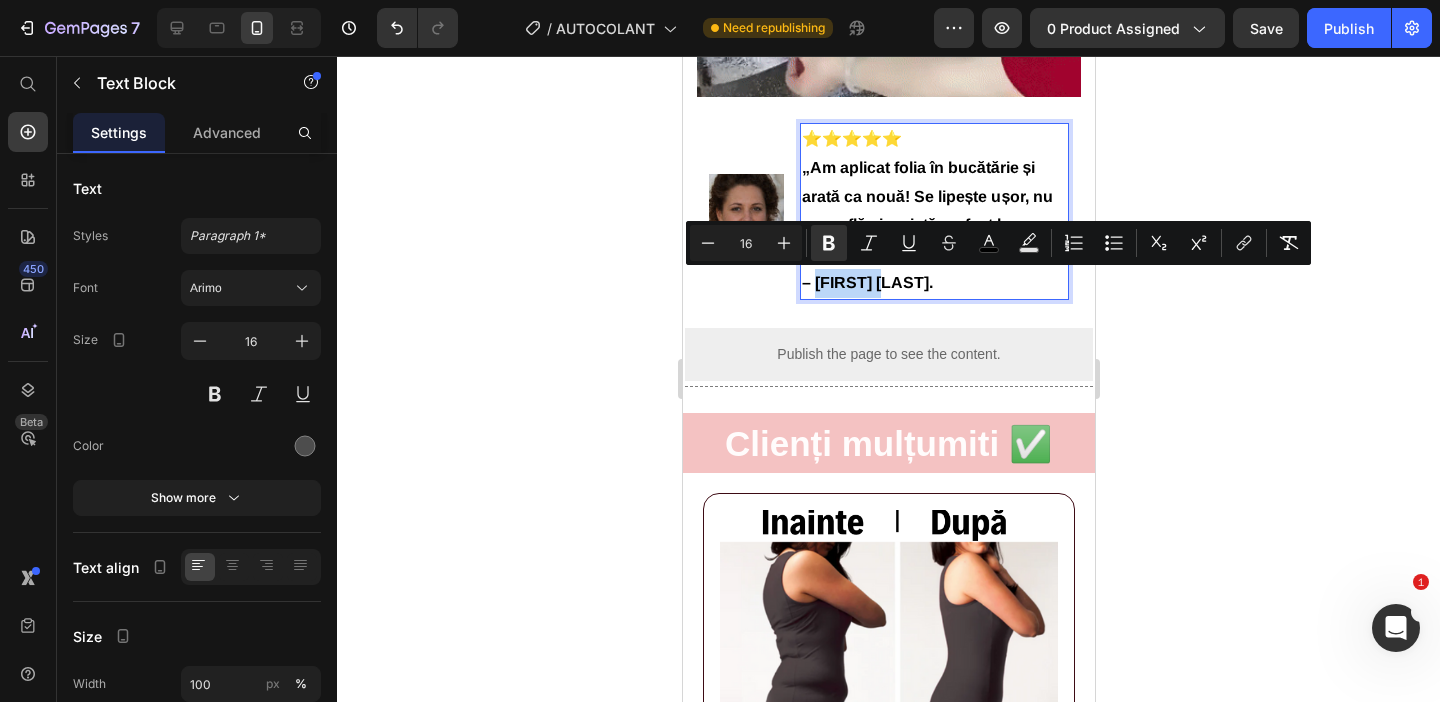 drag, startPoint x: 881, startPoint y: 270, endPoint x: 815, endPoint y: 272, distance: 66.0303 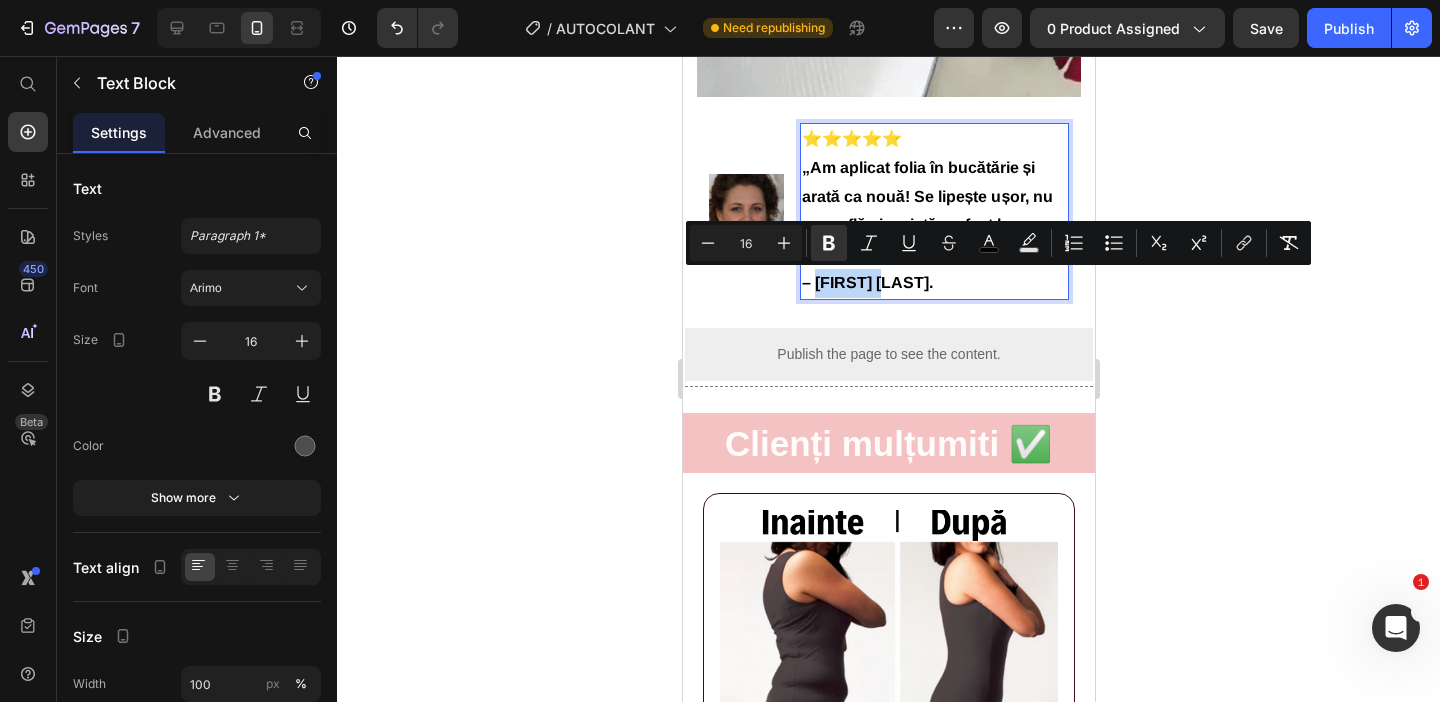 click on "– [FIRST] [LAST]." at bounding box center (933, 283) 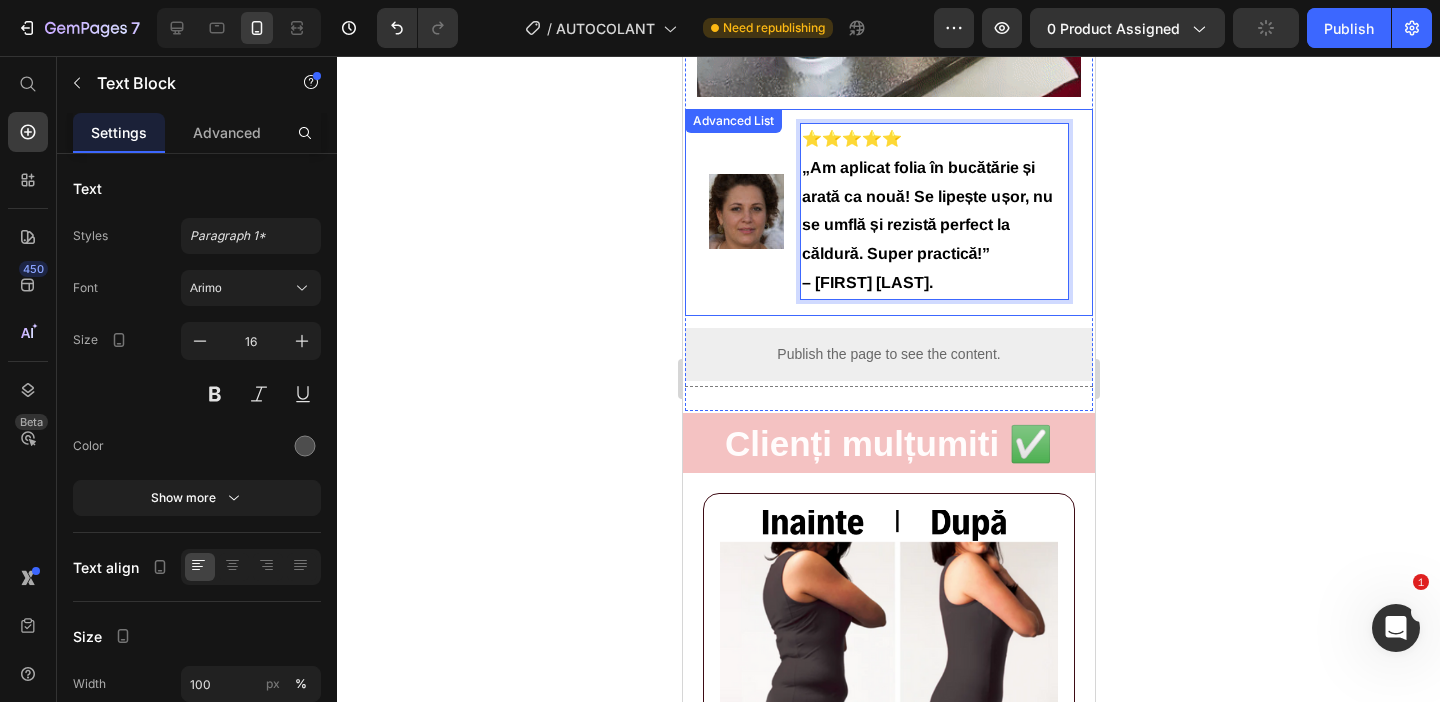 drag, startPoint x: 896, startPoint y: 288, endPoint x: 794, endPoint y: 284, distance: 102.0784 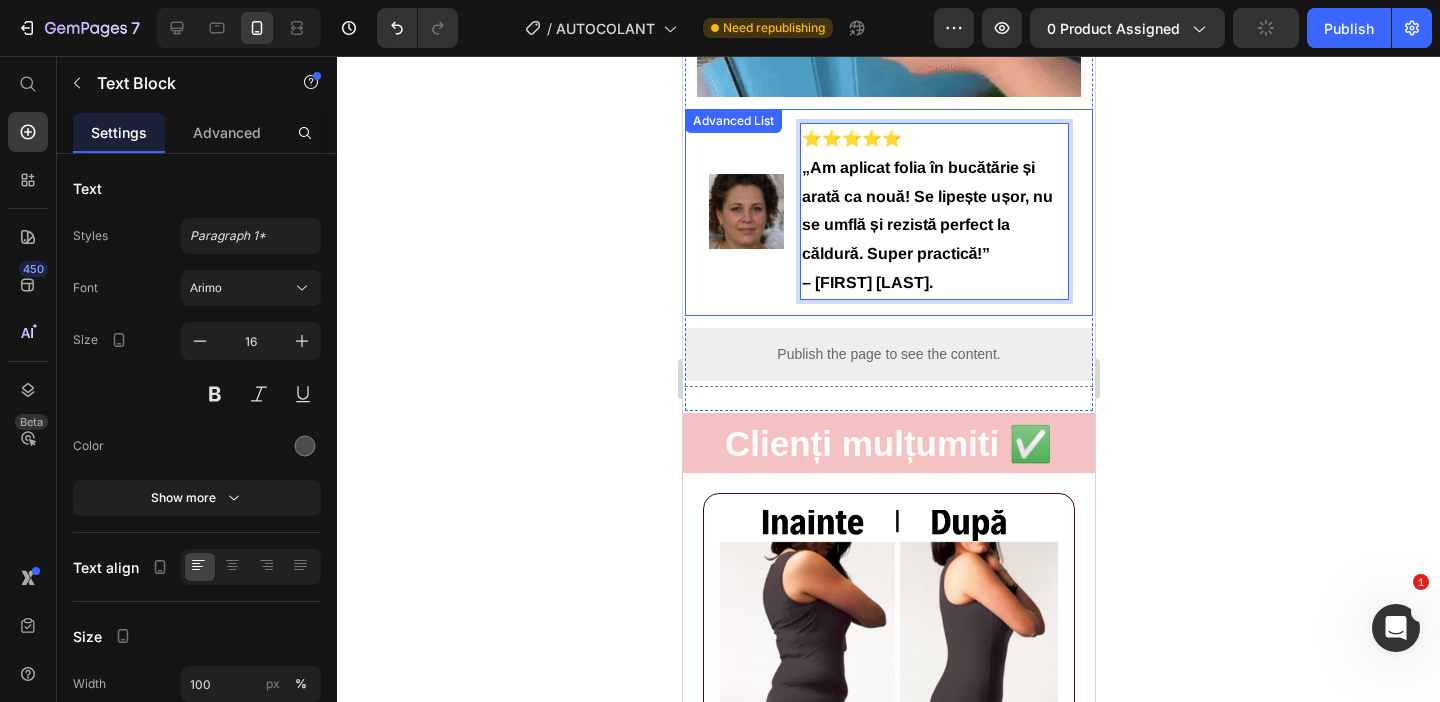 click on "Image ⭐⭐⭐⭐⭐ „Am aplicat folia în bucătărie și arată ca nouă! Se lipește ușor, nu se umflă și rezistă perfect la căldură. Super practică!” – [FIRST] [LAST]. Text Block   0" at bounding box center (888, 211) 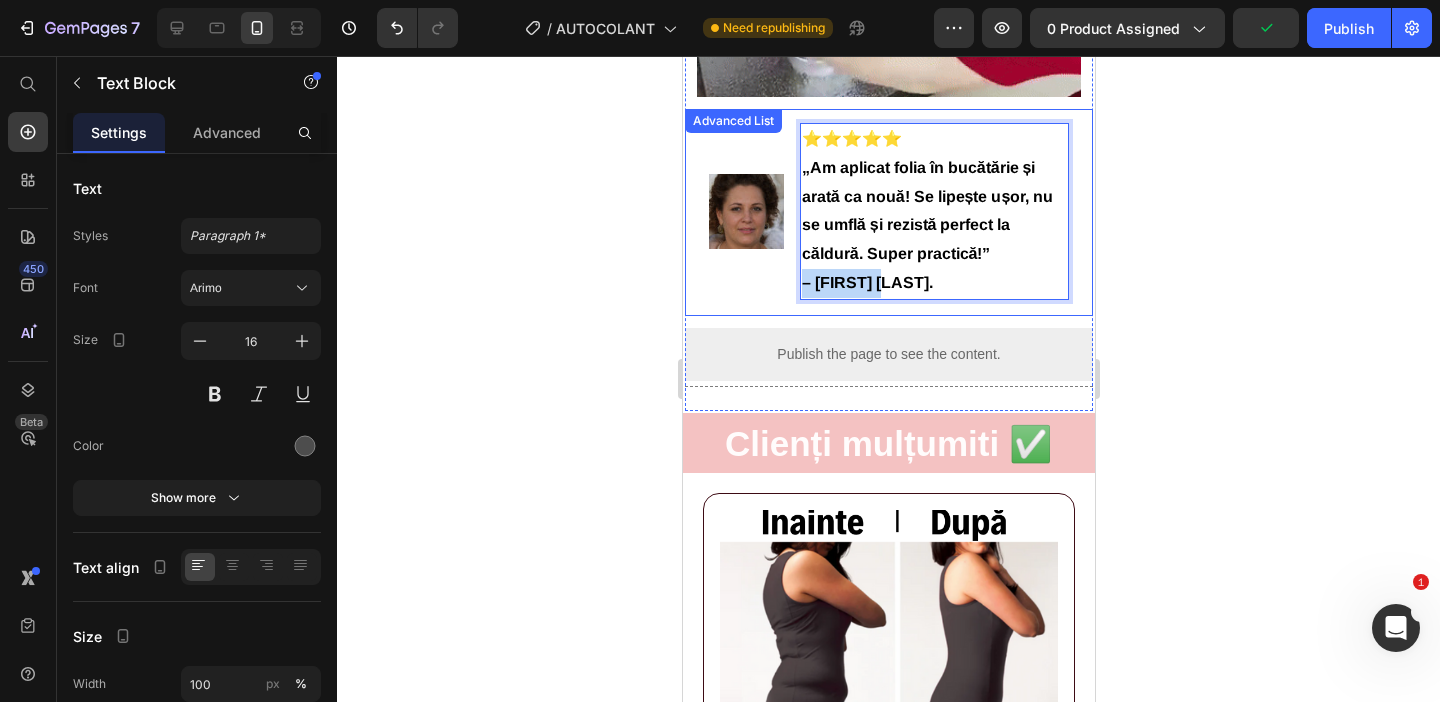 drag, startPoint x: 901, startPoint y: 279, endPoint x: 795, endPoint y: 278, distance: 106.004715 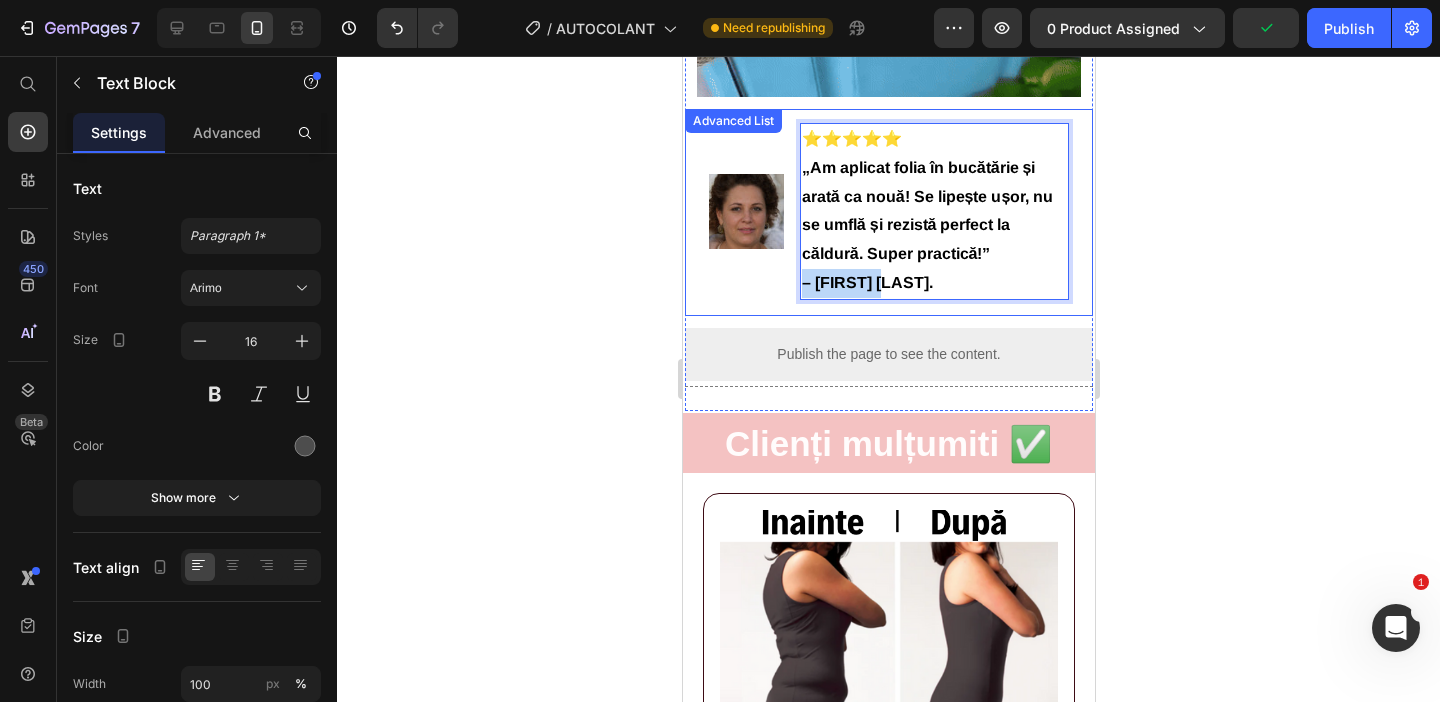 click on "Image ⭐⭐⭐⭐⭐ „Am aplicat folia în bucătărie și arată ca nouă! Se lipește ușor, nu se umflă și rezistă perfect la căldură. Super practică!” – [FIRST] [LAST]. Text Block   0" at bounding box center [888, 211] 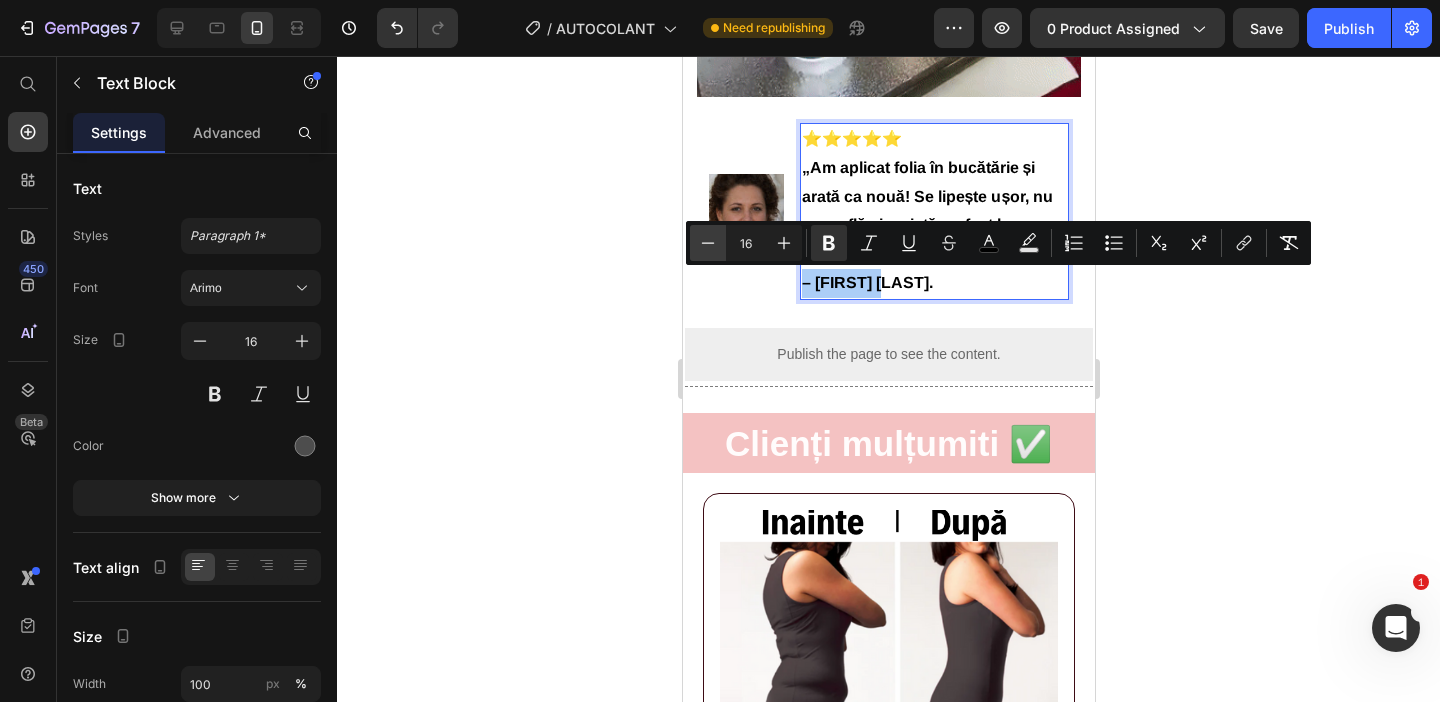 click 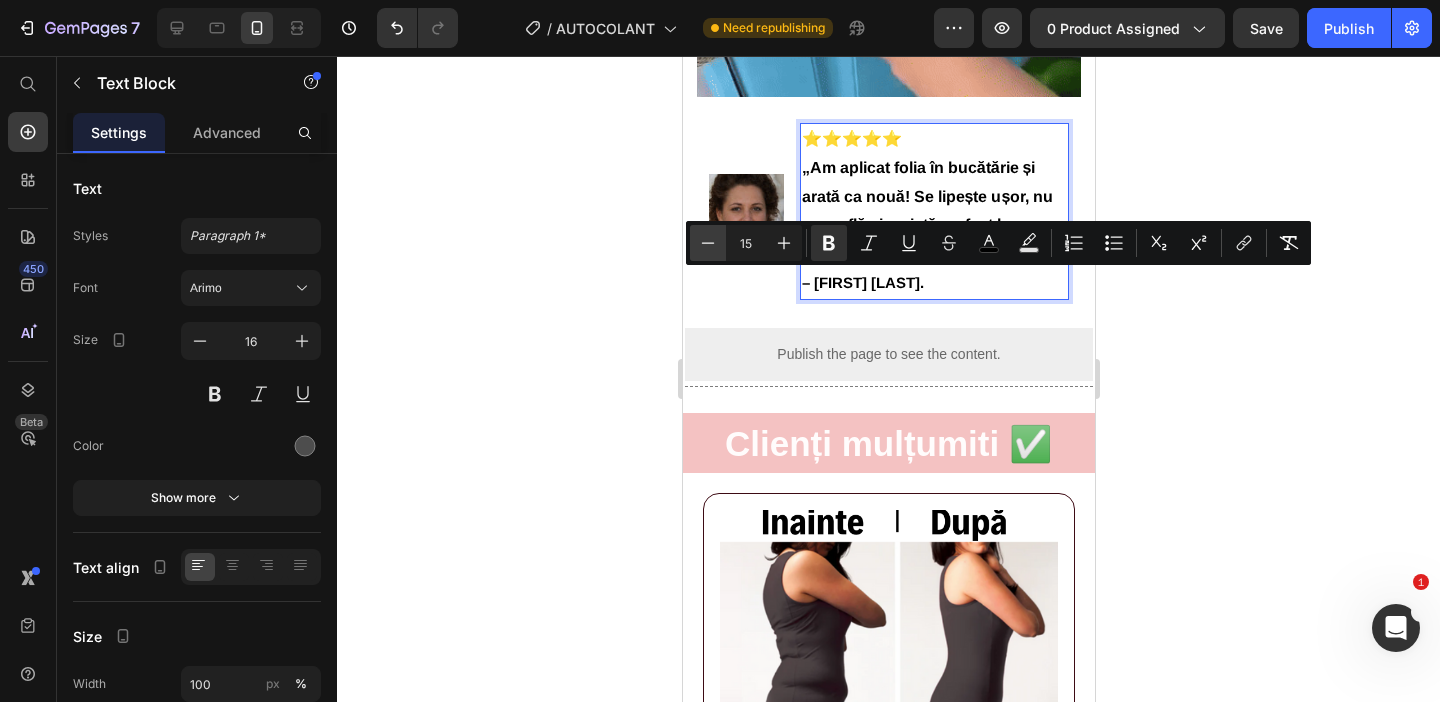 click 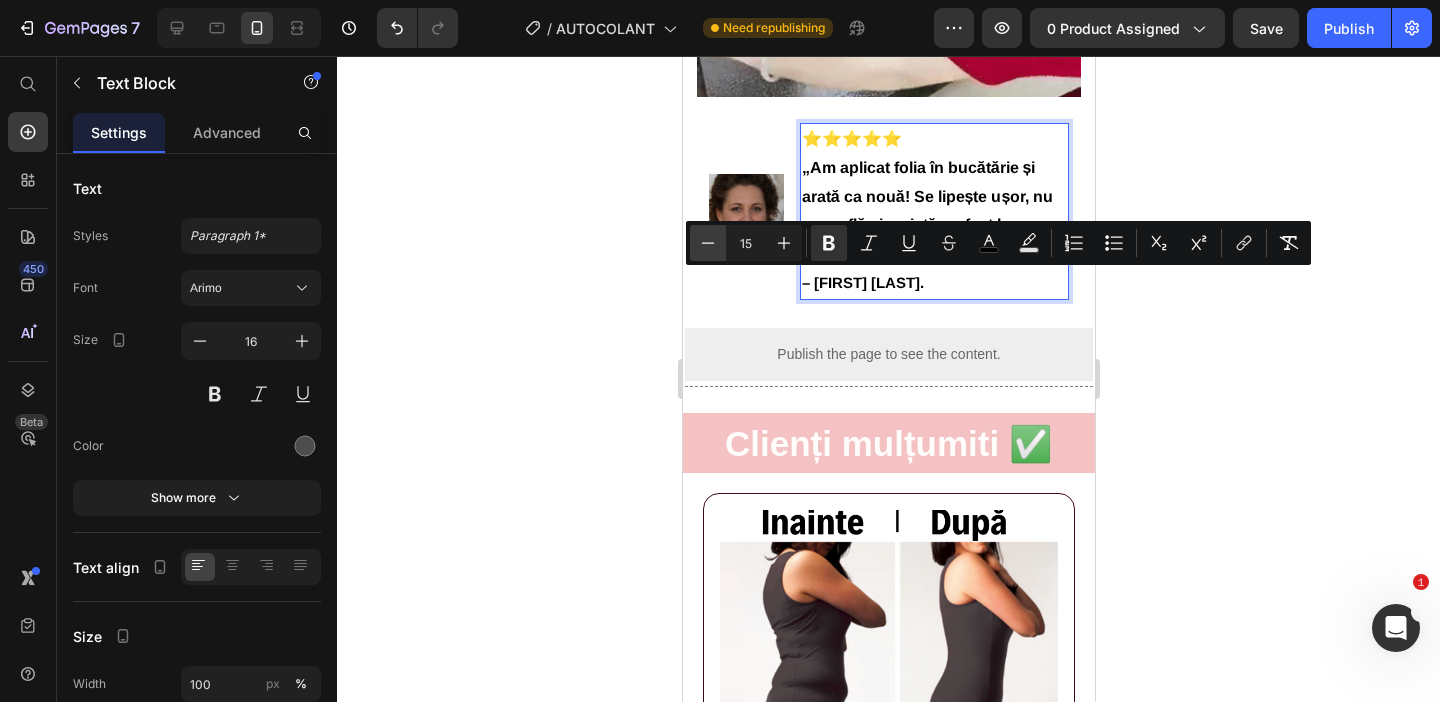 type on "14" 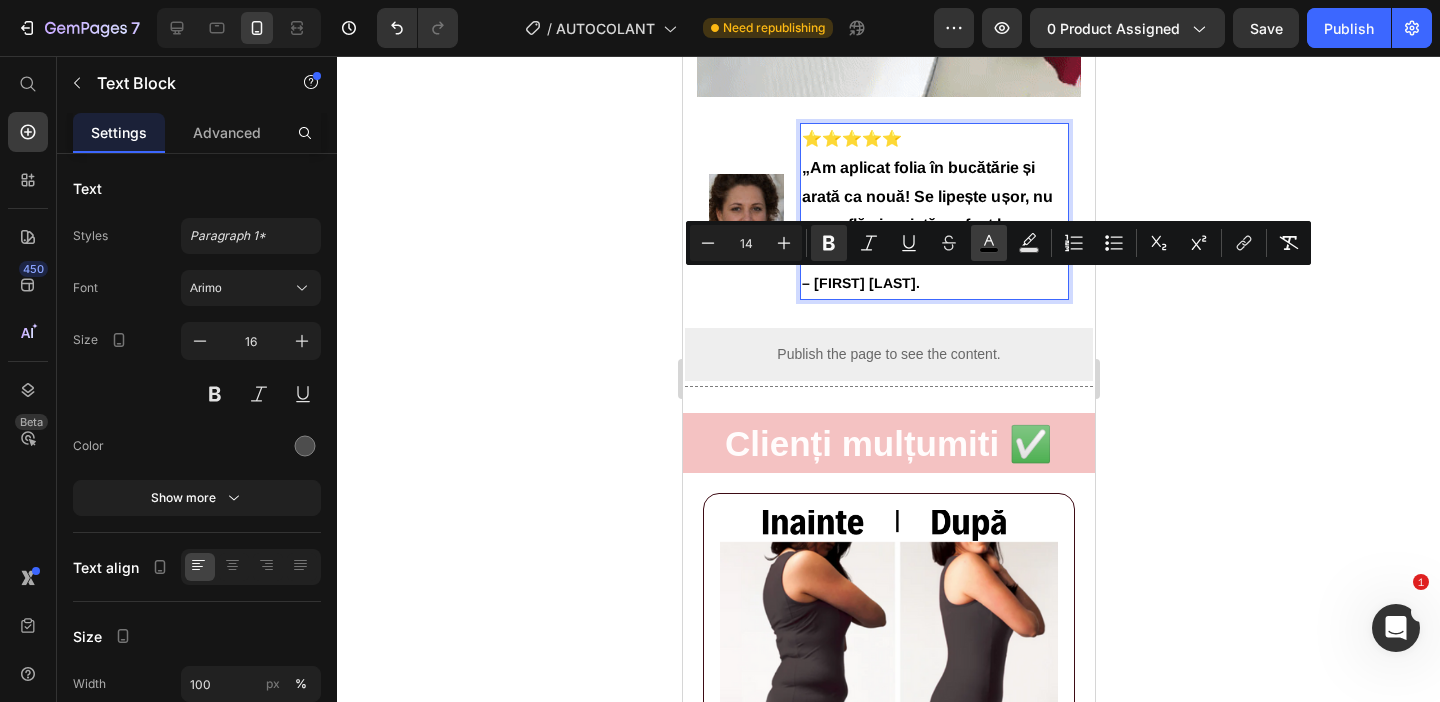click 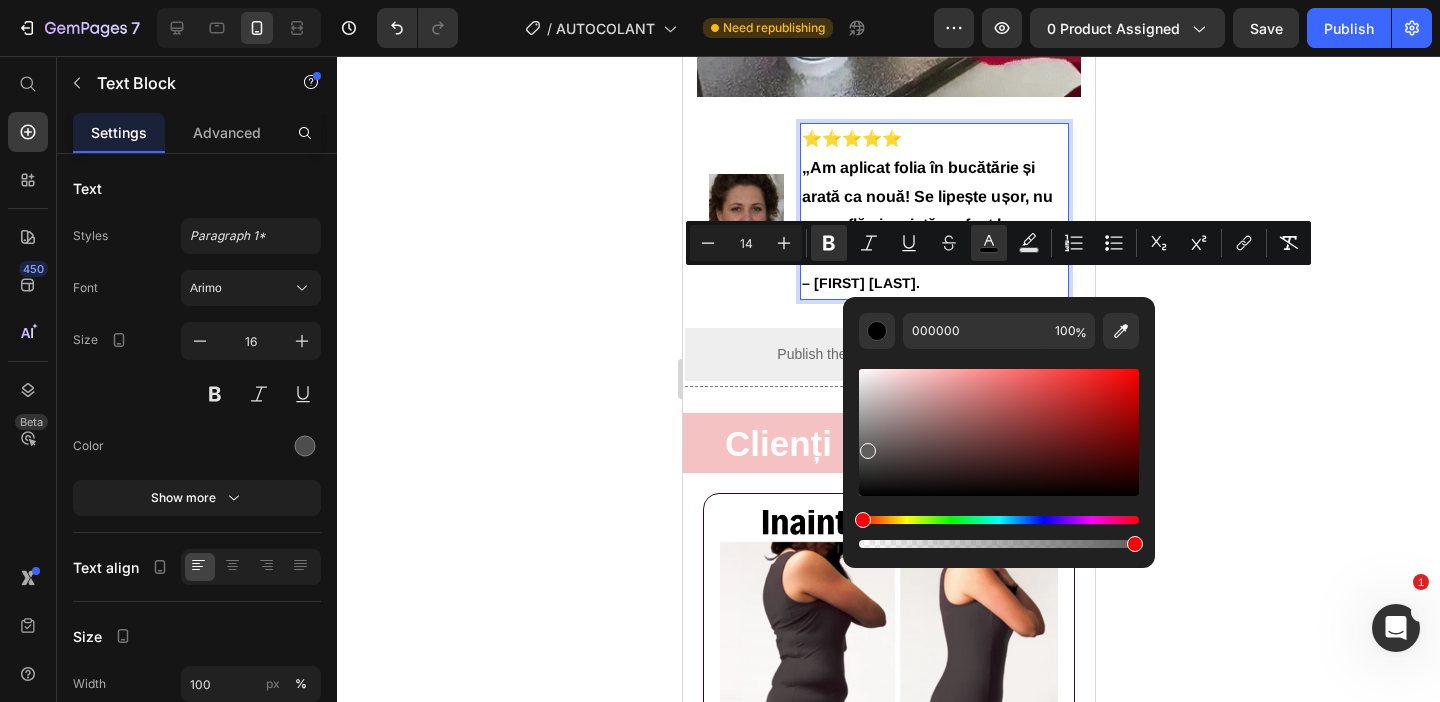 click at bounding box center (999, 432) 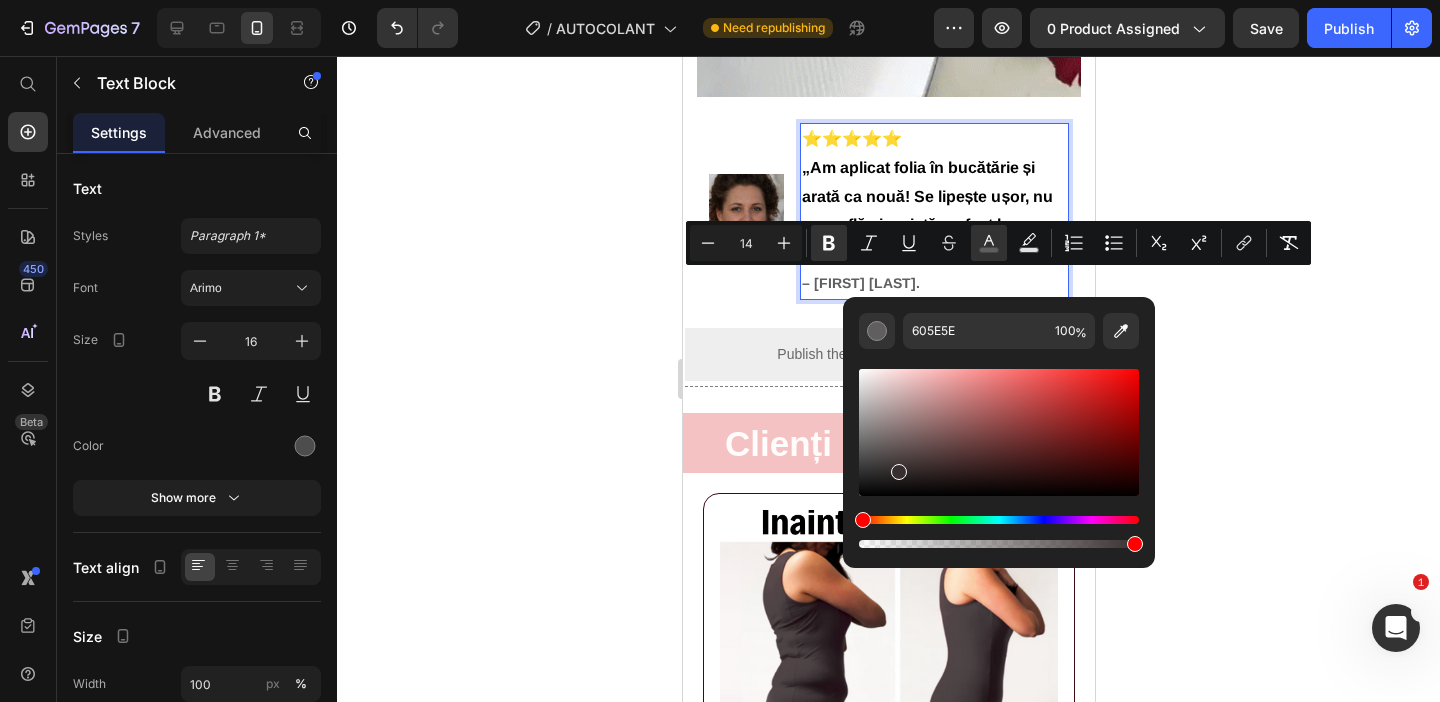 click at bounding box center (999, 432) 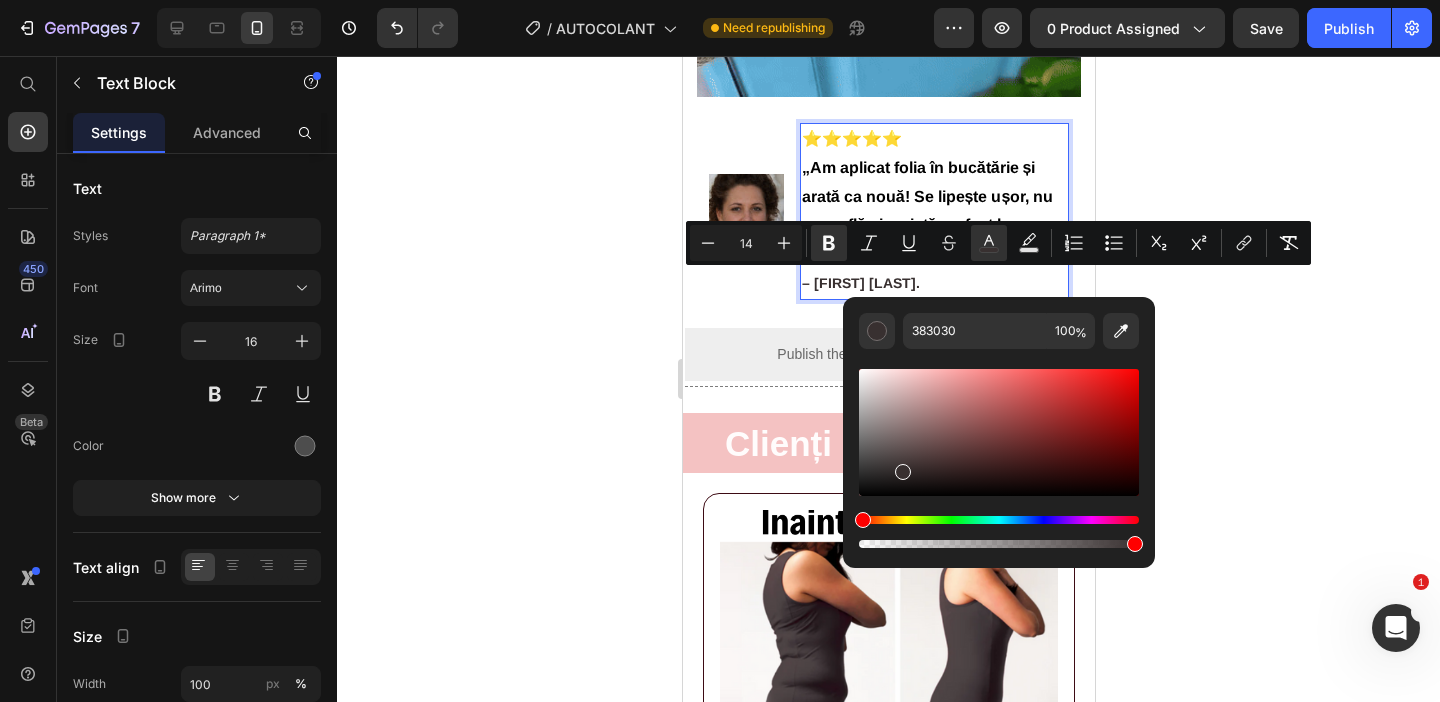 type on "333030" 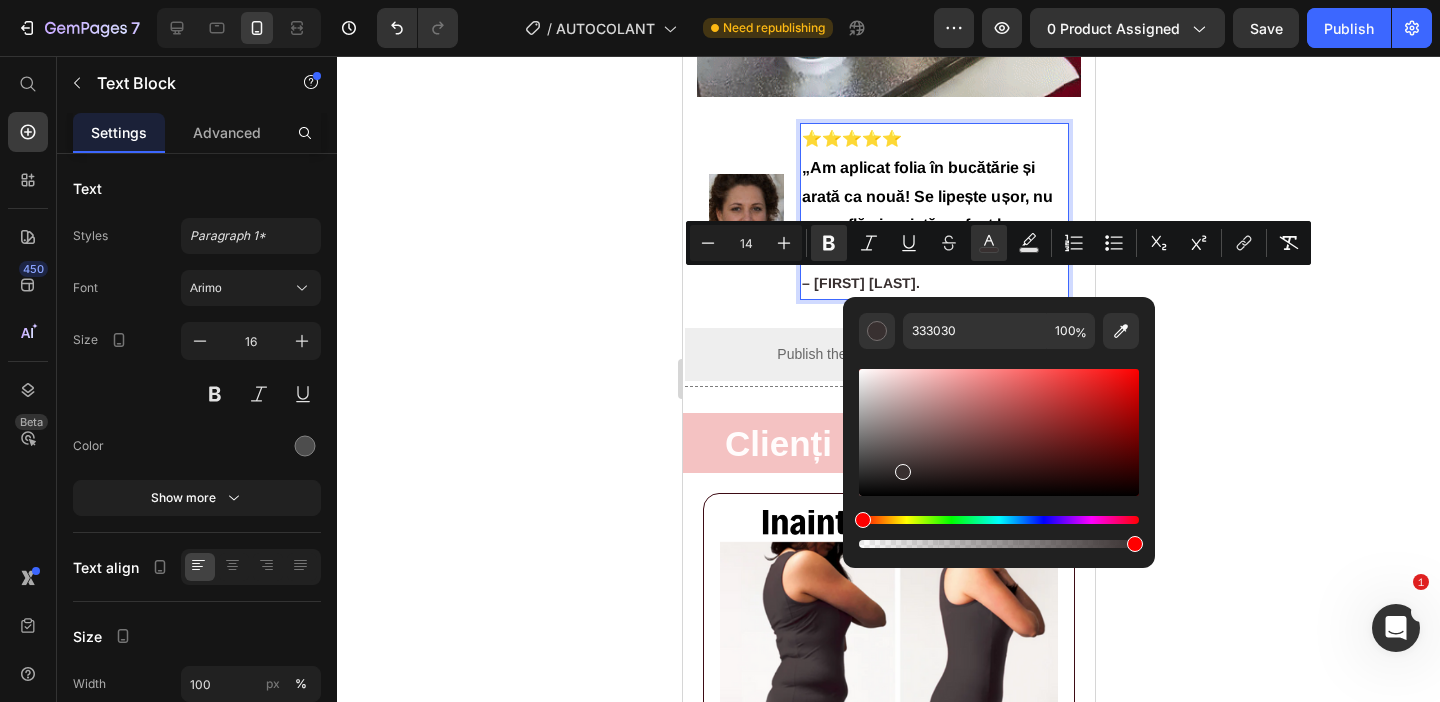 click at bounding box center (999, 432) 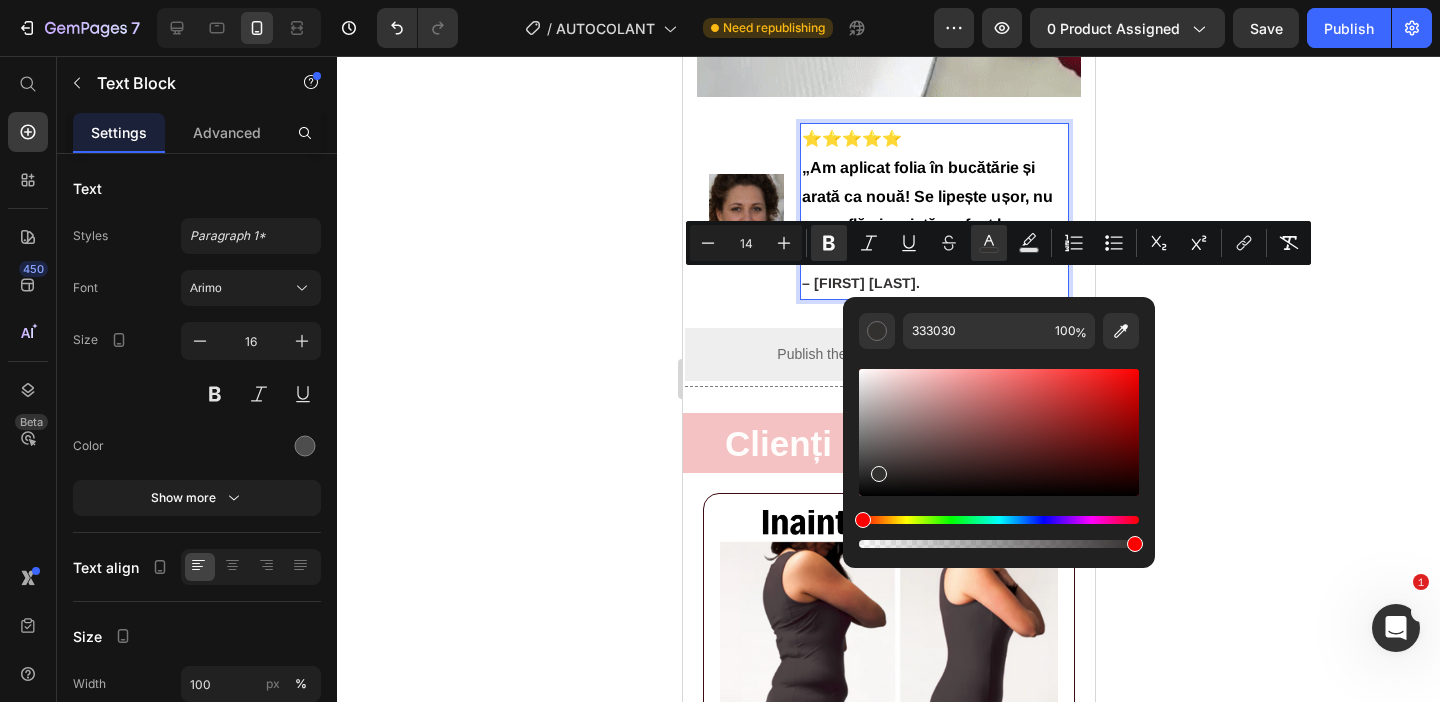 click 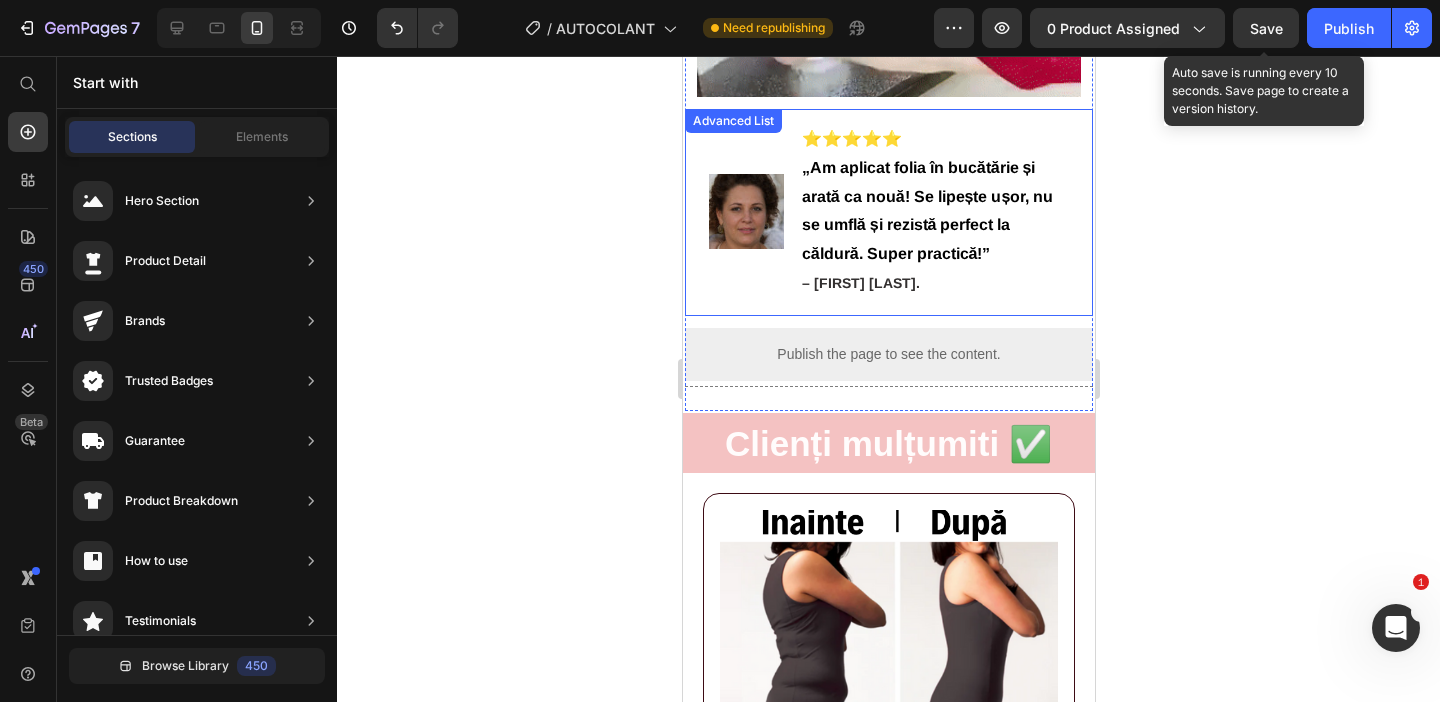 click on "Save" at bounding box center [1266, 28] 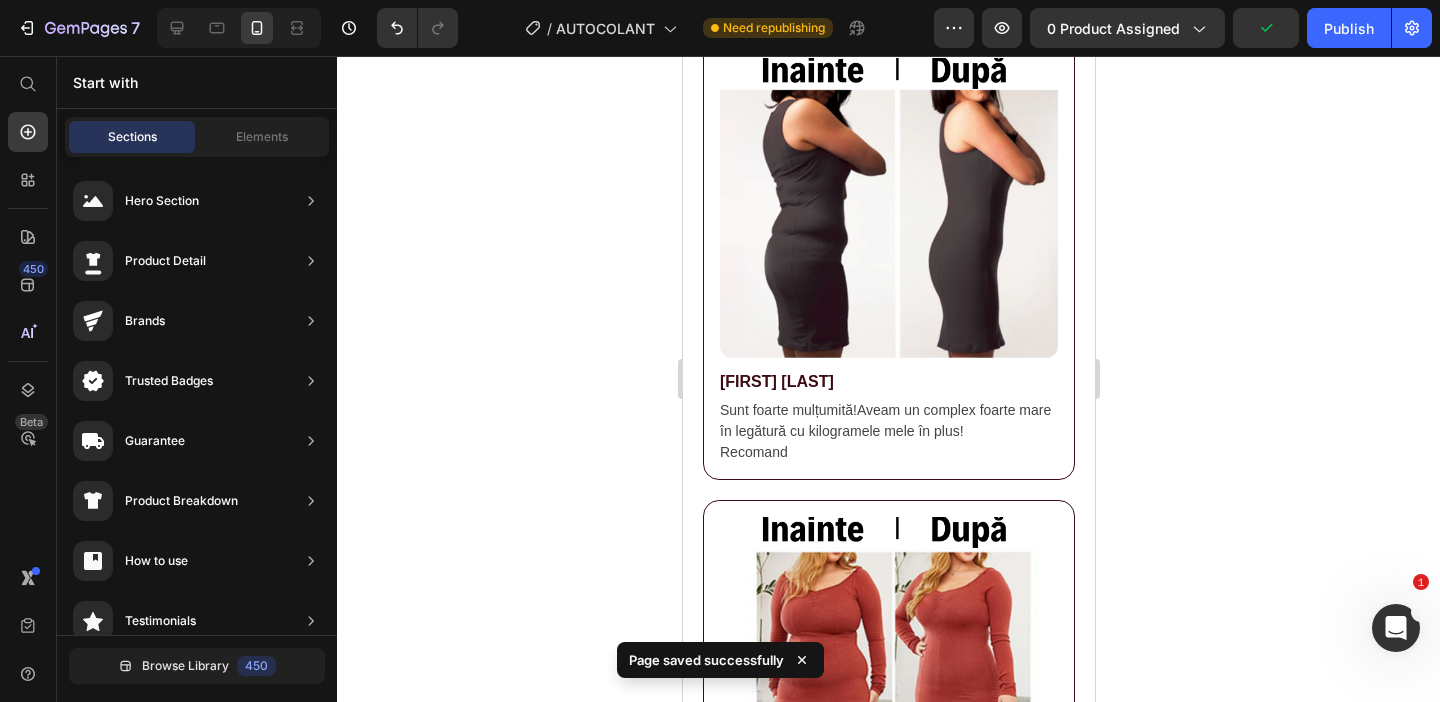scroll, scrollTop: 1539, scrollLeft: 0, axis: vertical 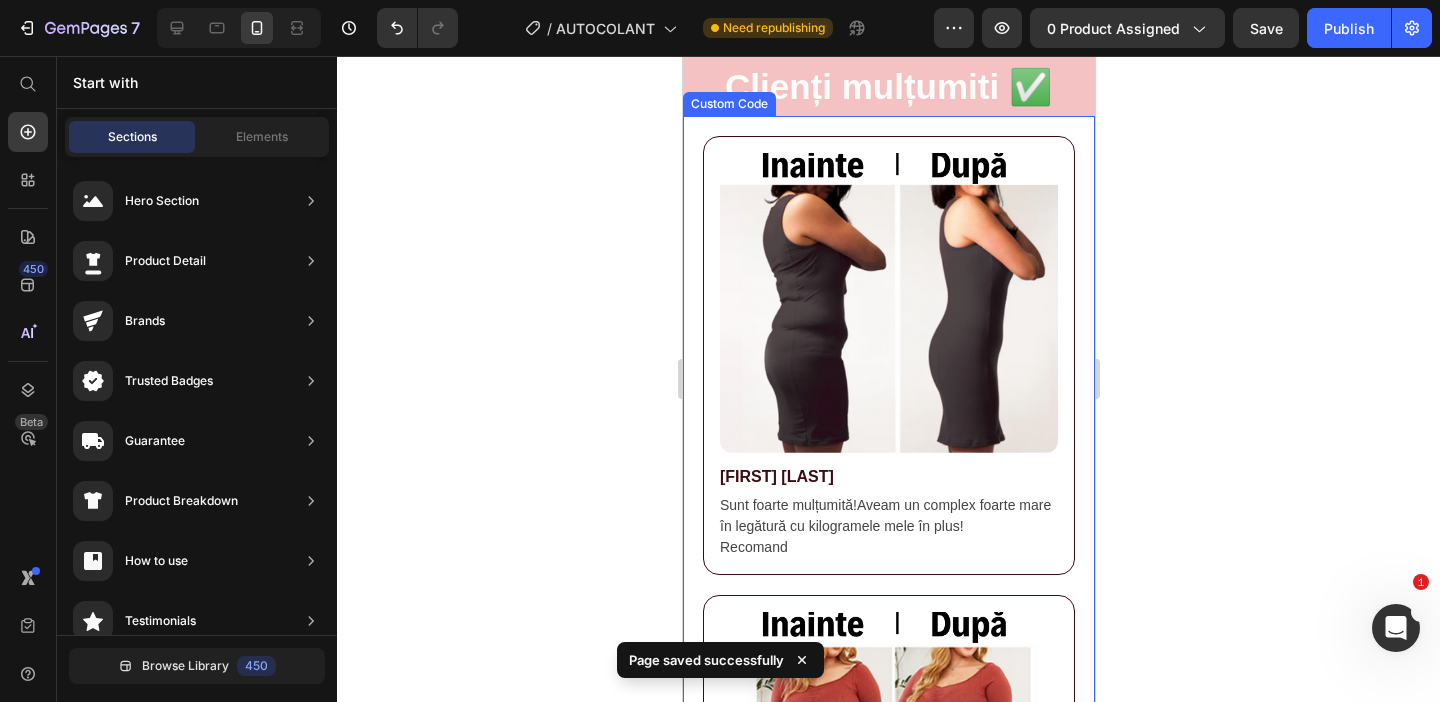 click at bounding box center [888, 303] 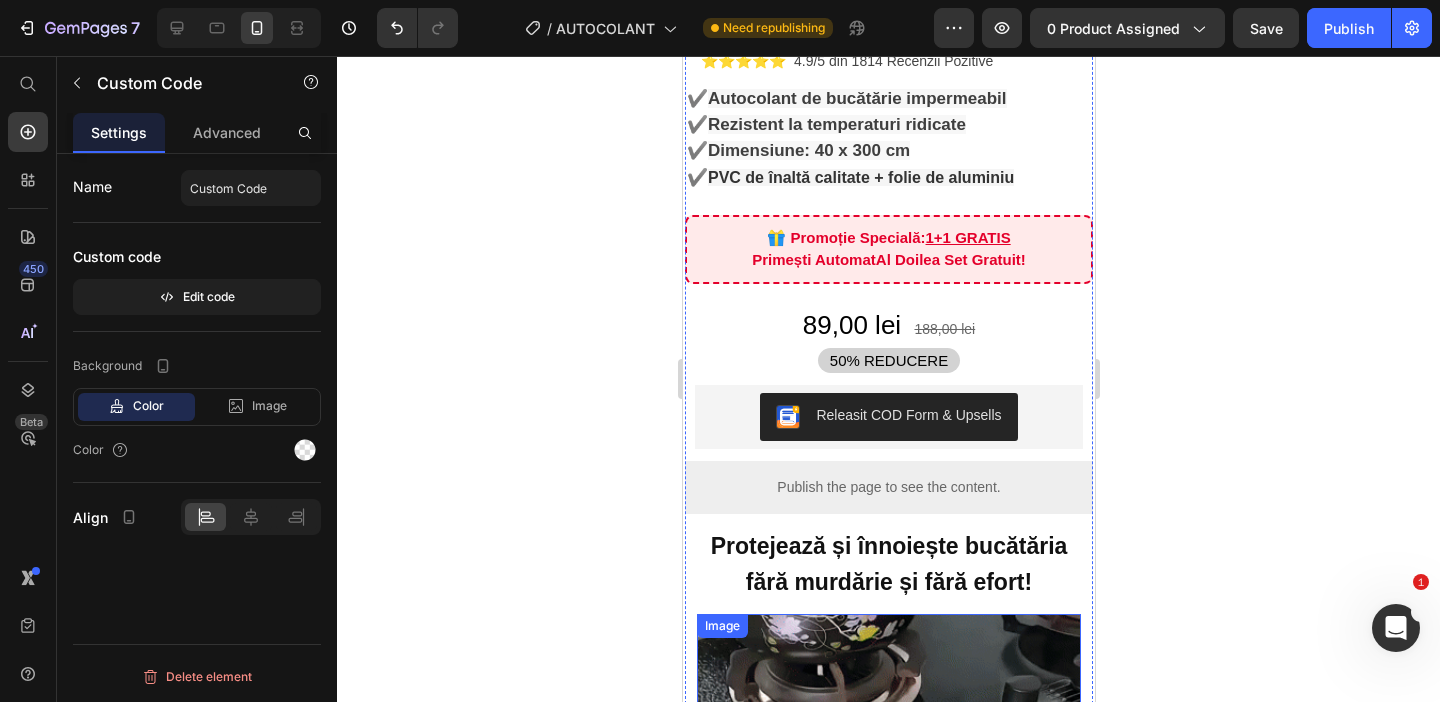 scroll, scrollTop: 0, scrollLeft: 0, axis: both 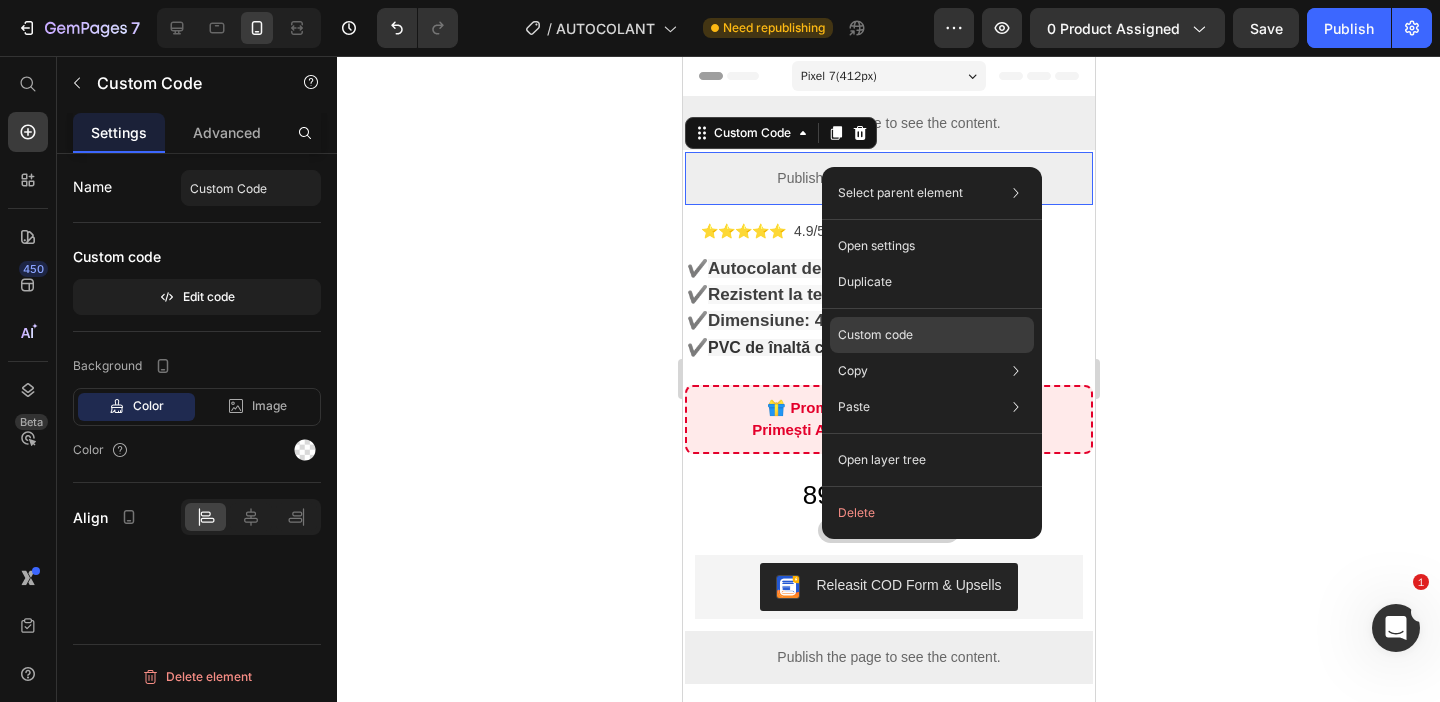 click on "Custom code" at bounding box center (875, 335) 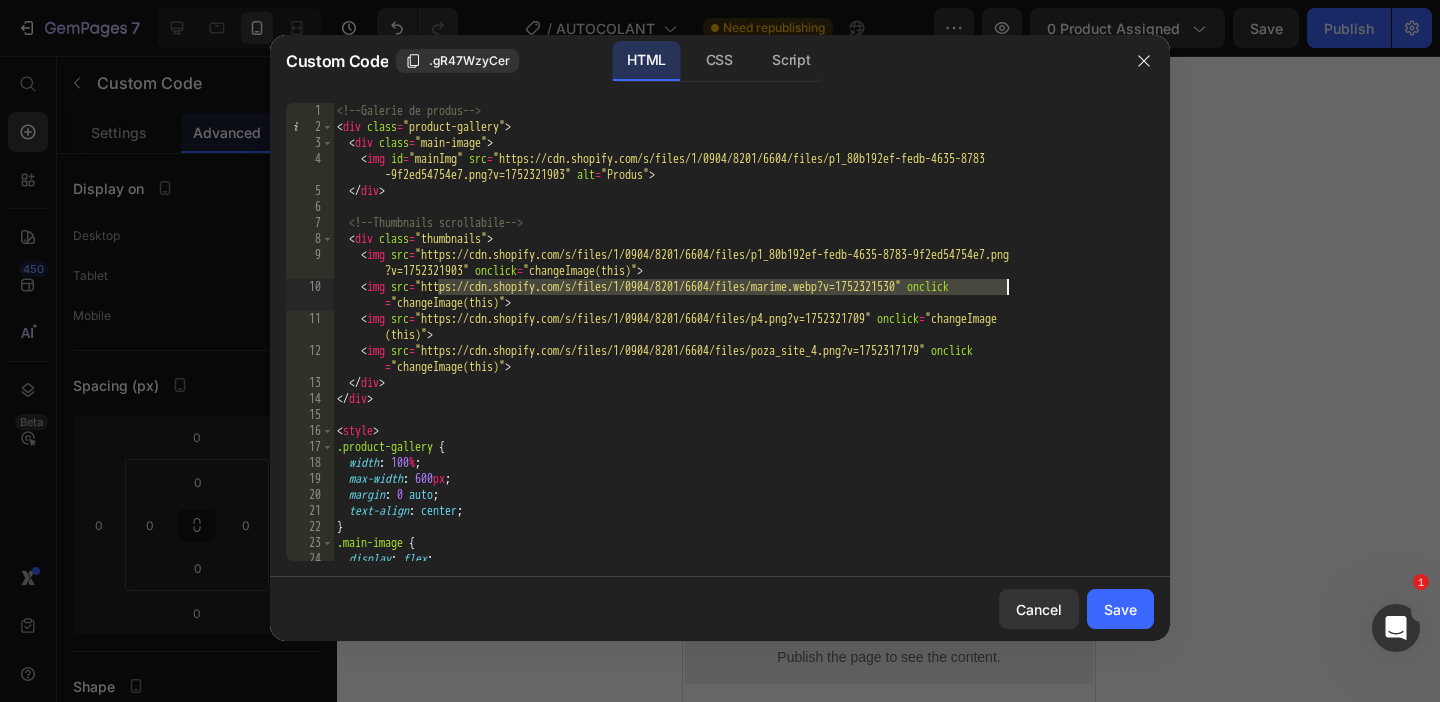 drag, startPoint x: 436, startPoint y: 286, endPoint x: 1004, endPoint y: 280, distance: 568.0317 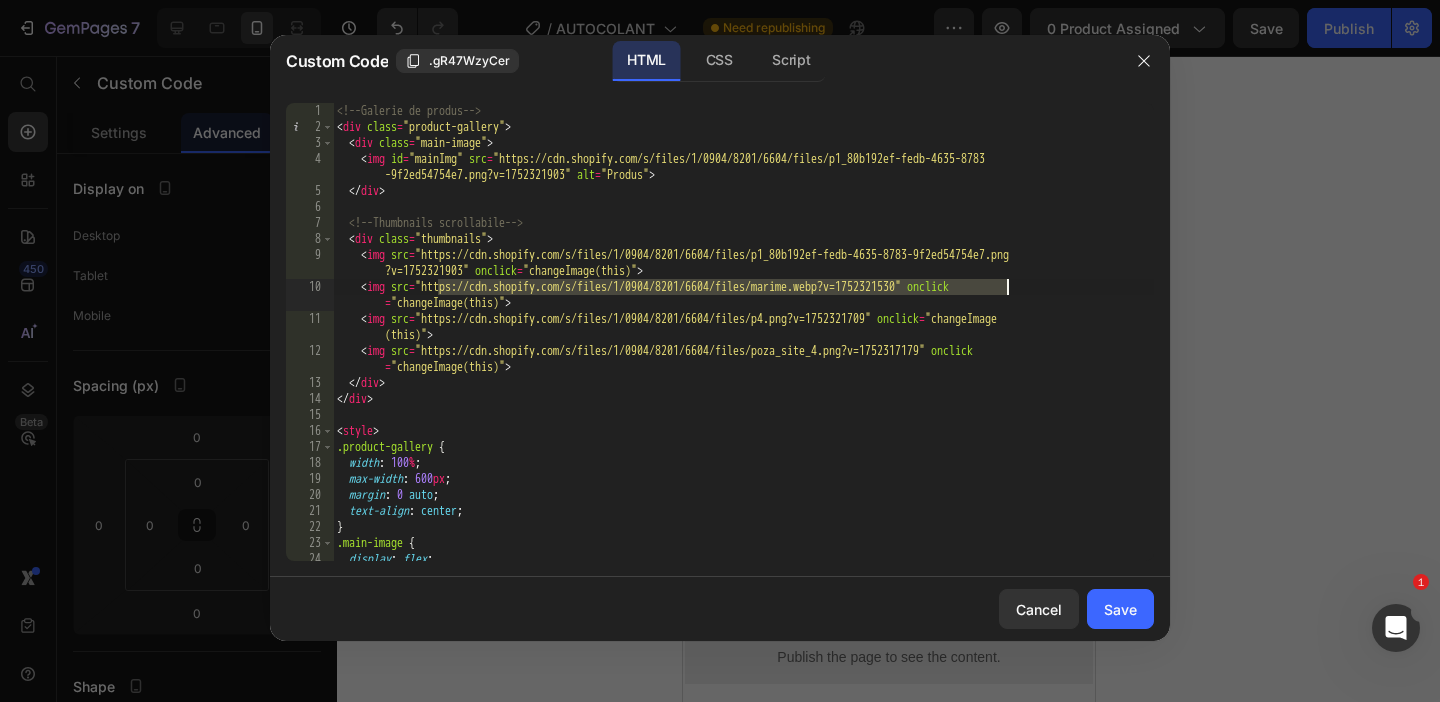 click on "<!--  Galerie de produs  --> < div   class = "product-gallery" >    < div   class = "main-image" >      < img   id = "mainImg"   src = "https://cdn.shopify.com/s/files/1/0904/8201/6604/files/p1_80b192ef-fedb-4635-8783          -9f2ed54754e7.png?v=1752321903"   alt = "Produs" >    </ div >    <!--  Thumbnails scrollabile  -->    < div   class = "thumbnails" >      < img   src = "https://cdn.shopify.com/s/files/1/0904/8201/6604/files/p1_80b192ef-fedb-4635-8783-9f2ed54754e7.png          ?v=1752321903"   onclick = "changeImage(this)" >      < img   src = "https://cdn.shopify.com/s/files/1/0904/8201/6604/files/marime.webp?v=1752321530"   onclick          = "changeImage(this)" >      < img   src = "https://cdn.shopify.com/s/files/1/0904/8201/6604/files/p4.png?v=1752321709"   onclick = "changeImage          (this)" >      < img   src = "https://cdn.shopify.com/s/files/1/0904/8201/6604/files/poza_site_4.png?v=1752317179"   onclick          = "changeImage(this)" >    </ div > </" at bounding box center (743, 348) 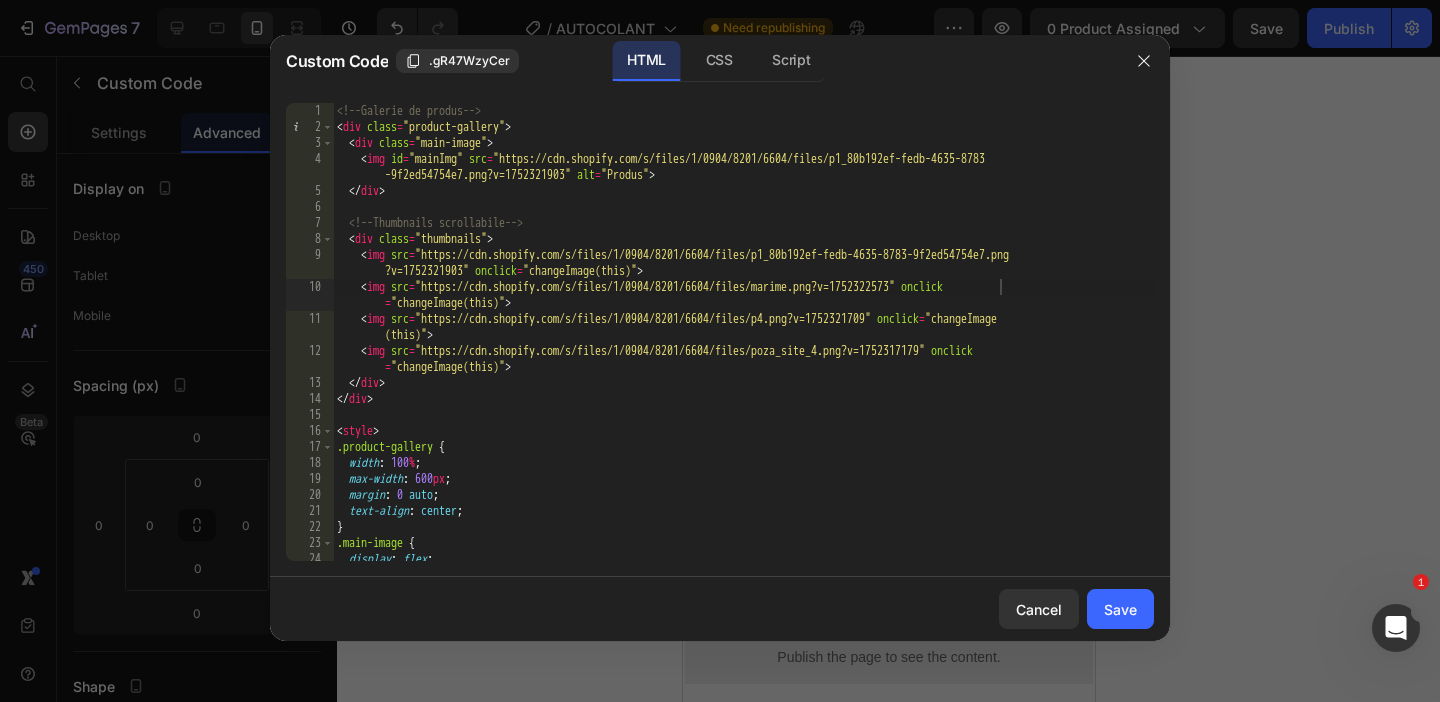 click on "Cancel Save" at bounding box center (720, 609) 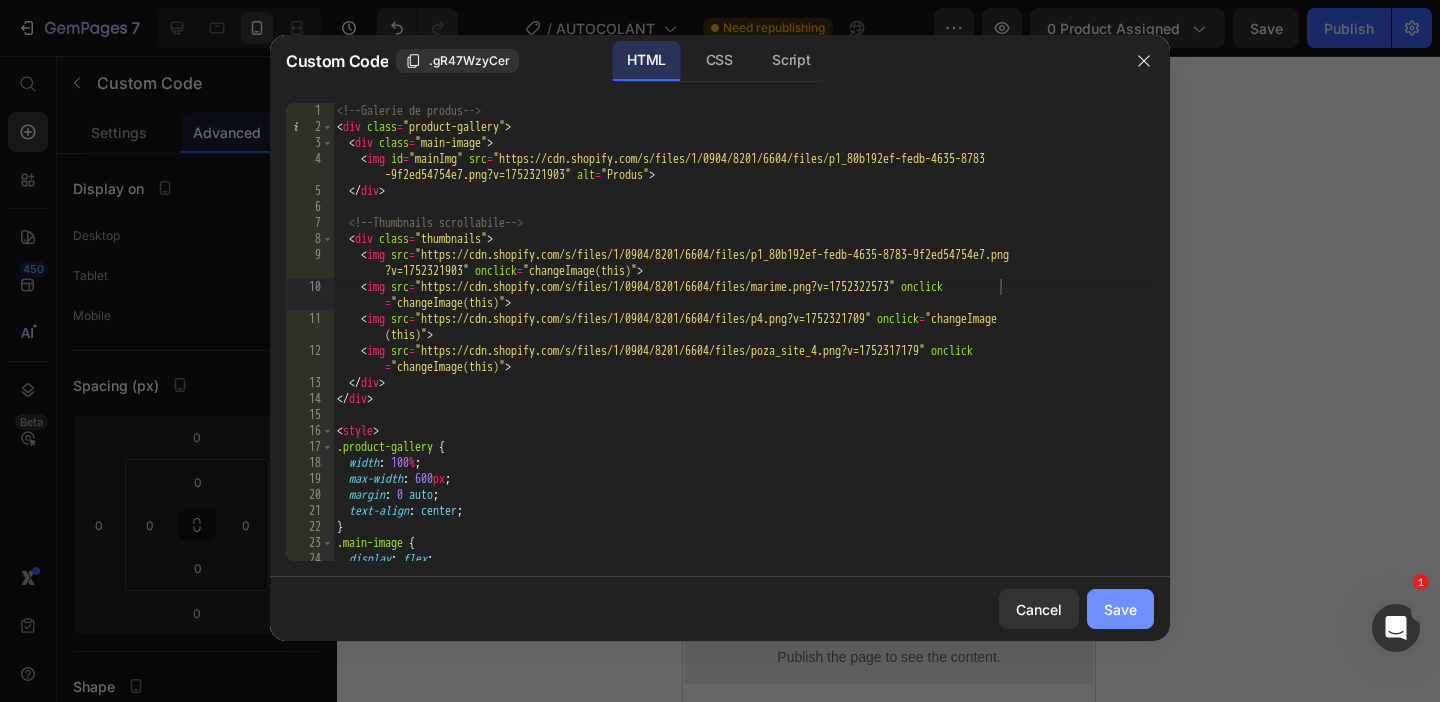 click on "Save" at bounding box center (1120, 609) 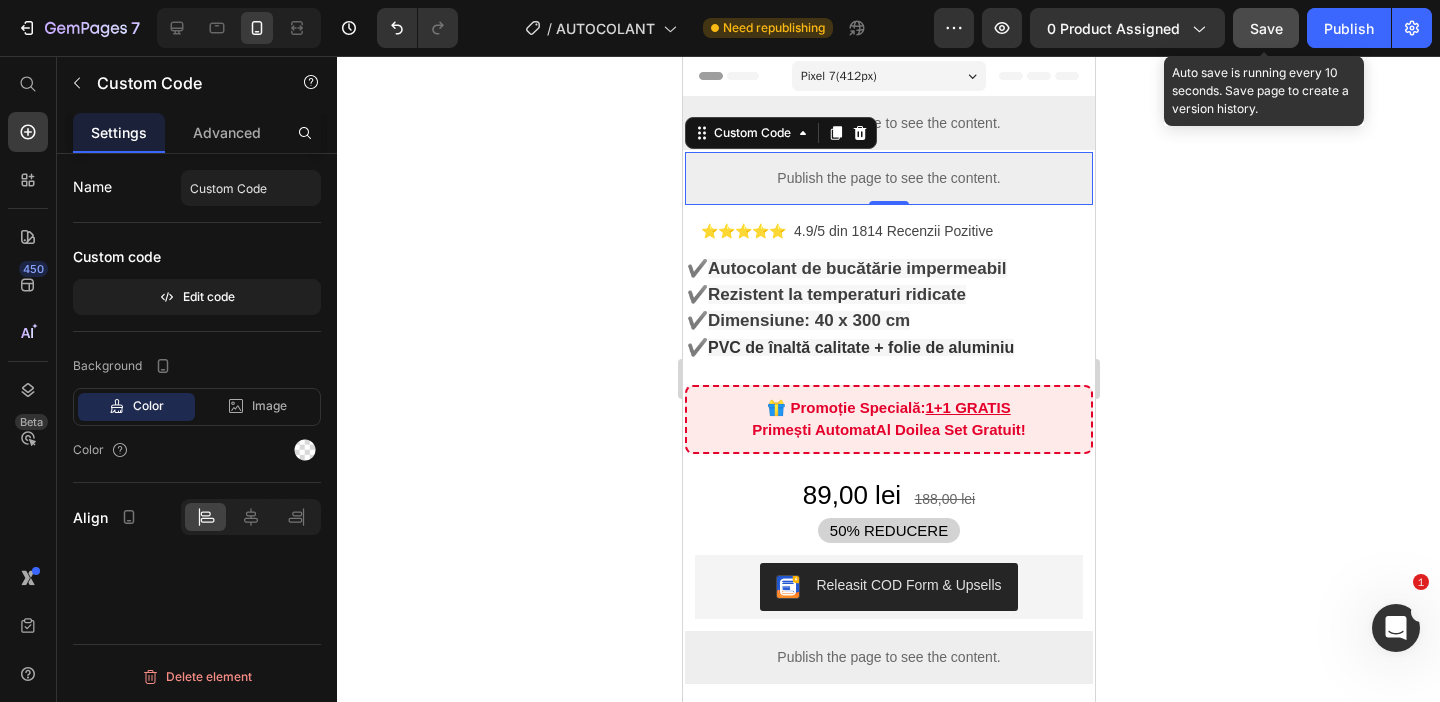 click on "Save" 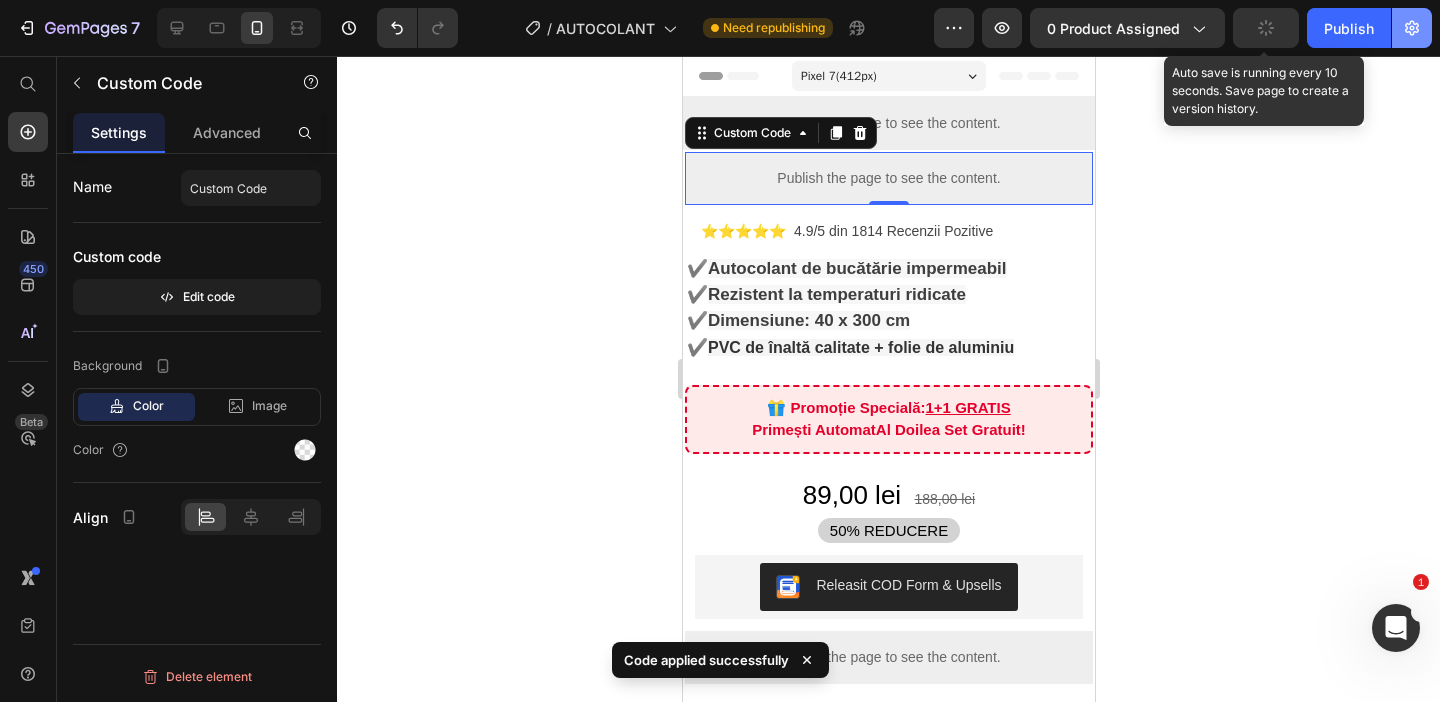 click 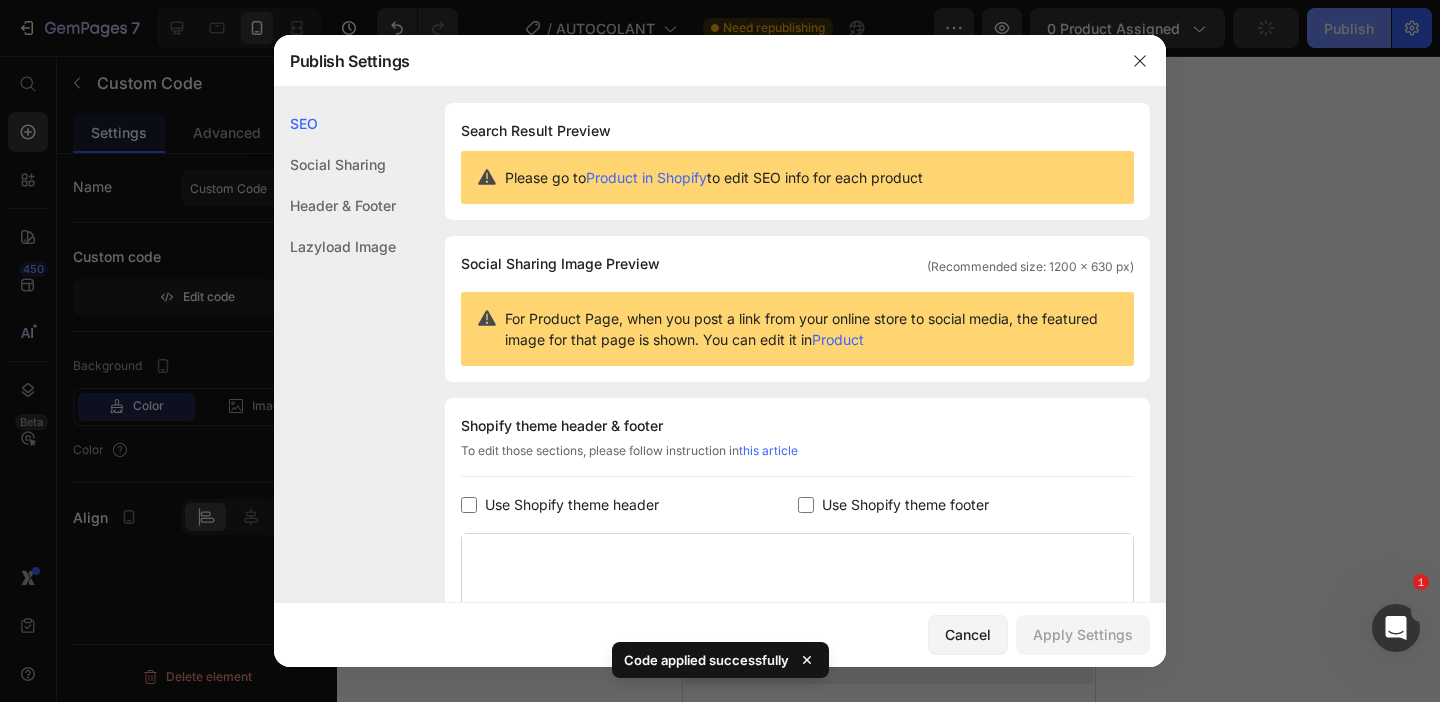 click at bounding box center (720, 351) 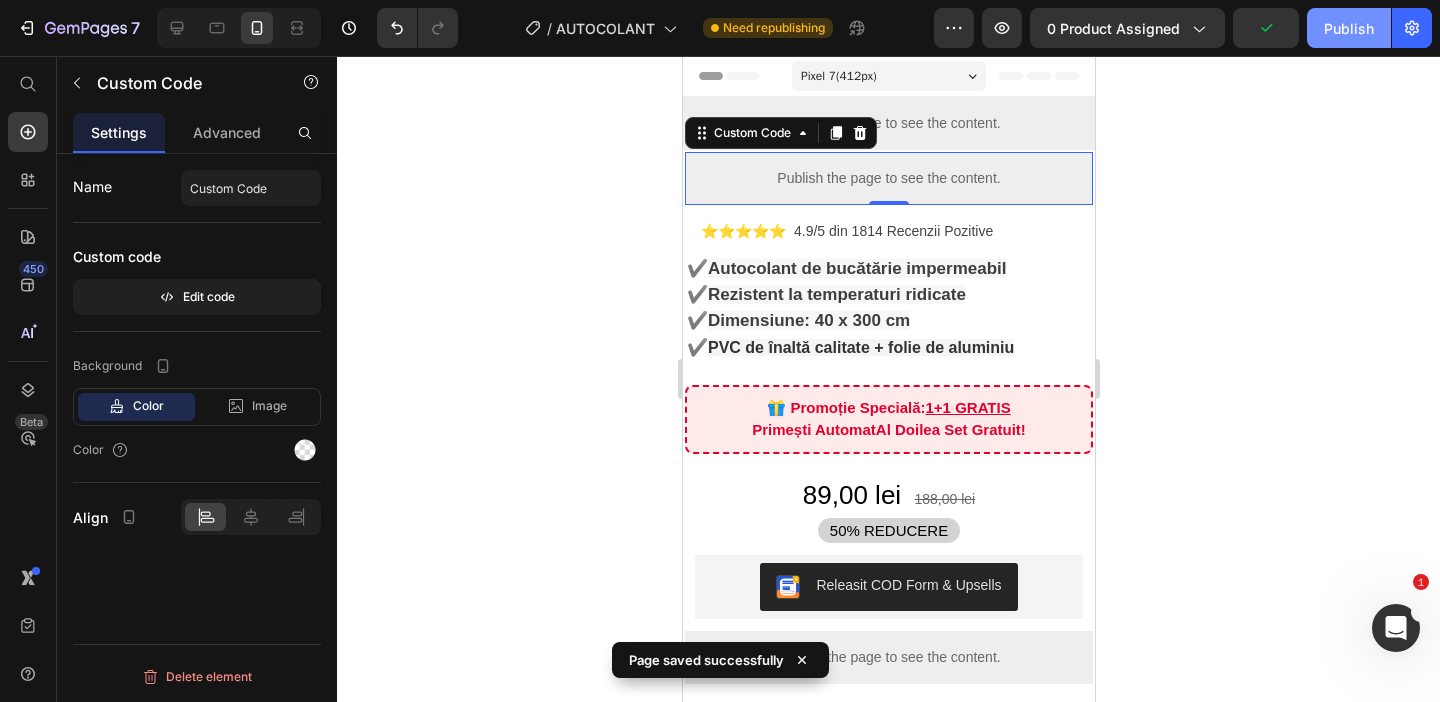 click on "Publish" 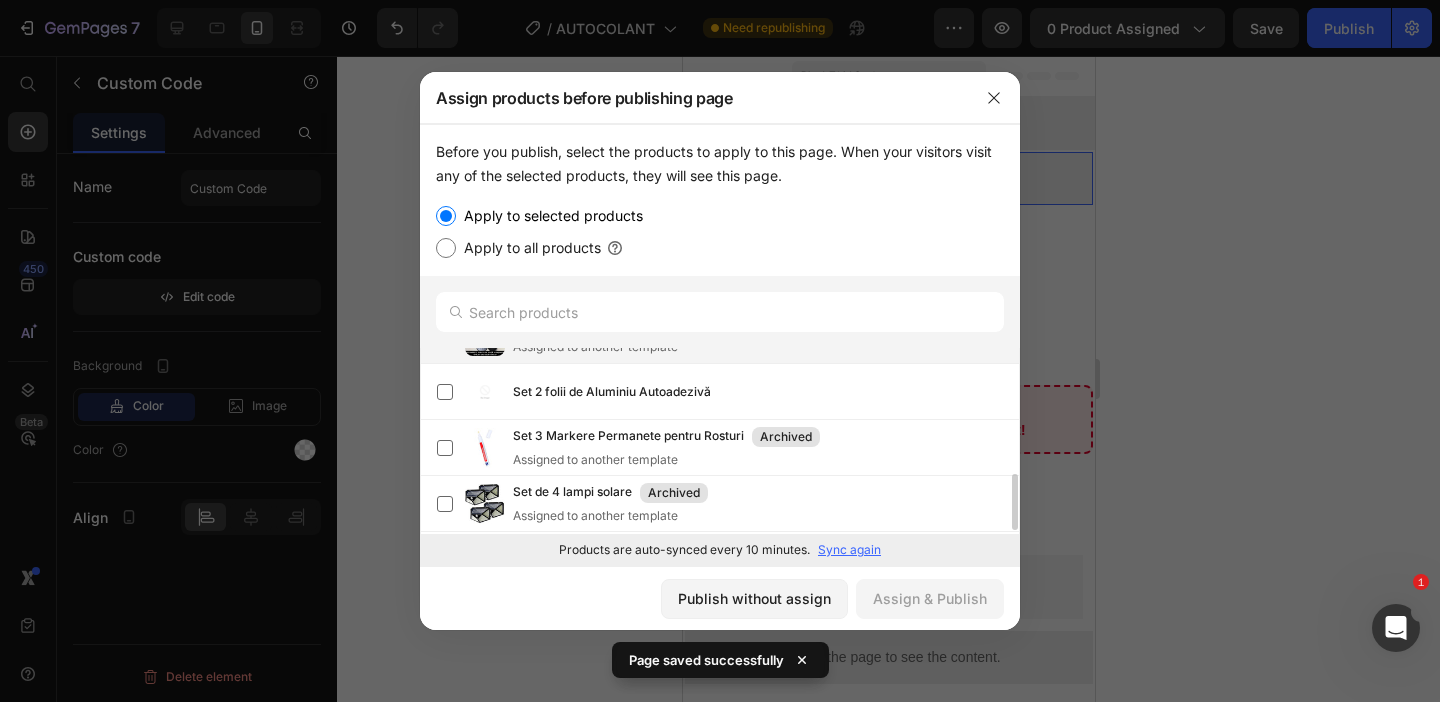 scroll, scrollTop: 386, scrollLeft: 0, axis: vertical 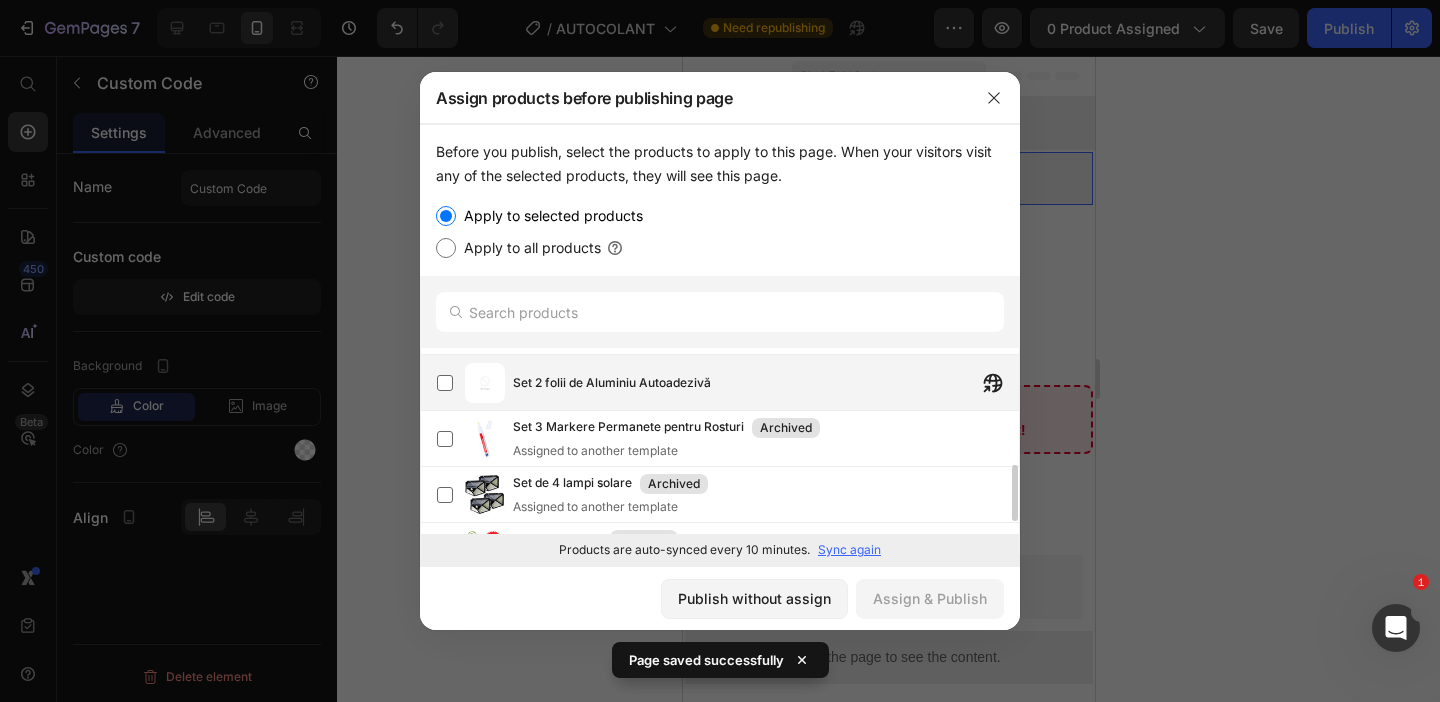 click on "Set 2 folii de Aluminiu Autoadezivă" at bounding box center (766, 383) 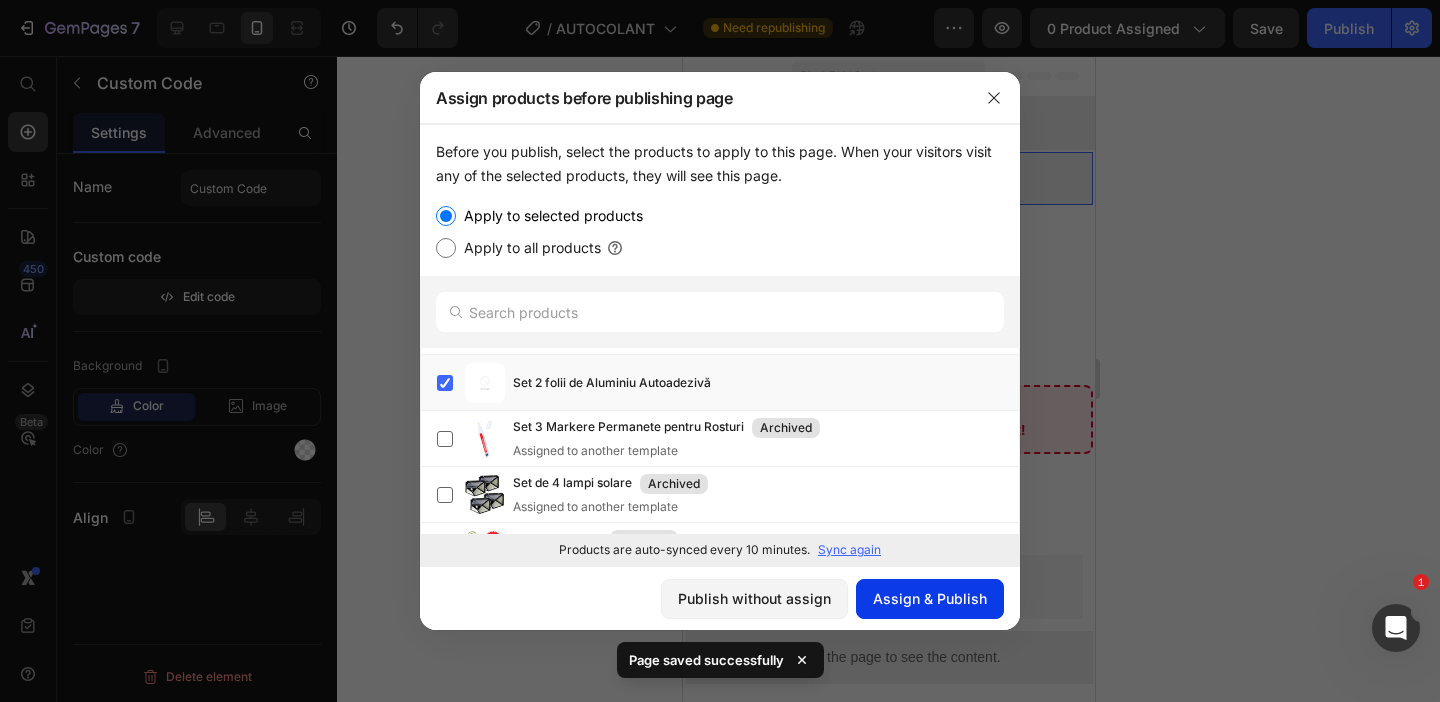 click on "Assign & Publish" at bounding box center (930, 598) 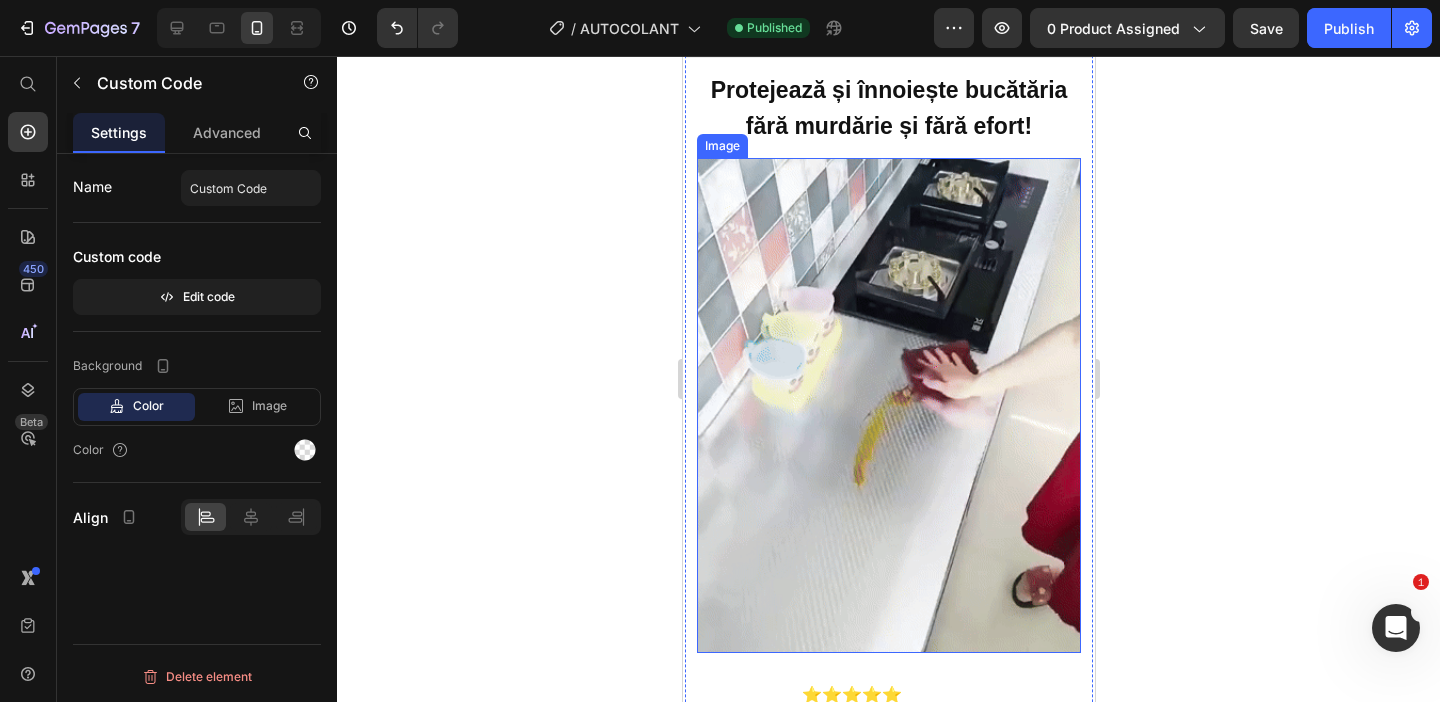 click at bounding box center [888, 405] 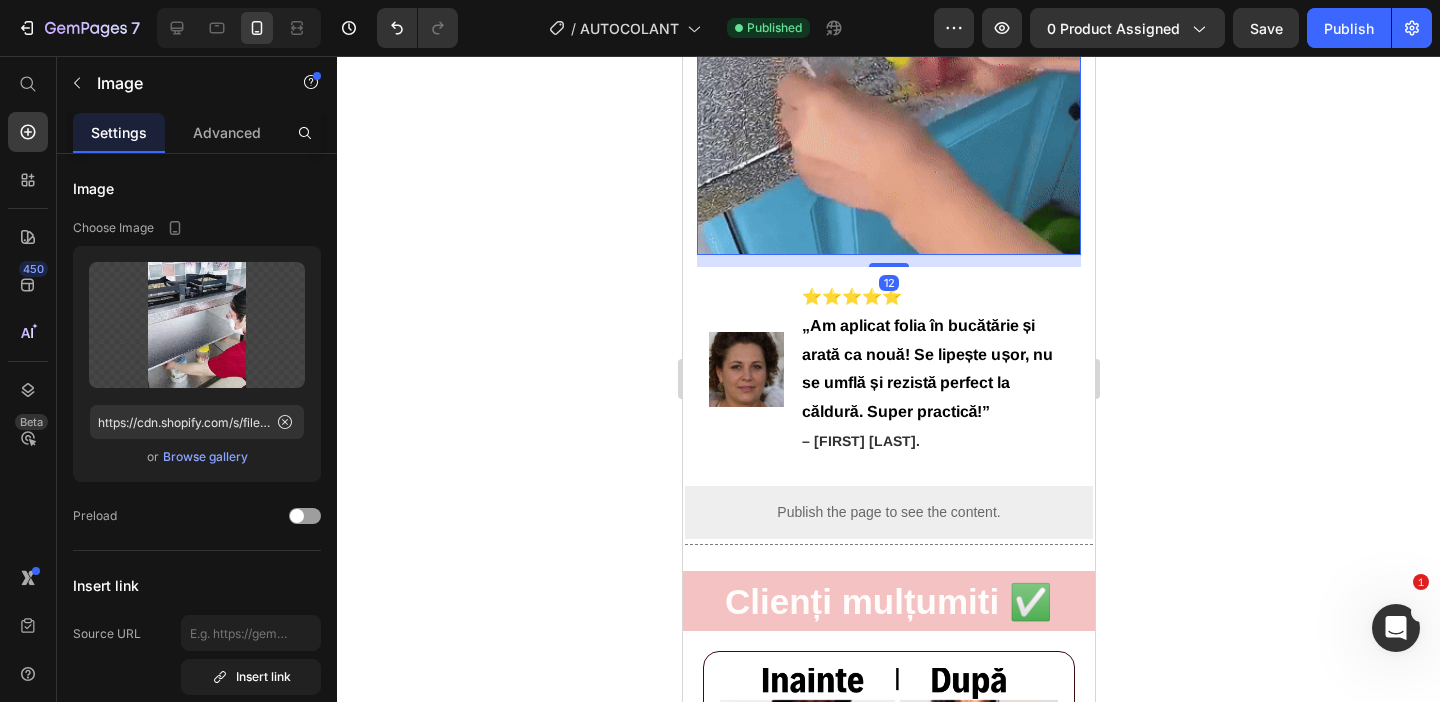 scroll, scrollTop: 1413, scrollLeft: 0, axis: vertical 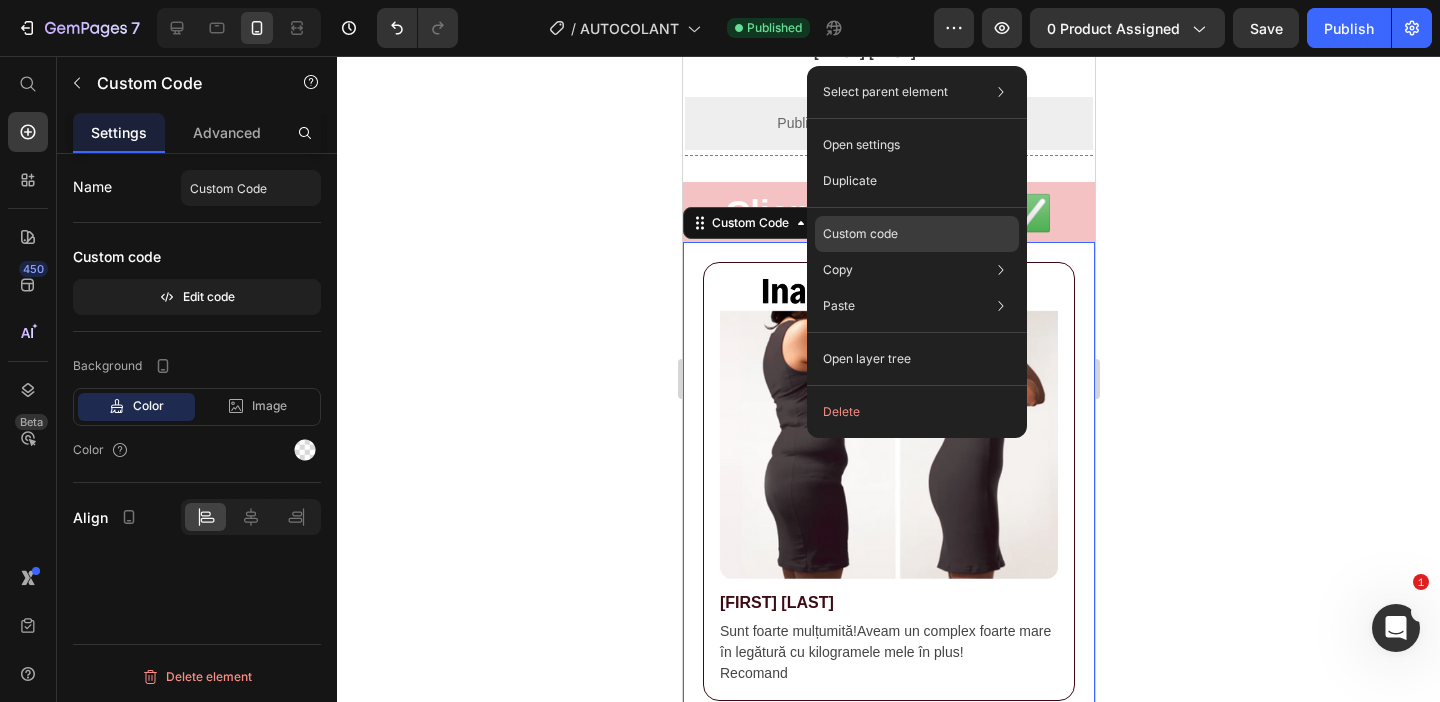 click on "Custom code" at bounding box center [860, 234] 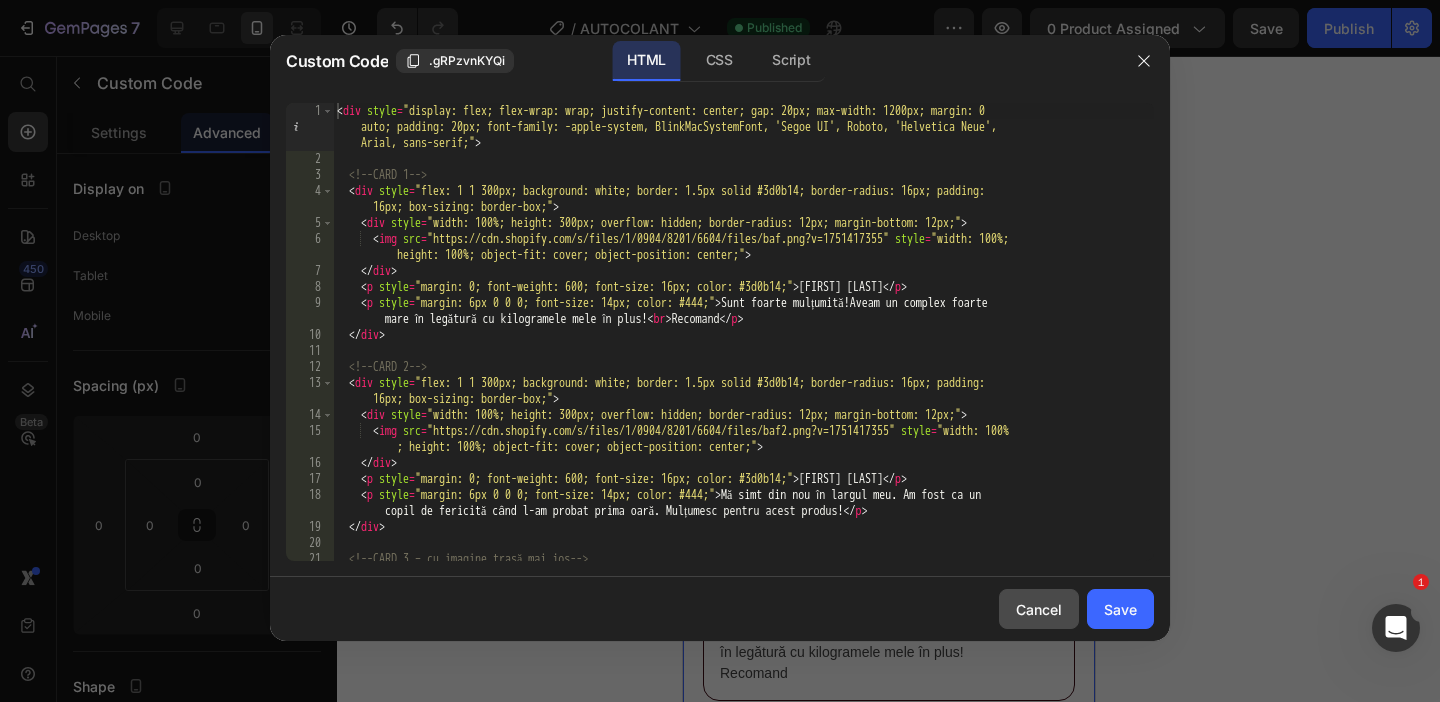 click on "Cancel" at bounding box center (1039, 609) 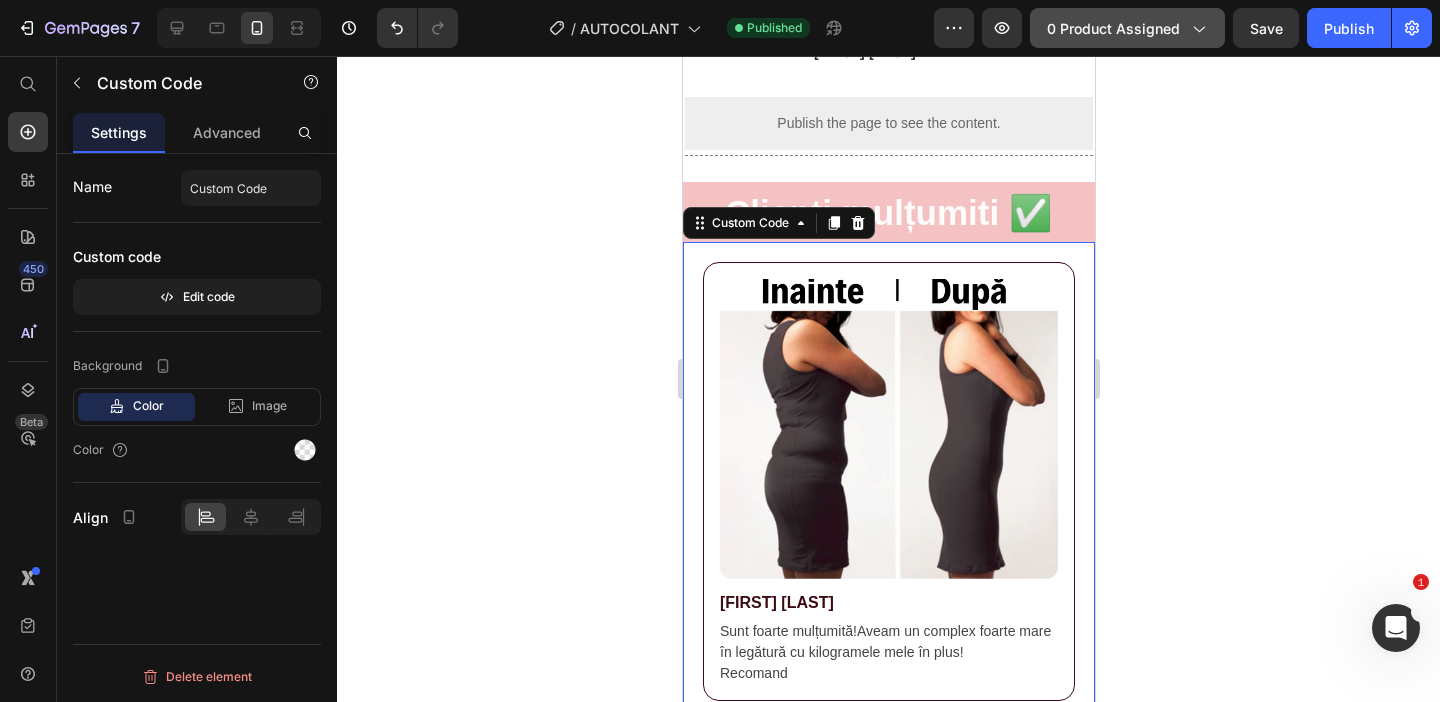 click on "0 product assigned" at bounding box center (1127, 28) 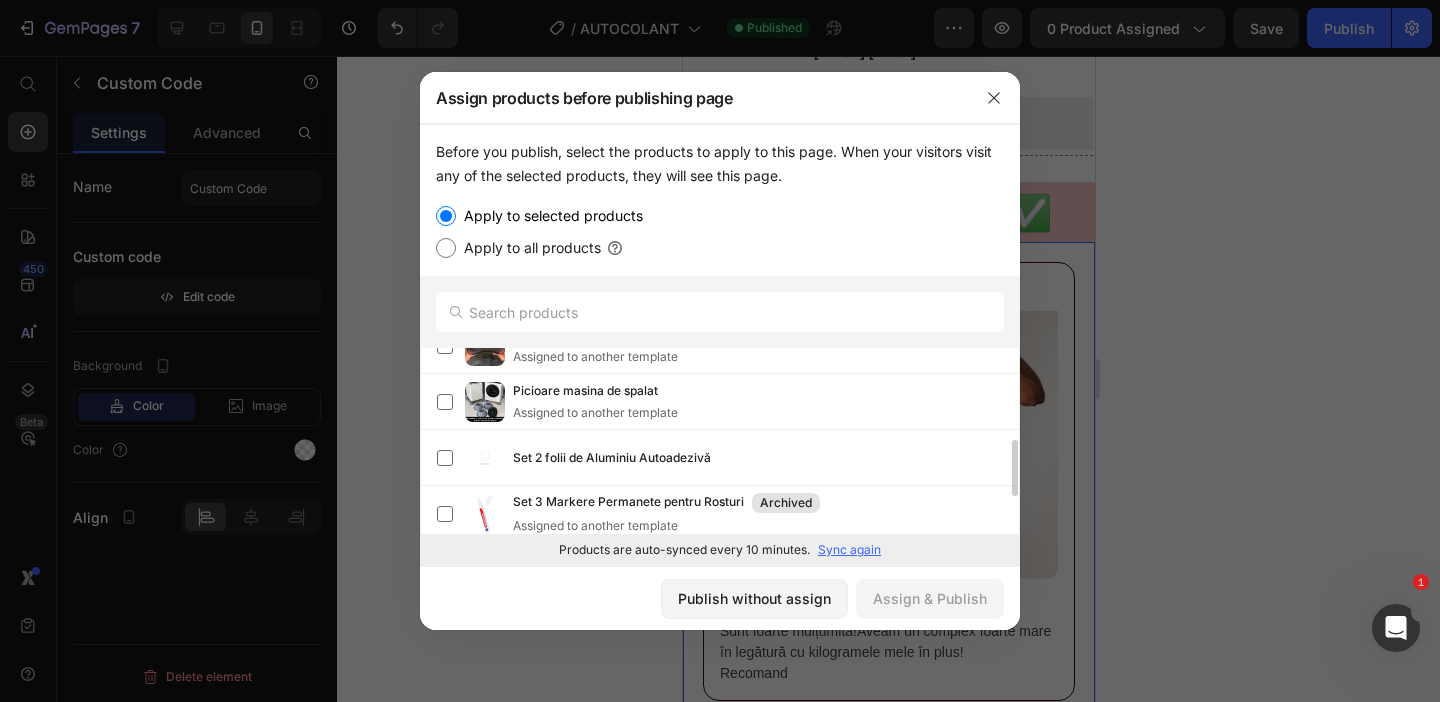 scroll, scrollTop: 313, scrollLeft: 0, axis: vertical 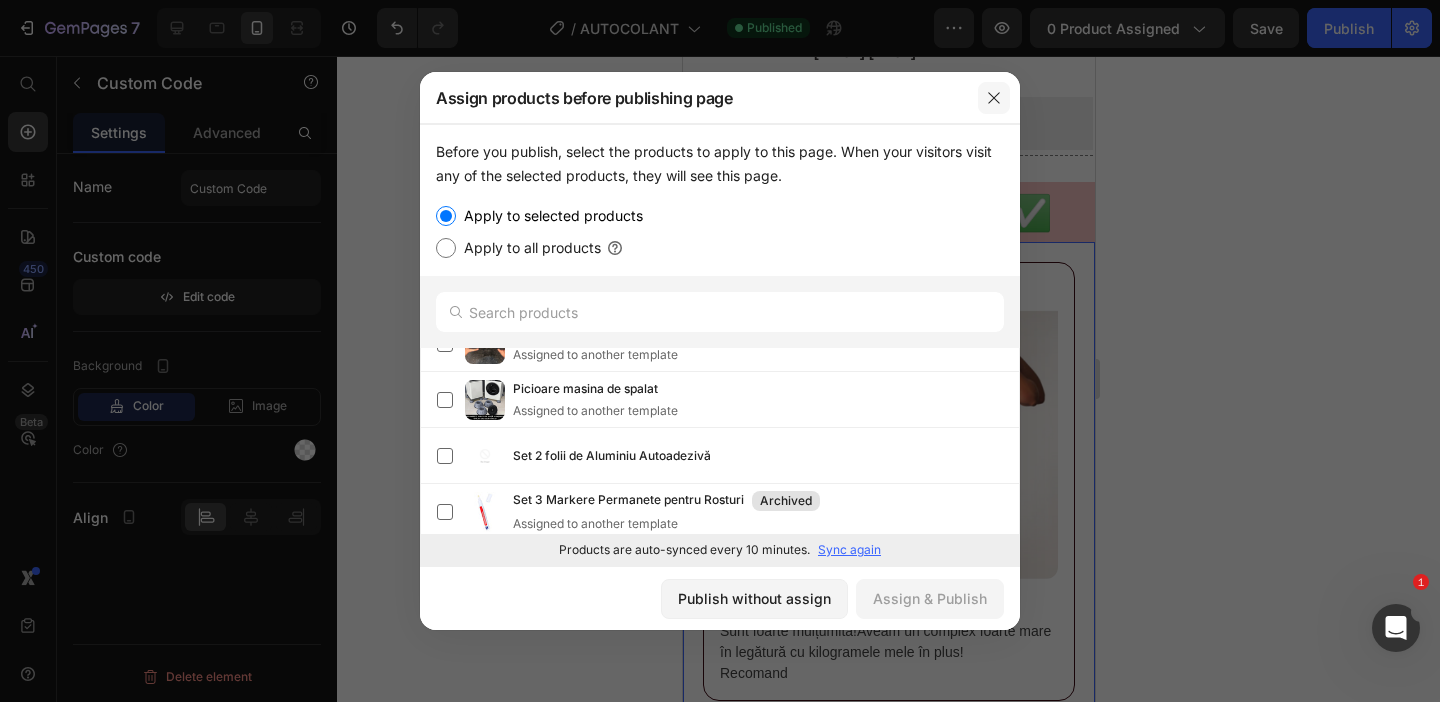 click 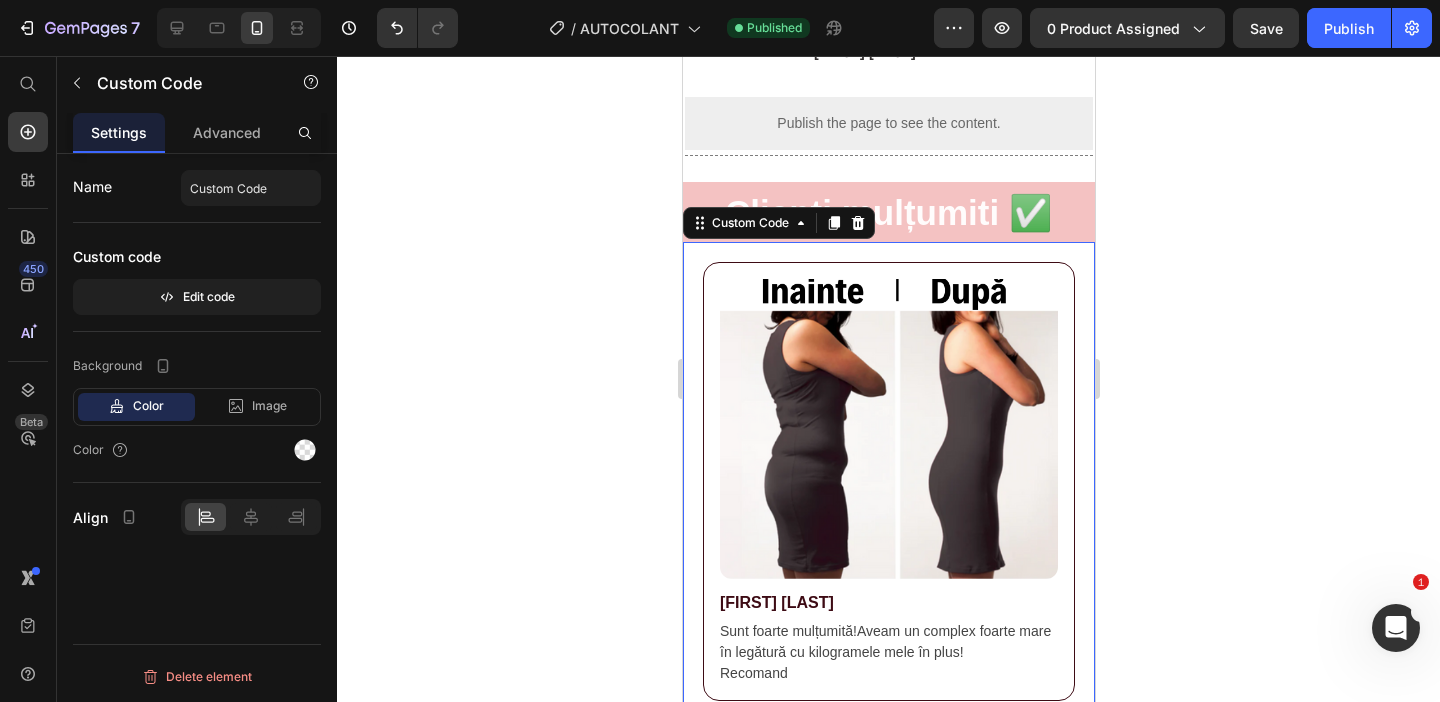 click at bounding box center [888, 429] 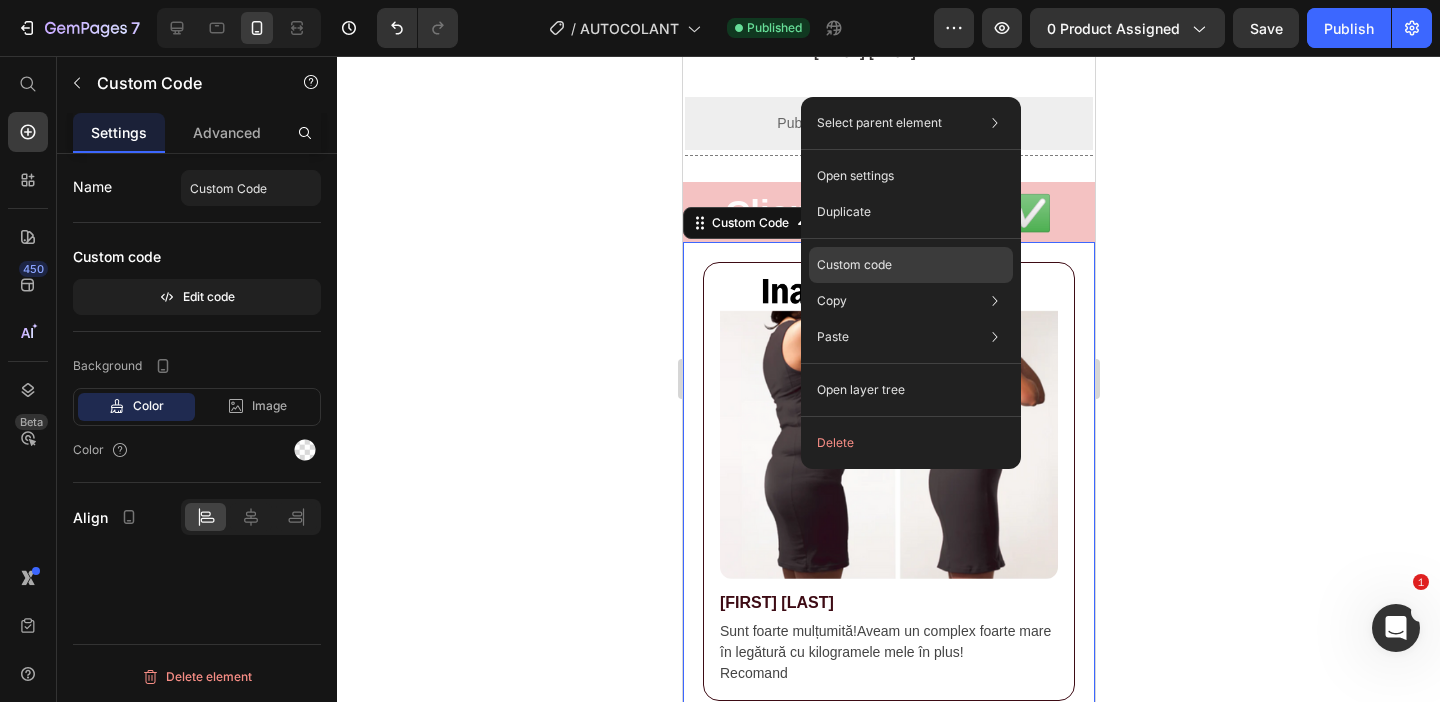click on "Custom code" at bounding box center [854, 265] 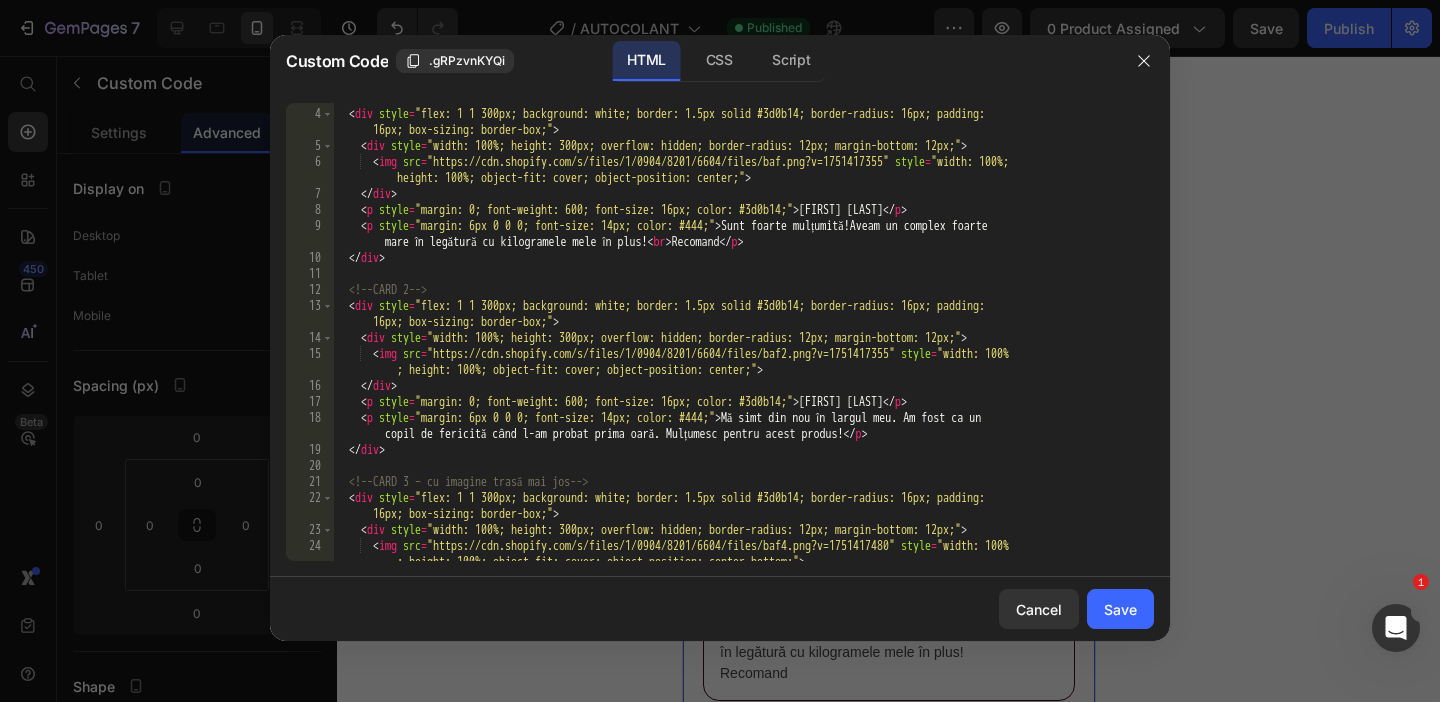 scroll, scrollTop: 84, scrollLeft: 0, axis: vertical 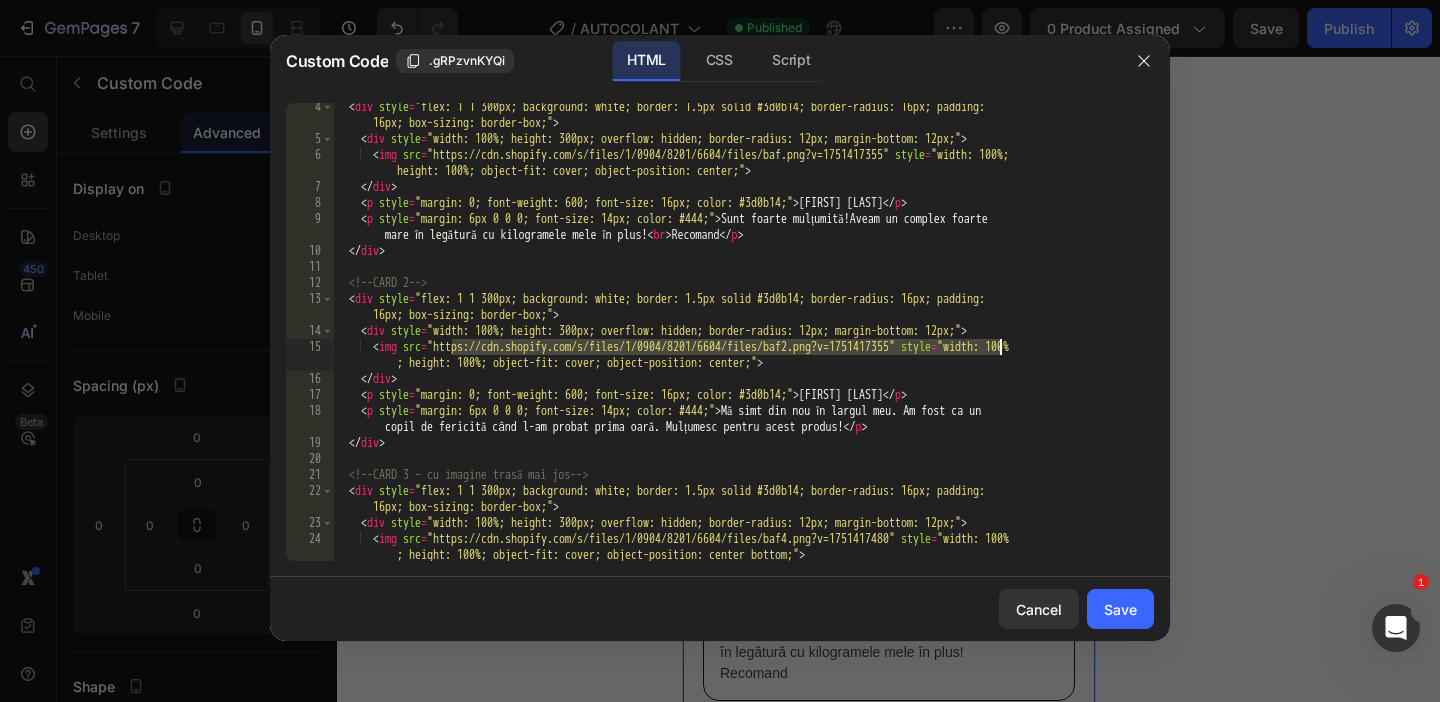 drag, startPoint x: 453, startPoint y: 344, endPoint x: 999, endPoint y: 341, distance: 546.00824 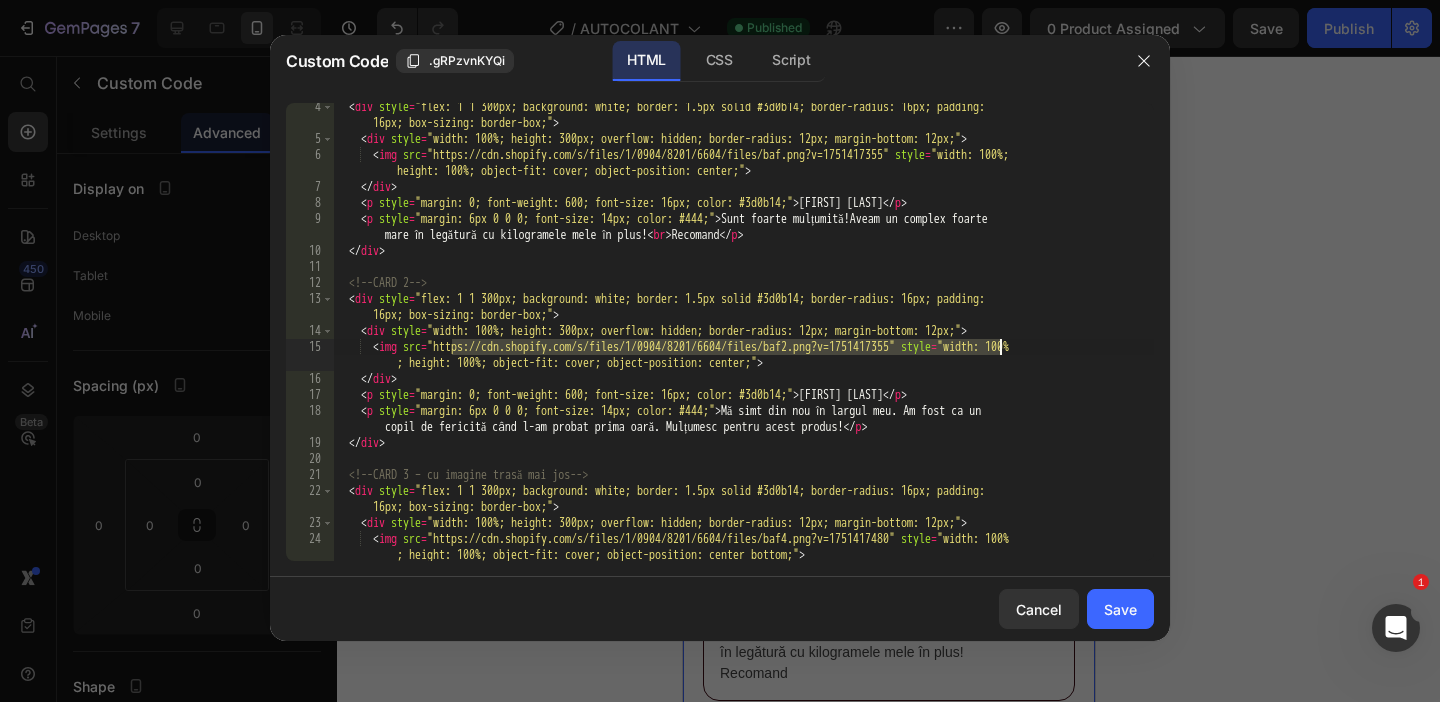 click on "< p   style = "margin: 0; font-weight: 600; font-size: 16px; color: #3d0b14;" > [FIRST] [LAST] </ p >      < p   style = "margin: 6px 0 0 0; font-size: 14px; color: #444;" > Sunt foarte mulțumită!Aveam un complex foarte           mare în legătură cu kilogramele mele în plus! < br /> Recomand </ p >    </ div >    <!--  CARD 2  -->    < div   style = "flex: 1 1 300px; background: white; border: 1.5px solid #3d0b14; border-radius: 16px; padding:         16px; box-sizing: border-box;" >      < div   = >" at bounding box center (743, 352) 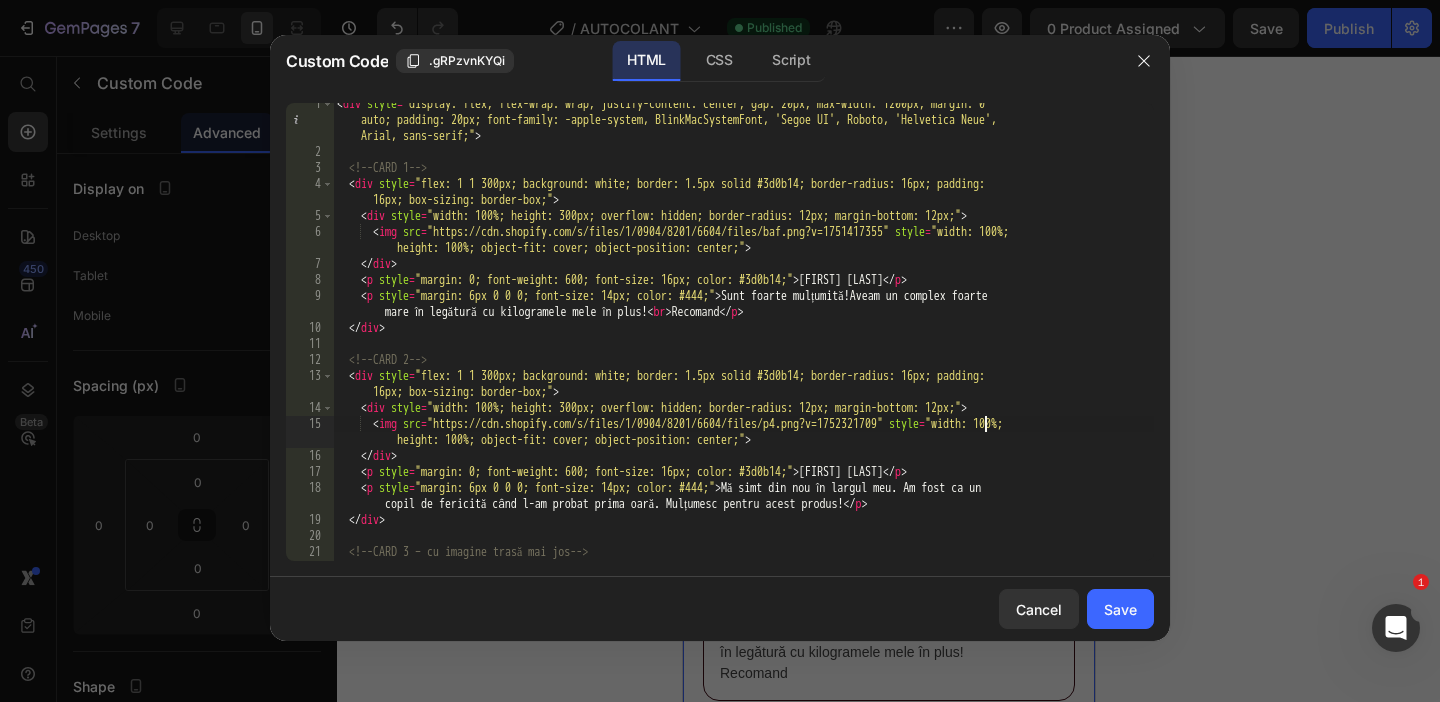 scroll, scrollTop: 6, scrollLeft: 0, axis: vertical 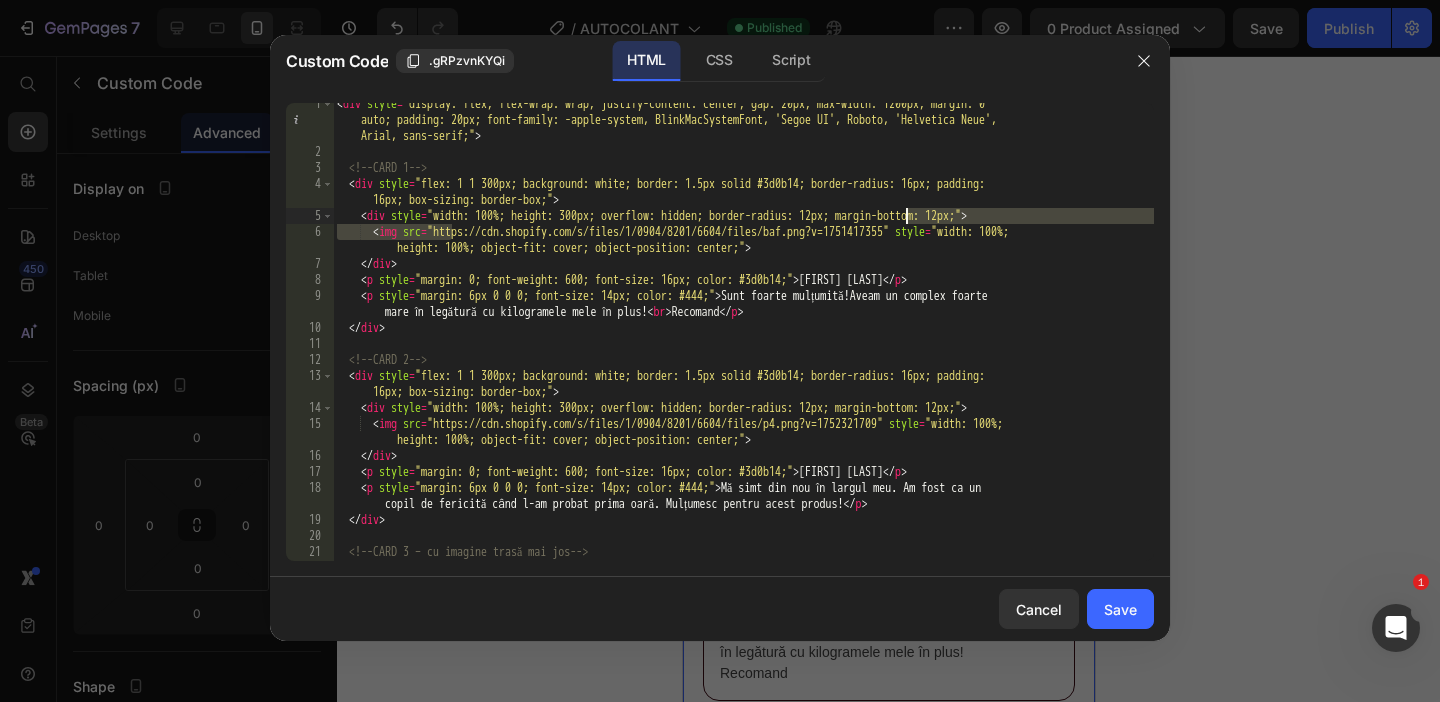 drag, startPoint x: 453, startPoint y: 230, endPoint x: 918, endPoint y: 208, distance: 465.52014 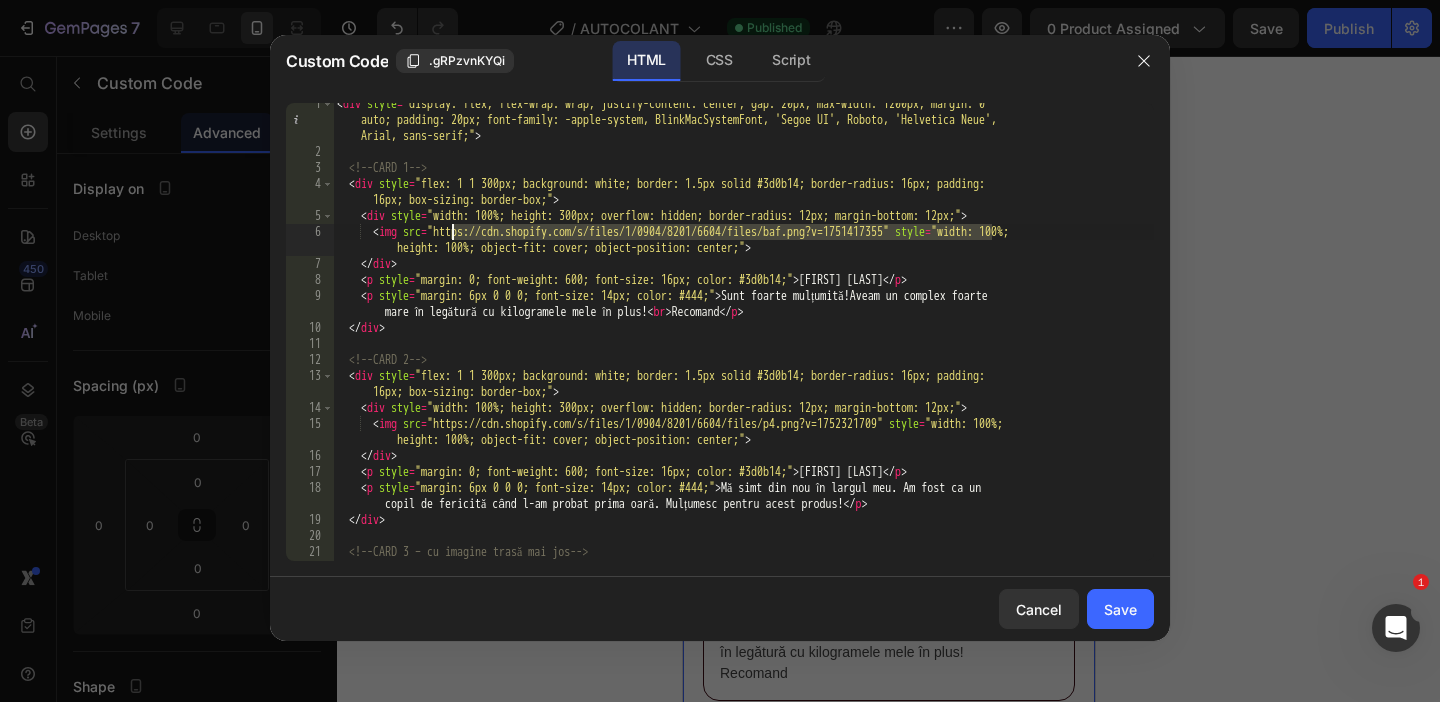 drag, startPoint x: 993, startPoint y: 229, endPoint x: 450, endPoint y: 237, distance: 543.0589 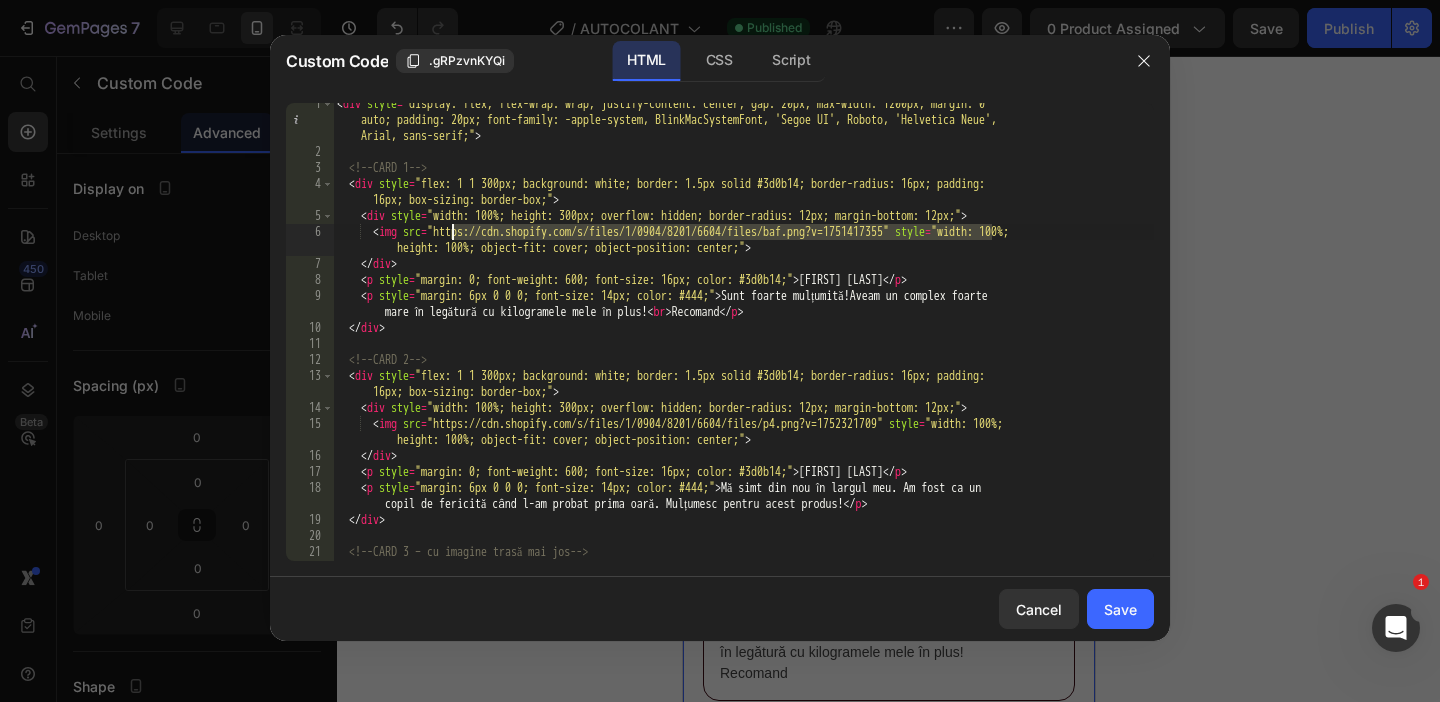 click on "<!--  CARD 1  -->    < div   style = "flex: 1 1 300px; background: white; border: 1.5px solid #3d0b14; border-radius: 16px; padding:         16px; box-sizing: border-box;" >      < div   style = "width: 100%; height: 300px; overflow: hidden; border-radius: 12px; margin-bottom: 12px;" >         < img   src = "https://cdn.shopify.com/s/files/1/0904/8201/6604/files/baf.png?v=1751417355"   style = "width: 100%;             height: 100%; object-fit: cover; object-position: center;" >      </ div >      < p   style = "margin: 0; font-weight: 600; font-size: 16px; color: #3d0b14;" > [FIRST] [LAST] </ p >      < p   style = "margin: 6px 0 0 0; font-size: 14px; color: #444;" > Sunt foarte mulțumită!Aveam un complex foarte" at bounding box center (743, 365) 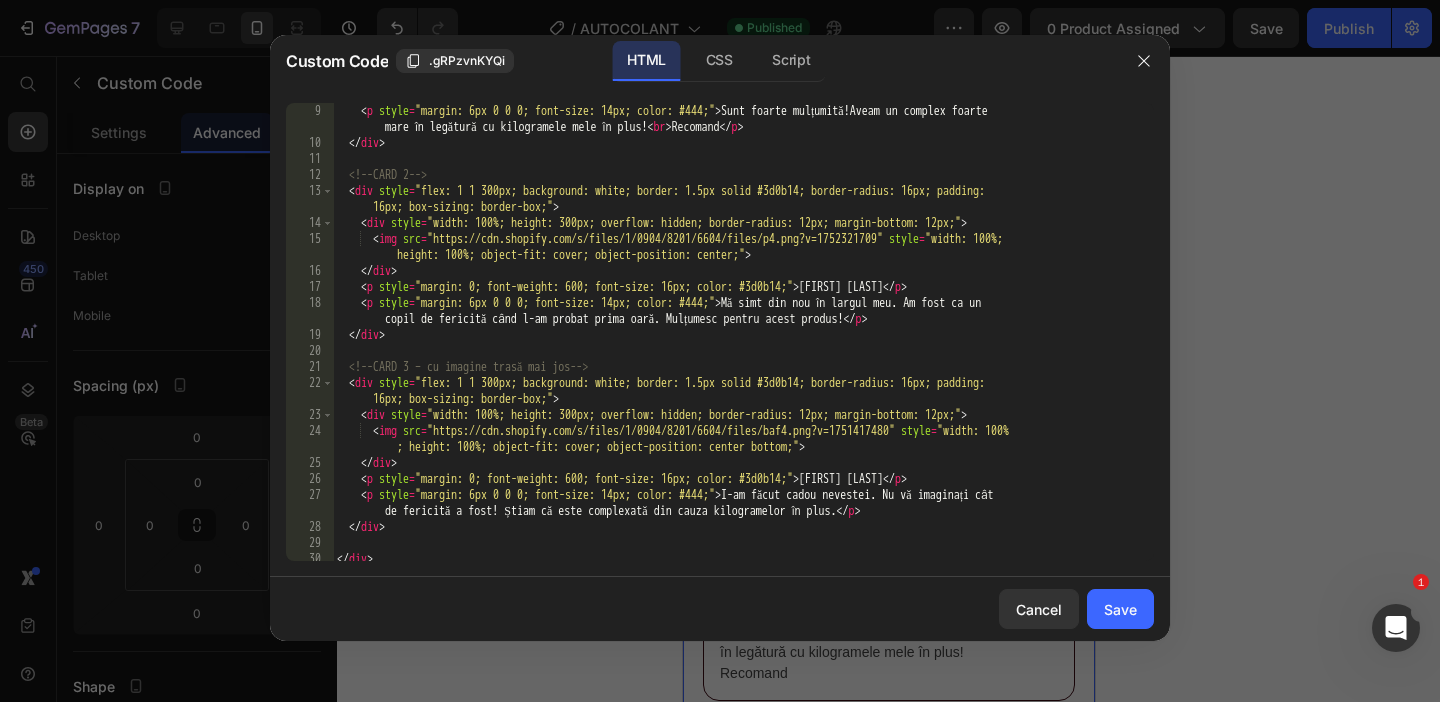 scroll, scrollTop: 198, scrollLeft: 0, axis: vertical 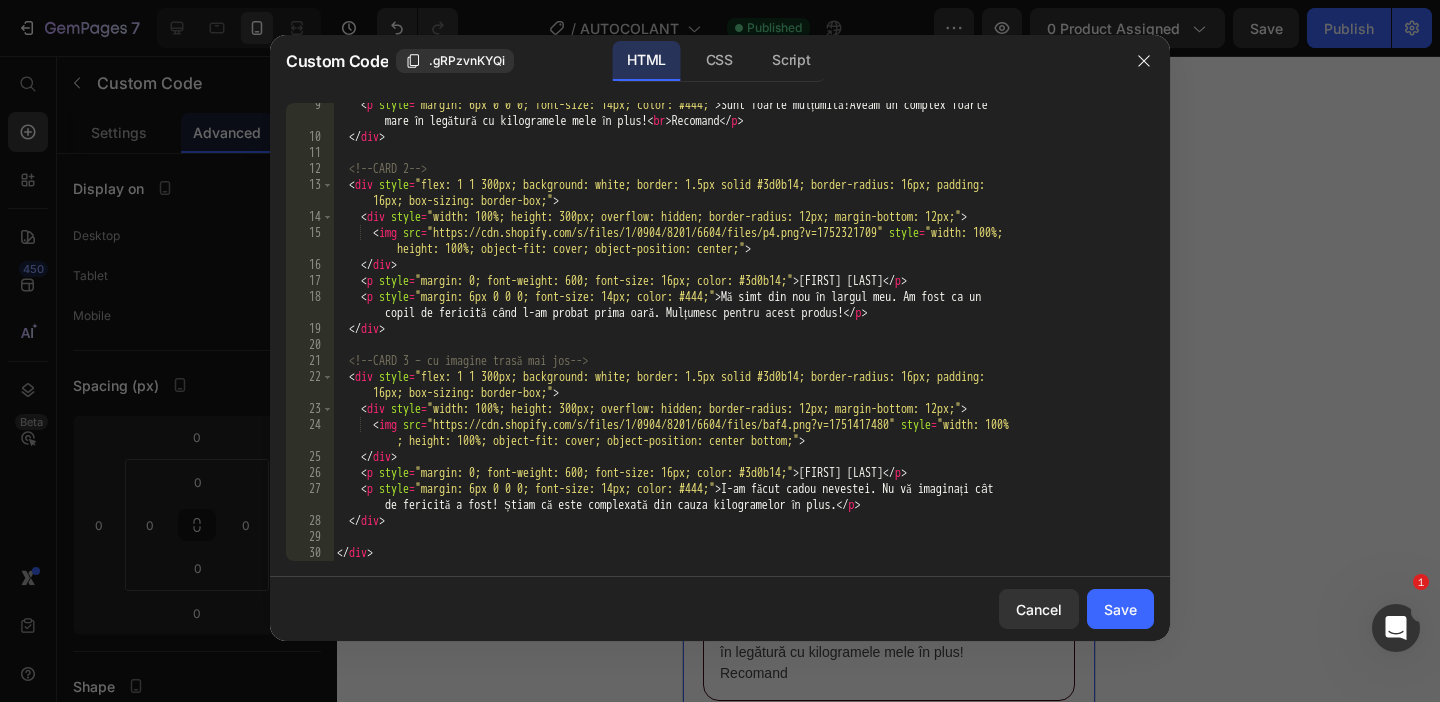 click on "< p   style = "margin: 6px 0 0 0; font-size: 14px; color: #444;" > Sunt foarte mulțumită!Aveam un complex foarte           mare în legătură cu kilogramele mele în plus! < br /> Recomand </ p >    </ div >    <!--  CARD 2  -->    < div   style = "flex: 1 1 300px; background: white; border: 1.5px solid #3d0b14; border-radius: 16px; padding:         16px; box-sizing: border-box;" >      < div   style = "width: 100%; height: 300px; overflow: hidden; border-radius: 12px; margin-bottom: 12px;" >         < img   src = "https://cdn.shopify.com/s/files/1/0904/8201/6604/files/p4.png?v=1752321709"   style = "width: 100%;             height: 100%; object-fit: cover; object-position: center;" >      </ div >      < p   style = "margin: 0; font-weight: 600; font-size: 16px; color: #3d0b14;" > [FIRST] [LAST] </ p >      < p   style = "margin: 6px 0 0 0; font-size: 14px; color: #444;" > Mă simt din nou în largul meu. Am fost ca un           </ p >    </ div >    <!-- -->    < div" at bounding box center (743, 350) 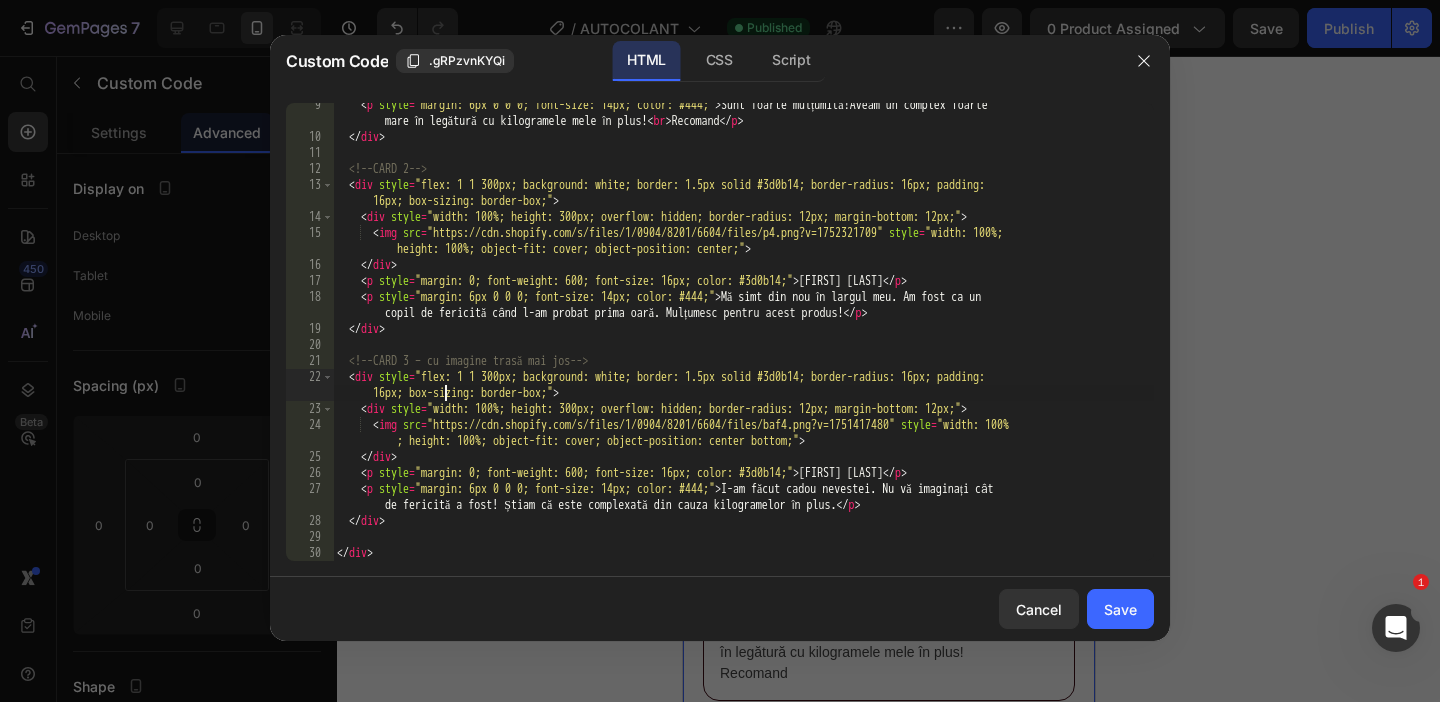 click on "< p   style = "margin: 6px 0 0 0; font-size: 14px; color: #444;" > Sunt foarte mulțumită!Aveam un complex foarte           mare în legătură cu kilogramele mele în plus! < br /> Recomand </ p >    </ div >    <!--  CARD 2  -->    < div   style = "flex: 1 1 300px; background: white; border: 1.5px solid #3d0b14; border-radius: 16px; padding:         16px; box-sizing: border-box;" >      < div   style = "width: 100%; height: 300px; overflow: hidden; border-radius: 12px; margin-bottom: 12px;" >         < img   src = "https://cdn.shopify.com/s/files/1/0904/8201/6604/files/p4.png?v=1752321709"   style = "width: 100%;             height: 100%; object-fit: cover; object-position: center;" >      </ div >      < p   style = "margin: 0; font-weight: 600; font-size: 16px; color: #3d0b14;" > [FIRST] [LAST] </ p >      < p   style = "margin: 6px 0 0 0; font-size: 14px; color: #444;" > Mă simt din nou în largul meu. Am fost ca un           </ p >    </ div >    <!-- -->    < div" at bounding box center [743, 350] 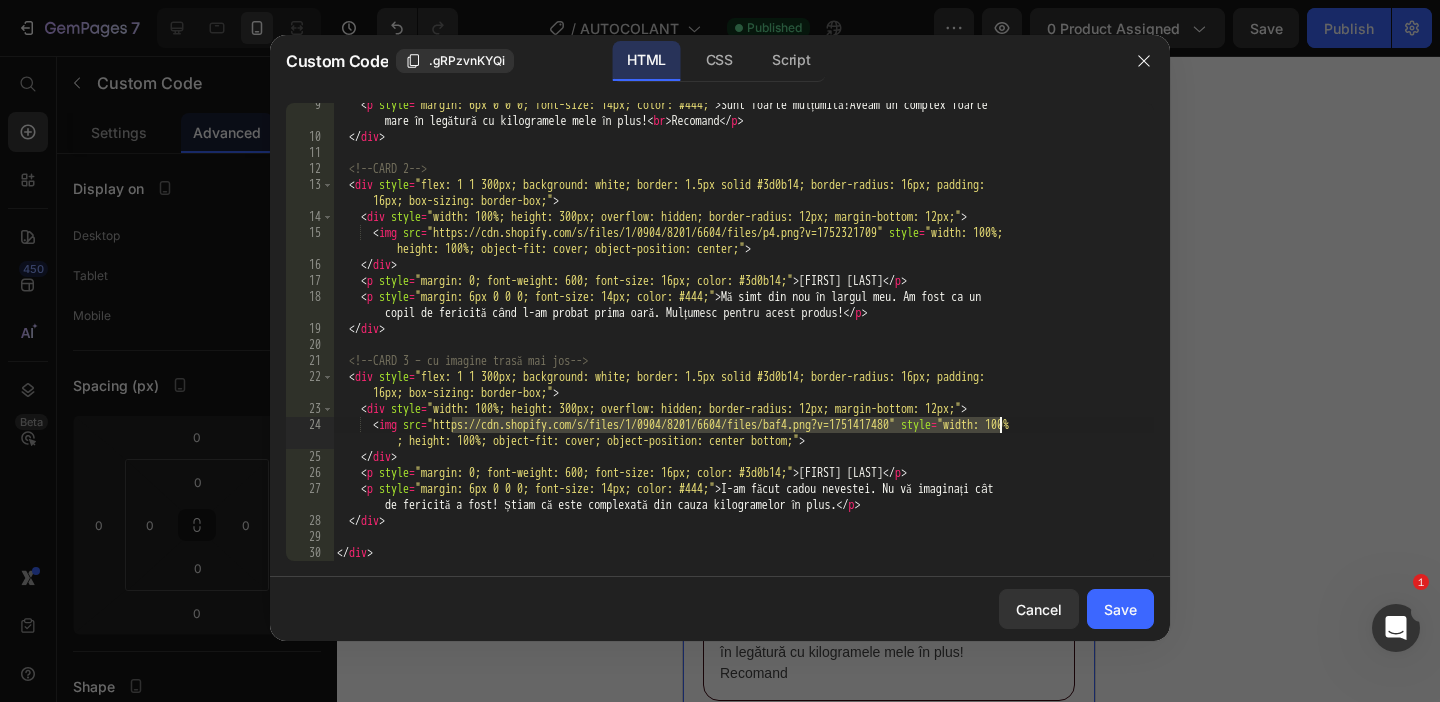 drag, startPoint x: 452, startPoint y: 426, endPoint x: 1002, endPoint y: 425, distance: 550.0009 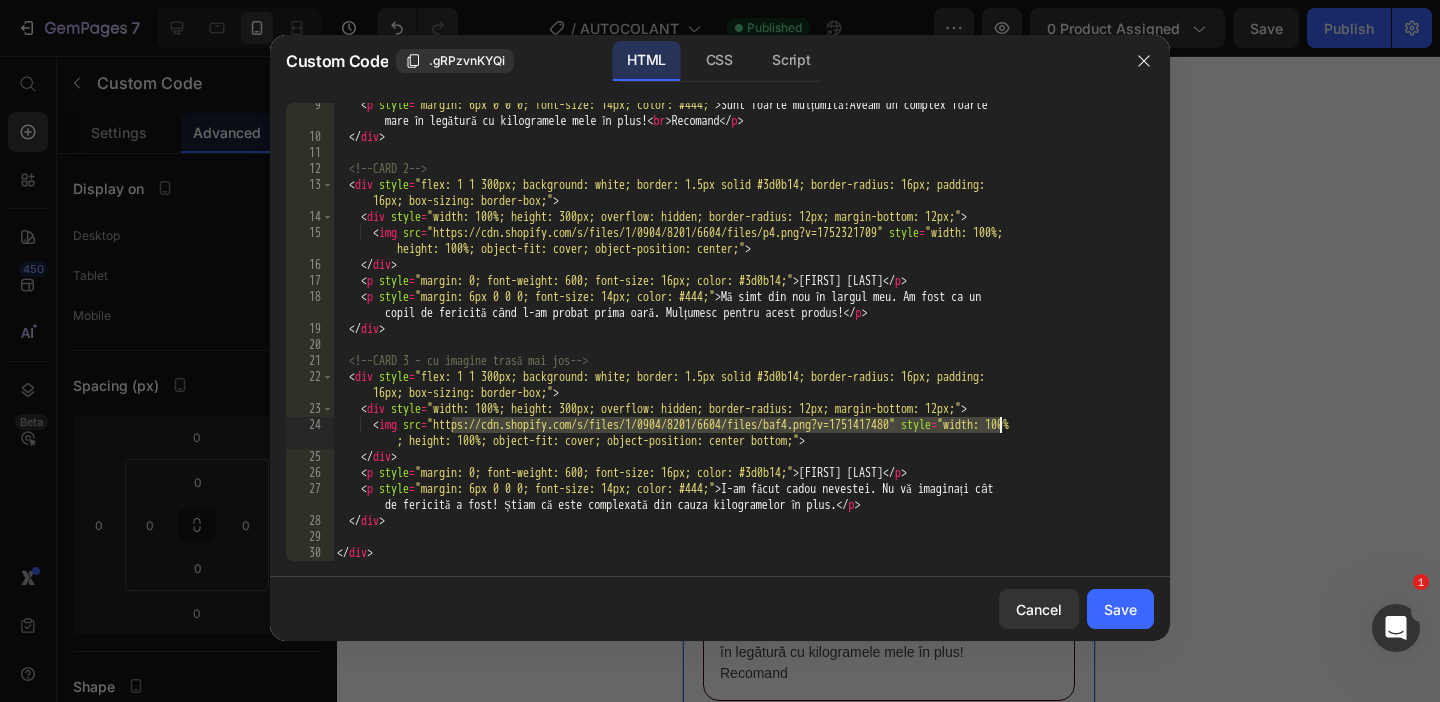 click on "< p   style = "margin: 6px 0 0 0; font-size: 14px; color: #444;" > Sunt foarte mulțumită!Aveam un complex foarte           mare în legătură cu kilogramele mele în plus! < br /> Recomand </ p >    </ div >    <!--  CARD 2  -->    < div   style = "flex: 1 1 300px; background: white; border: 1.5px solid #3d0b14; border-radius: 16px; padding:         16px; box-sizing: border-box;" >      < div   style = "width: 100%; height: 300px; overflow: hidden; border-radius: 12px; margin-bottom: 12px;" >         < img   src = "https://cdn.shopify.com/s/files/1/0904/8201/6604/files/p4.png?v=1752321709"   style = "width: 100%;             height: 100%; object-fit: cover; object-position: center;" >      </ div >      < p   style = "margin: 0; font-weight: 600; font-size: 16px; color: #3d0b14;" > [FIRST] [LAST] </ p >      < p   style = "margin: 6px 0 0 0; font-size: 14px; color: #444;" > Mă simt din nou în largul meu. Am fost ca un           </ p >    </ div >    <!-- -->    < div" at bounding box center (743, 350) 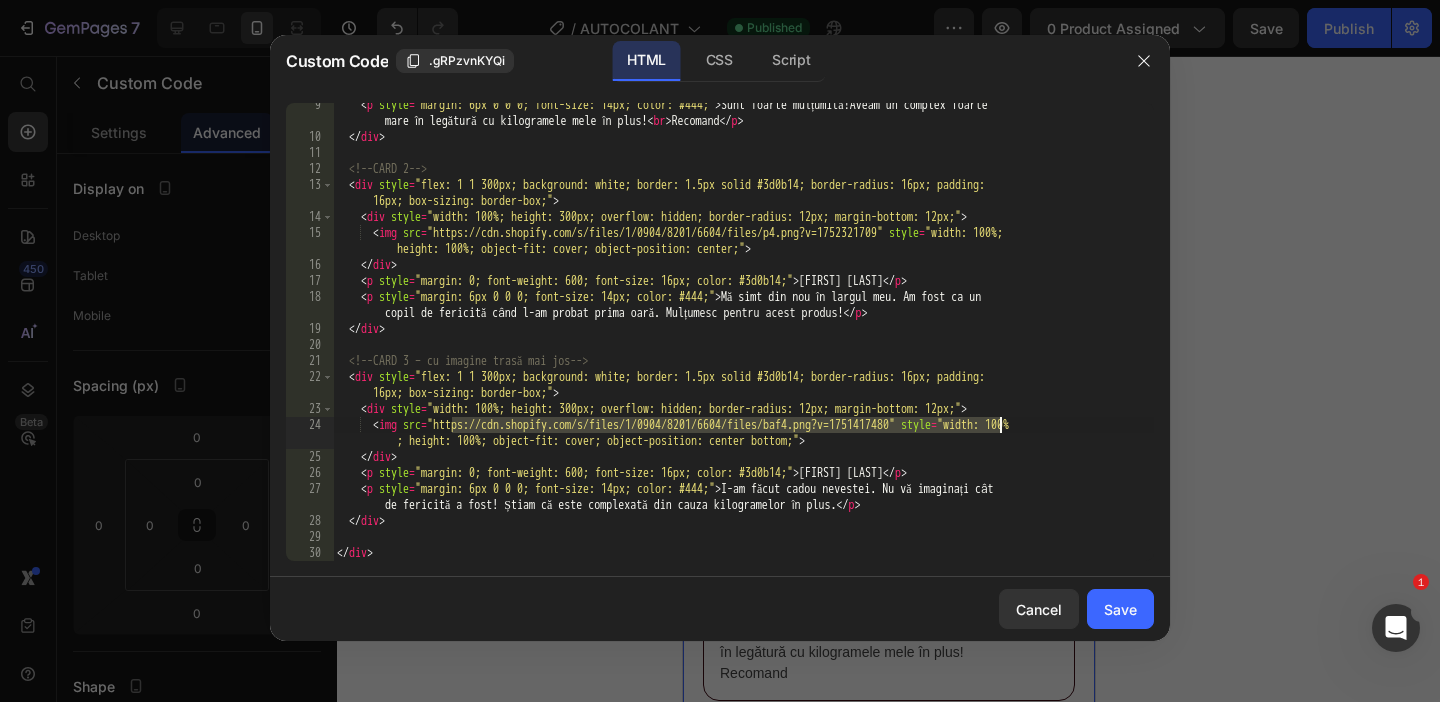 paste on "r3.webp?v=1752322694" 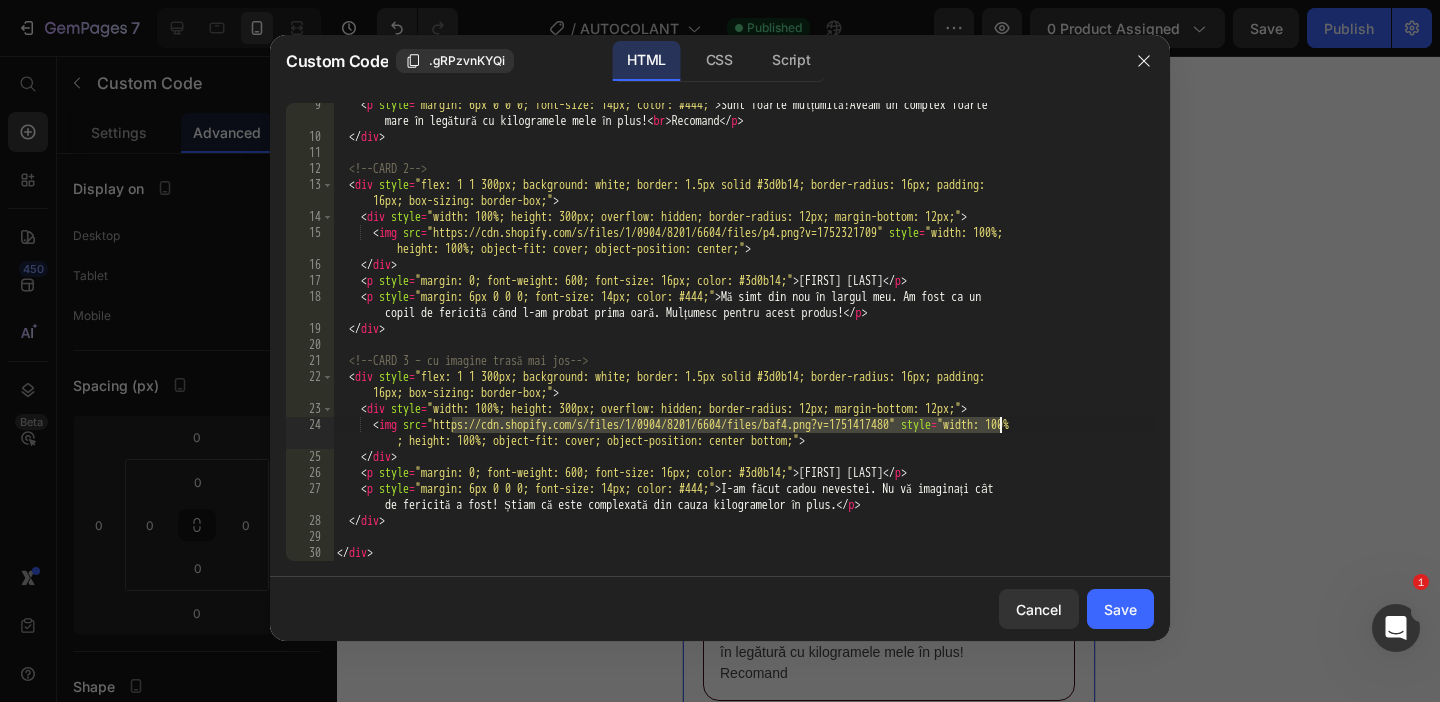 type on "<img src="https://cdn.shopify.com/s/files/1/0904/8201/6604/files/r3.webp?v=1752322694" style="width: 100%; height: 100%; object-fit: cover; object-position: center bottom;">" 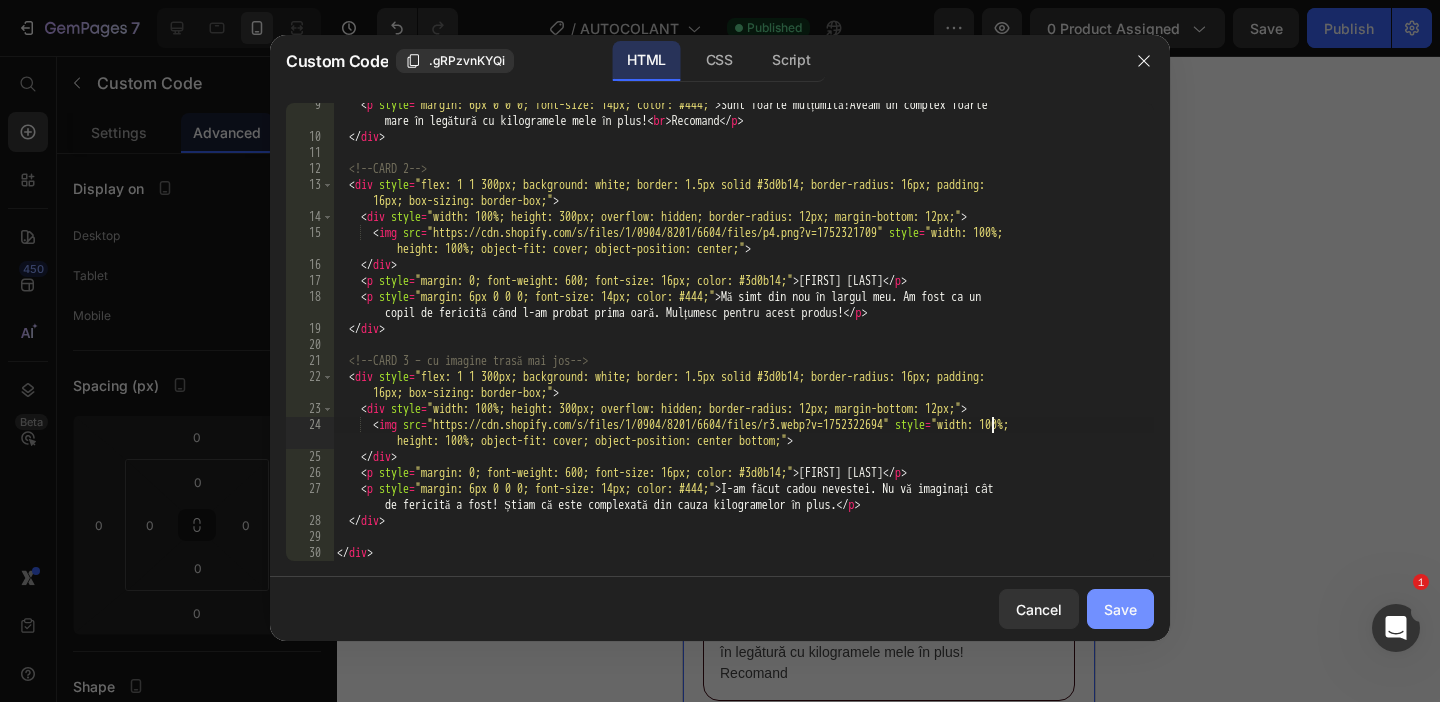 click on "Save" 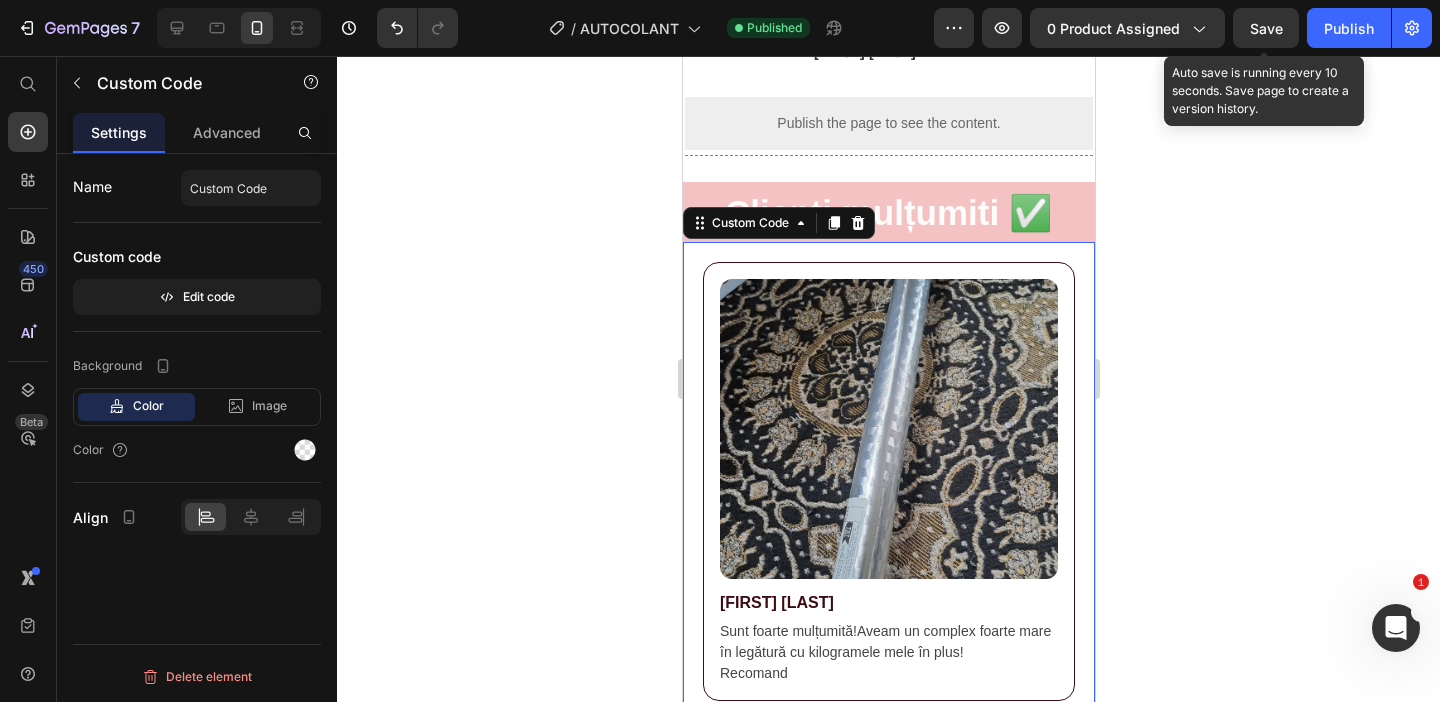 click on "Save" at bounding box center (1266, 28) 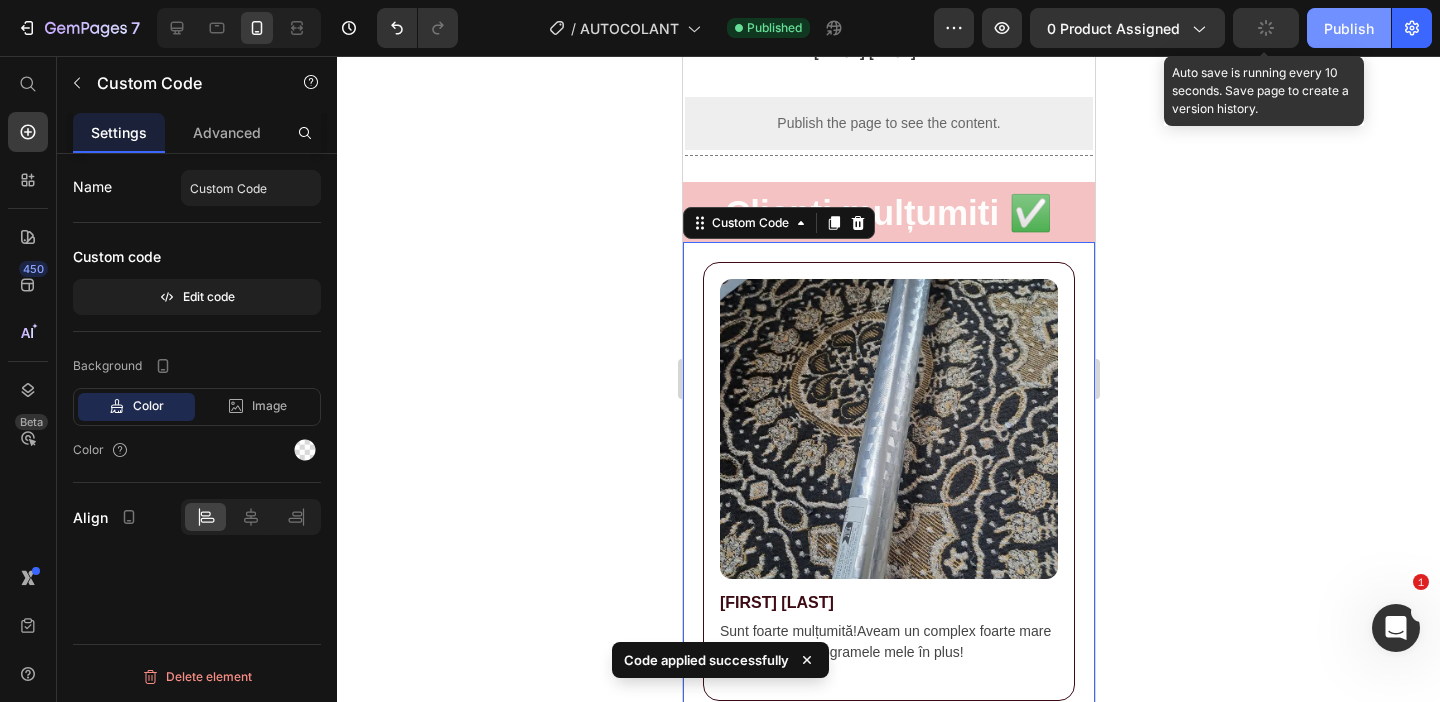 click on "Publish" at bounding box center (1349, 28) 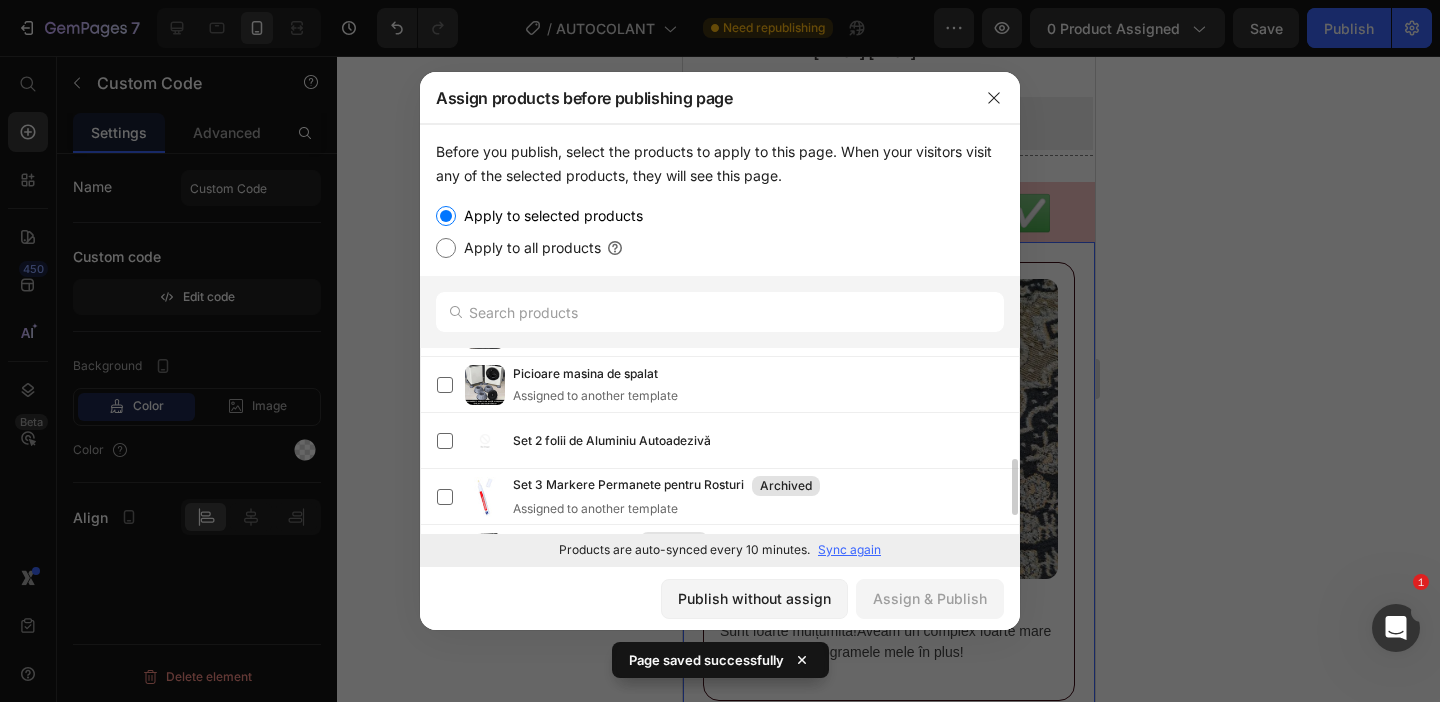 scroll, scrollTop: 340, scrollLeft: 0, axis: vertical 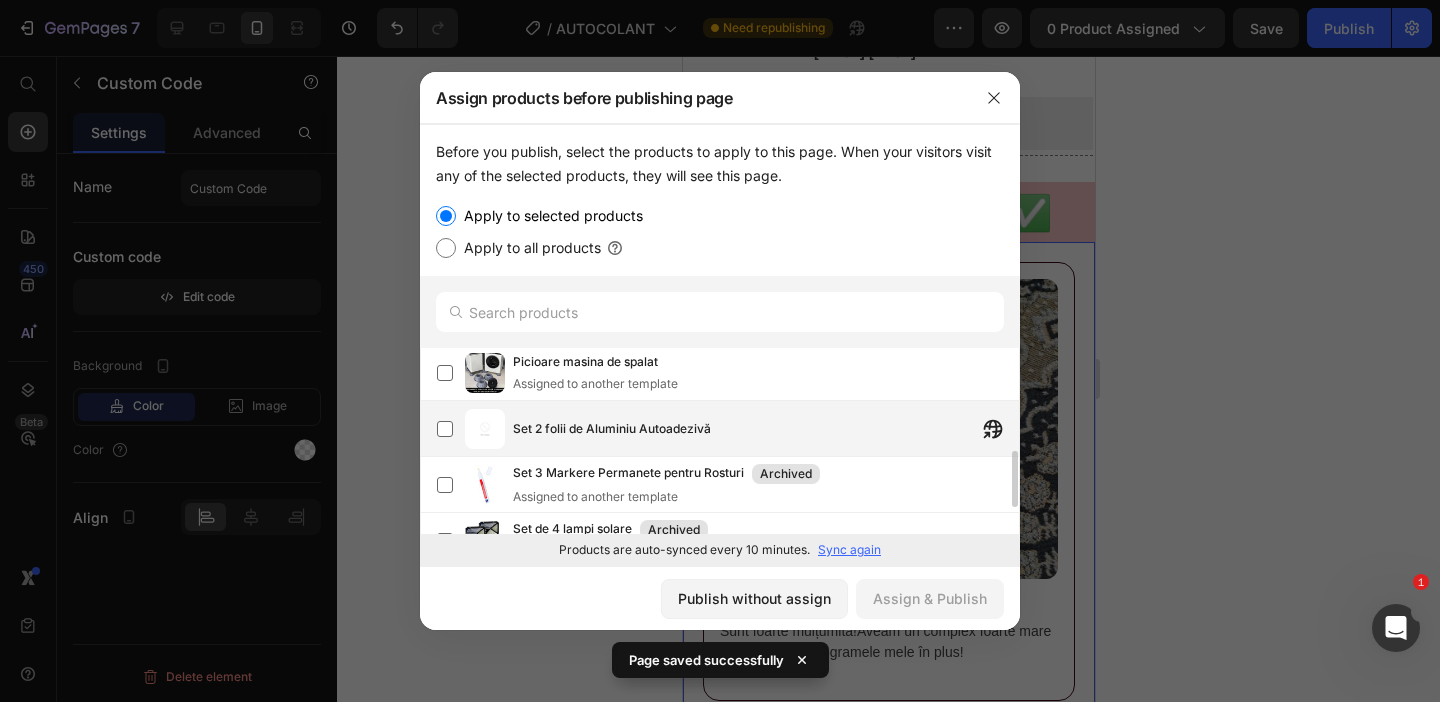click on "Set 2 folii de Aluminiu Autoadezivă" at bounding box center (766, 429) 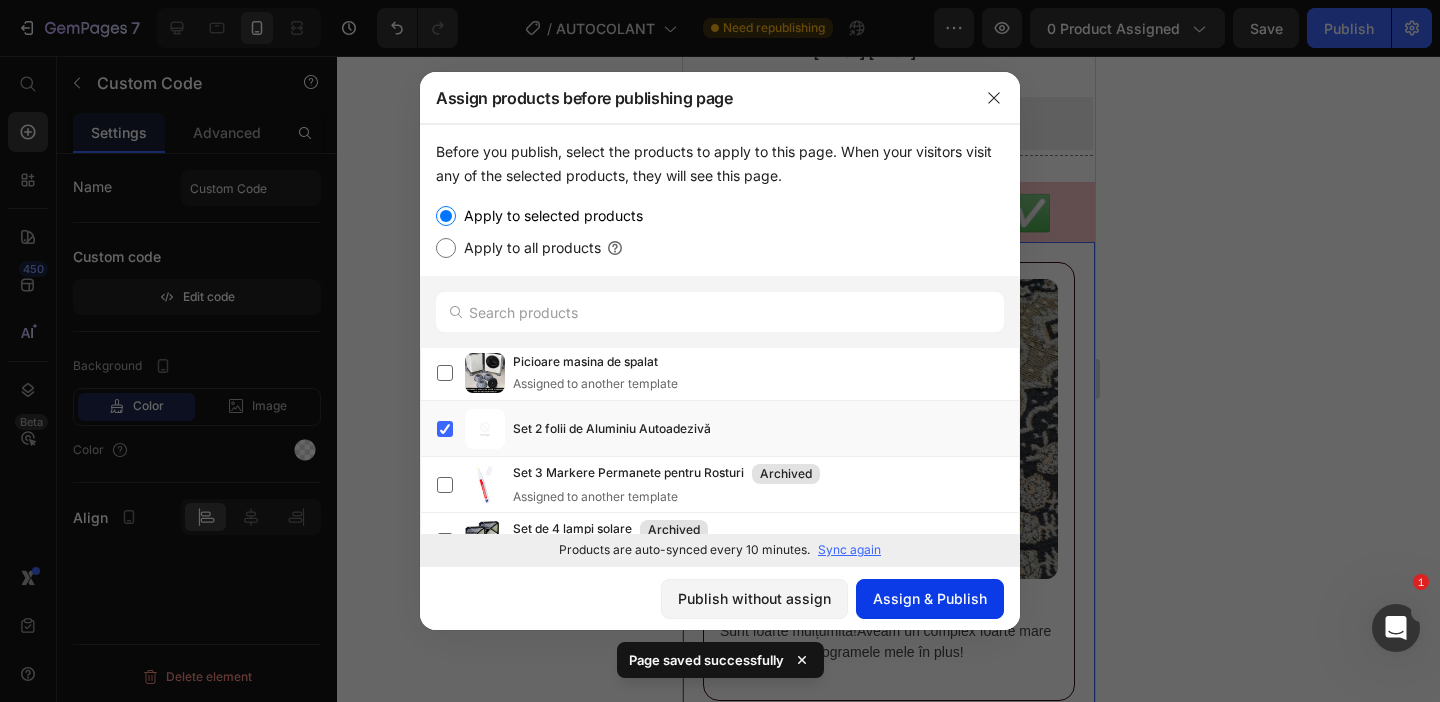 click on "Assign & Publish" at bounding box center (930, 598) 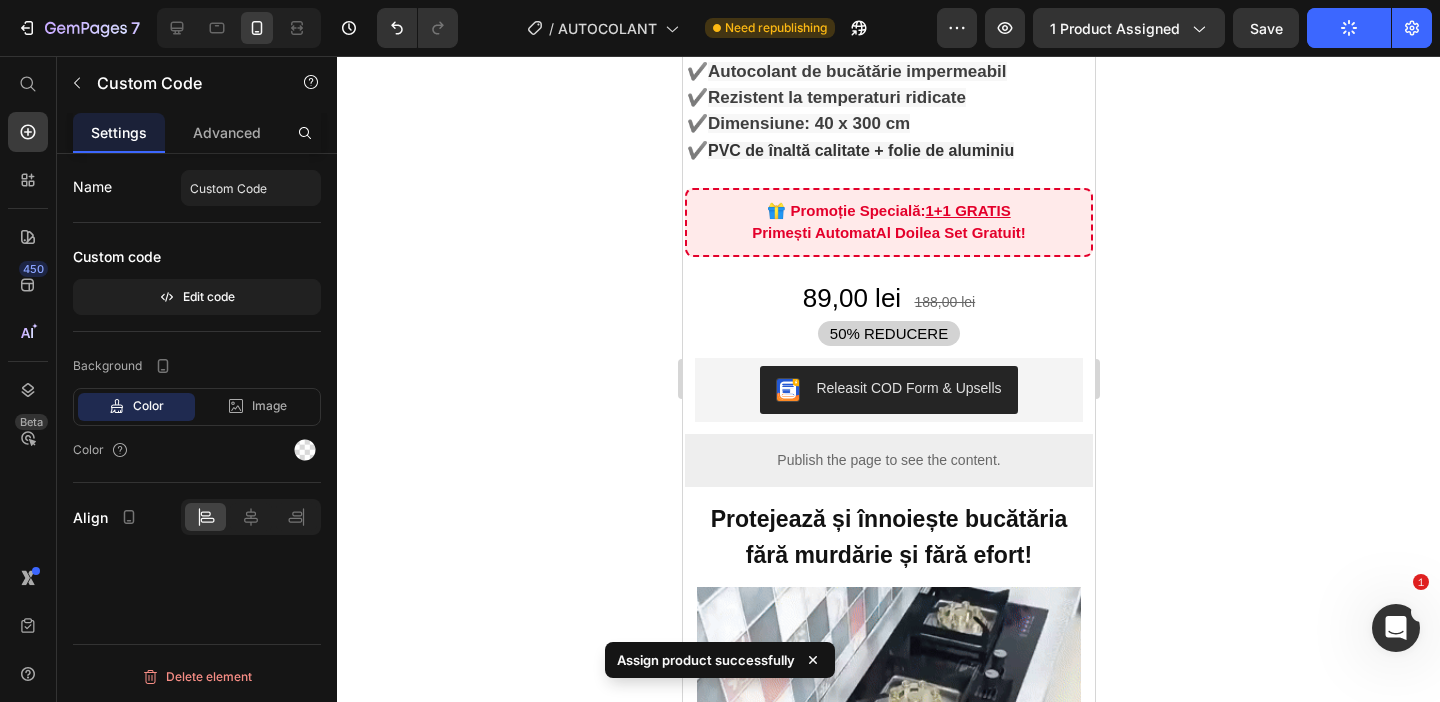 scroll, scrollTop: 183, scrollLeft: 0, axis: vertical 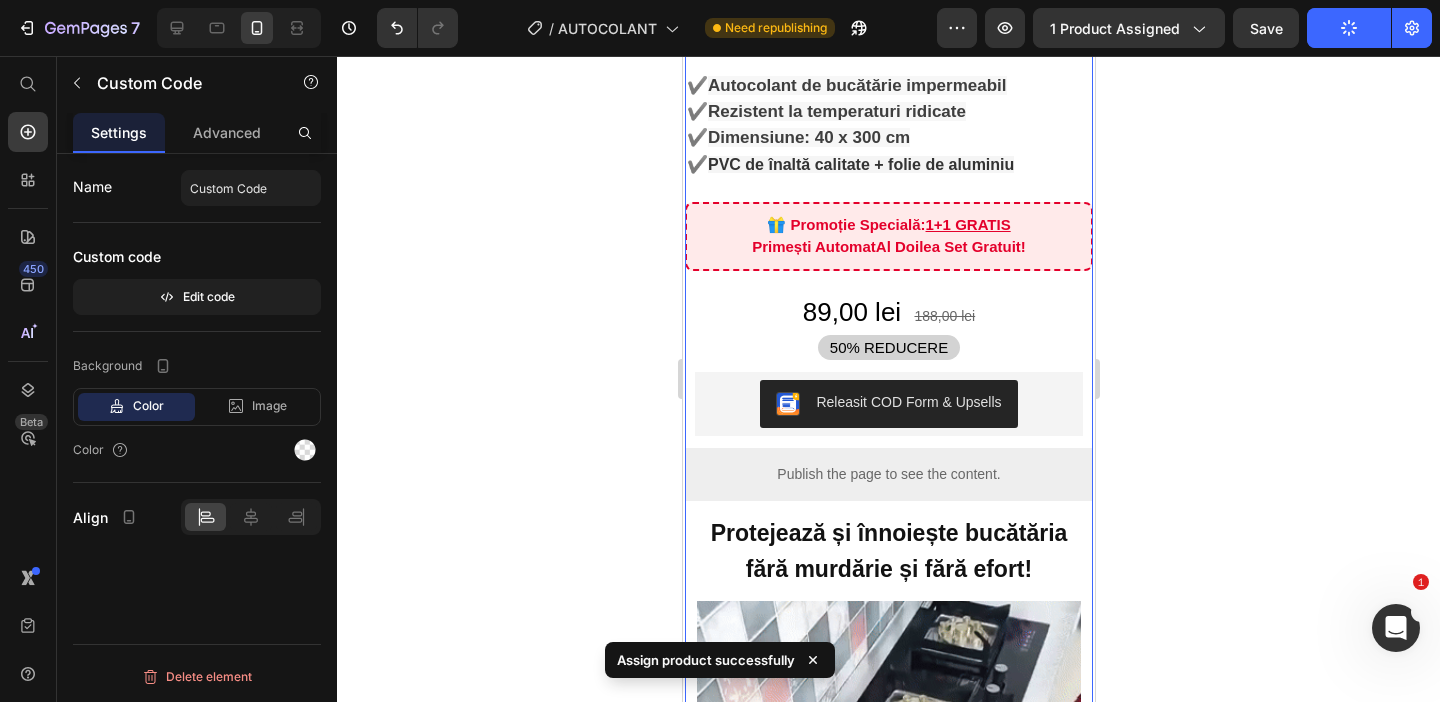 click on "Releasit COD Form & Upsells" at bounding box center (887, 404) 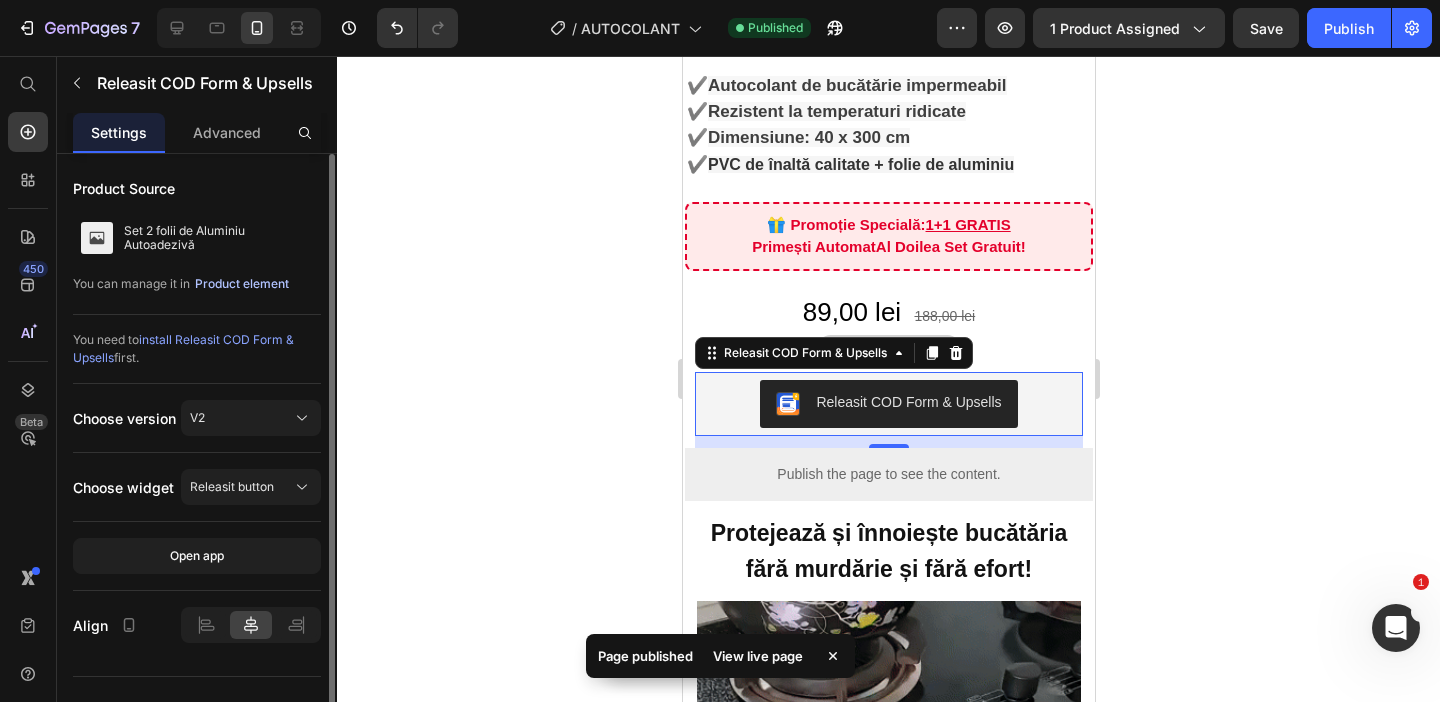 click on "Product element" at bounding box center (242, 284) 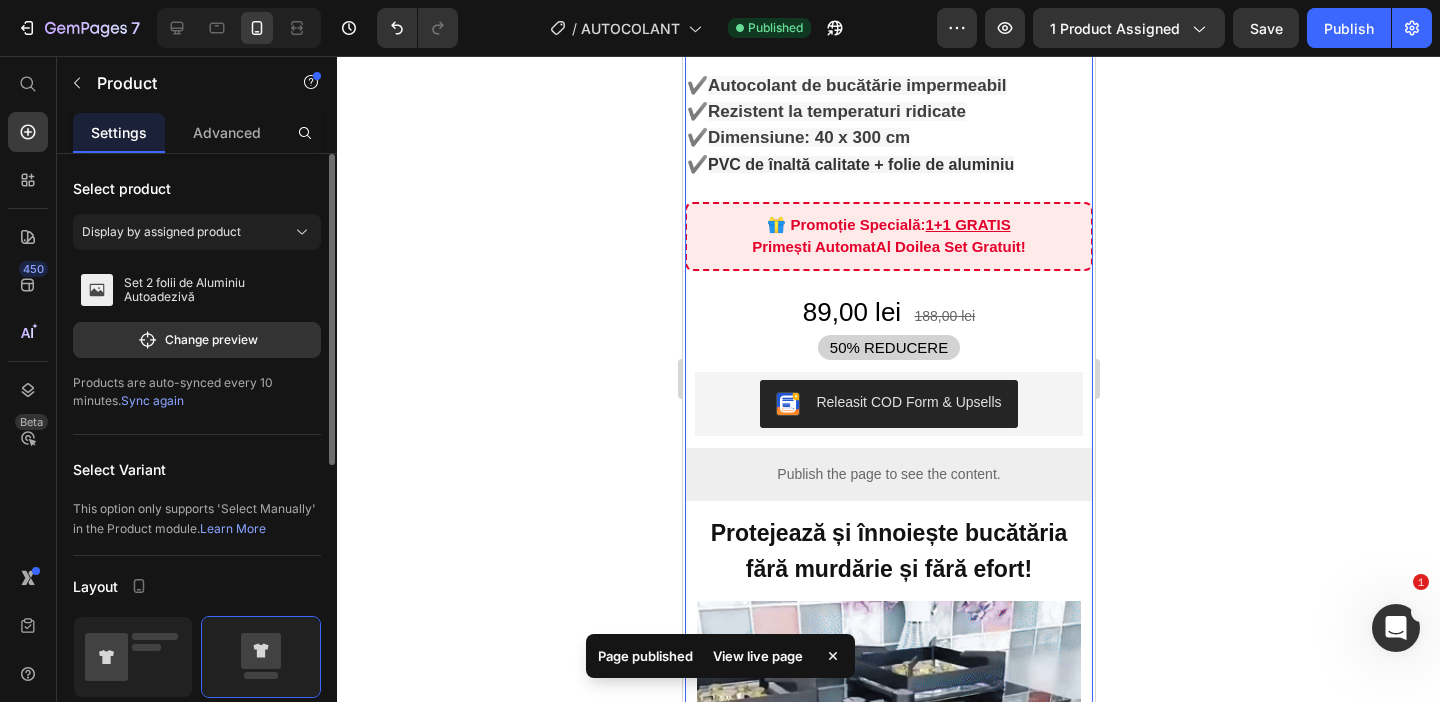 click 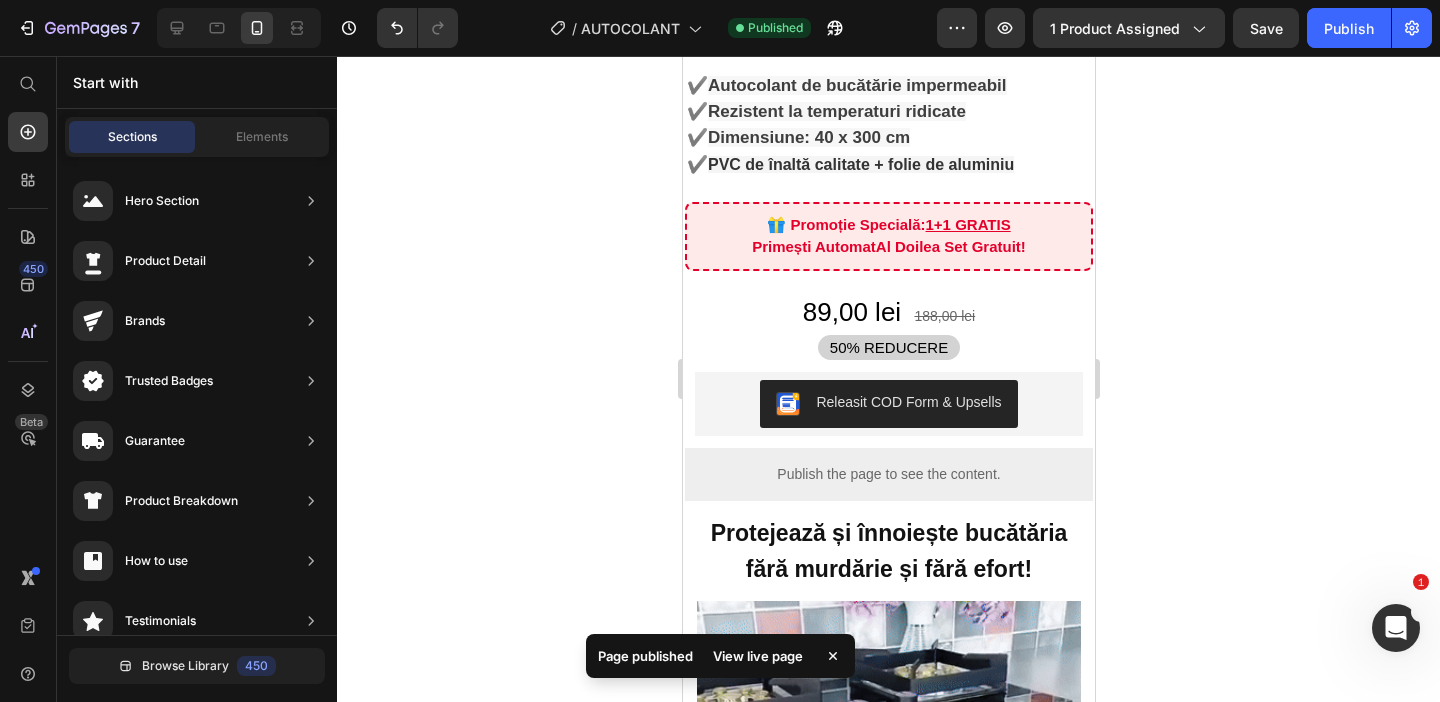 click on "7  Version history  /  AUTOCOLANT Published Preview 1 product assigned  Save   Publish" 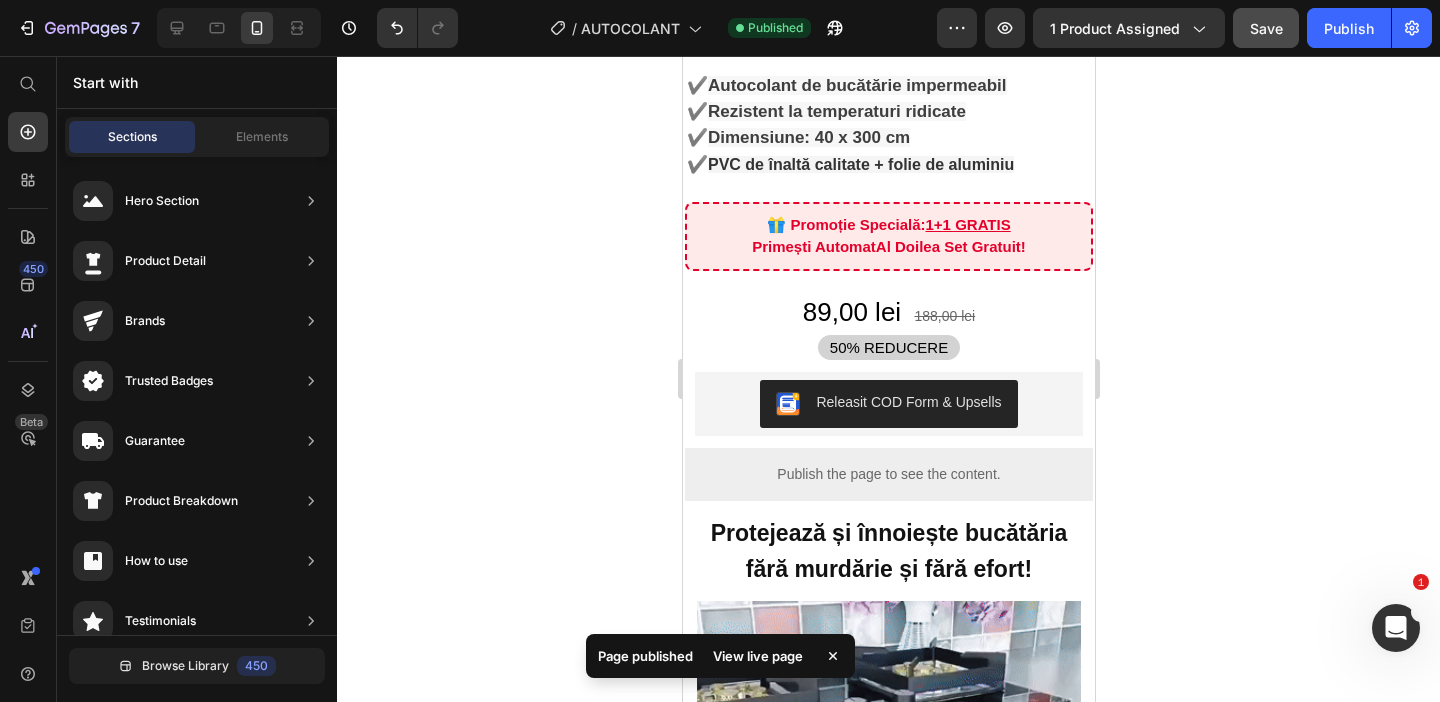 click on "Save" 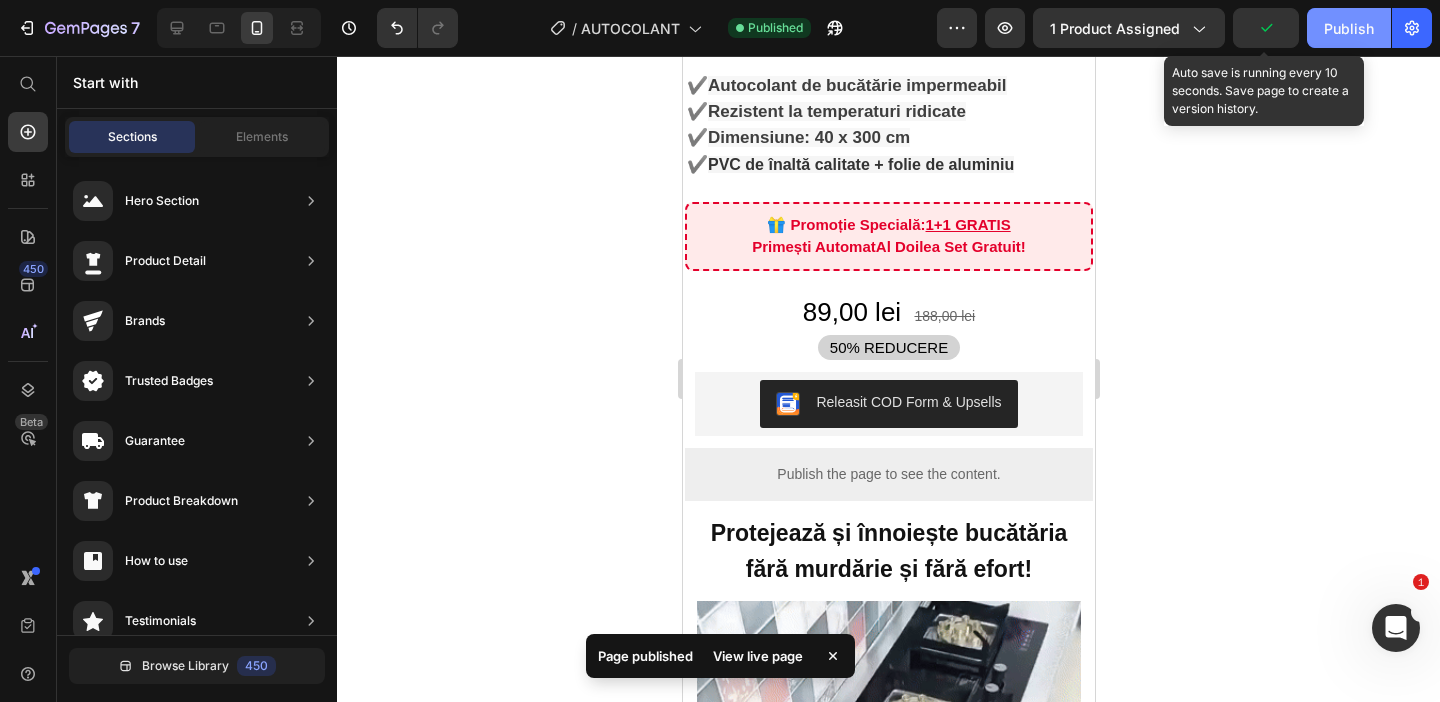 click on "Publish" at bounding box center (1349, 28) 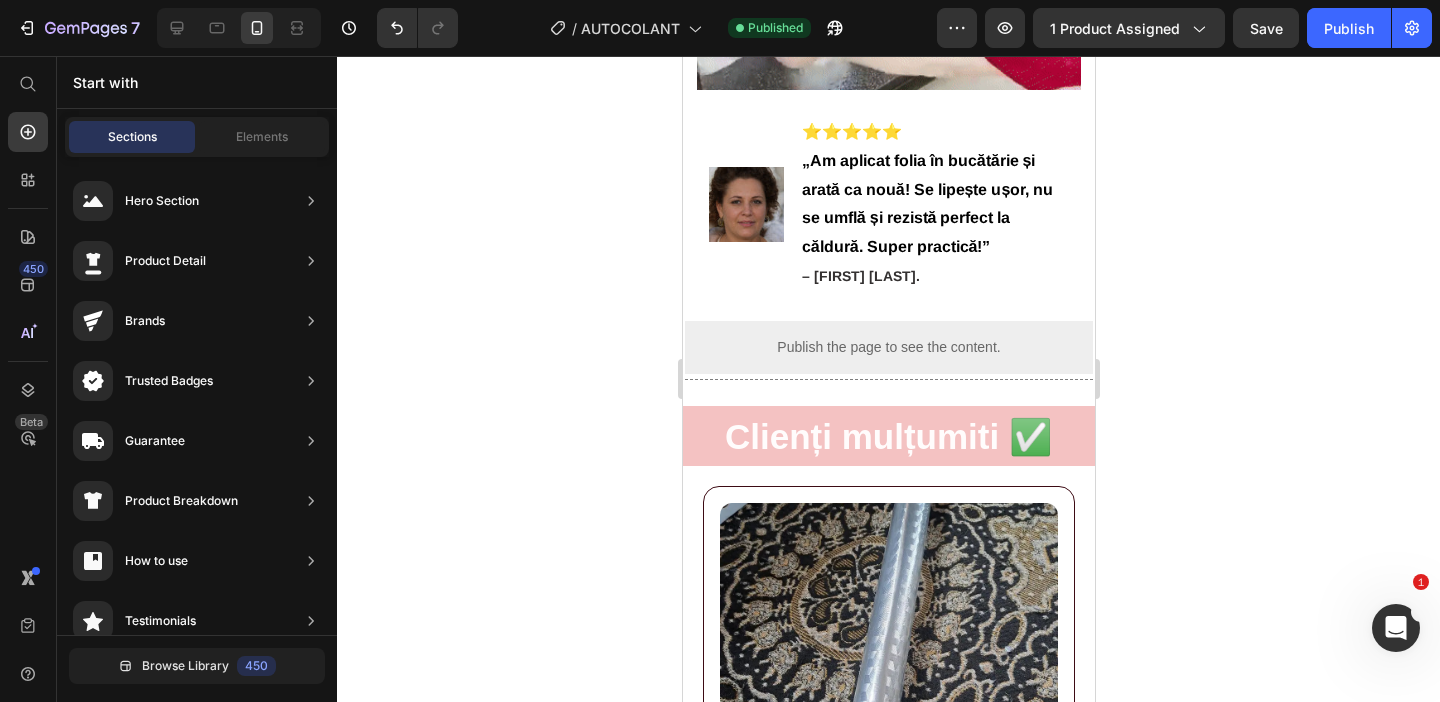 scroll, scrollTop: 1563, scrollLeft: 0, axis: vertical 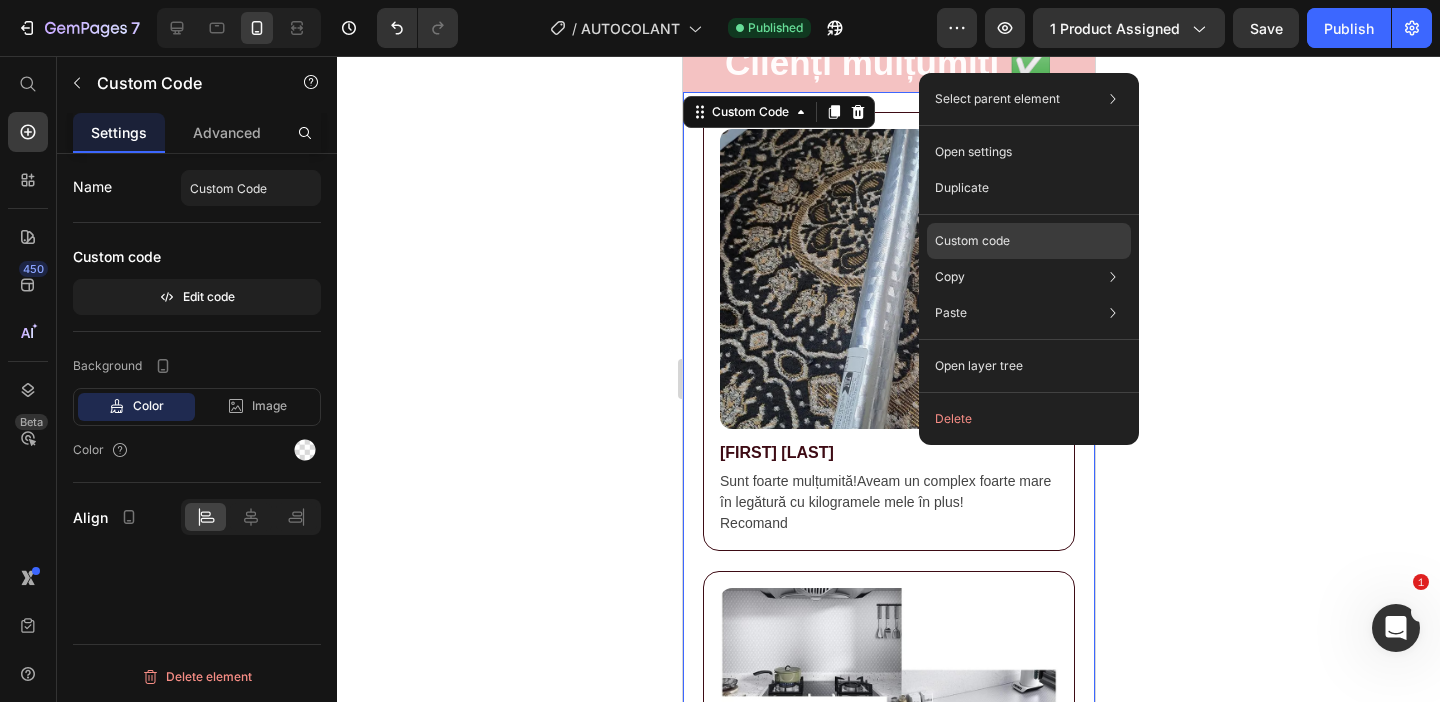 click on "Custom code" at bounding box center (972, 241) 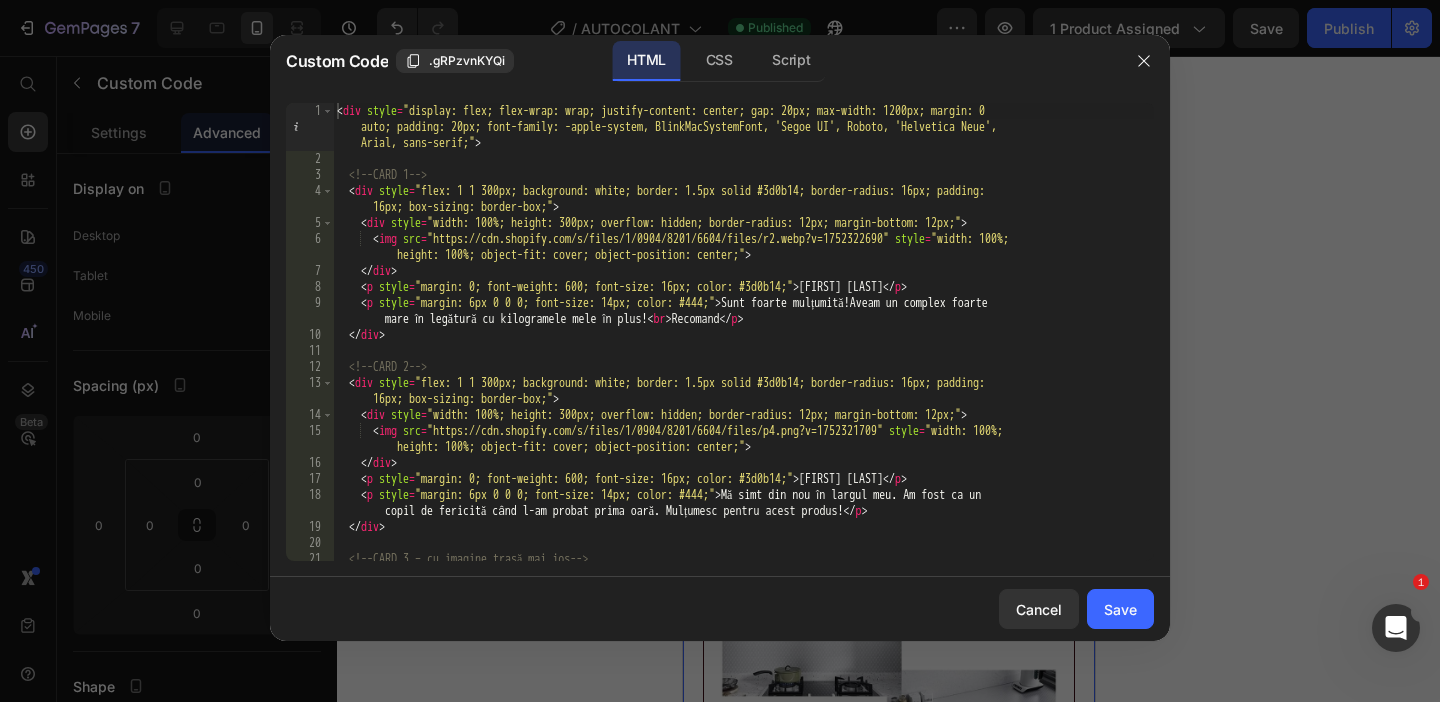 click on "Cancel Save" at bounding box center (720, 609) 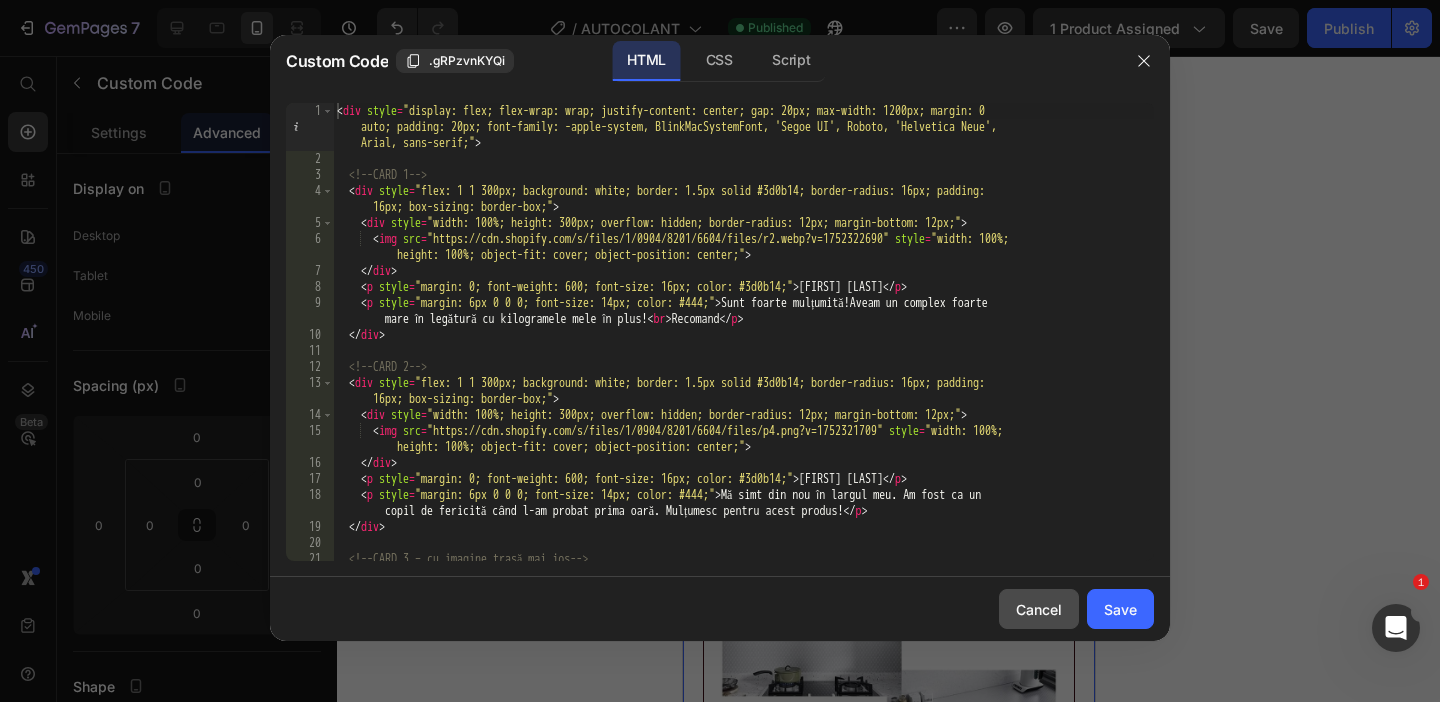 click on "Cancel" at bounding box center [1039, 609] 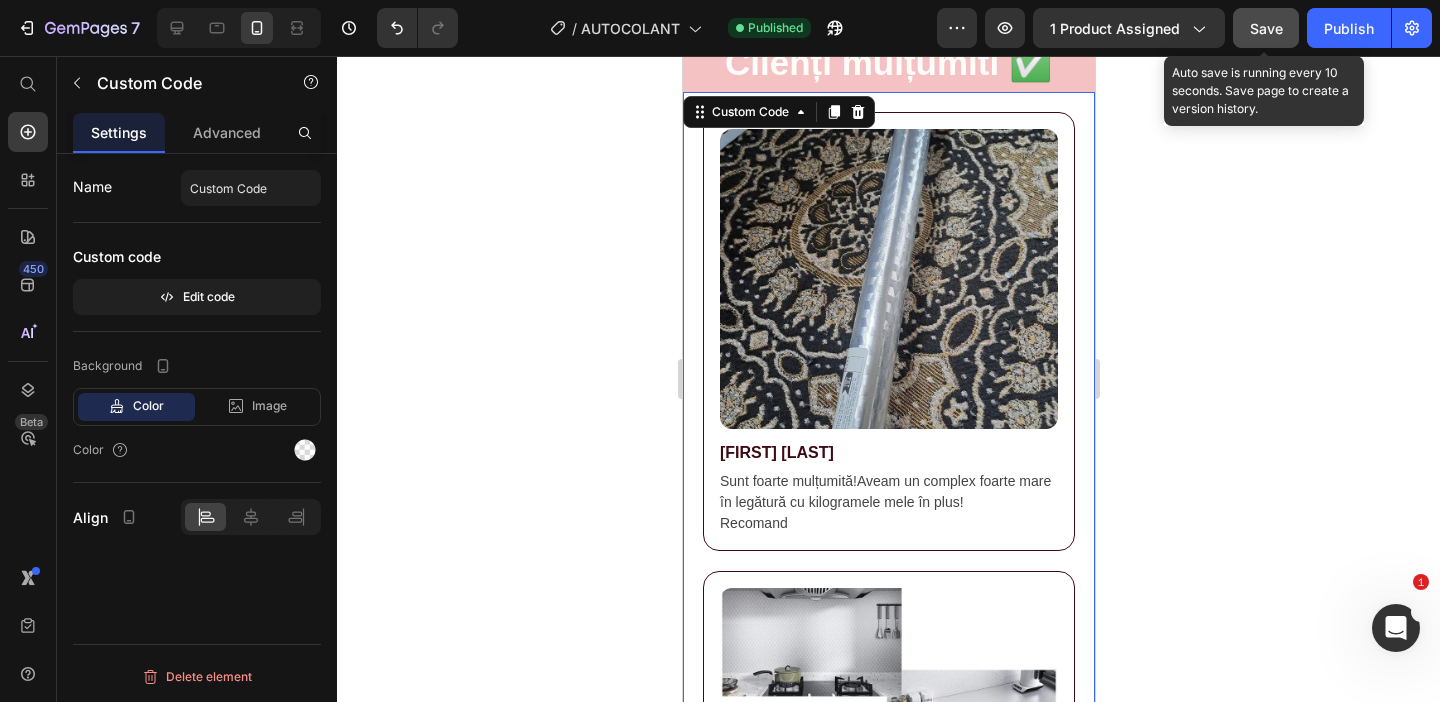 click on "Save" 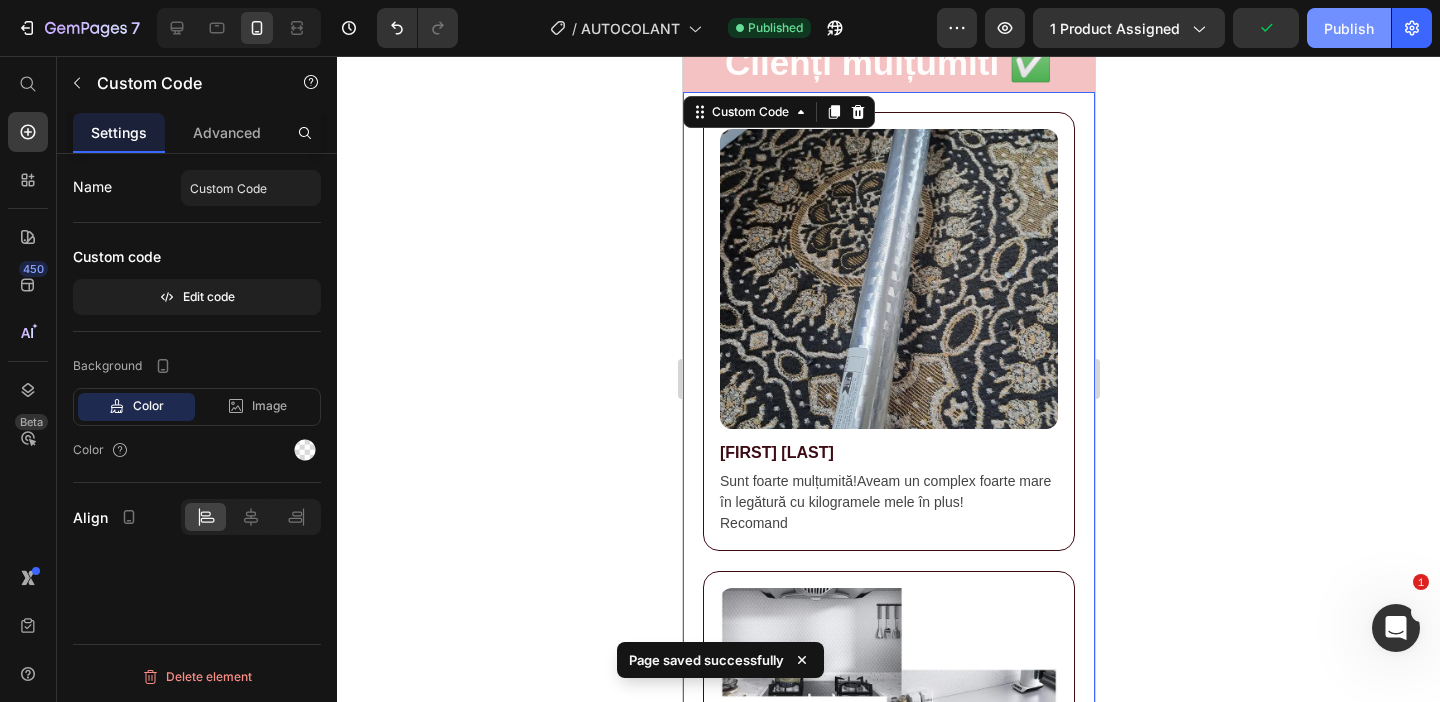 click on "Publish" 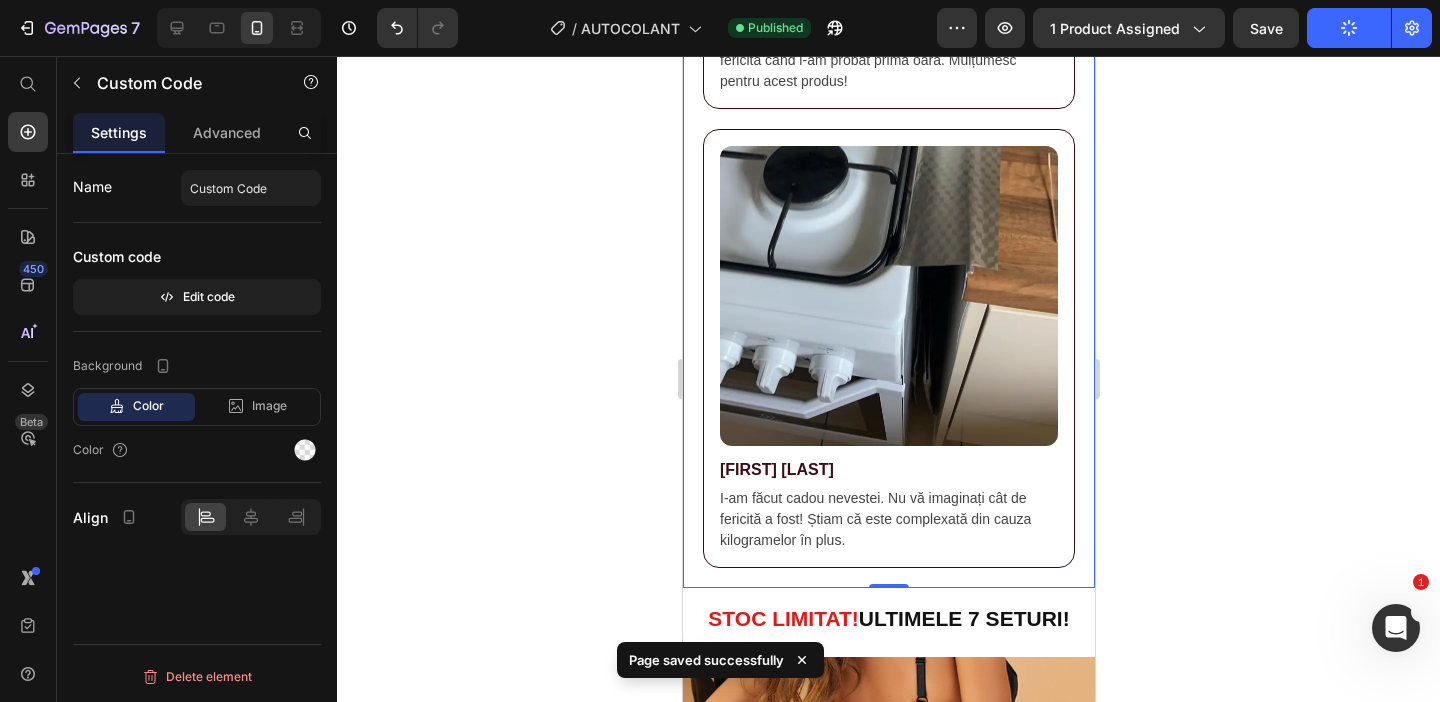 scroll, scrollTop: 2469, scrollLeft: 0, axis: vertical 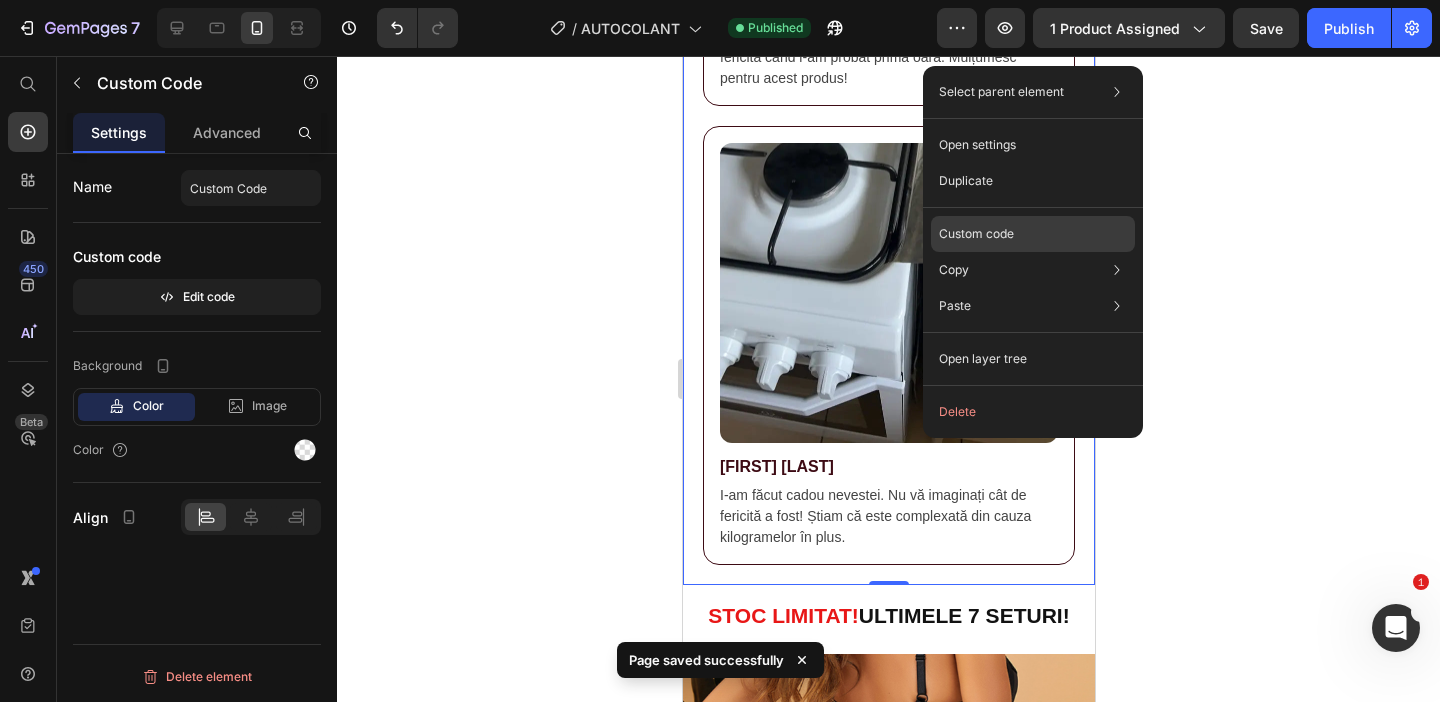 click on "Custom code" 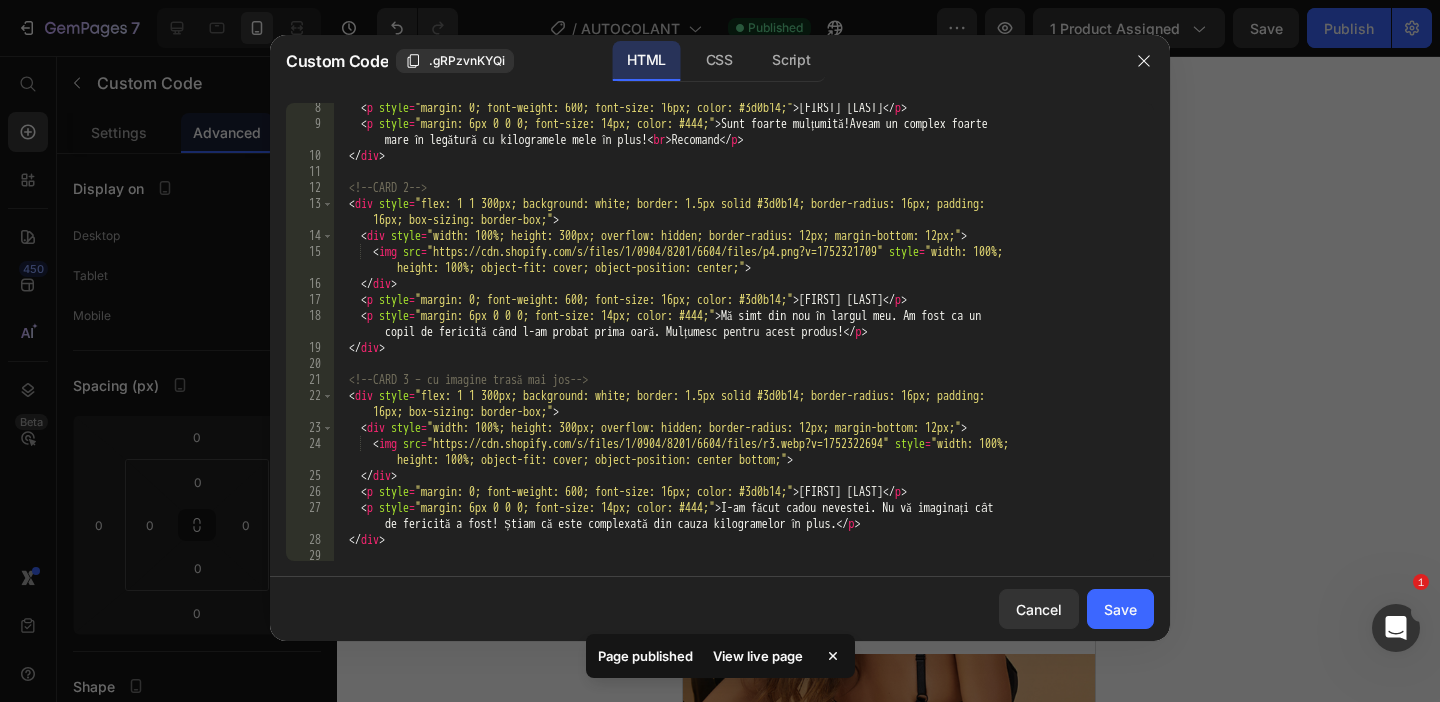scroll, scrollTop: 178, scrollLeft: 0, axis: vertical 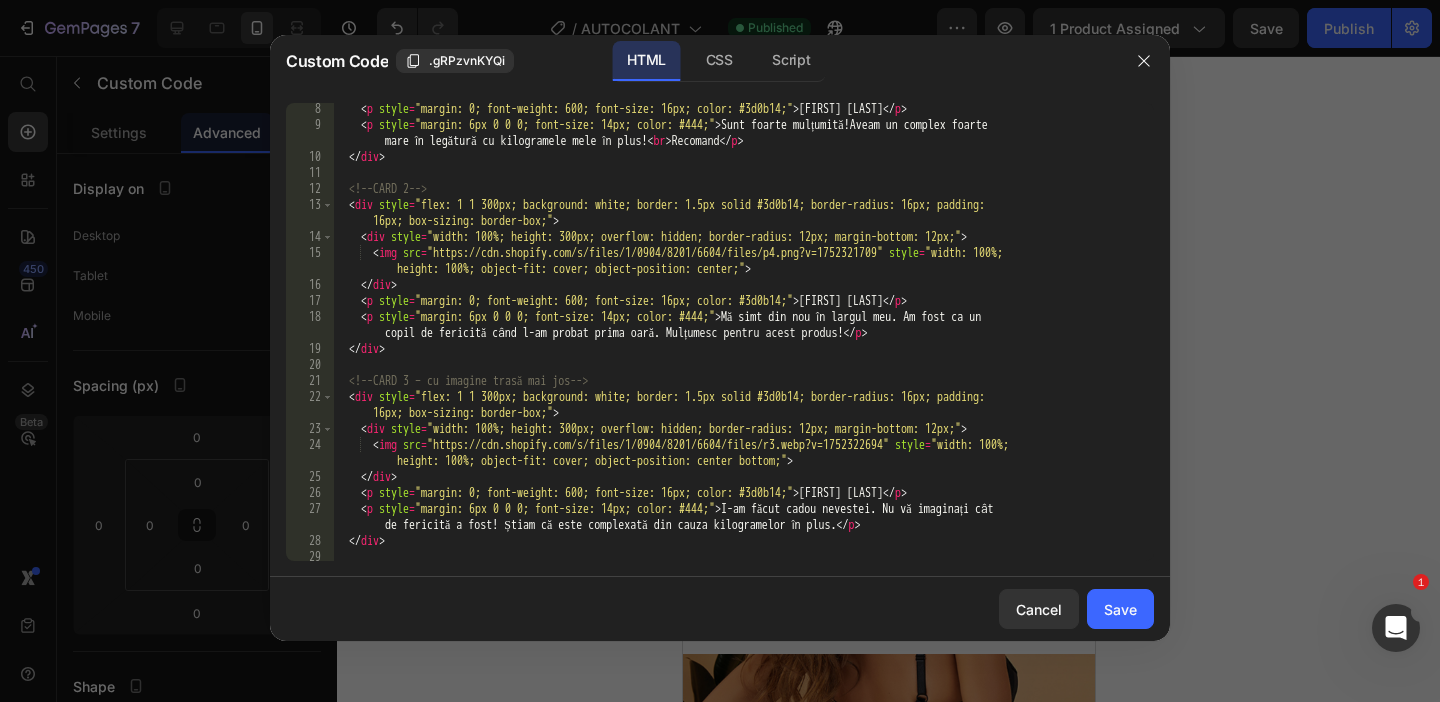 type on "<img src="https://cdn.shopify.com/s/files/1/0904/8201/6604/files/r3.webp?v=1752322694" style="width: 100%; height: 100%; object-fit: cover; object-position: center bottom;">" 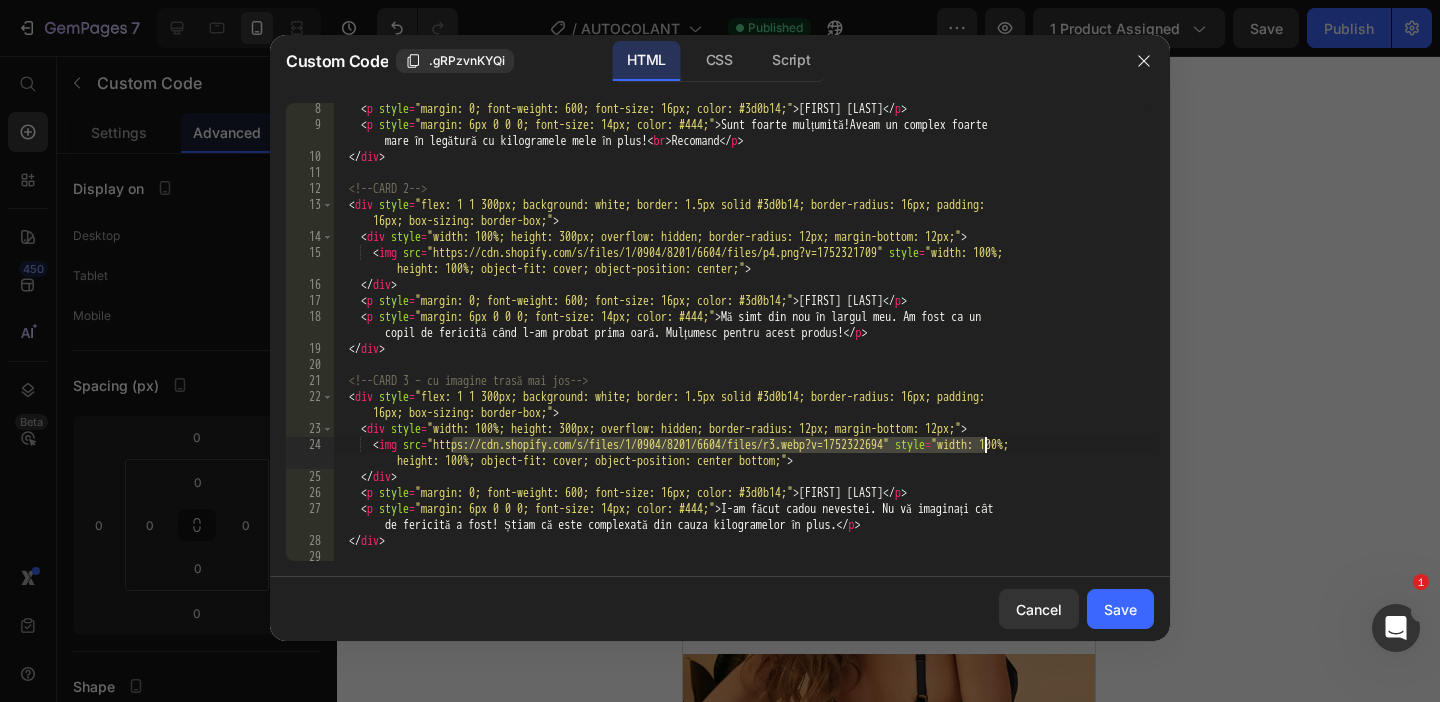 drag, startPoint x: 452, startPoint y: 443, endPoint x: 987, endPoint y: 447, distance: 535.01495 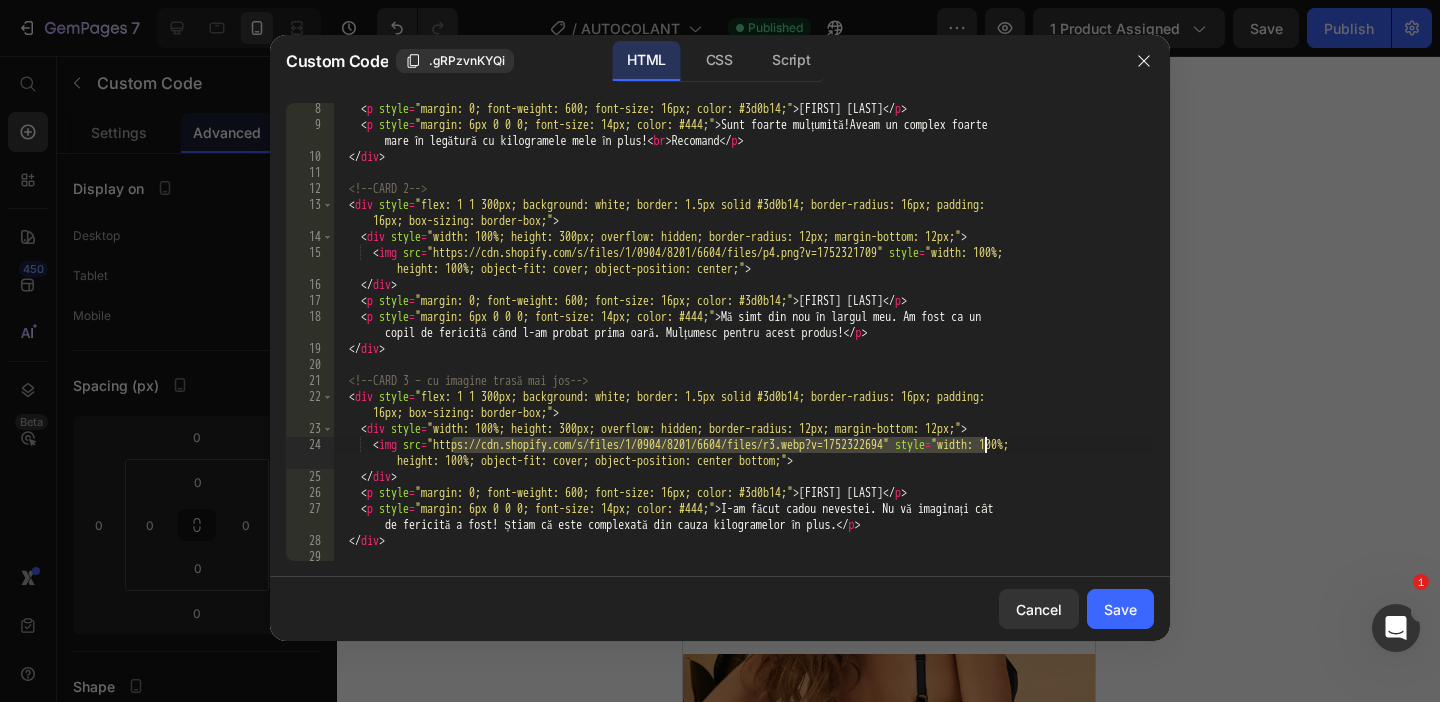 click on "< p   style = "margin: 0; font-weight: 600; font-size: 16px; color: #3d0b14;" > [FIRST] [LAST] </ p >      < p   style = "margin: 6px 0 0 0; font-size: 14px; color: #444;" > Sunt foarte mulțumită!Aveam un complex foarte           mare în legătură cu kilogramele mele în plus! < br /> Recomand </ p >    </ div >    <!--  CARD 2  -->    < div   style = "flex: 1 1 300px; background: white; border: 1.5px solid #3d0b14; border-radius: 16px; padding:         16px; box-sizing: border-box;" >      < div   style = "width: 100%; height: 300px; overflow: hidden; border-radius: 12px; margin-bottom: 12px;" >         < img   src = "https://cdn.shopify.com/s/files/1/0904/8201/6604/files/p4.png?v=1752321709"   style = "width: 100%;             height: 100%; object-fit: cover; object-position: center;" >      </ div >      < p   style = "margin: 0; font-weight: 600; font-size: 16px; color: #3d0b14;" > [FIRST] [LAST] </ p >      < p   style = "margin: 6px 0 0 0; font-size: 14px; color: #444;" > p" at bounding box center (743, 346) 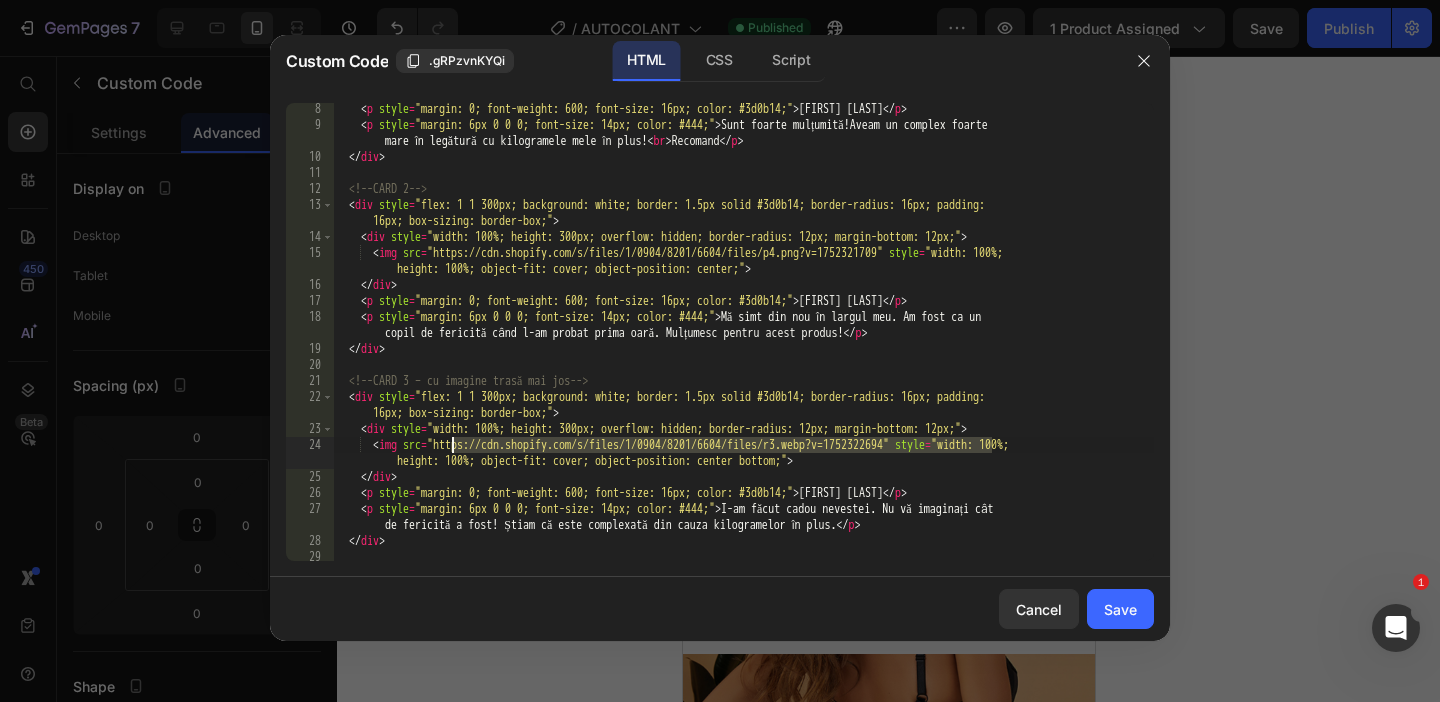 drag, startPoint x: 996, startPoint y: 449, endPoint x: 453, endPoint y: 443, distance: 543.03314 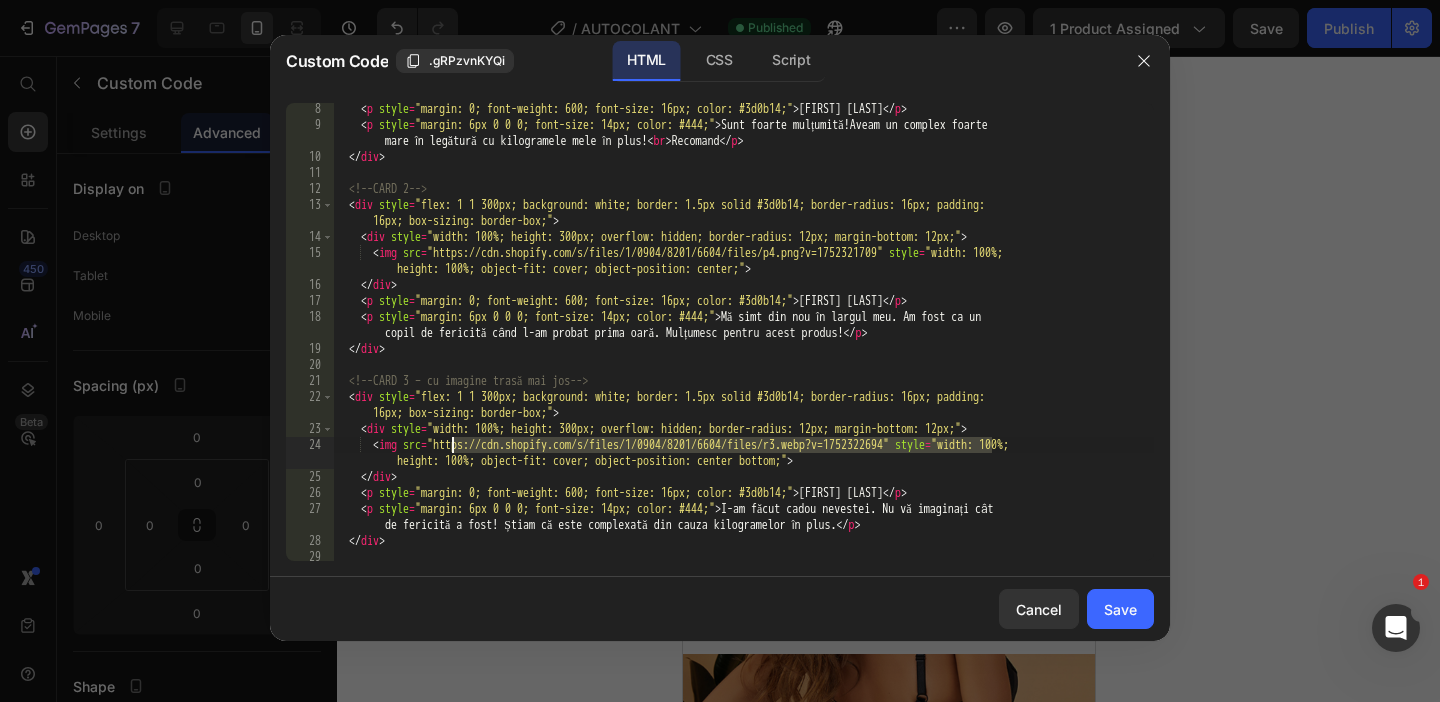 click on "< p   style = "margin: 0; font-weight: 600; font-size: 16px; color: #3d0b14;" > [FIRST] [LAST] </ p >      < p   style = "margin: 6px 0 0 0; font-size: 14px; color: #444;" > Sunt foarte mulțumită!Aveam un complex foarte           mare în legătură cu kilogramele mele în plus! < br /> Recomand </ p >    </ div >    <!--  CARD 2  -->    < div   style = "flex: 1 1 300px; background: white; border: 1.5px solid #3d0b14; border-radius: 16px; padding:         16px; box-sizing: border-box;" >      < div   style = "width: 100%; height: 300px; overflow: hidden; border-radius: 12px; margin-bottom: 12px;" >         < img   src = "https://cdn.shopify.com/s/files/1/0904/8201/6604/files/p4.png?v=1752321709"   style = "width: 100%;             height: 100%; object-fit: cover; object-position: center;" >      </ div >      < p   style = "margin: 0; font-weight: 600; font-size: 16px; color: #3d0b14;" > [FIRST] [LAST] </ p >      < p   style = "margin: 6px 0 0 0; font-size: 14px; color: #444;" > p" at bounding box center (743, 346) 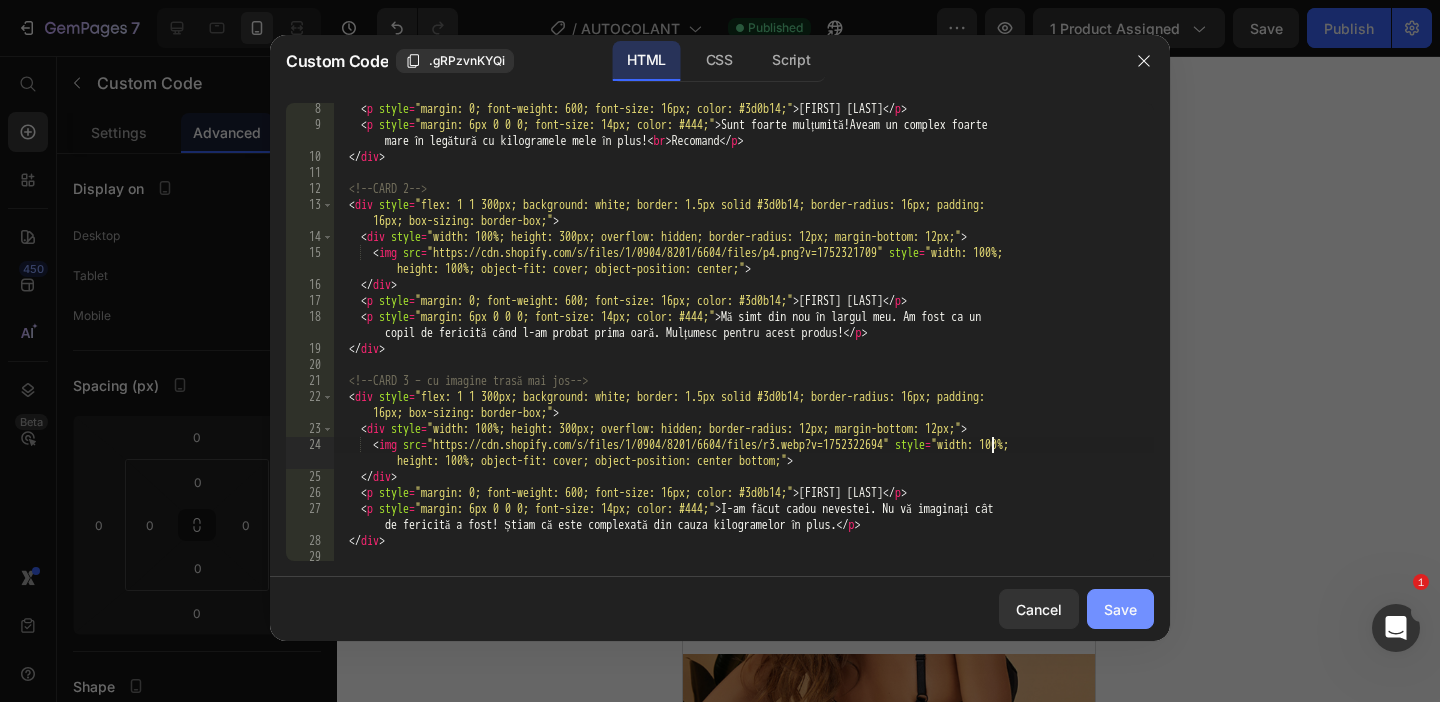click on "Save" 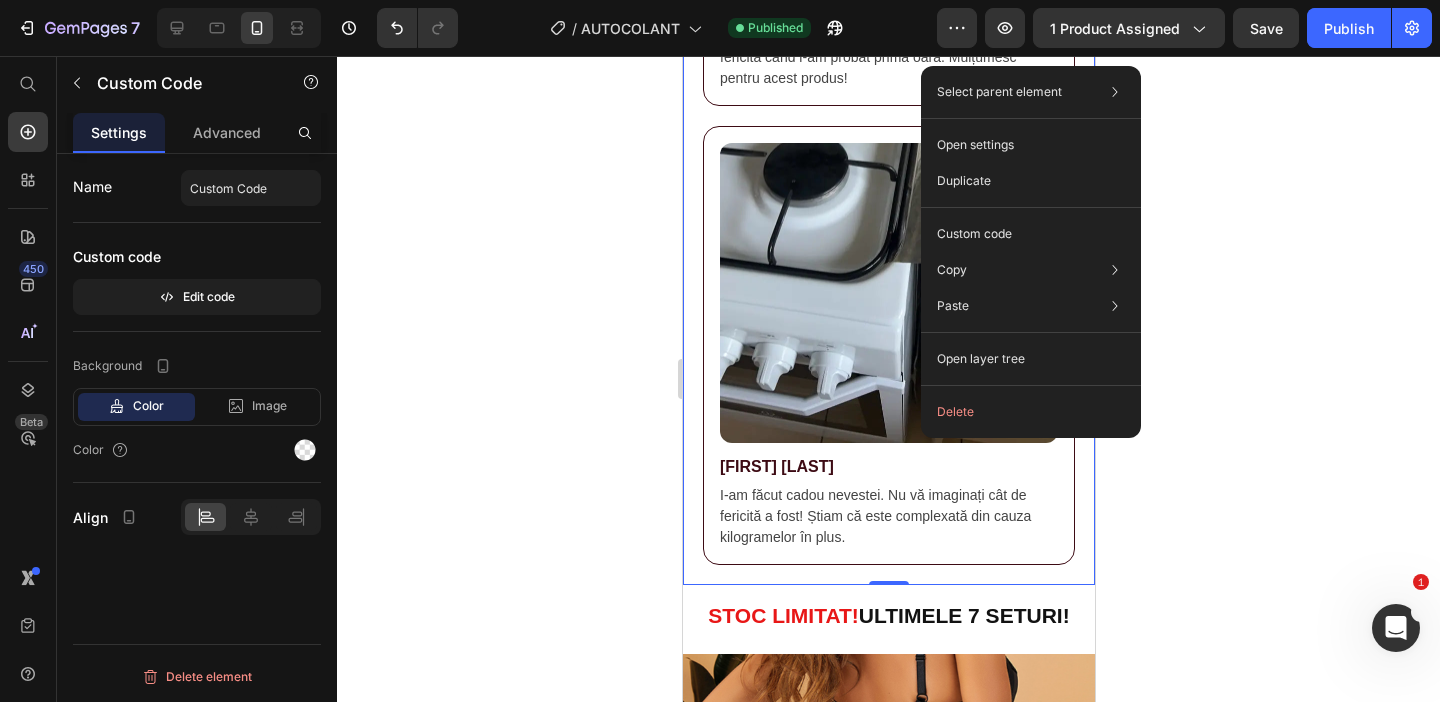 click on "[FIRST] [LAST]
Sunt foarte mulțumită!Aveam un complex foarte mare în legătură cu kilogramele mele în plus! Recomand
[FIRST] [LAST]
Mă simt din nou în largul meu. Am fost ca un copil de fericită când l-am probat prima oară. Mulțumesc pentru acest produs!
[FIRST] [LAST]
I-am făcut cadou nevestei. Nu vă imaginați cât de fericită a fost! Știam că este complexată din cauza kilogramelor în plus." at bounding box center (888, -114) 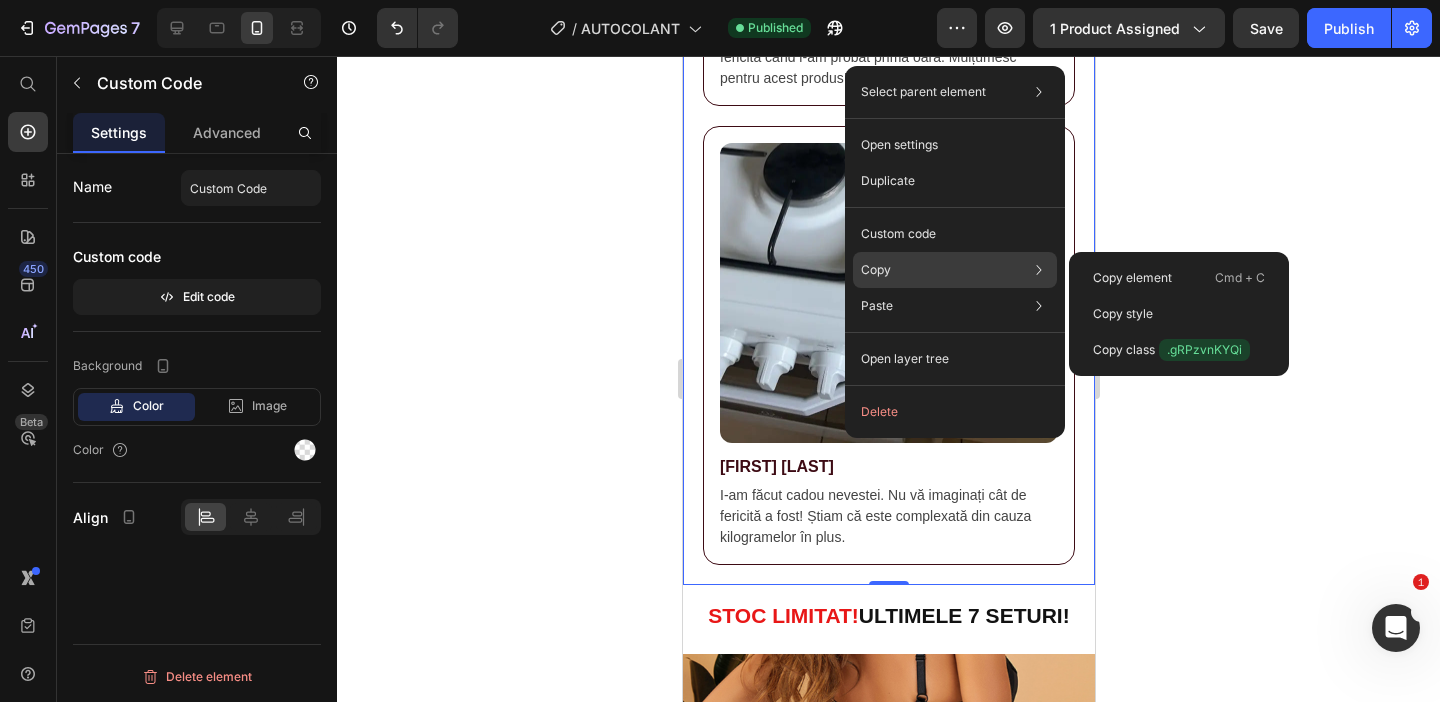 click on "Copy Copy element  Cmd + C Copy style  Copy class  .gRPzvnKYQi" 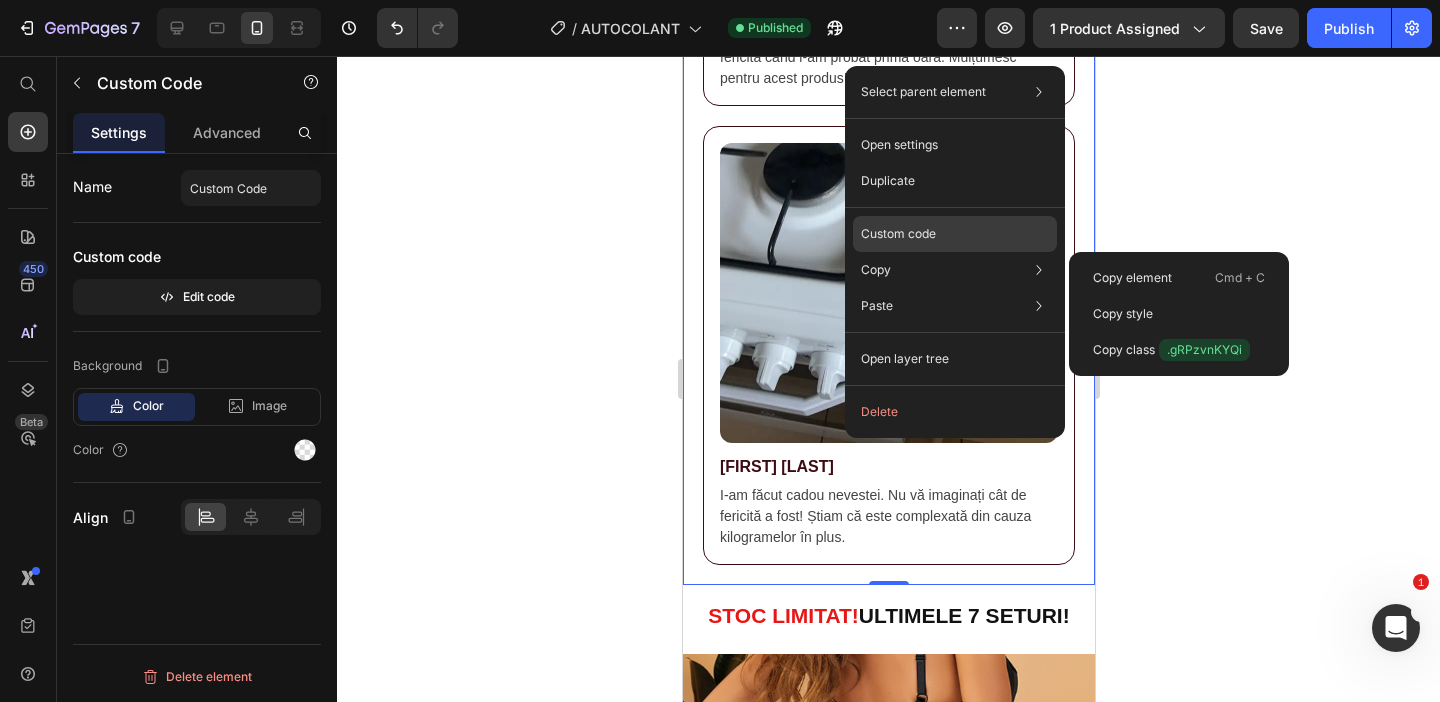 click on "Custom code" 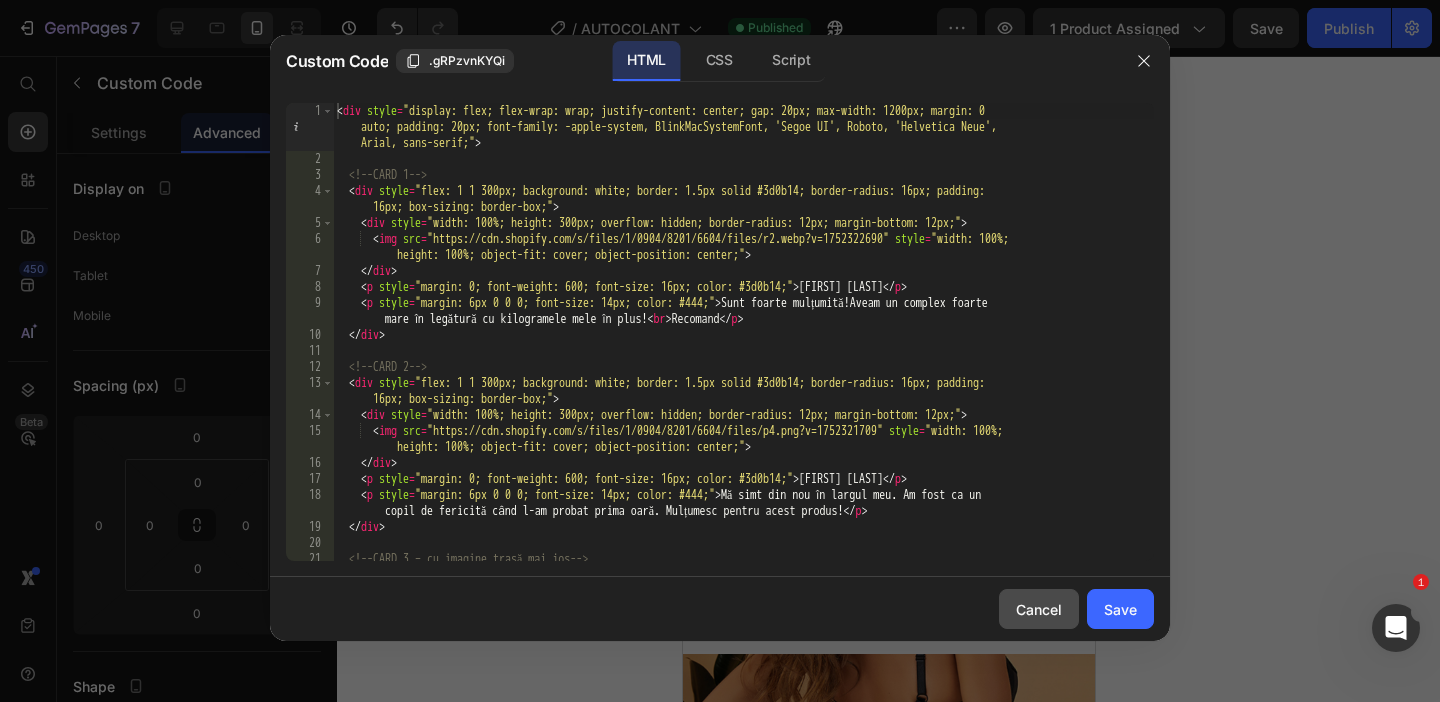 click on "Cancel" 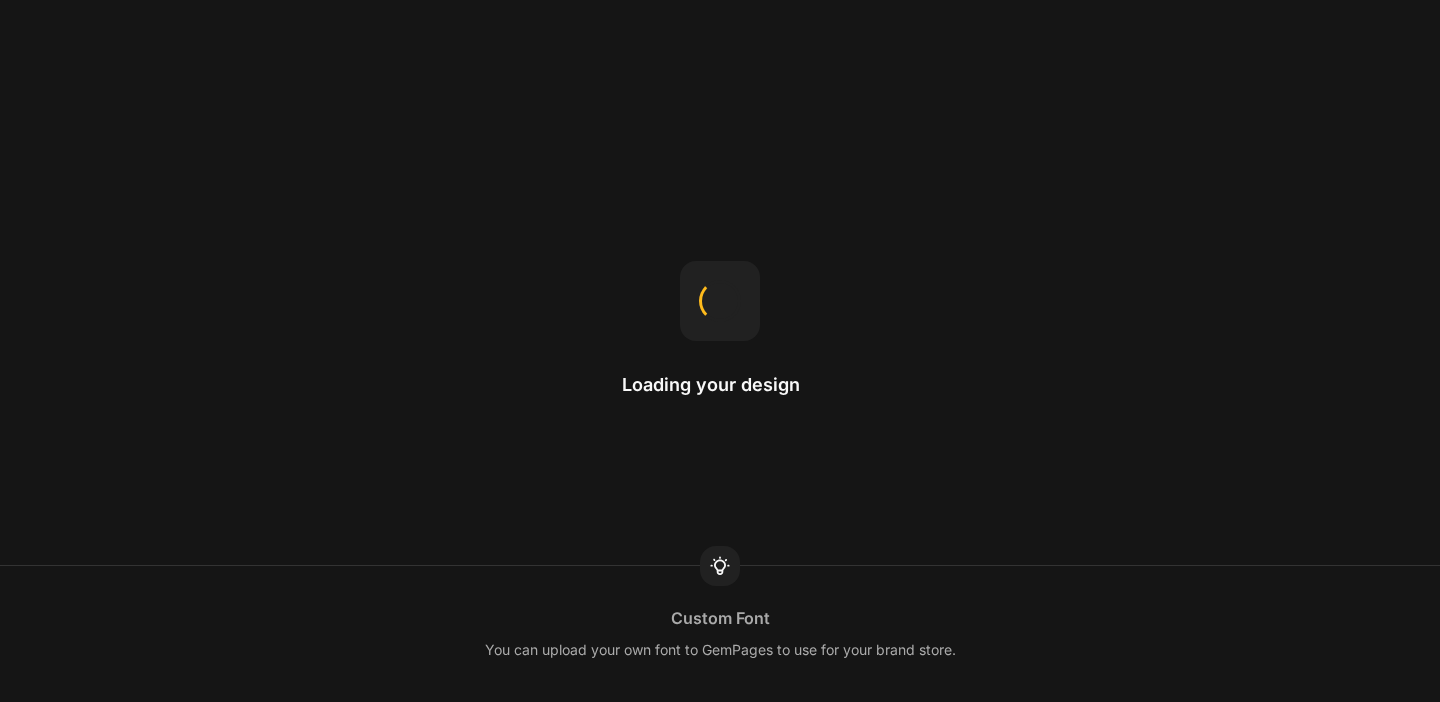 scroll, scrollTop: 0, scrollLeft: 0, axis: both 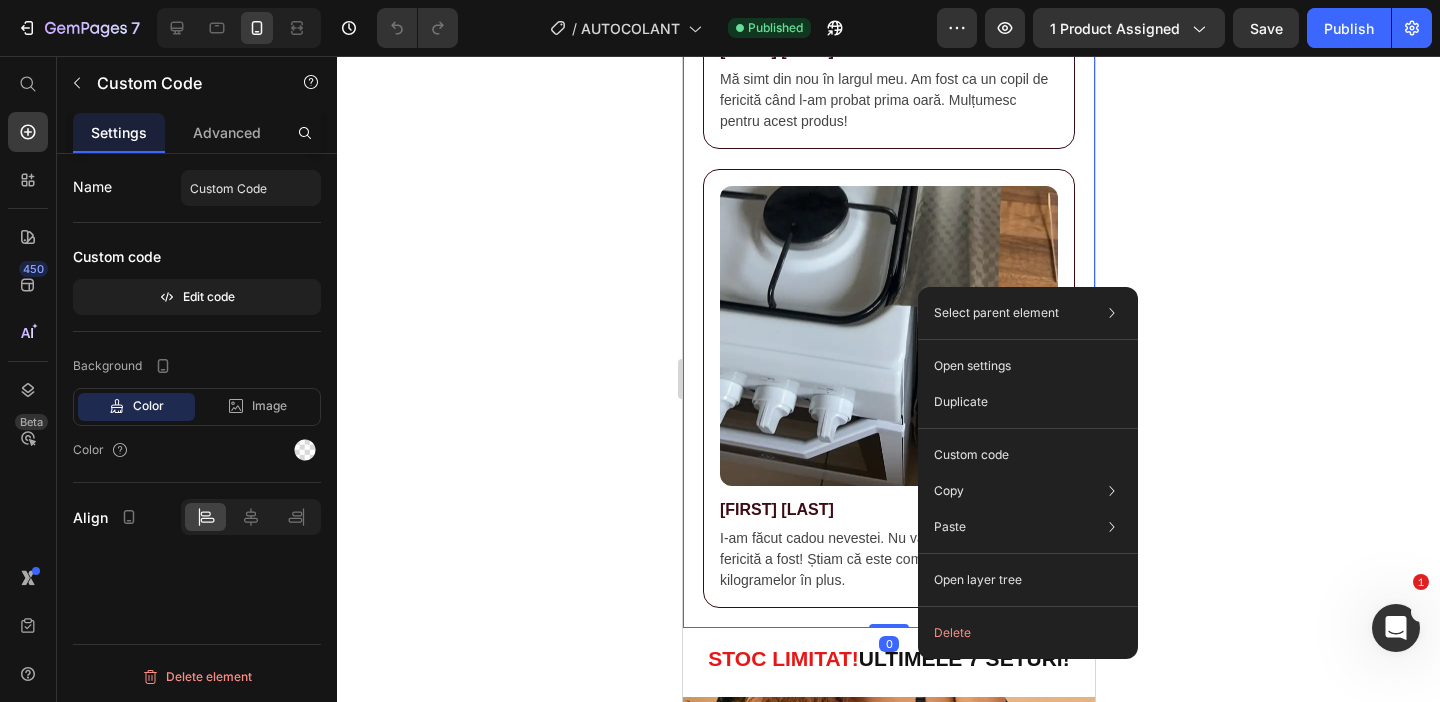 drag, startPoint x: 1257, startPoint y: 127, endPoint x: 918, endPoint y: 287, distance: 374.8613 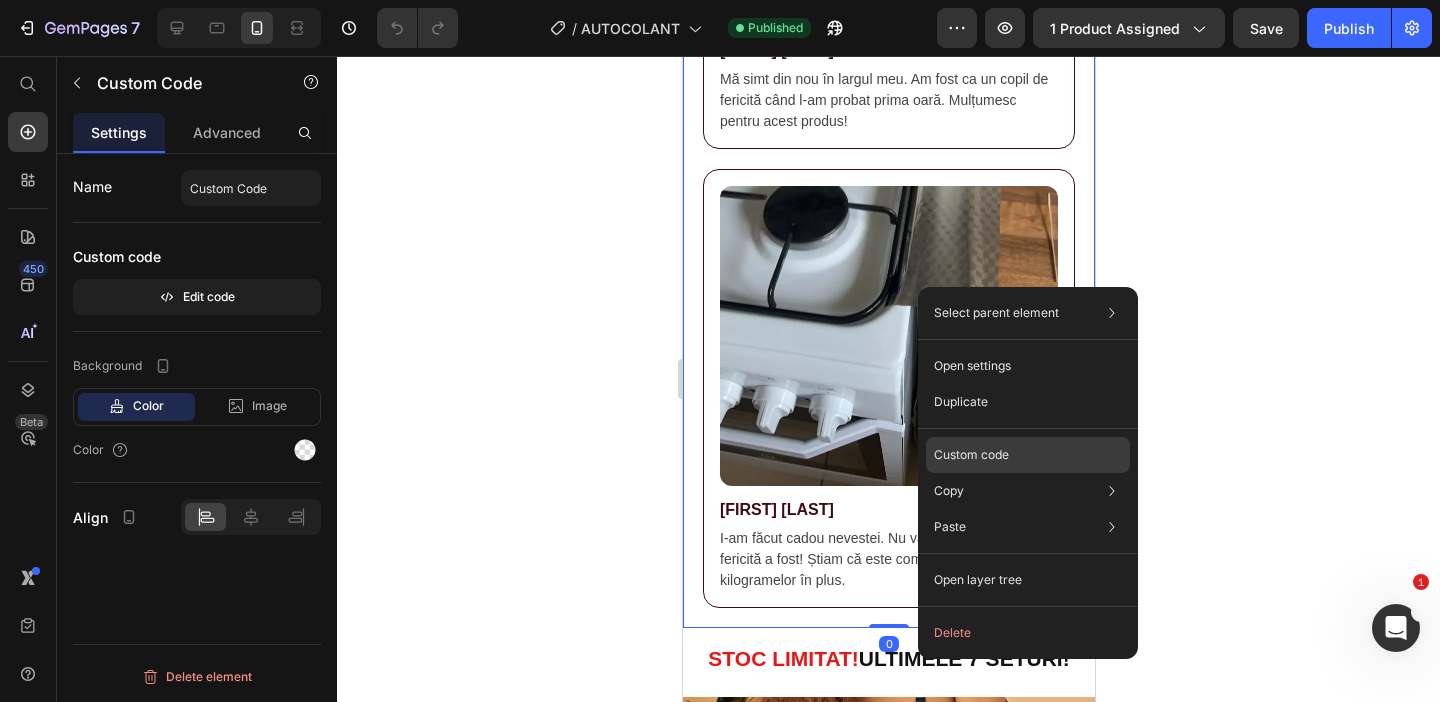 click on "Custom code" at bounding box center (971, 455) 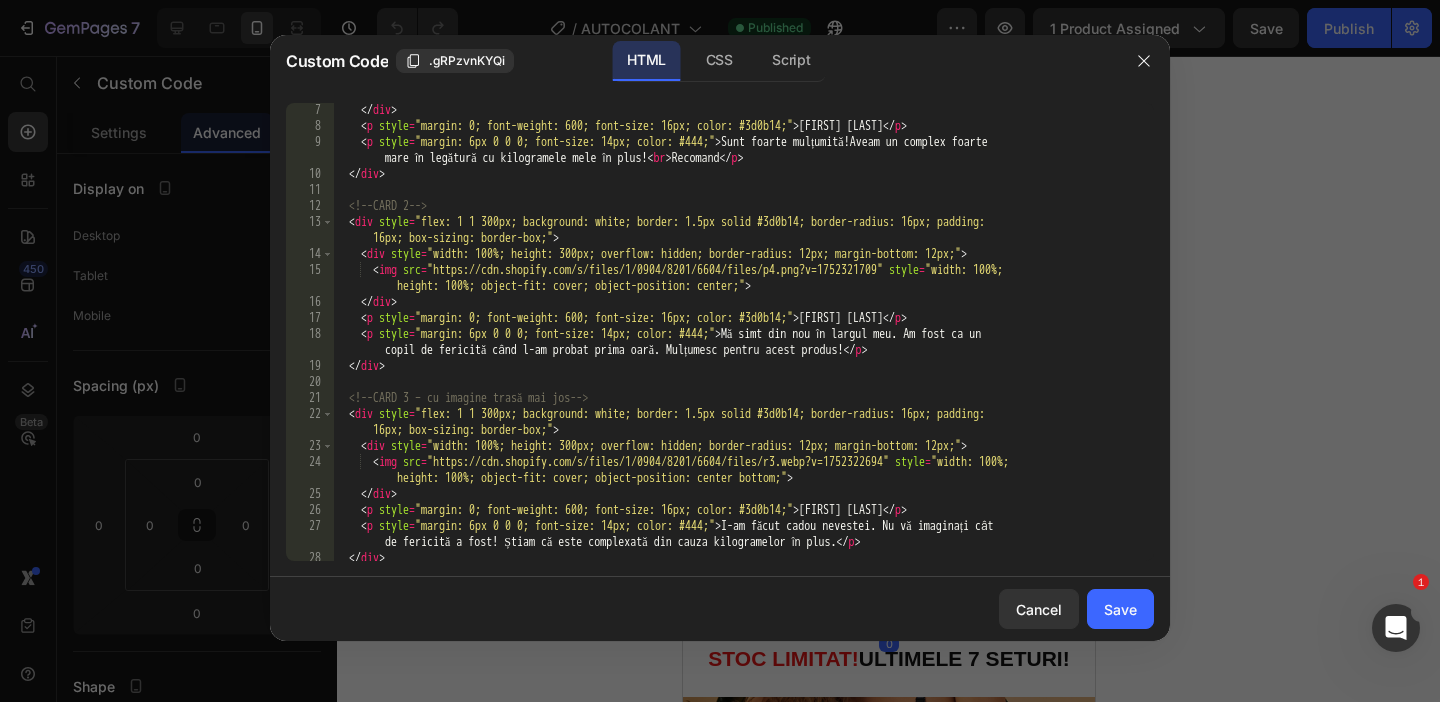 scroll, scrollTop: 198, scrollLeft: 0, axis: vertical 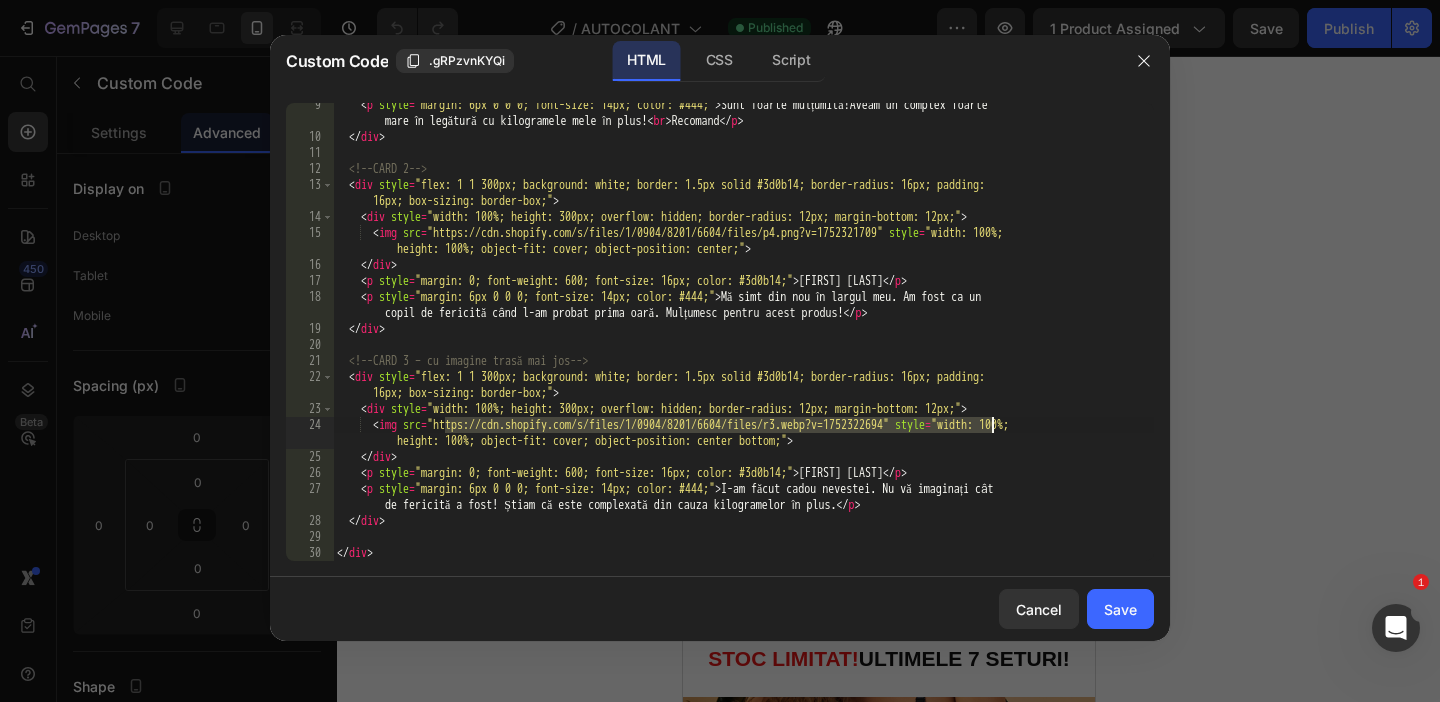 drag, startPoint x: 449, startPoint y: 420, endPoint x: 992, endPoint y: 424, distance: 543.0147 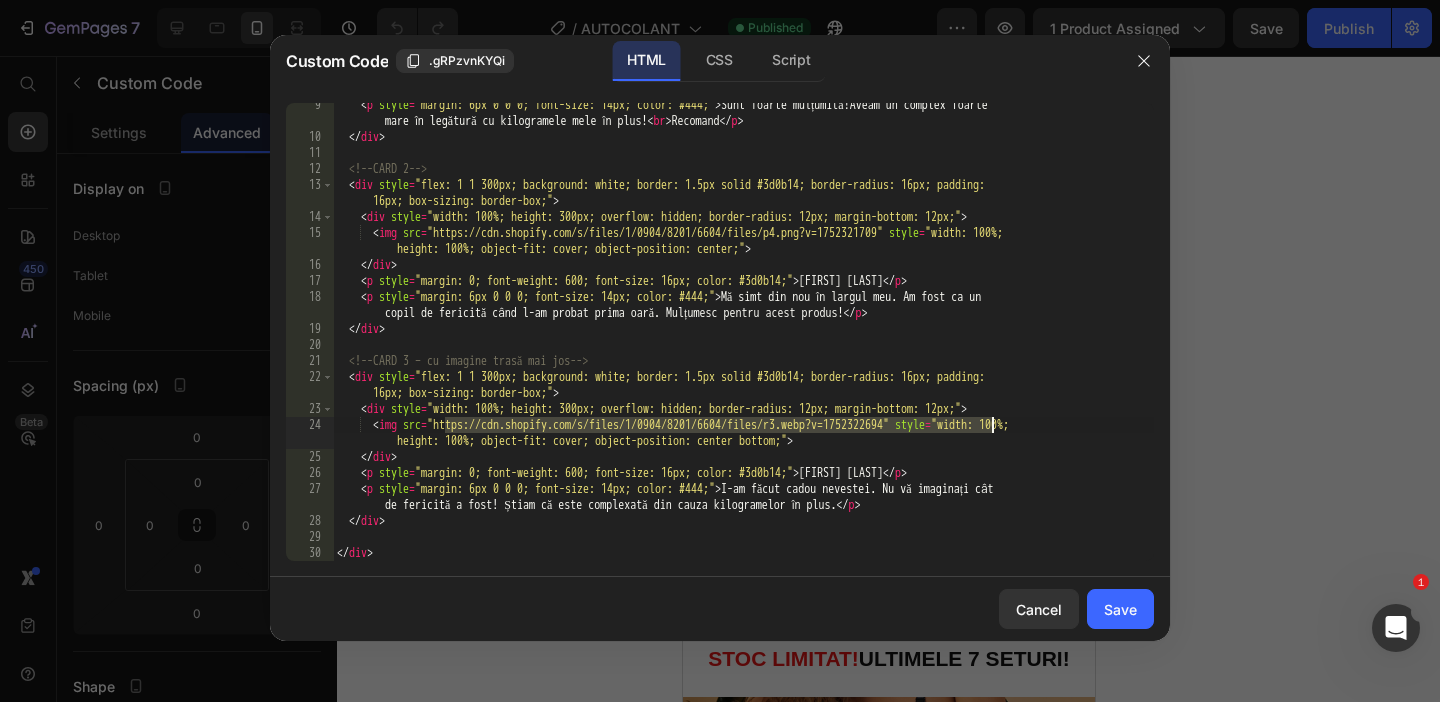 click on "< p   style = "margin: 6px 0 0 0; font-size: 14px; color: #444;" > Sunt foarte mulțumită!Aveam un complex foarte           mare în legătură cu kilogramele mele în plus! < br /> Recomand </ p >    </ div >    <!--  CARD 2  -->    < div   style = "flex: 1 1 300px; background: white; border: 1.5px solid #3d0b14; border-radius: 16px; padding:         16px; box-sizing: border-box;" >      < div   style = "width: 100%; height: 300px; overflow: hidden; border-radius: 12px; margin-bottom: 12px;" >         < img   src = "https://cdn.shopify.com/s/files/1/0904/8201/6604/files/p4.png?v=1752321709"   style = "width: 100%;             height: 100%; object-fit: cover; object-position: center;" >      </ div >      < p   style = "margin: 0; font-weight: 600; font-size: 16px; color: #3d0b14;" > [FIRST] [LAST] </ p >      < p   style = "margin: 6px 0 0 0; font-size: 14px; color: #444;" > Mă simt din nou în largul meu. Am fost ca un           </ p >    </ div >    <!-- -->    < div" at bounding box center (743, 350) 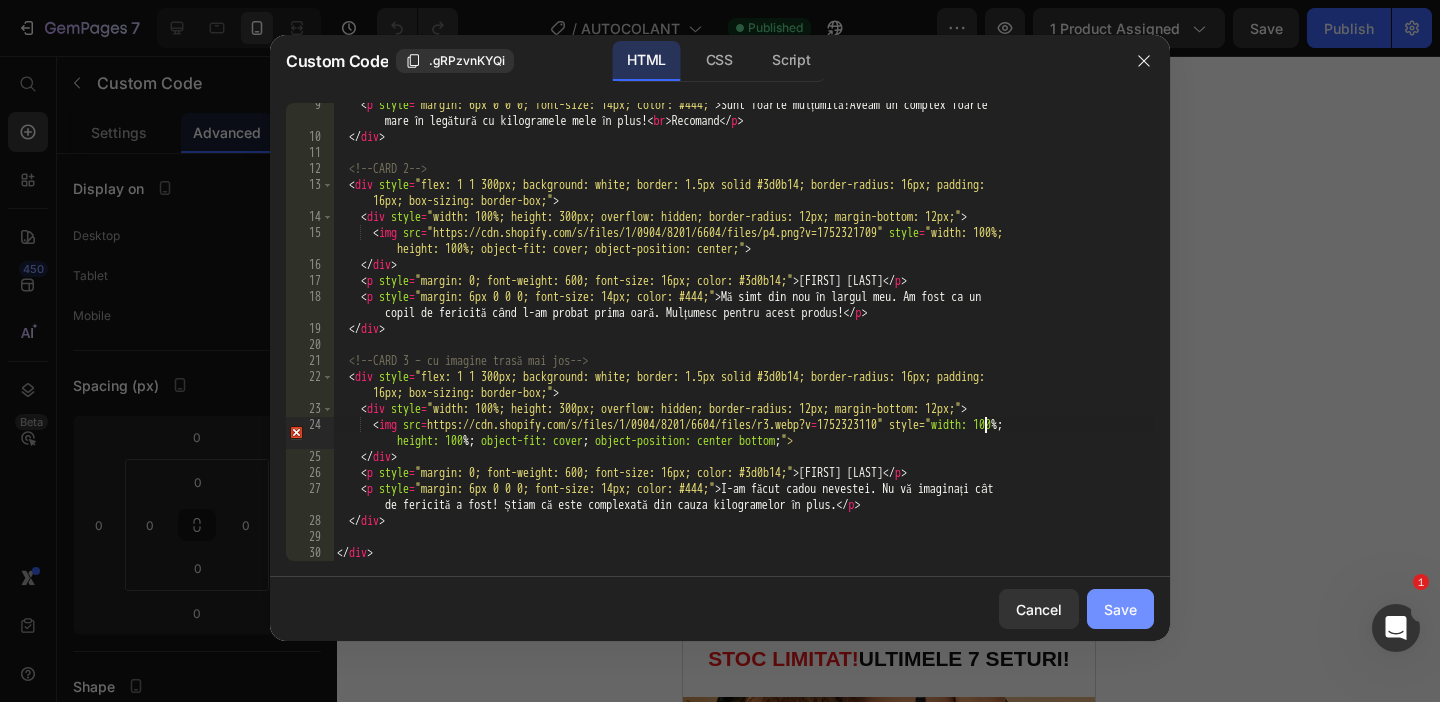 click on "Save" at bounding box center (1120, 609) 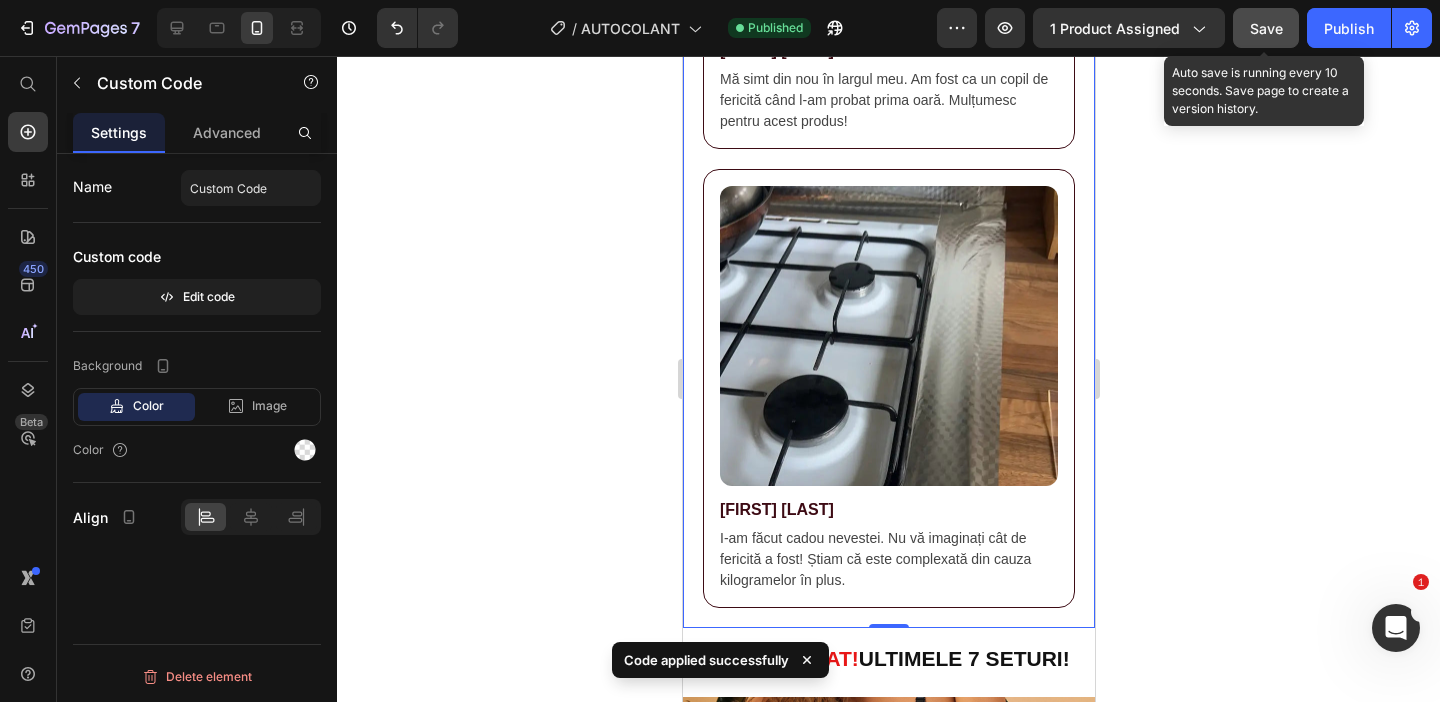 click on "Save" at bounding box center (1266, 28) 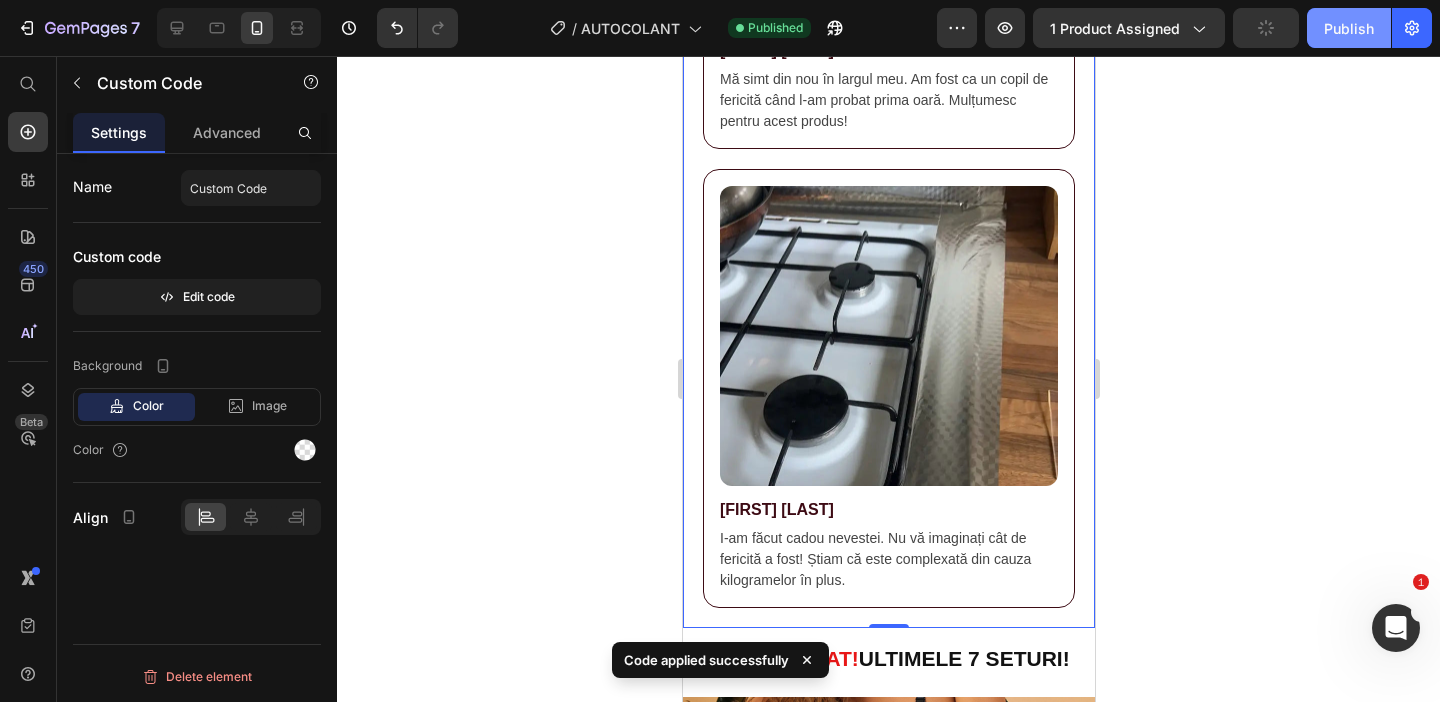 click on "Publish" 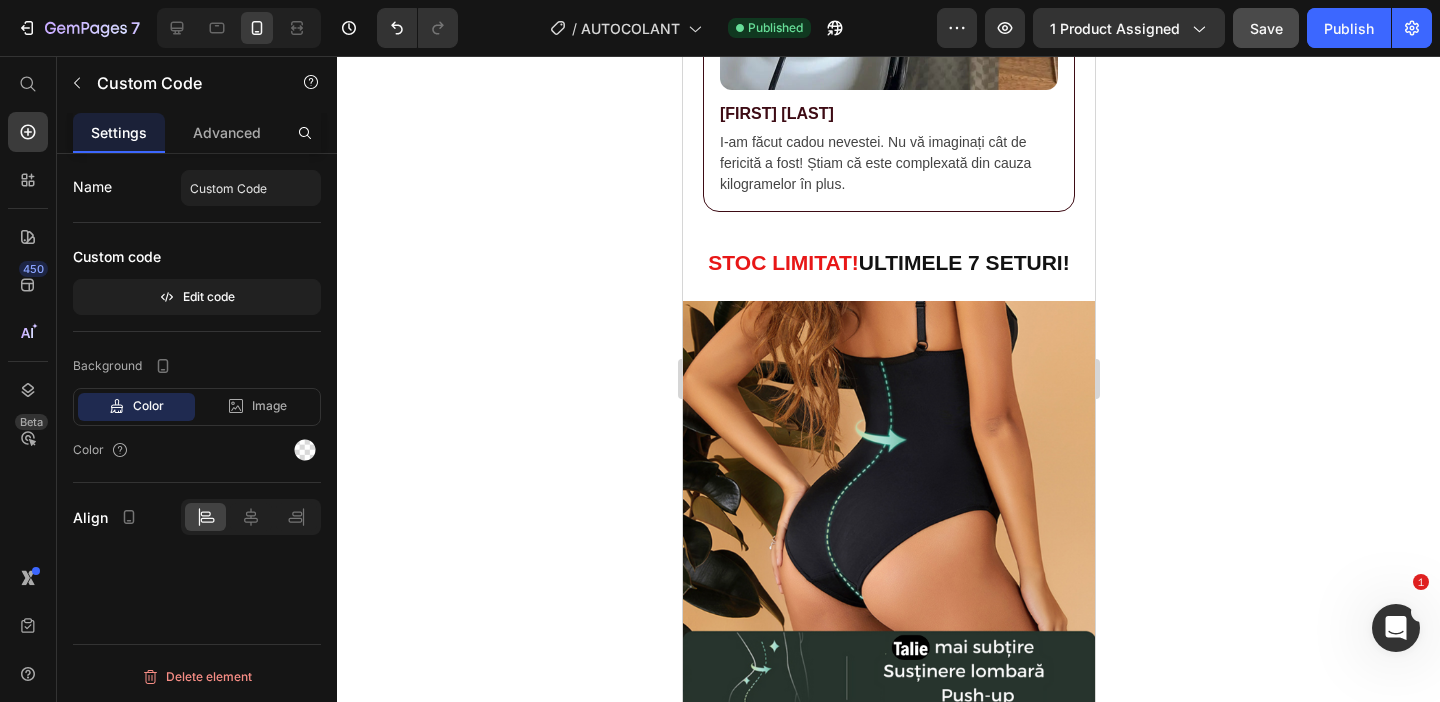 scroll, scrollTop: 2838, scrollLeft: 0, axis: vertical 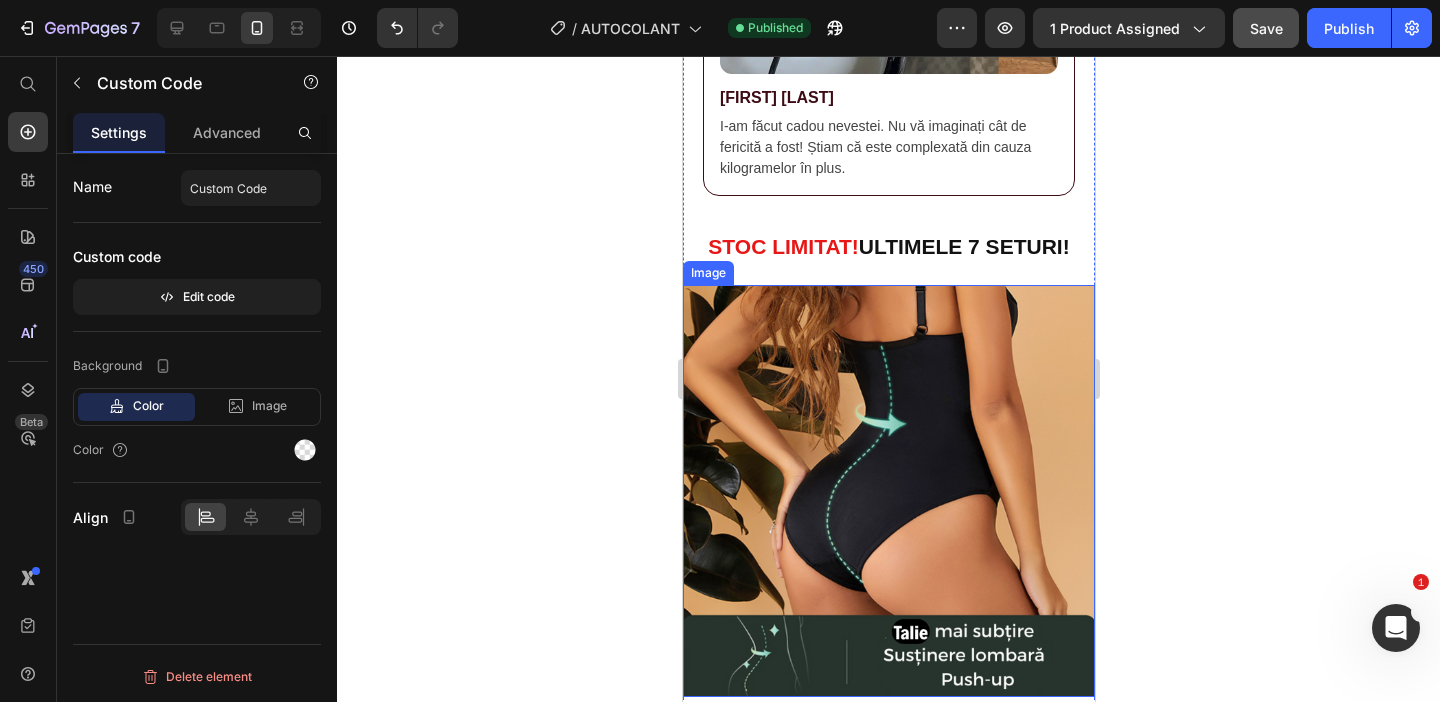 click at bounding box center [888, 491] 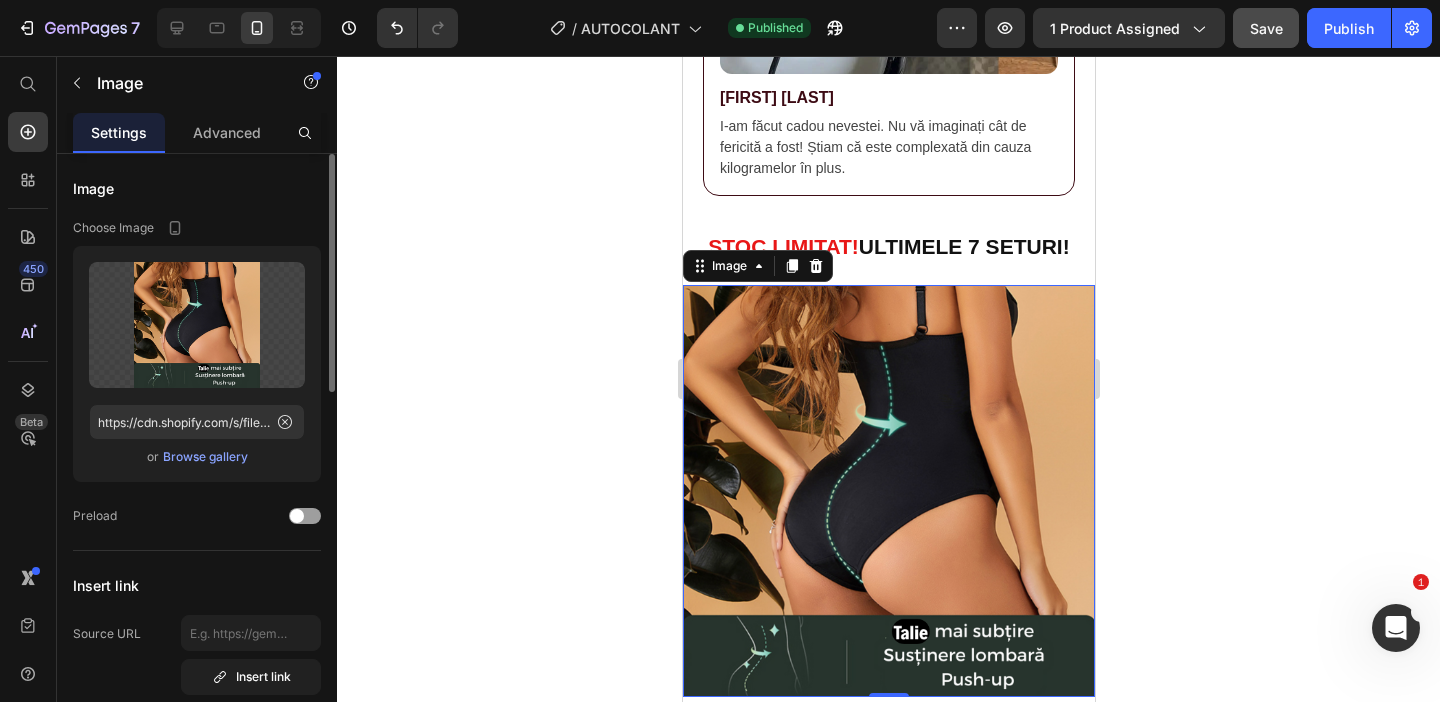 click on "Browse gallery" at bounding box center (205, 457) 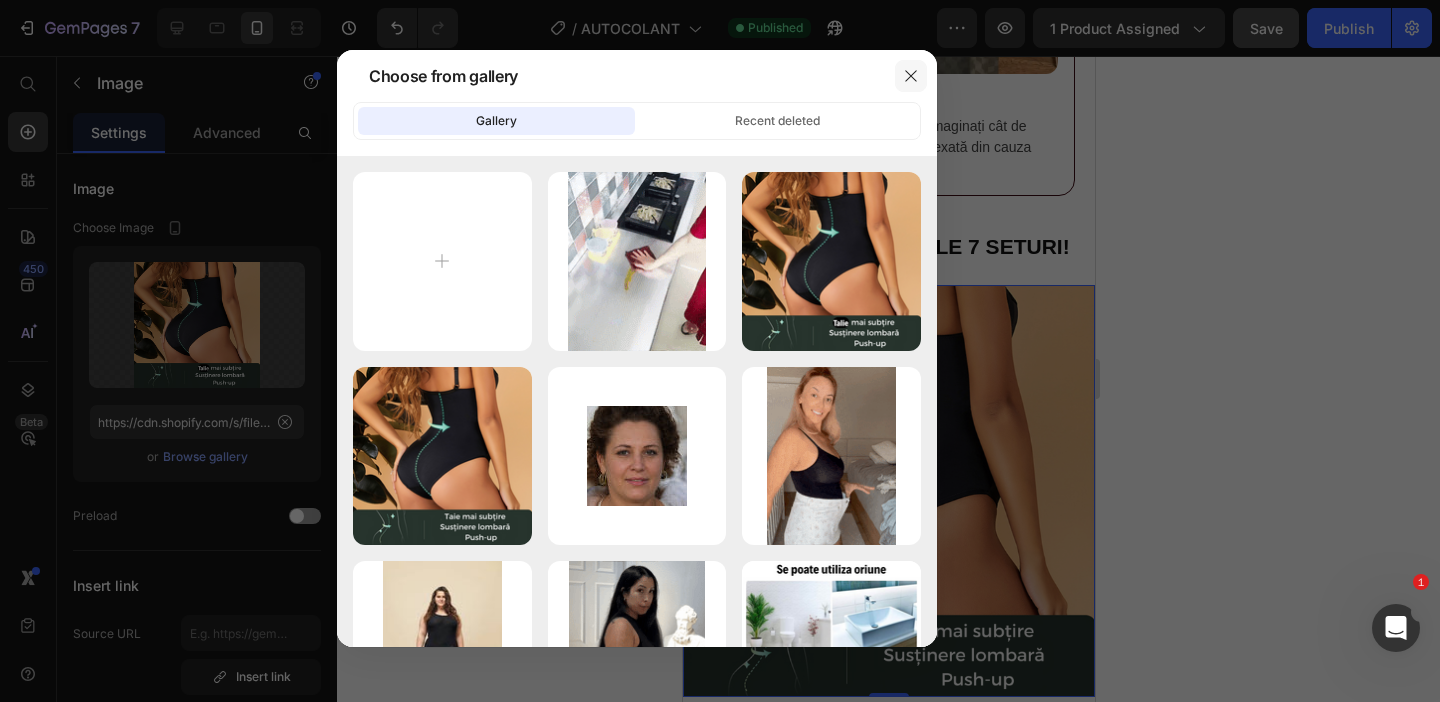 click 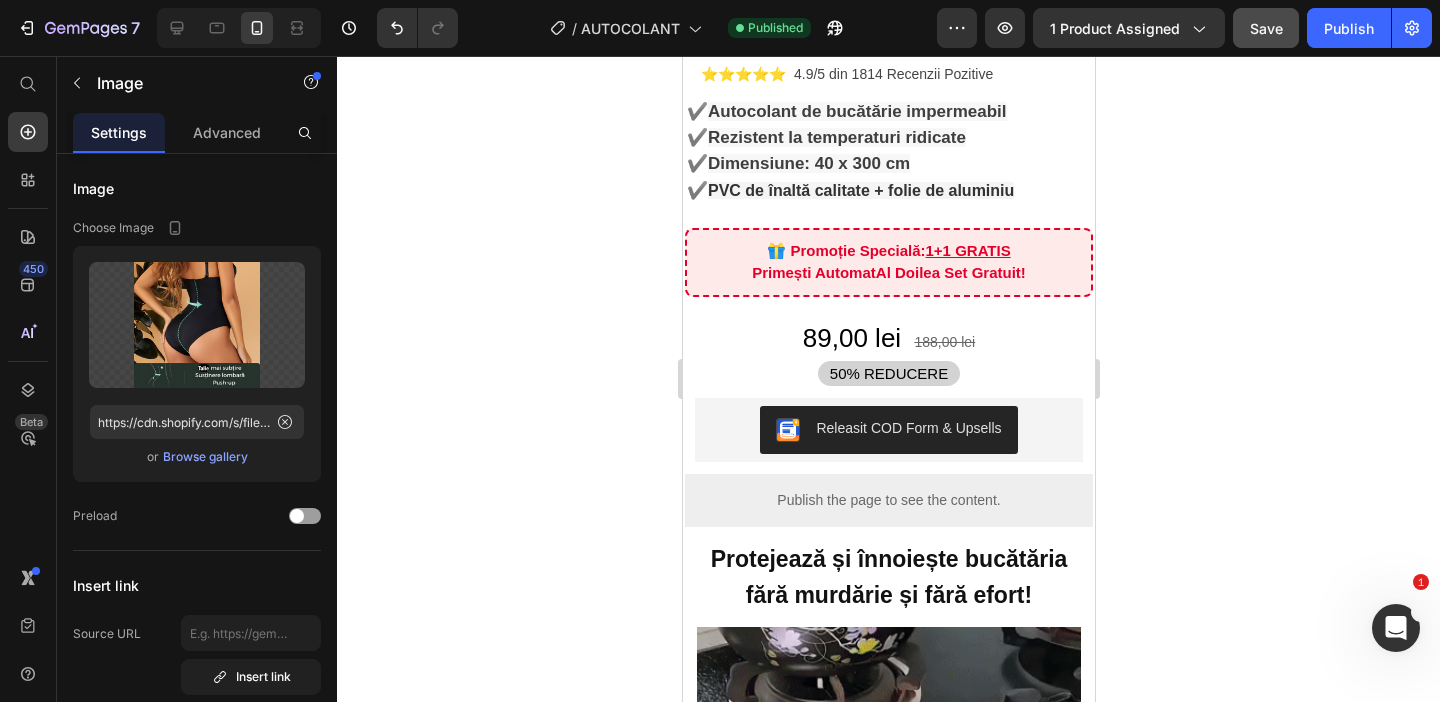 scroll, scrollTop: 0, scrollLeft: 0, axis: both 